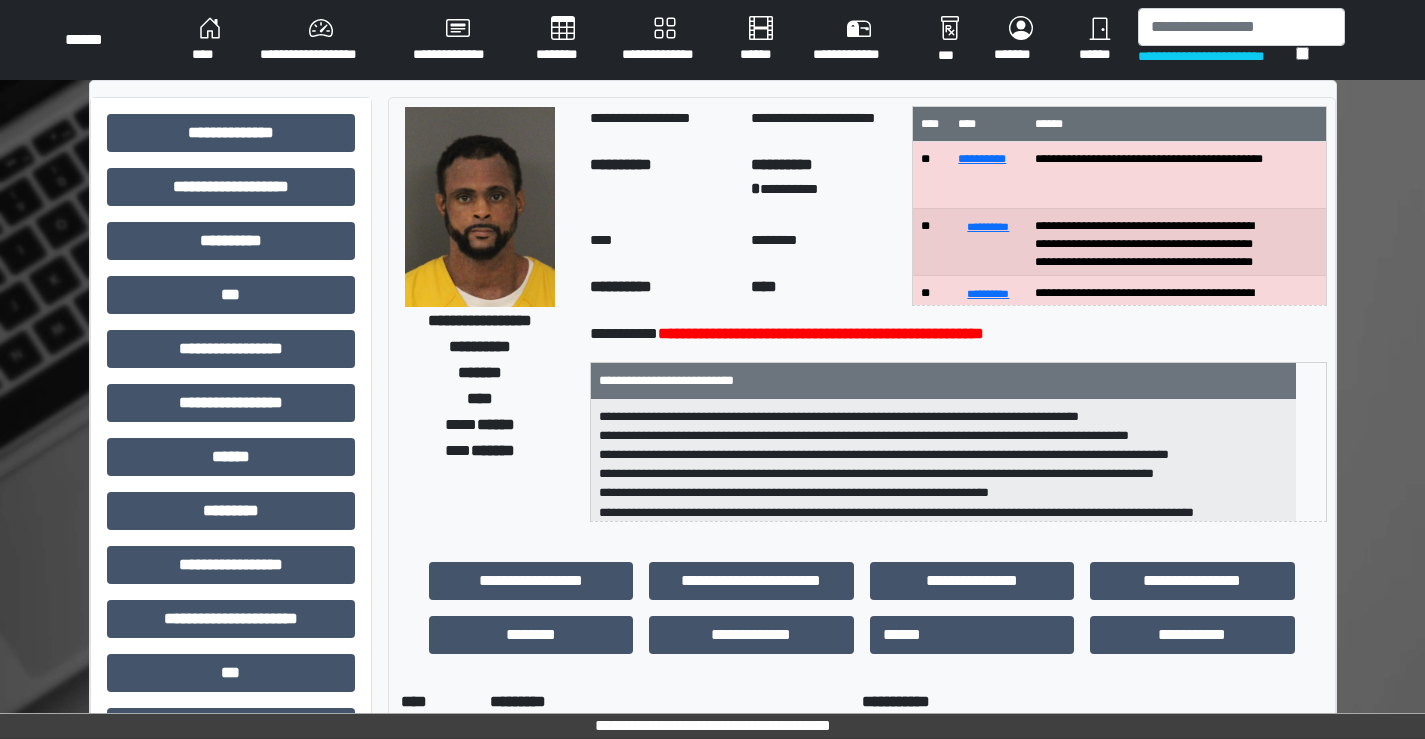 scroll, scrollTop: 583, scrollLeft: 0, axis: vertical 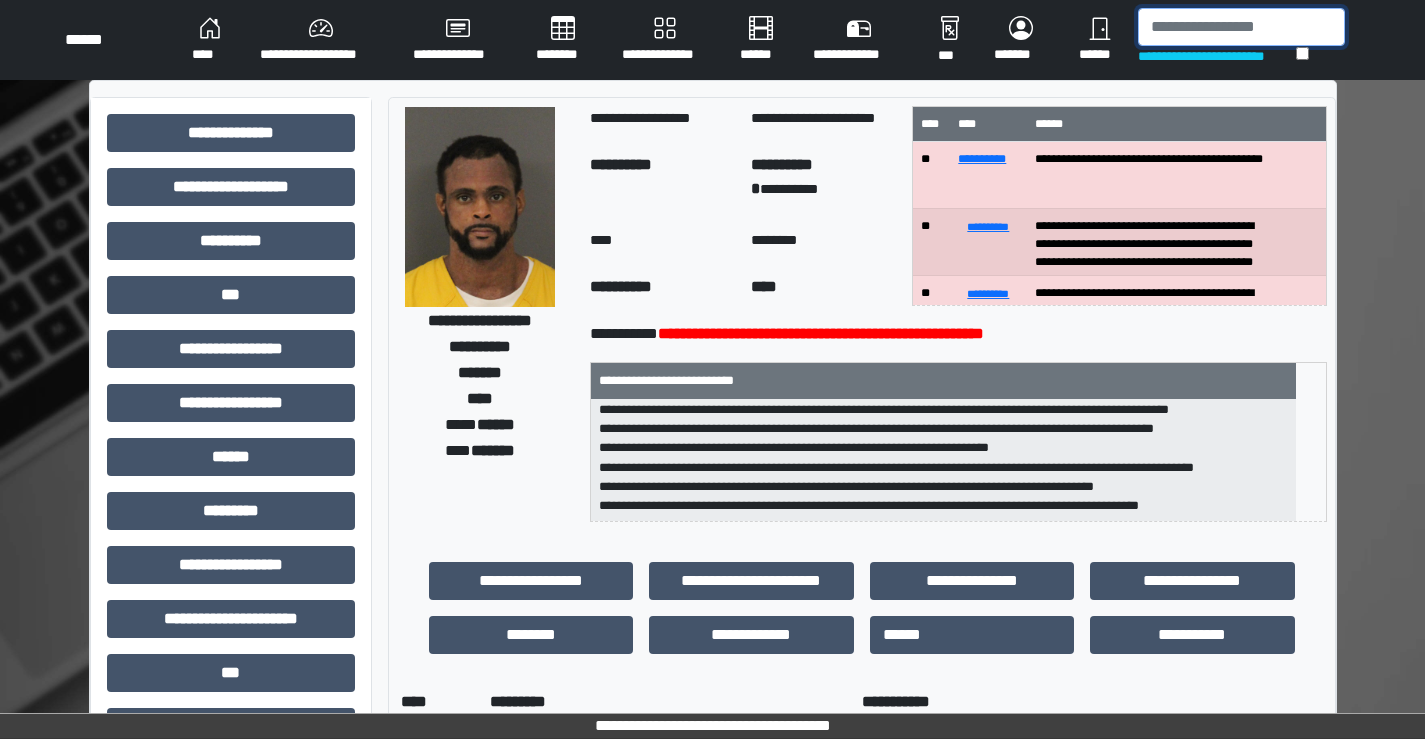 click at bounding box center [1241, 27] 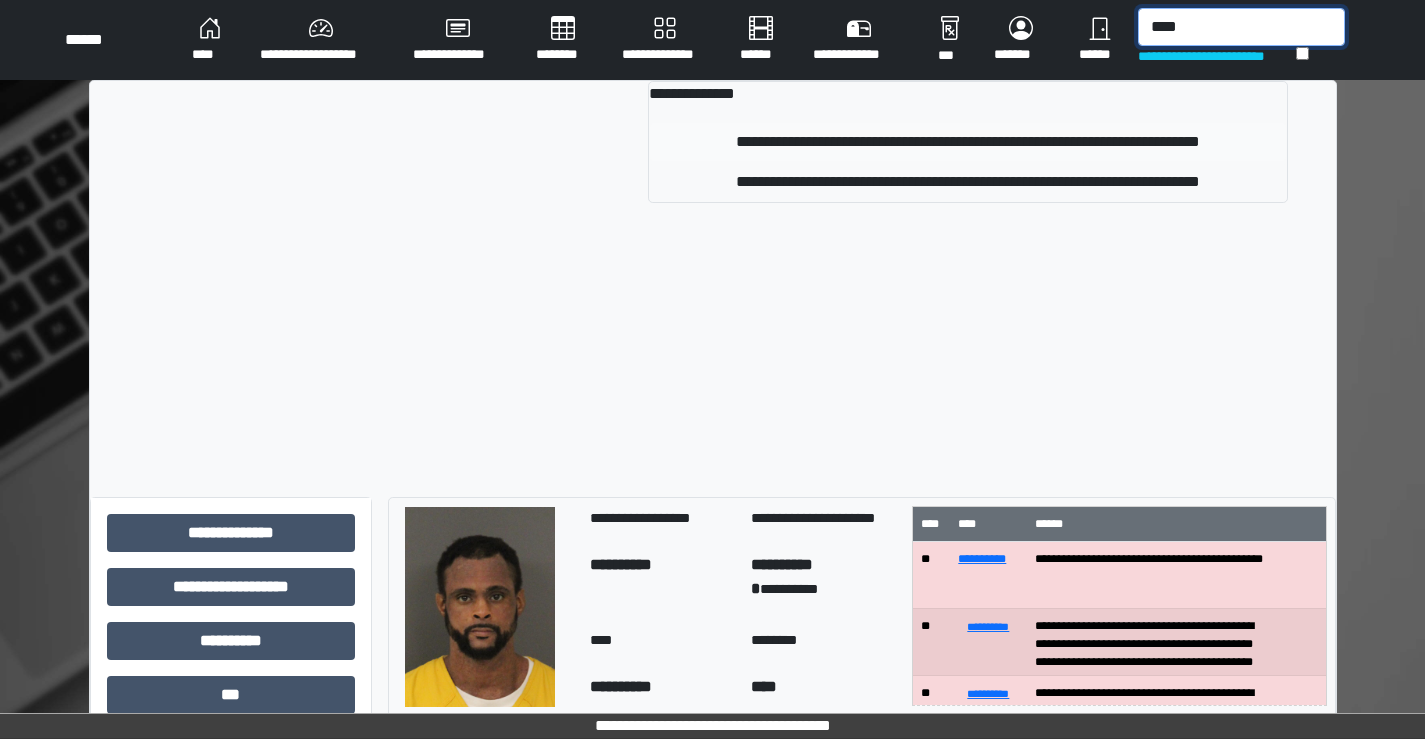 type on "****" 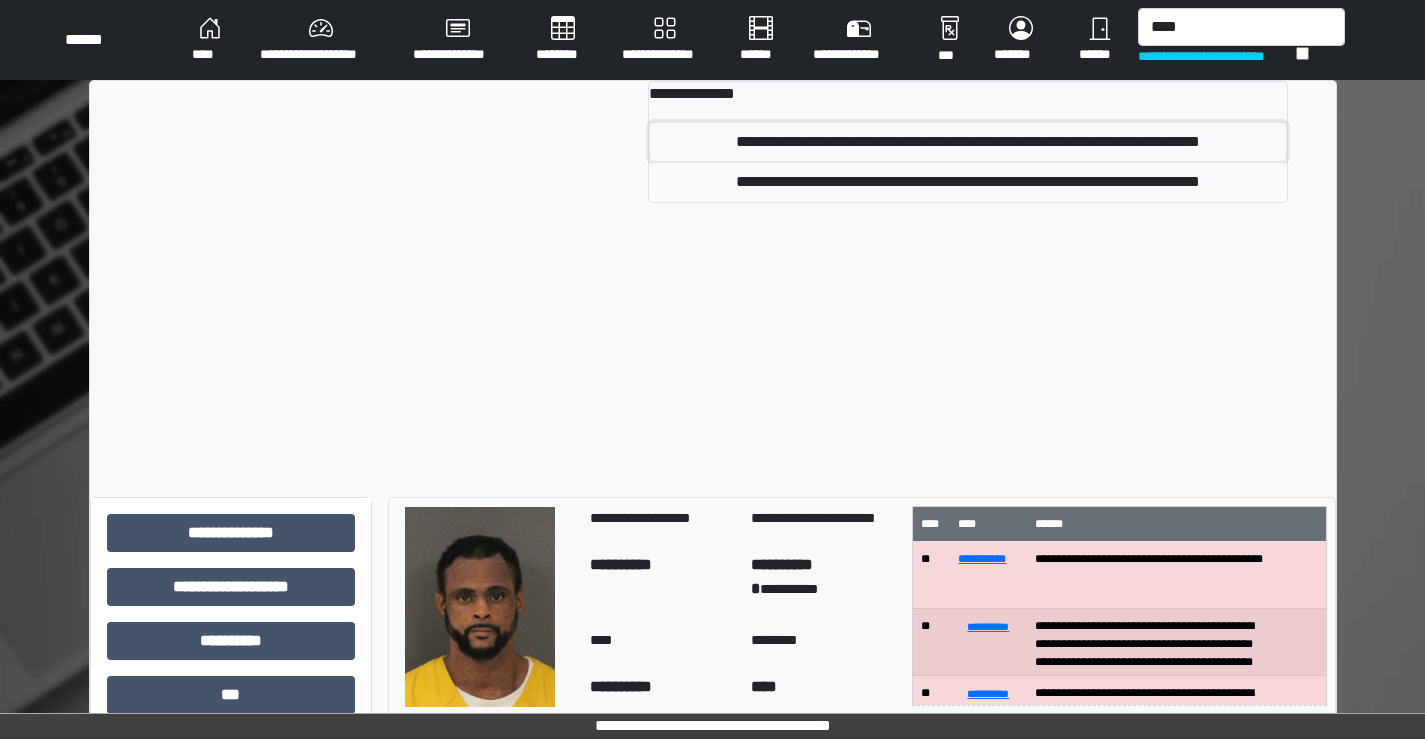 click on "**********" at bounding box center (967, 142) 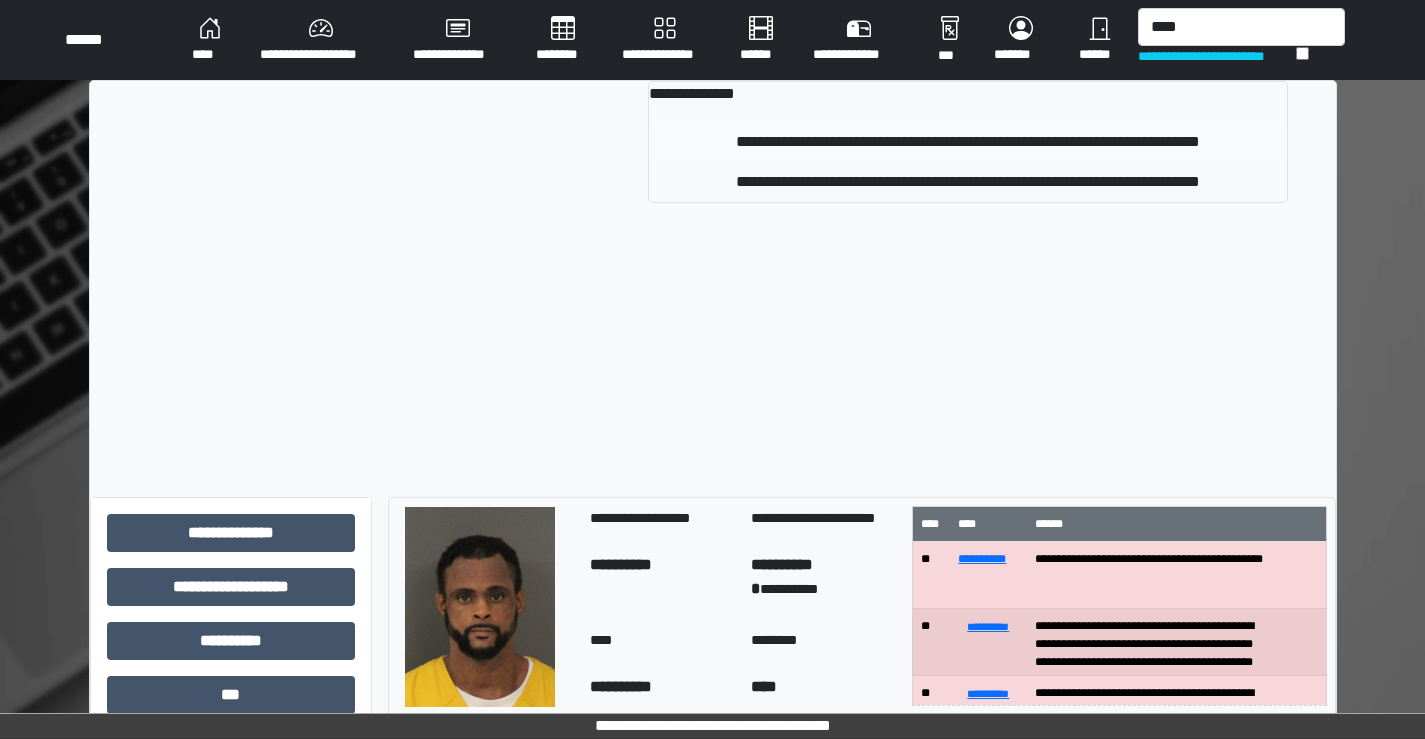 type 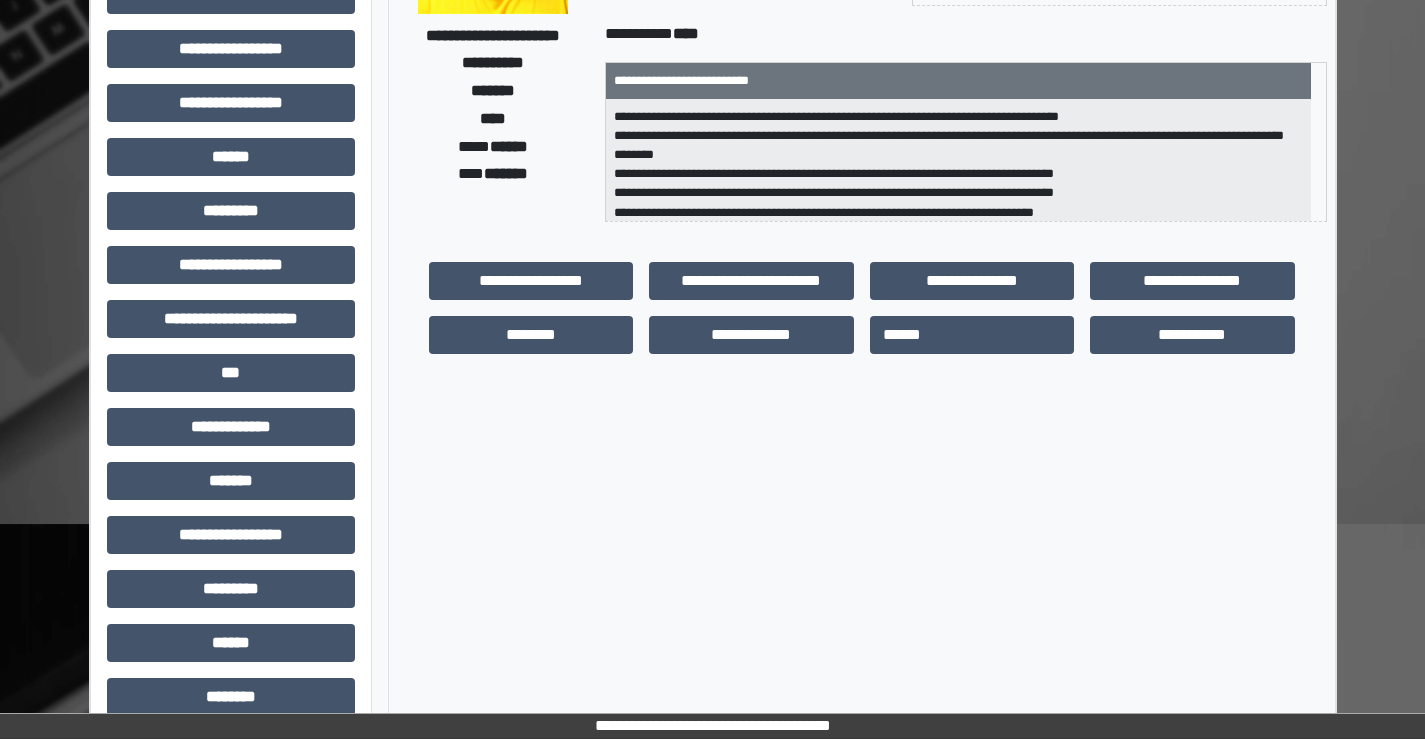 scroll, scrollTop: 0, scrollLeft: 0, axis: both 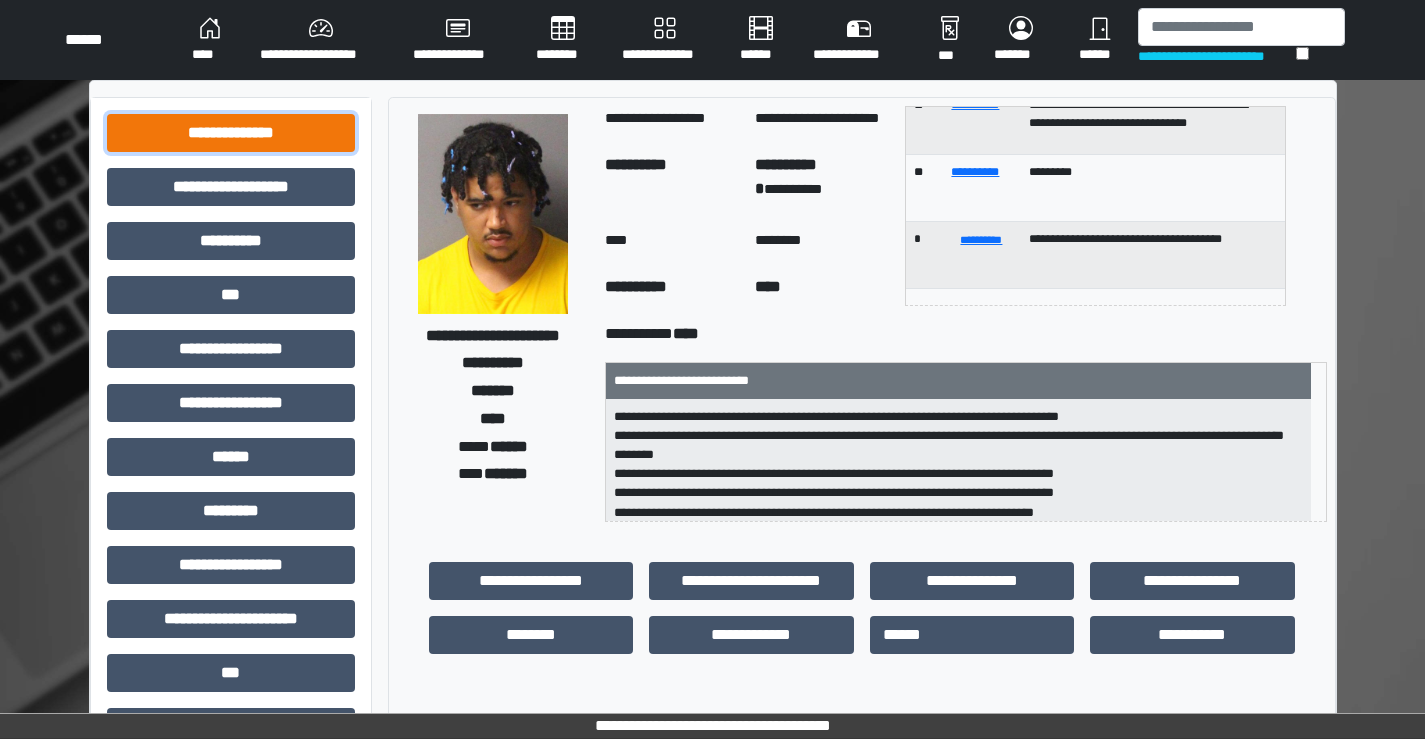 click on "**********" at bounding box center (231, 133) 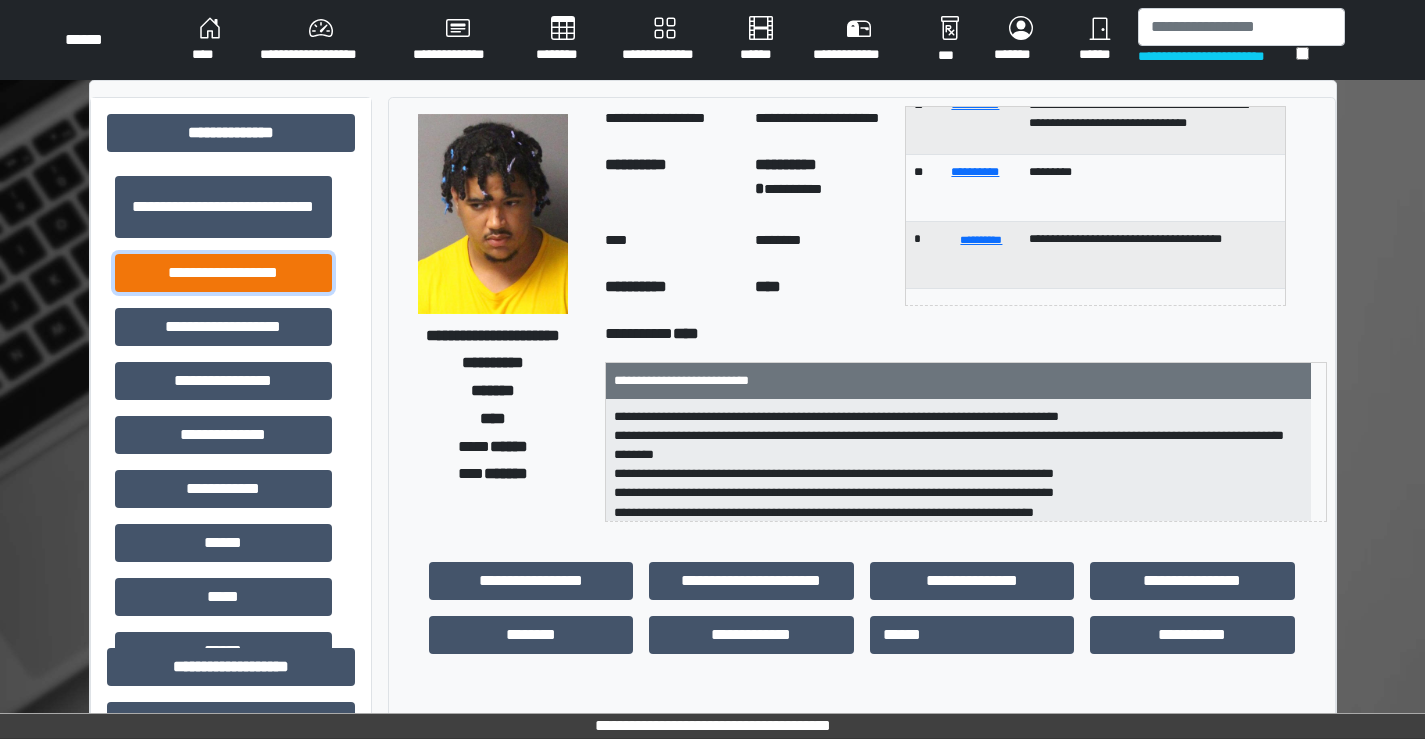click on "**********" at bounding box center (223, 273) 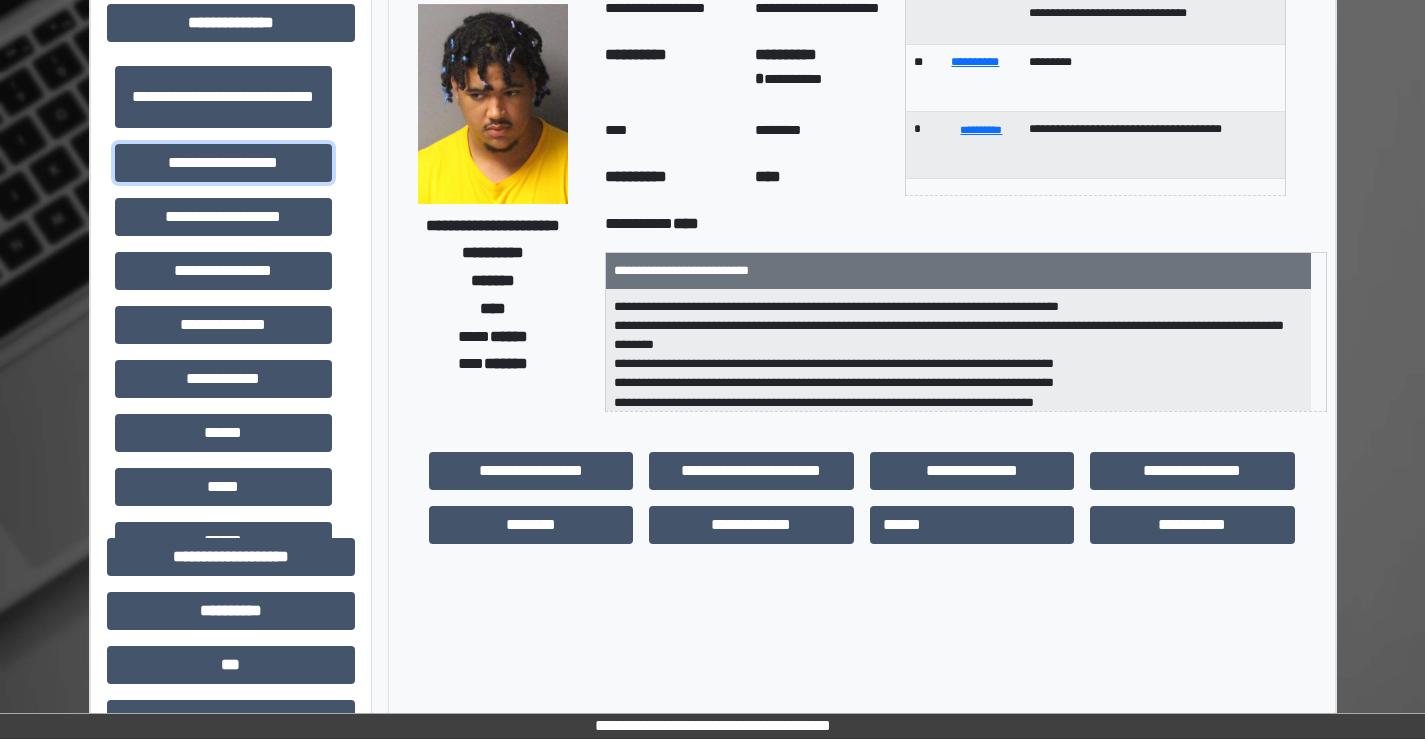 scroll, scrollTop: 300, scrollLeft: 0, axis: vertical 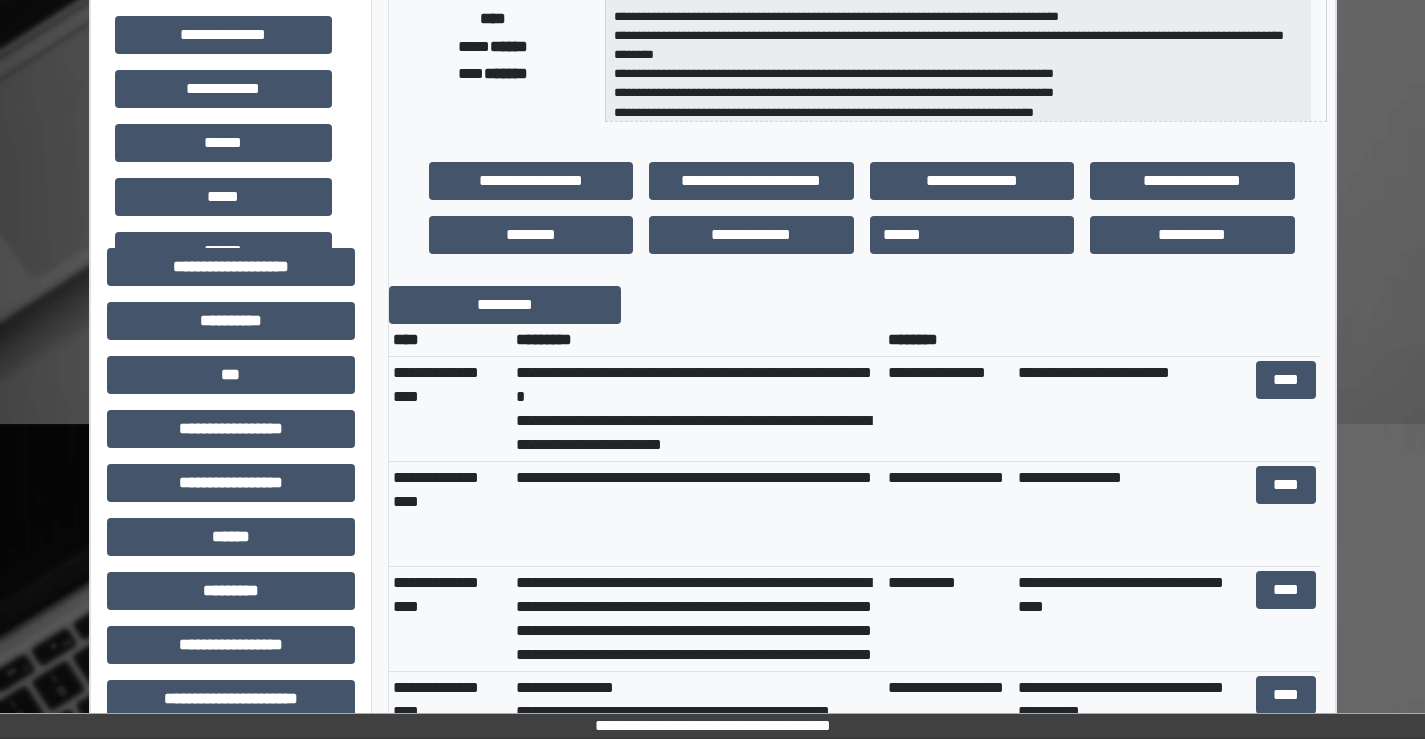 click on "**********" at bounding box center (712, 467) 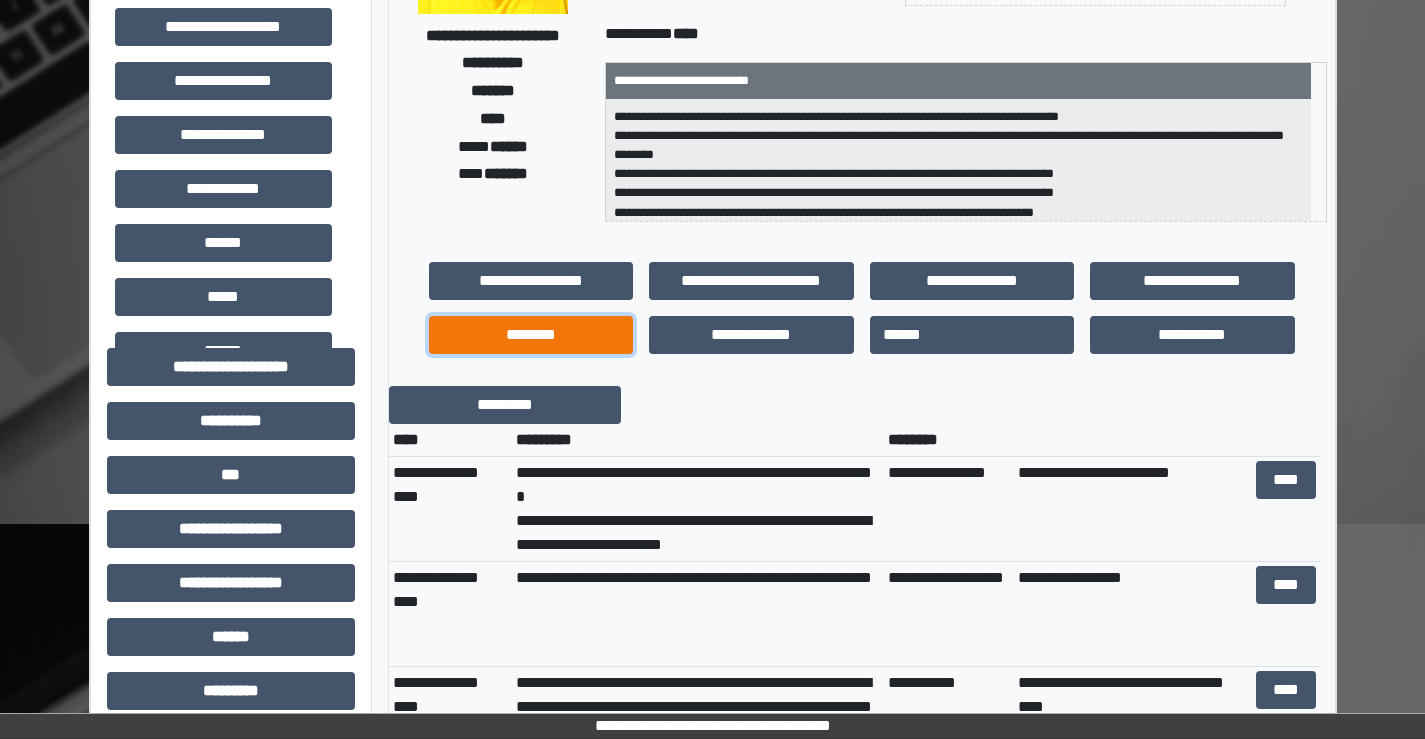click on "********" at bounding box center [531, 335] 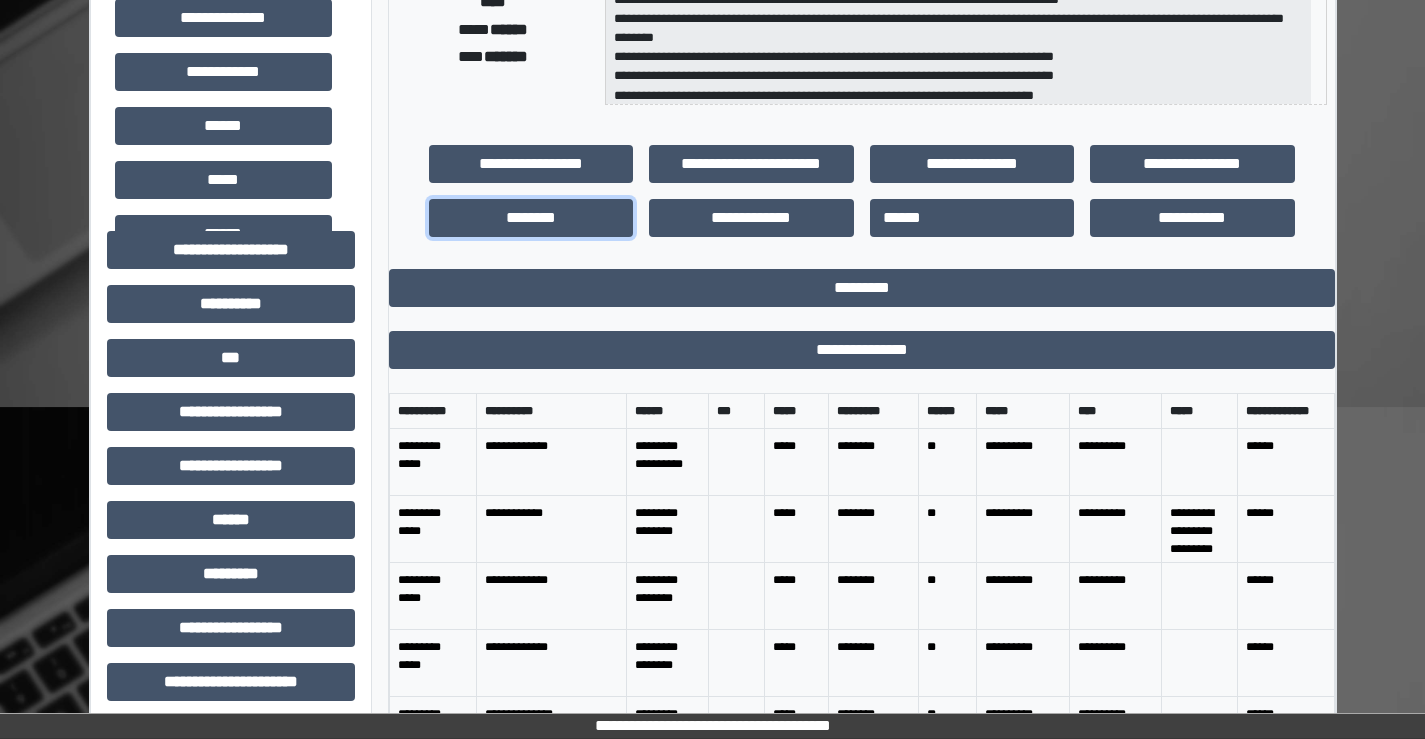 scroll, scrollTop: 600, scrollLeft: 0, axis: vertical 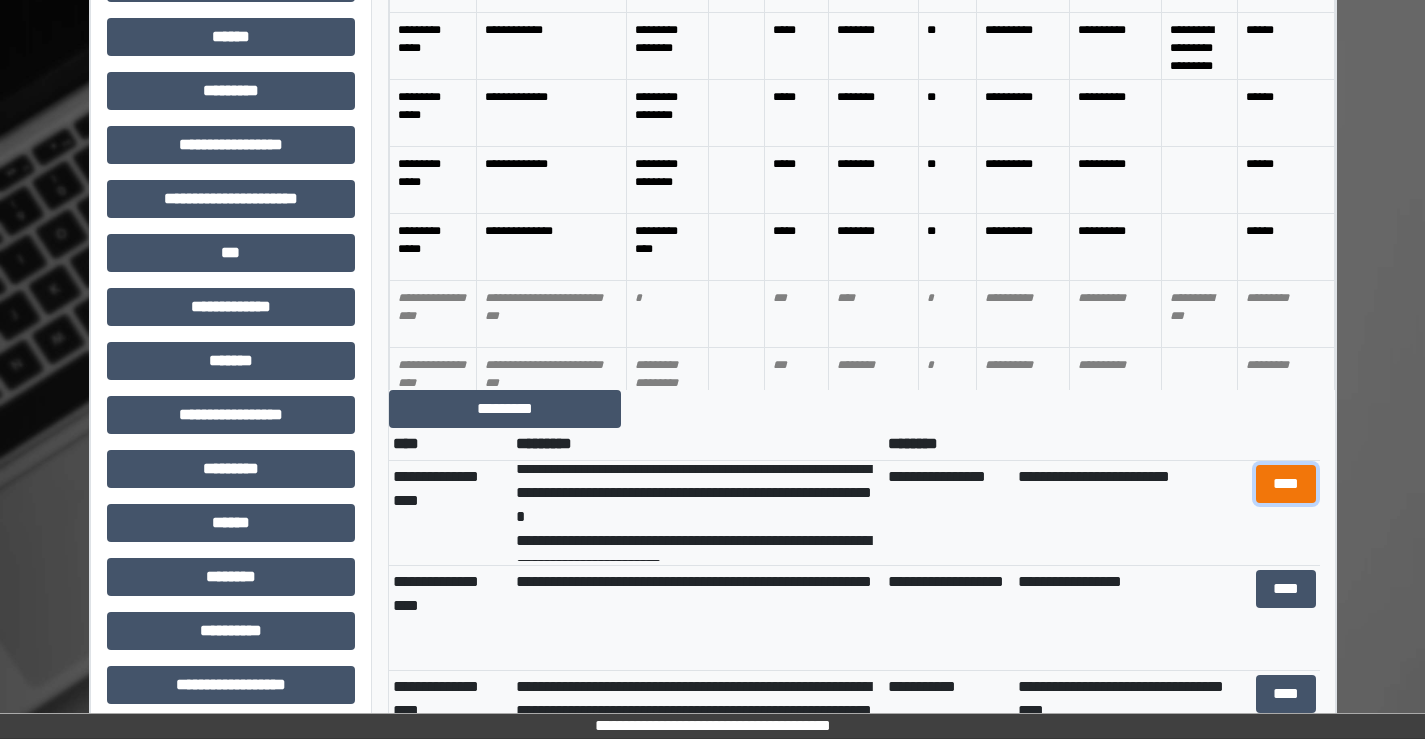 click on "****" at bounding box center (1286, 484) 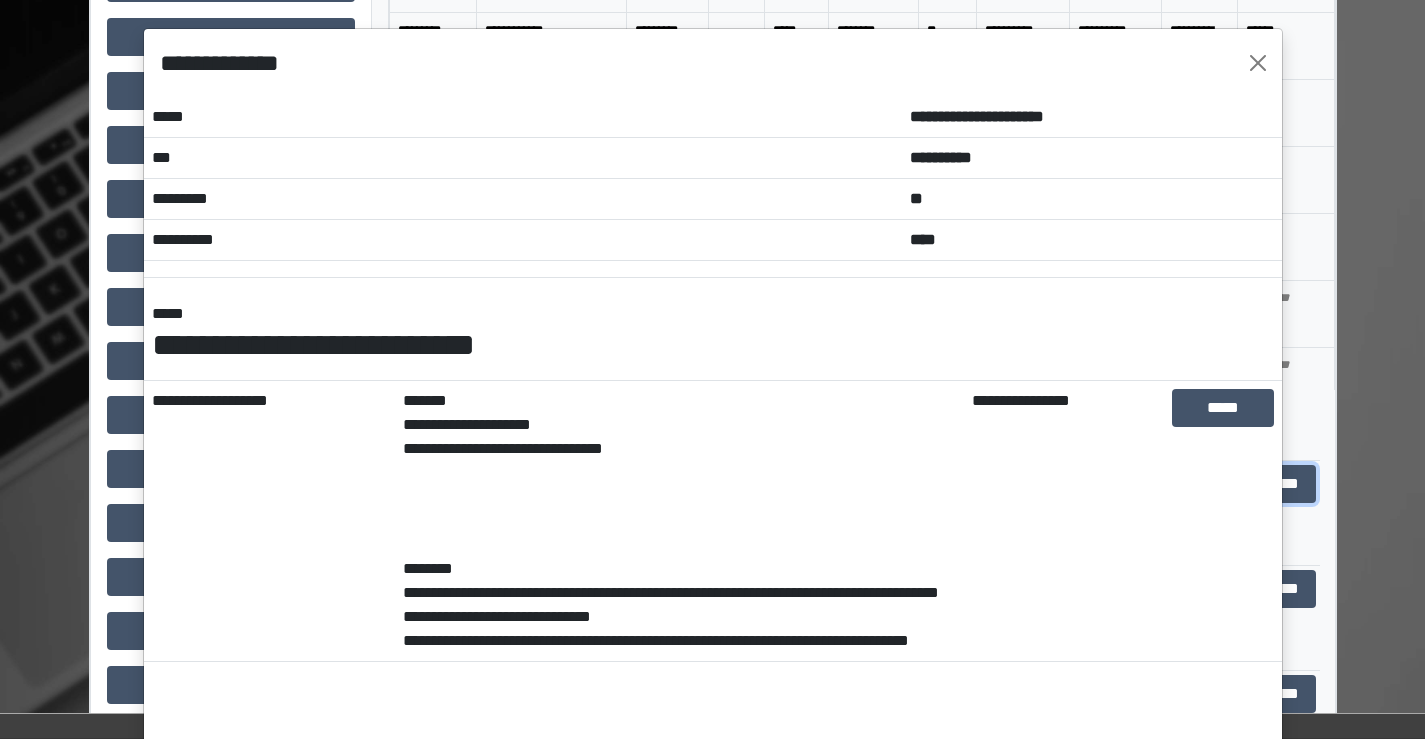 scroll, scrollTop: 100, scrollLeft: 0, axis: vertical 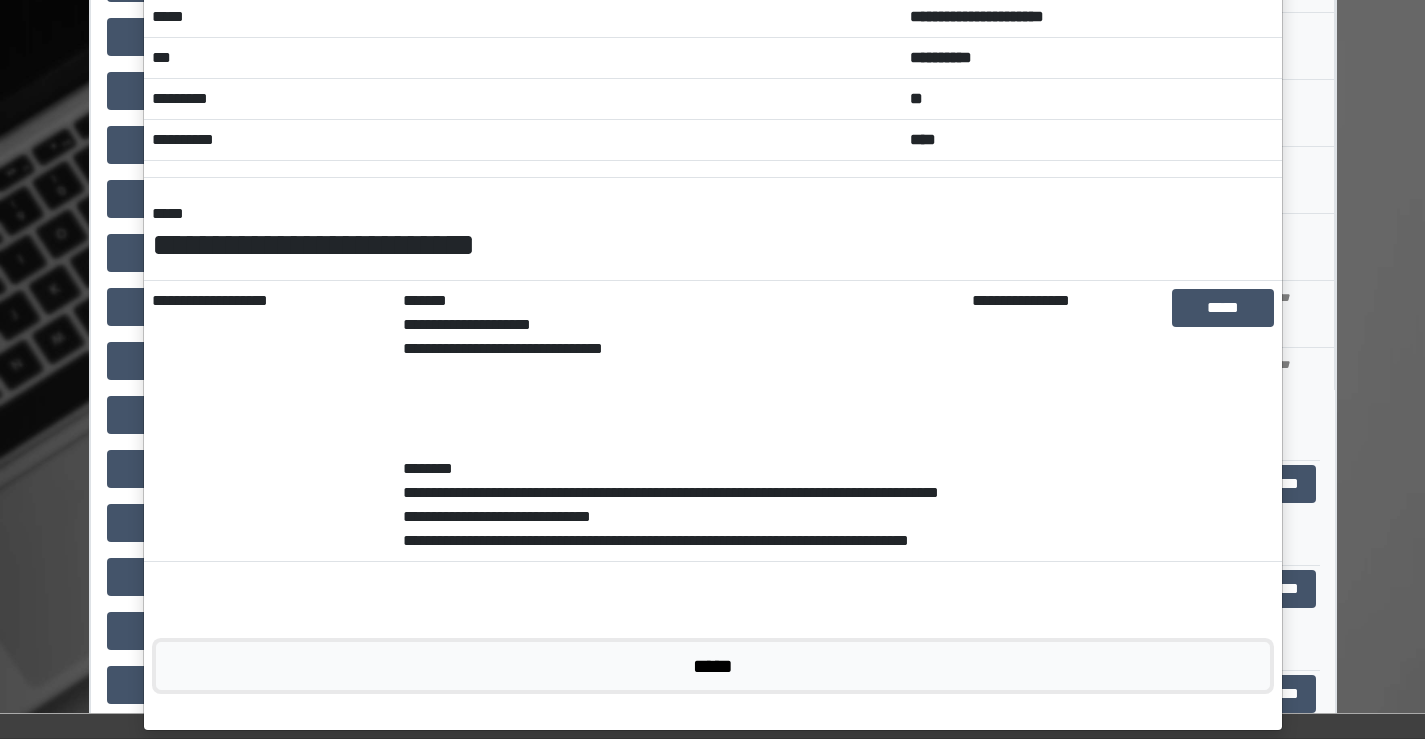 click on "*****" at bounding box center (713, 666) 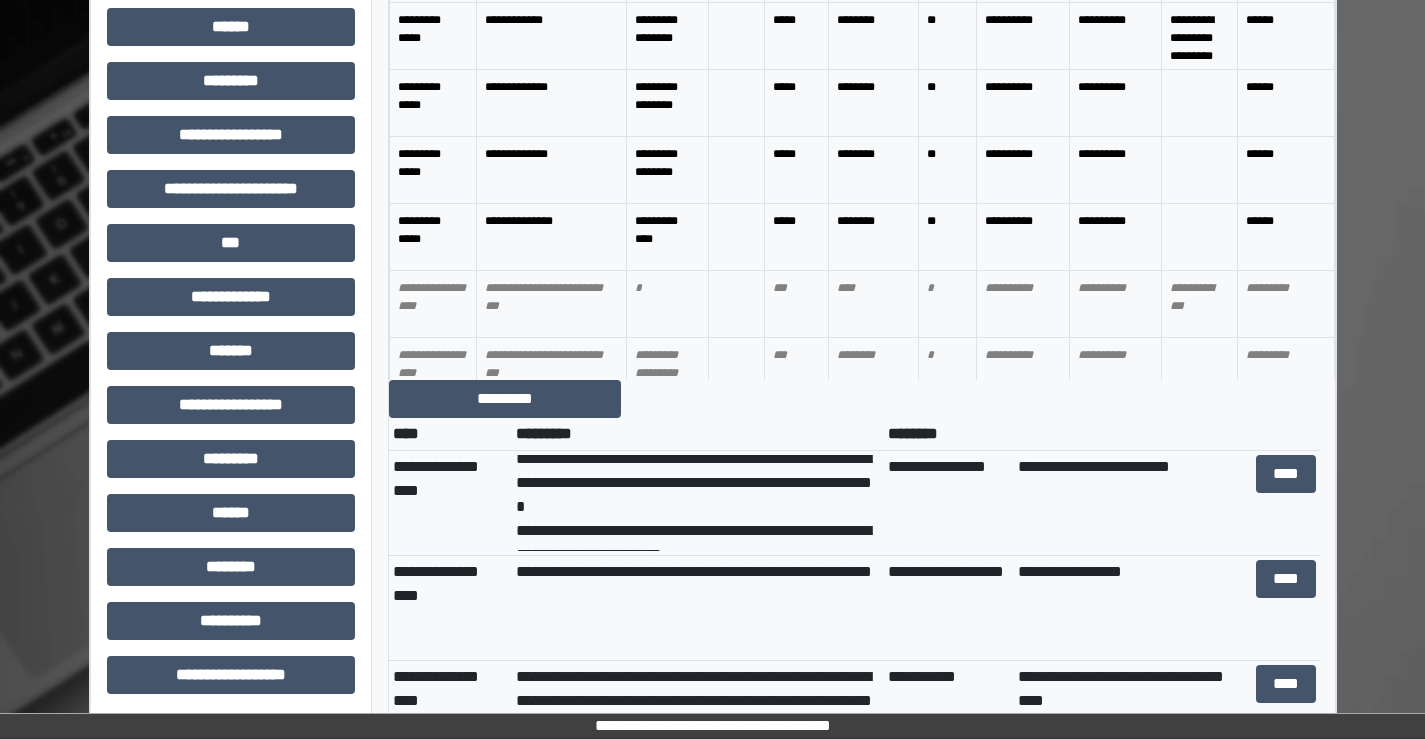 scroll, scrollTop: 887, scrollLeft: 0, axis: vertical 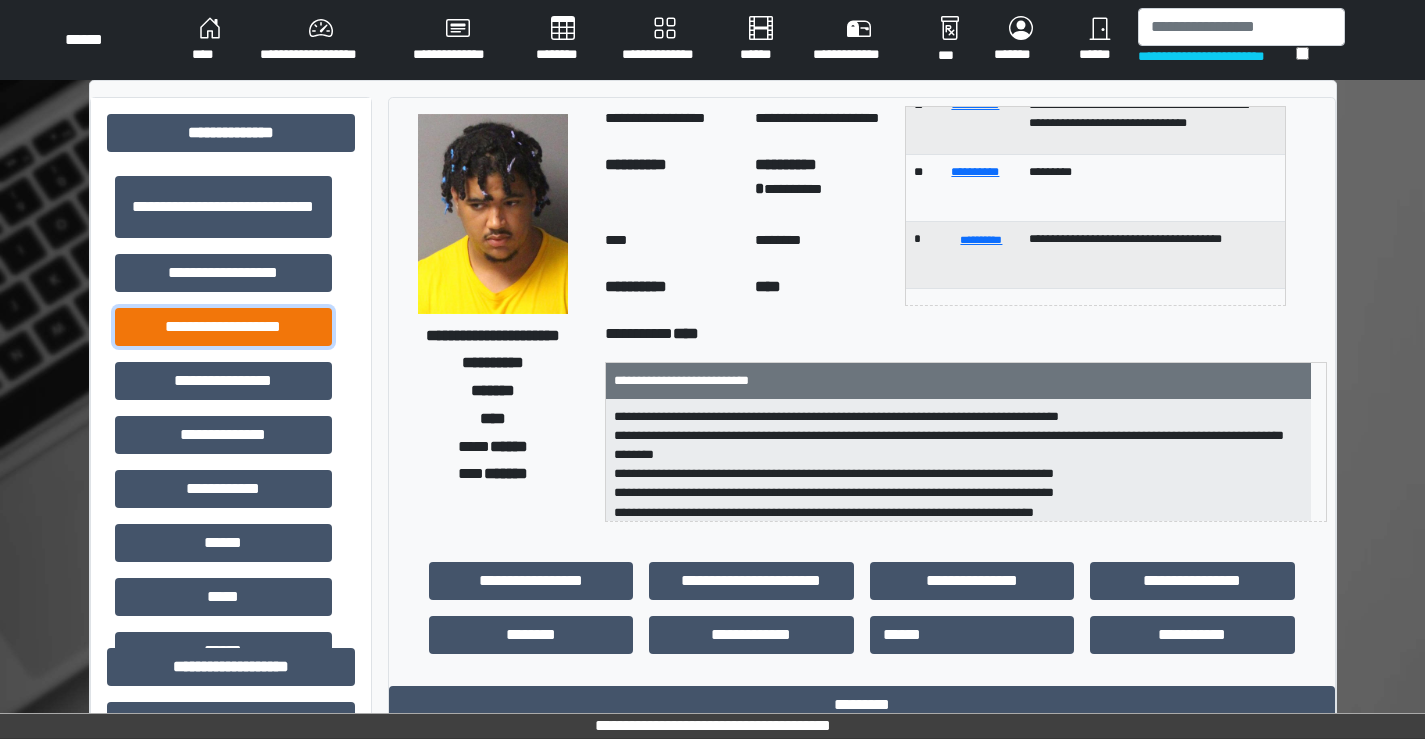 click on "**********" at bounding box center [223, 327] 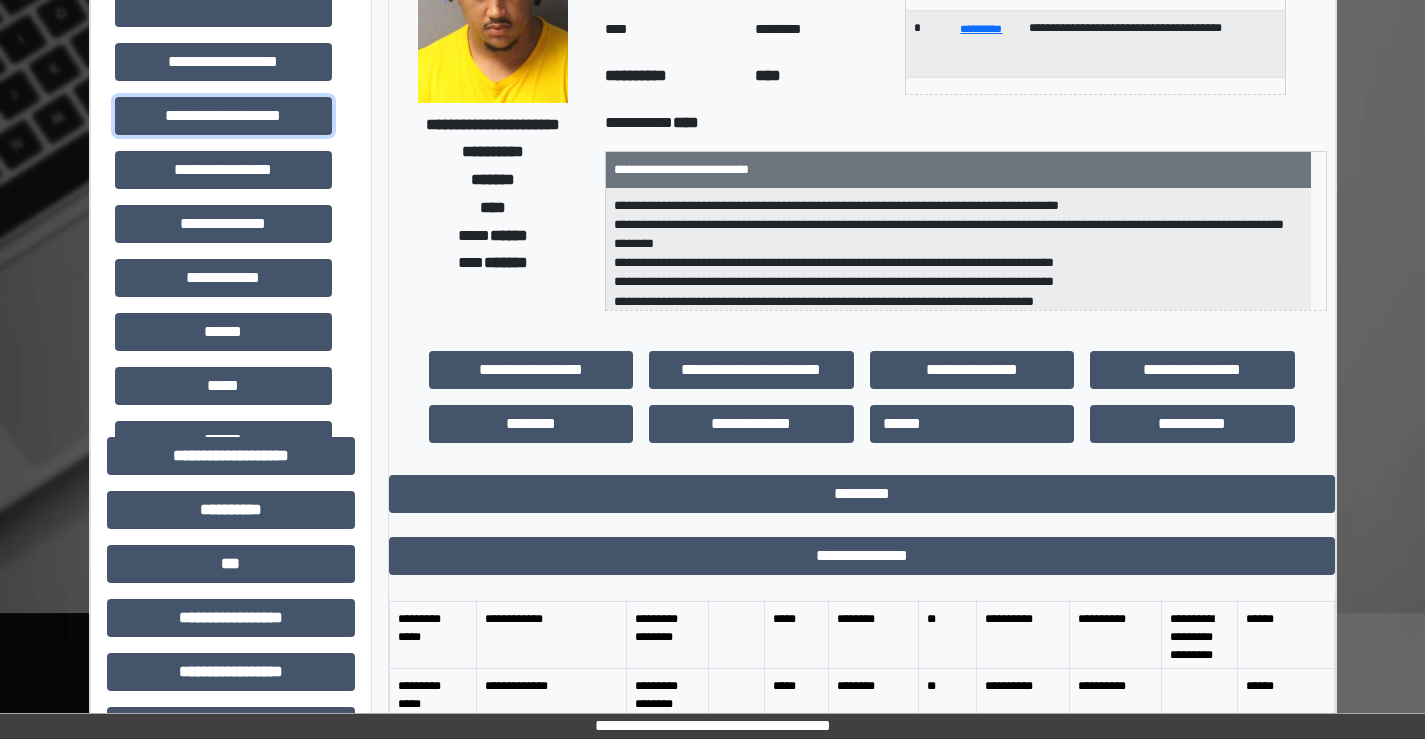 scroll, scrollTop: 500, scrollLeft: 0, axis: vertical 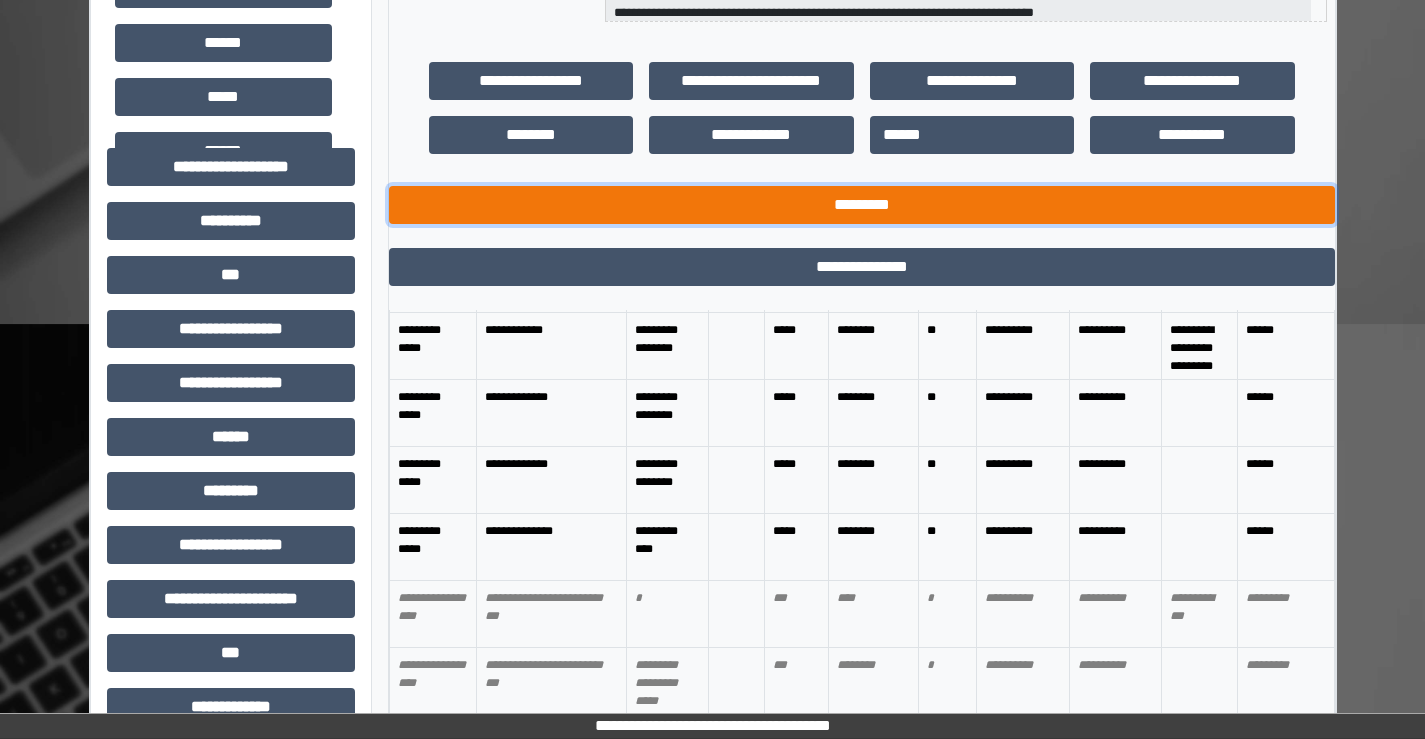 click on "*********" at bounding box center (862, 205) 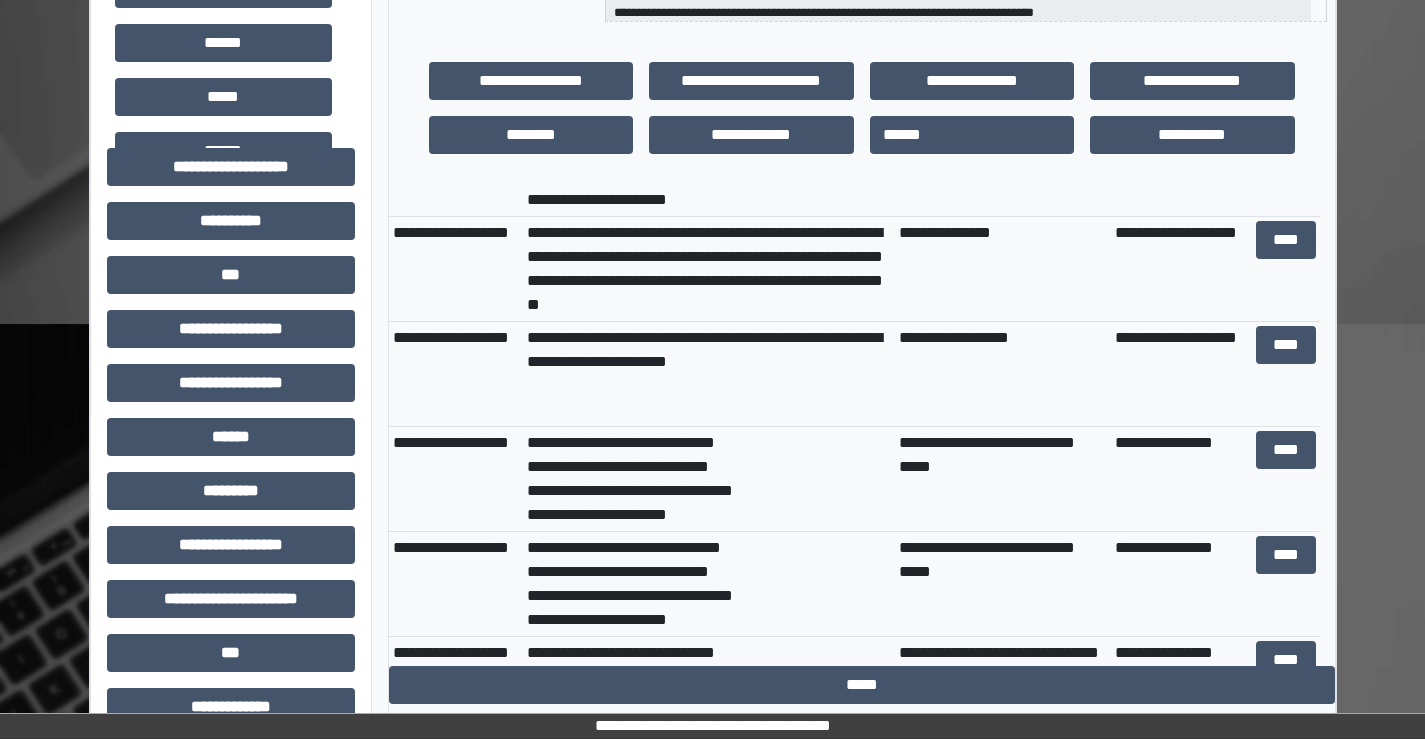 scroll, scrollTop: 1200, scrollLeft: 0, axis: vertical 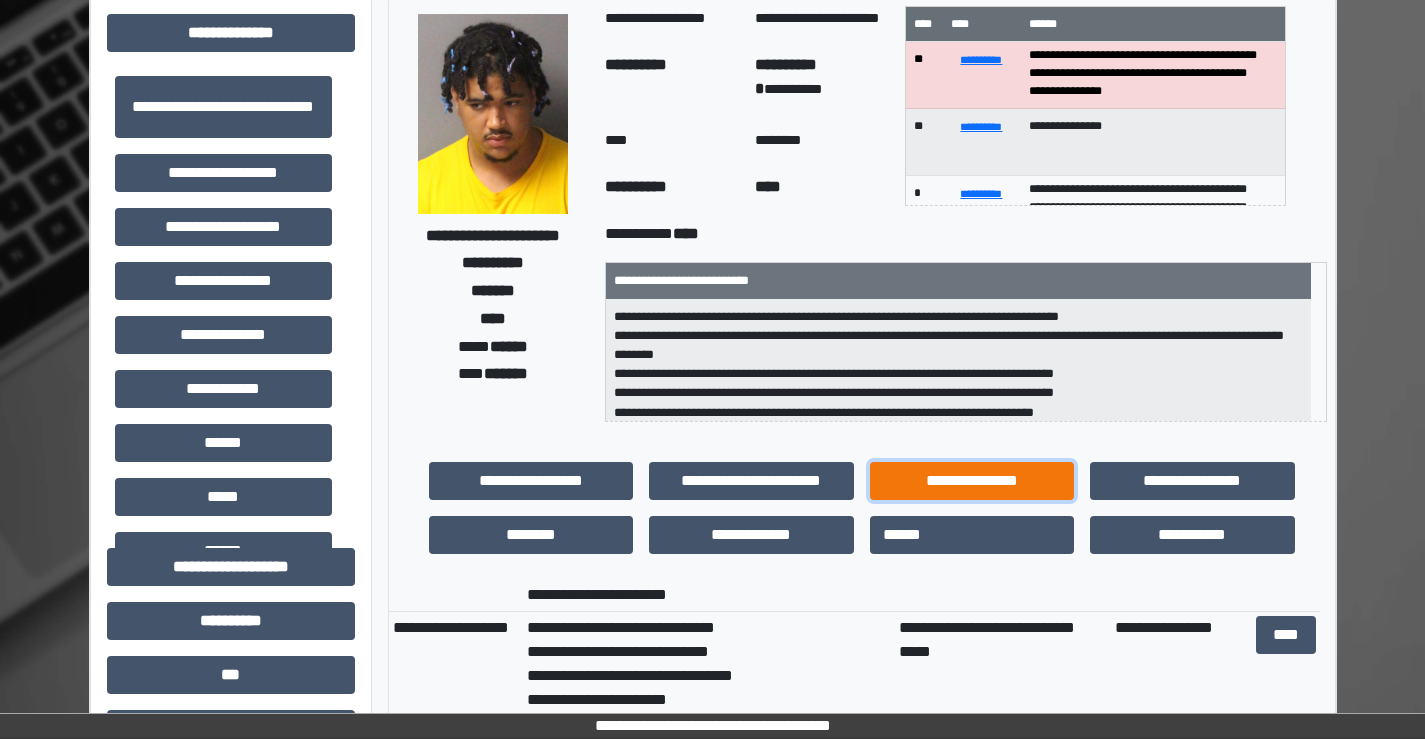 click on "**********" at bounding box center (972, 481) 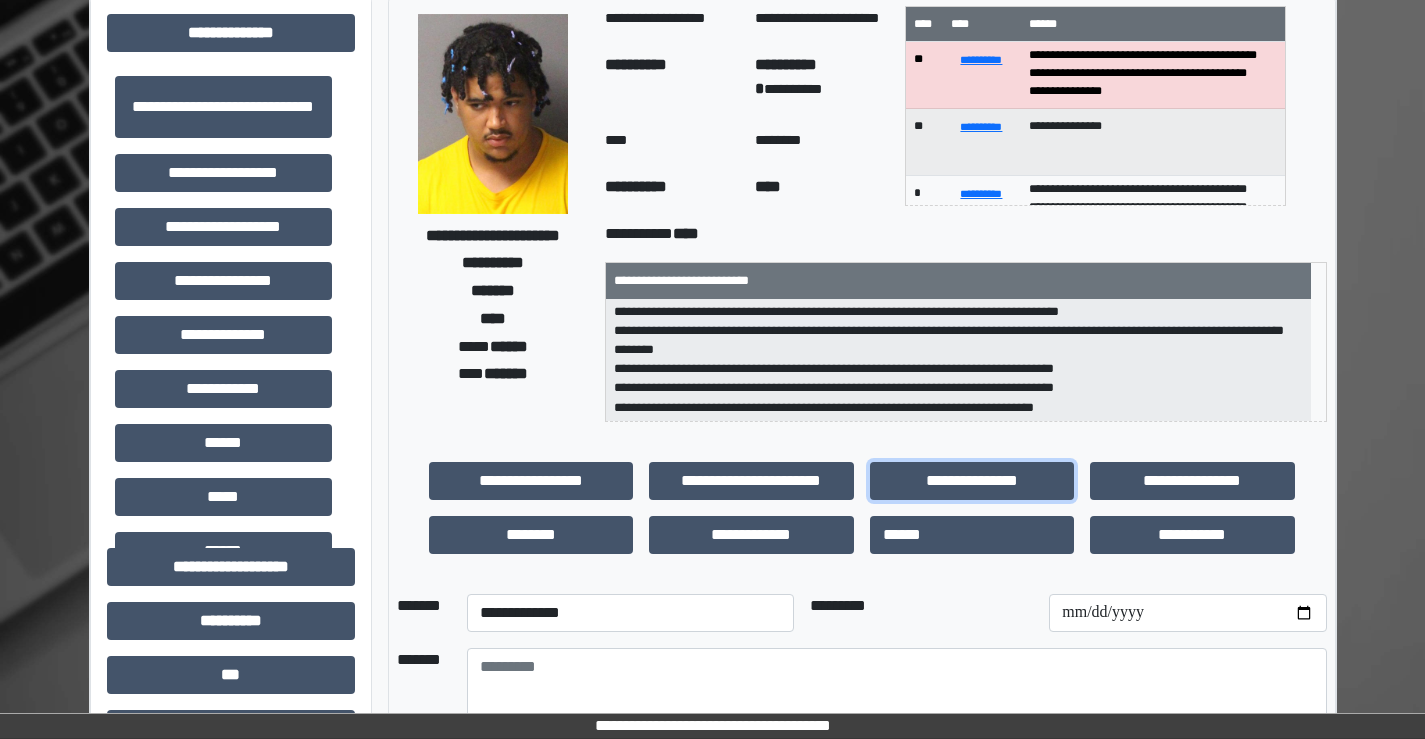 scroll, scrollTop: 6, scrollLeft: 0, axis: vertical 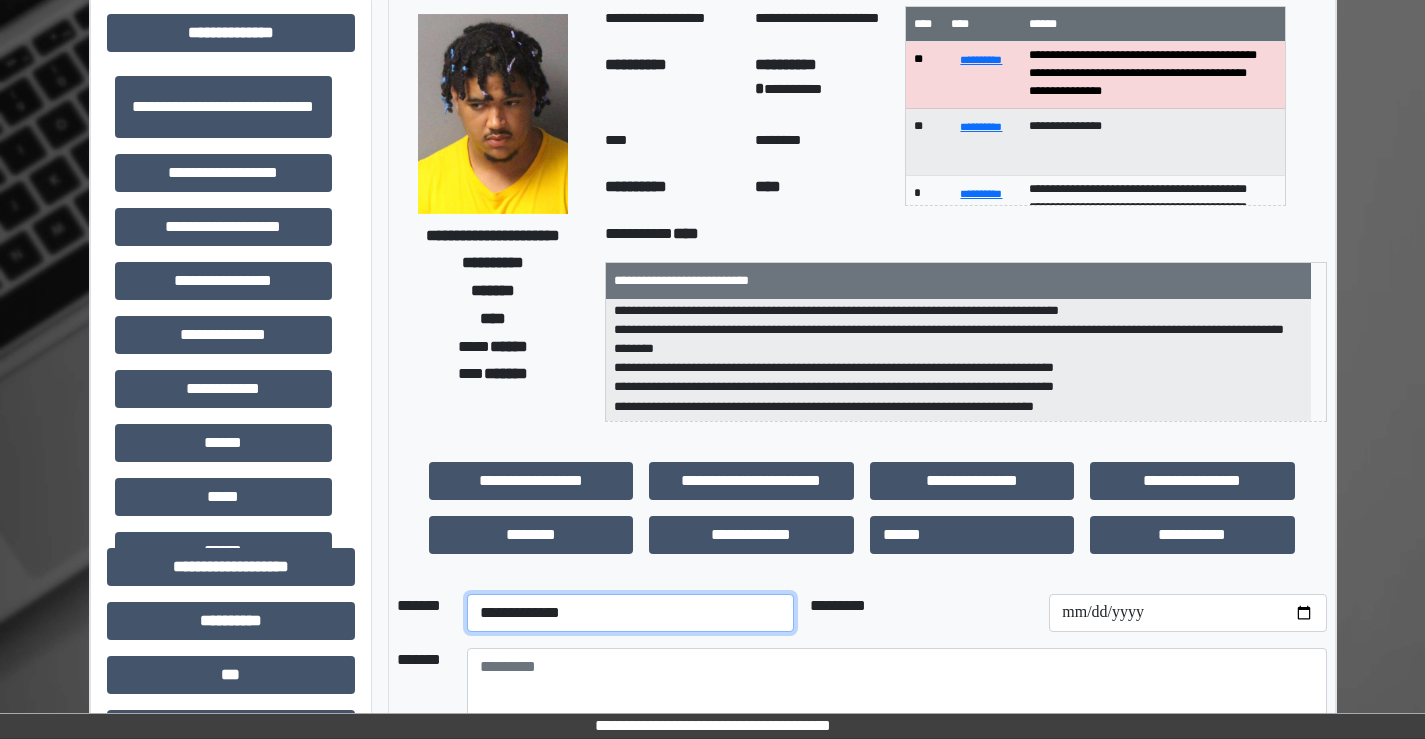drag, startPoint x: 540, startPoint y: 615, endPoint x: 539, endPoint y: 597, distance: 18.027756 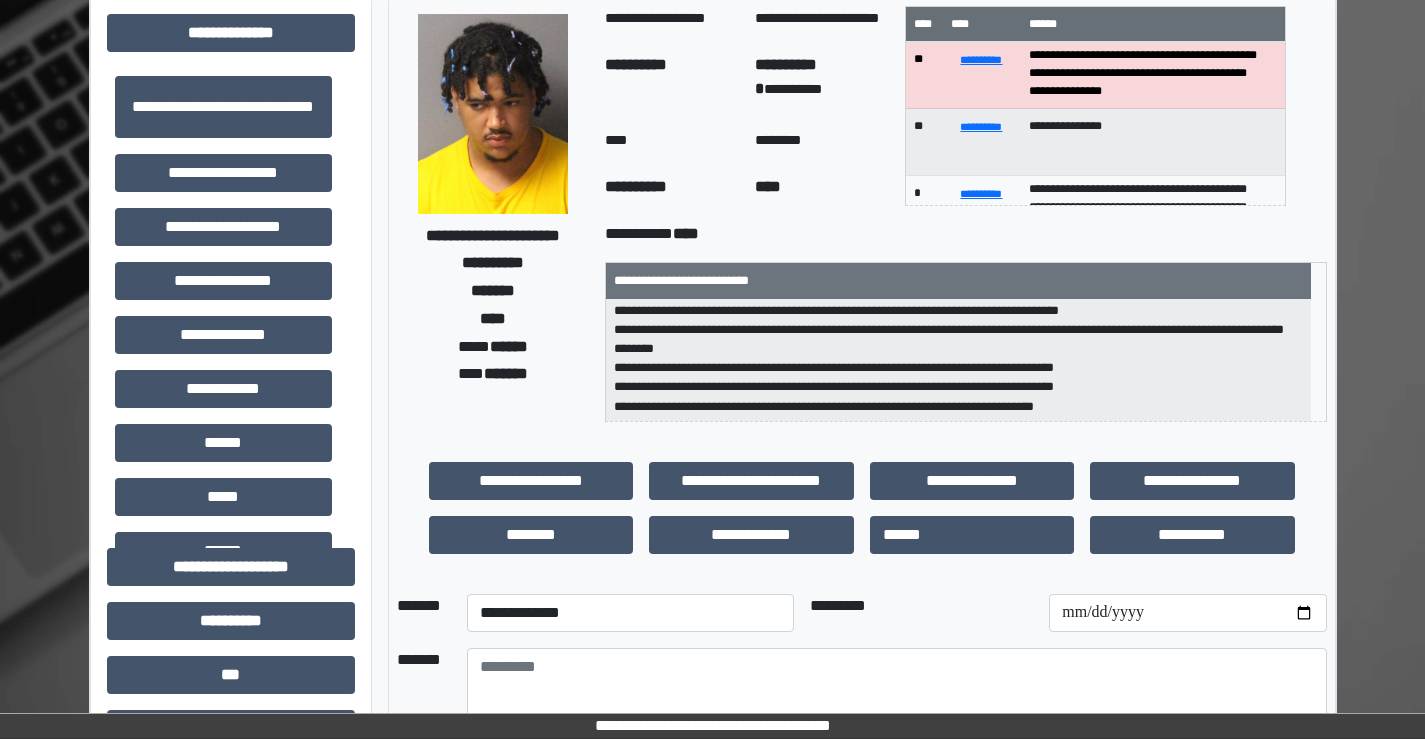 click on "**********" at bounding box center [712, 767] 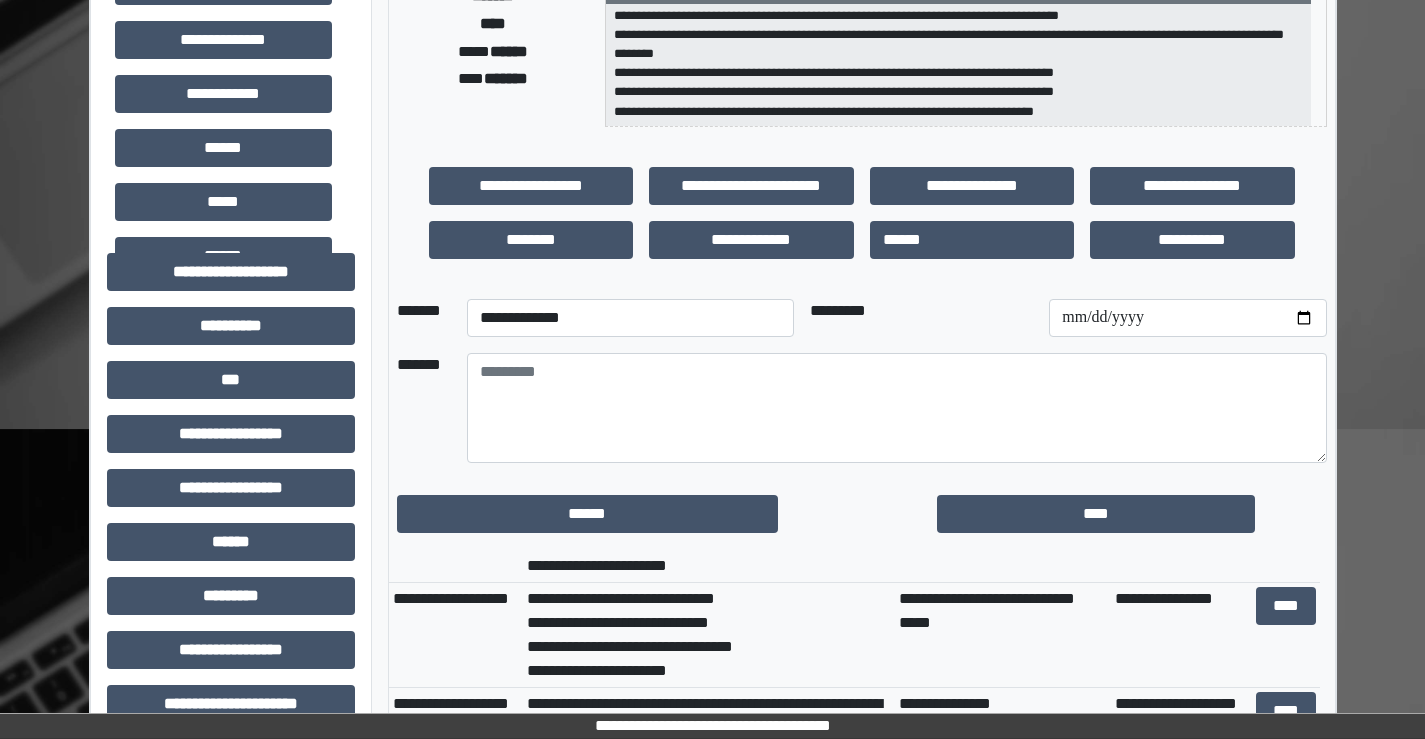 scroll, scrollTop: 400, scrollLeft: 0, axis: vertical 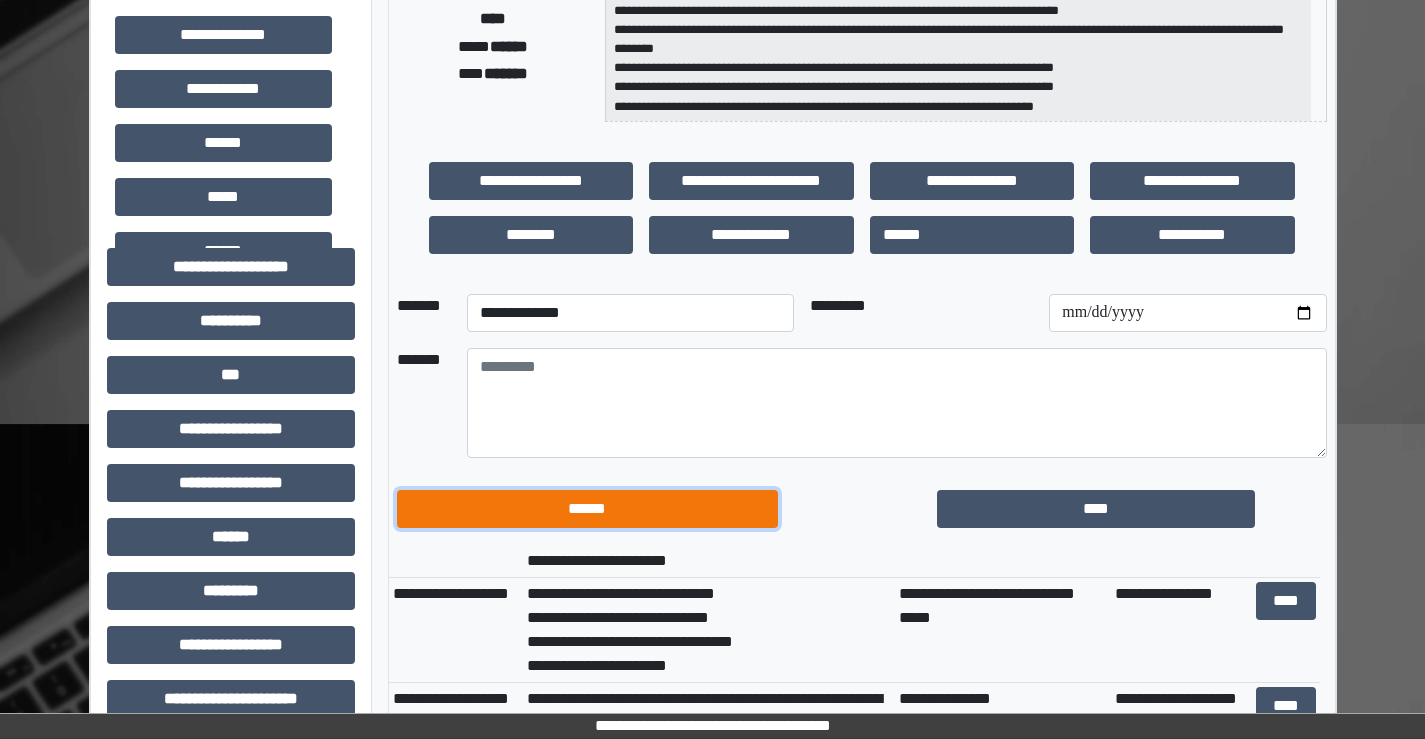 click on "******" at bounding box center (587, 509) 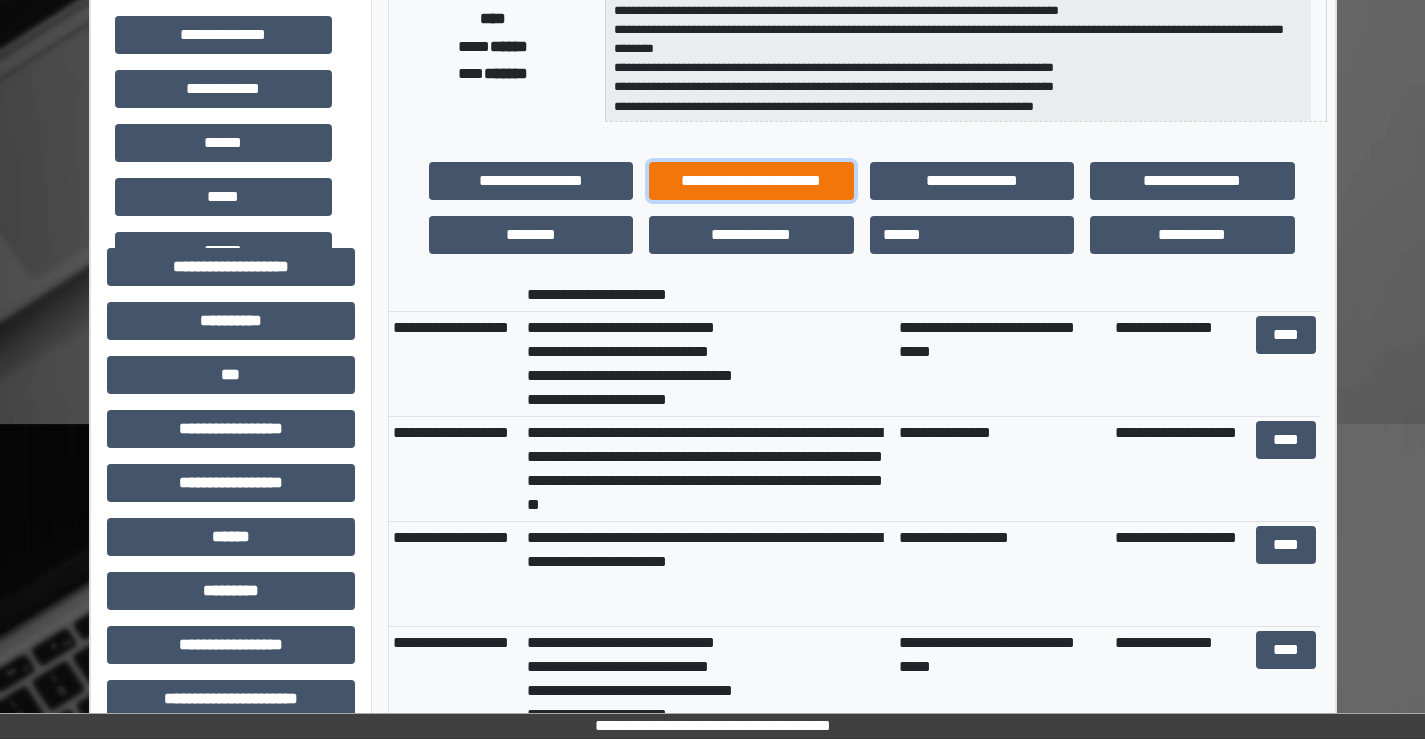 click on "**********" at bounding box center (751, 181) 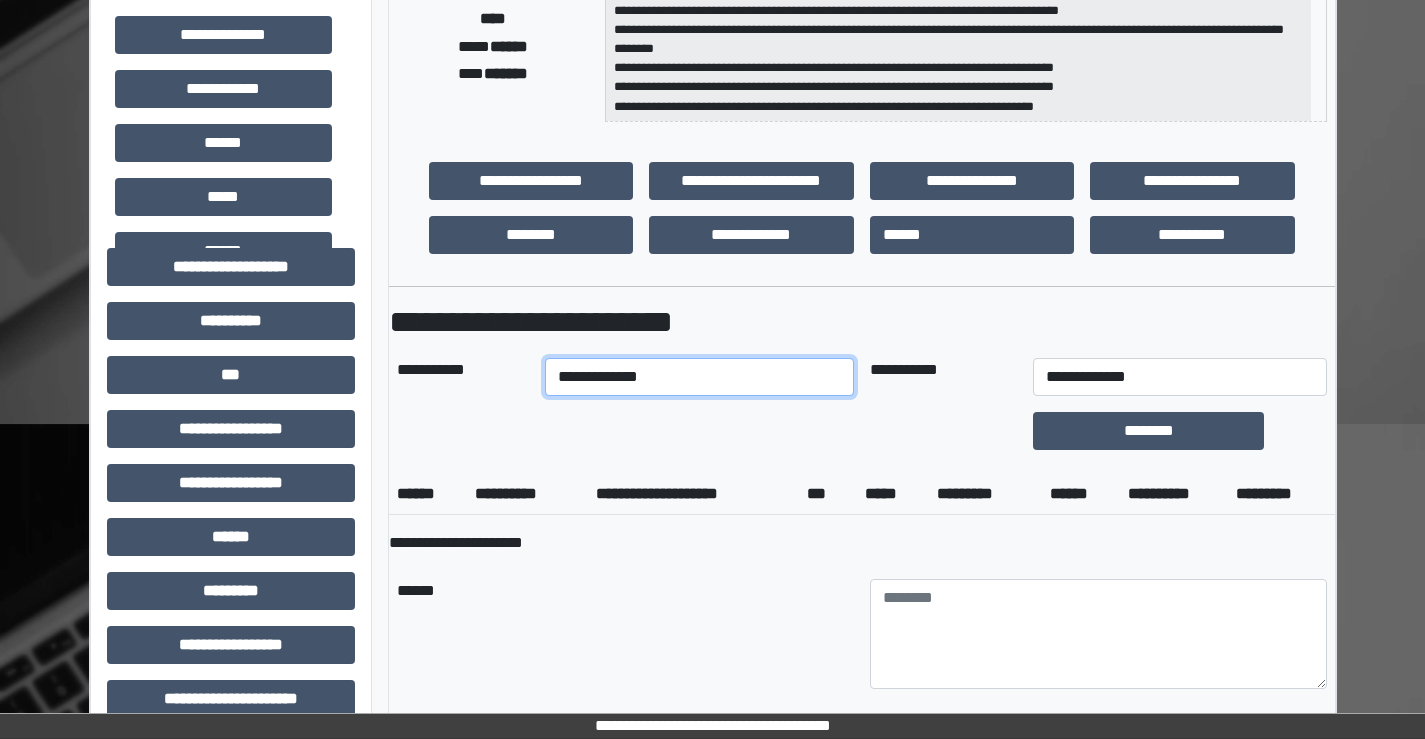 click on "**********" at bounding box center (699, 377) 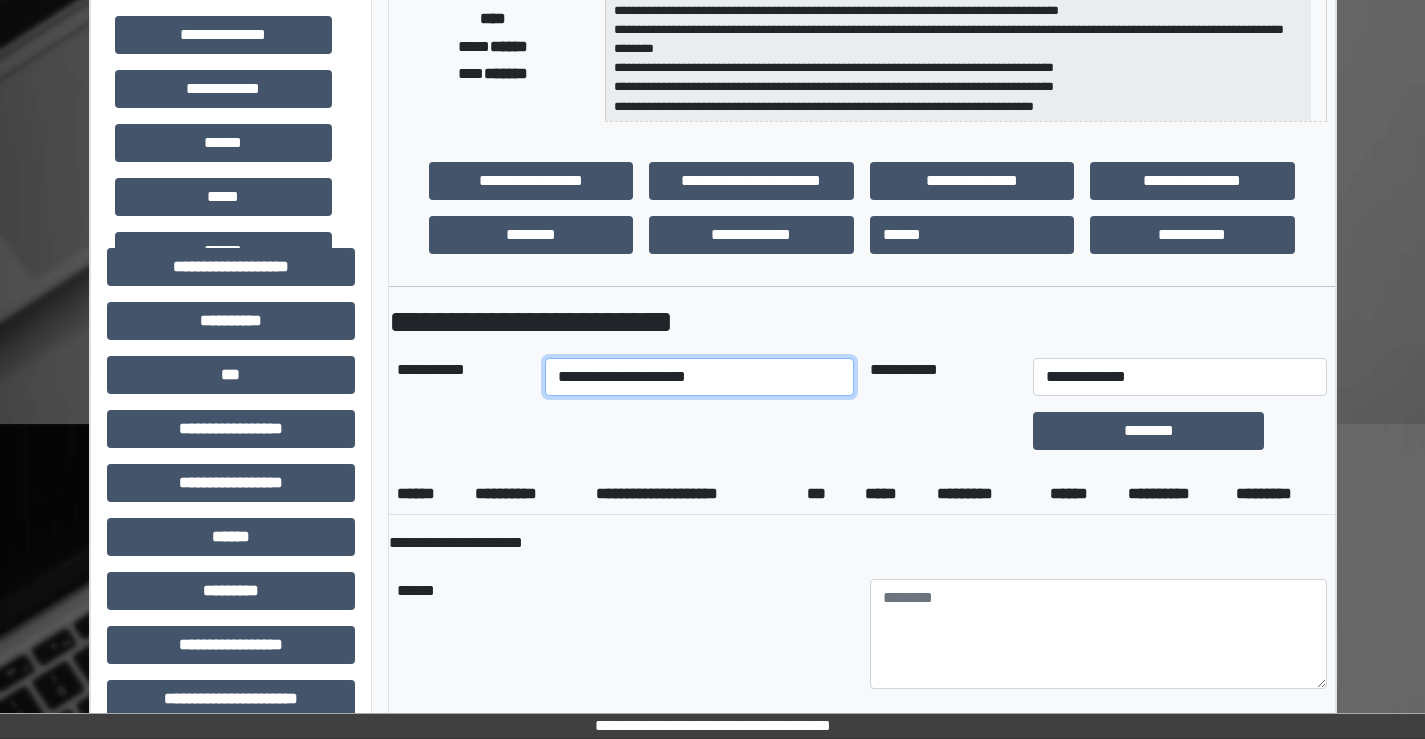 click on "**********" at bounding box center [699, 377] 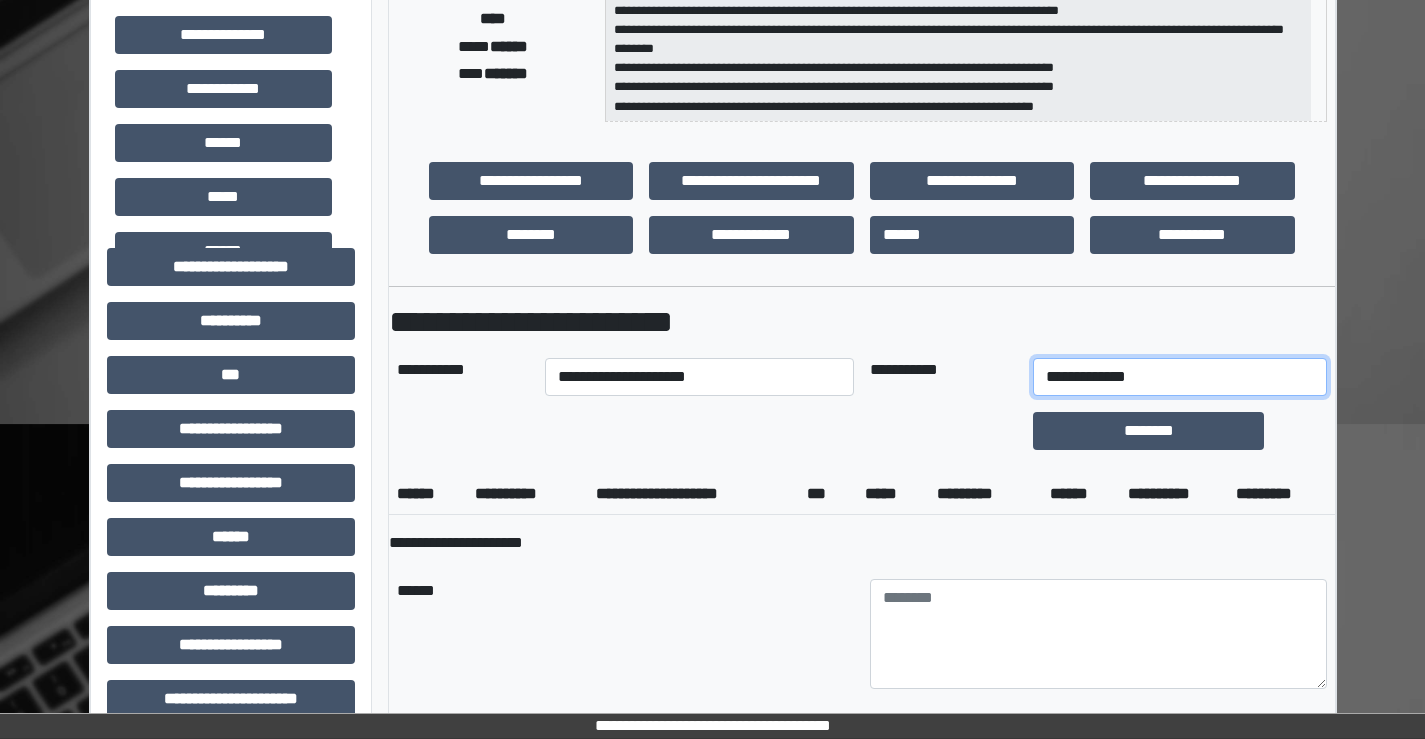 click on "**********" at bounding box center (1179, 377) 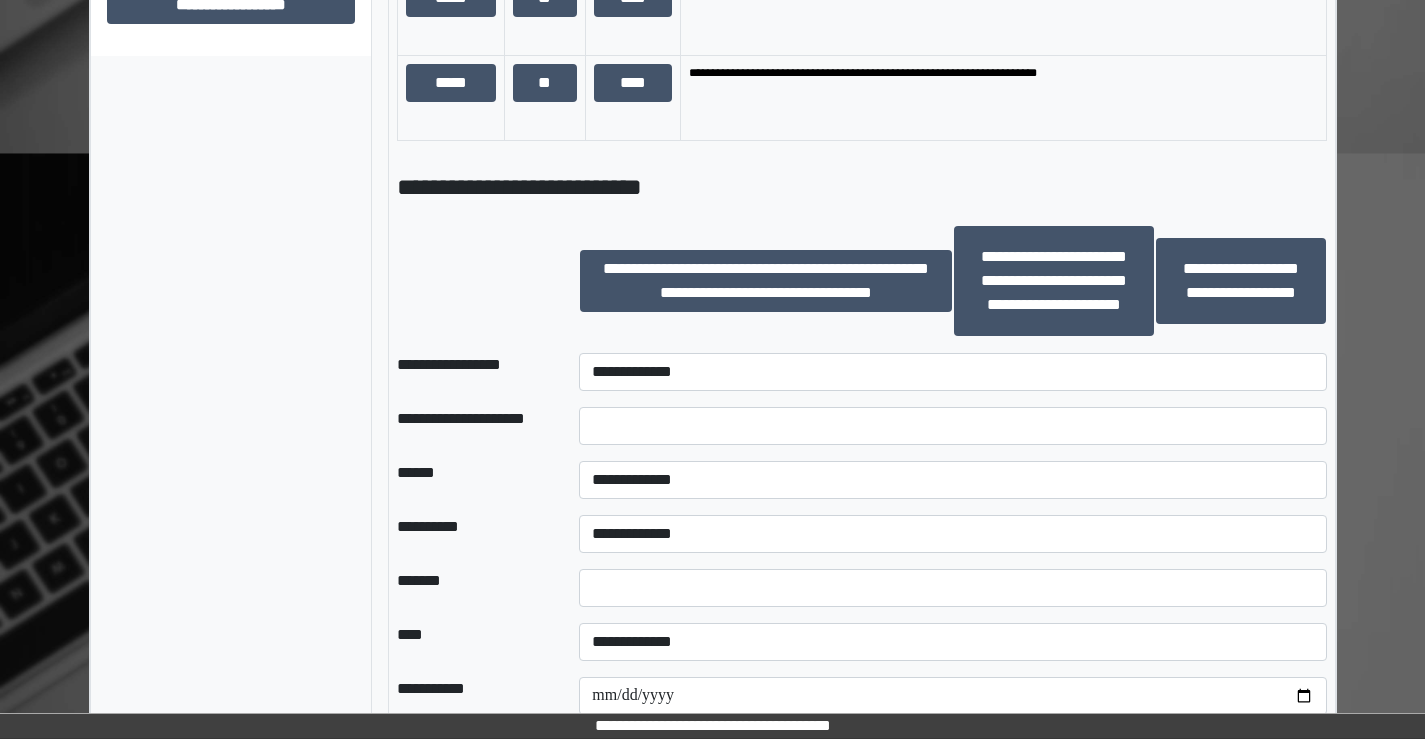 scroll, scrollTop: 1800, scrollLeft: 0, axis: vertical 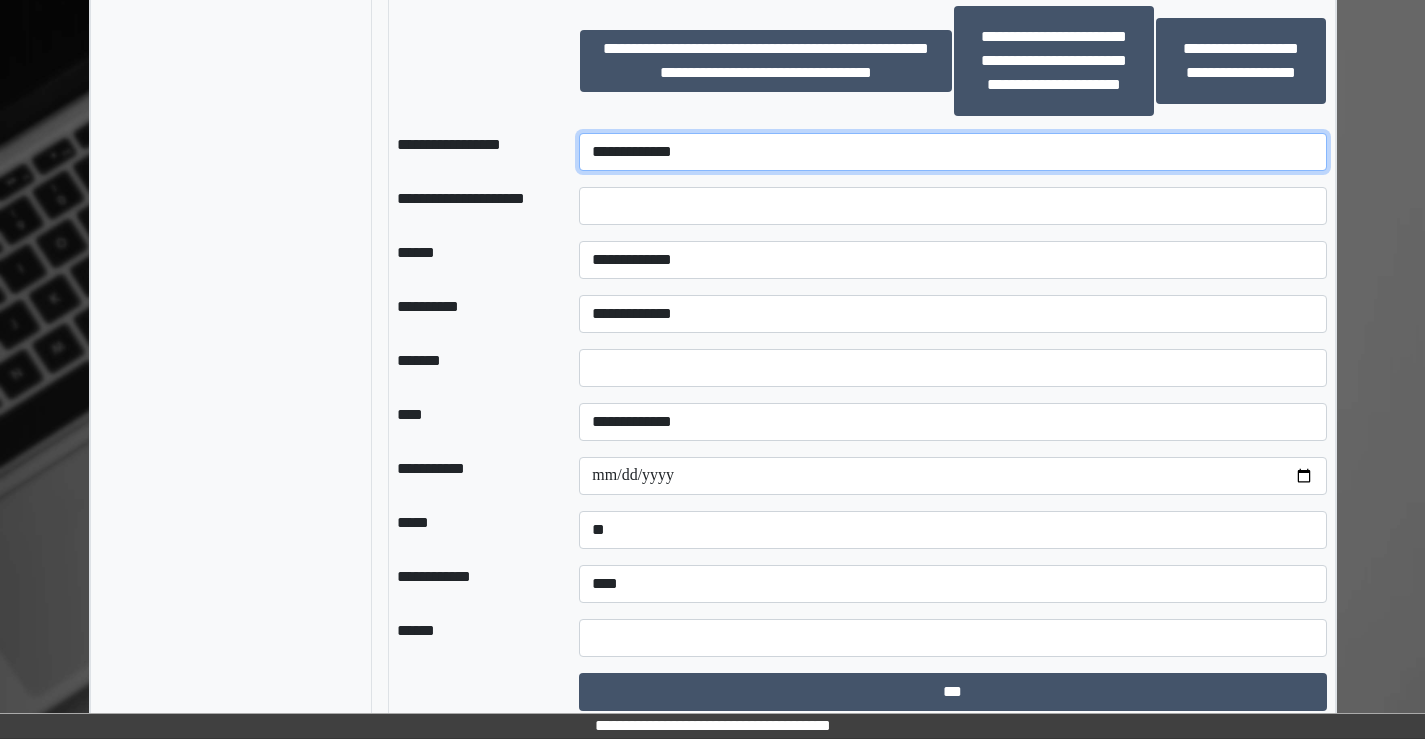 click on "**********" at bounding box center (952, 152) 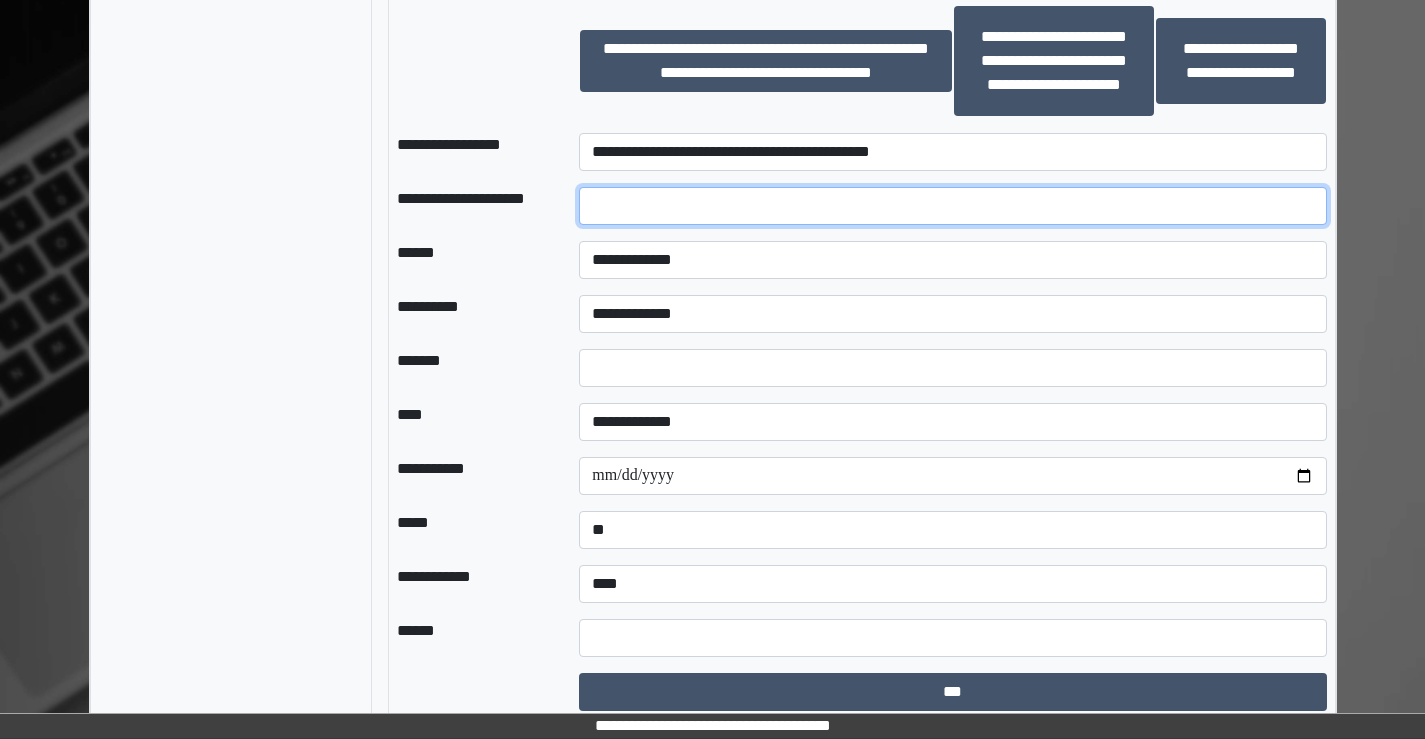 click at bounding box center [952, 206] 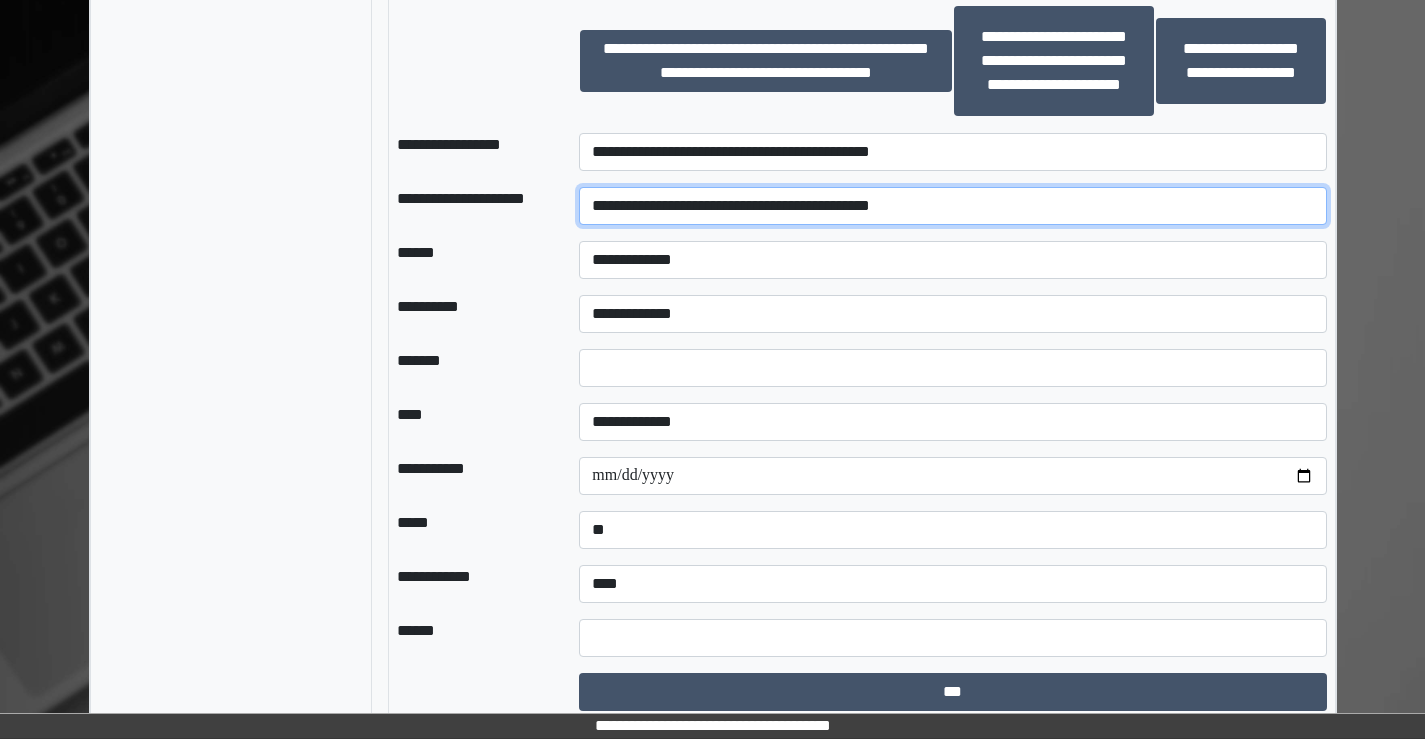 click on "**********" at bounding box center [952, 206] 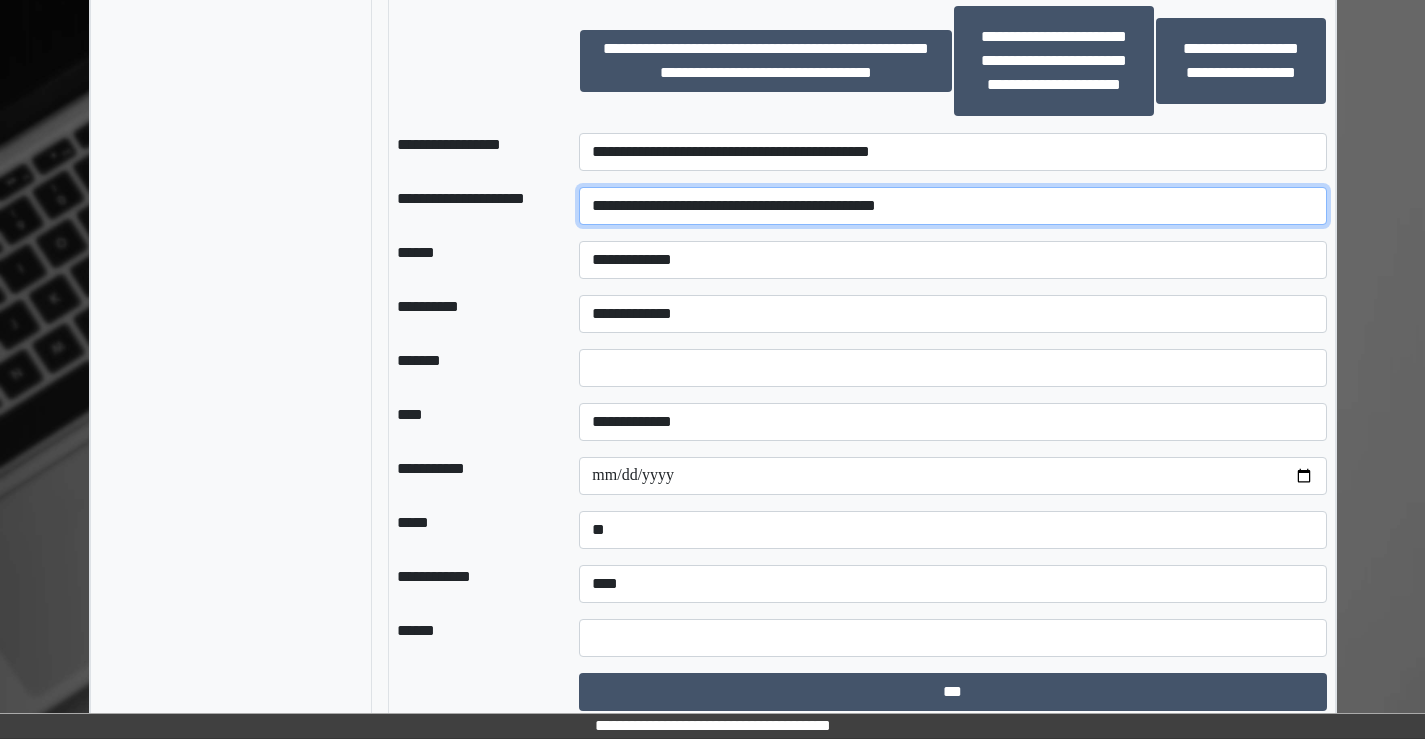 type on "**********" 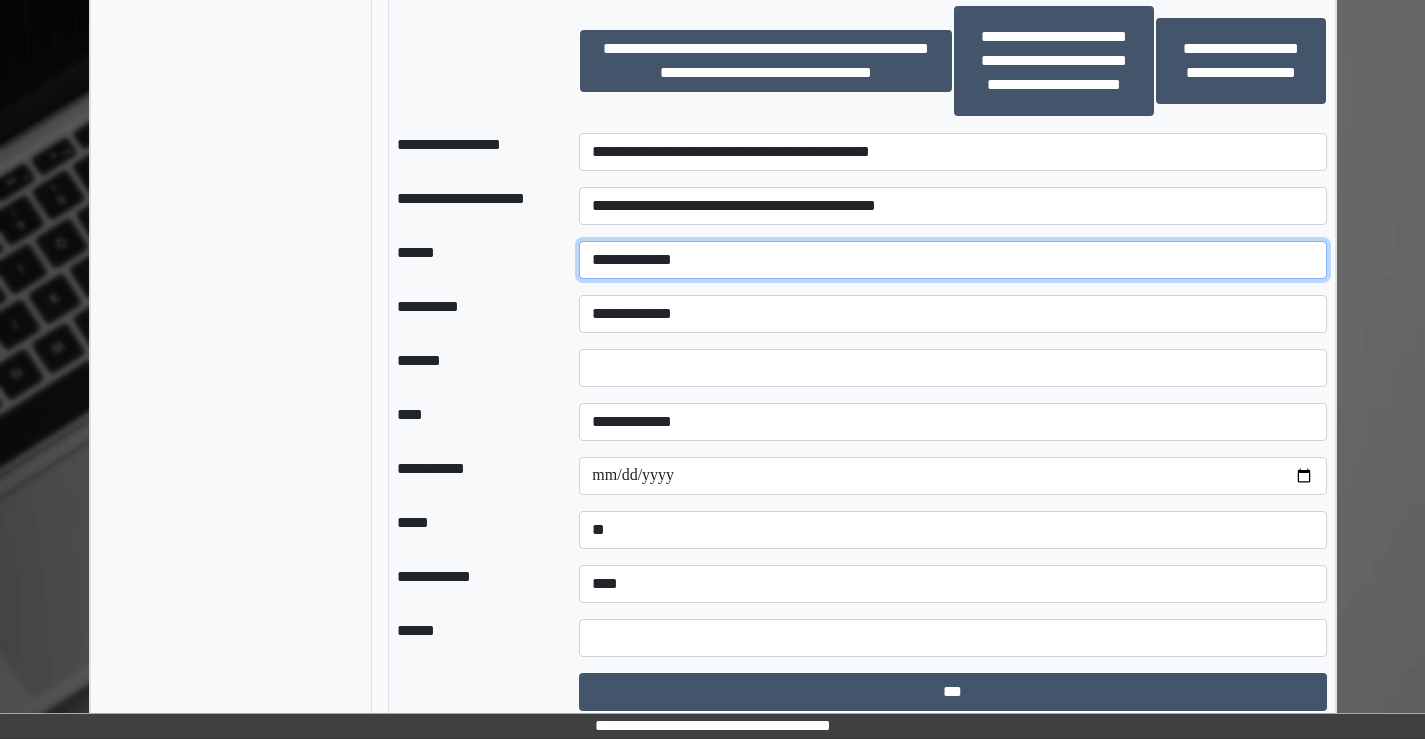 click on "**********" at bounding box center (952, 260) 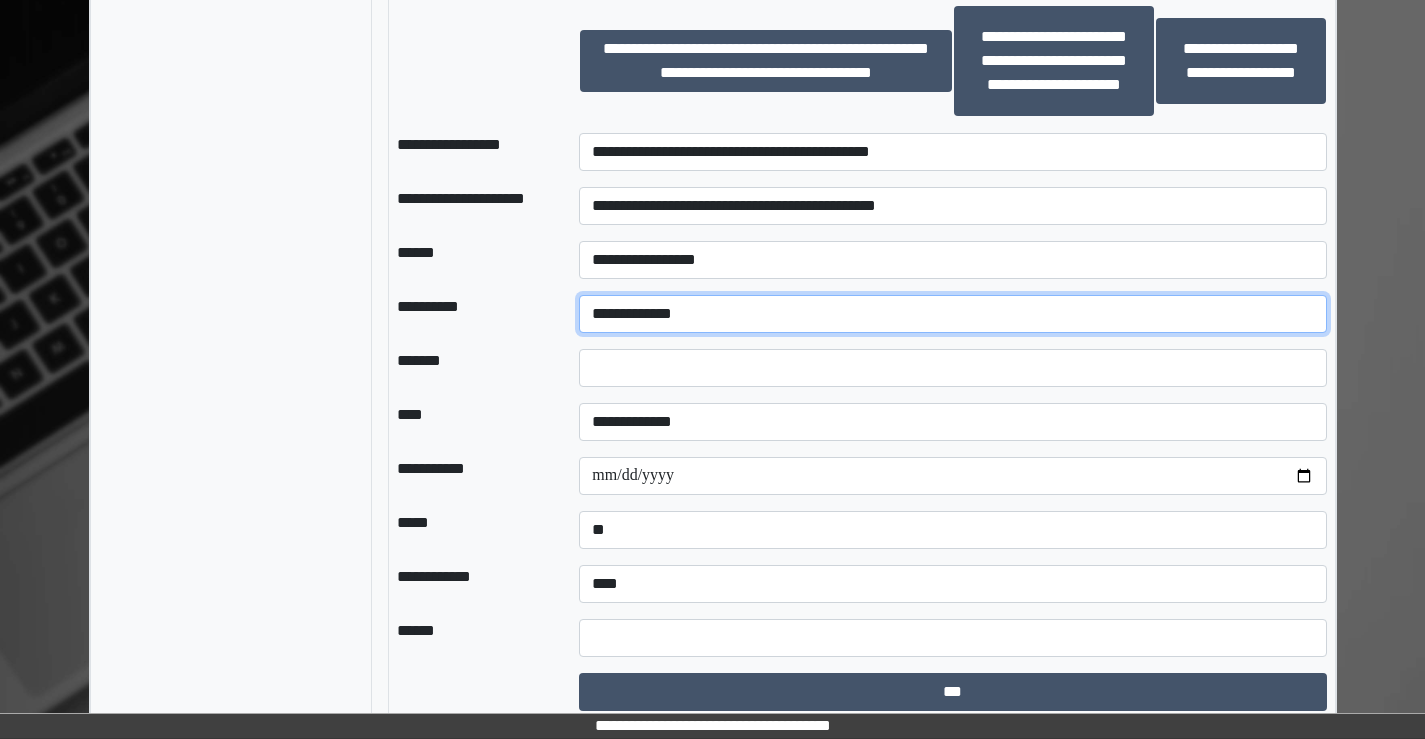 click on "**********" at bounding box center (952, 314) 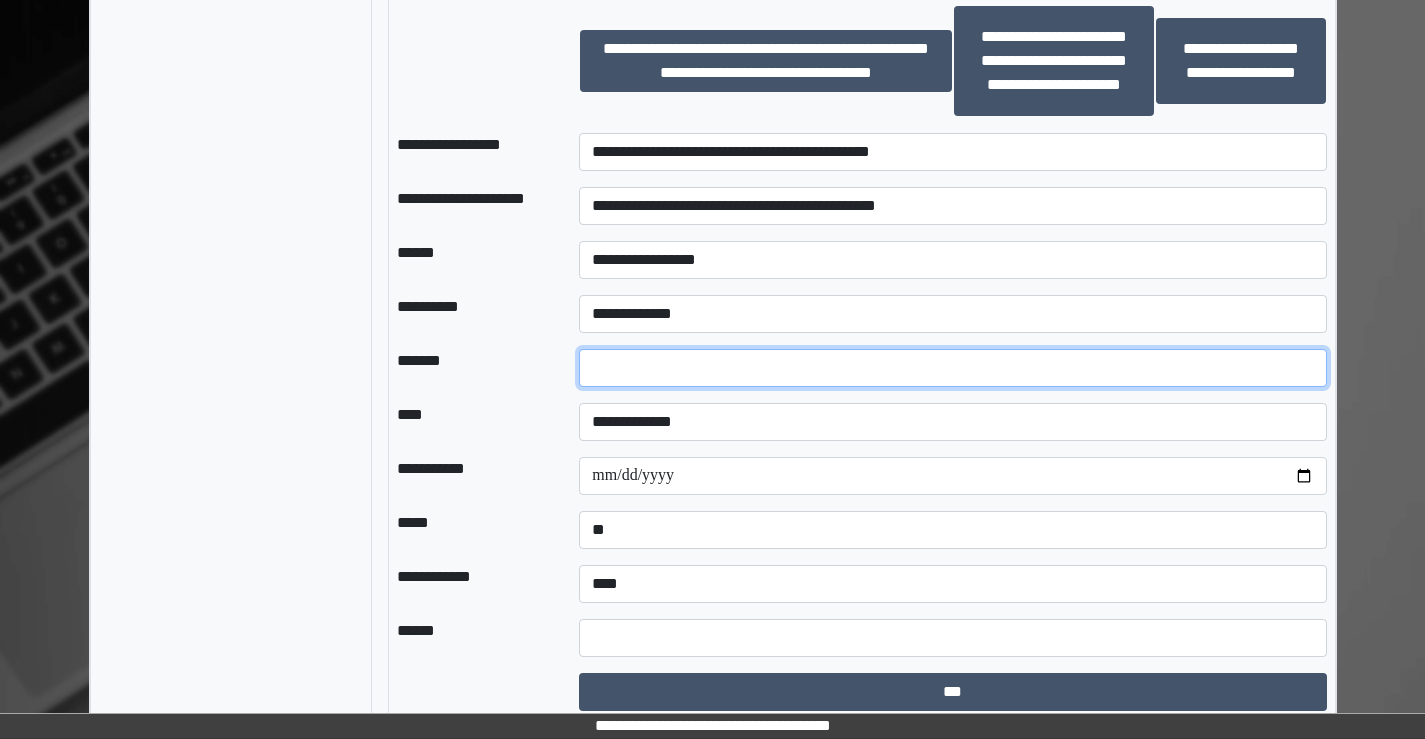 click at bounding box center (952, 368) 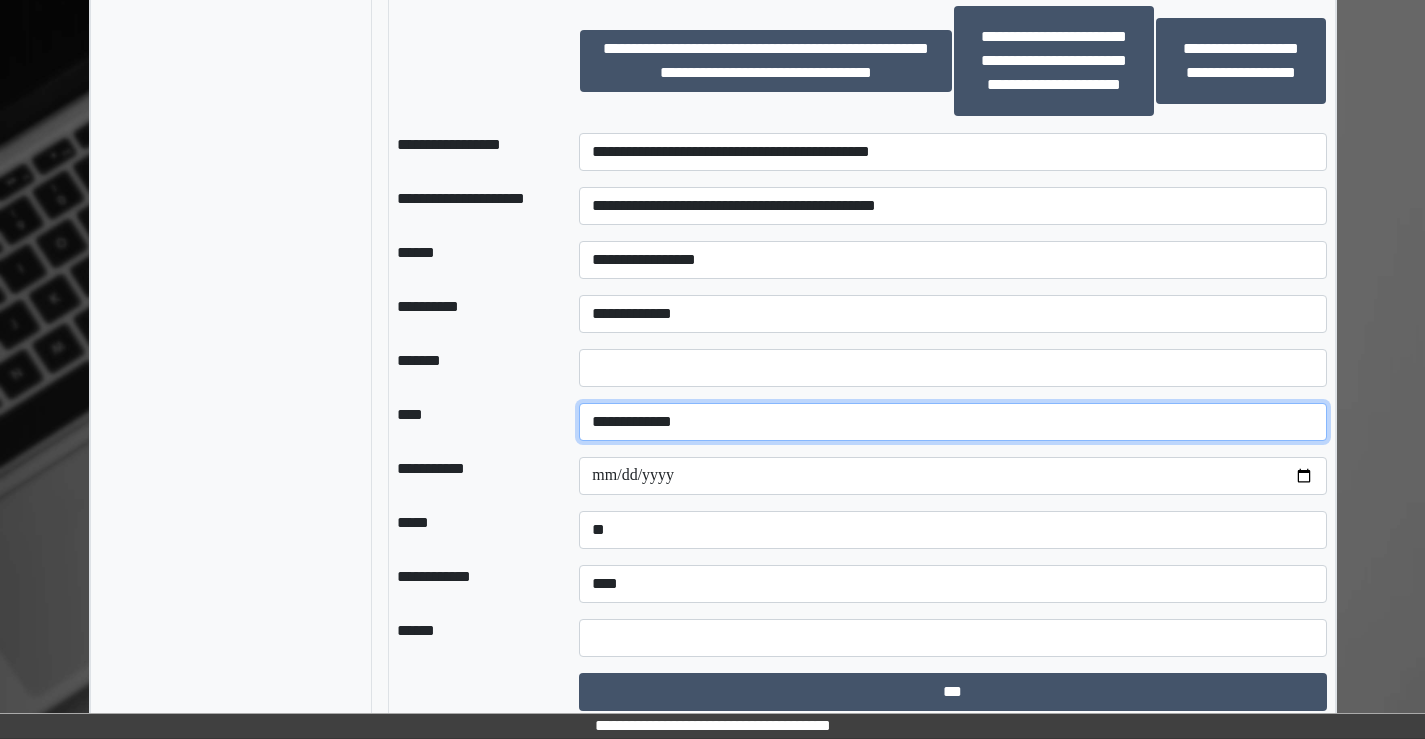 click on "**********" at bounding box center [952, 422] 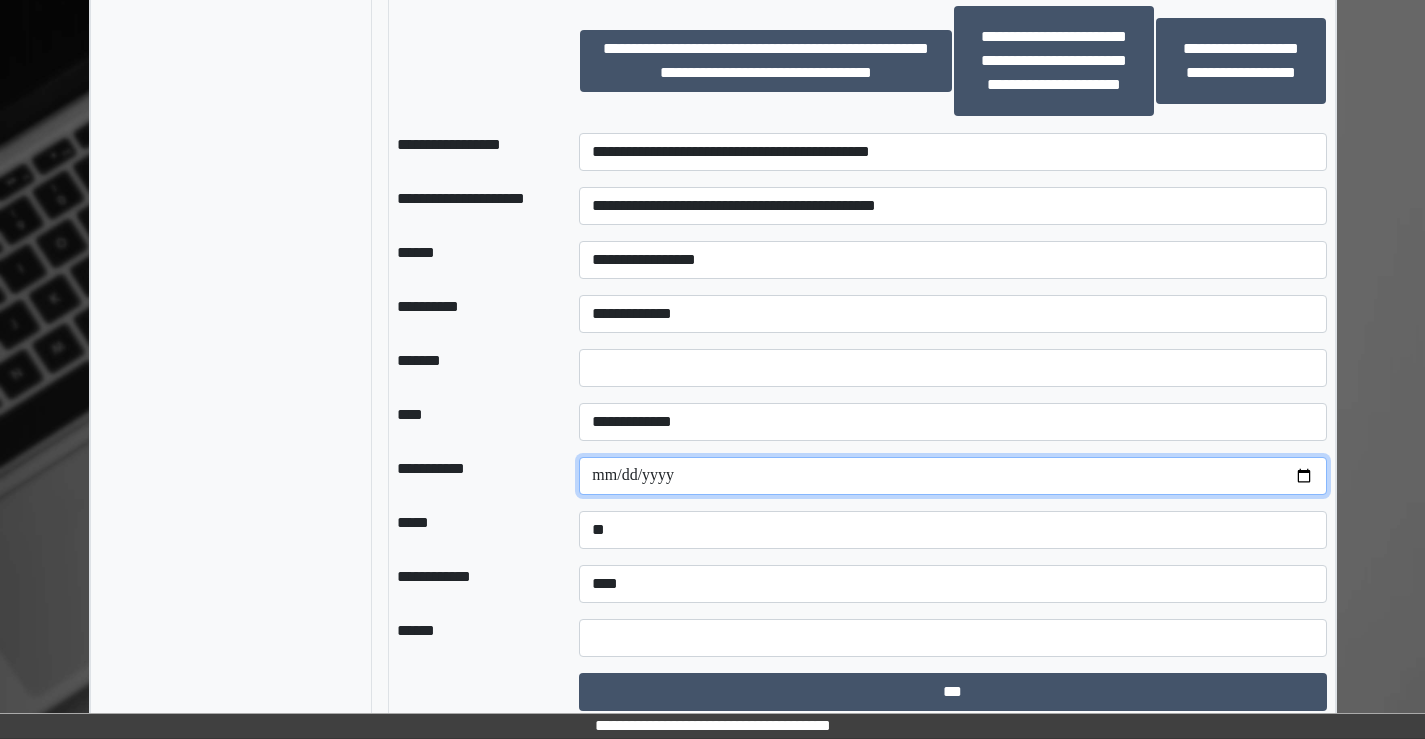 drag, startPoint x: 1306, startPoint y: 475, endPoint x: 858, endPoint y: 465, distance: 448.1116 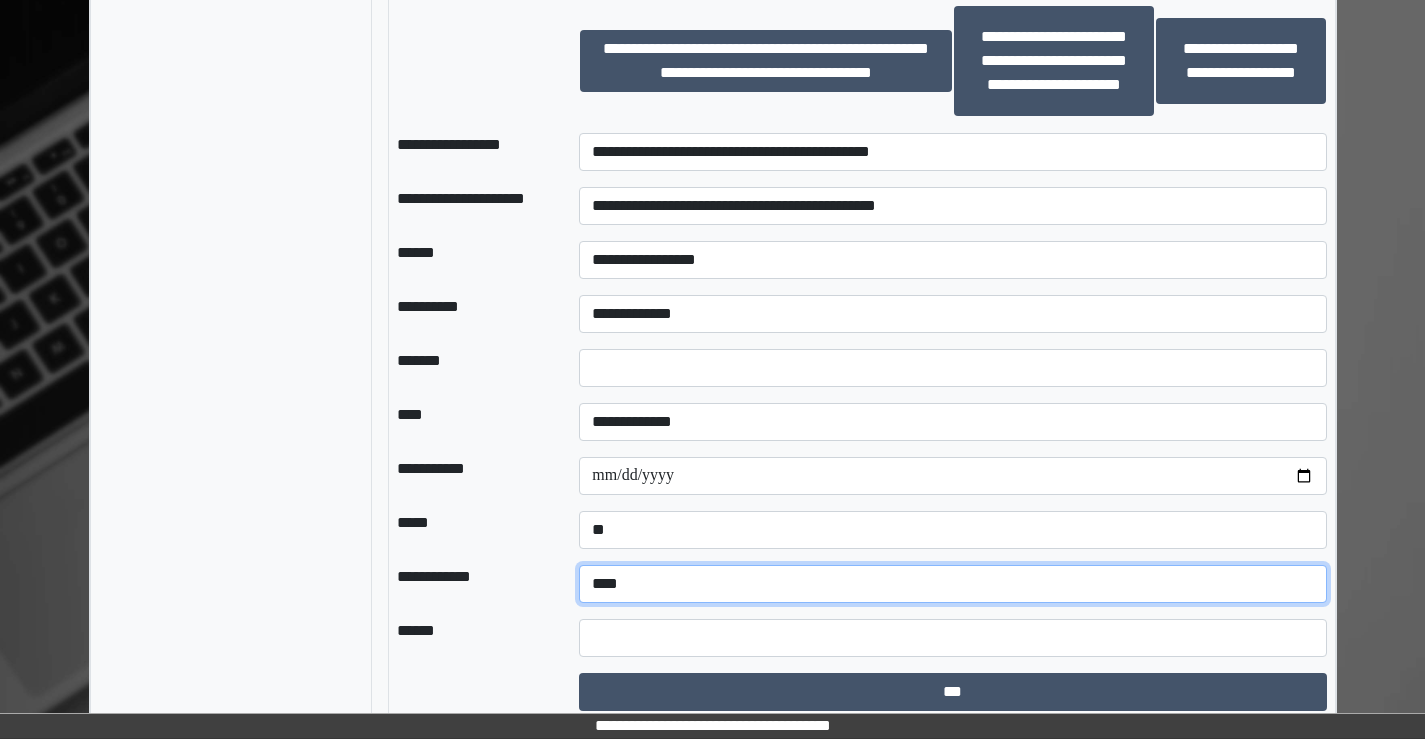 click on "**********" at bounding box center (952, 584) 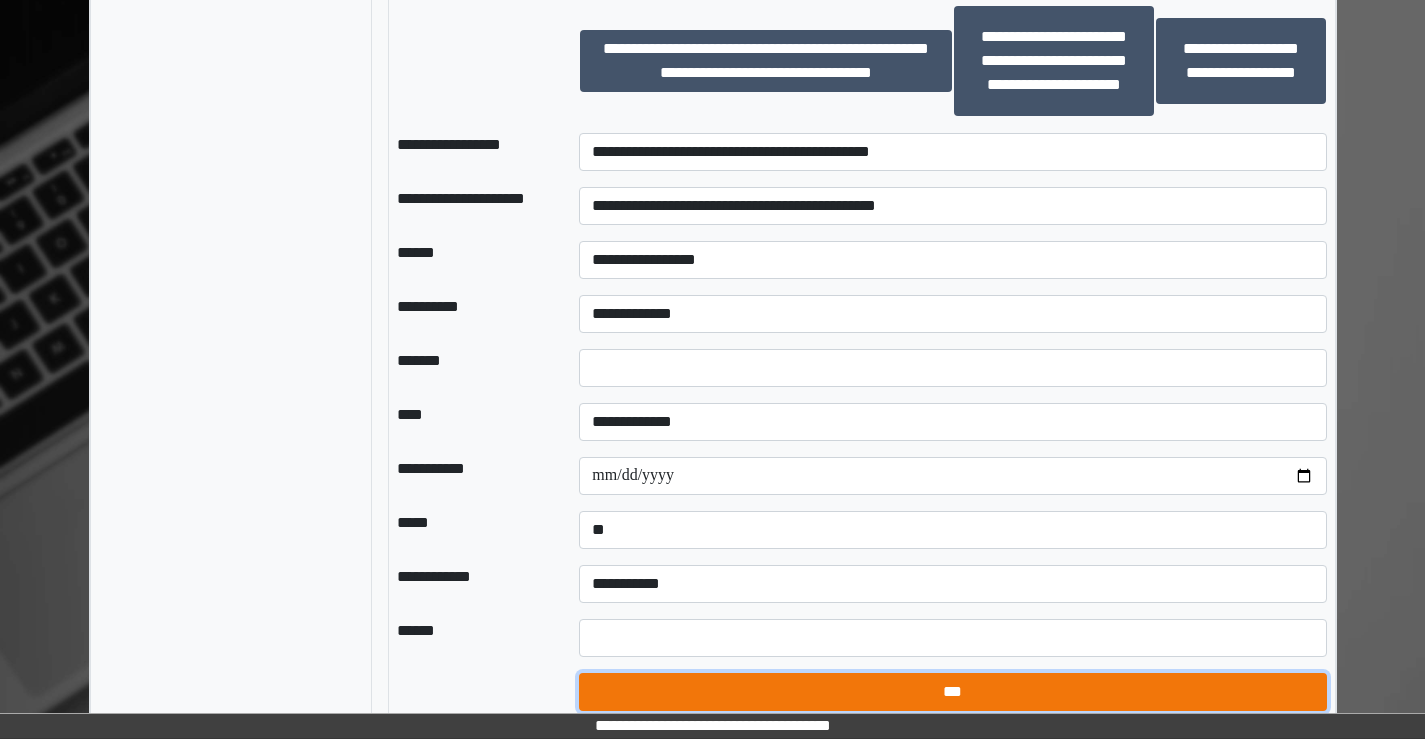 click on "***" at bounding box center (952, 692) 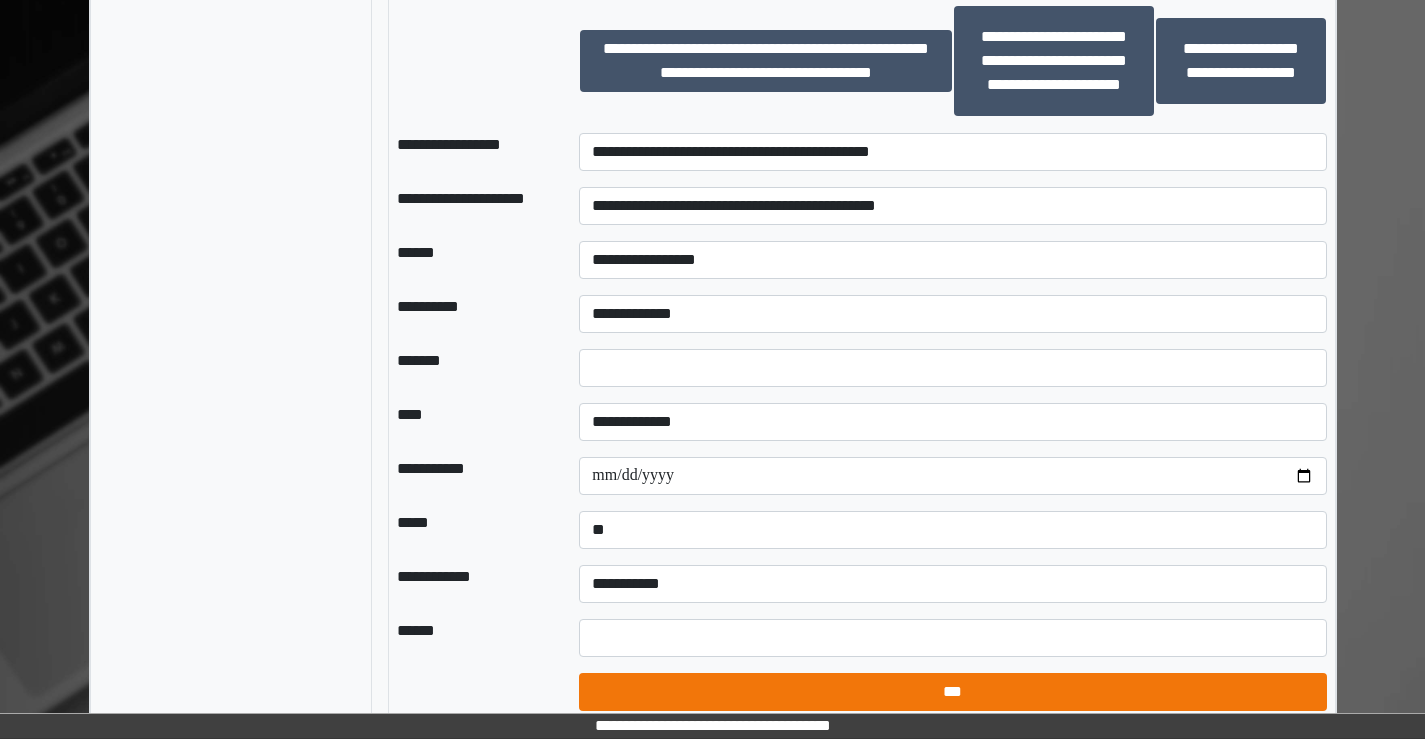 select on "*" 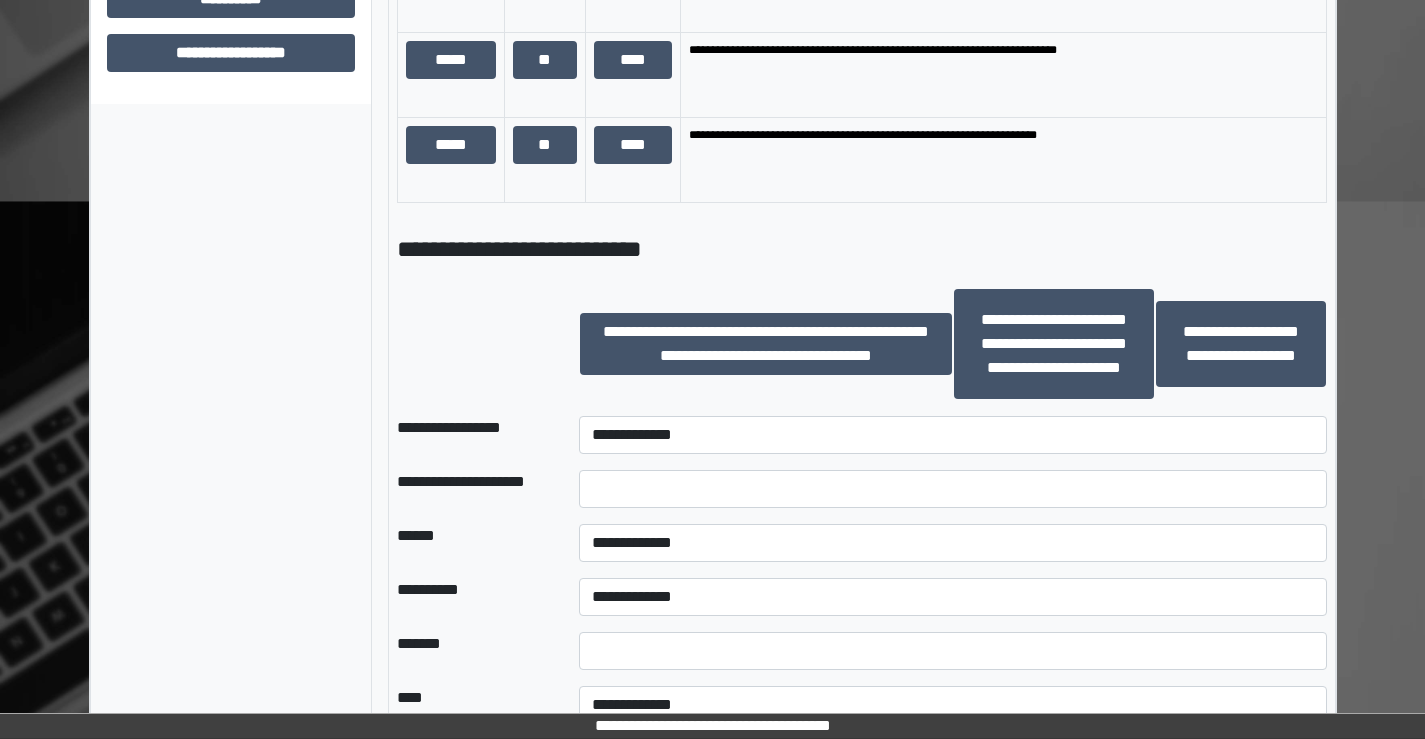 scroll, scrollTop: 1700, scrollLeft: 0, axis: vertical 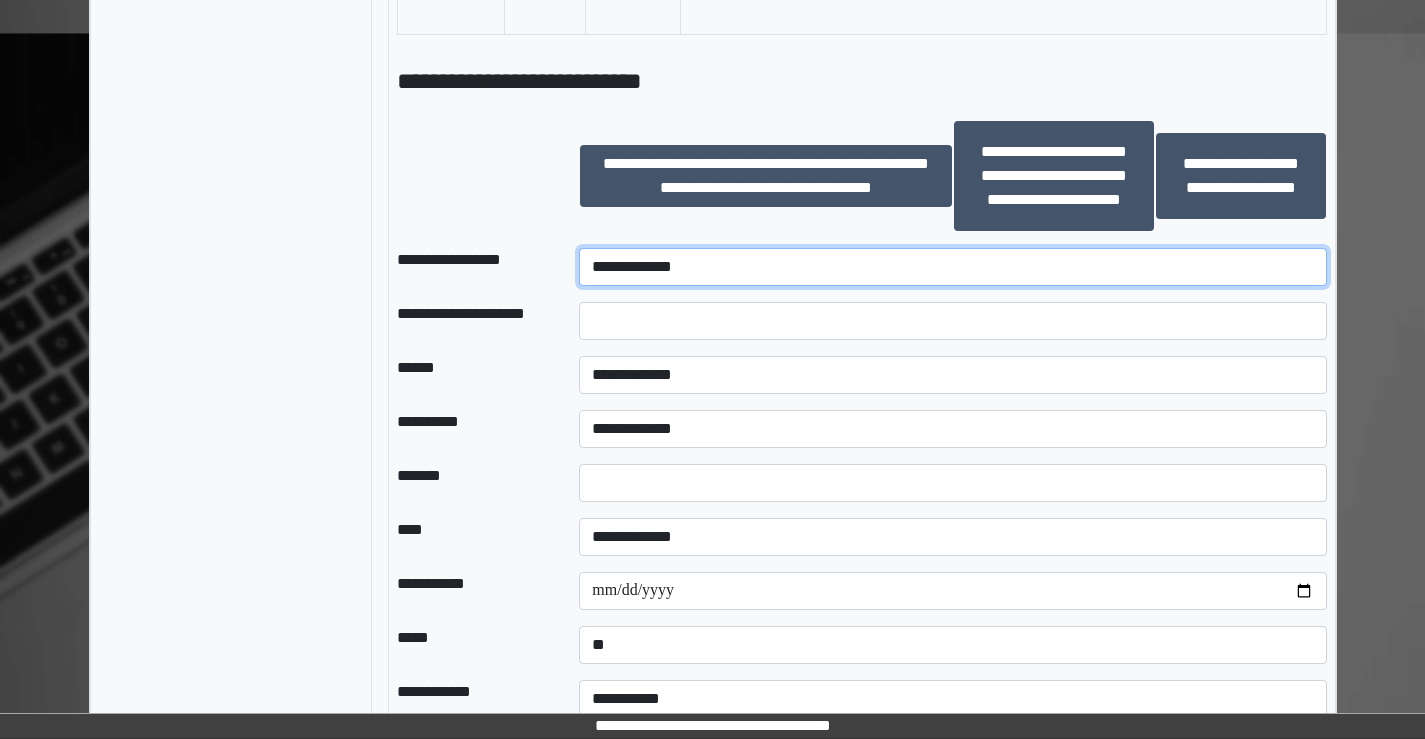 click on "**********" at bounding box center [952, 267] 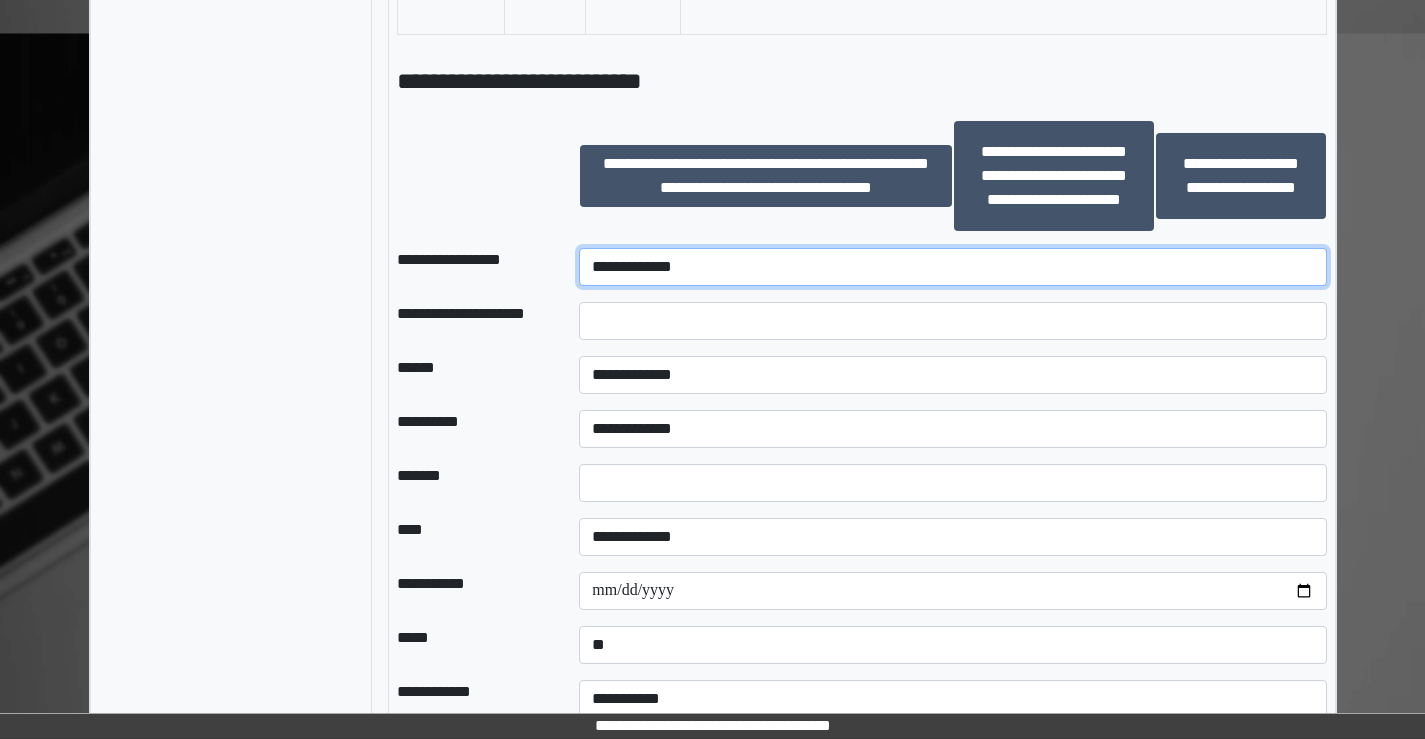 select on "******" 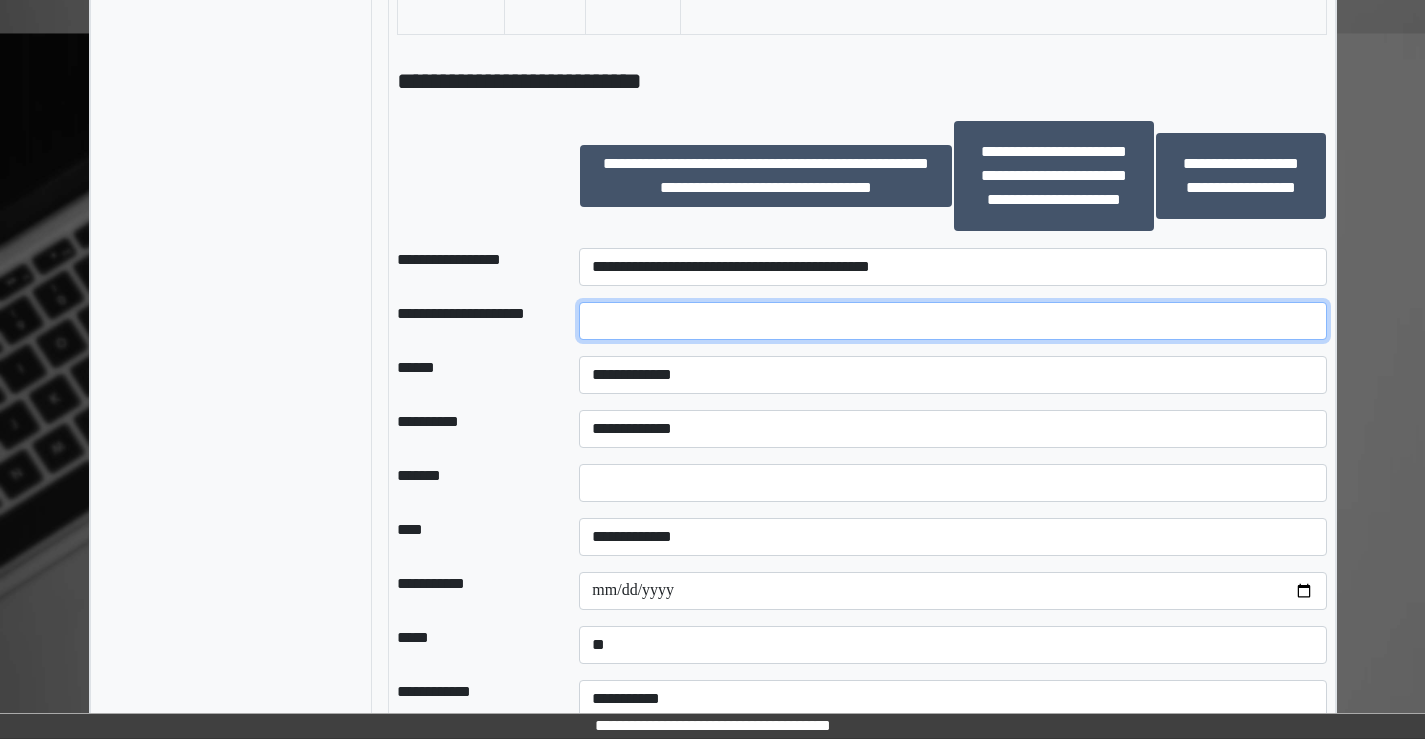 click at bounding box center [952, 321] 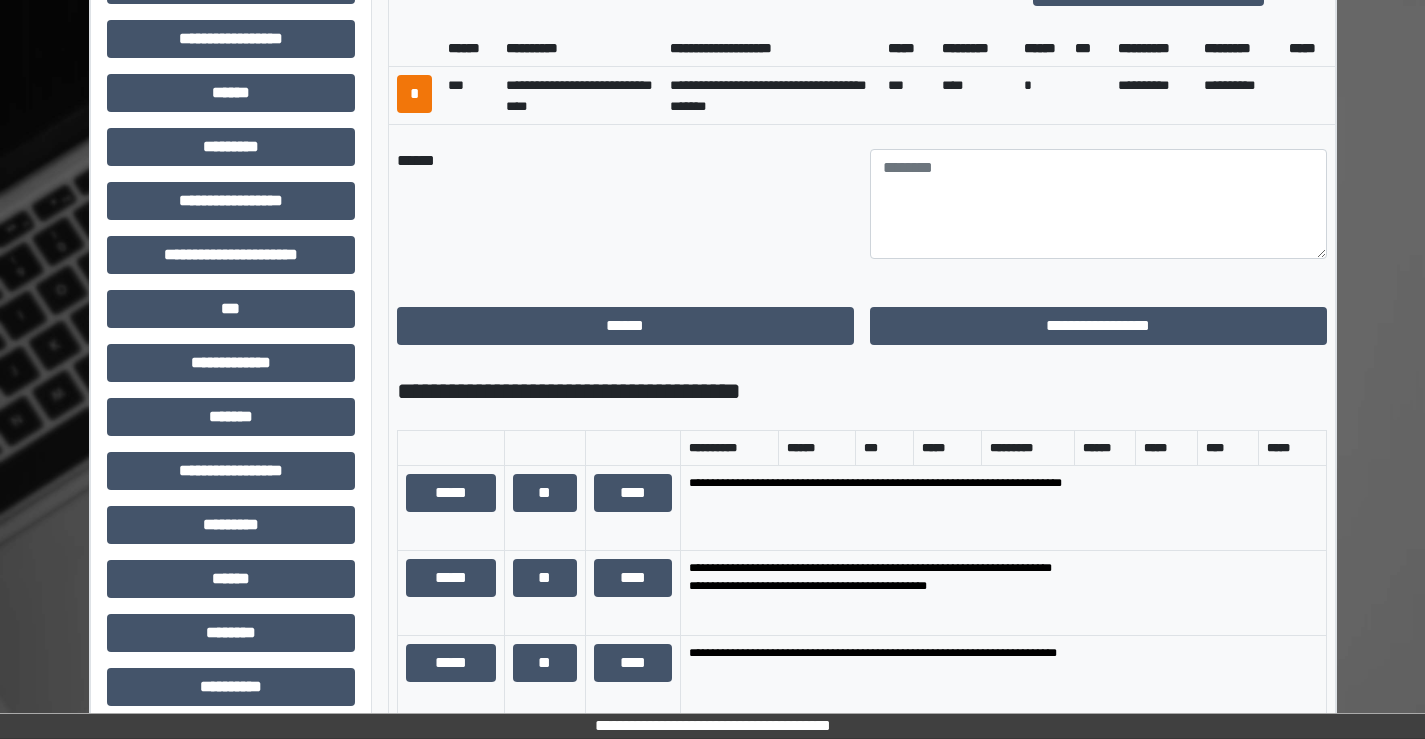 scroll, scrollTop: 800, scrollLeft: 0, axis: vertical 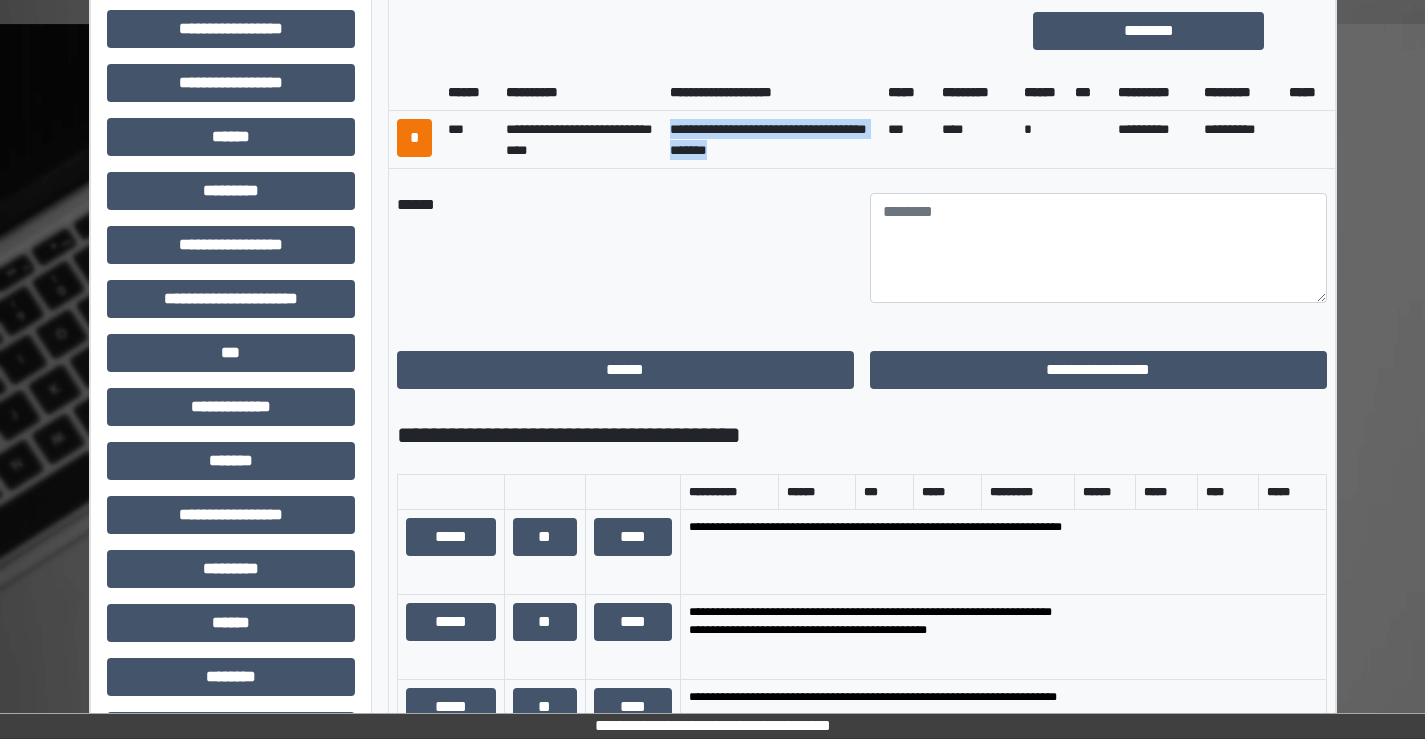 drag, startPoint x: 771, startPoint y: 180, endPoint x: 669, endPoint y: 146, distance: 107.51744 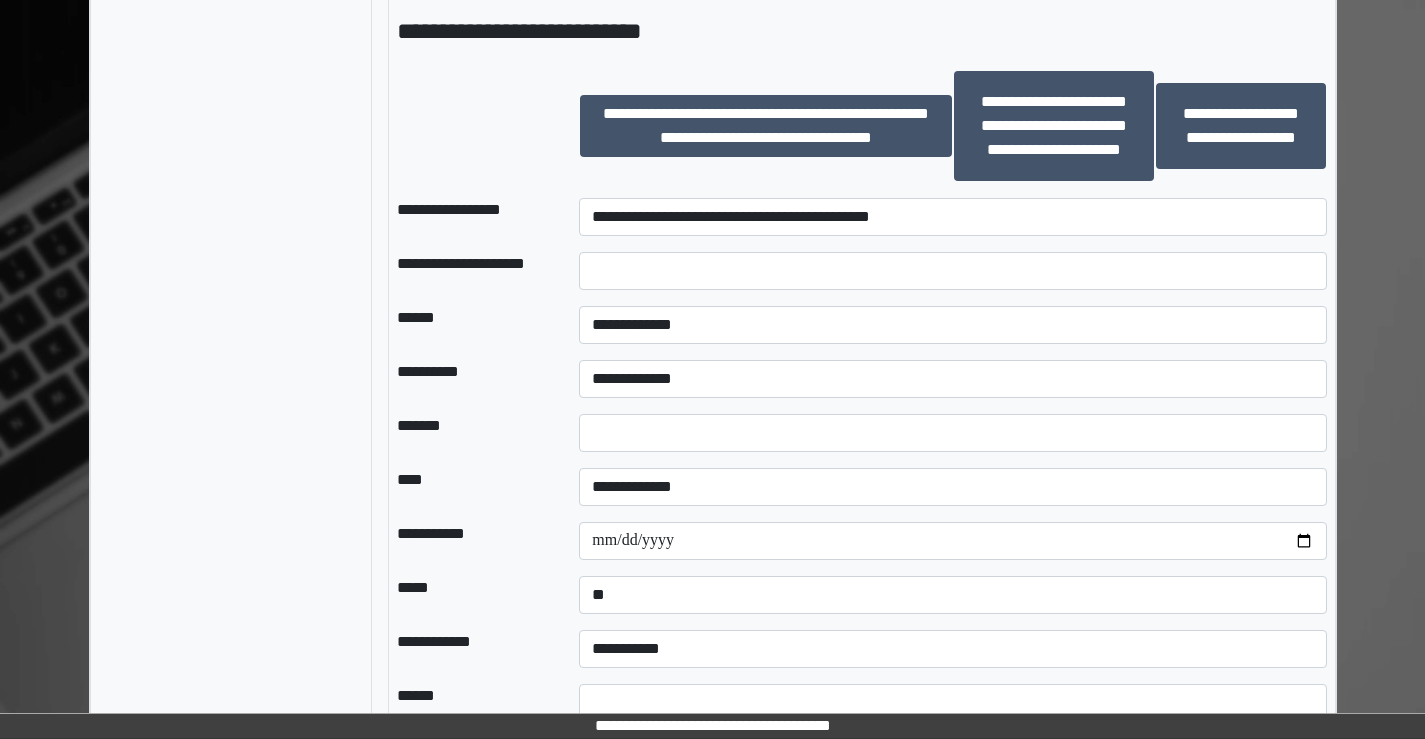 scroll, scrollTop: 1900, scrollLeft: 0, axis: vertical 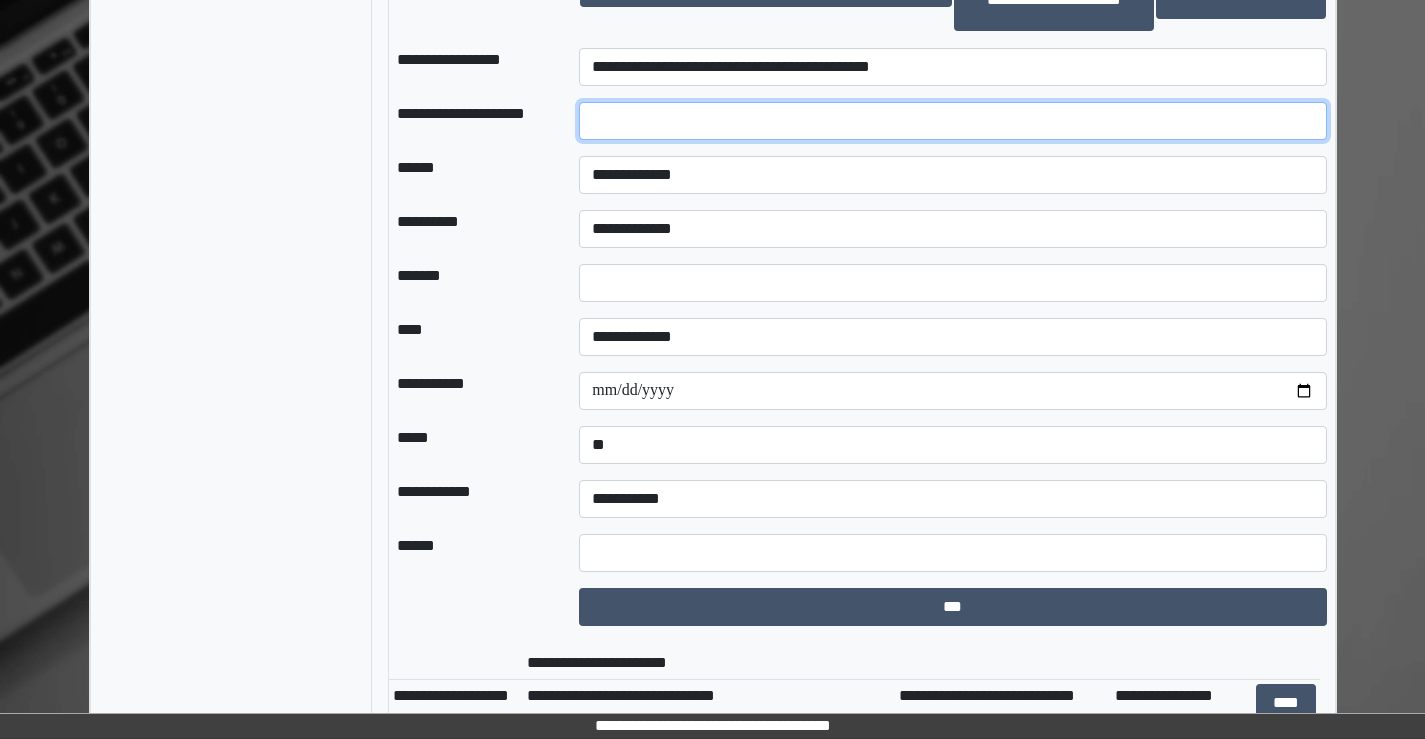click at bounding box center (952, 121) 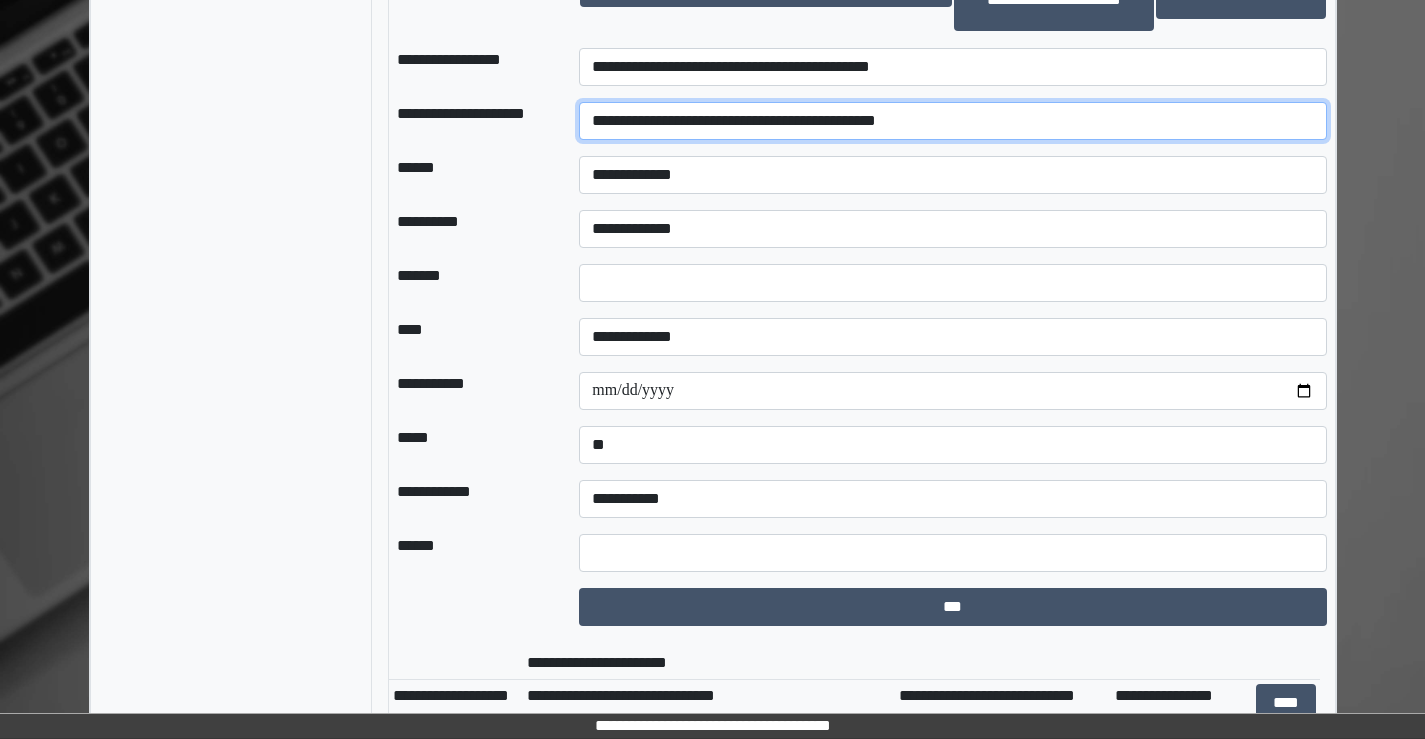 type on "**********" 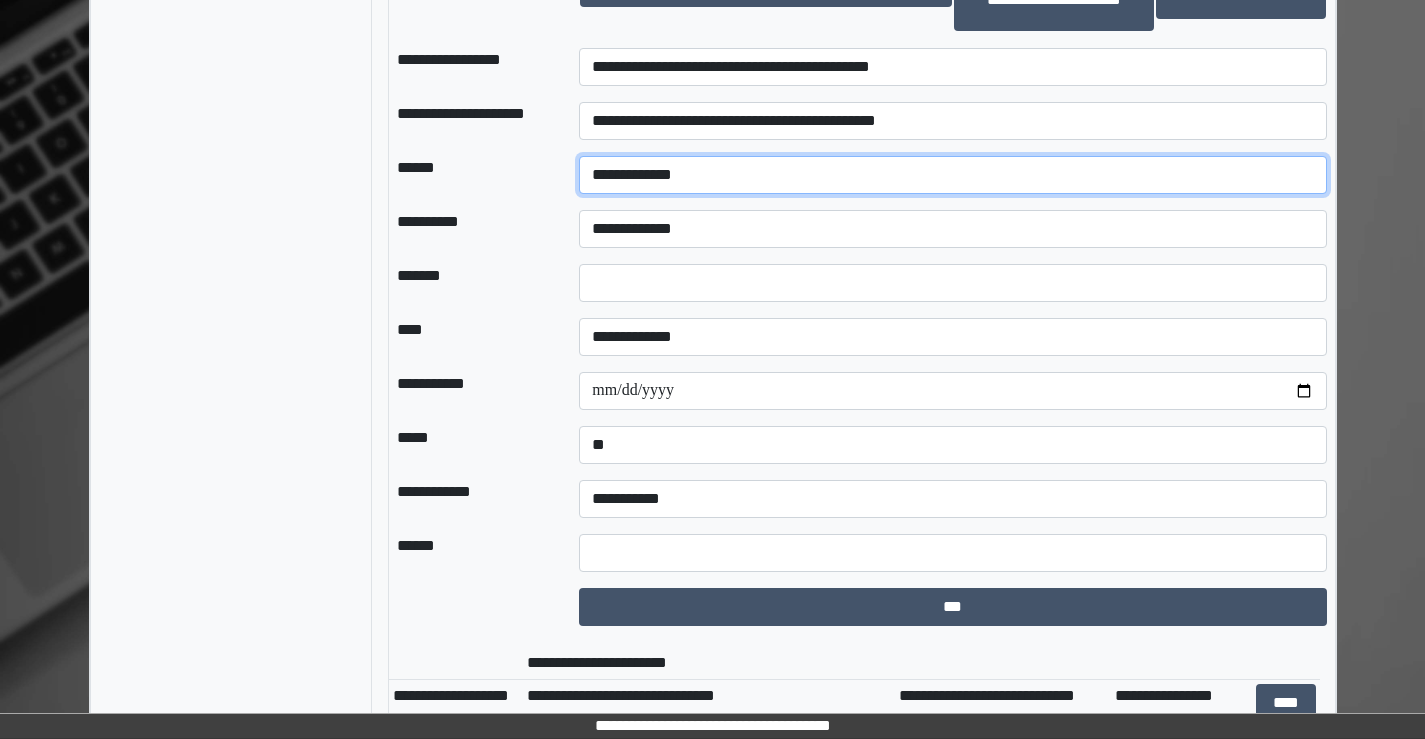 click on "**********" at bounding box center [952, 175] 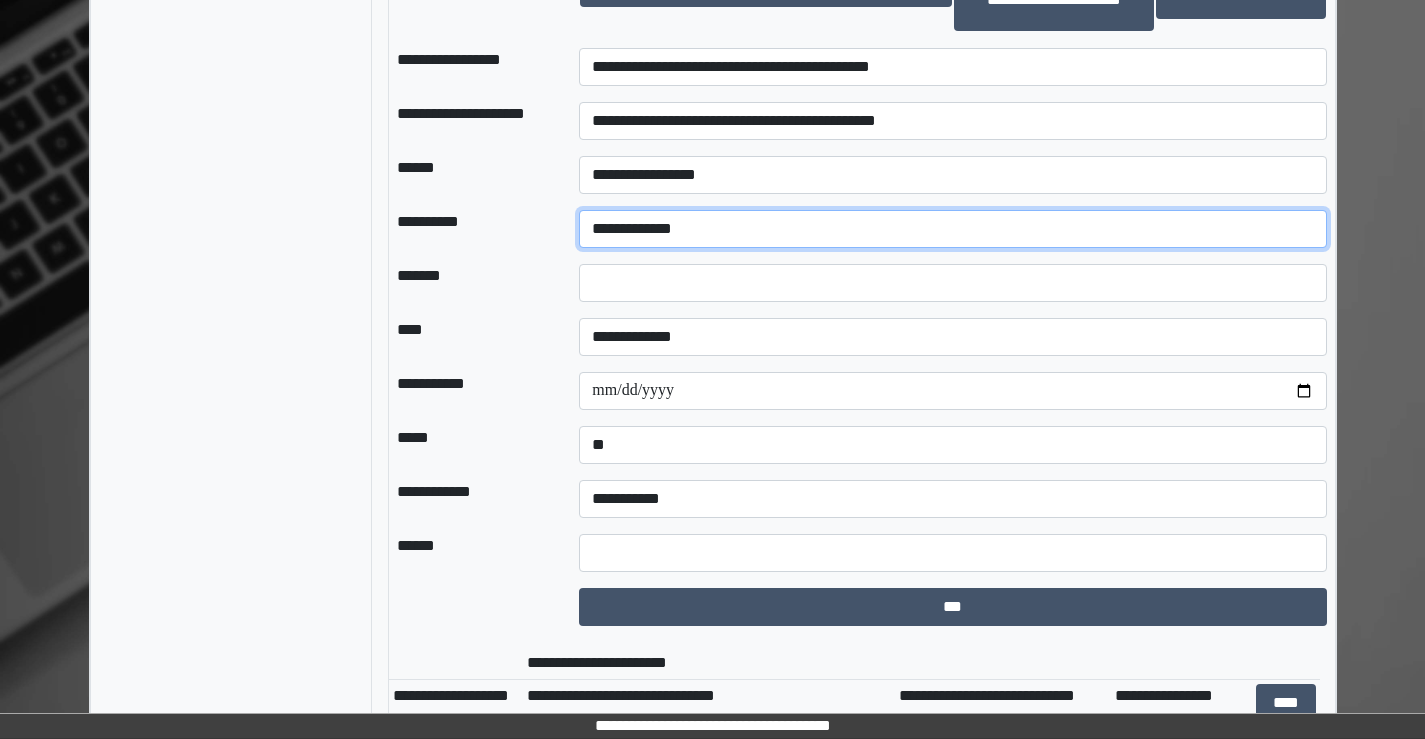 click on "**********" at bounding box center (952, 229) 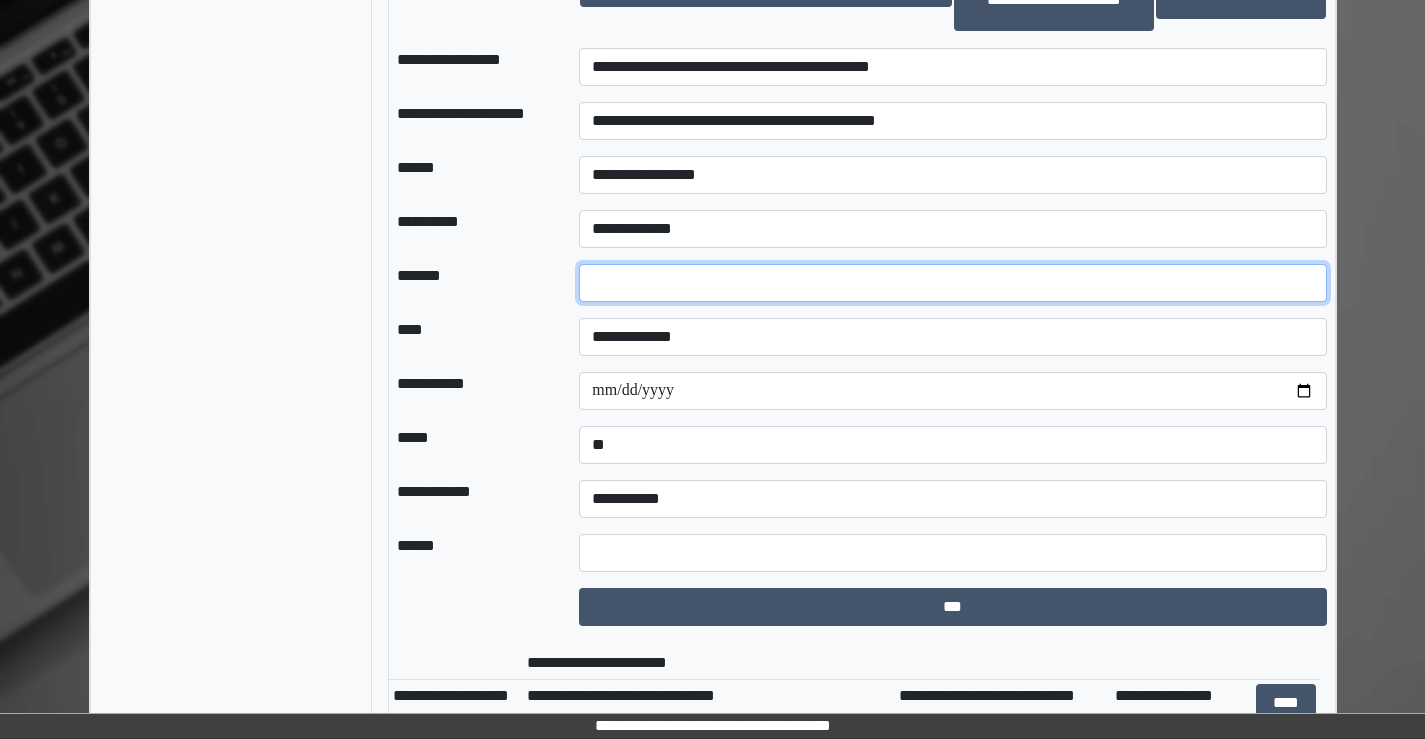 drag, startPoint x: 671, startPoint y: 312, endPoint x: 586, endPoint y: 311, distance: 85.00588 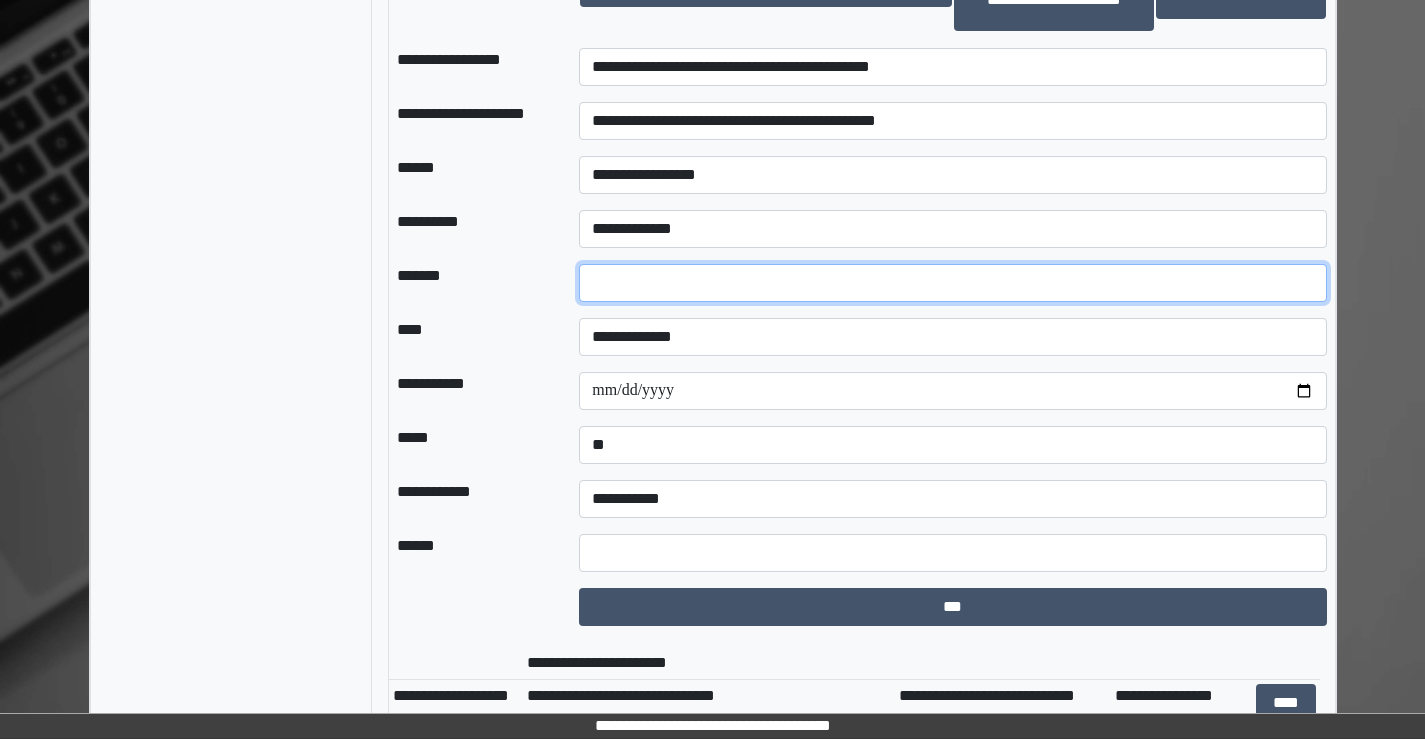 type on "*" 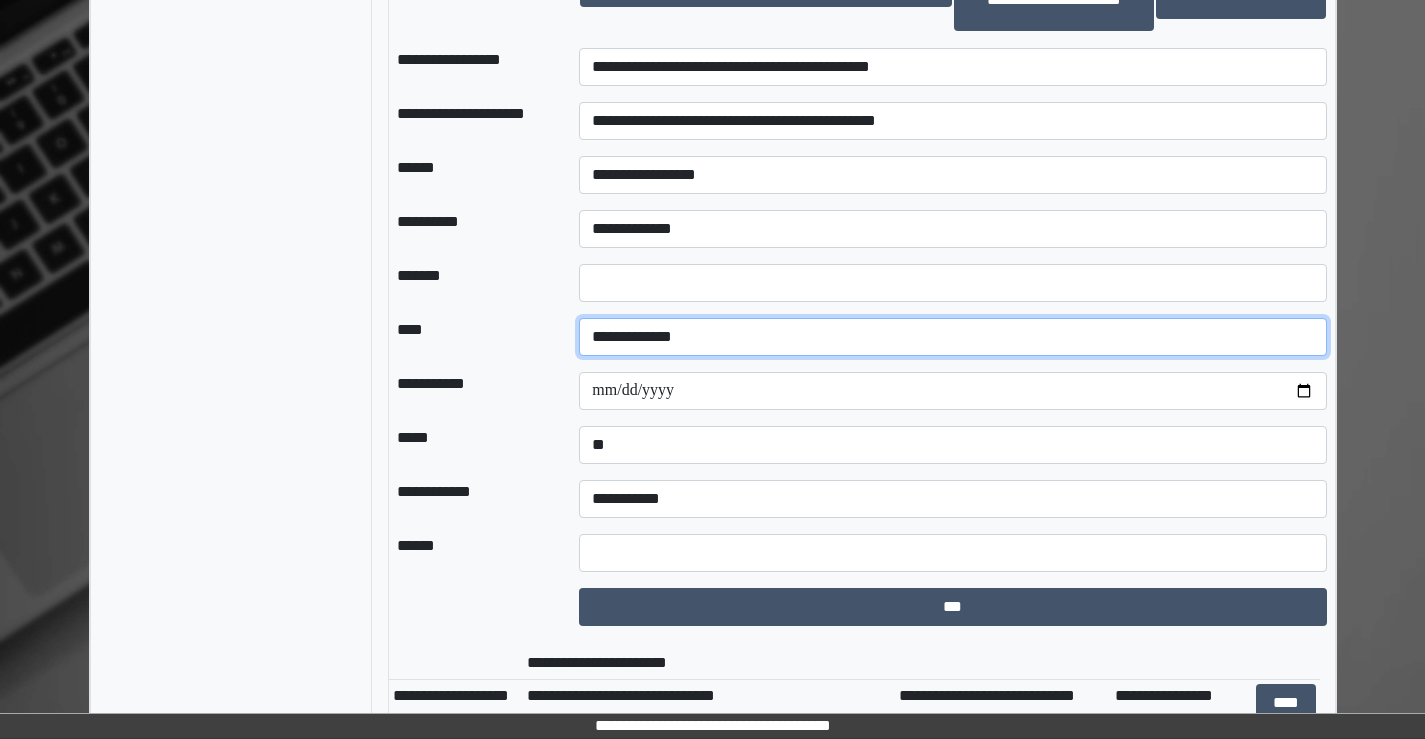 click on "**********" at bounding box center [952, 337] 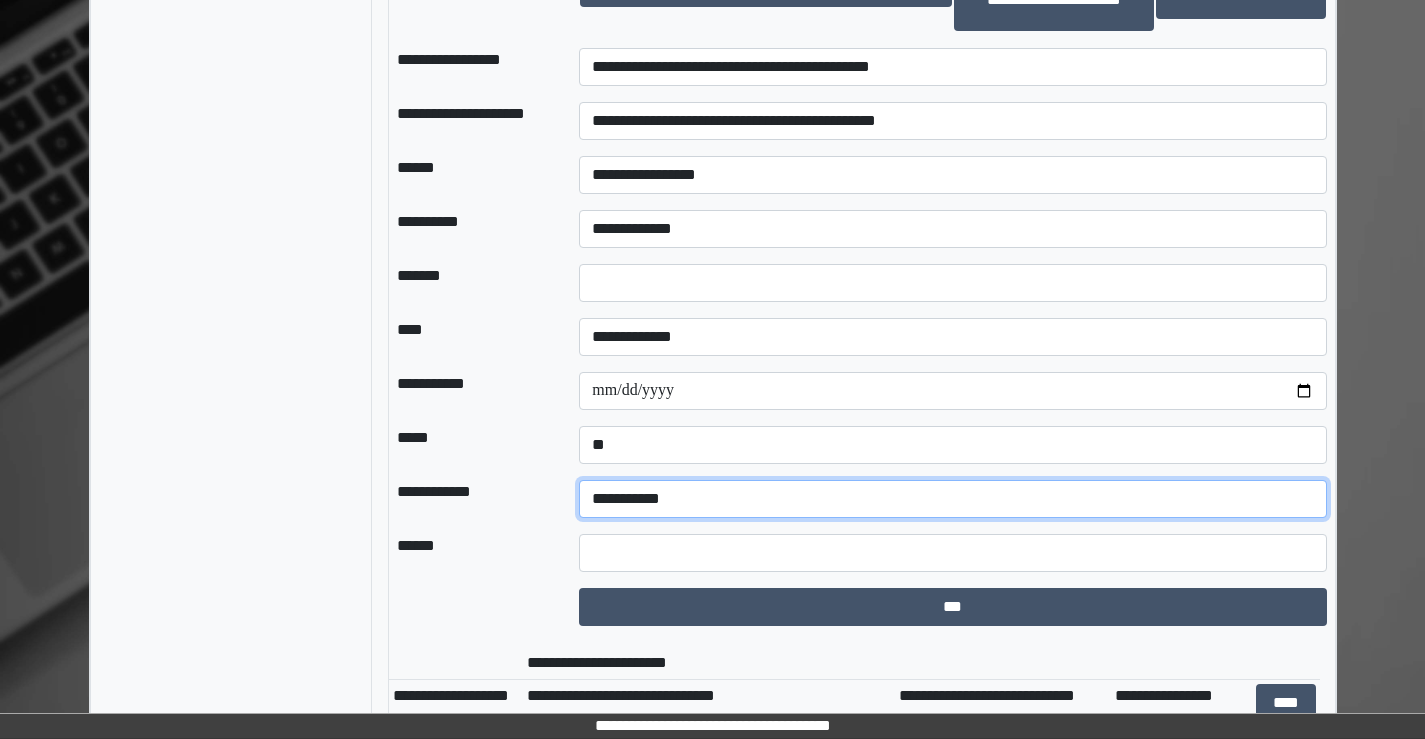click on "**********" at bounding box center [952, 499] 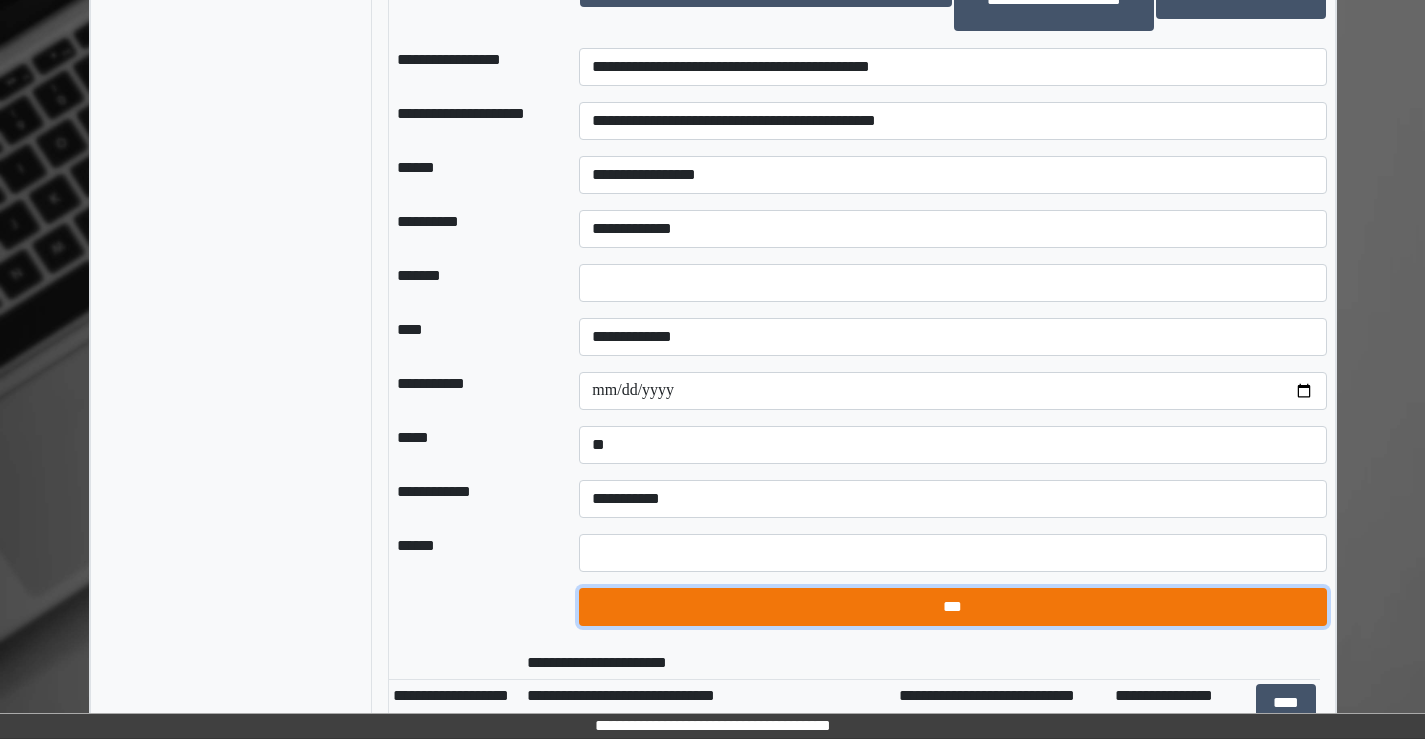 drag, startPoint x: 663, startPoint y: 639, endPoint x: 663, endPoint y: 624, distance: 15 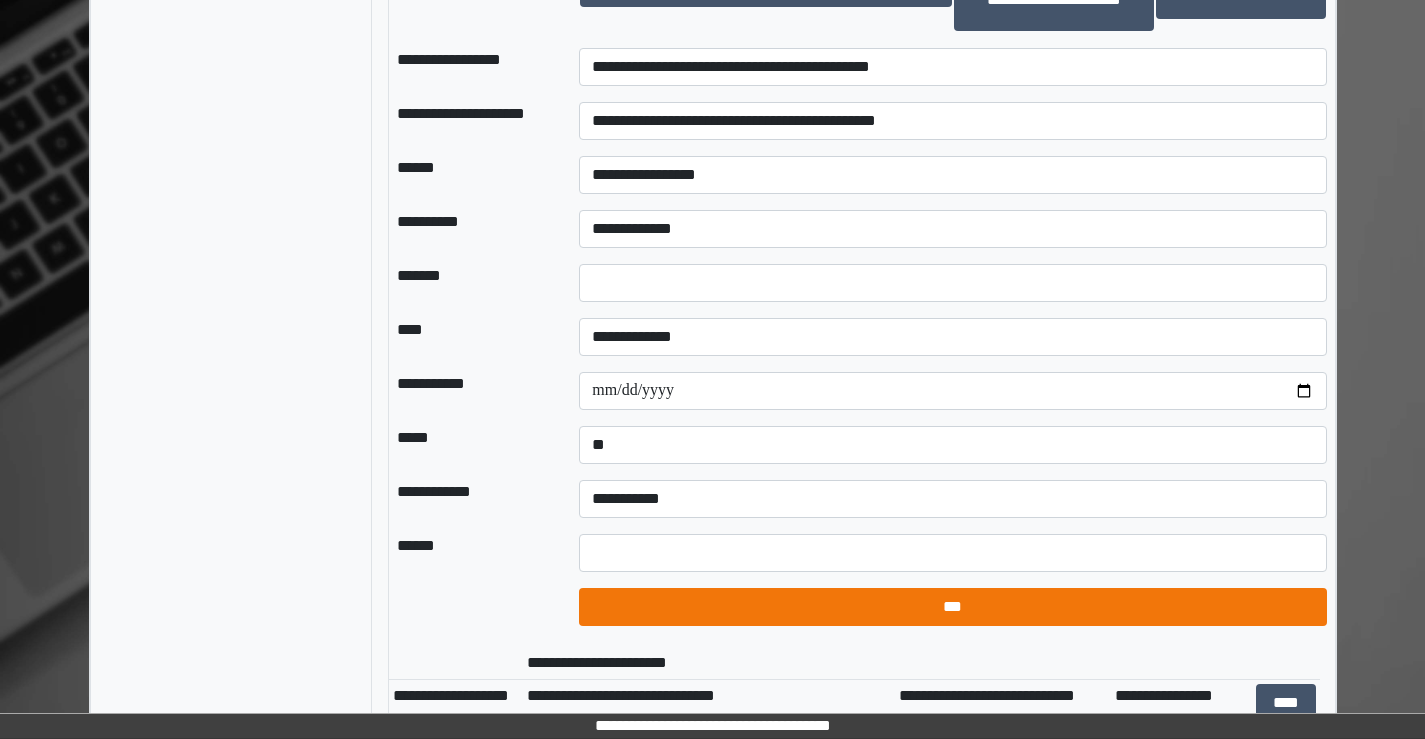 select on "*" 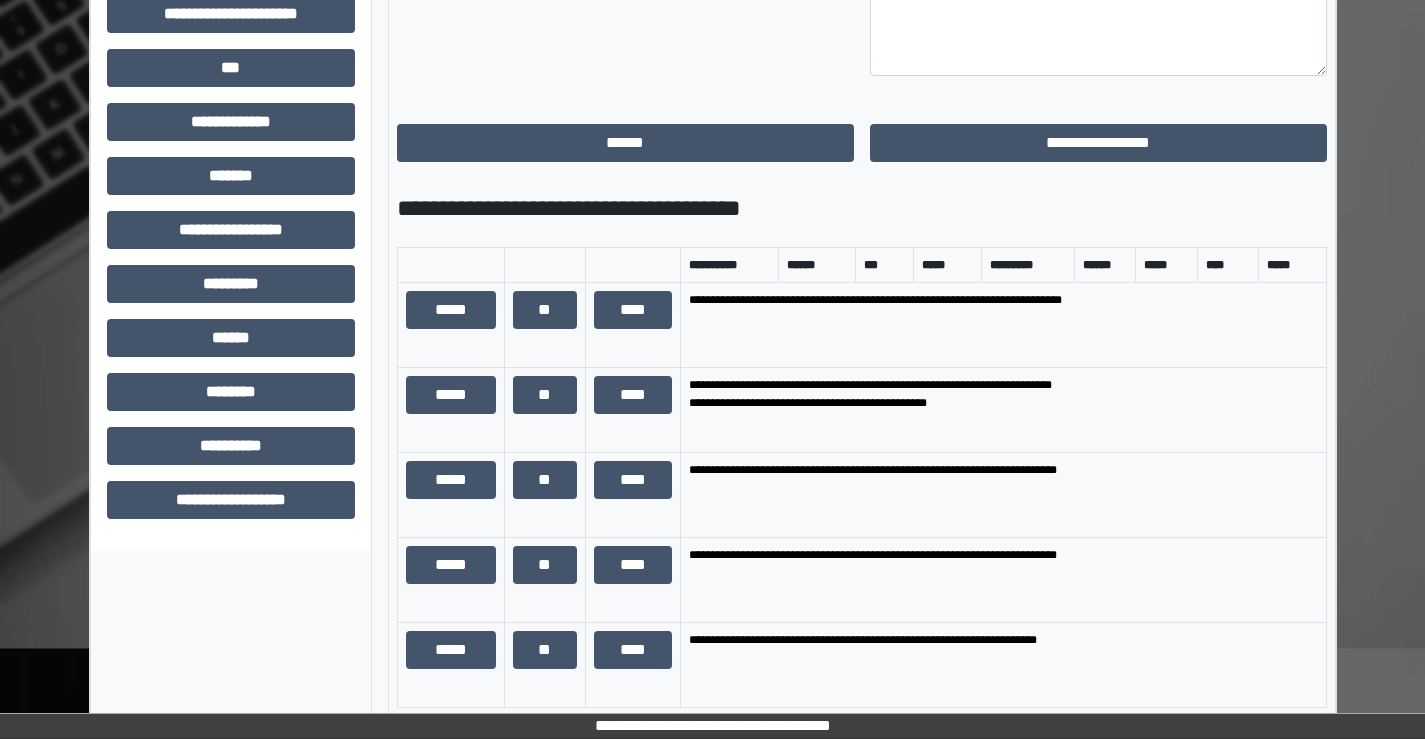 scroll, scrollTop: 700, scrollLeft: 0, axis: vertical 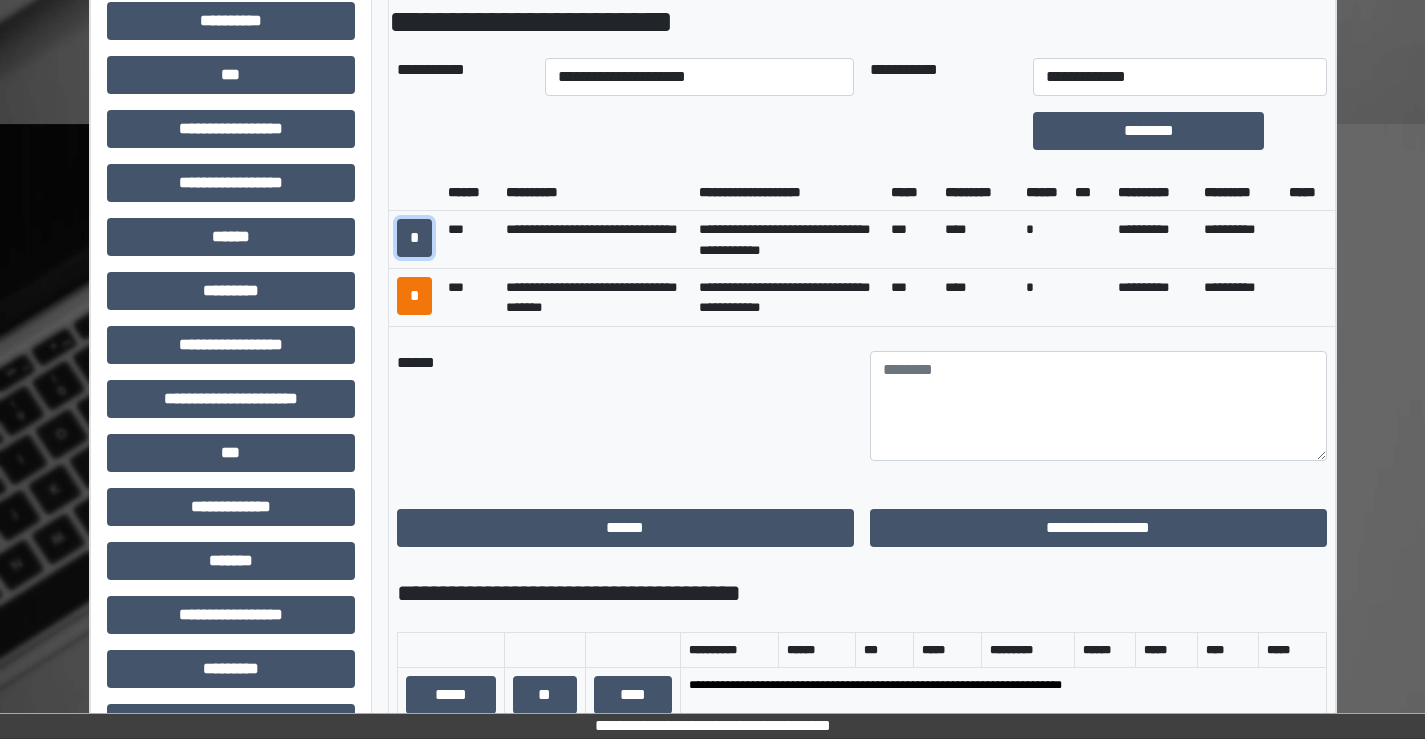 click on "*" at bounding box center [414, 238] 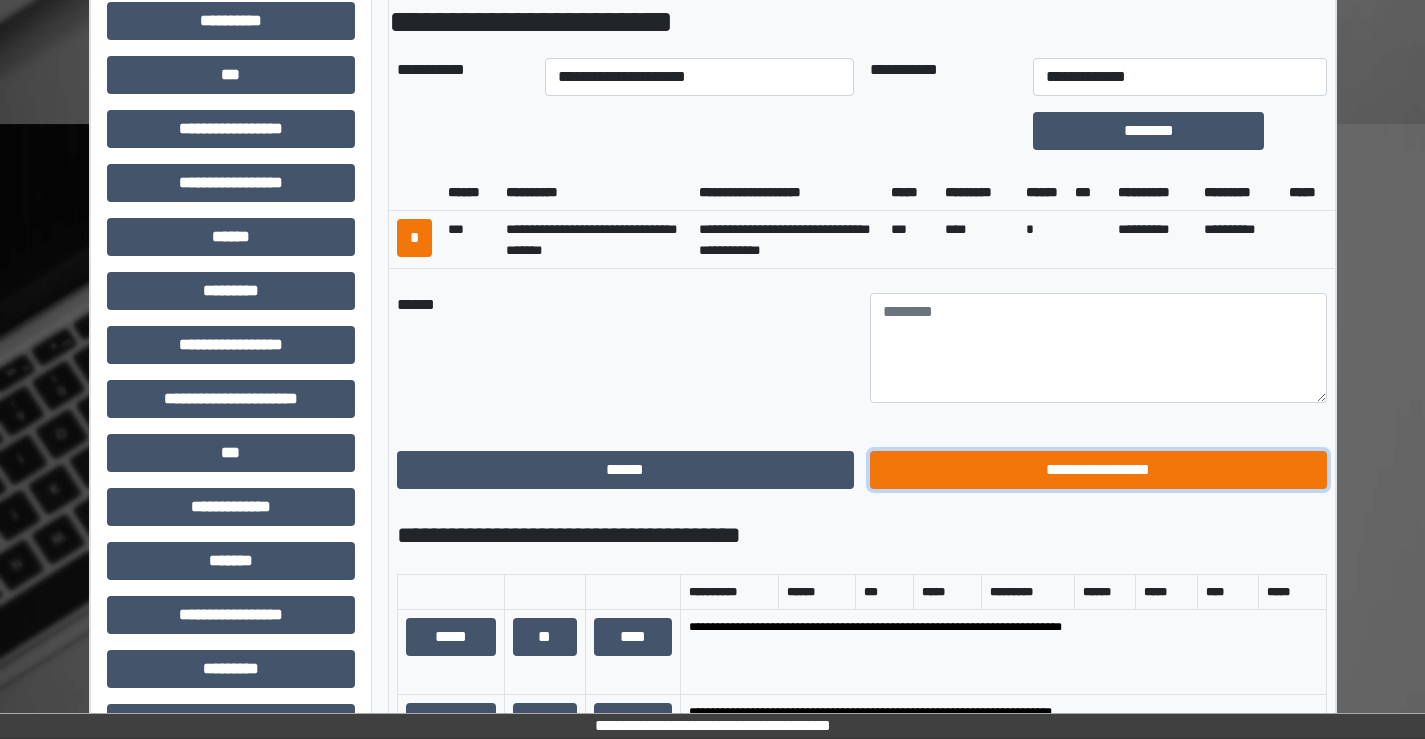 drag, startPoint x: 1126, startPoint y: 491, endPoint x: 694, endPoint y: 226, distance: 506.80273 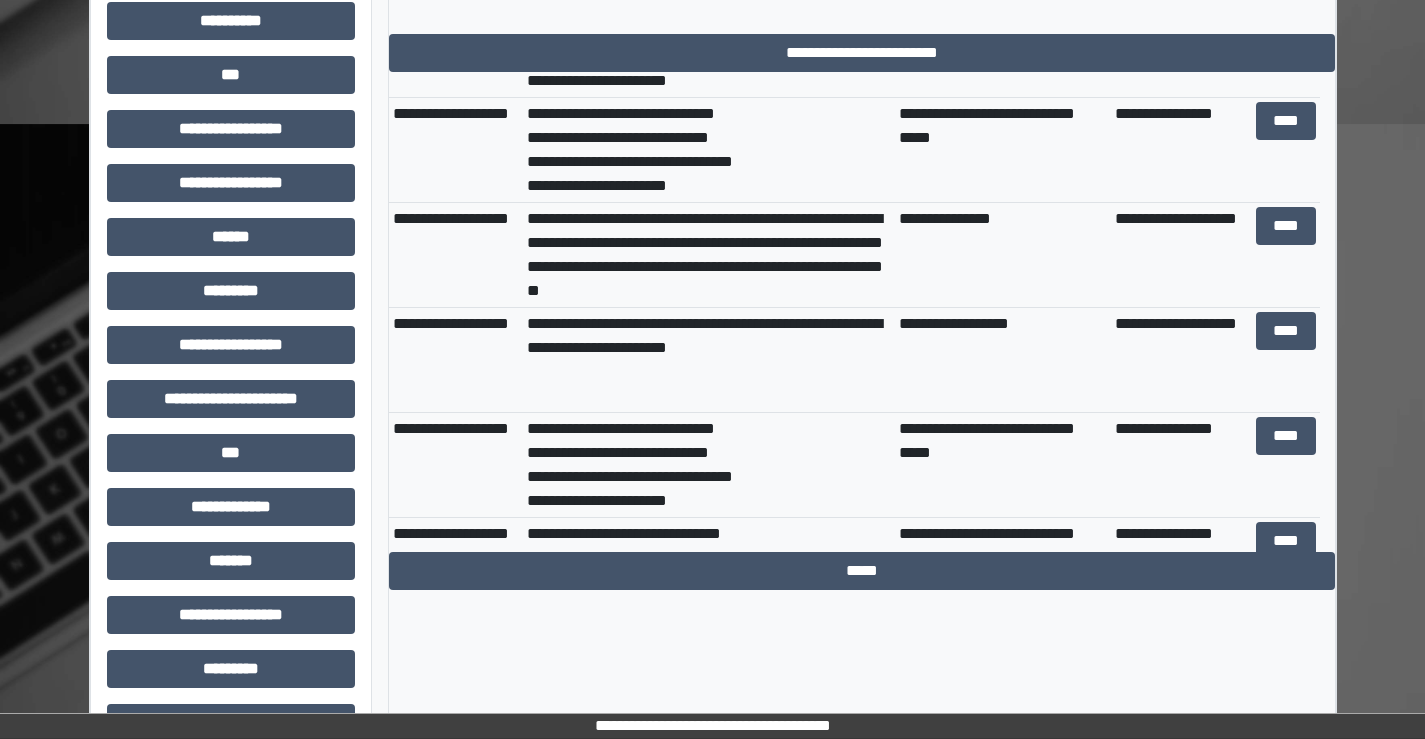 scroll, scrollTop: 600, scrollLeft: 0, axis: vertical 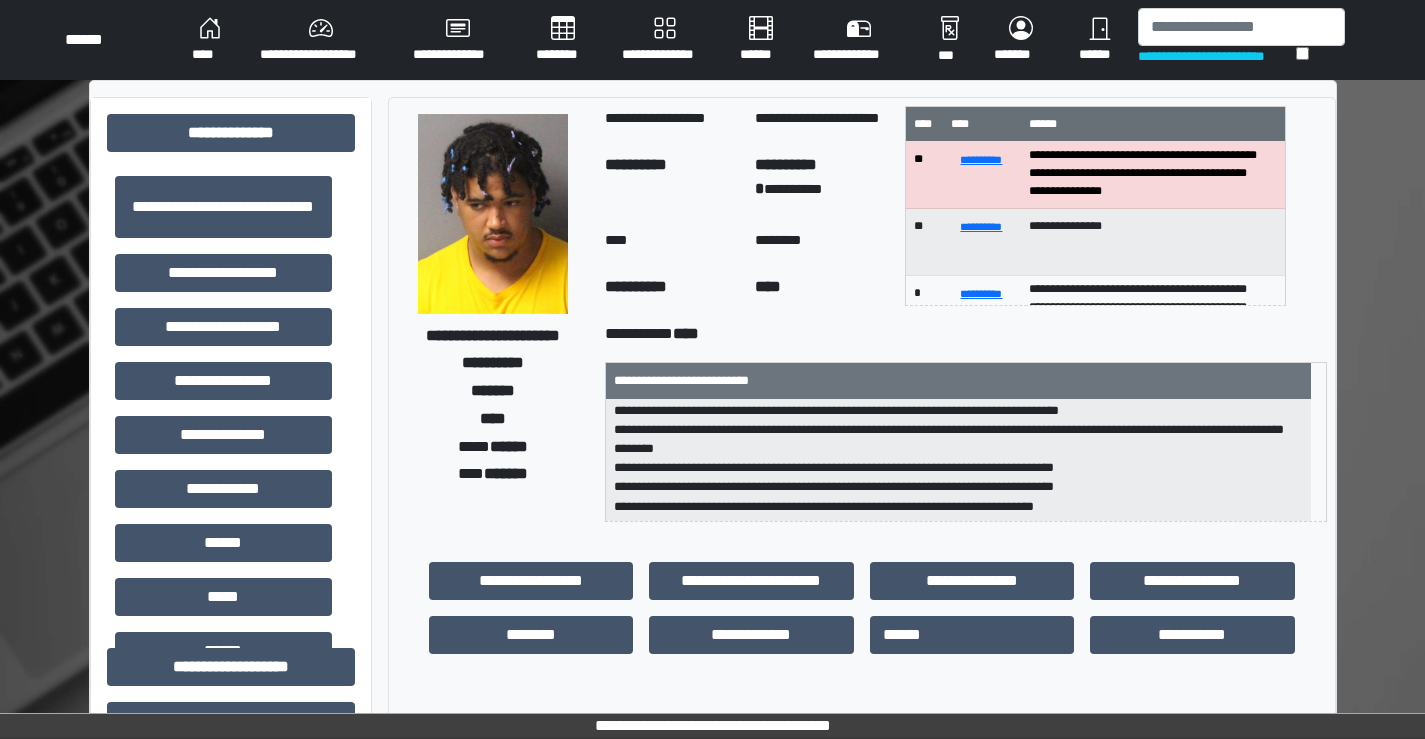 click on "****" at bounding box center [210, 40] 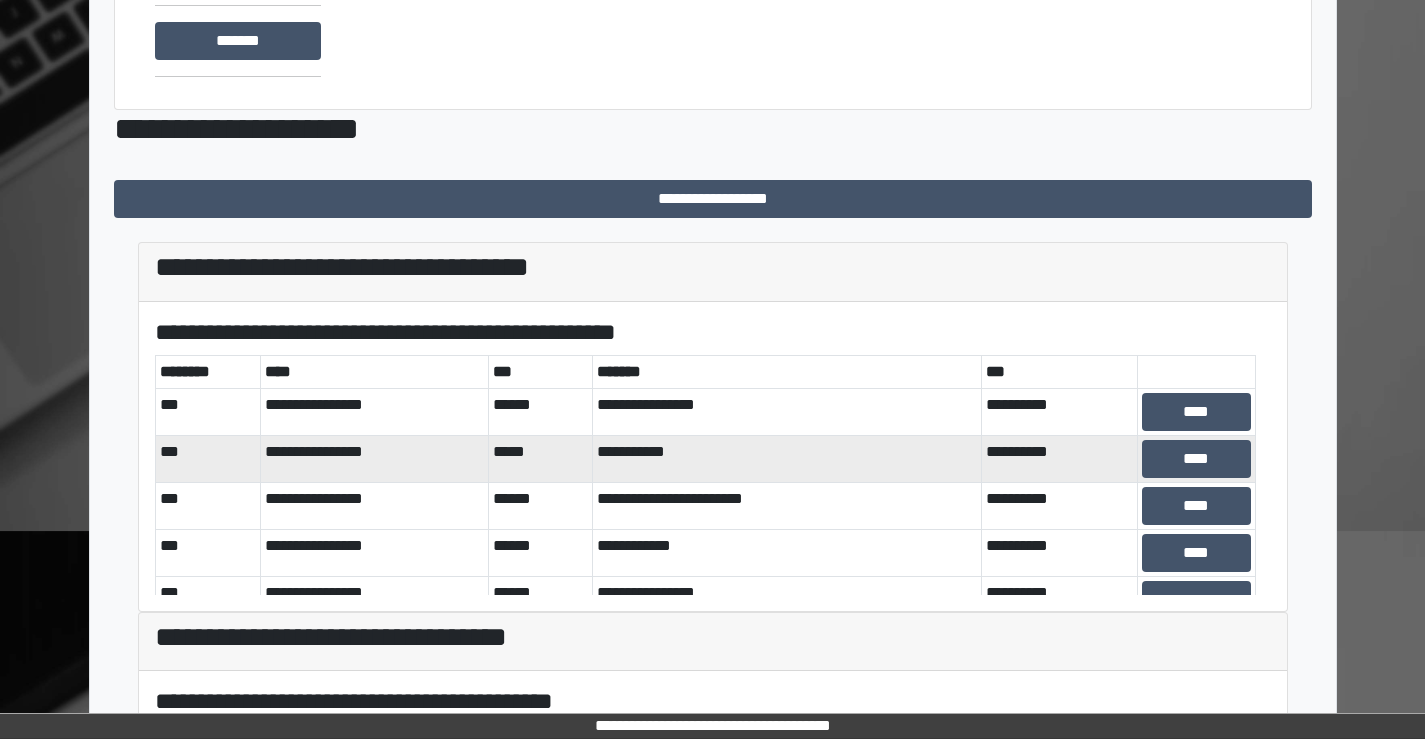 scroll, scrollTop: 500, scrollLeft: 0, axis: vertical 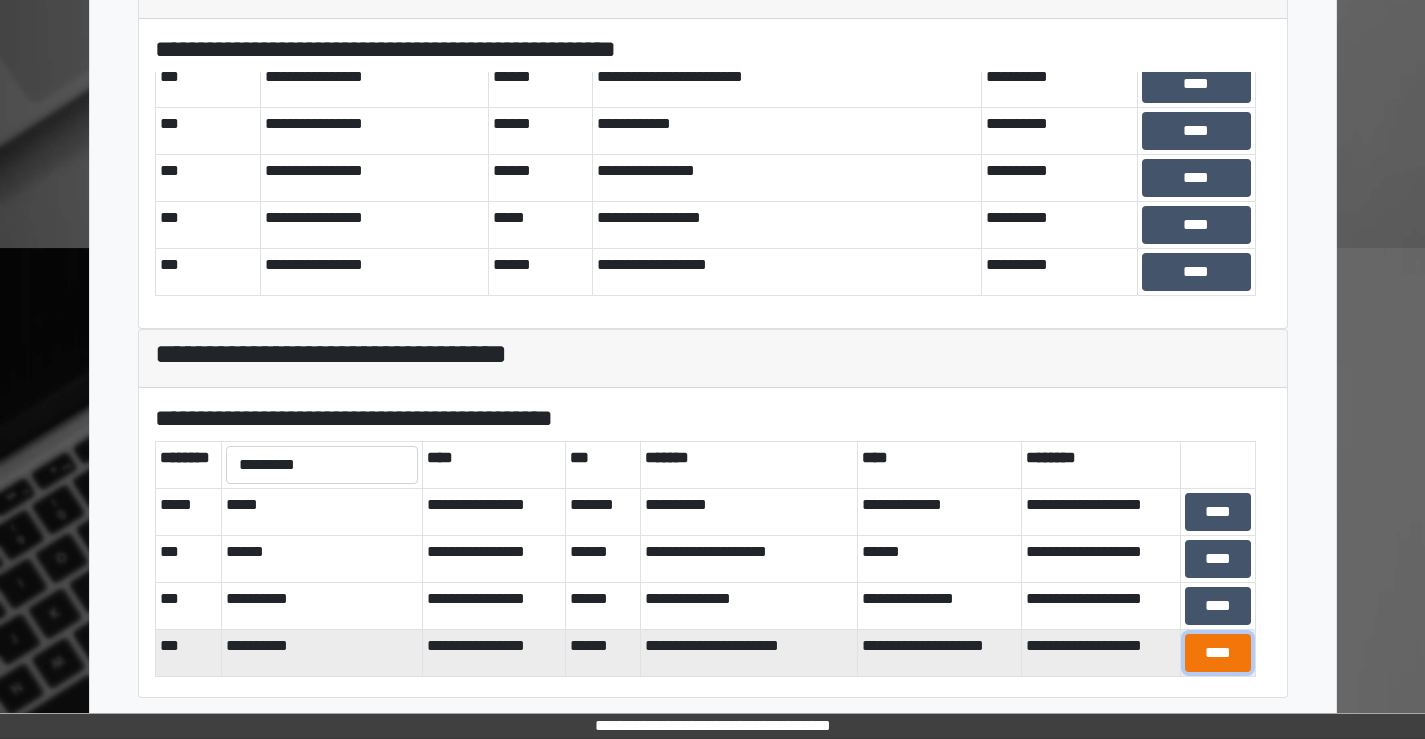 click on "****" at bounding box center [1217, 653] 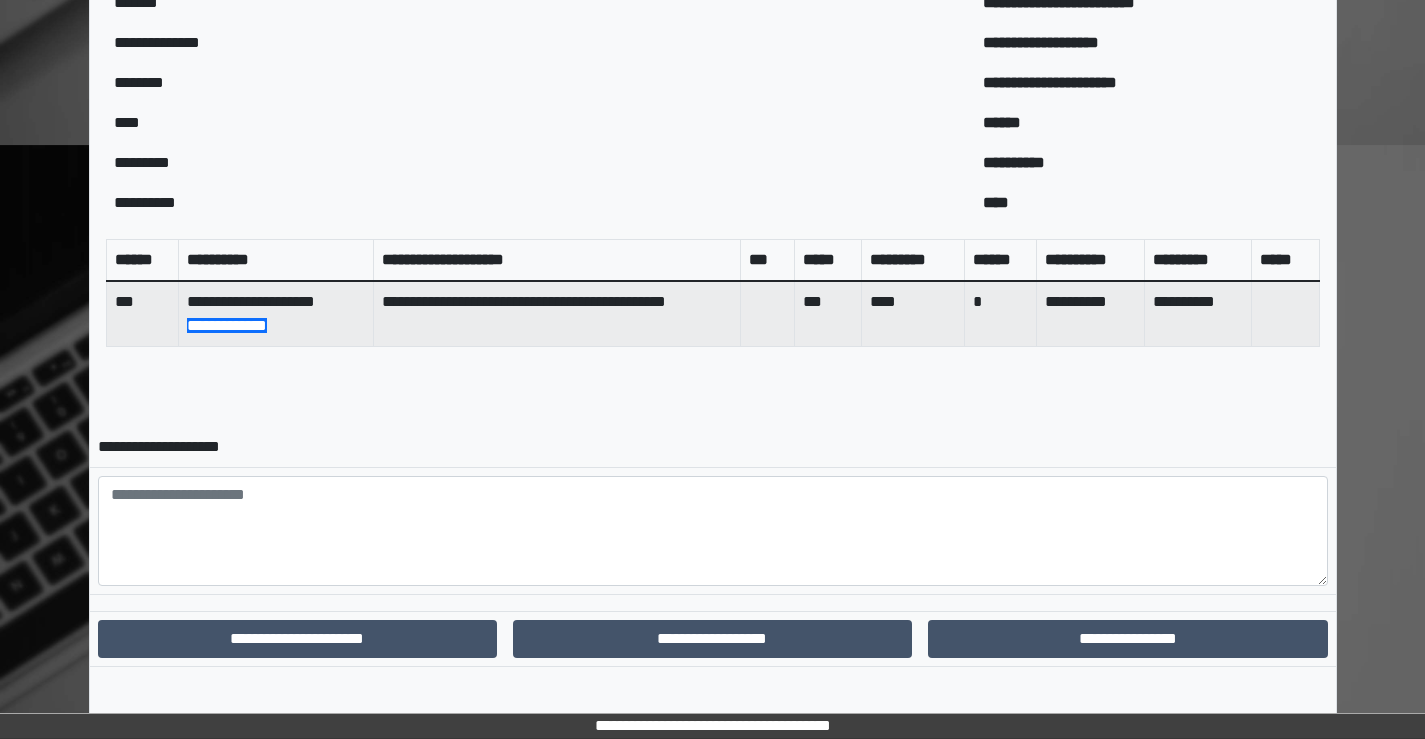 scroll, scrollTop: 688, scrollLeft: 0, axis: vertical 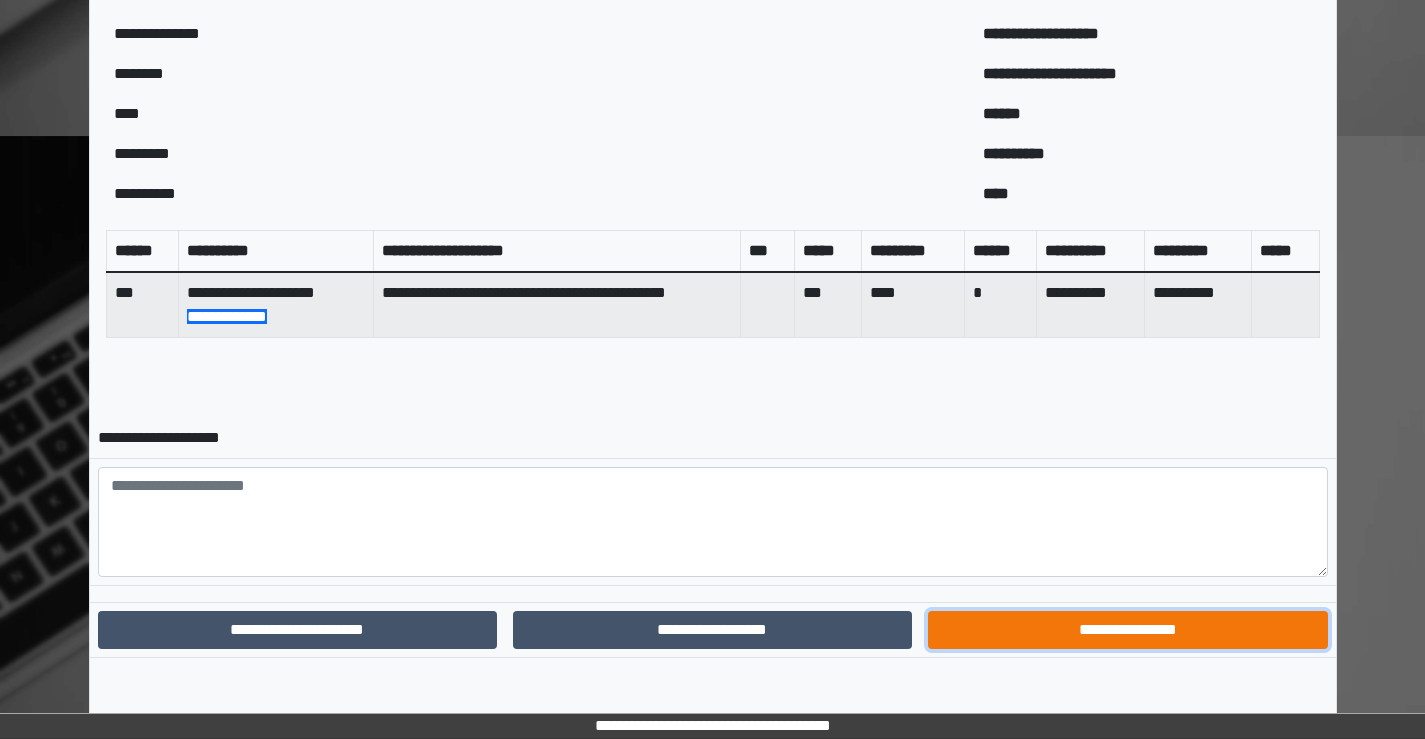 click on "**********" at bounding box center [1127, 630] 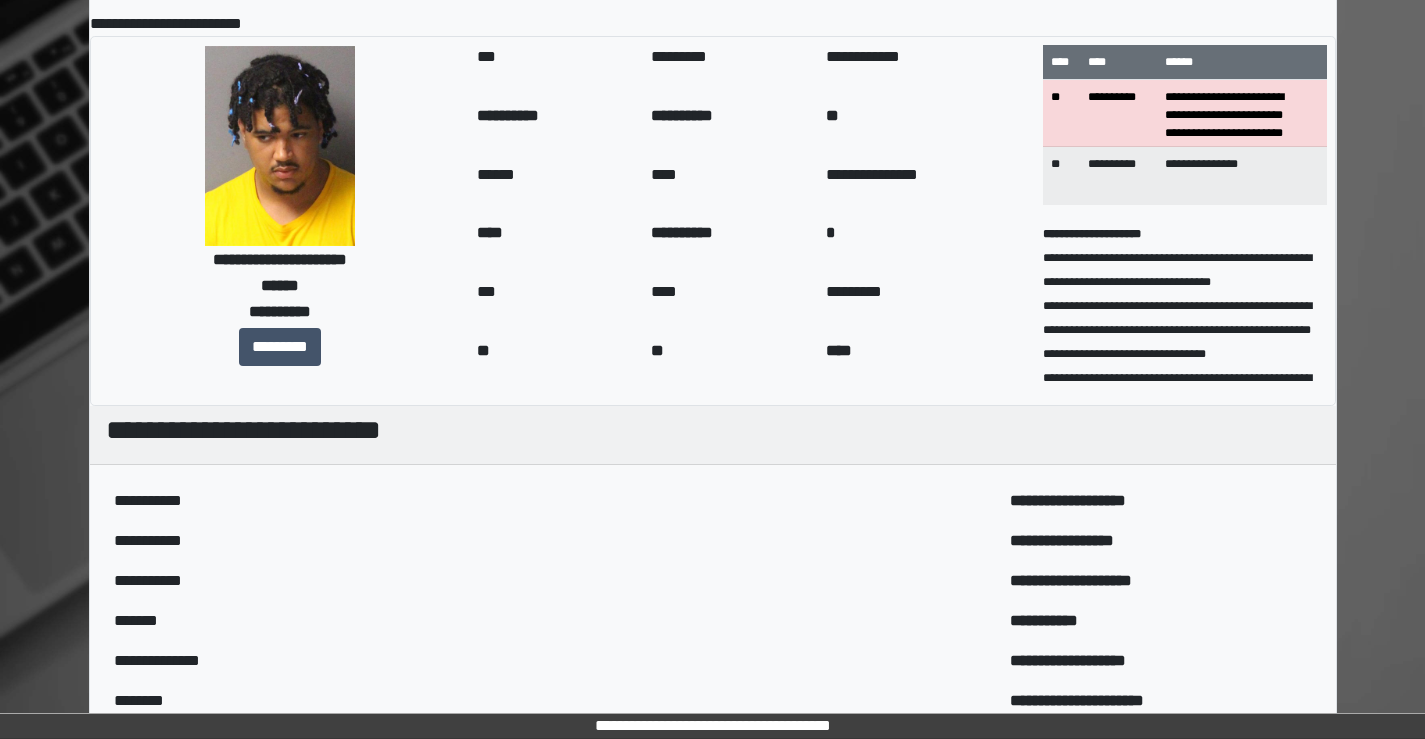 scroll, scrollTop: 0, scrollLeft: 0, axis: both 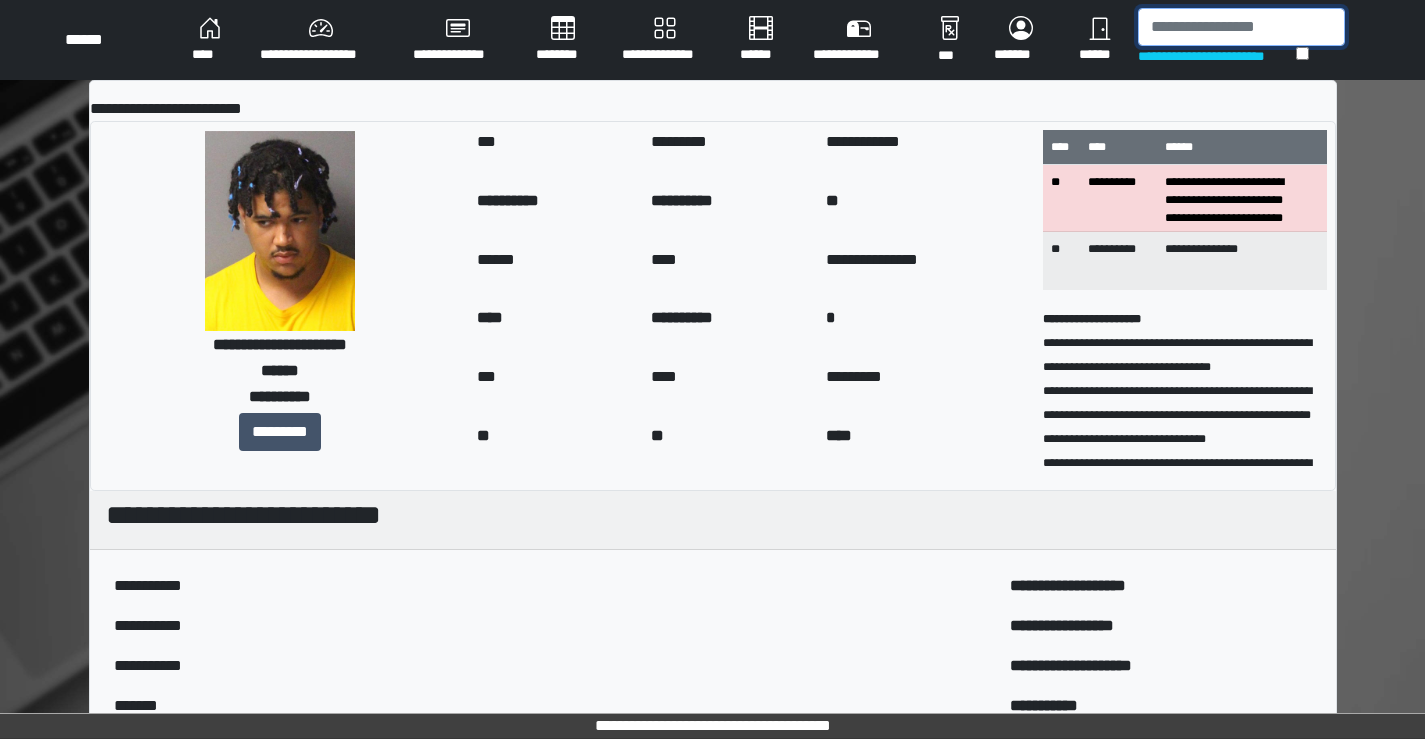 click at bounding box center (1241, 27) 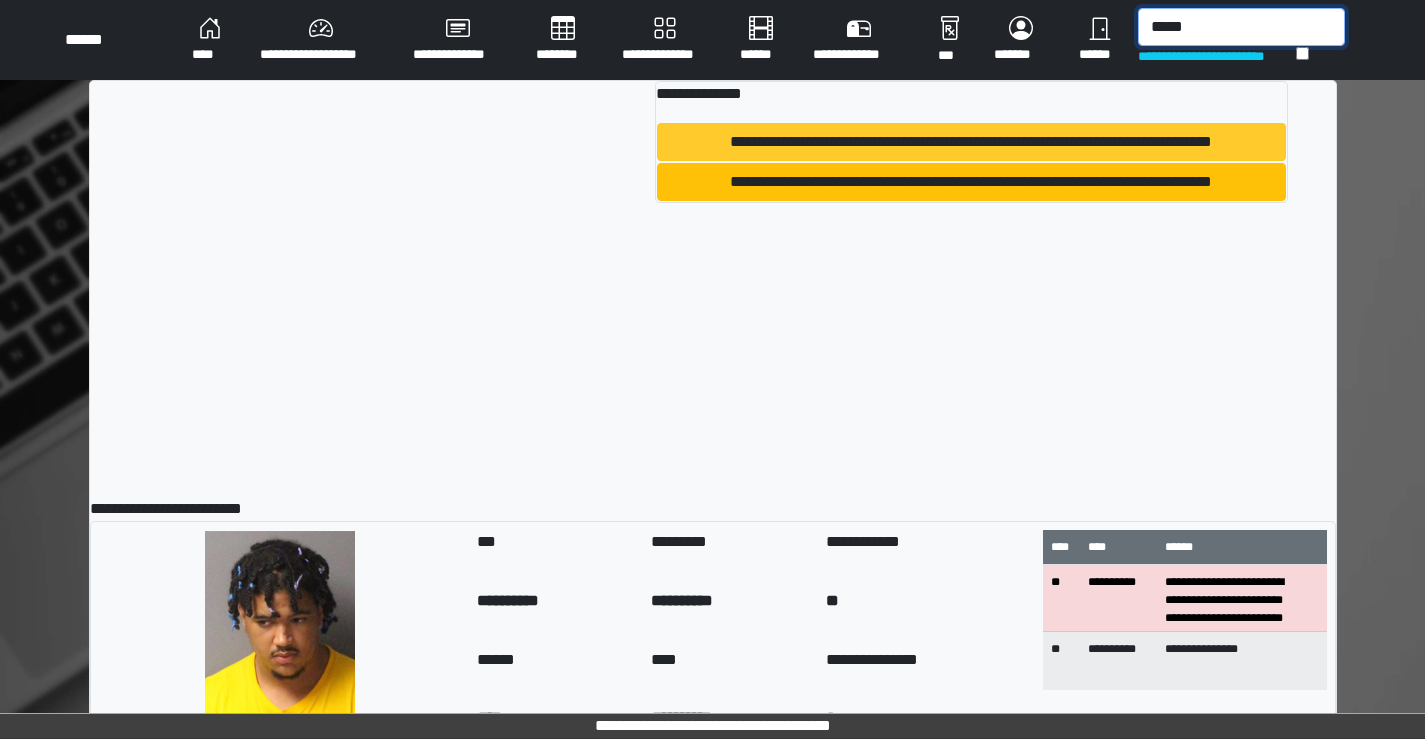 type on "*****" 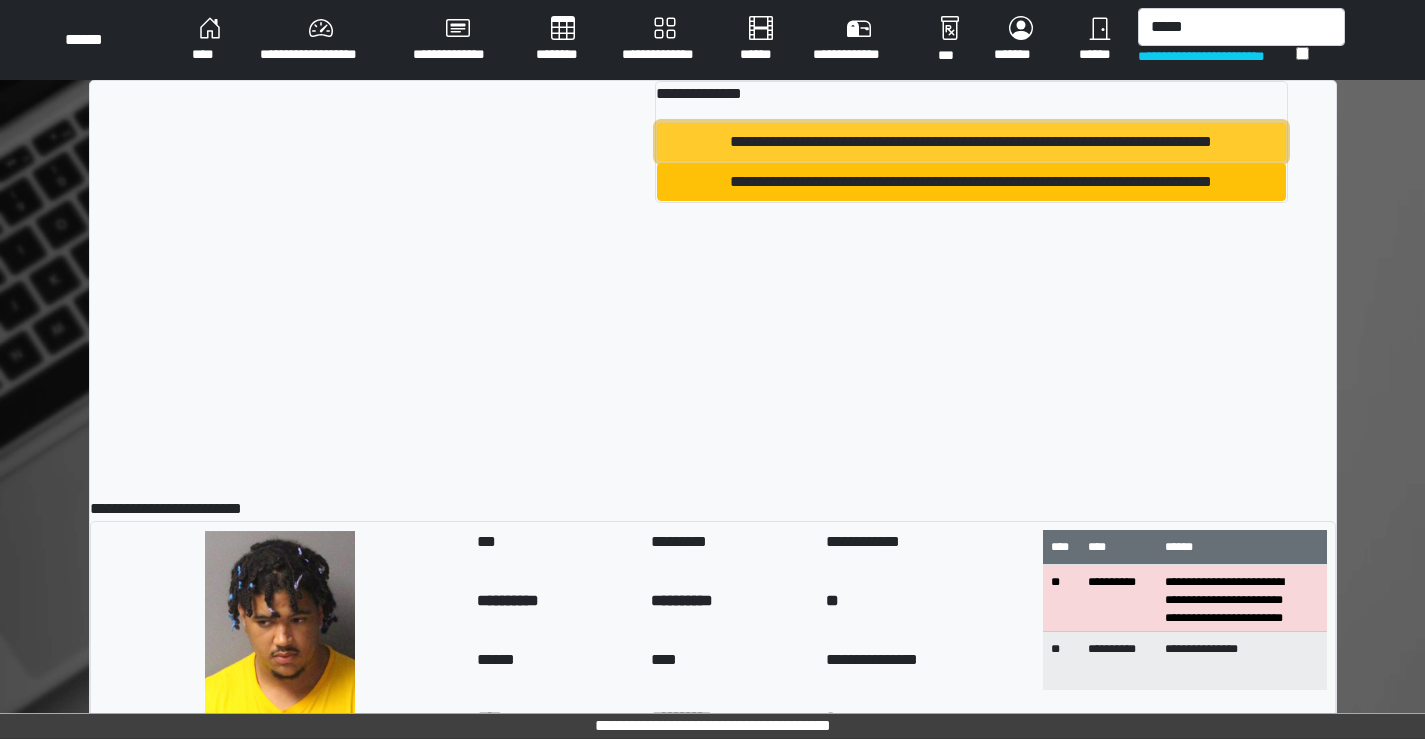 click on "**********" at bounding box center (971, 142) 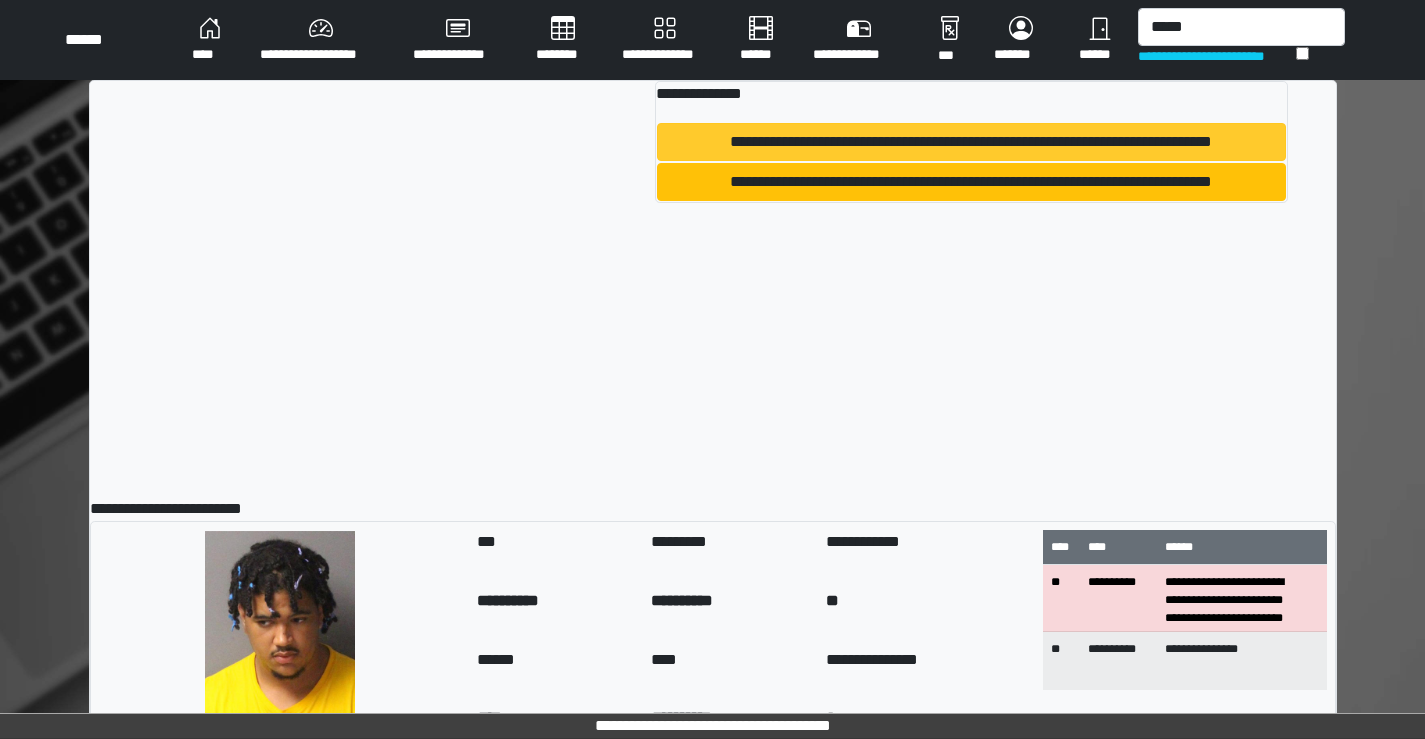 type 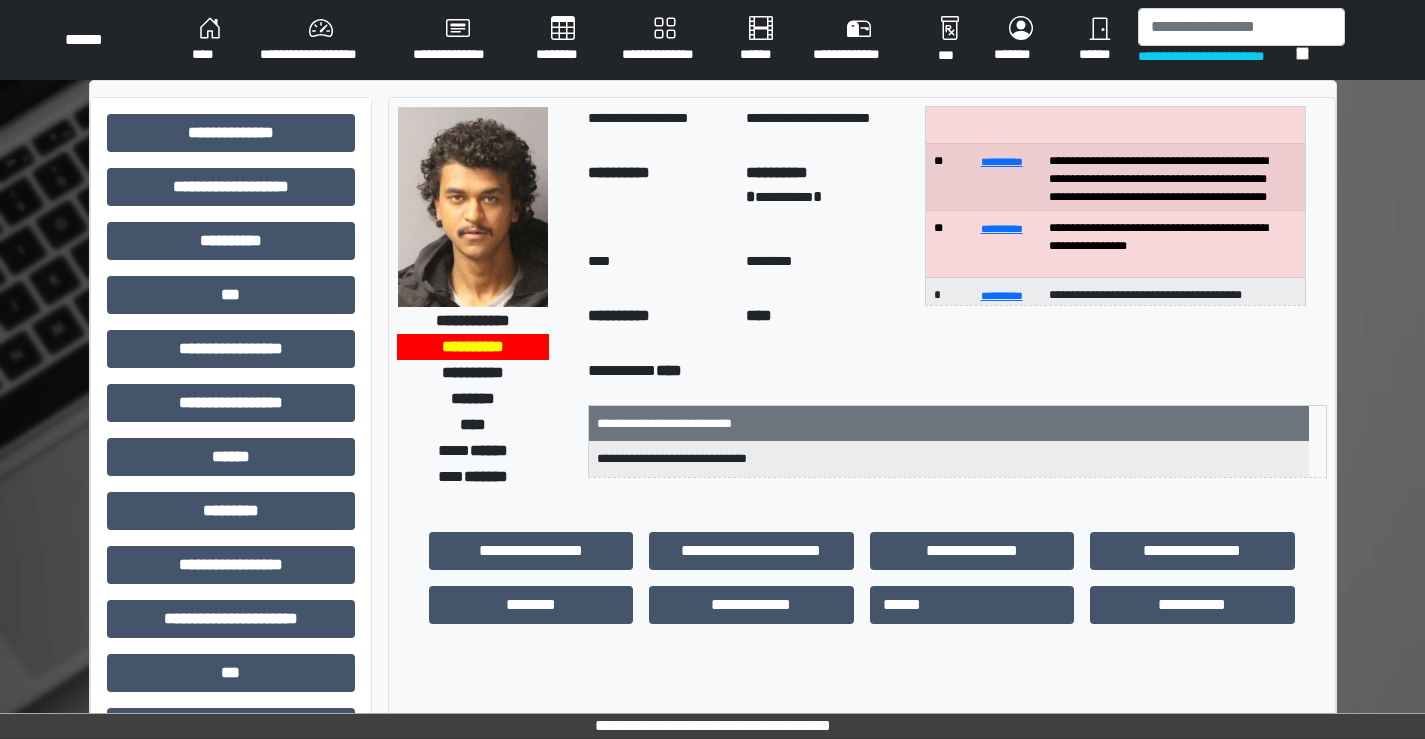 scroll, scrollTop: 100, scrollLeft: 0, axis: vertical 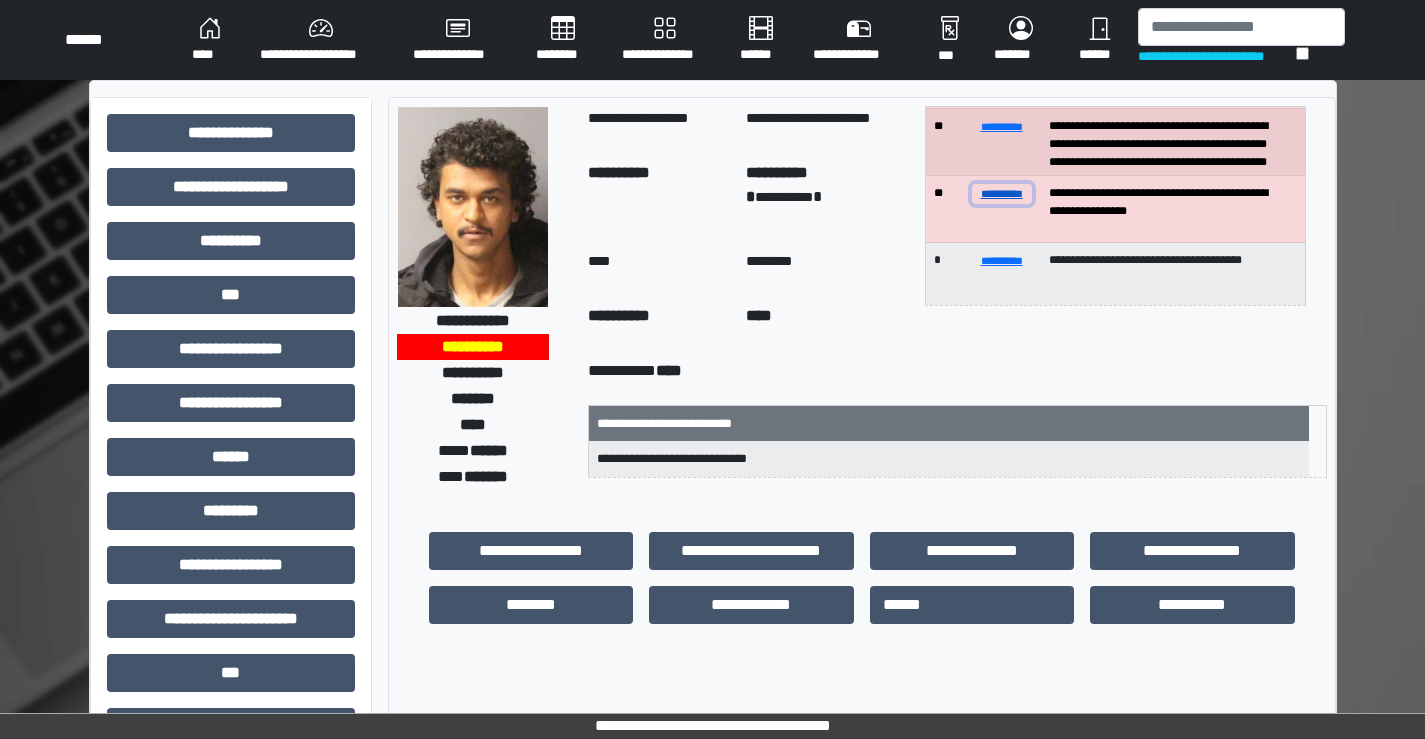 click on "**********" at bounding box center (1002, 193) 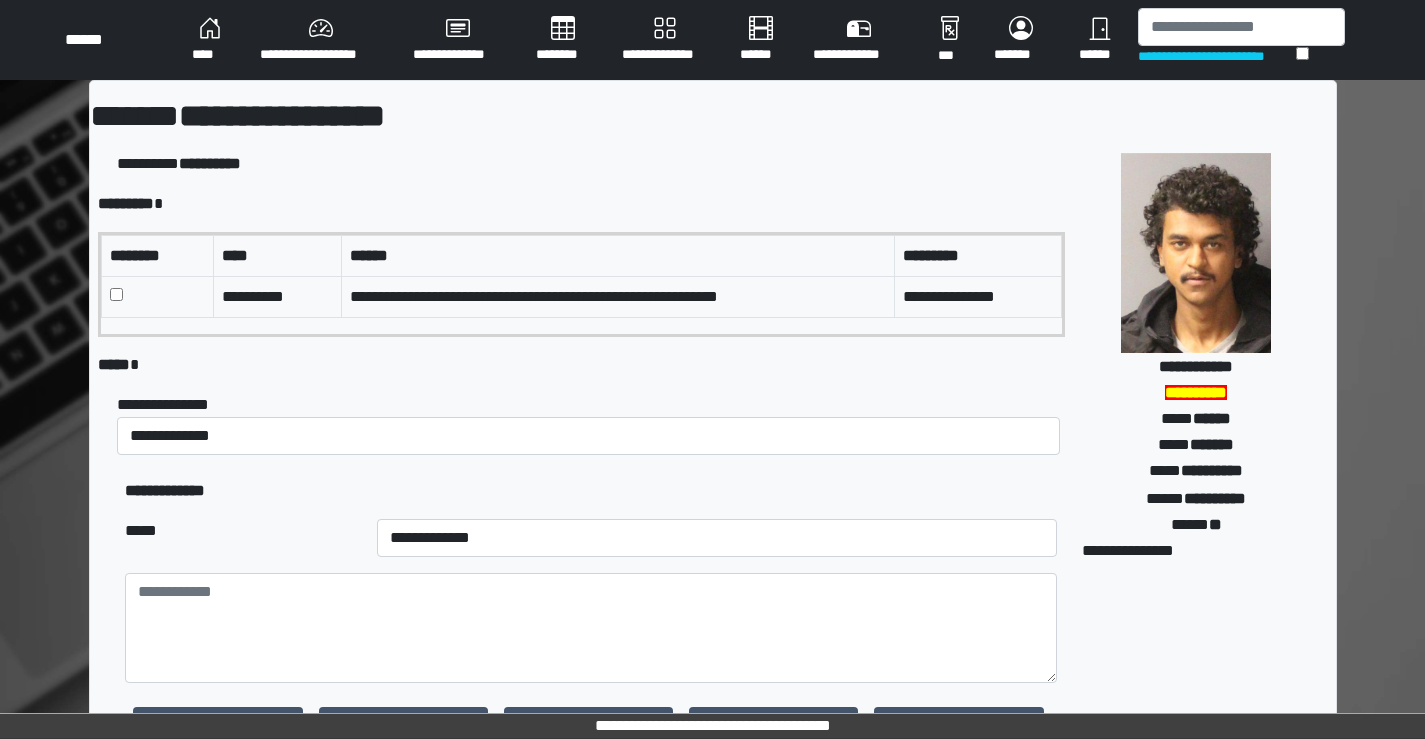 click at bounding box center [157, 296] 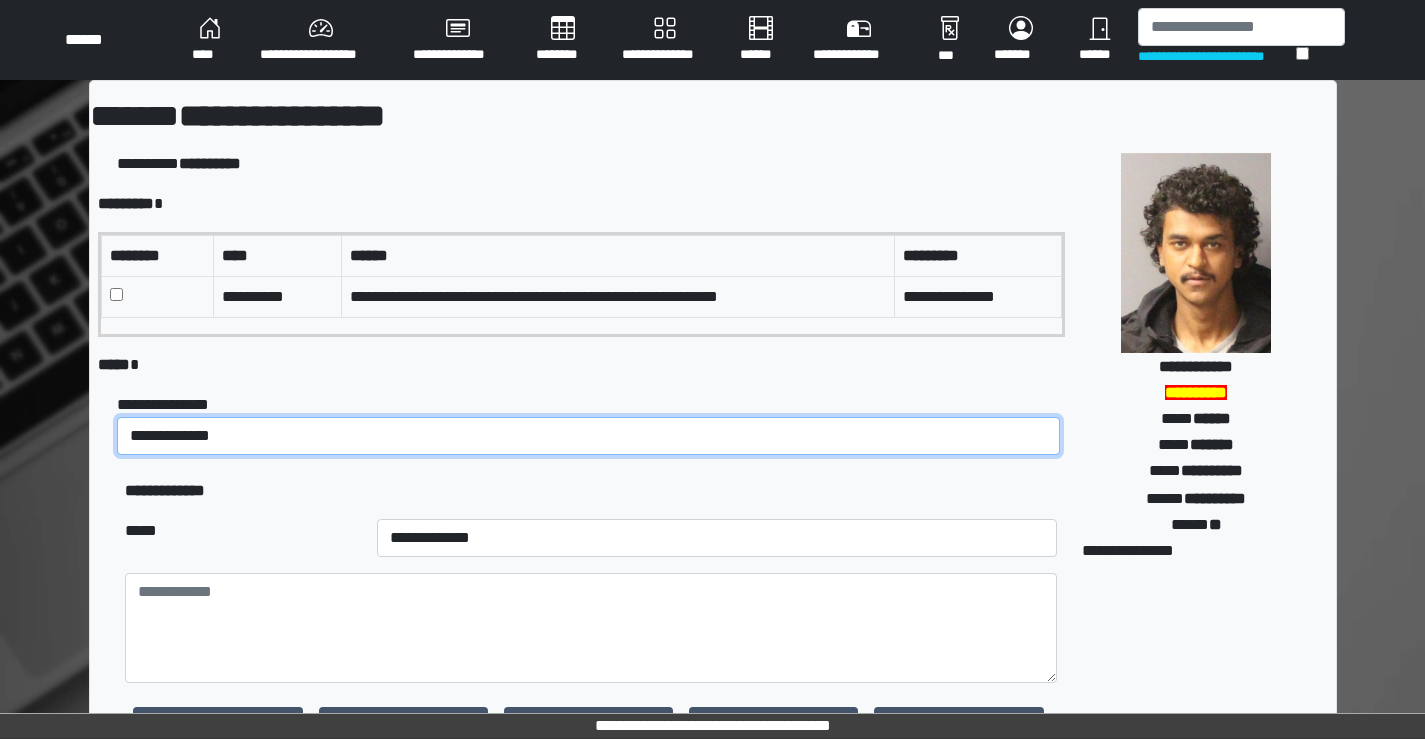 drag, startPoint x: 209, startPoint y: 434, endPoint x: 182, endPoint y: 410, distance: 36.124783 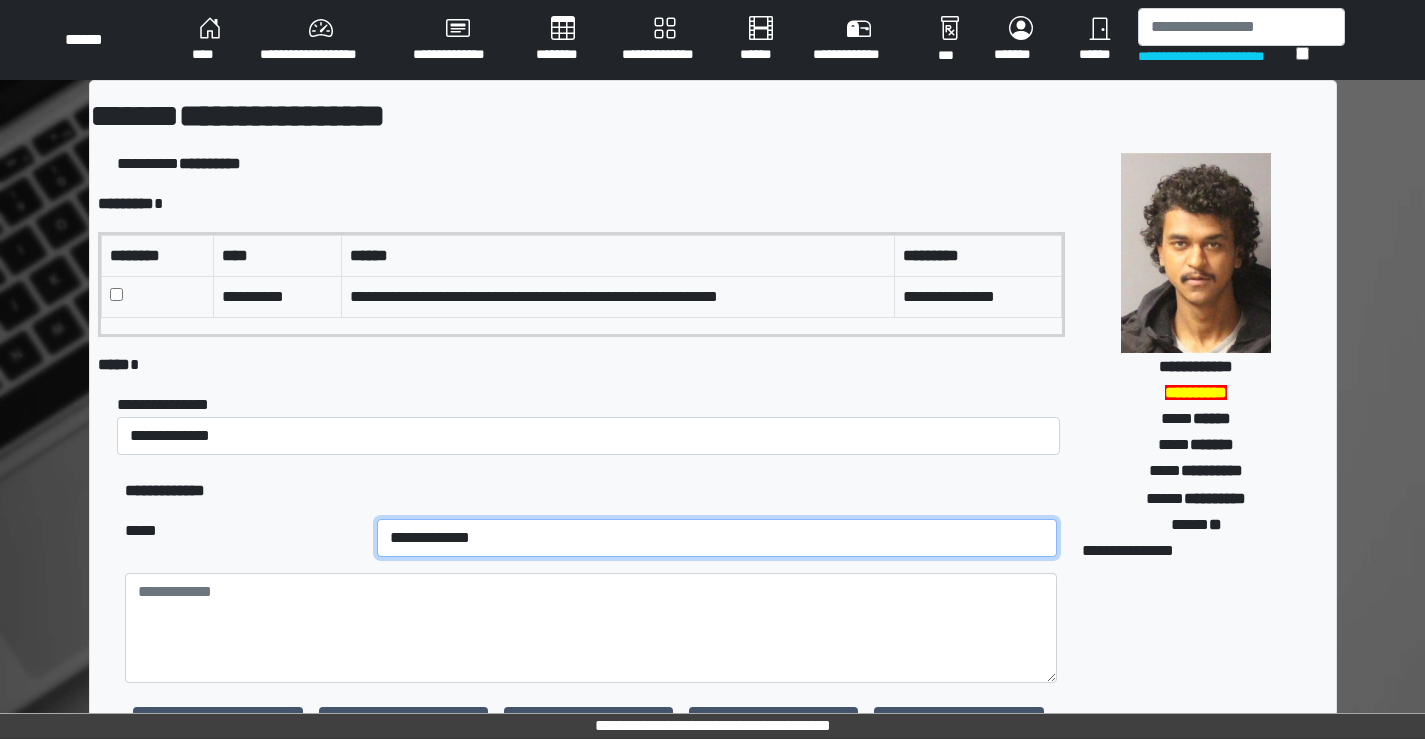 click on "**********" at bounding box center [717, 538] 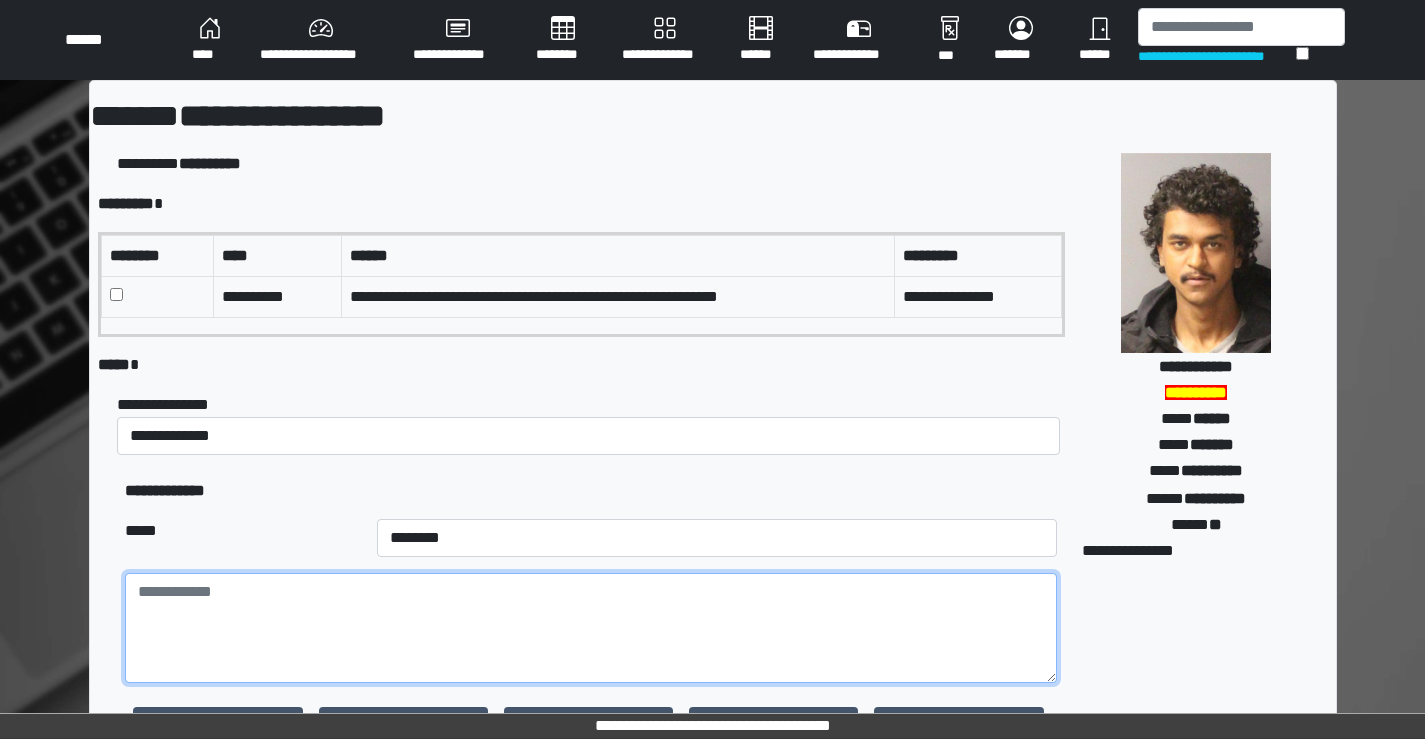 click at bounding box center (590, 628) 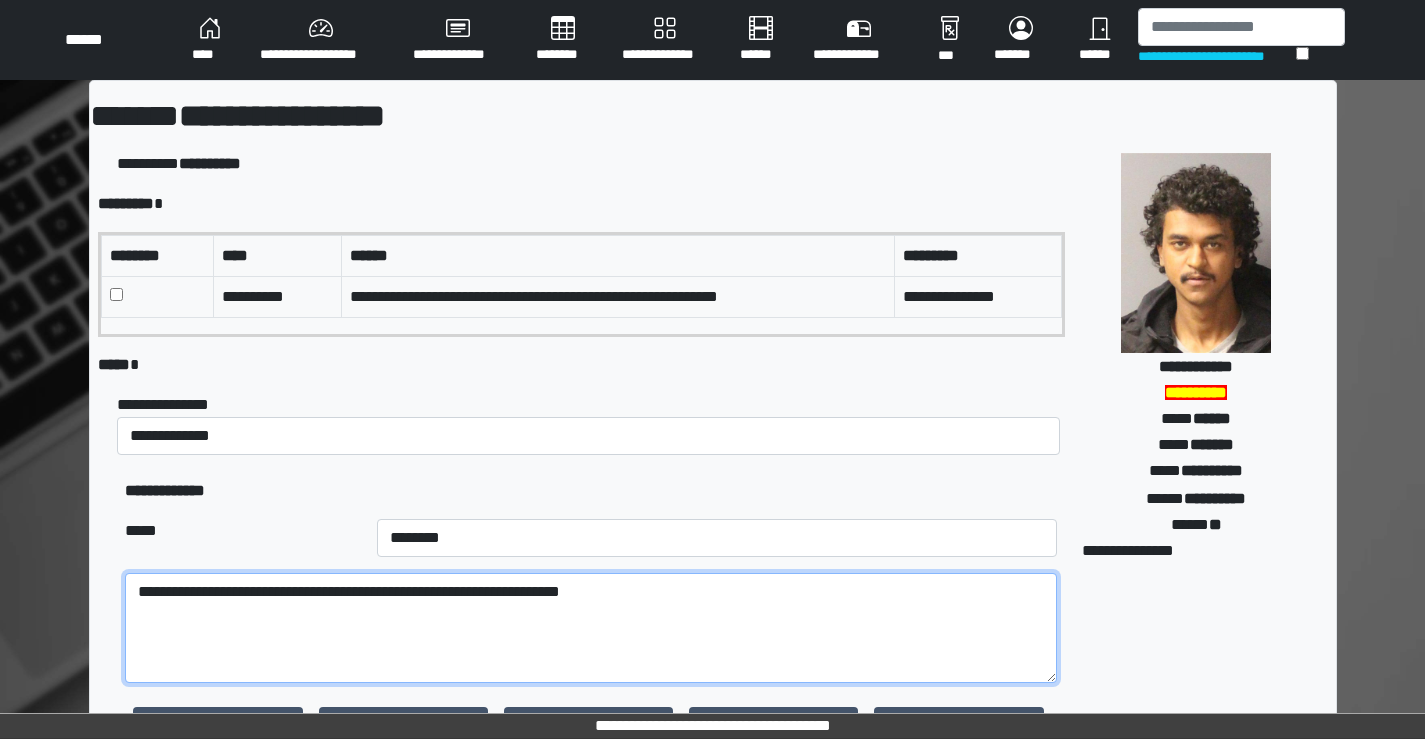 drag, startPoint x: 280, startPoint y: 594, endPoint x: 263, endPoint y: 595, distance: 17.029387 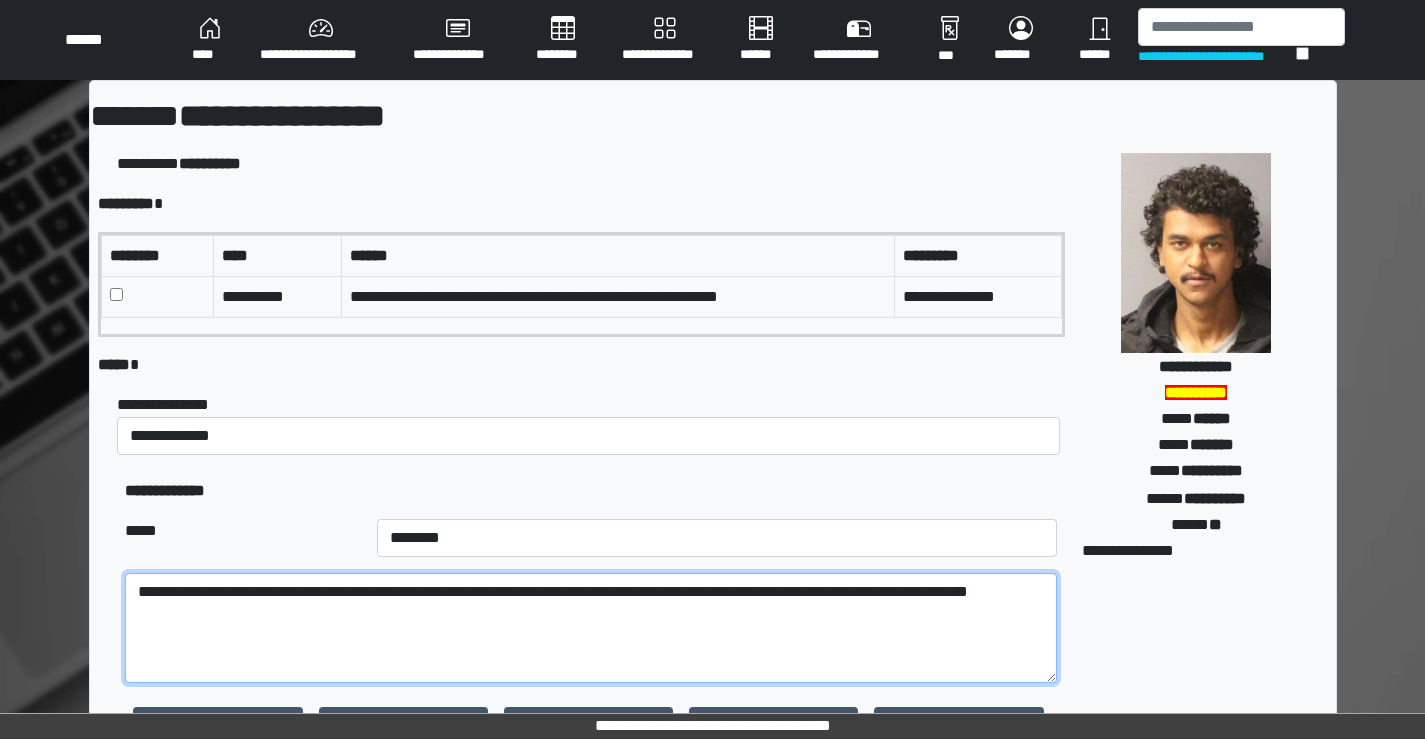 click on "**********" at bounding box center (590, 628) 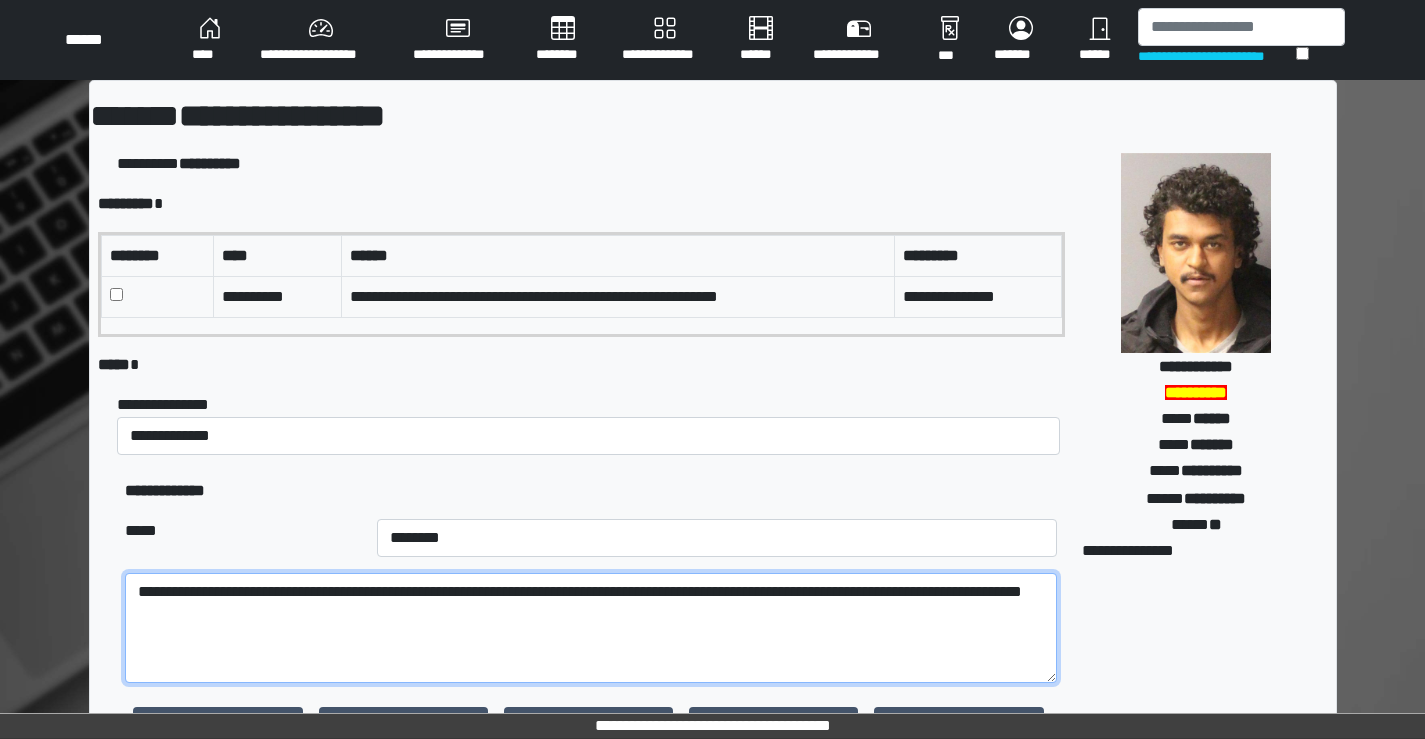 click on "**********" at bounding box center (590, 628) 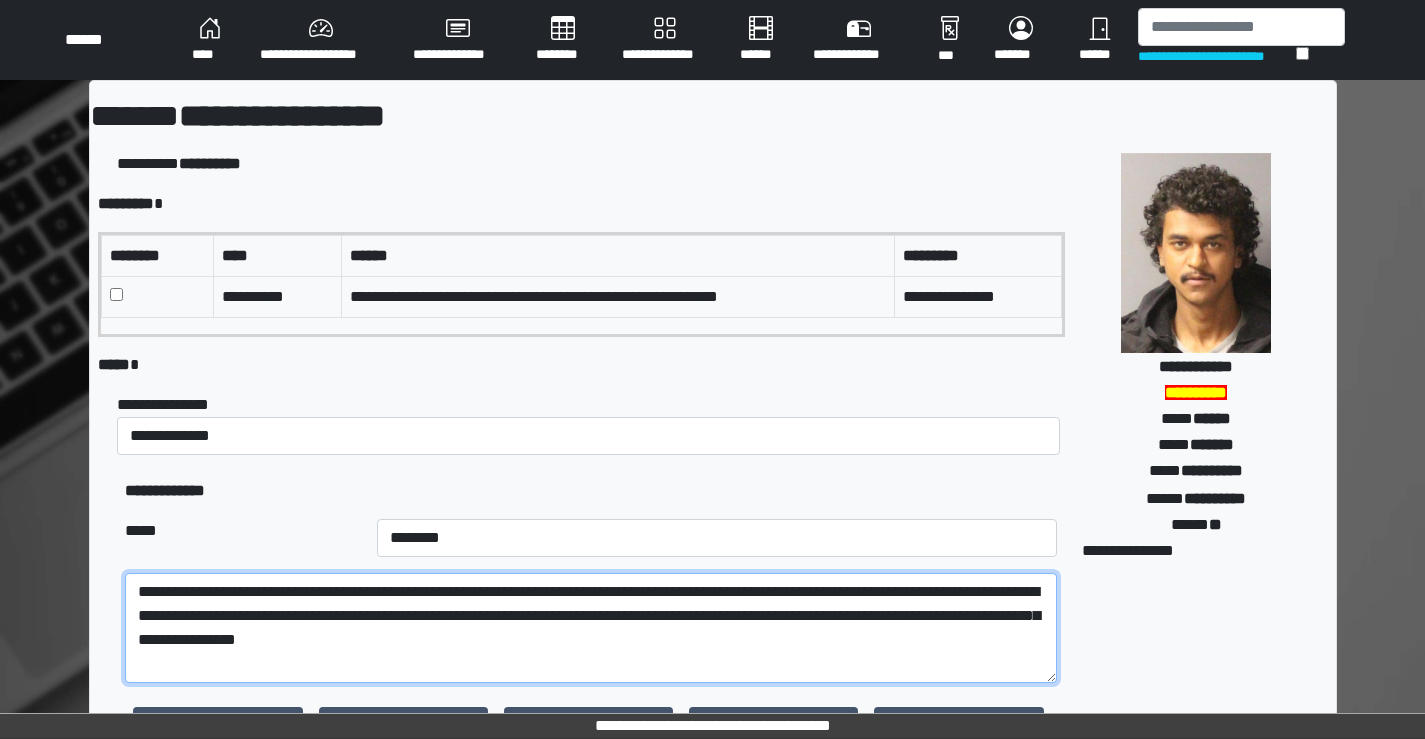 click on "**********" at bounding box center [590, 628] 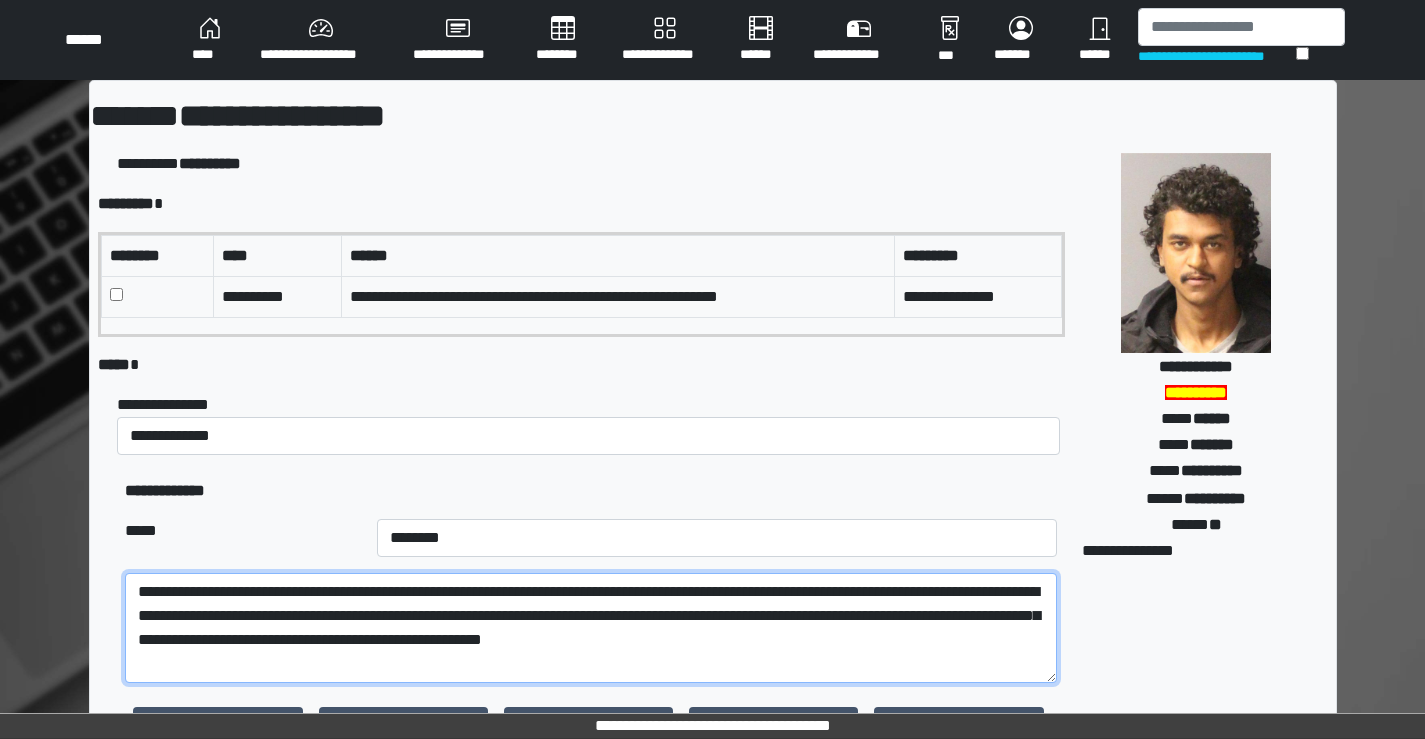 click on "**********" at bounding box center [590, 628] 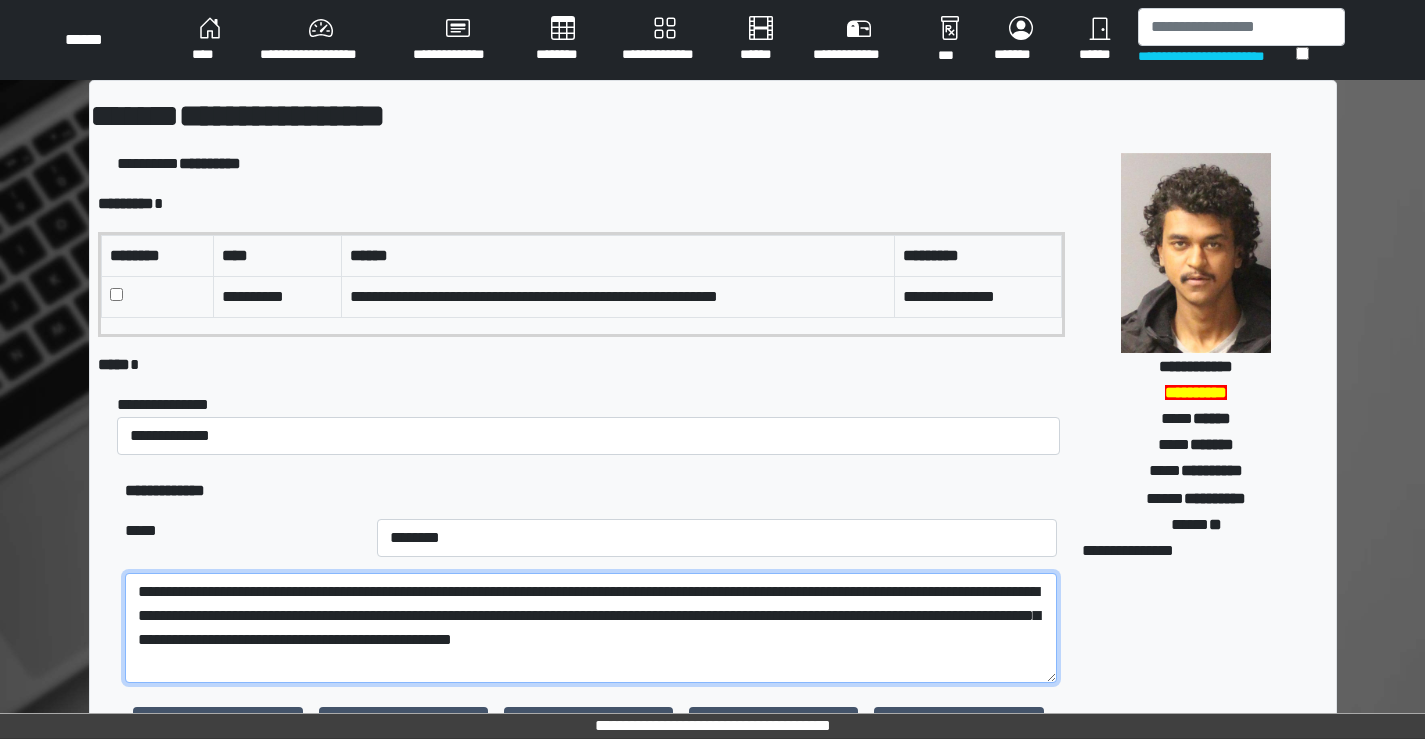 click on "**********" at bounding box center (590, 628) 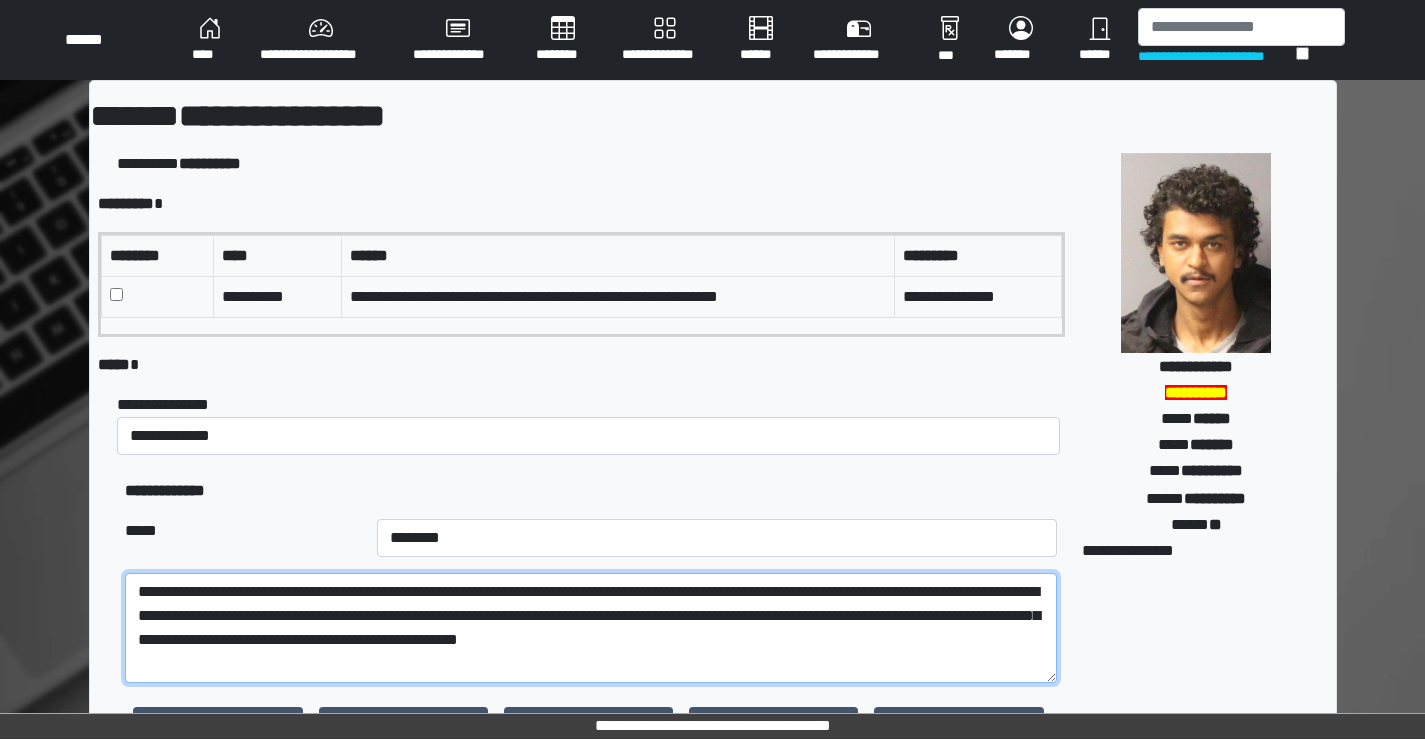 click on "**********" at bounding box center (590, 628) 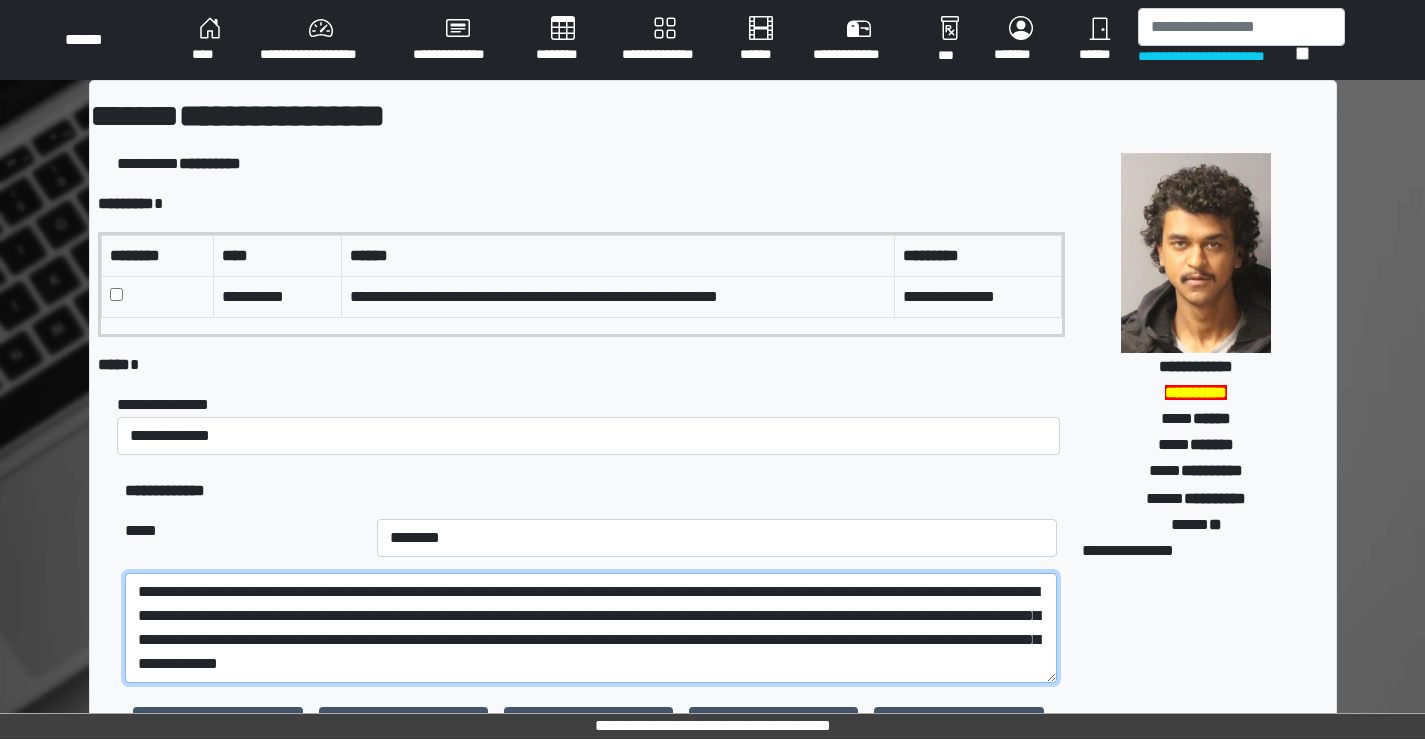 click on "**********" at bounding box center [590, 628] 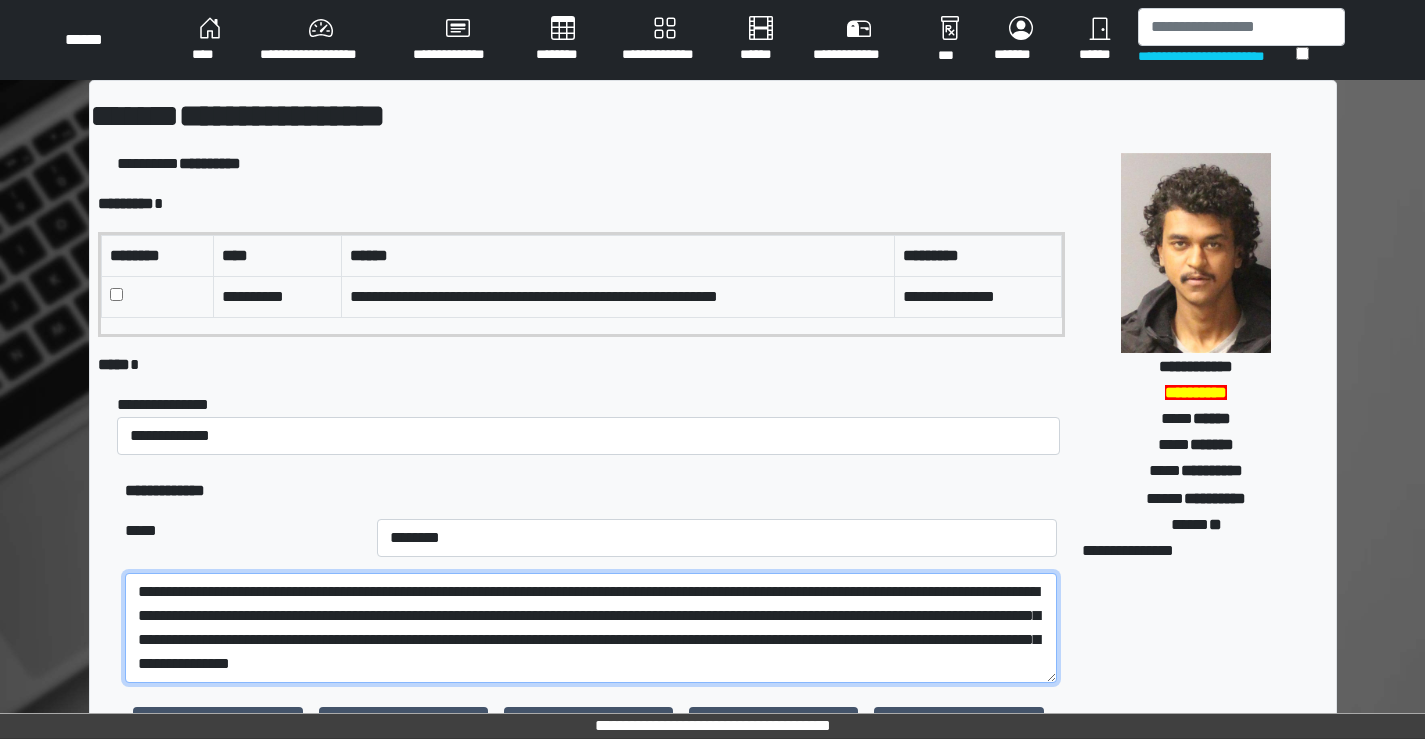 click on "**********" at bounding box center [590, 628] 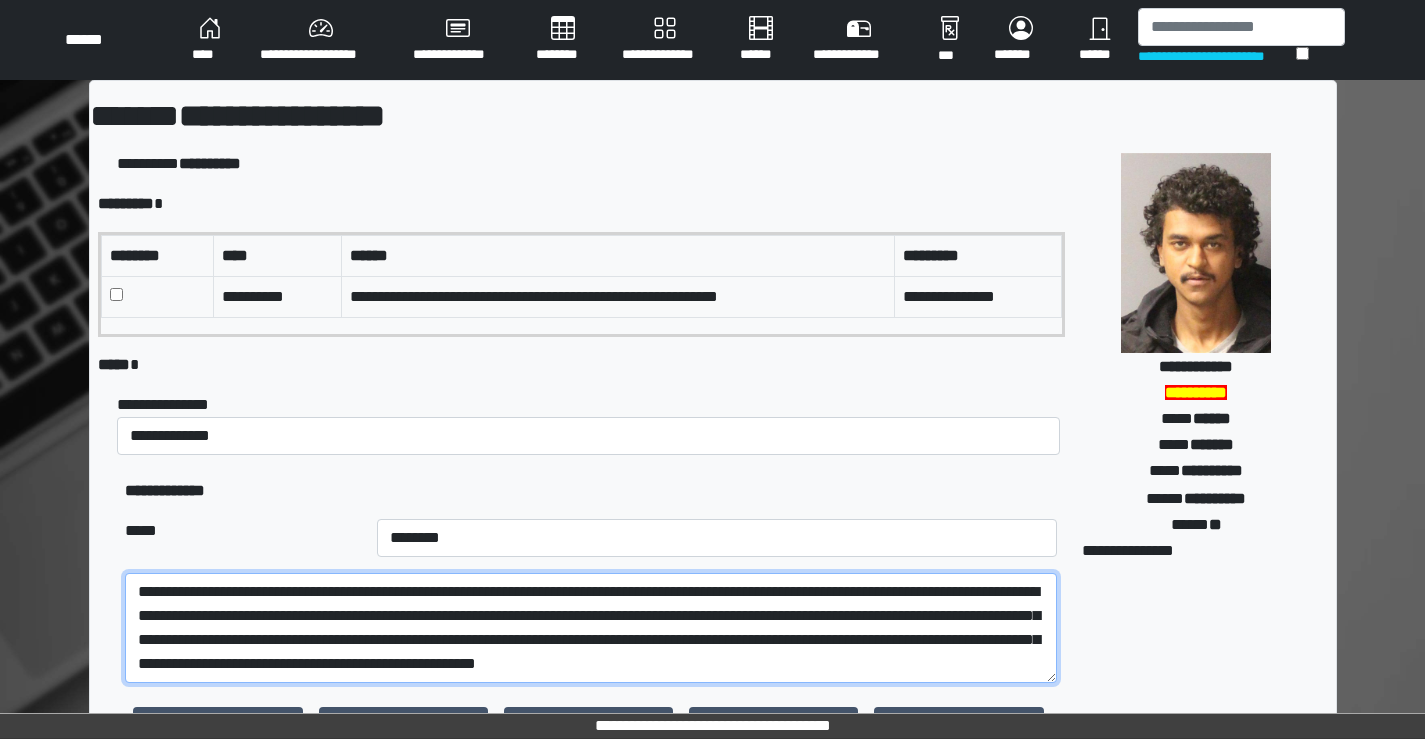click on "**********" at bounding box center [590, 628] 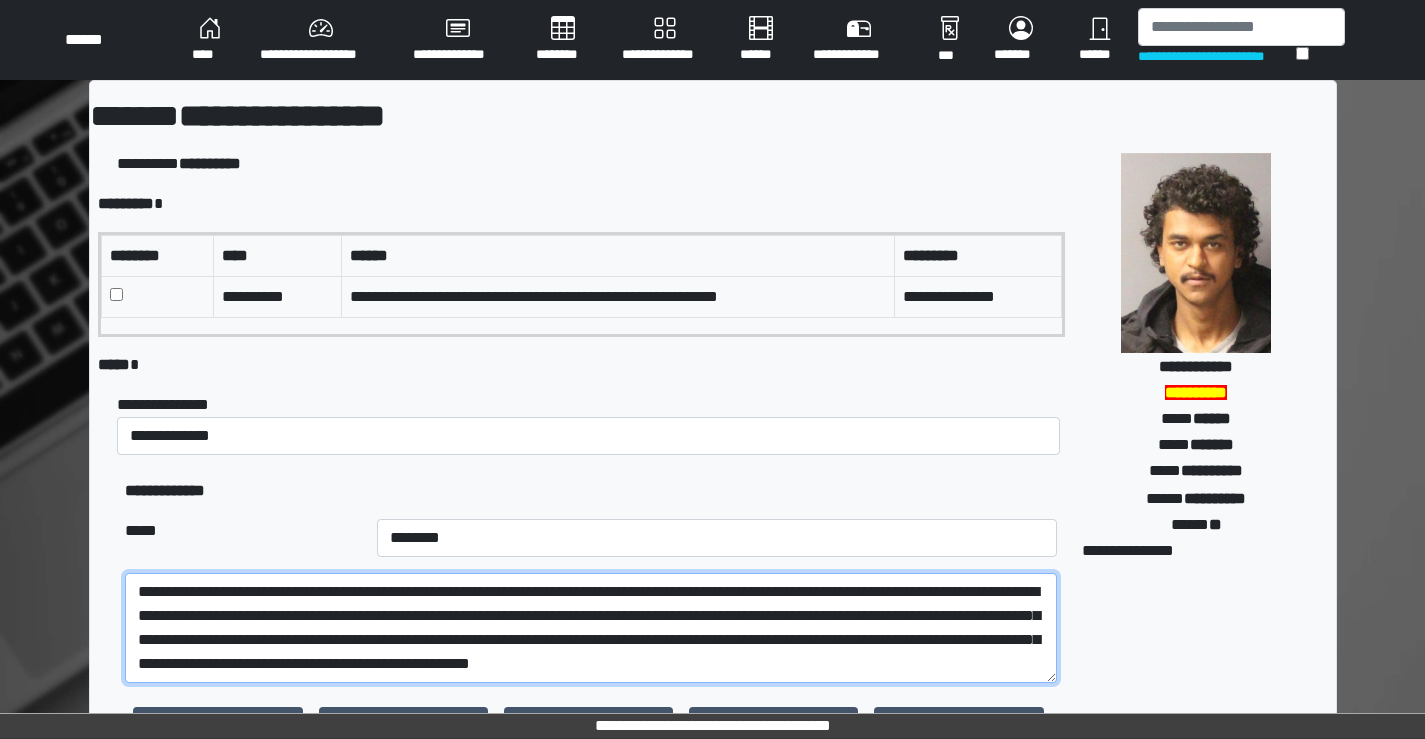click on "**********" at bounding box center [590, 628] 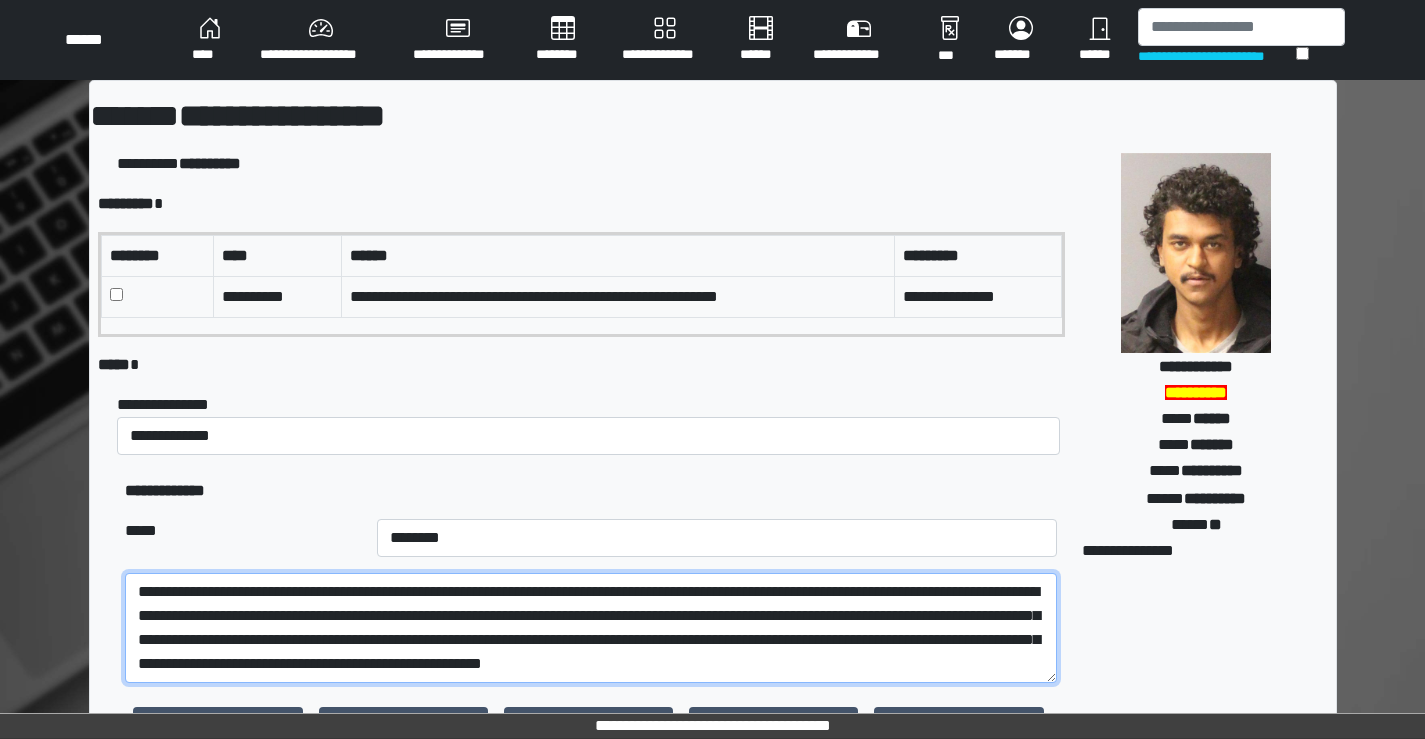 scroll, scrollTop: 24, scrollLeft: 0, axis: vertical 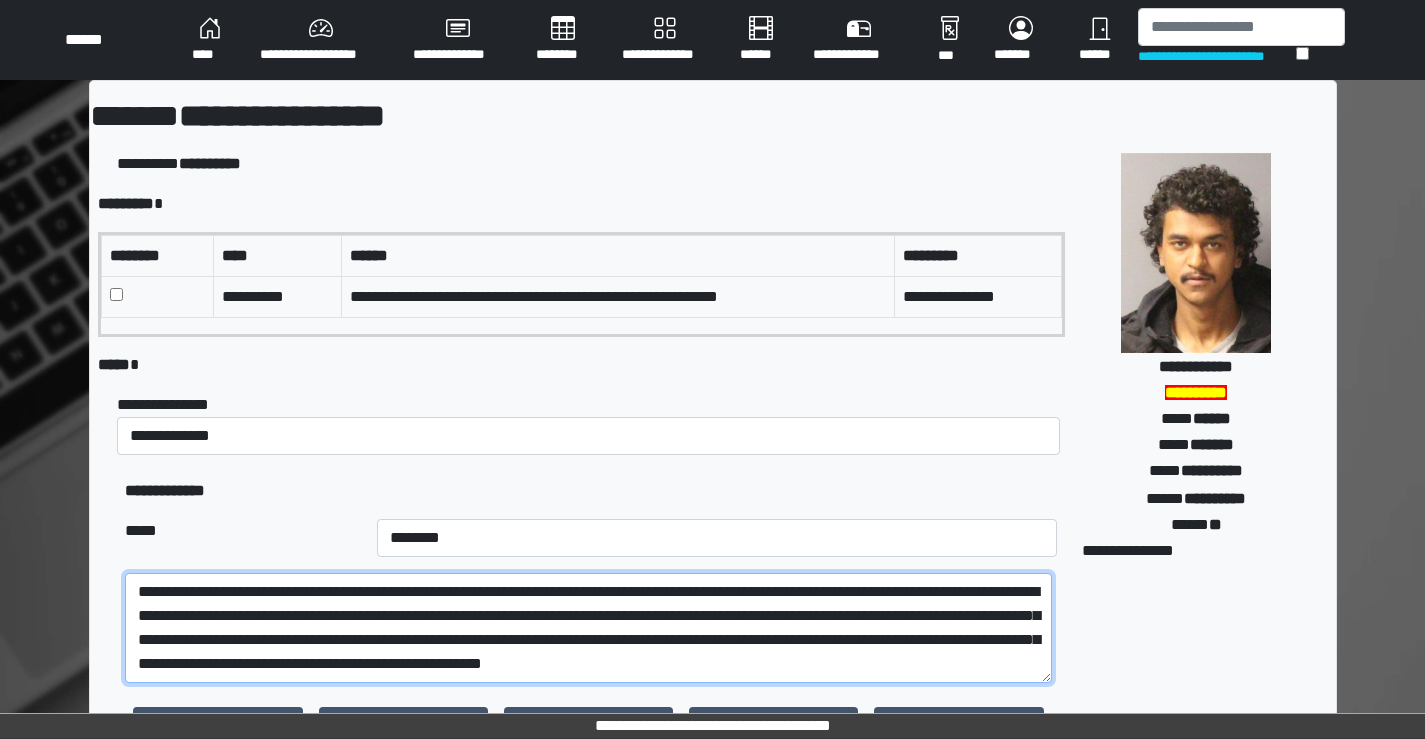 drag, startPoint x: 705, startPoint y: 670, endPoint x: 677, endPoint y: 663, distance: 28.86174 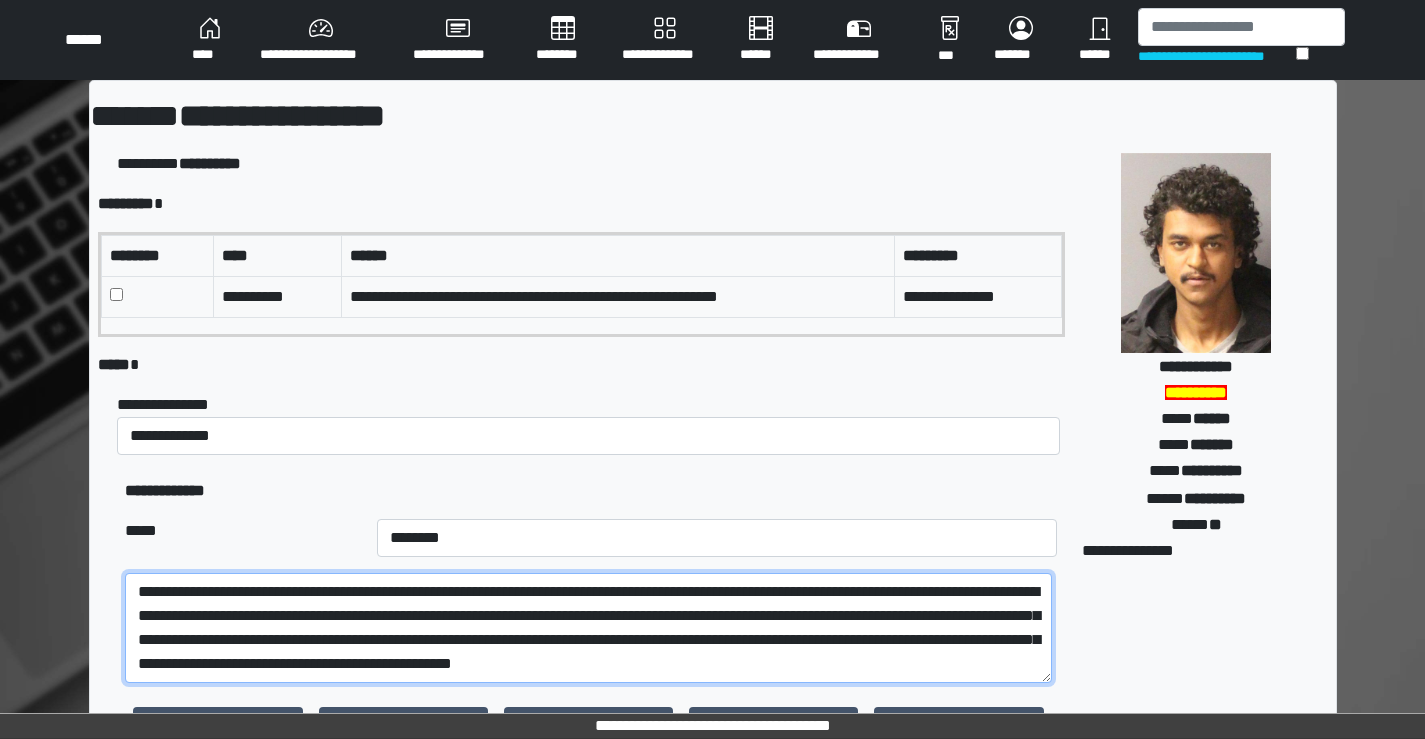 click on "**********" at bounding box center [588, 628] 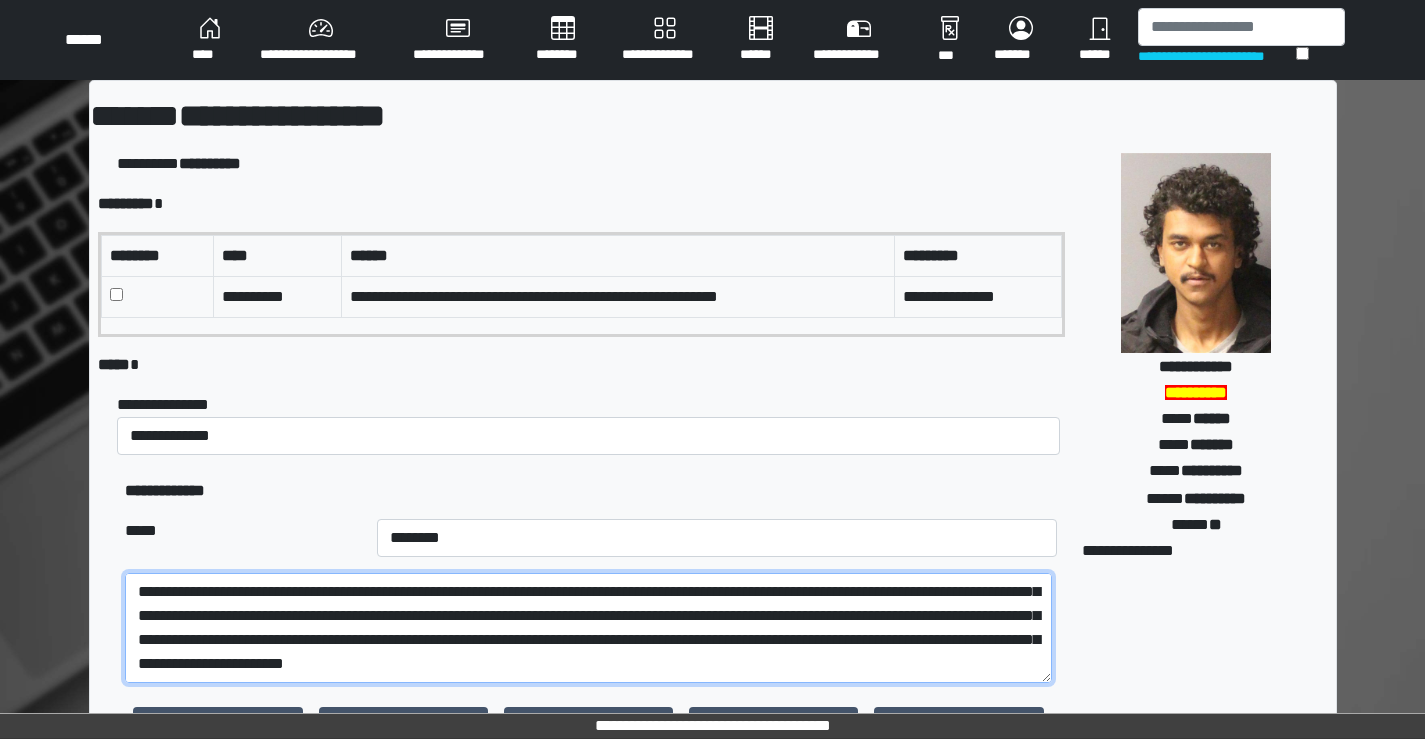 scroll, scrollTop: 88, scrollLeft: 0, axis: vertical 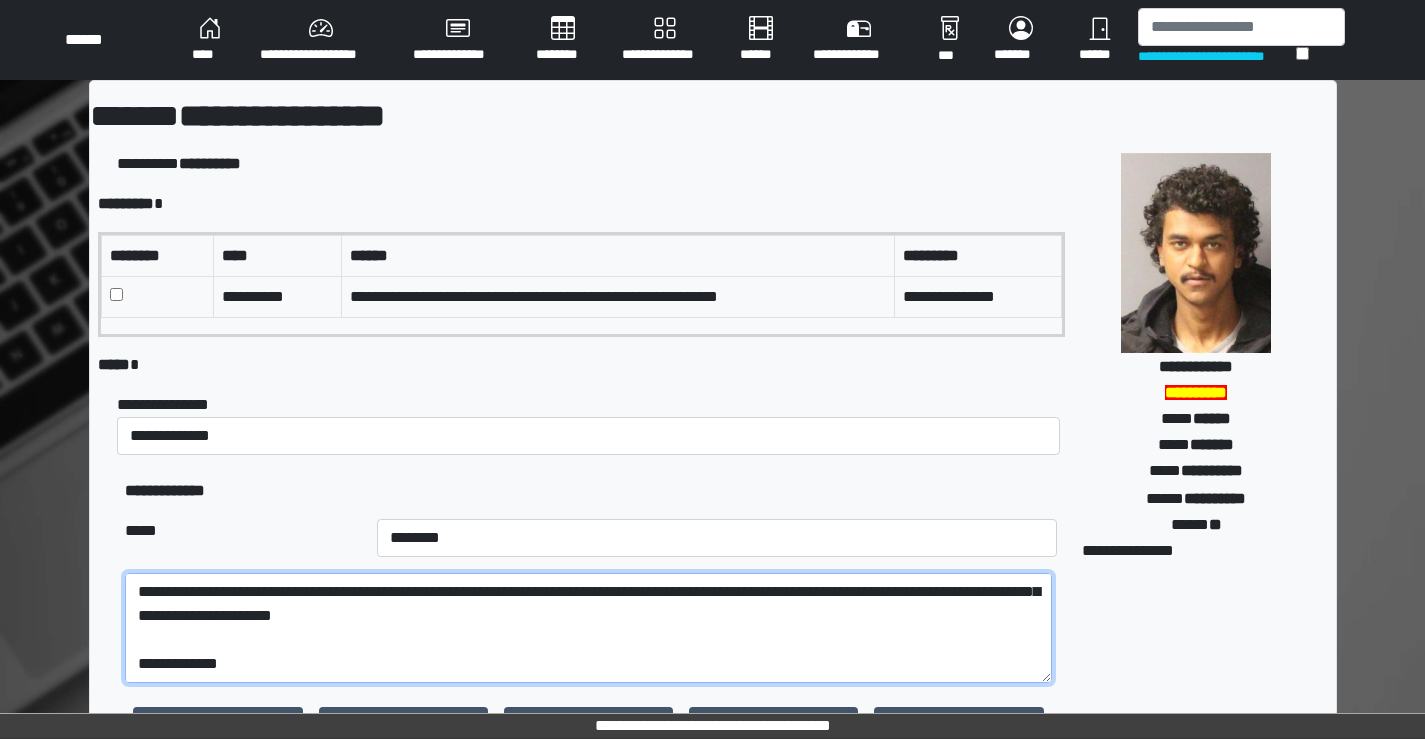 click on "**********" at bounding box center (588, 628) 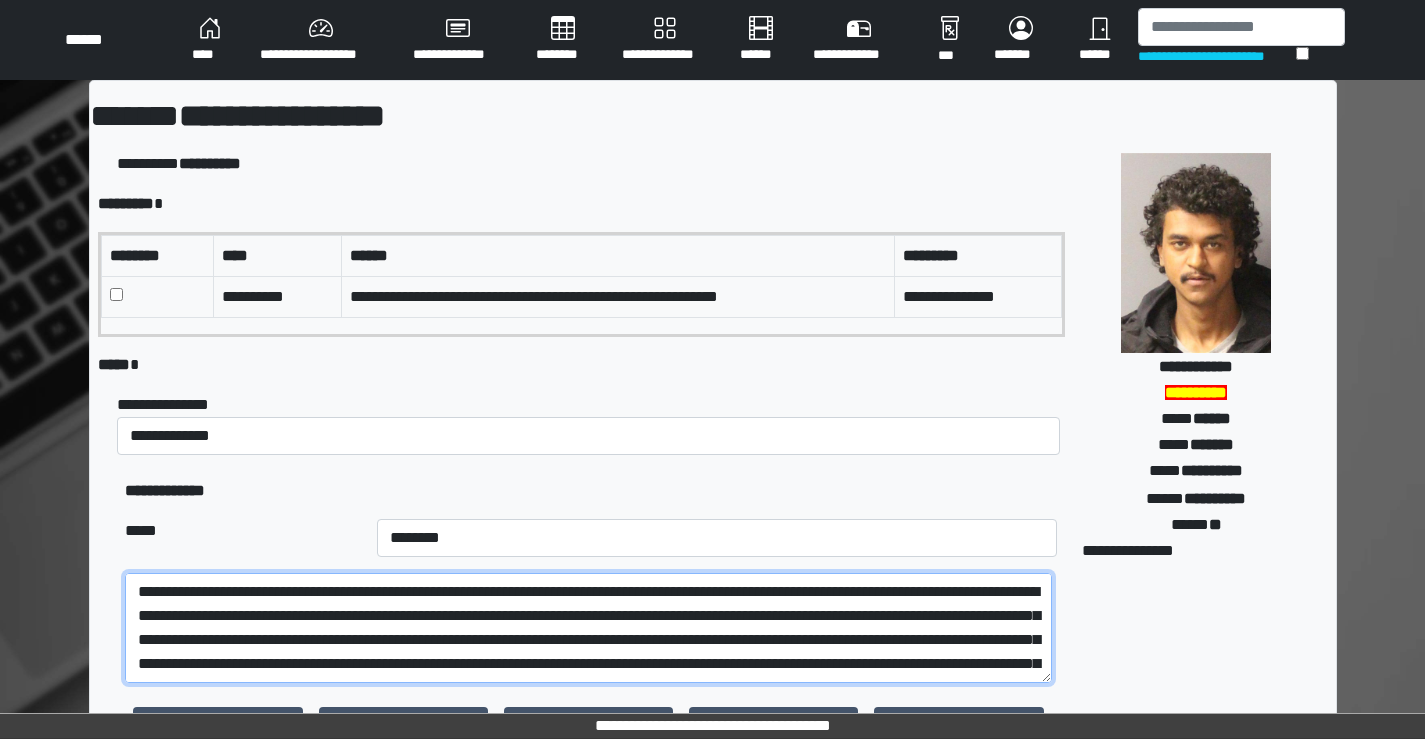 drag, startPoint x: 719, startPoint y: 591, endPoint x: 693, endPoint y: 591, distance: 26 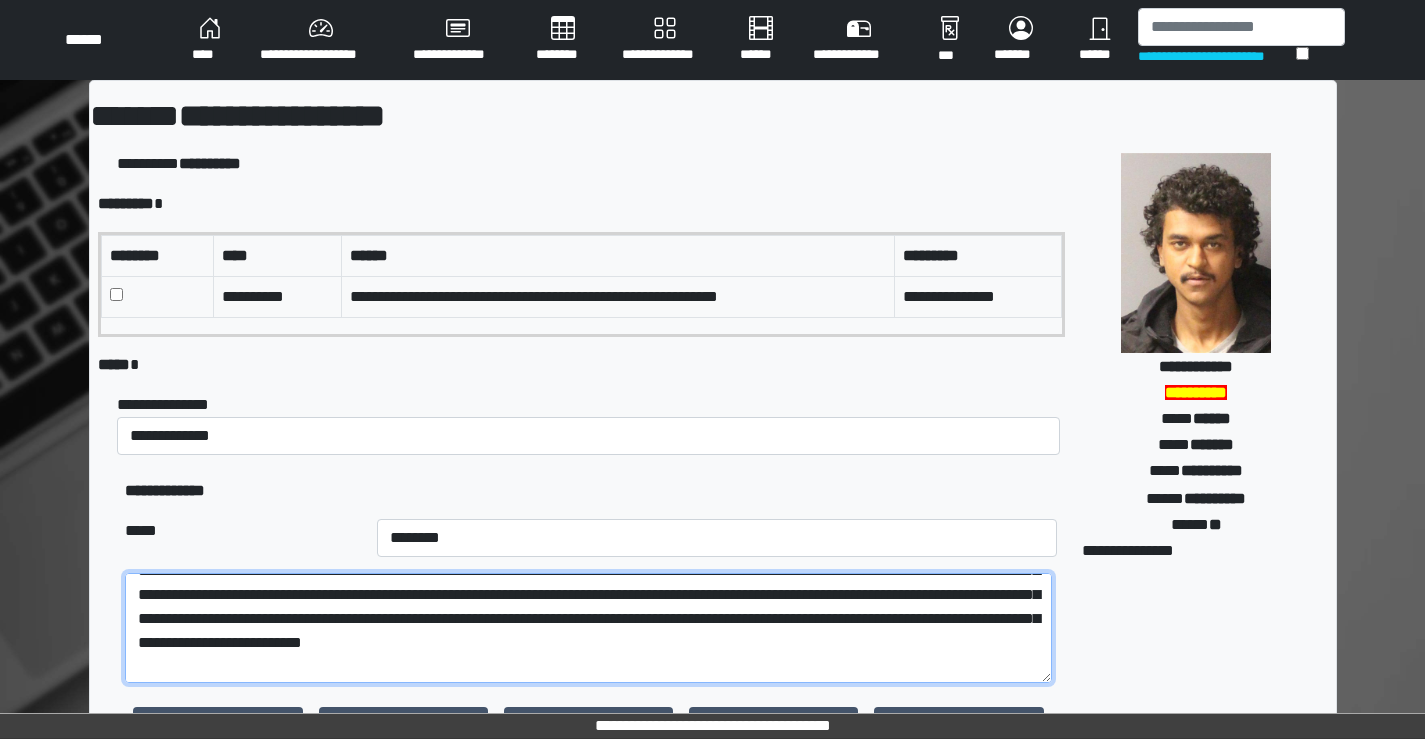 scroll, scrollTop: 0, scrollLeft: 0, axis: both 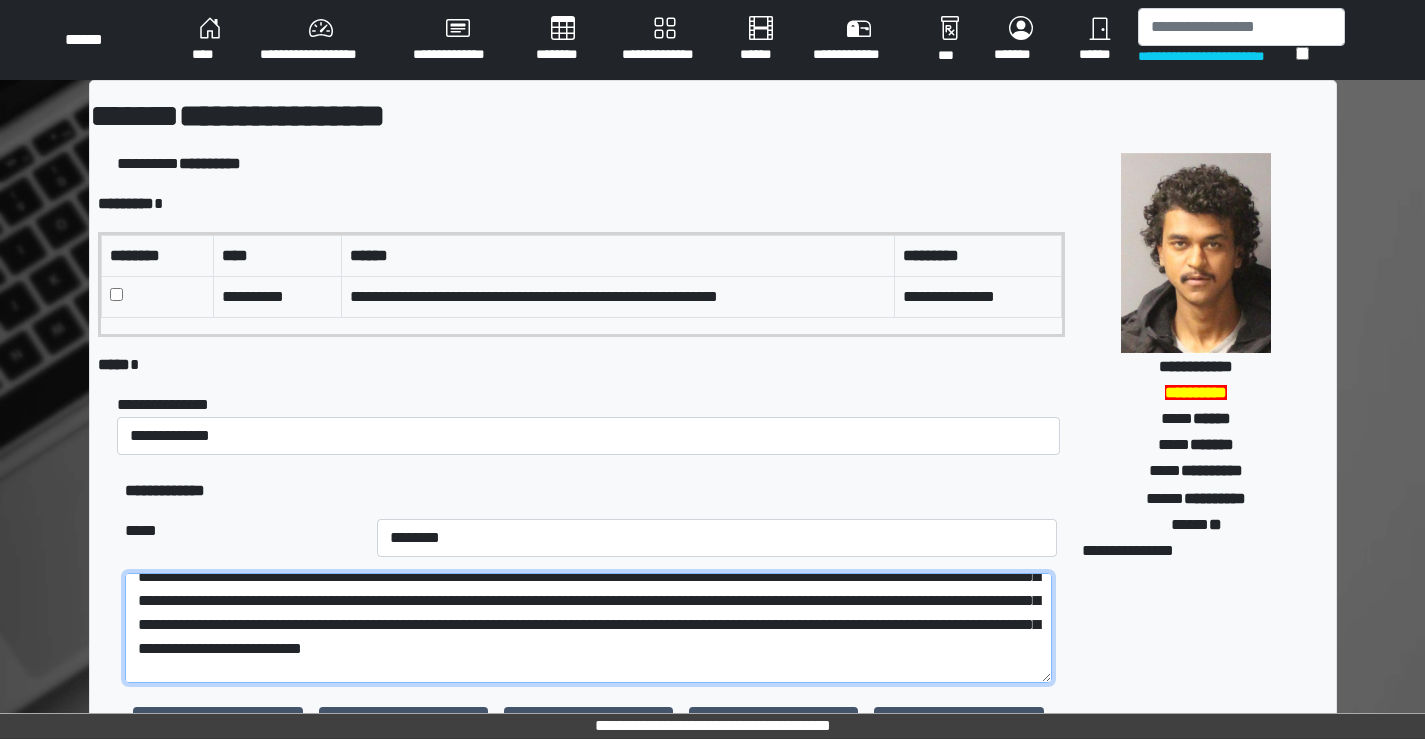 click on "**********" at bounding box center (588, 628) 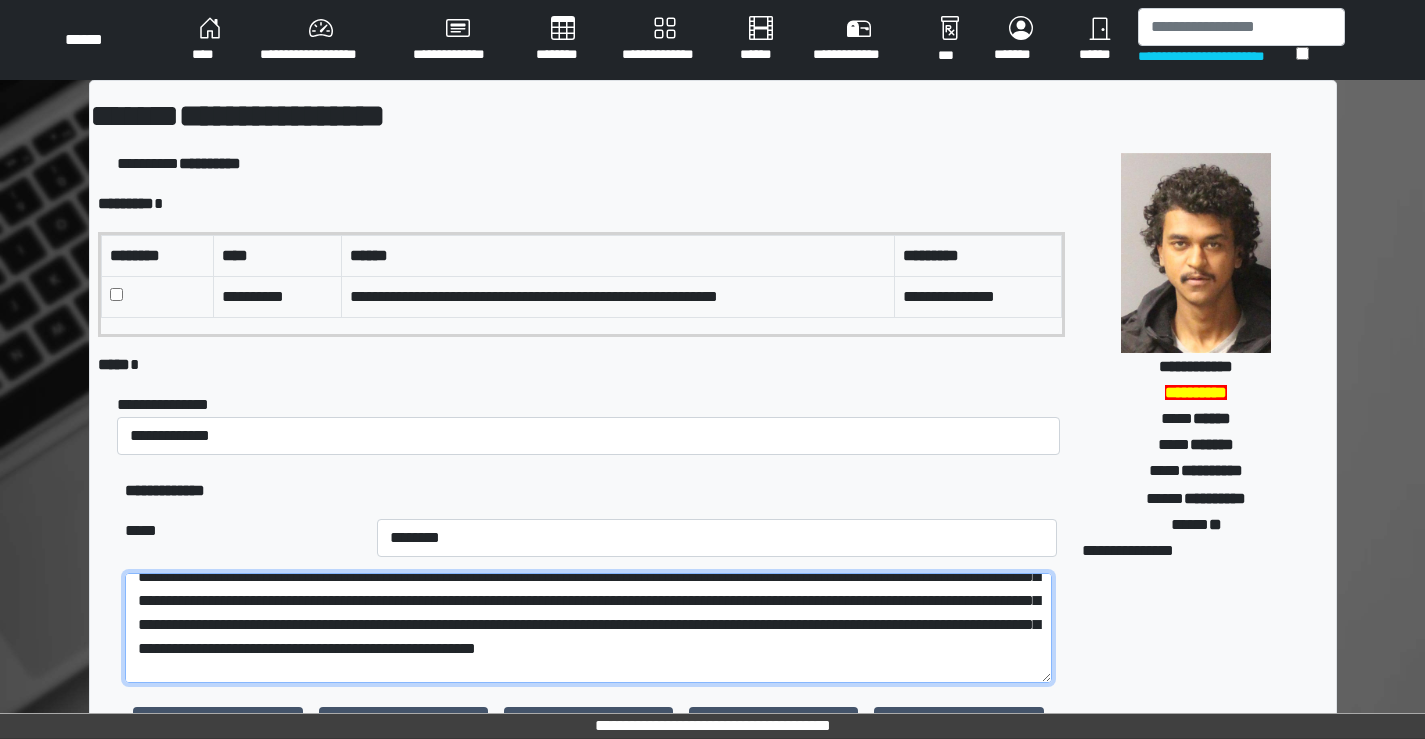 drag, startPoint x: 777, startPoint y: 647, endPoint x: 732, endPoint y: 650, distance: 45.099888 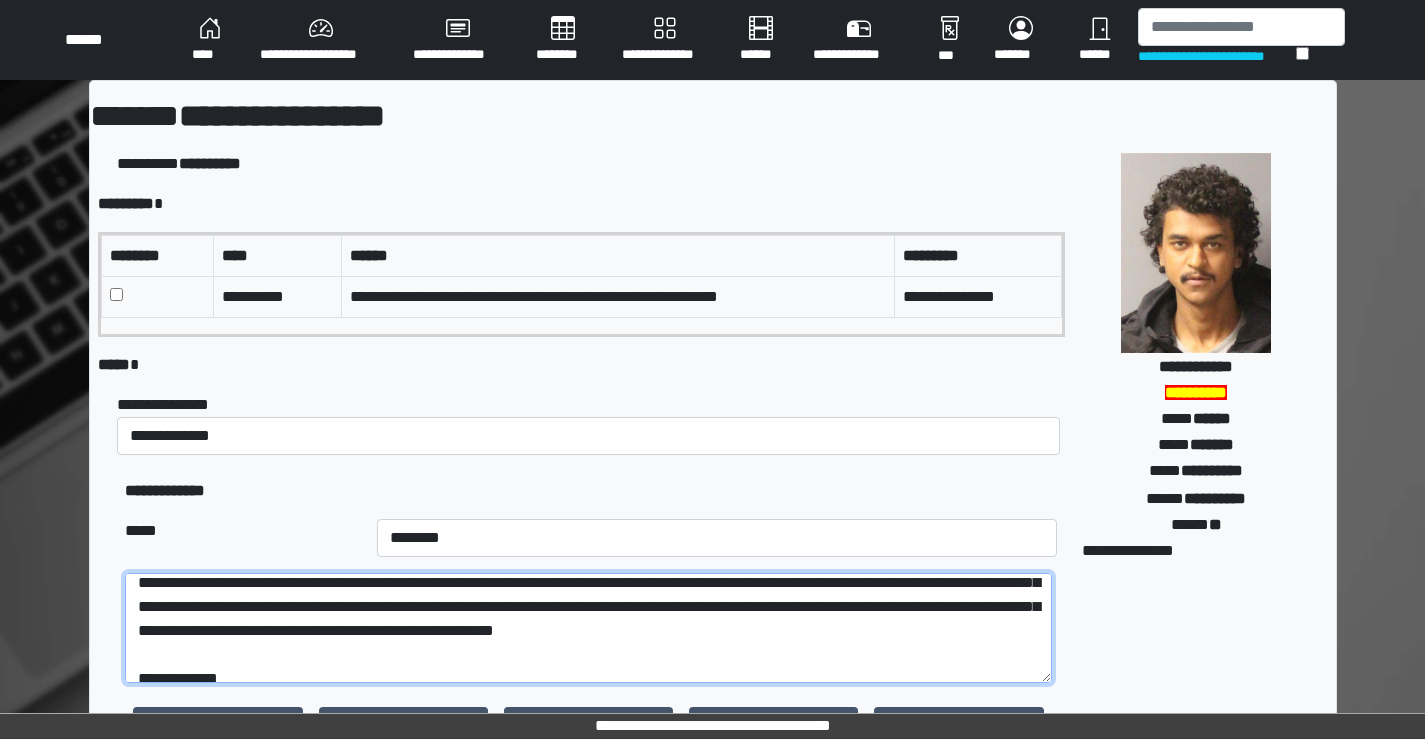 scroll, scrollTop: 60, scrollLeft: 0, axis: vertical 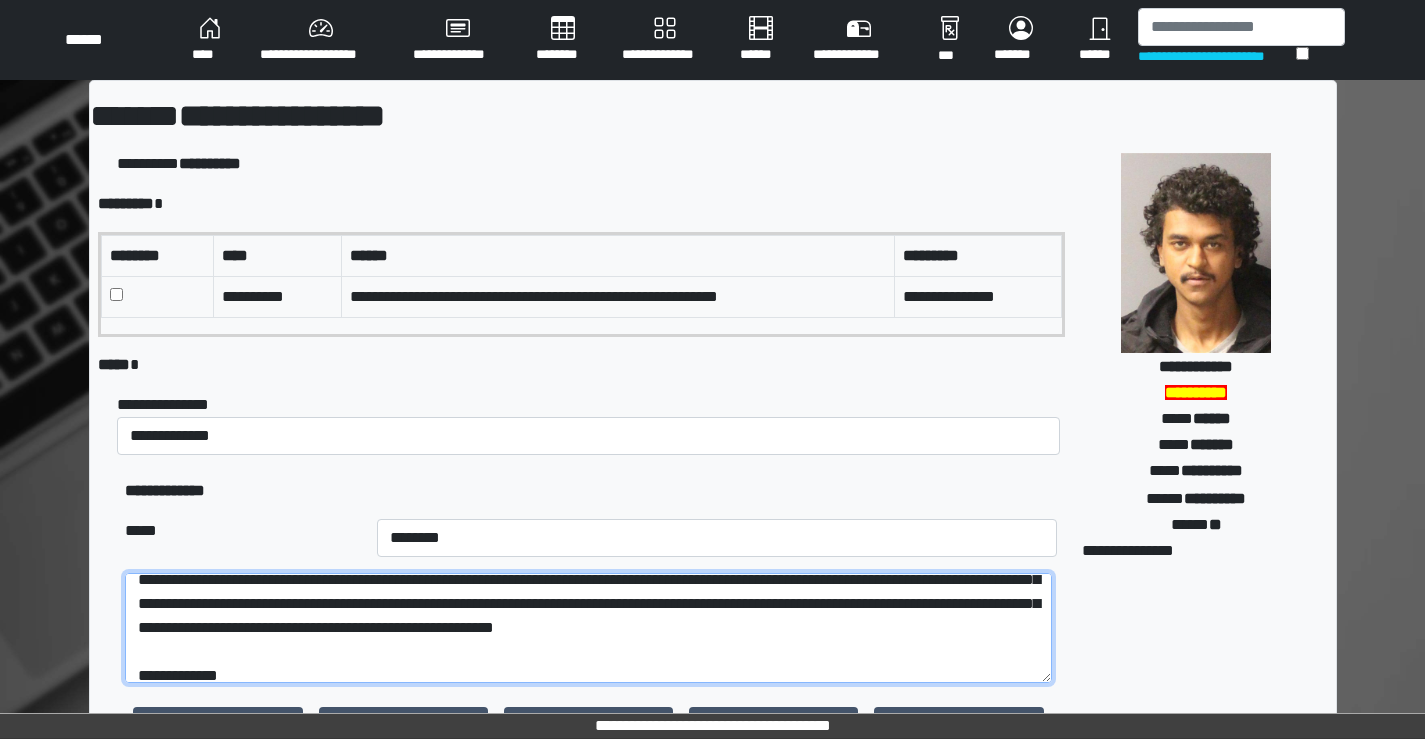 click on "**********" at bounding box center [588, 628] 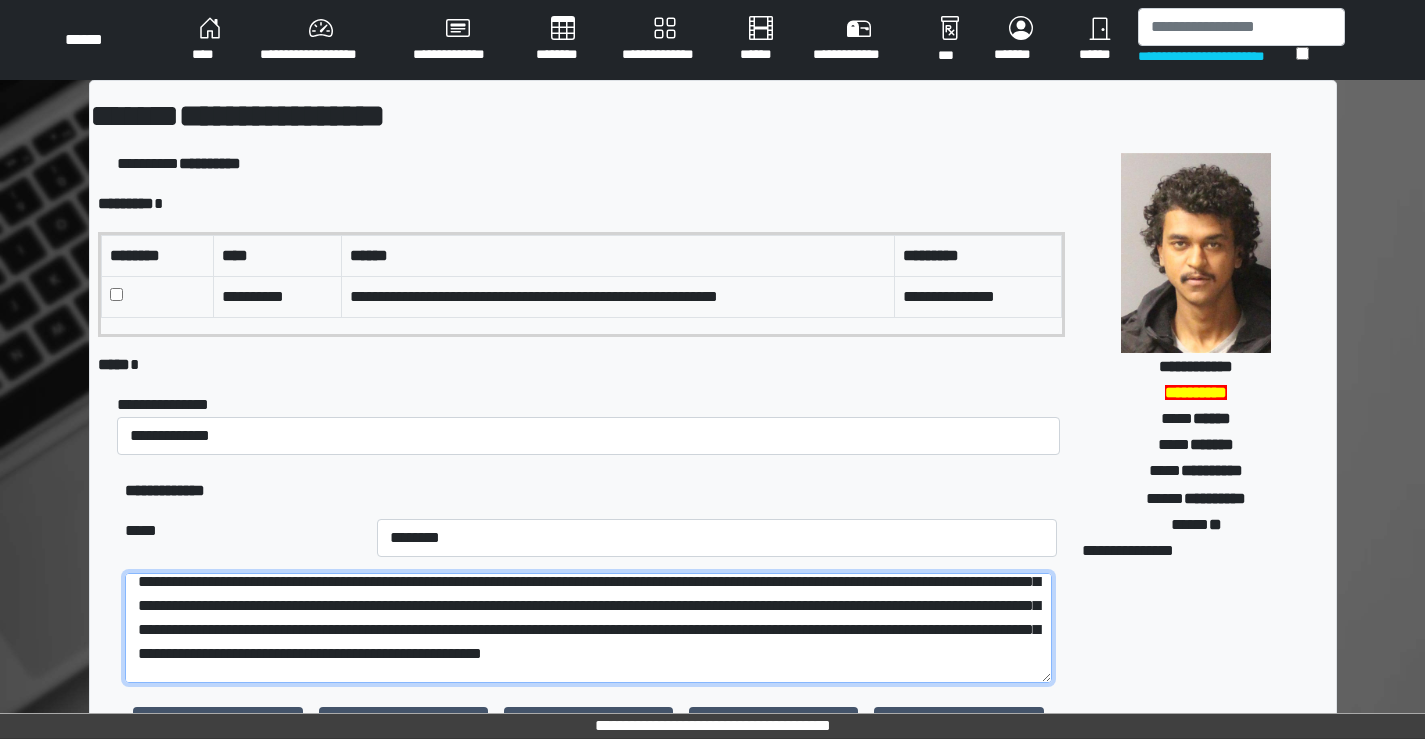 scroll, scrollTop: 0, scrollLeft: 0, axis: both 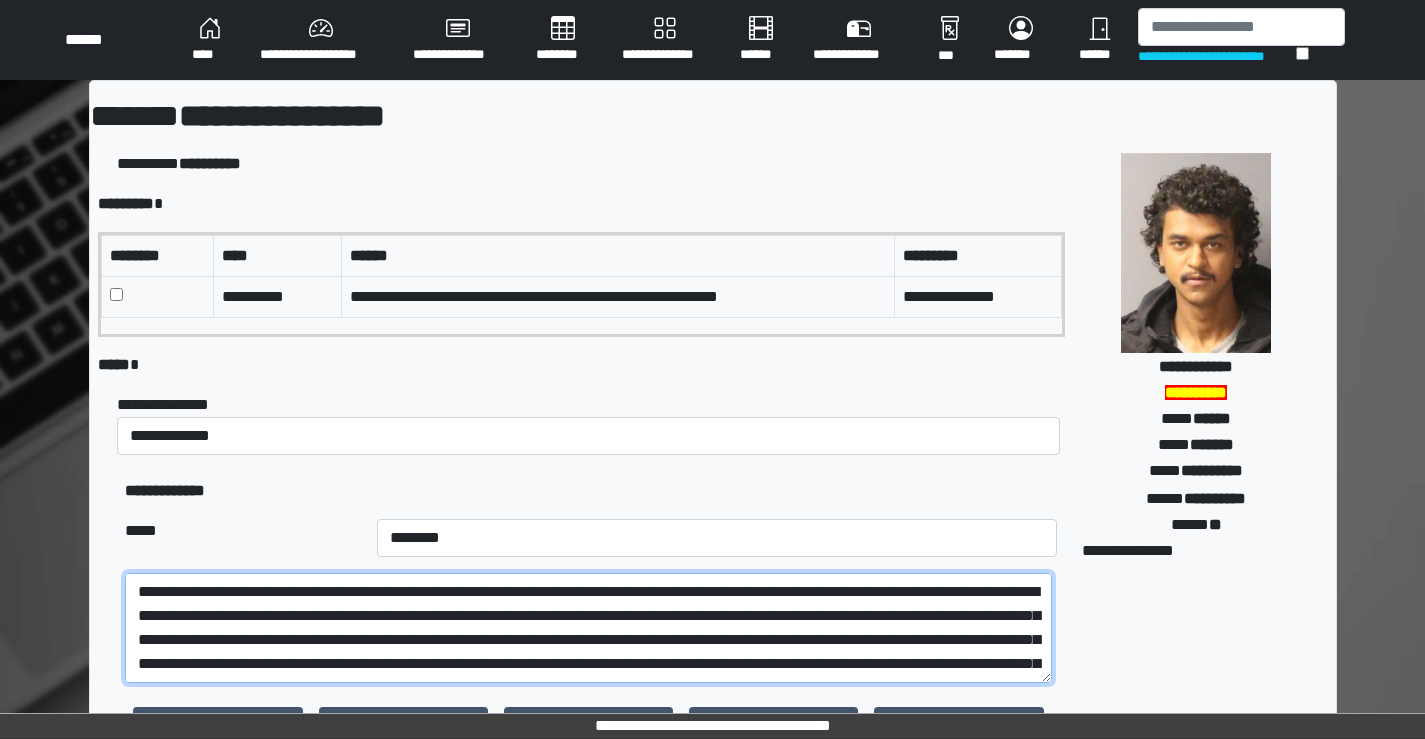 click on "**********" at bounding box center (588, 628) 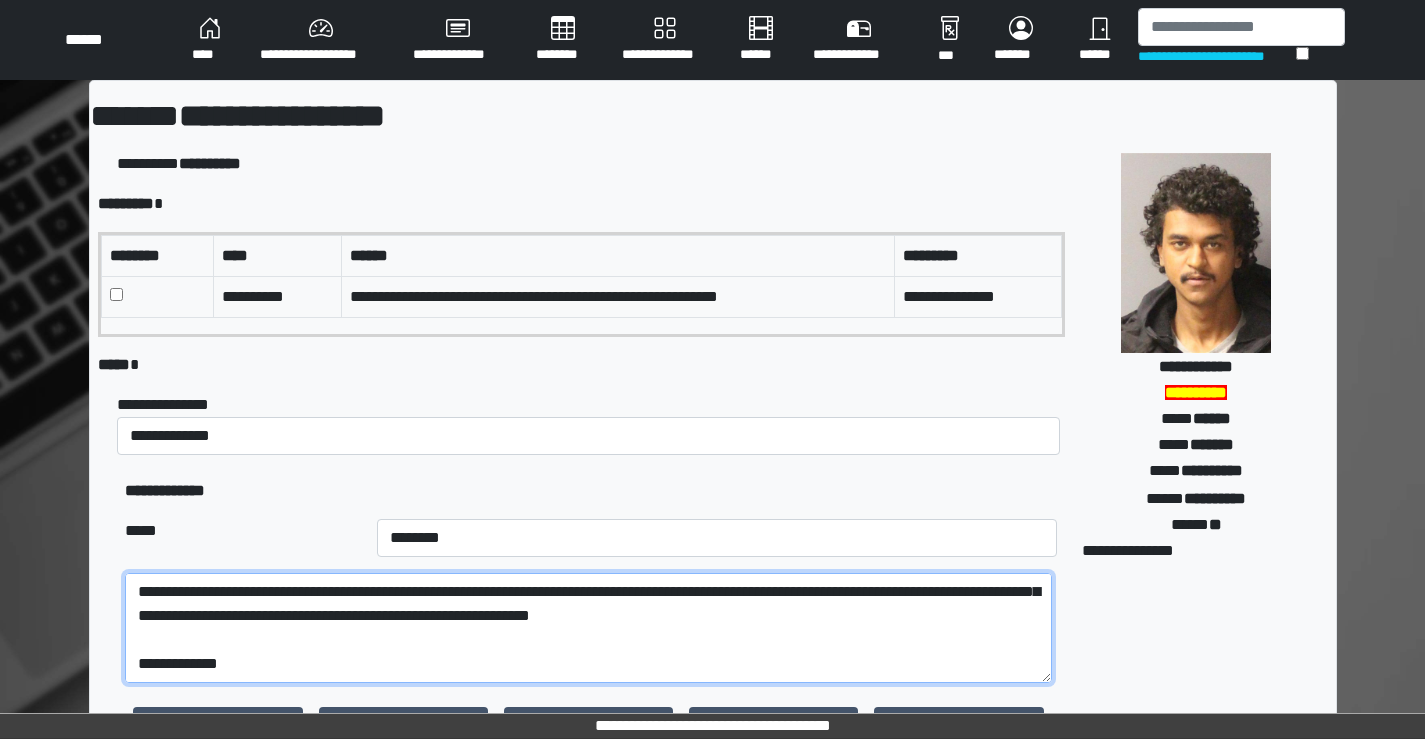 scroll, scrollTop: 471, scrollLeft: 0, axis: vertical 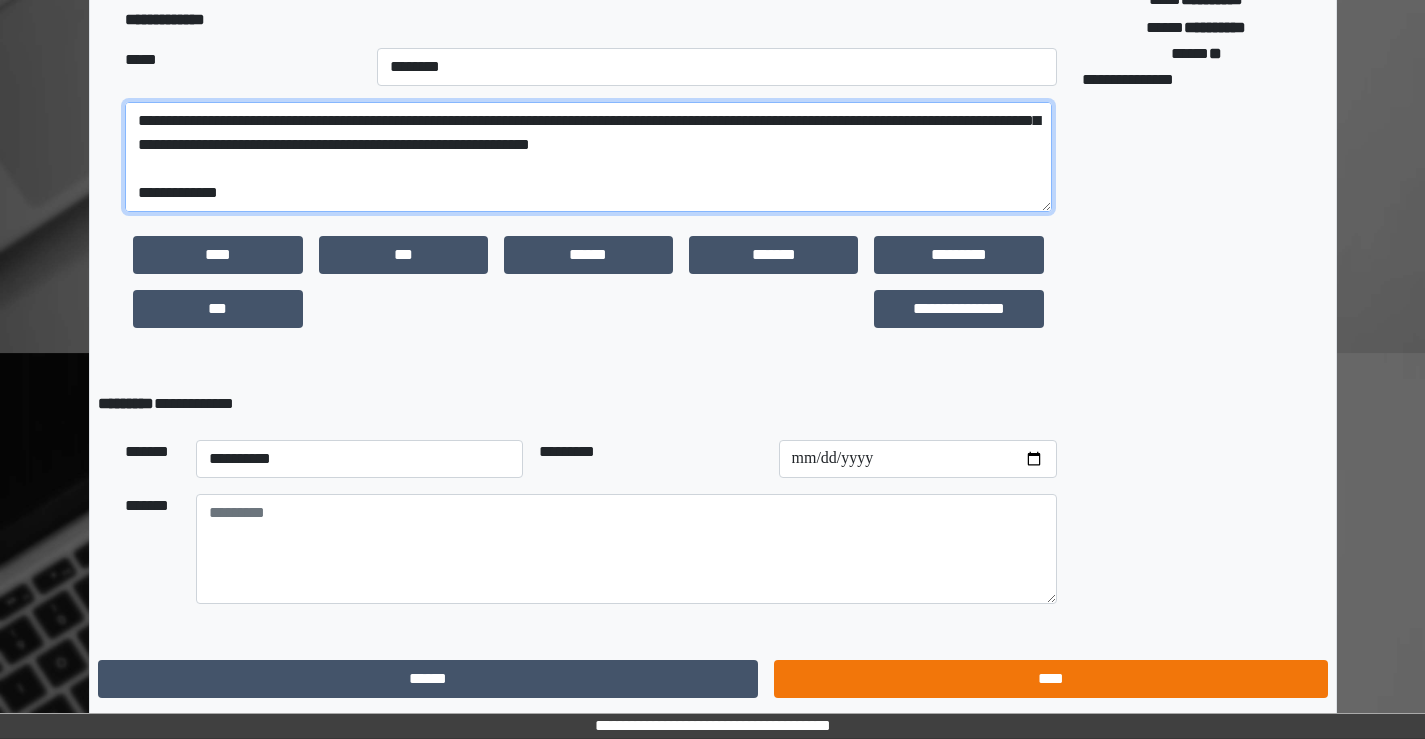 type on "**********" 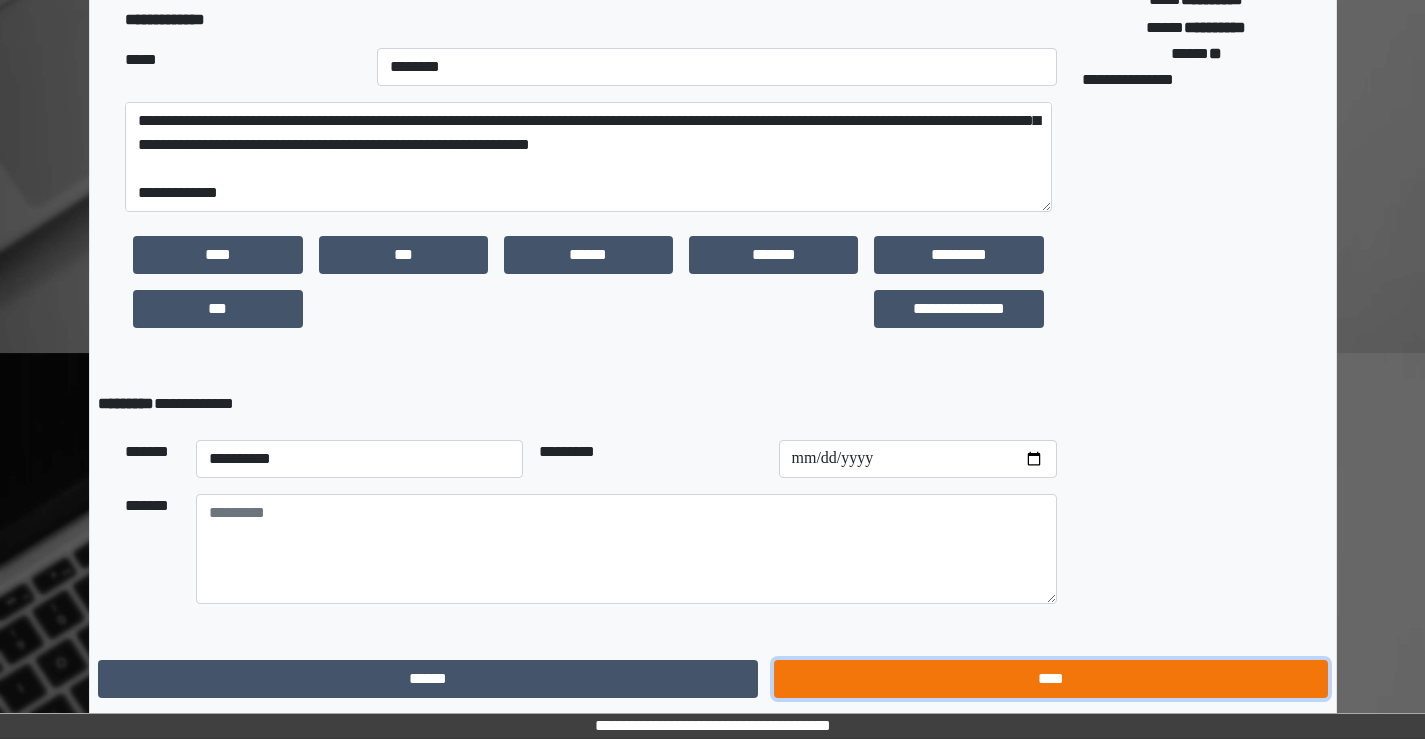 click on "****" at bounding box center (1050, 679) 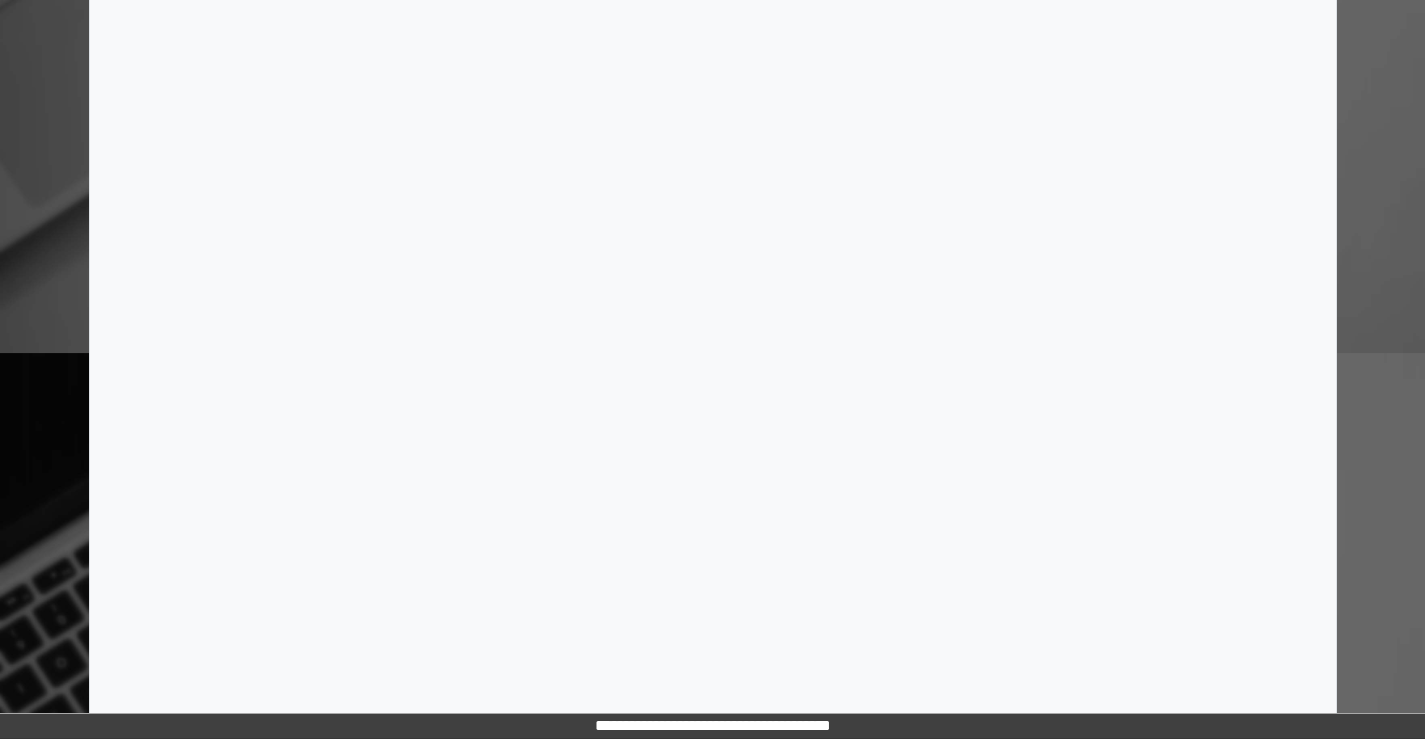 scroll, scrollTop: 0, scrollLeft: 0, axis: both 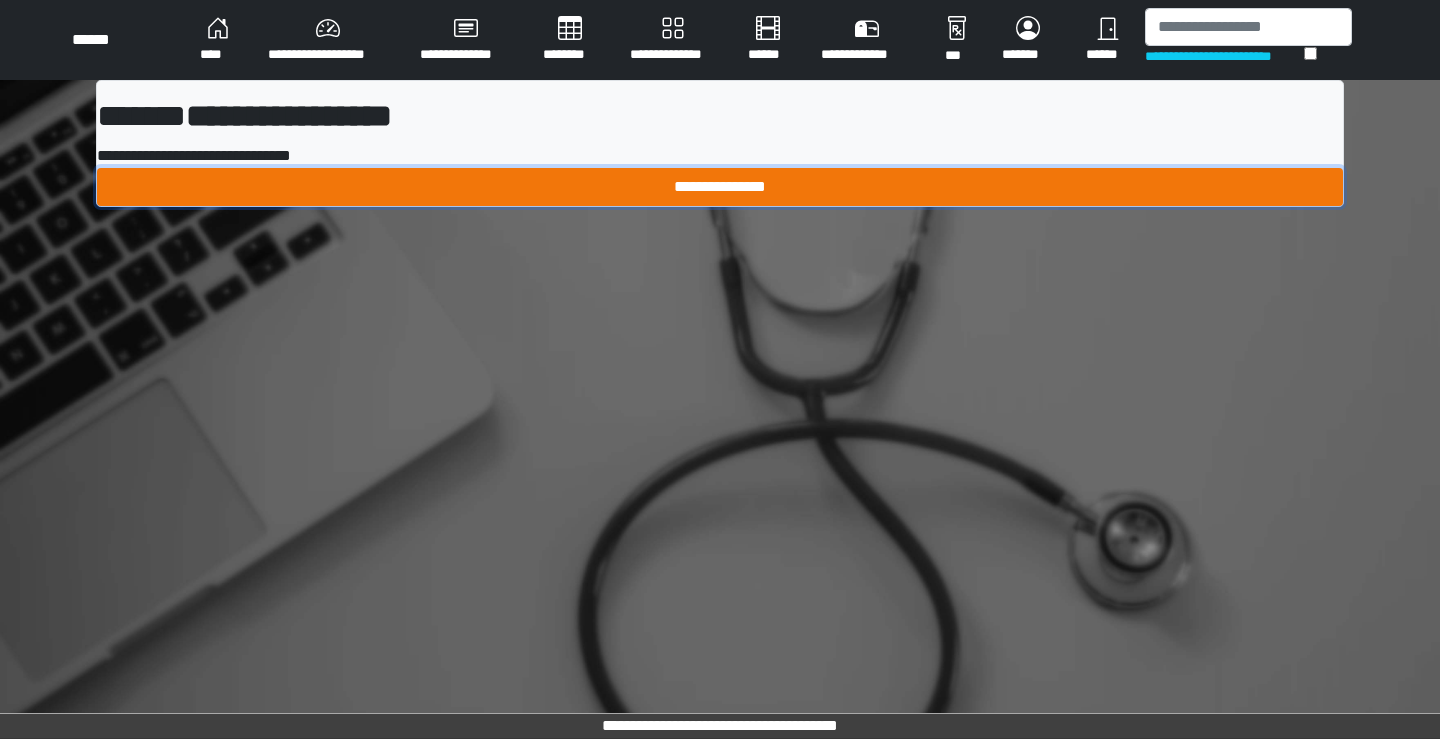 click on "**********" at bounding box center (720, 187) 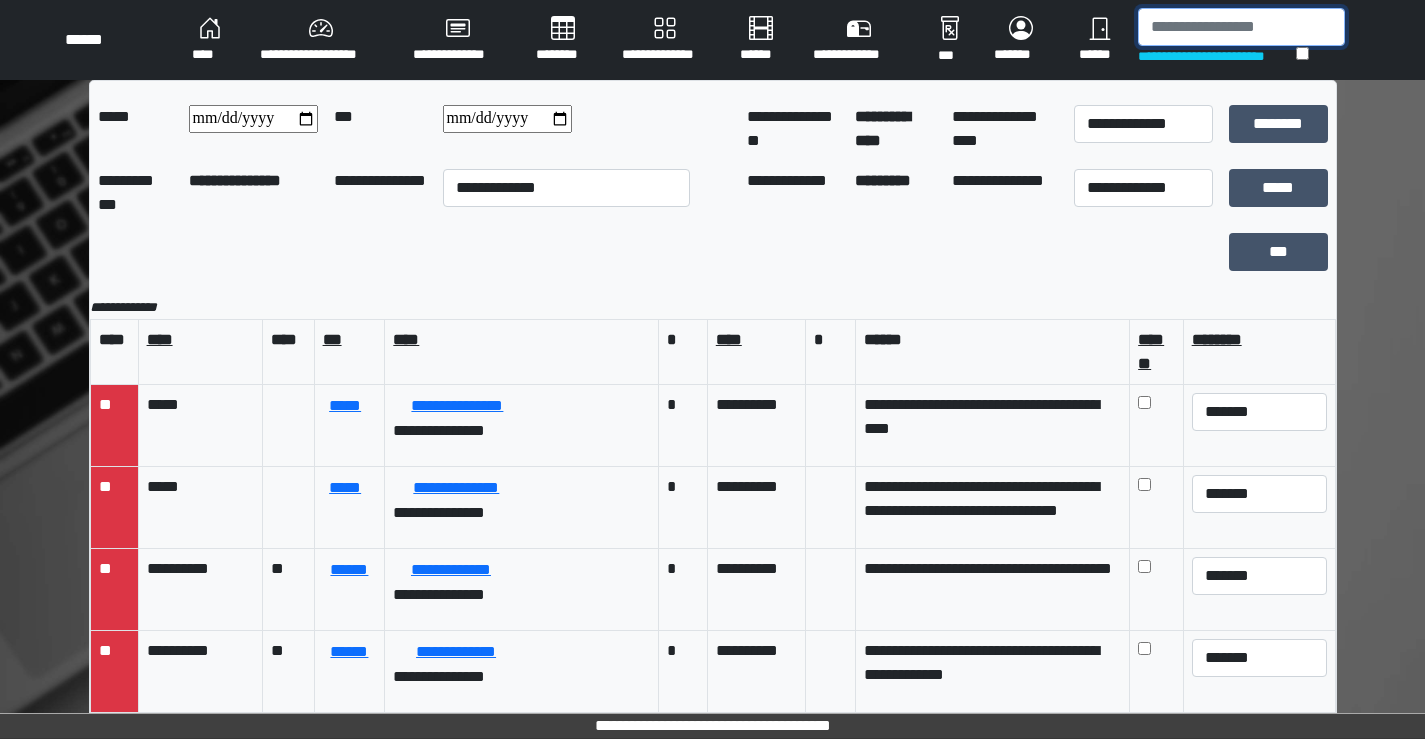 click at bounding box center [1241, 27] 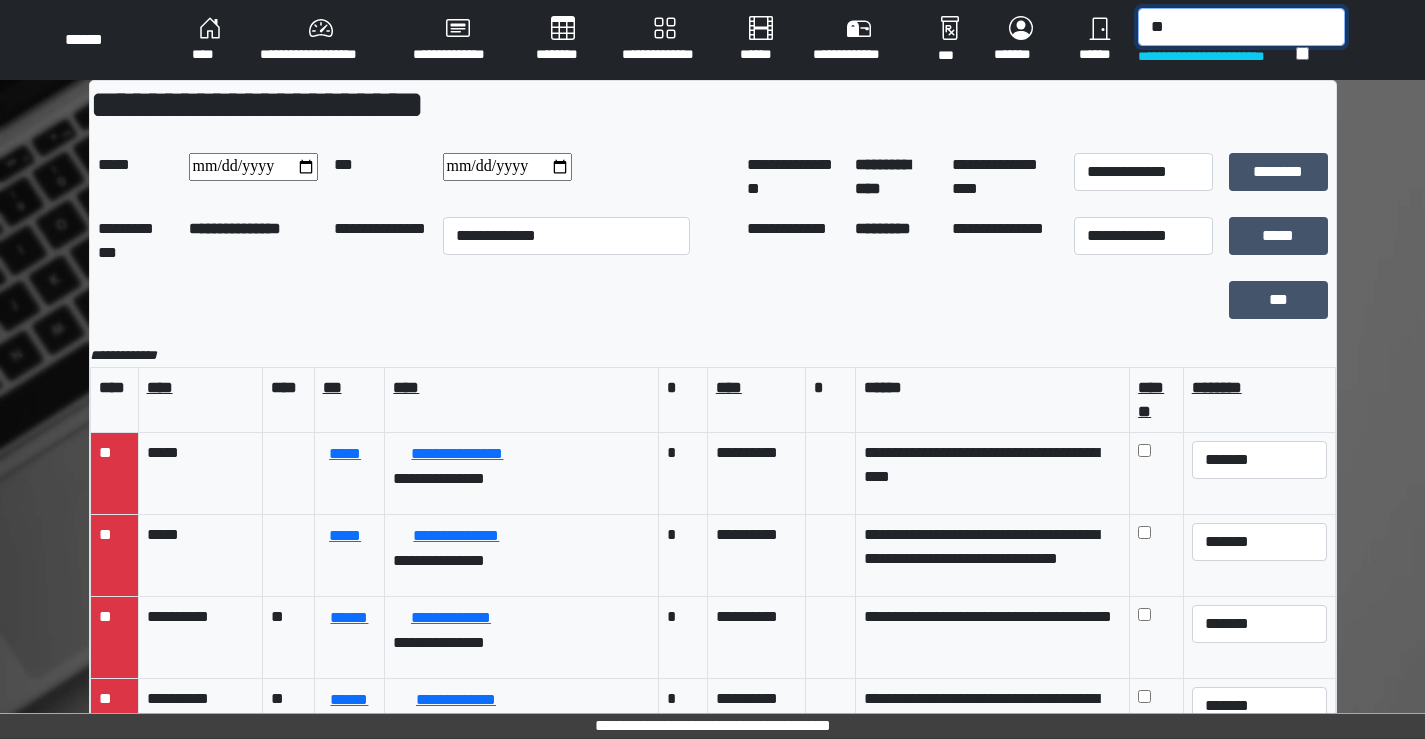 type on "*" 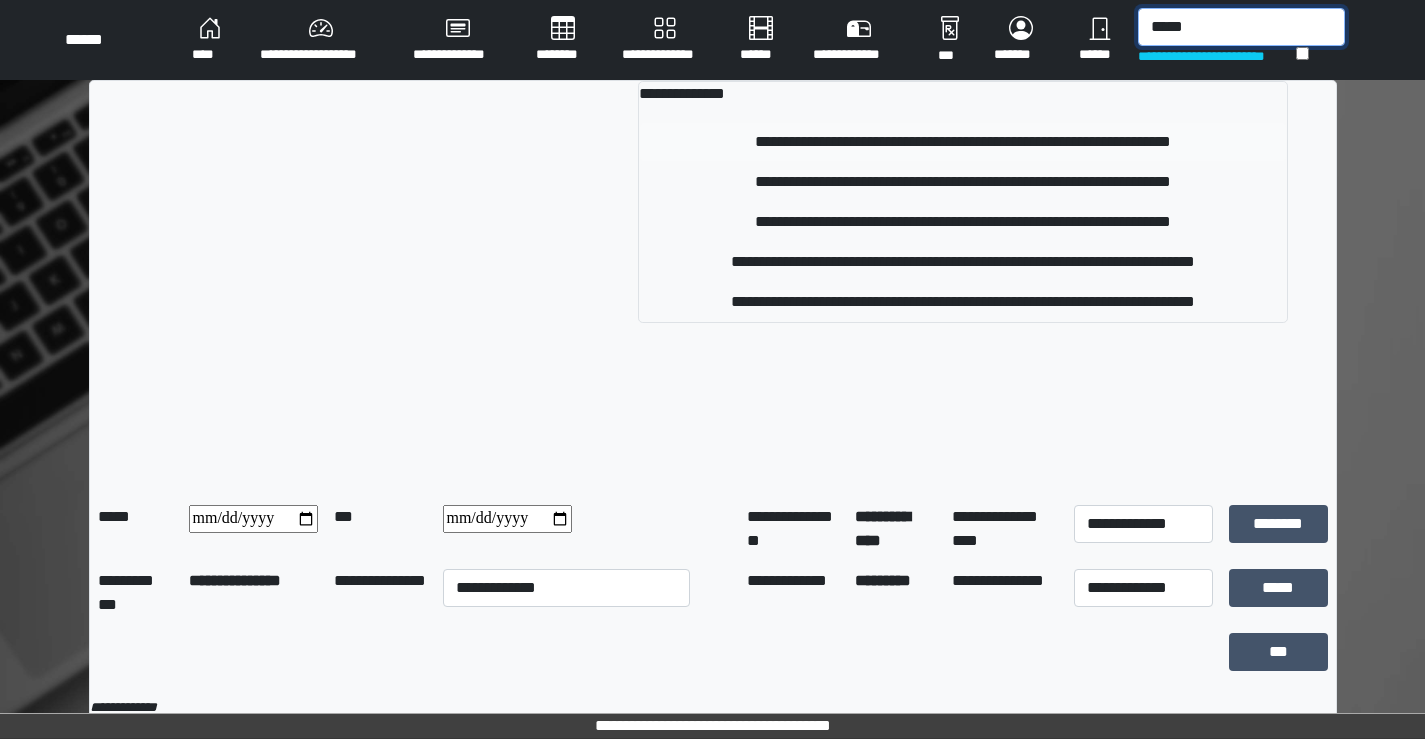 type on "*****" 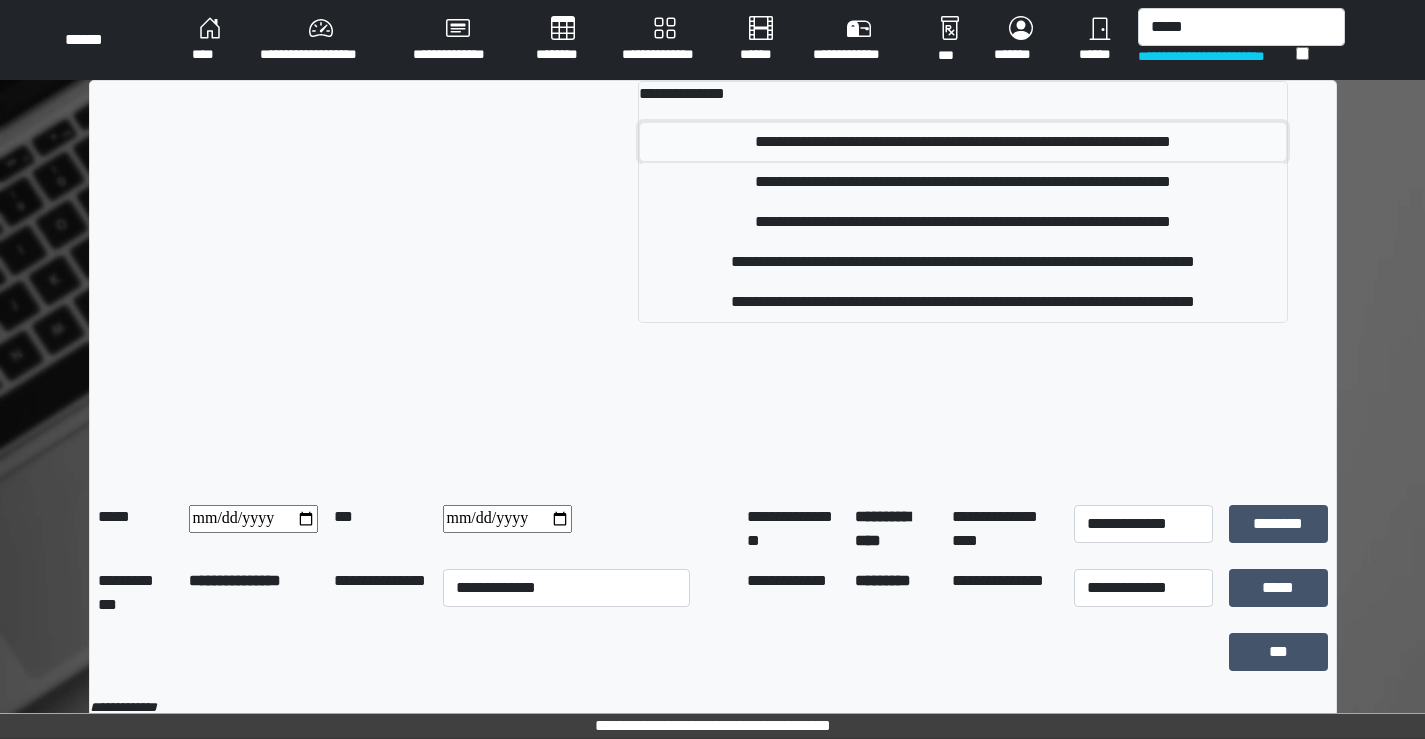 click on "**********" at bounding box center [962, 142] 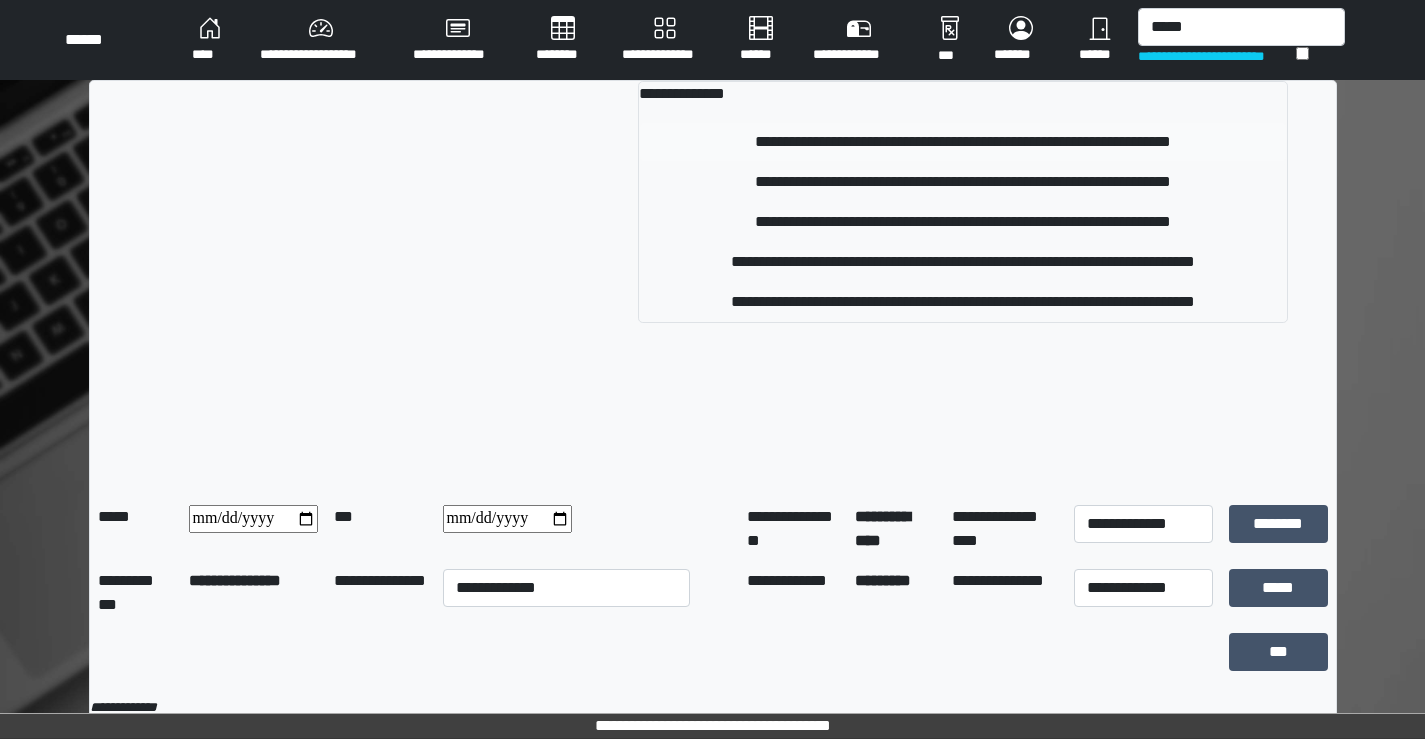 type 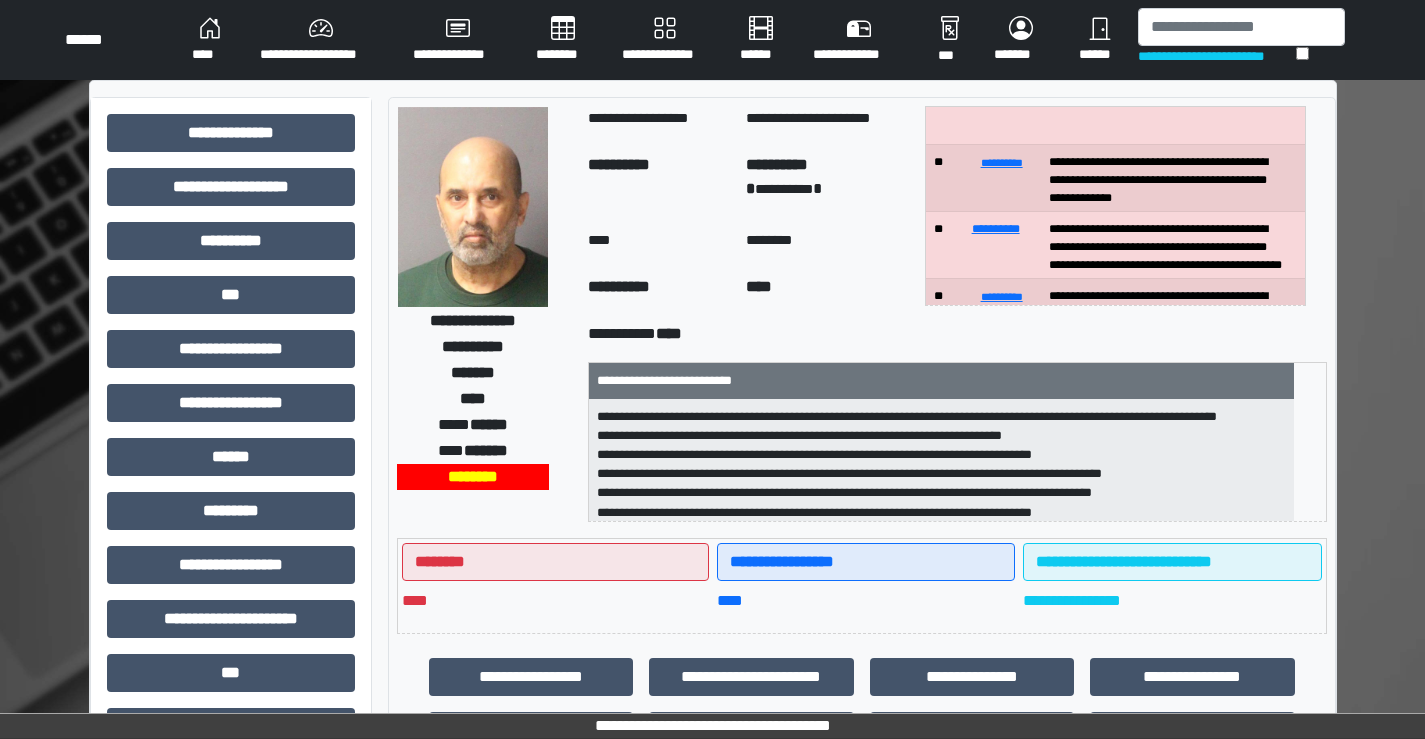 scroll, scrollTop: 200, scrollLeft: 0, axis: vertical 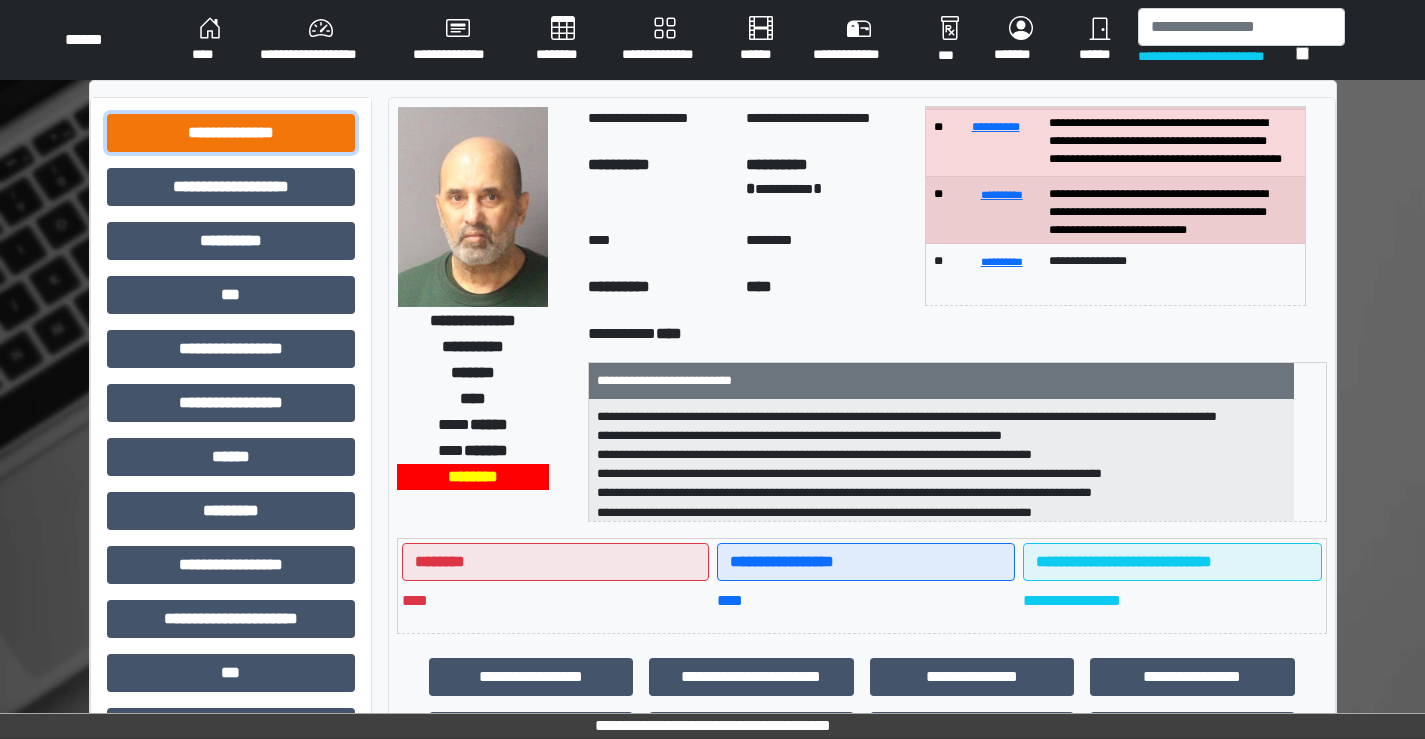click on "**********" at bounding box center [231, 133] 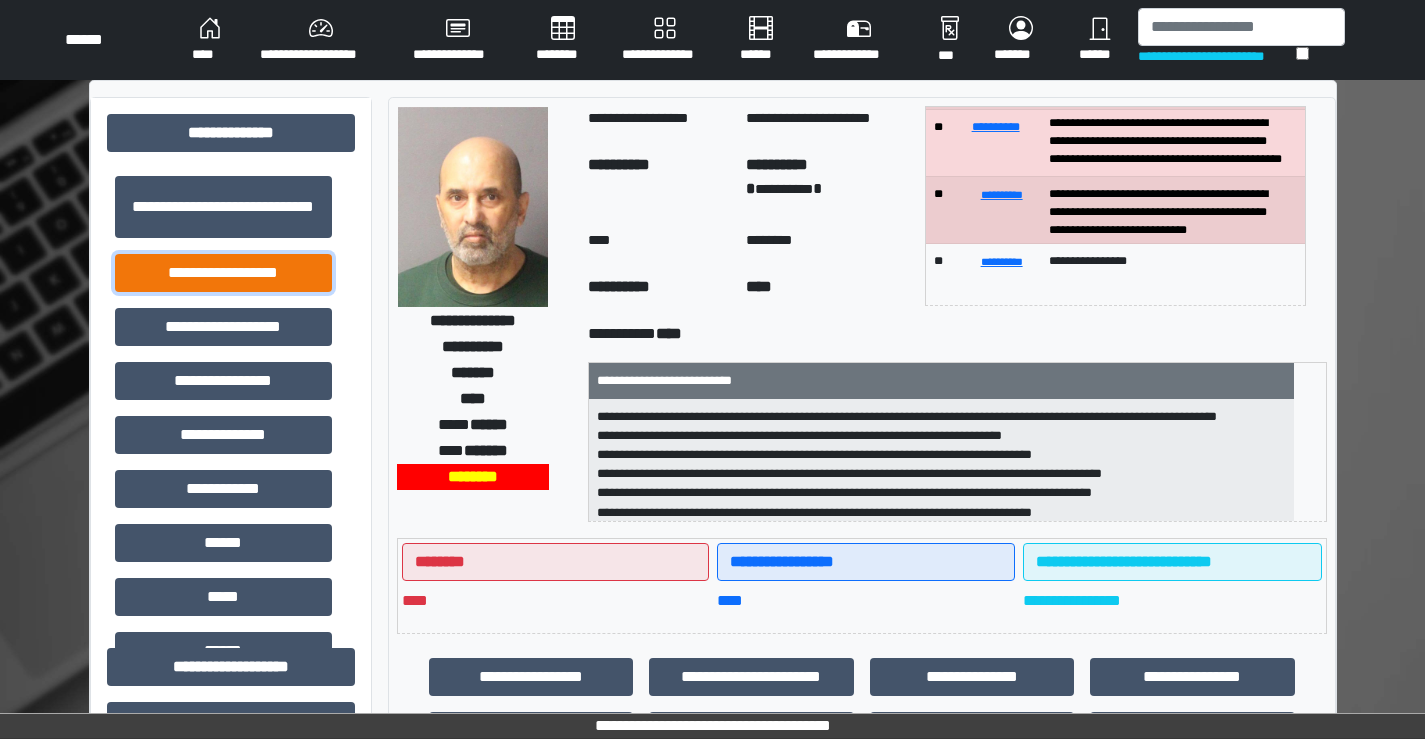click on "**********" at bounding box center (223, 273) 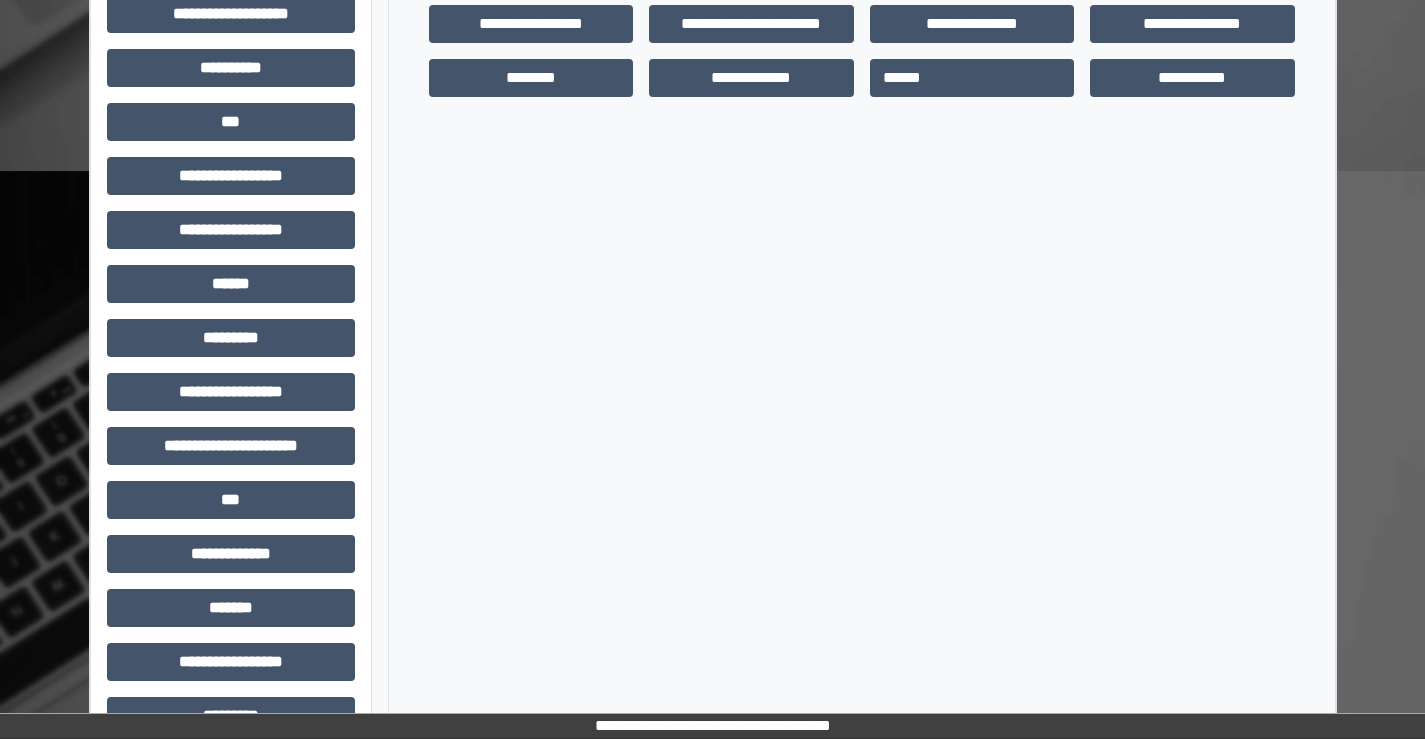 scroll, scrollTop: 700, scrollLeft: 0, axis: vertical 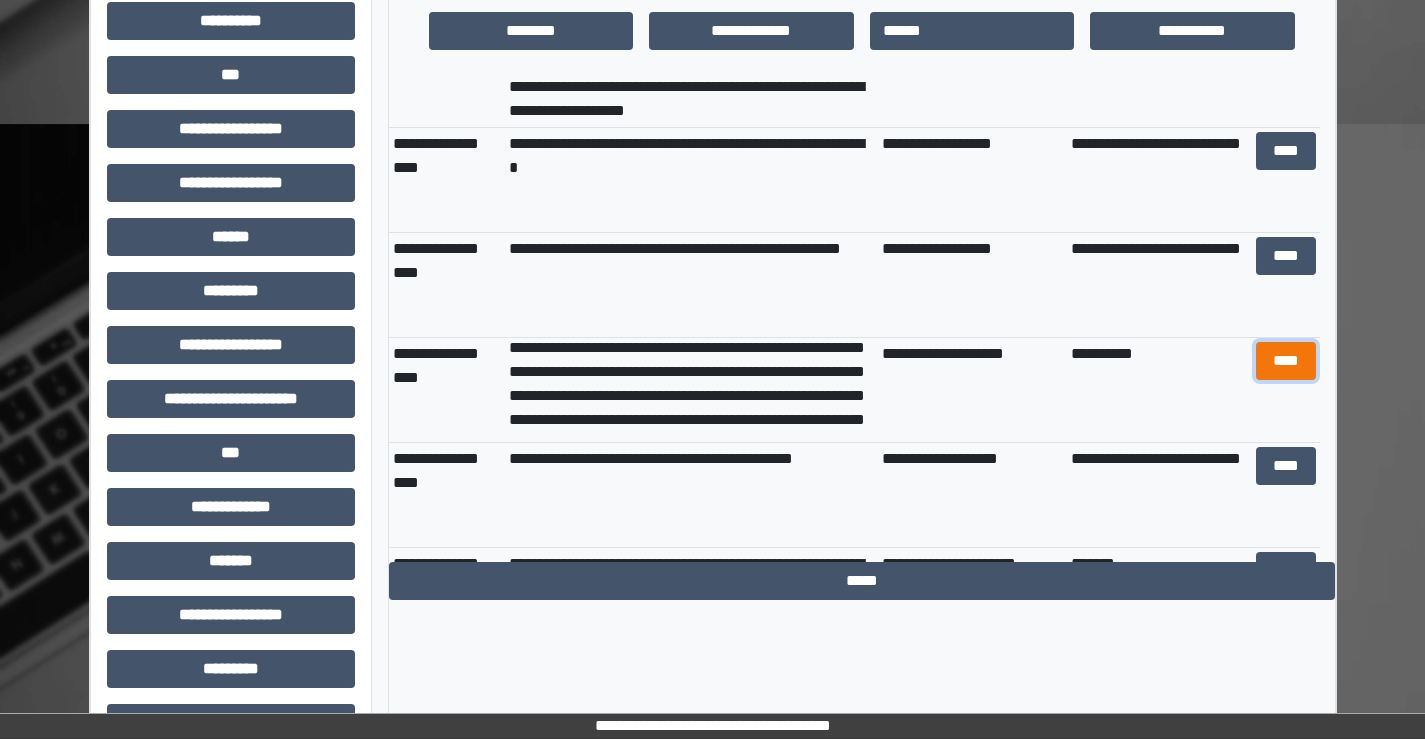 click on "****" at bounding box center [1286, 361] 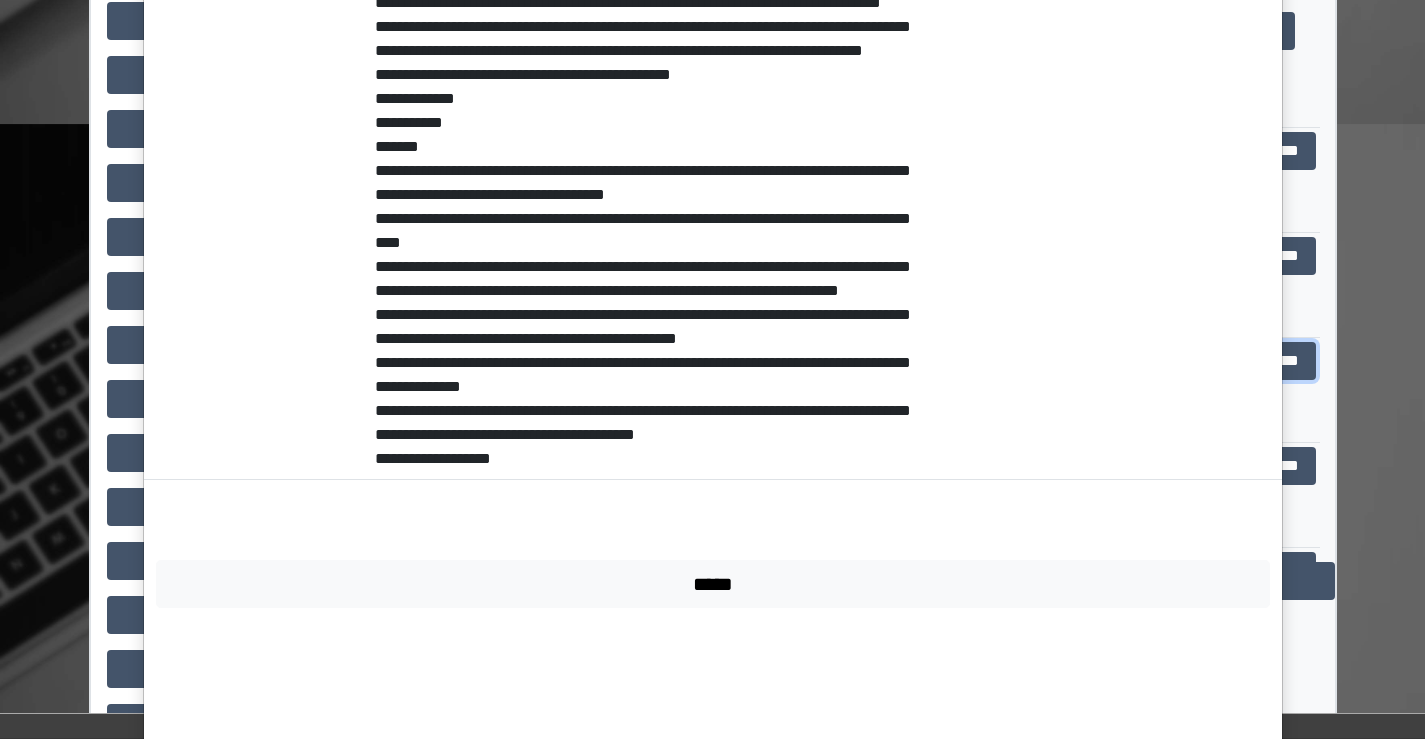 scroll, scrollTop: 1296, scrollLeft: 0, axis: vertical 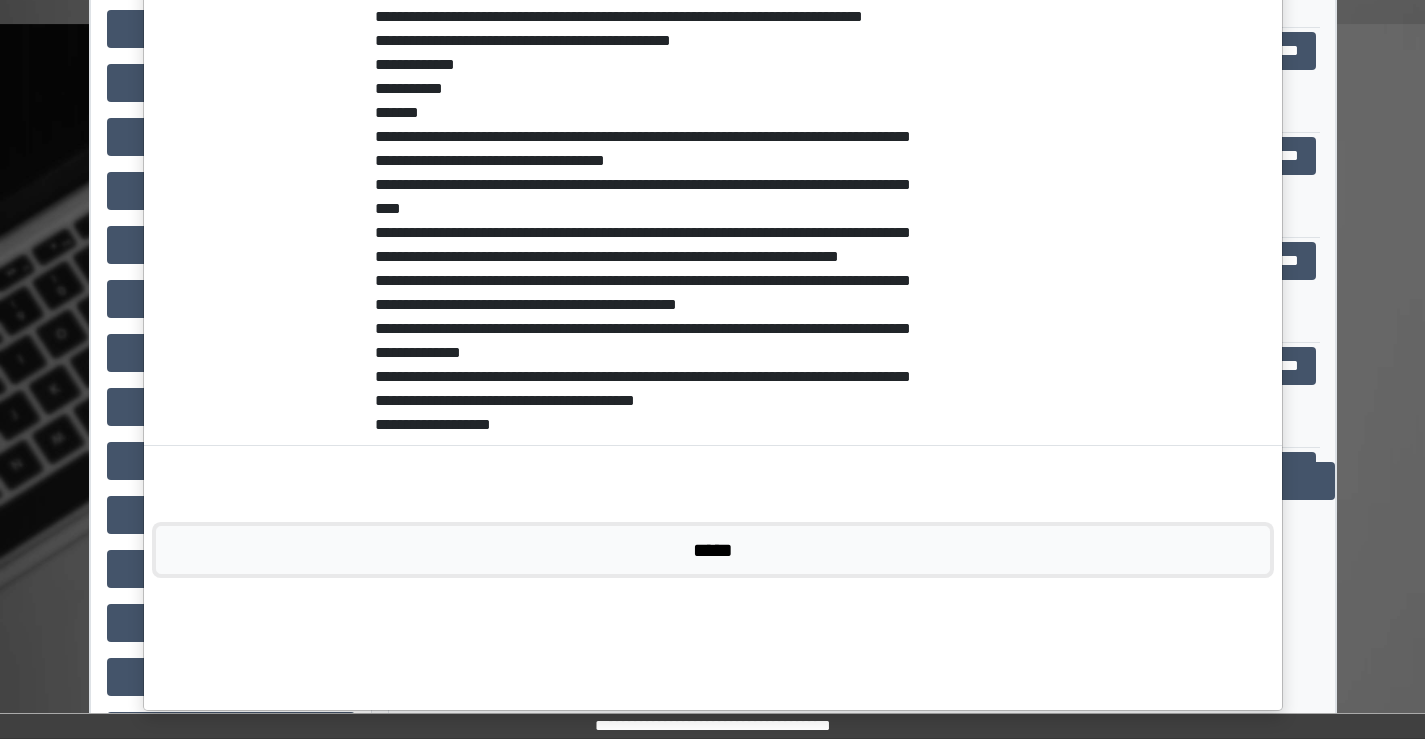 click on "*****" at bounding box center (713, 550) 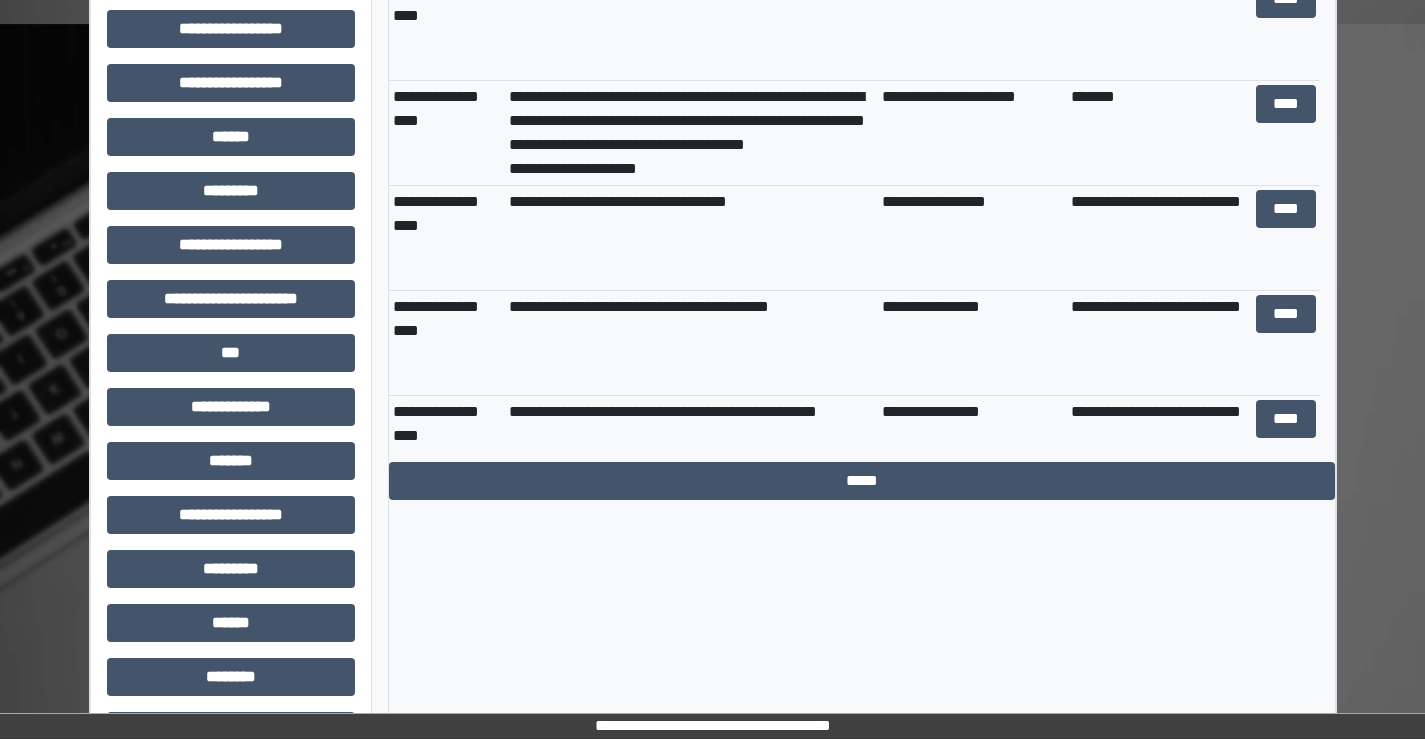 scroll, scrollTop: 2000, scrollLeft: 0, axis: vertical 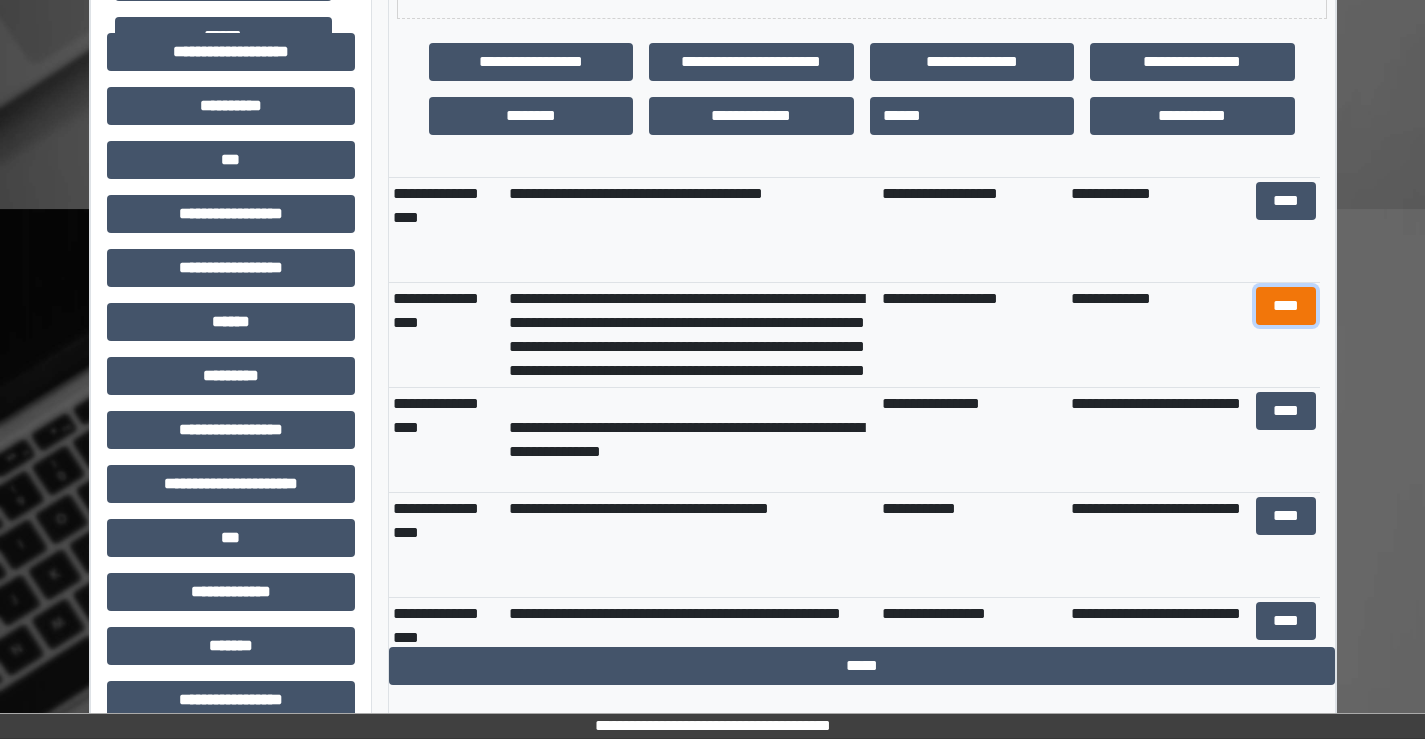 click on "****" at bounding box center [1286, 306] 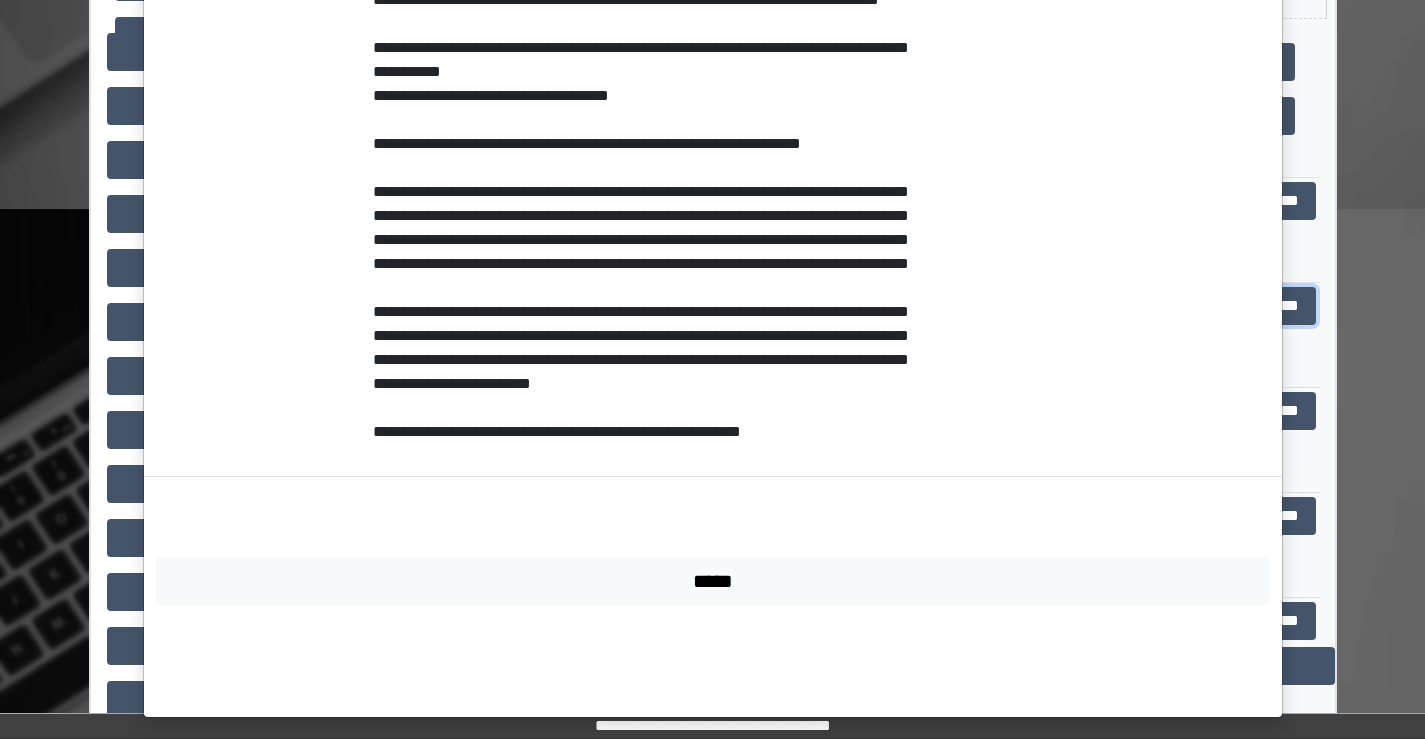 scroll, scrollTop: 1728, scrollLeft: 0, axis: vertical 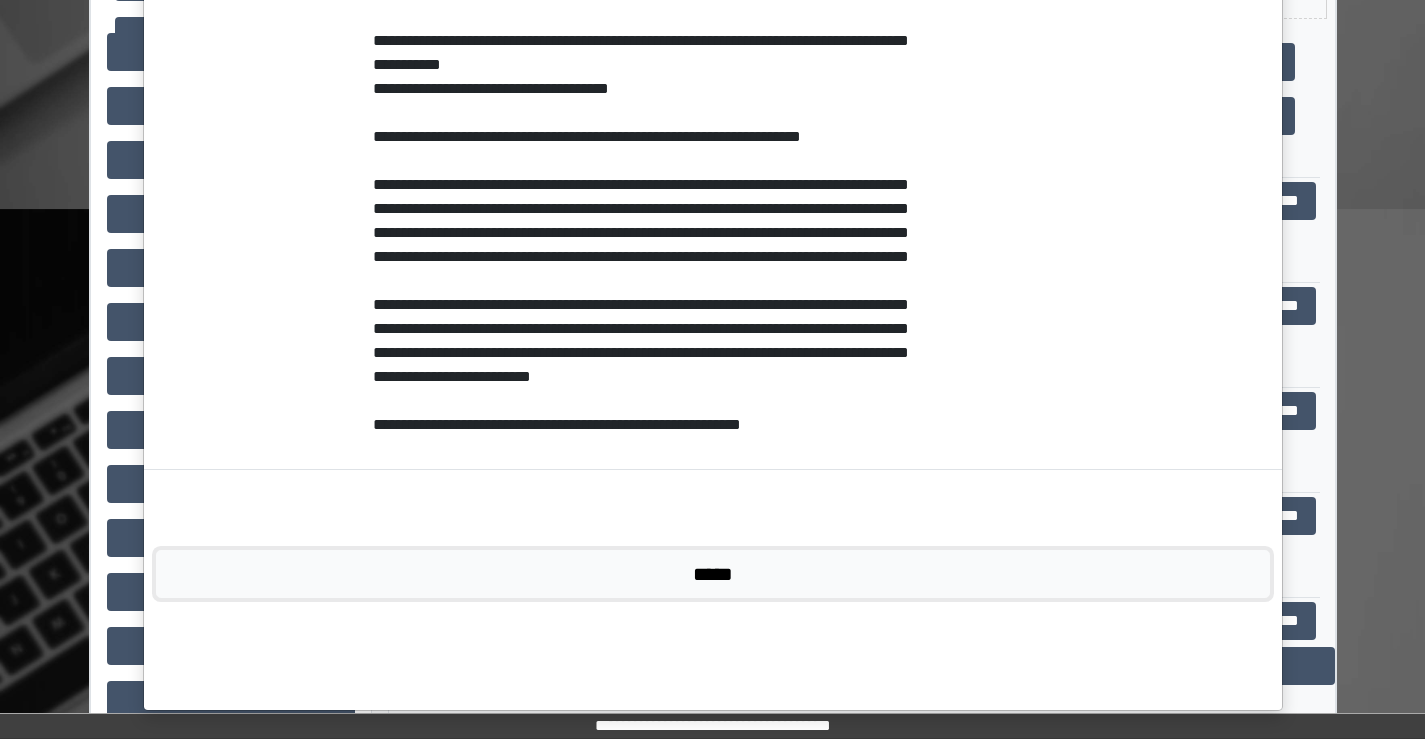 click on "*****" at bounding box center (713, 574) 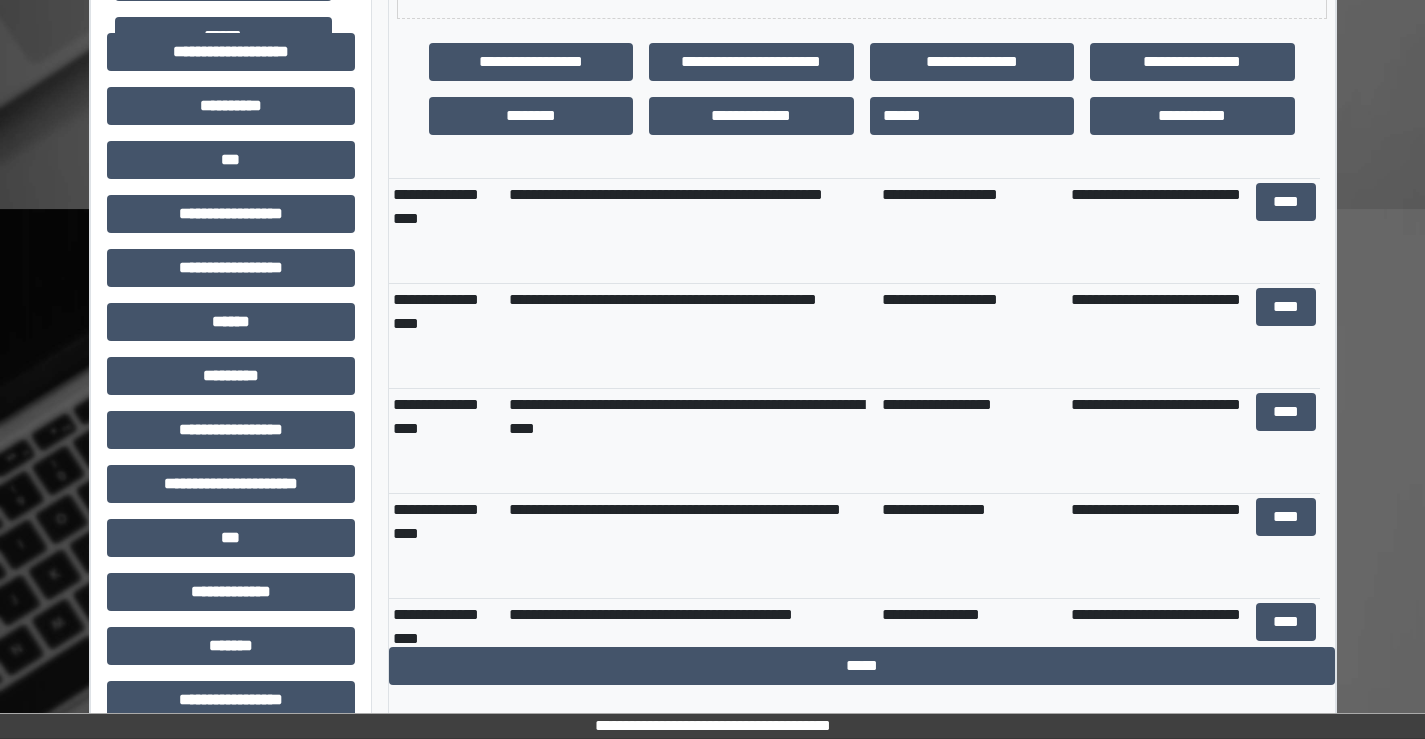 scroll, scrollTop: 5500, scrollLeft: 0, axis: vertical 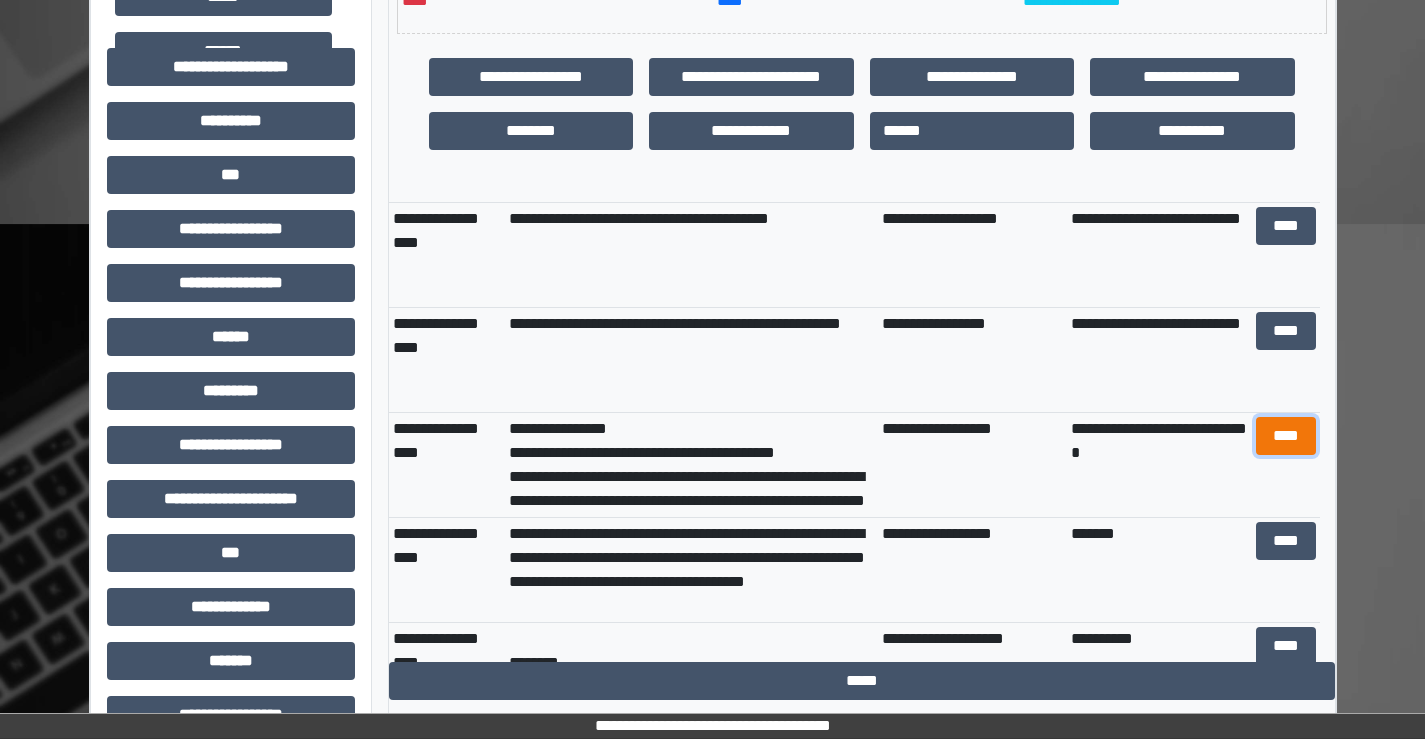 click on "****" at bounding box center (1286, 436) 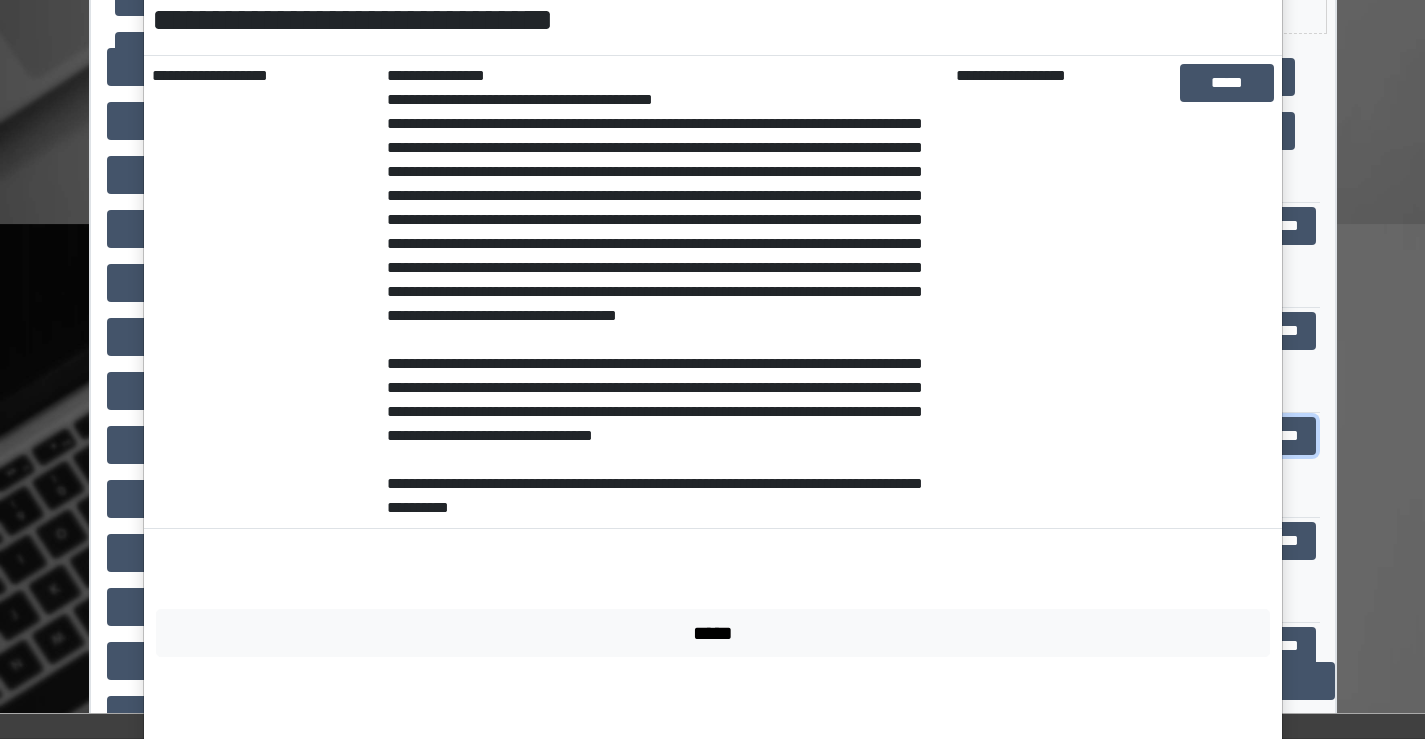 scroll, scrollTop: 360, scrollLeft: 0, axis: vertical 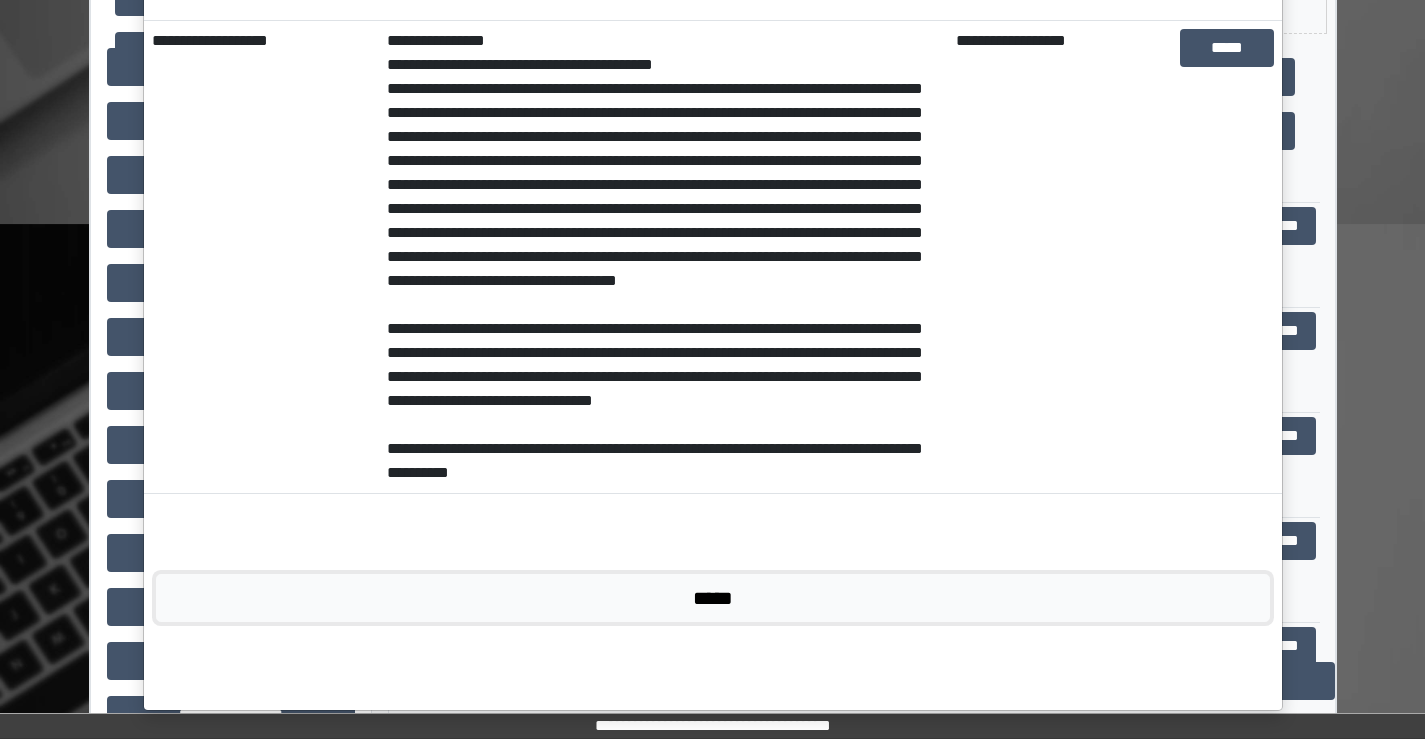 click on "*****" at bounding box center [713, 598] 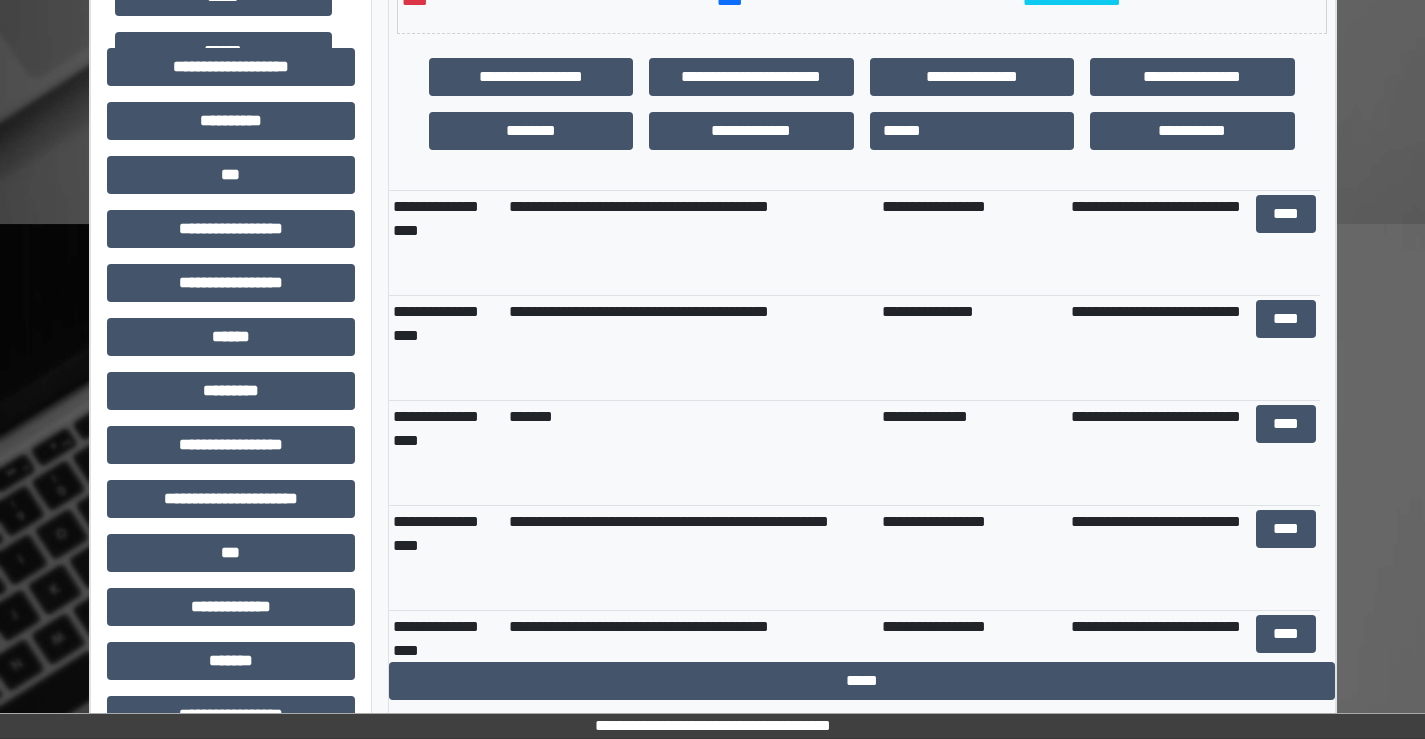 scroll, scrollTop: 0, scrollLeft: 0, axis: both 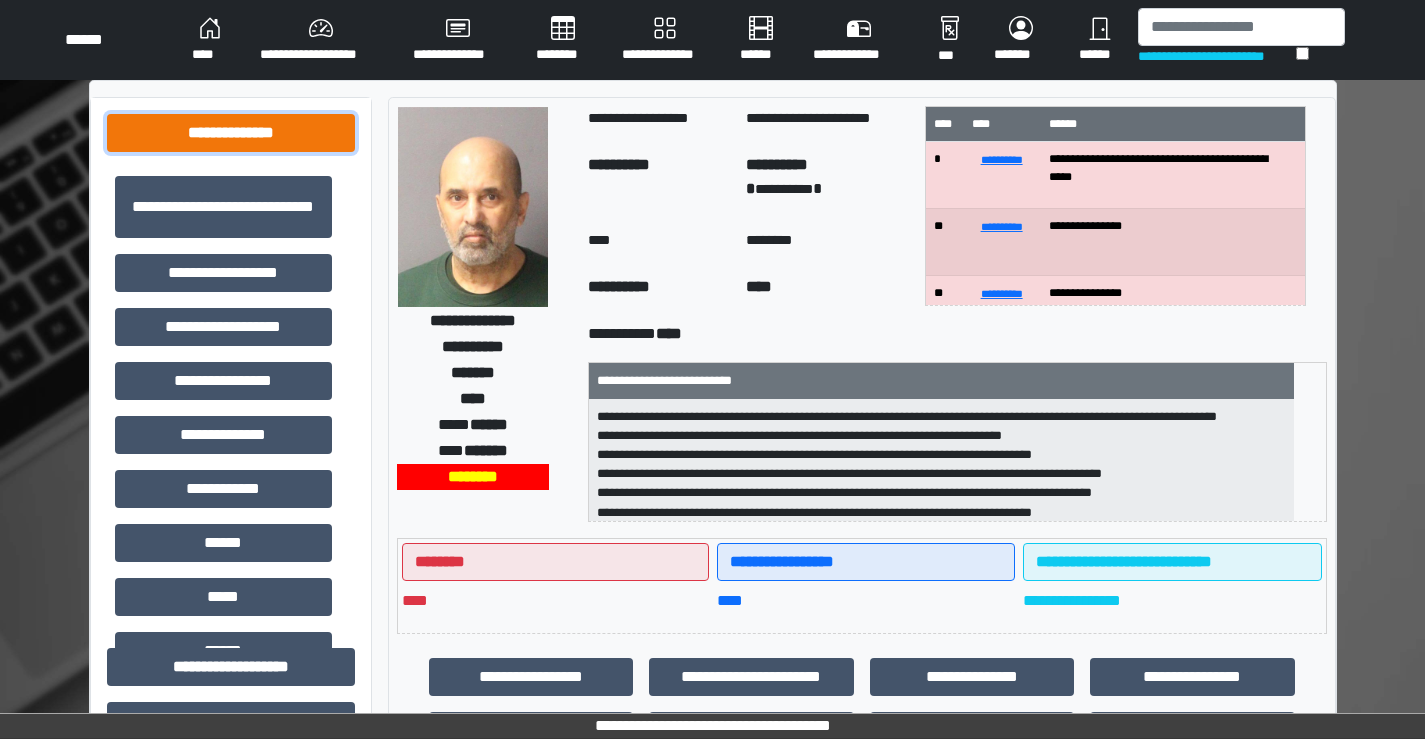 click on "**********" at bounding box center (231, 133) 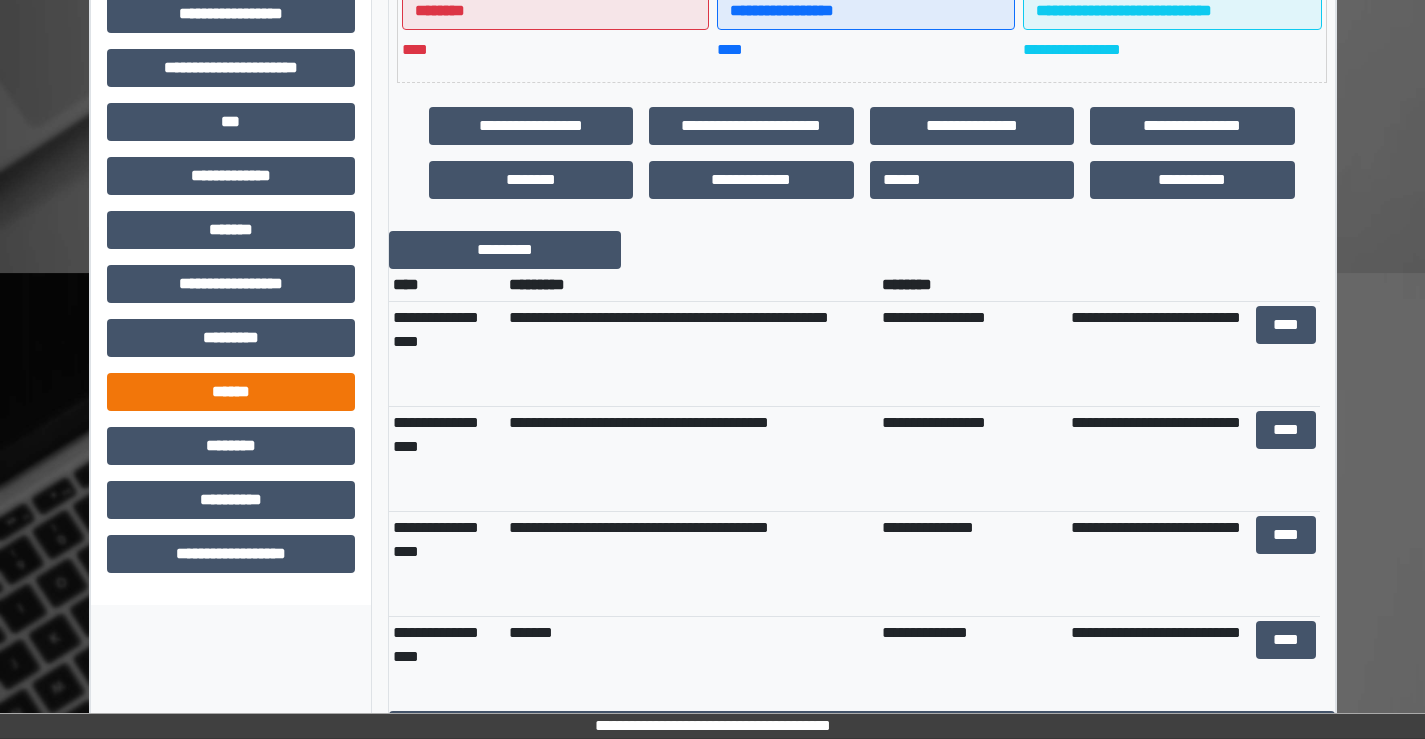 scroll, scrollTop: 579, scrollLeft: 0, axis: vertical 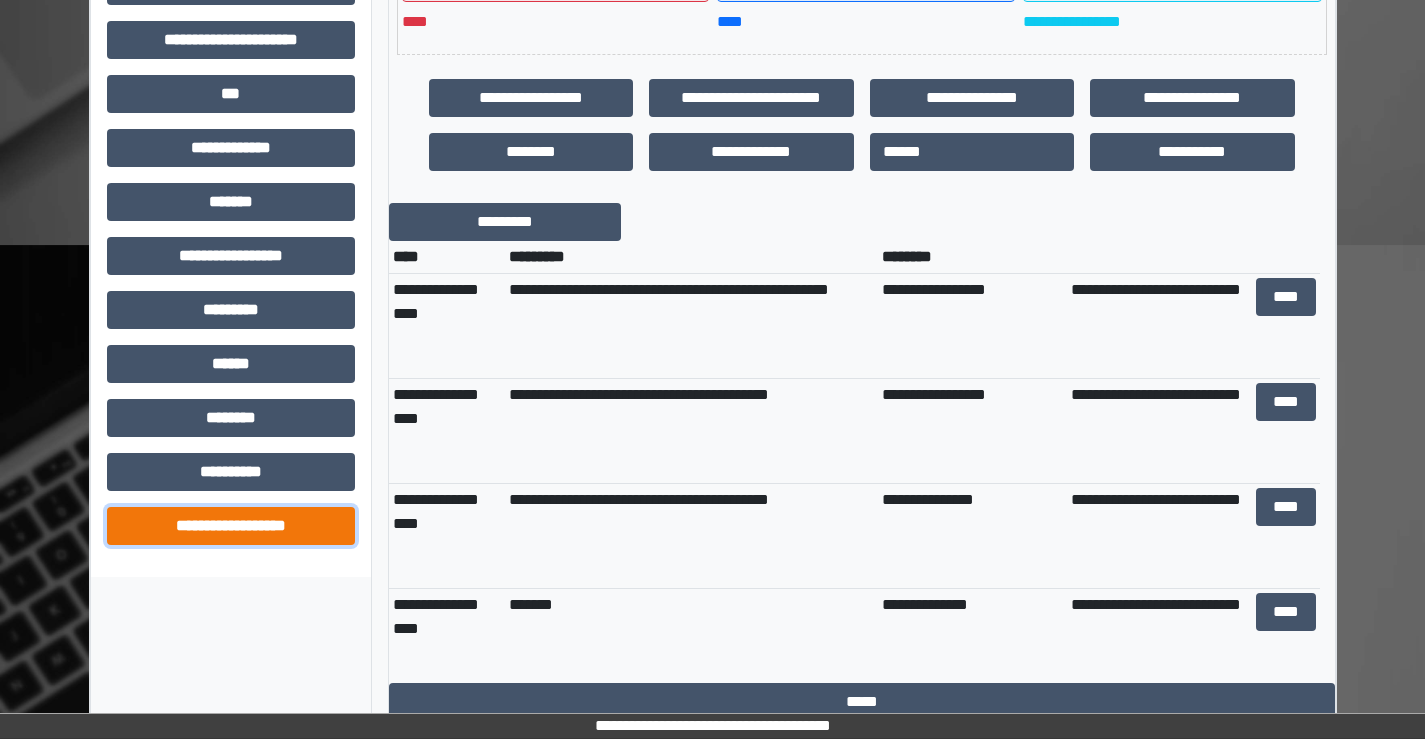 click on "**********" at bounding box center [231, 526] 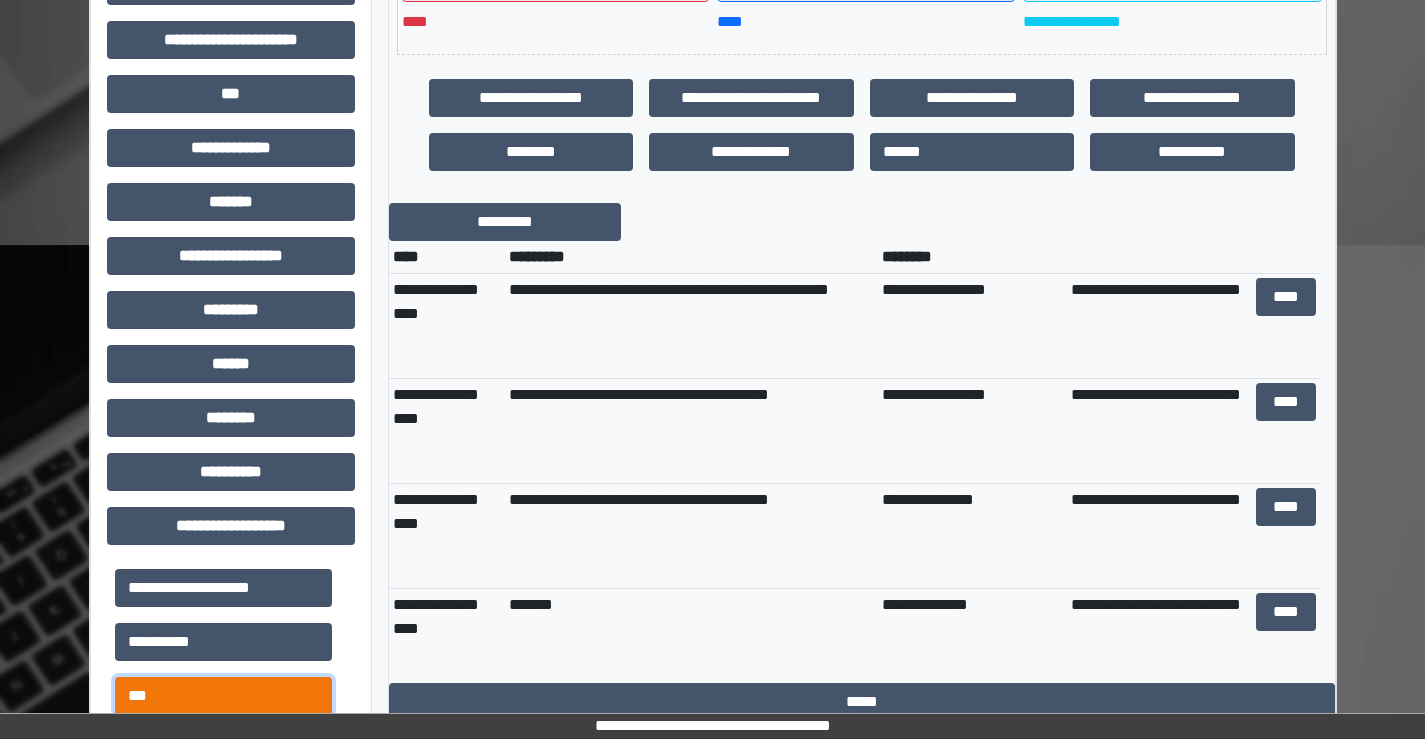 click on "***" at bounding box center (223, 696) 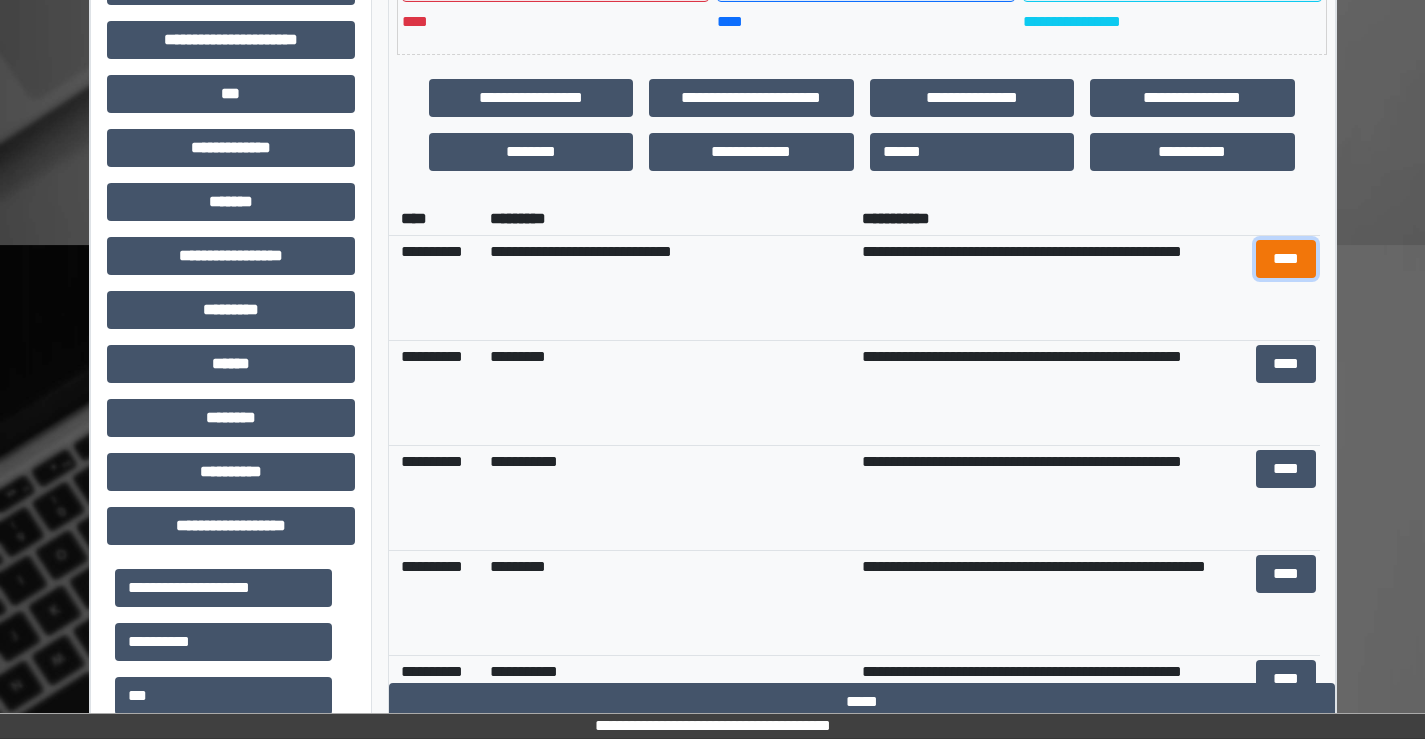 click on "****" at bounding box center [1286, 259] 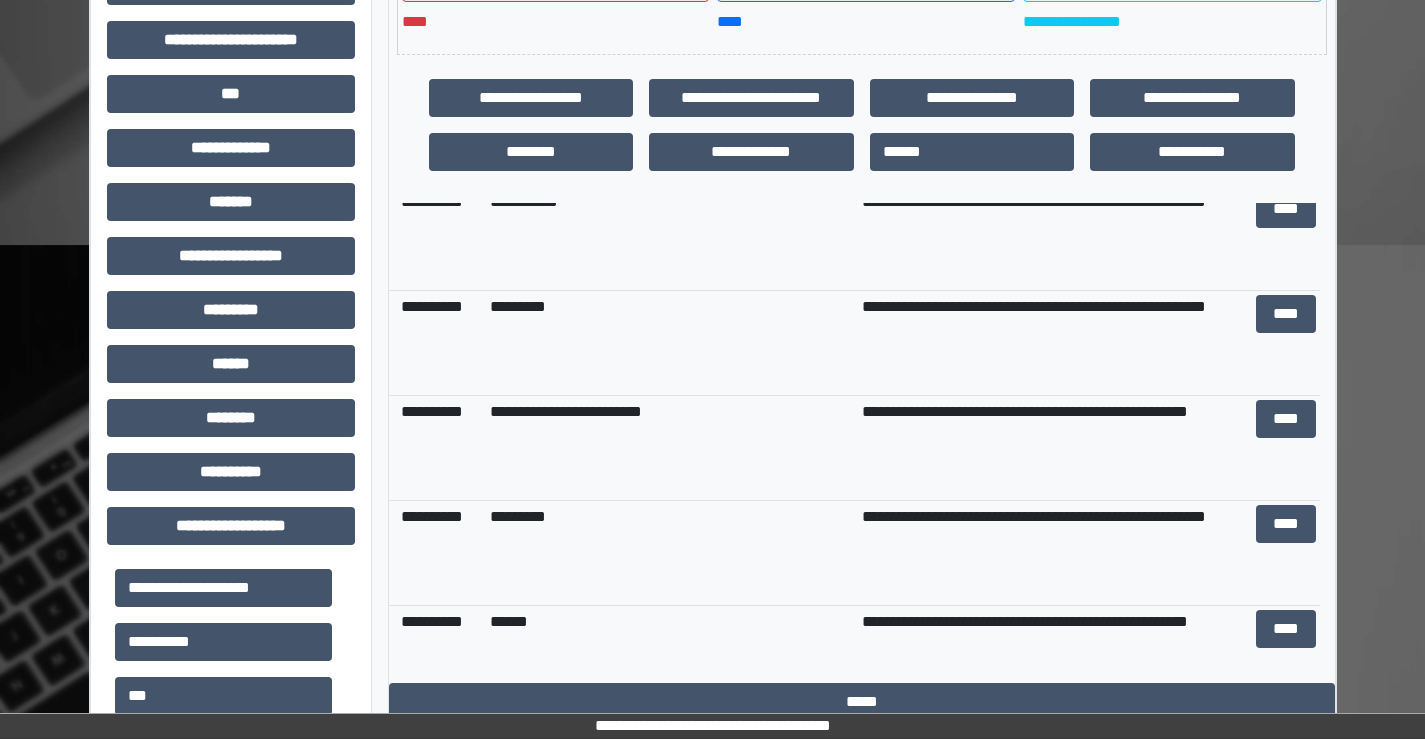 scroll, scrollTop: 1200, scrollLeft: 0, axis: vertical 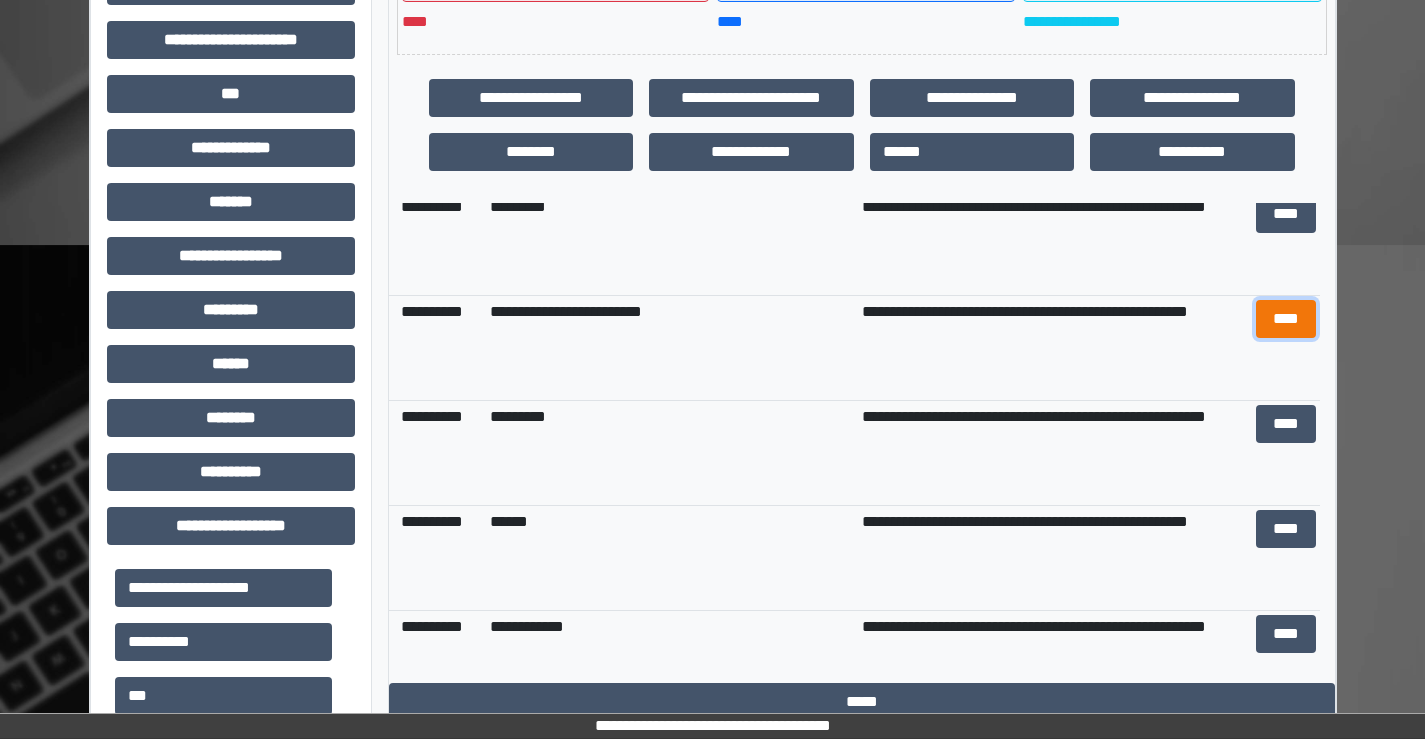click on "****" at bounding box center (1286, 319) 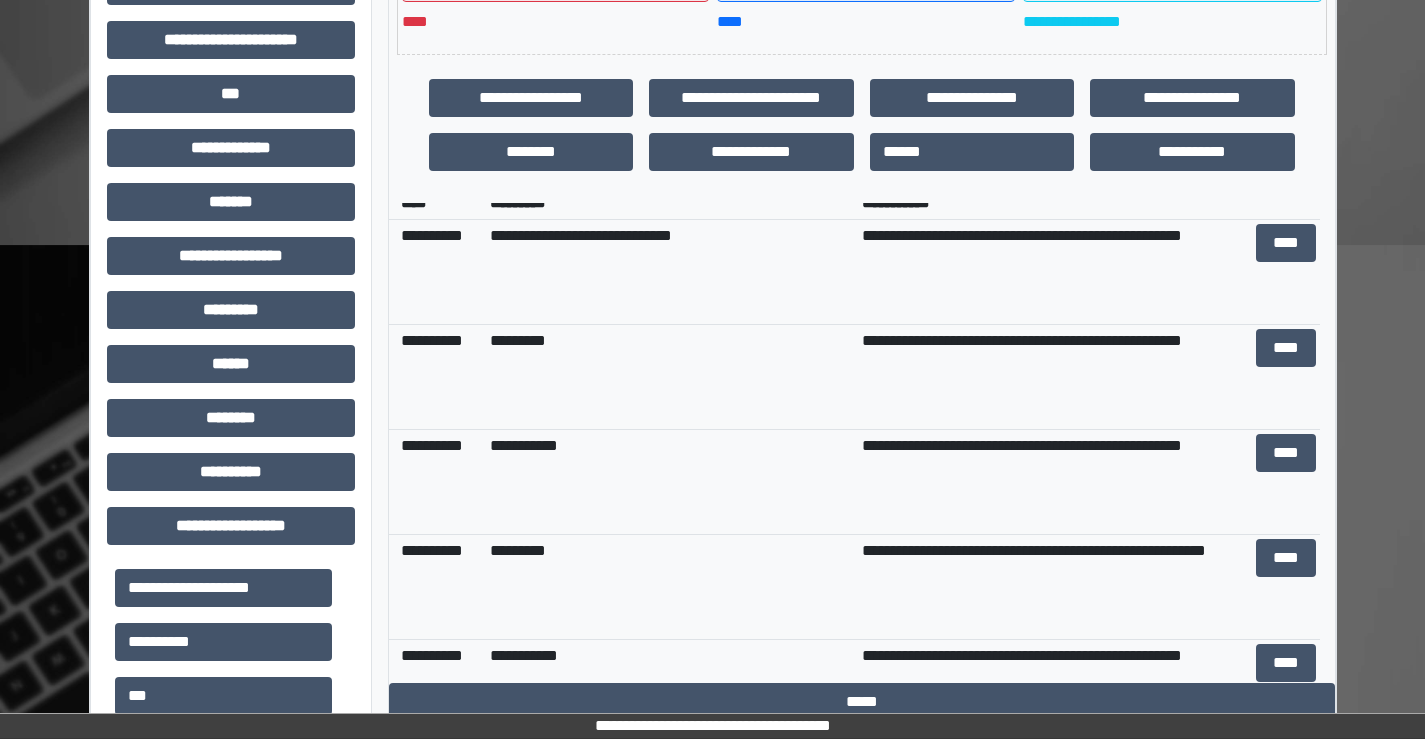 scroll, scrollTop: 0, scrollLeft: 0, axis: both 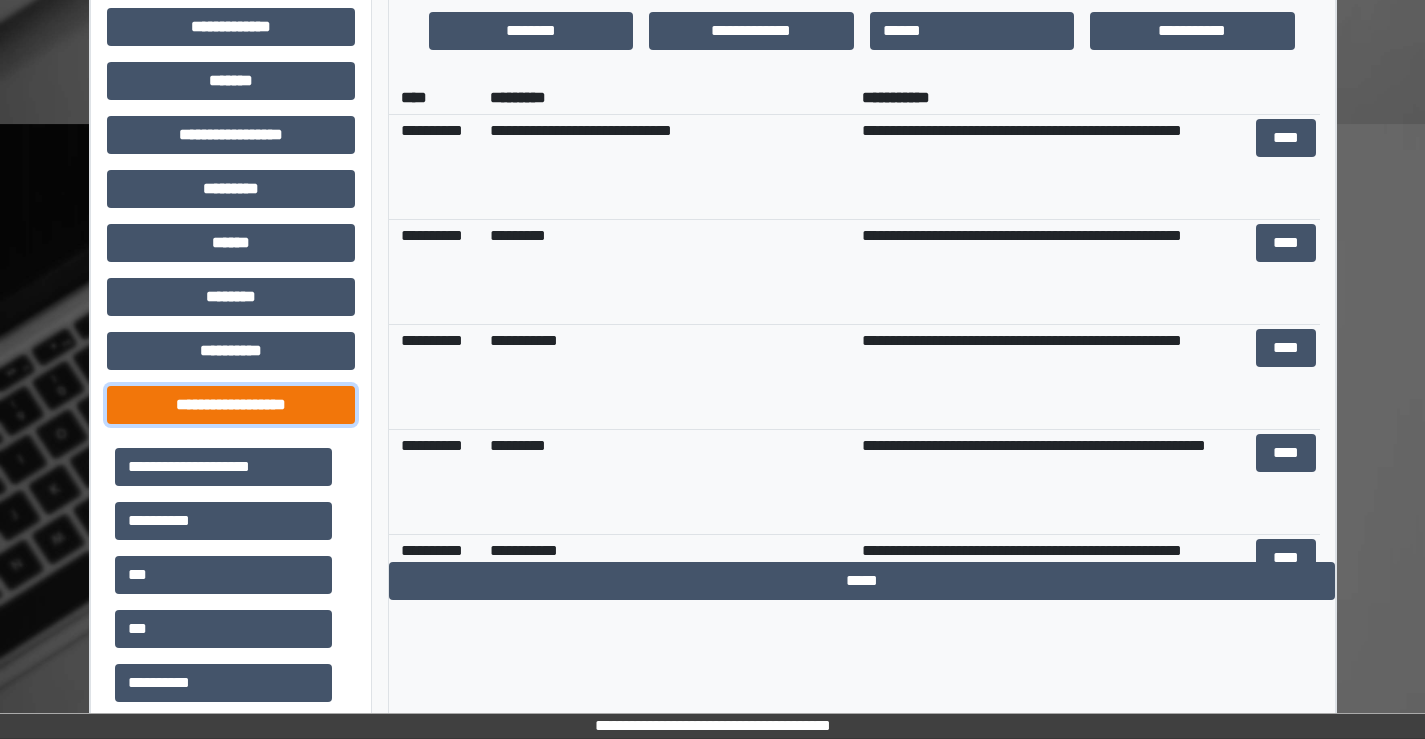 click on "**********" at bounding box center [231, 405] 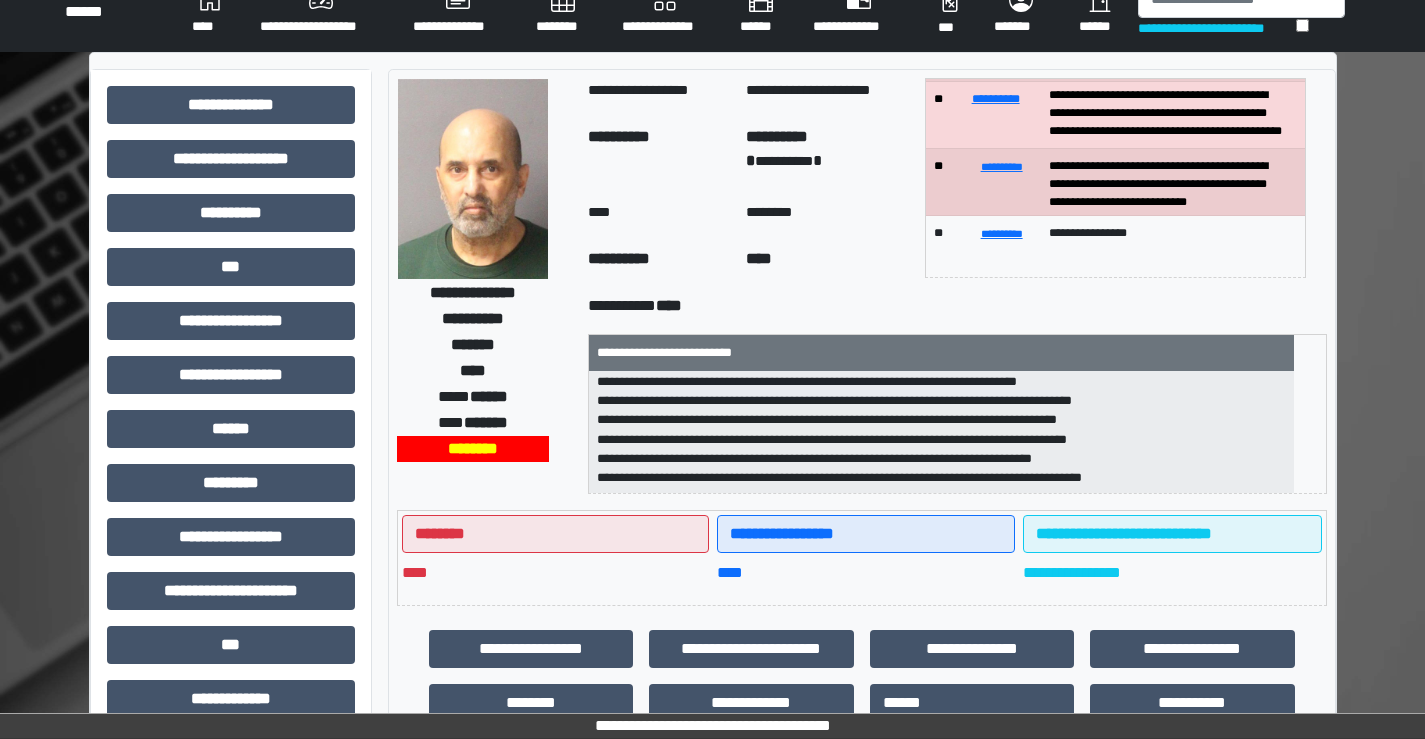 scroll, scrollTop: 0, scrollLeft: 0, axis: both 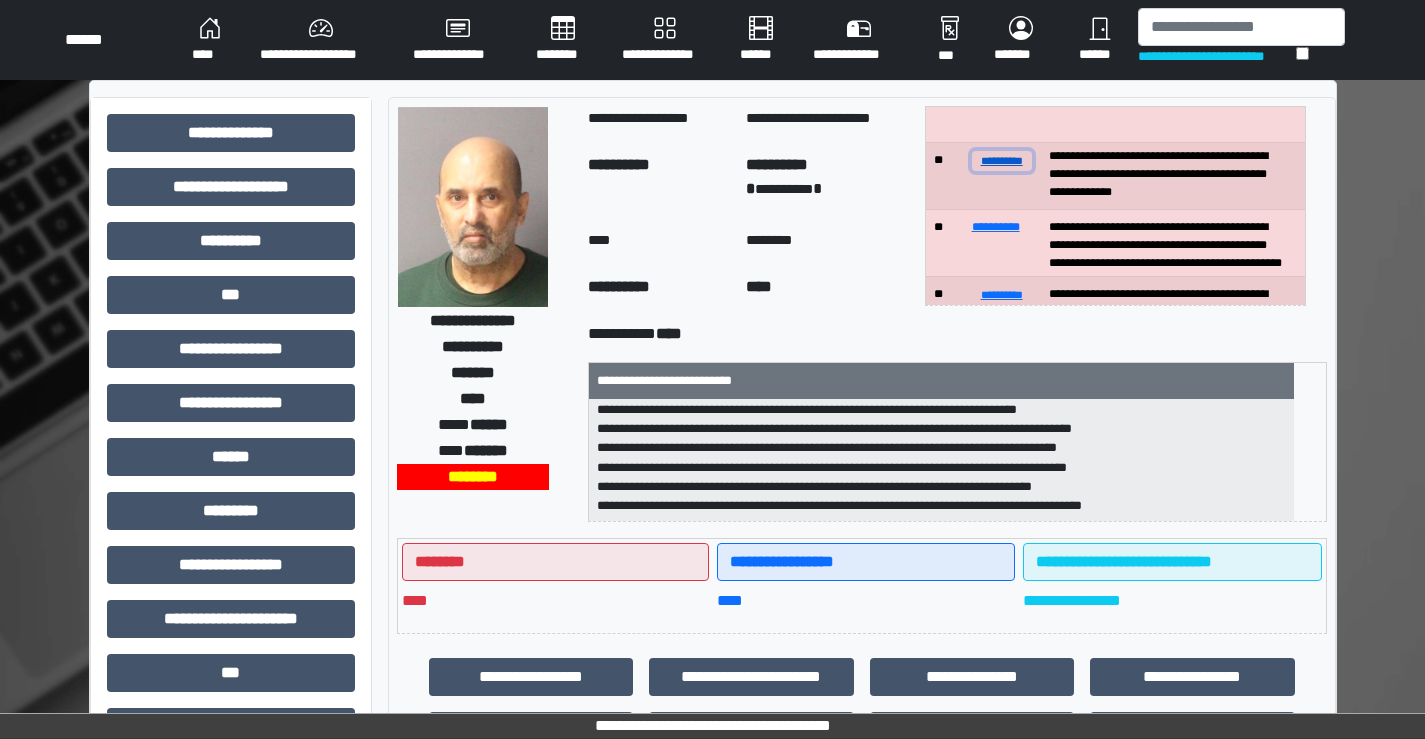 click on "**********" at bounding box center (1002, 160) 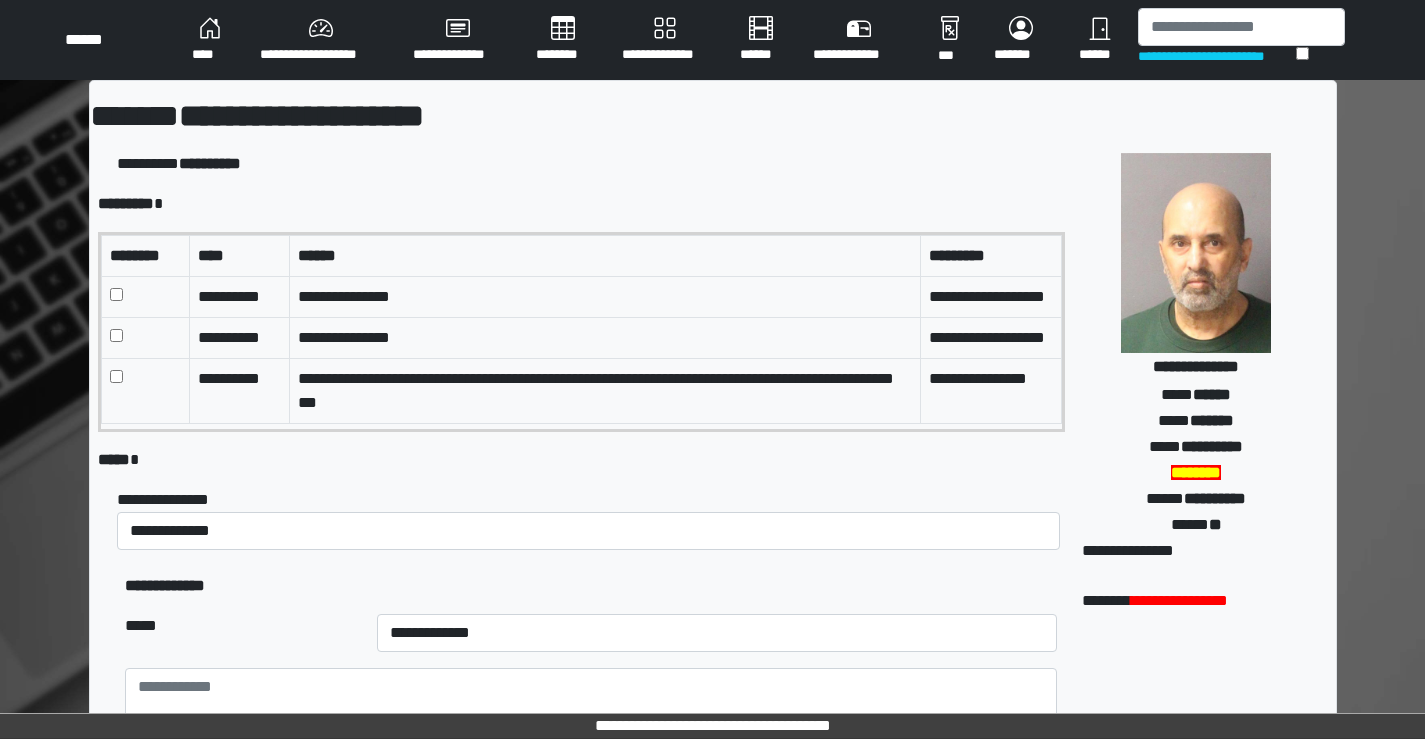scroll, scrollTop: 59, scrollLeft: 0, axis: vertical 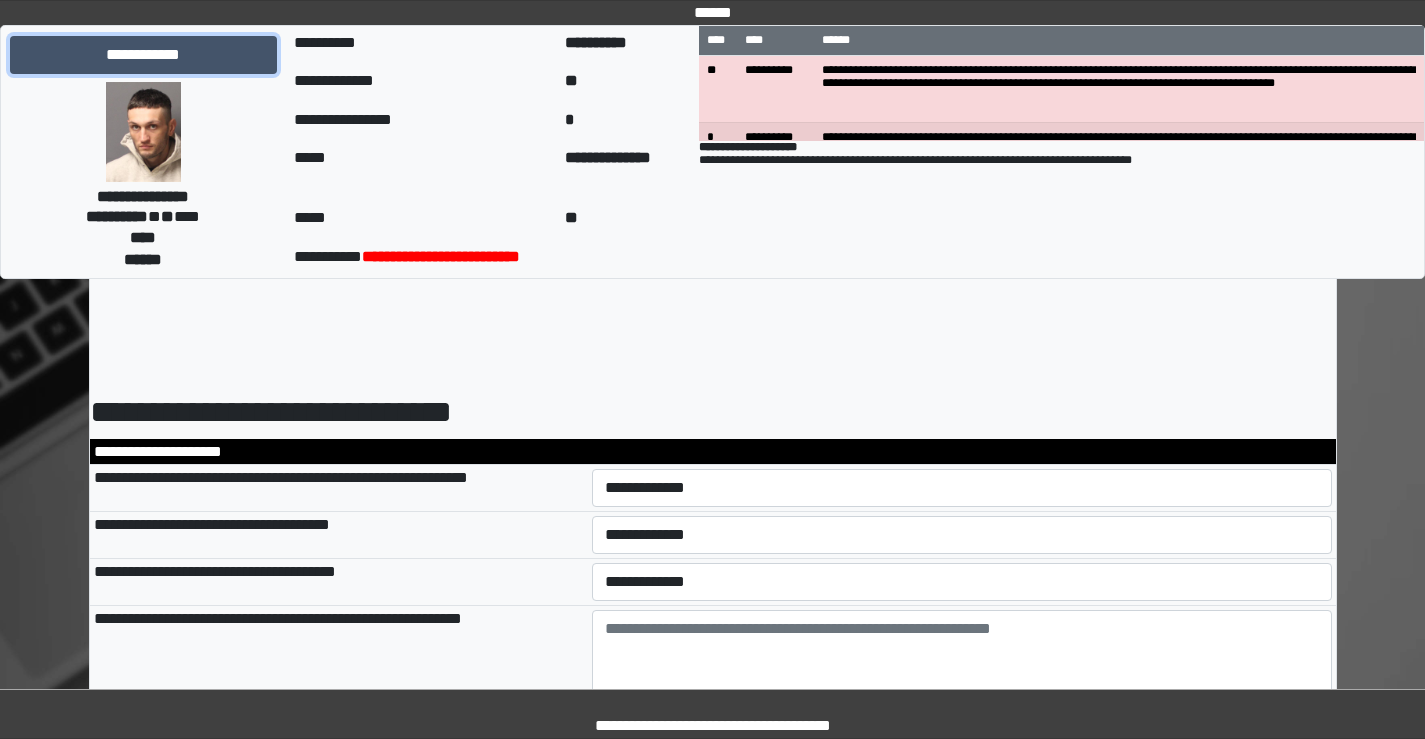 click on "**********" at bounding box center (143, 55) 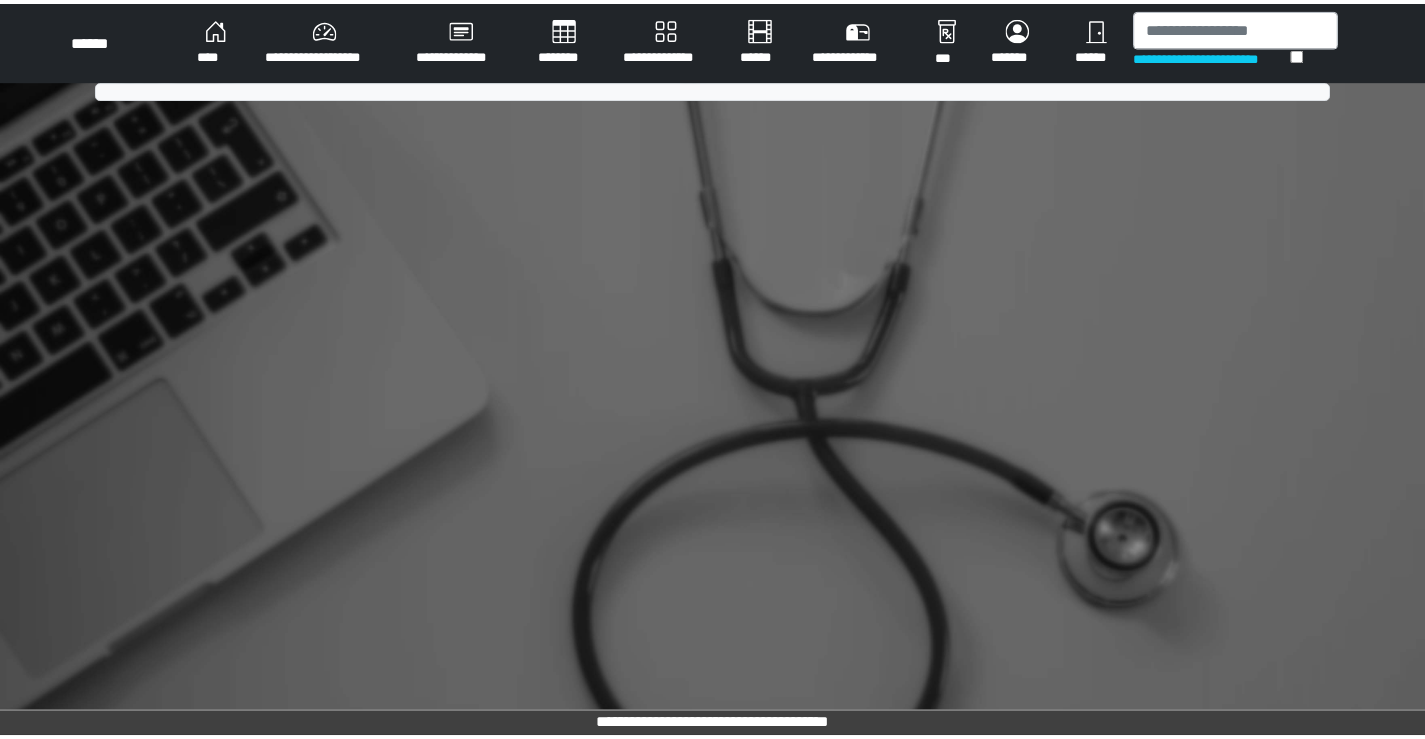 scroll, scrollTop: 0, scrollLeft: 0, axis: both 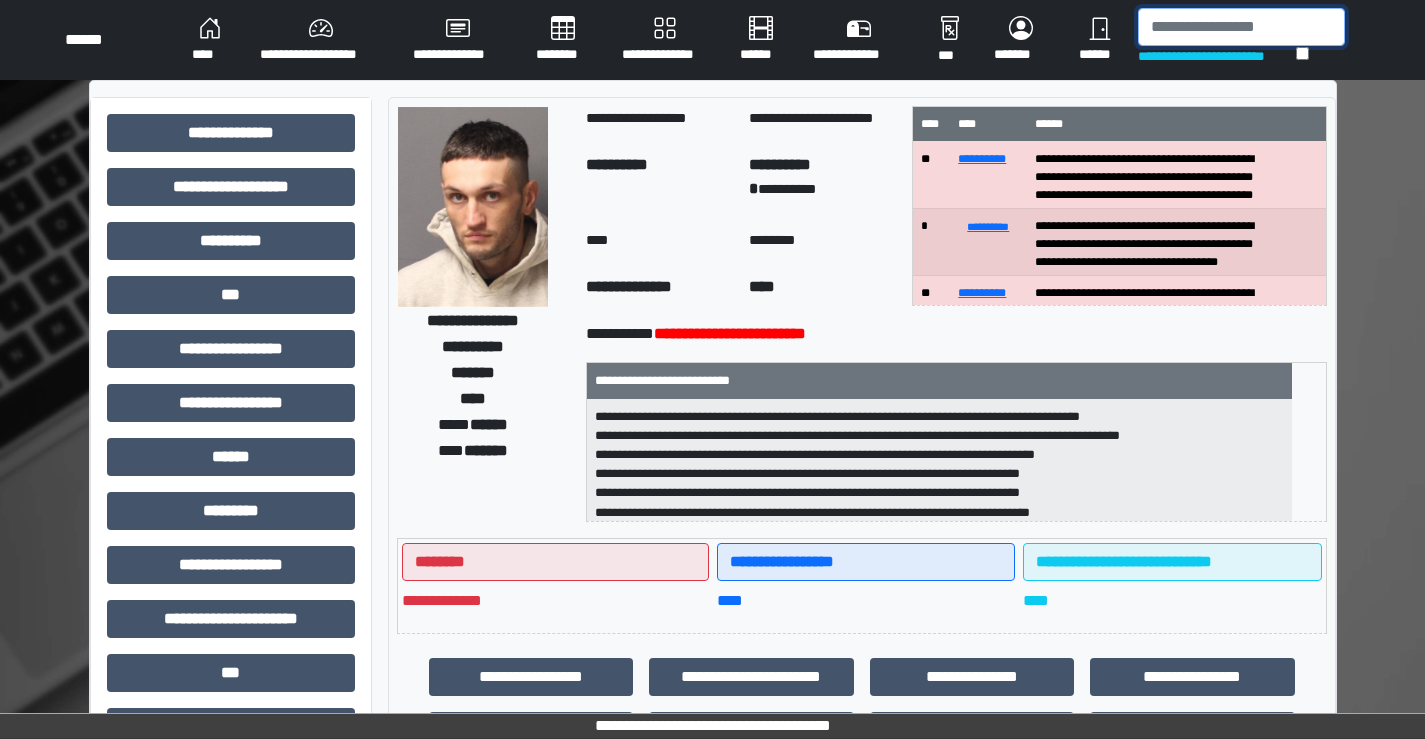 click at bounding box center (1241, 27) 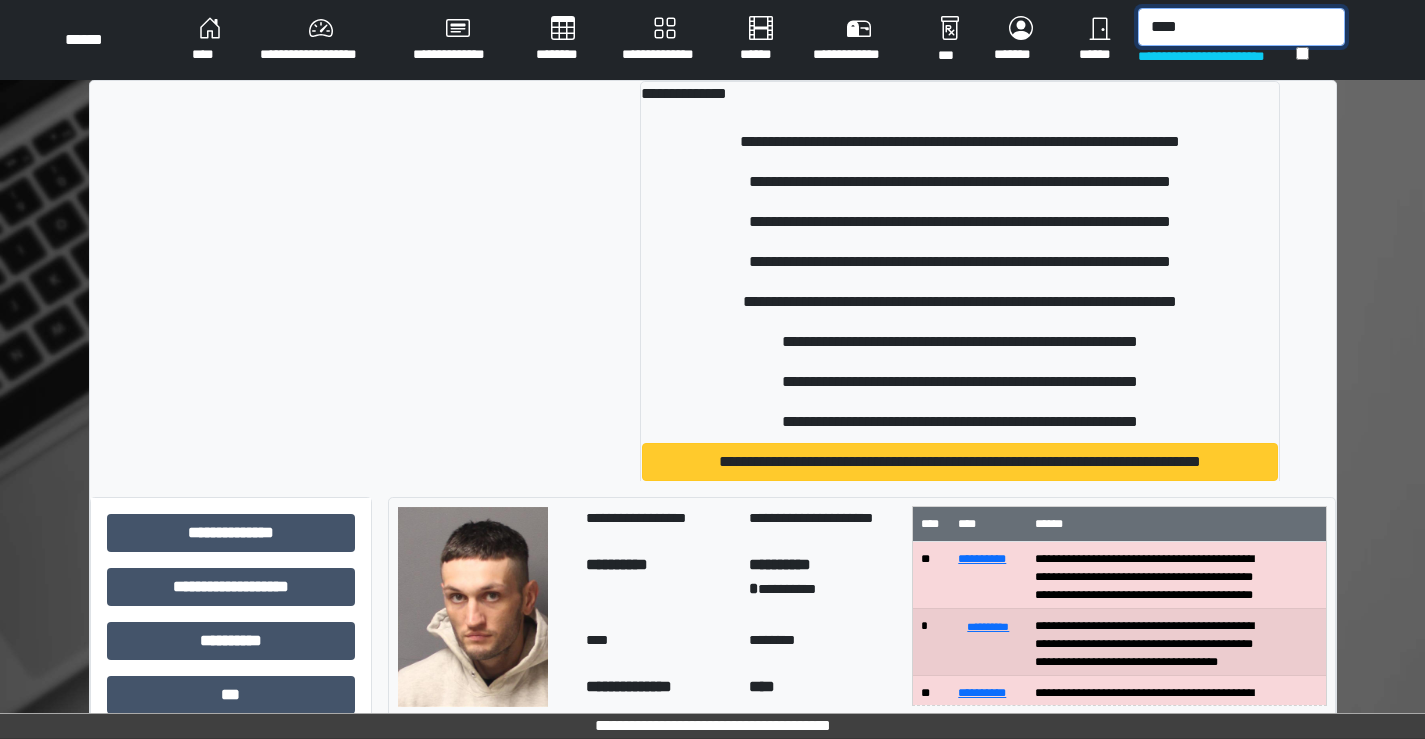 type on "****" 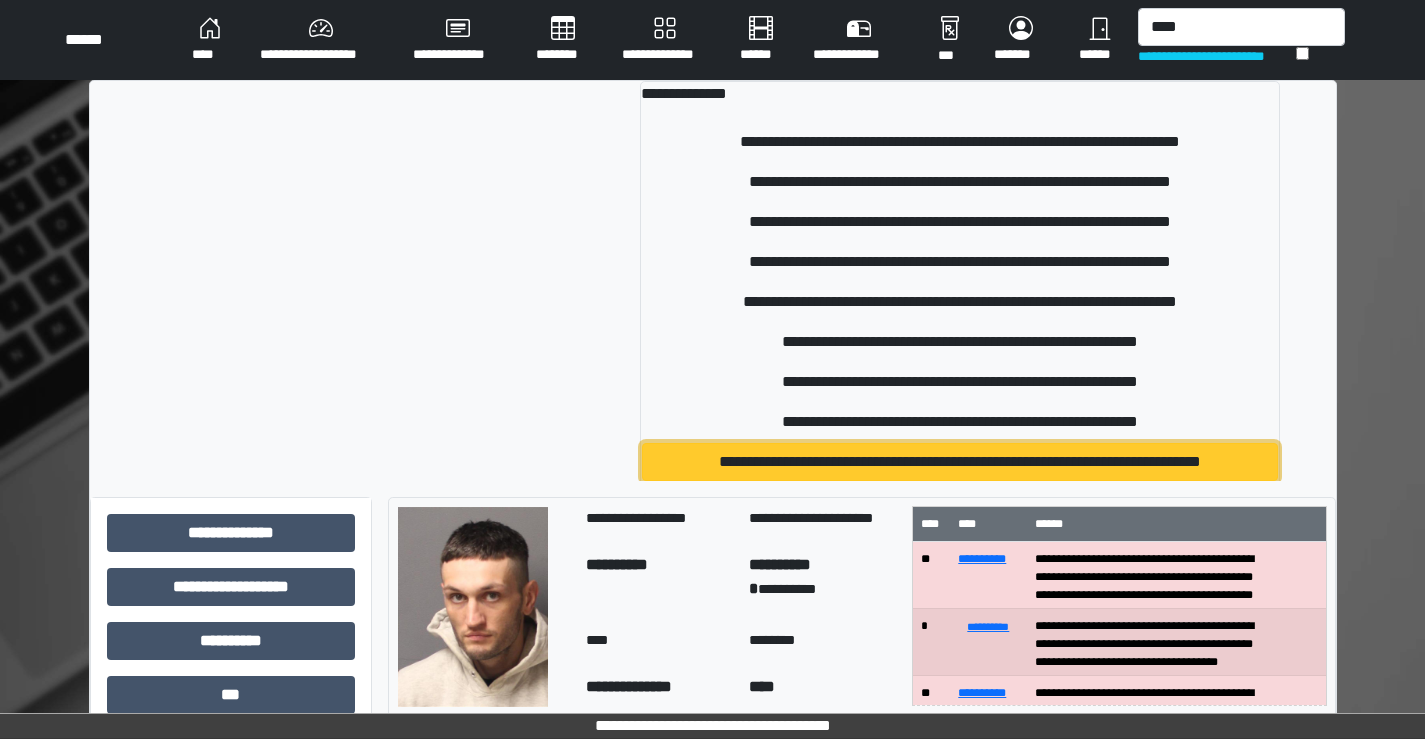 click on "**********" at bounding box center (960, 462) 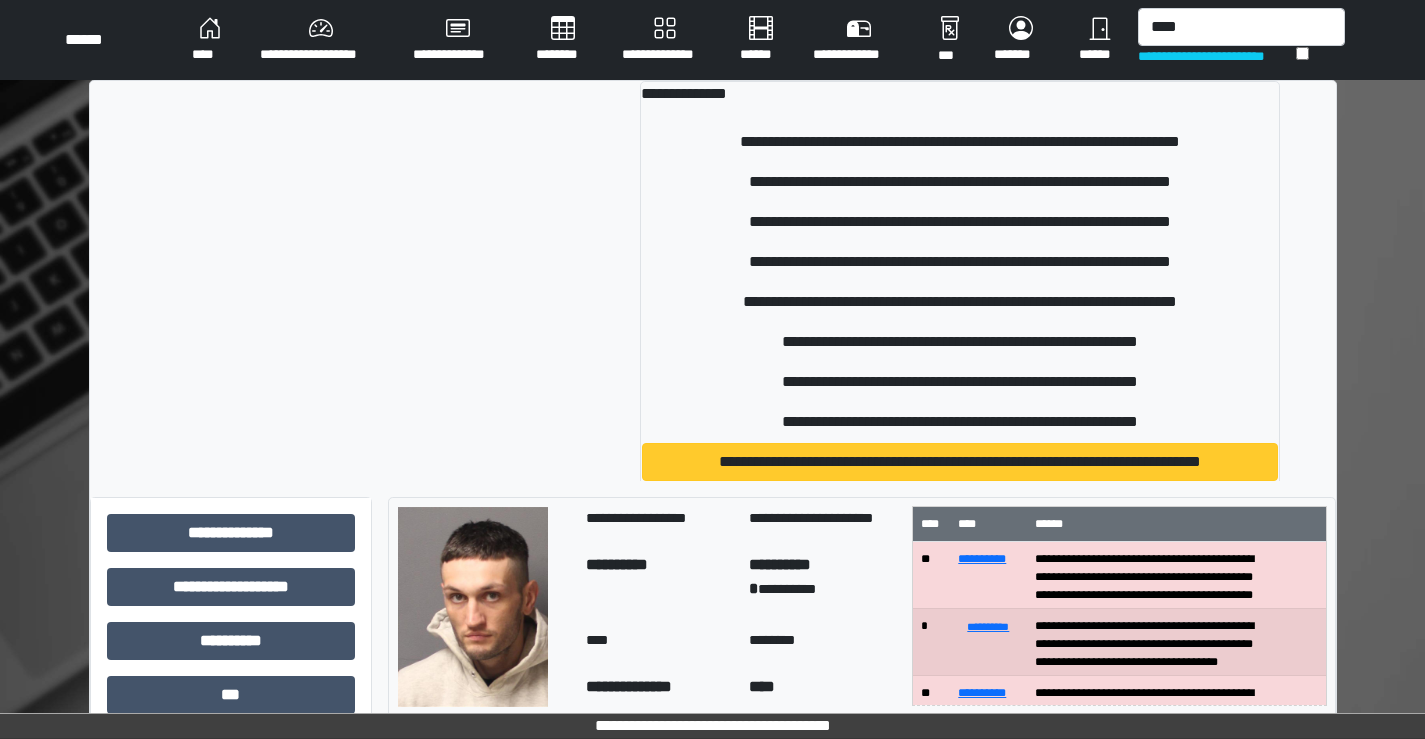 type 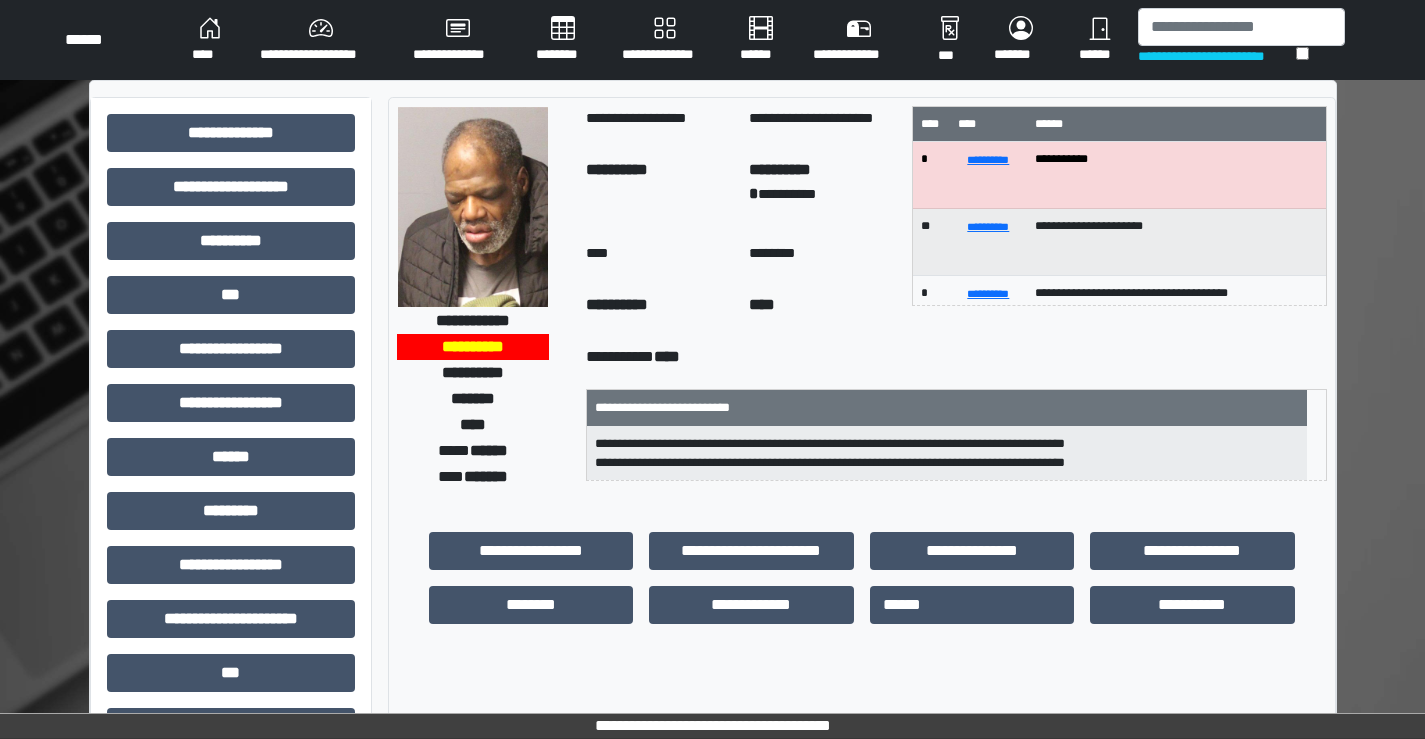 click on "******" at bounding box center [972, 605] 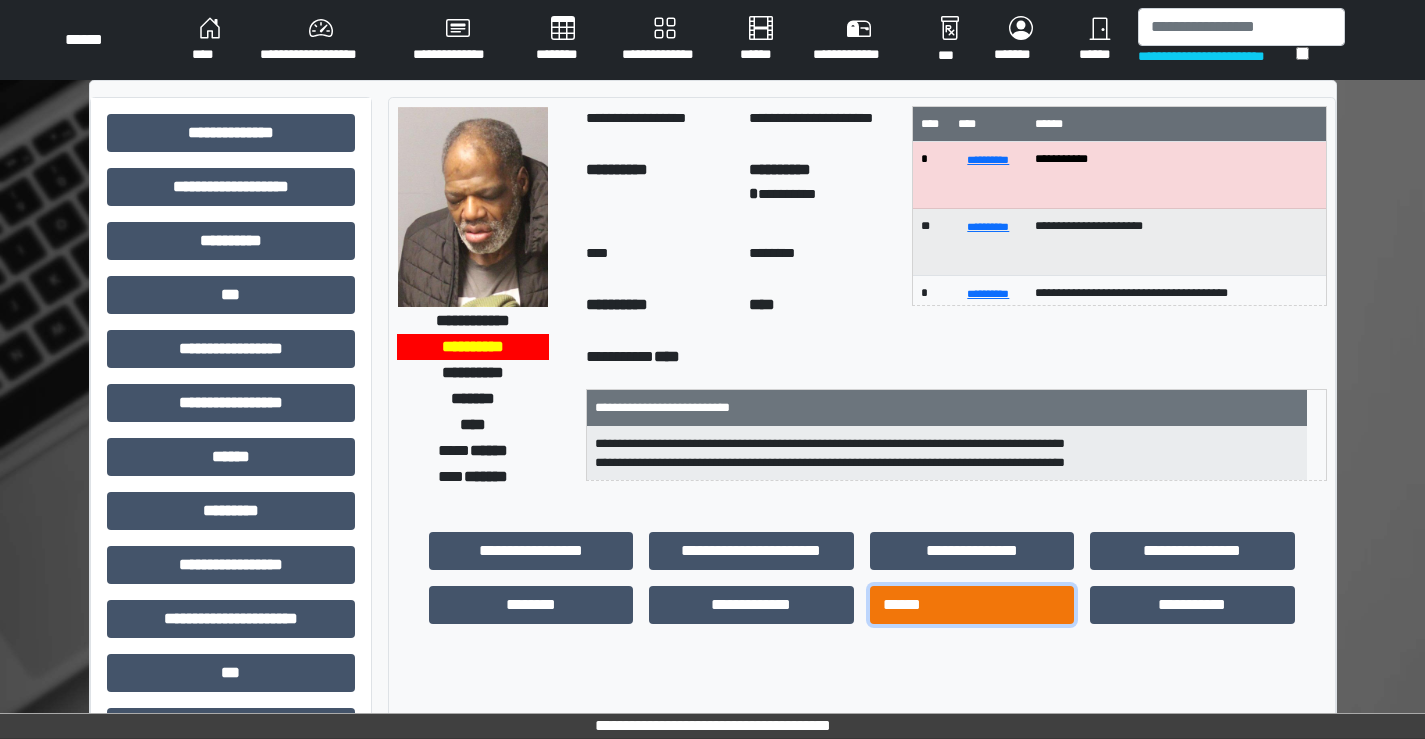 click on "******" at bounding box center (972, 605) 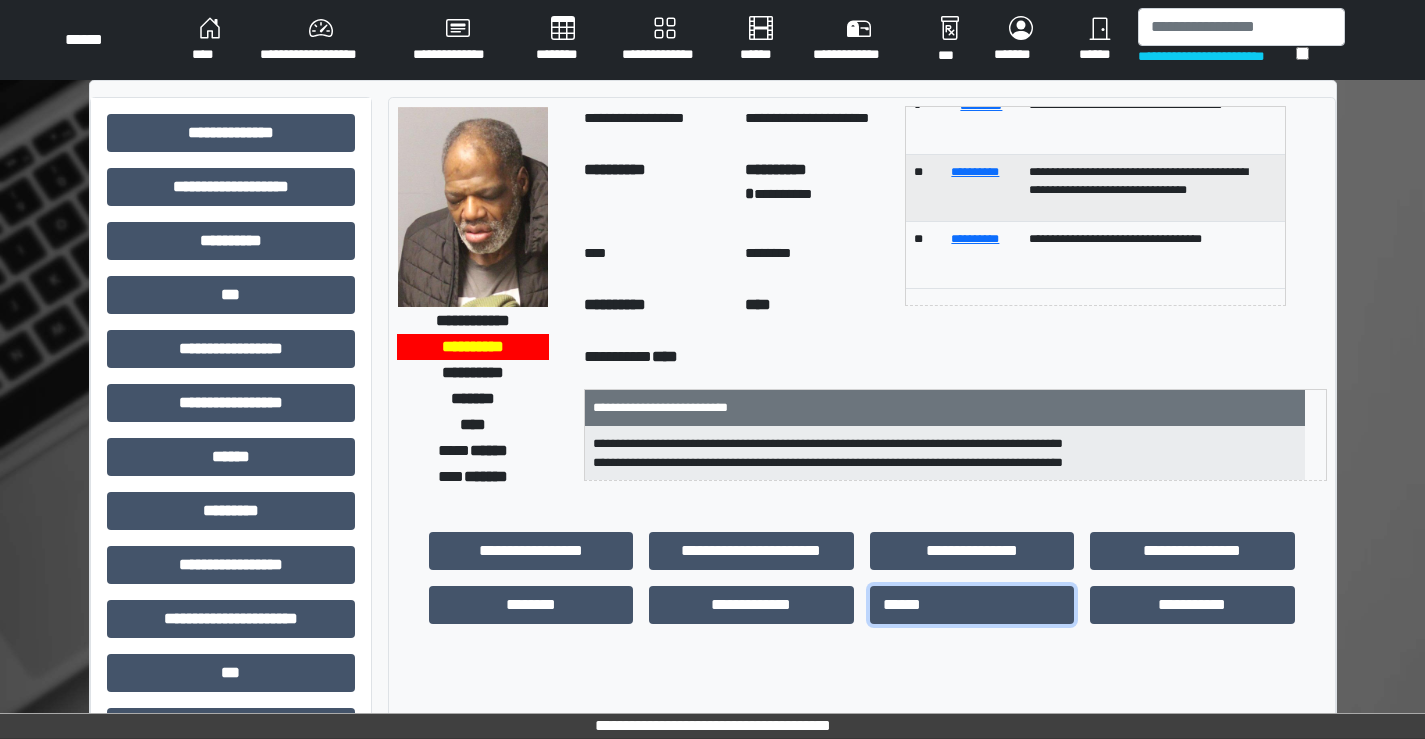scroll, scrollTop: 0, scrollLeft: 0, axis: both 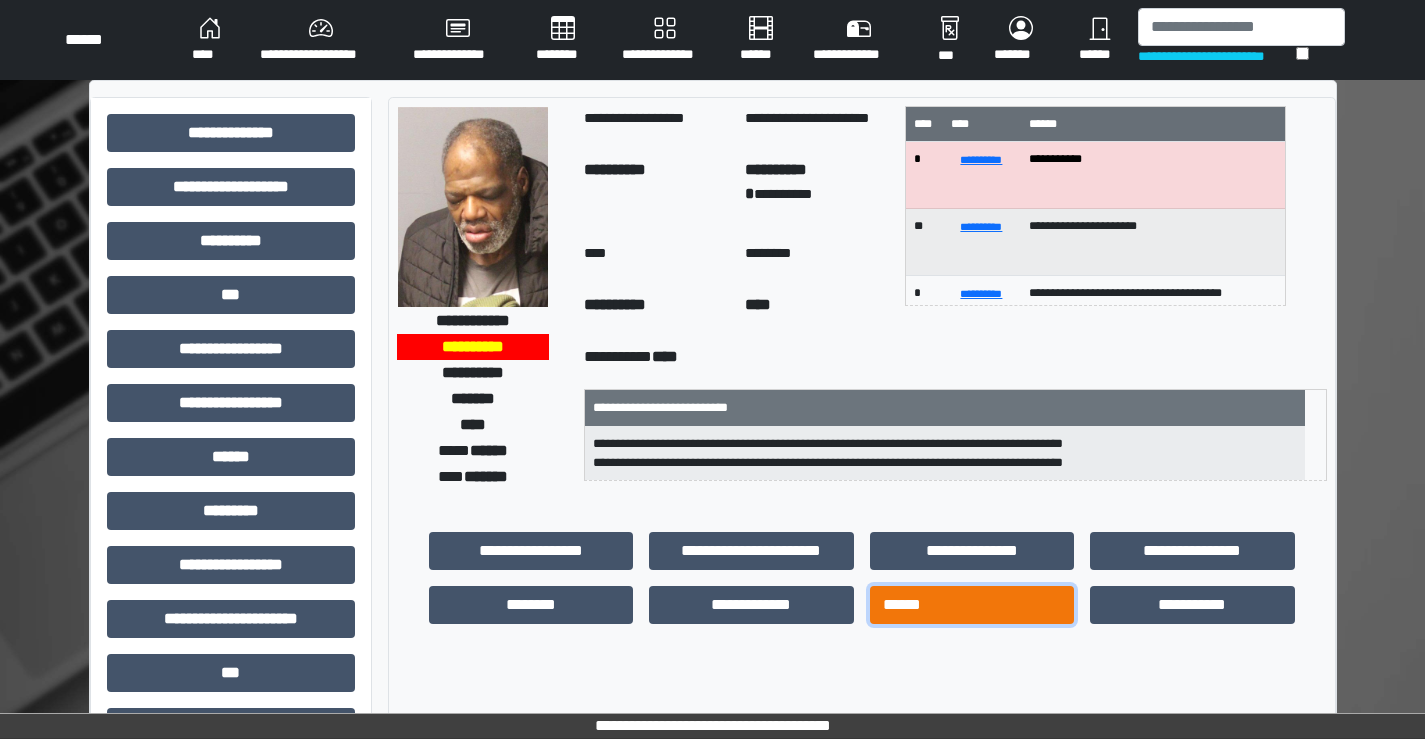 click on "******" at bounding box center (972, 605) 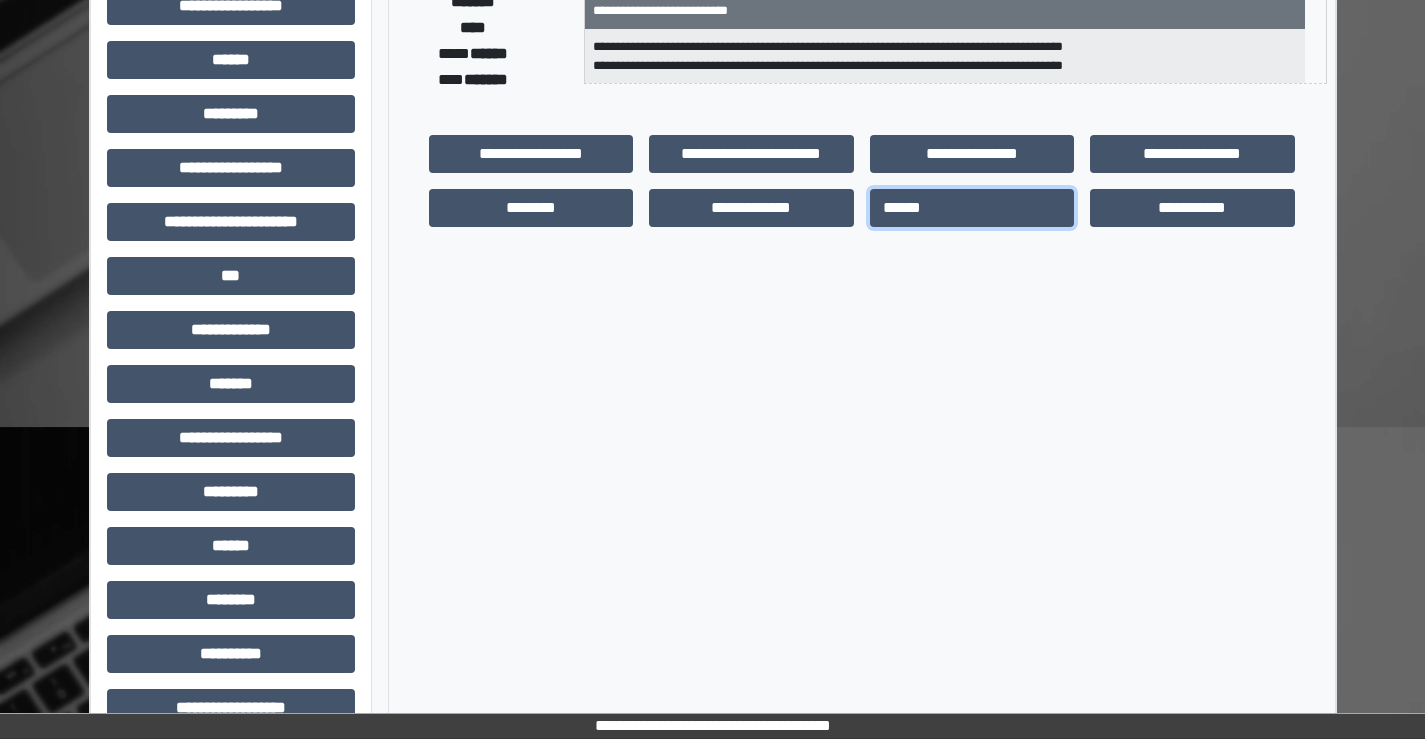 scroll, scrollTop: 400, scrollLeft: 0, axis: vertical 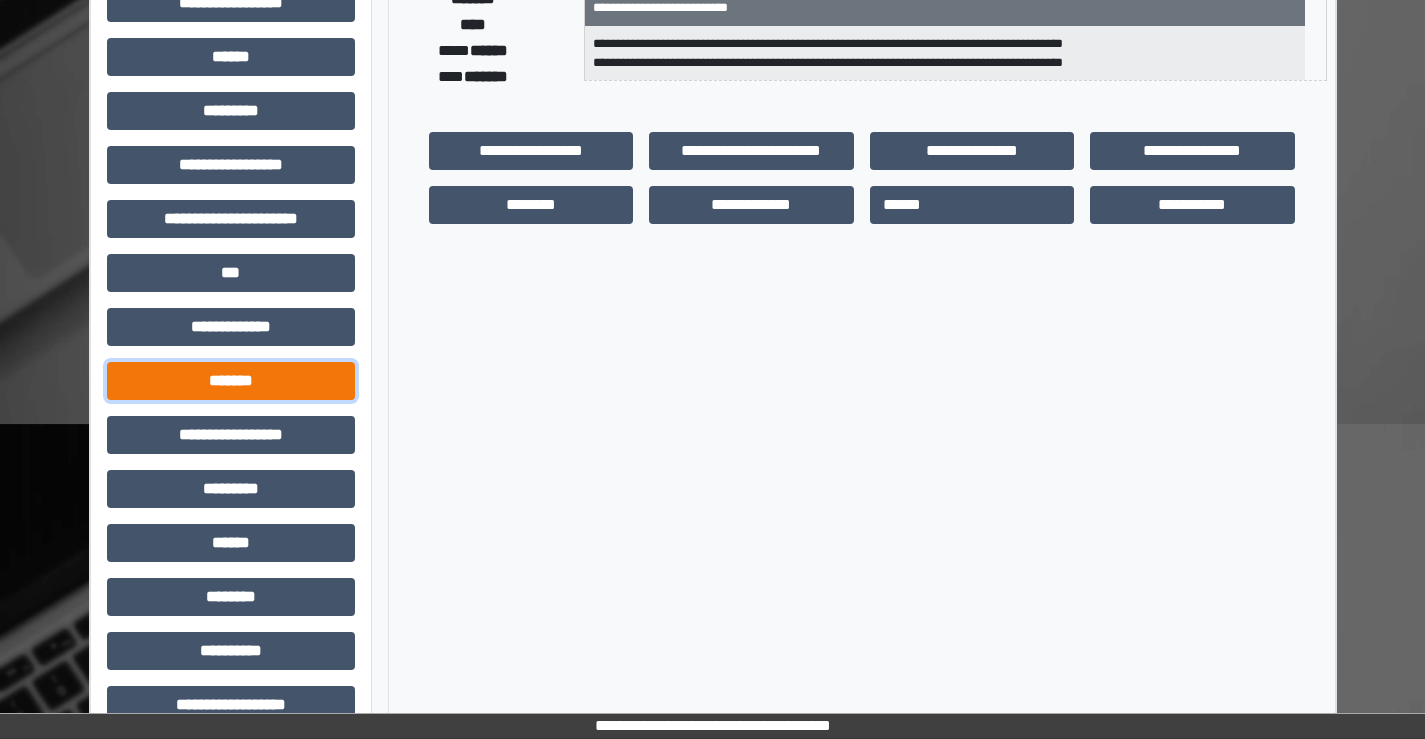 click on "*******" at bounding box center [231, 381] 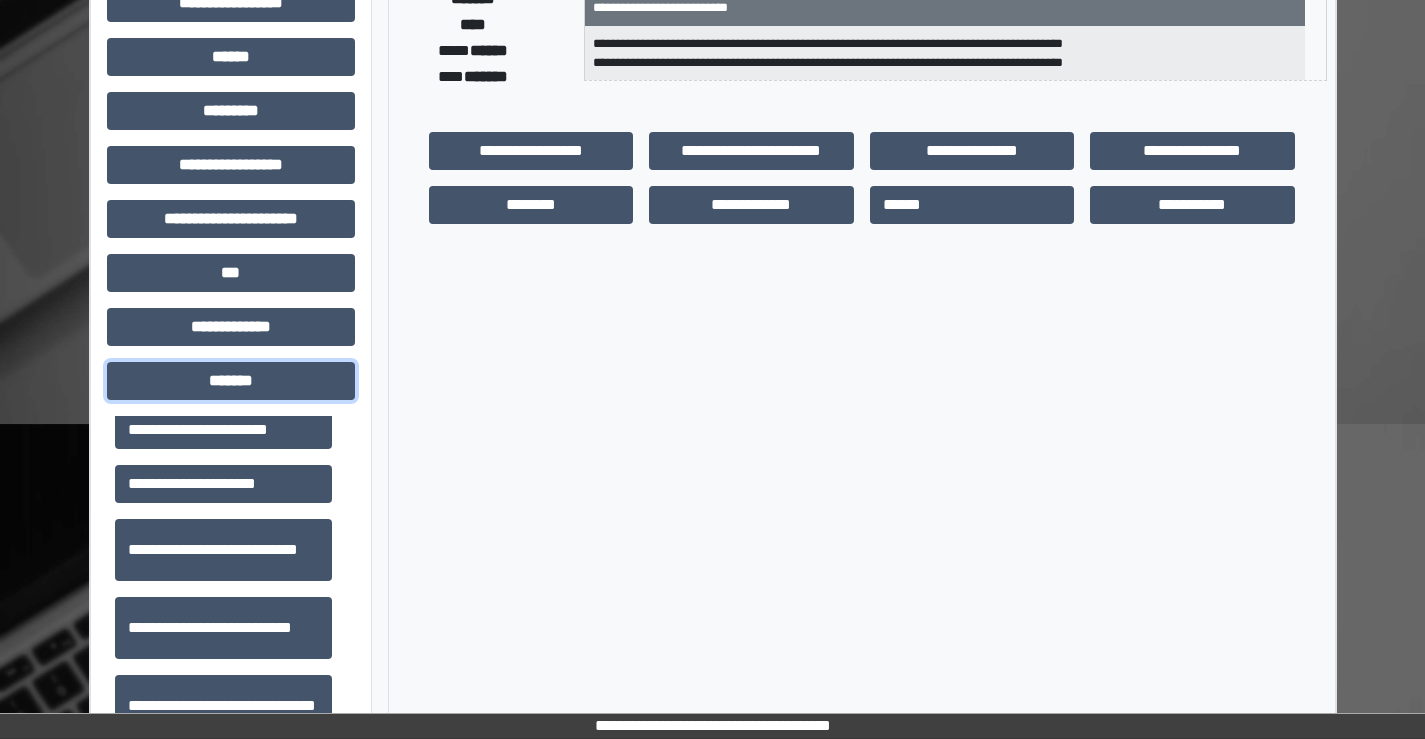 scroll, scrollTop: 500, scrollLeft: 0, axis: vertical 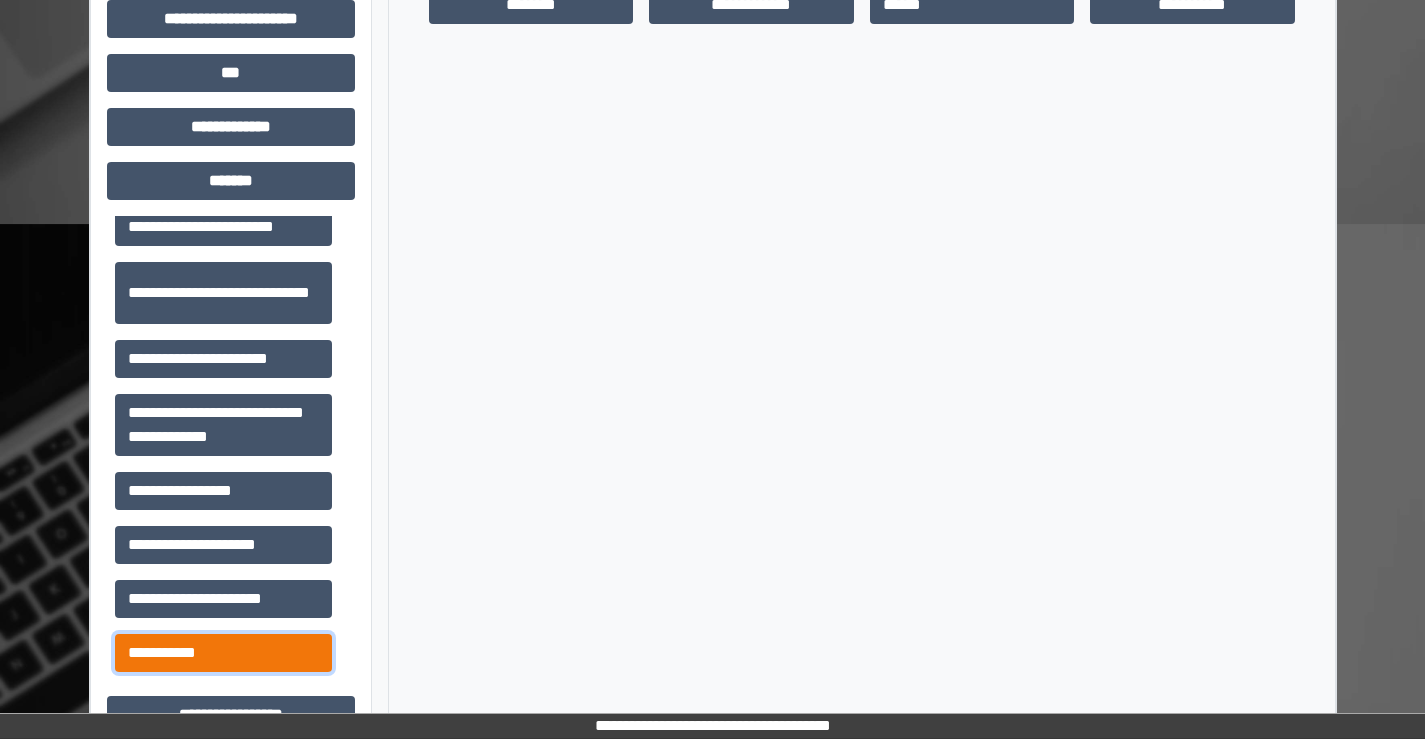 click on "**********" at bounding box center [223, 653] 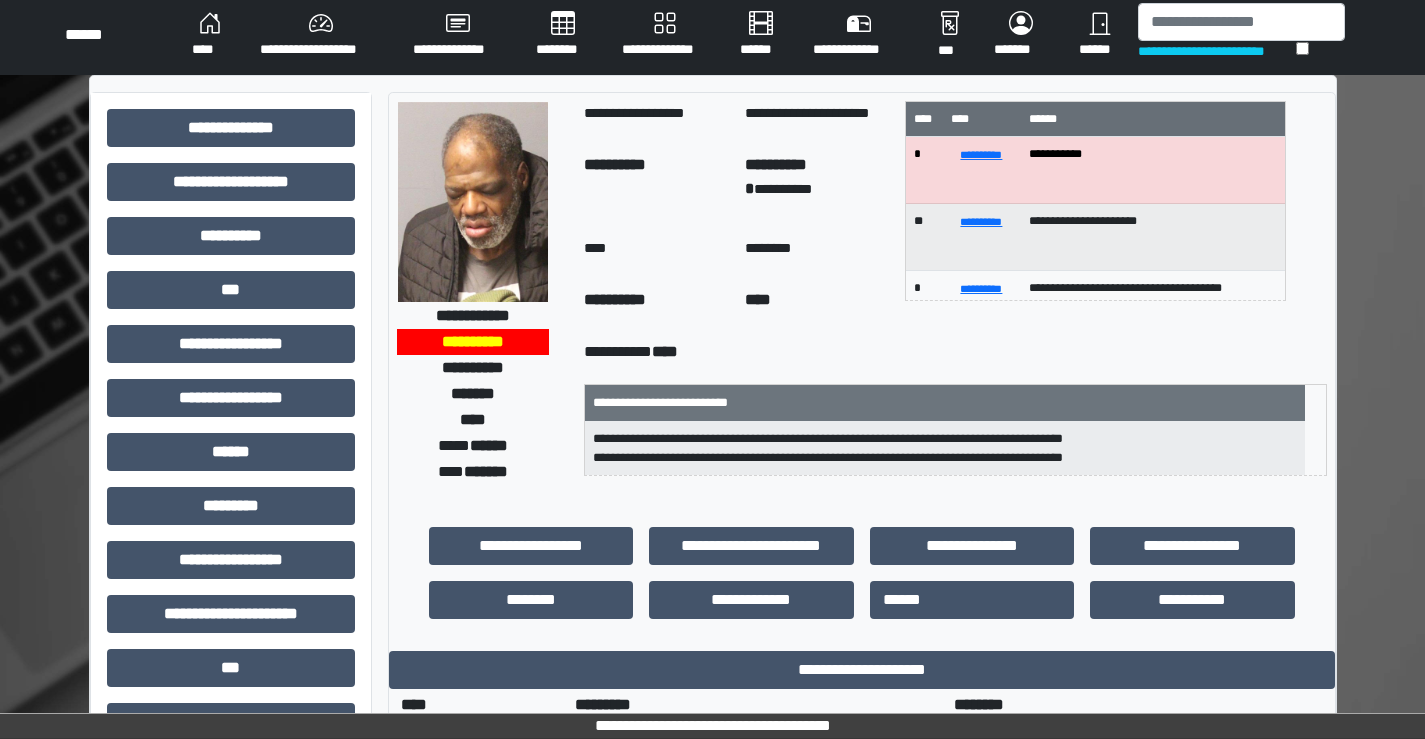 scroll, scrollTop: 0, scrollLeft: 0, axis: both 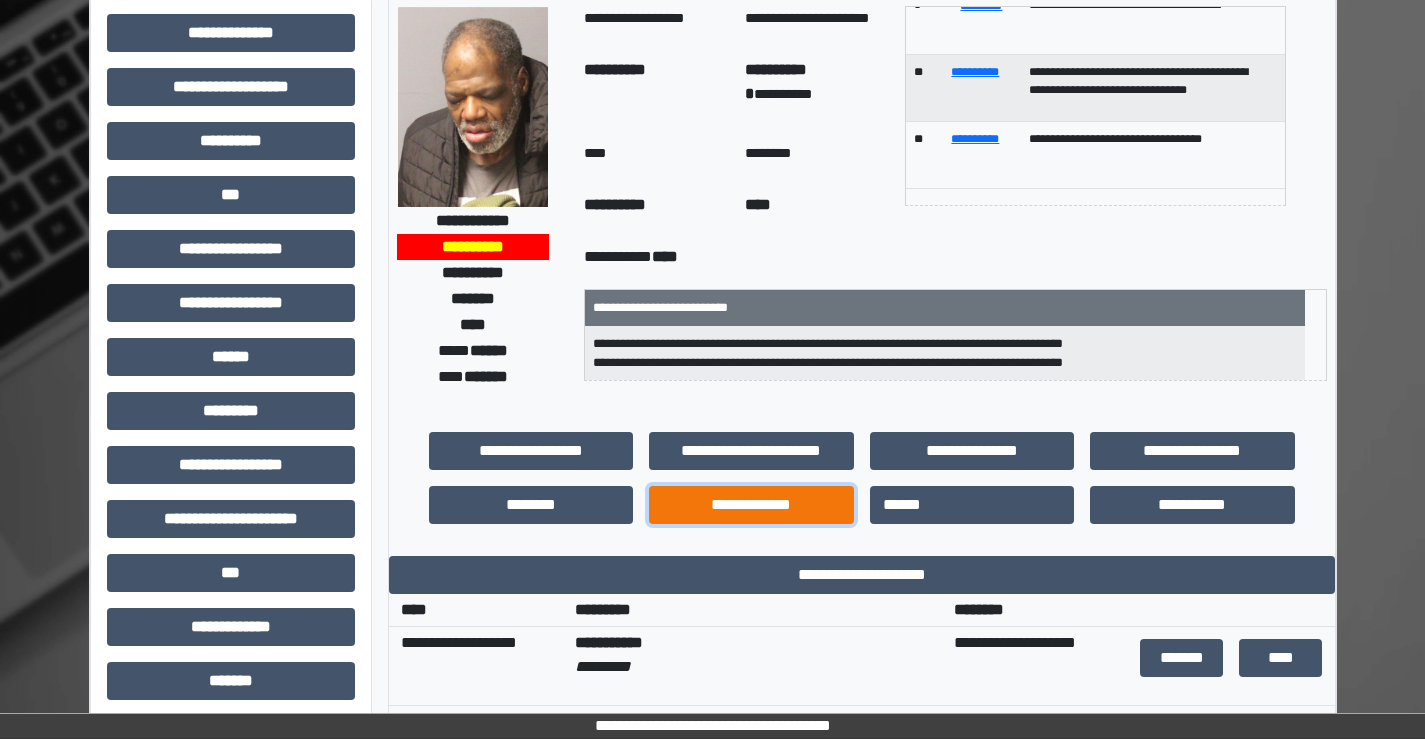 click on "**********" at bounding box center [751, 505] 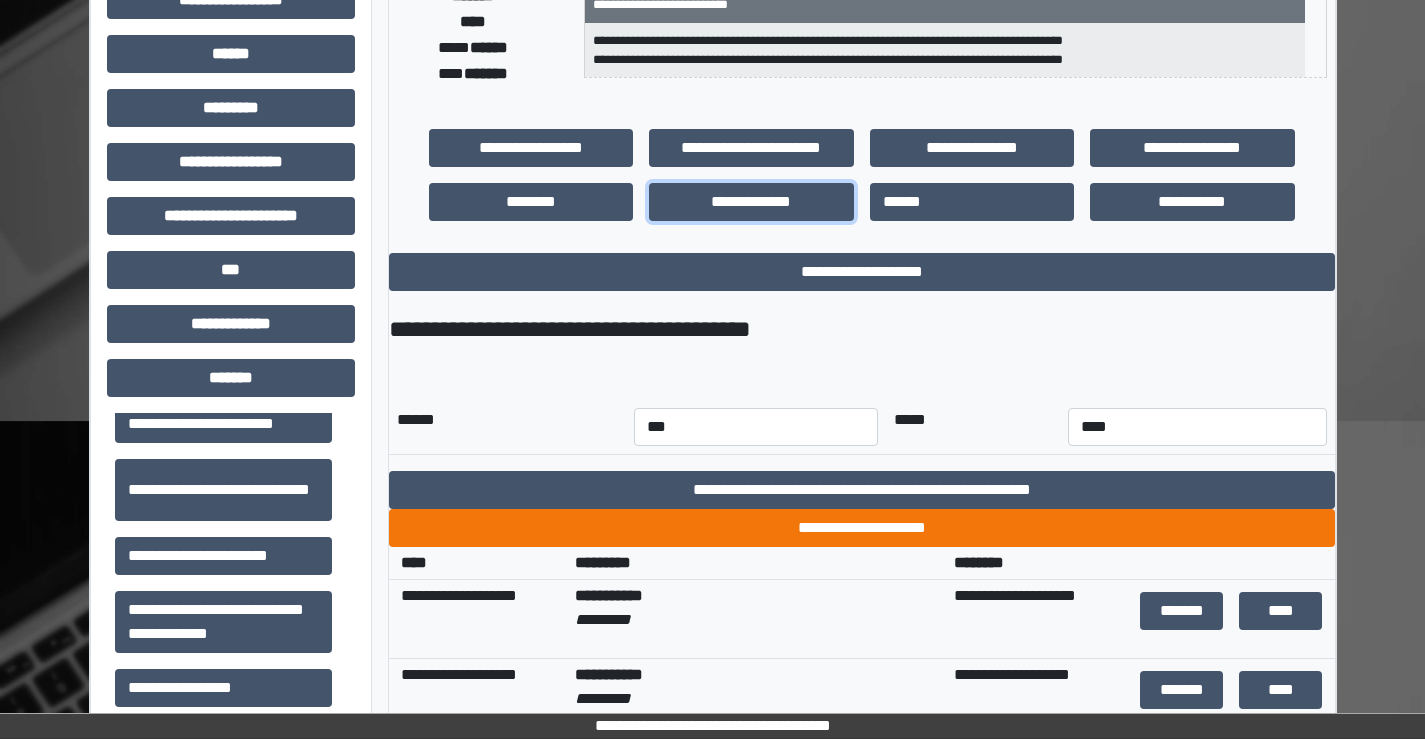 scroll, scrollTop: 500, scrollLeft: 0, axis: vertical 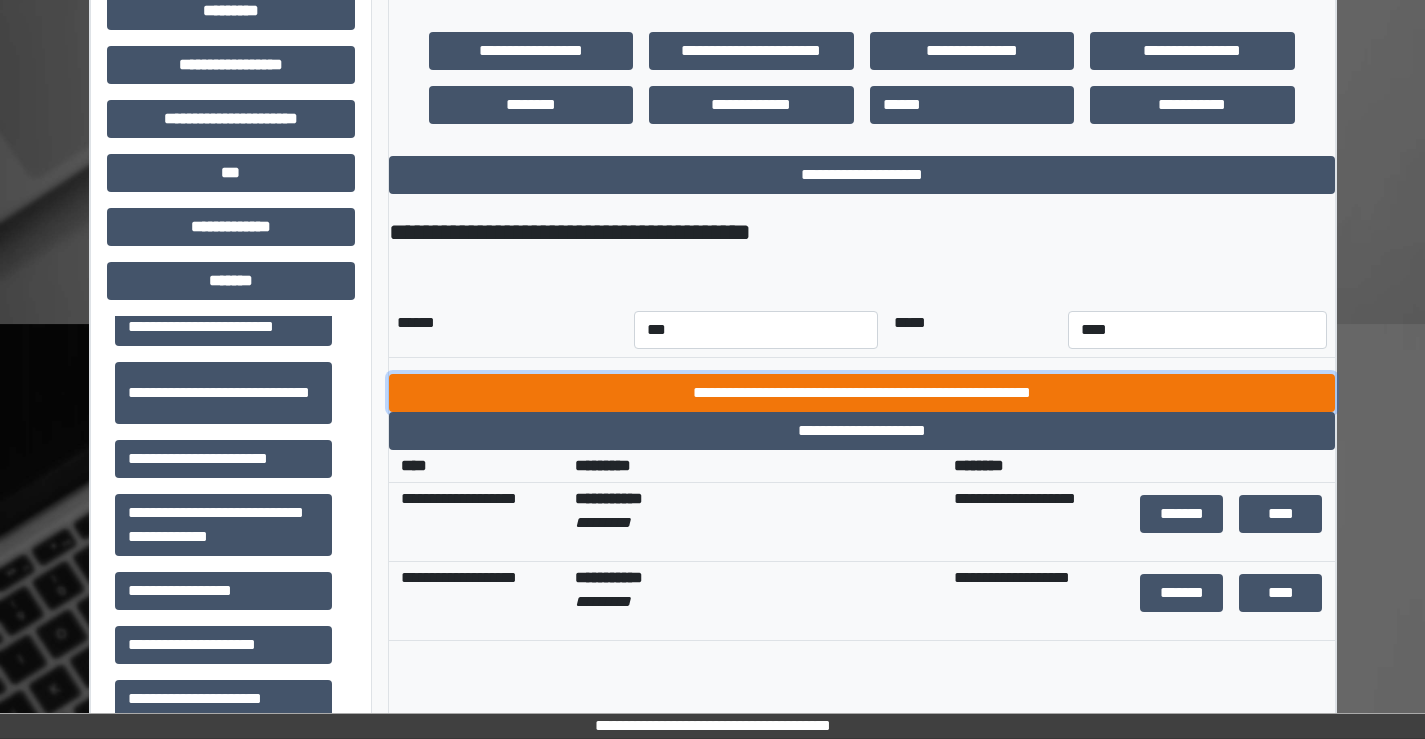 click on "**********" at bounding box center (862, 393) 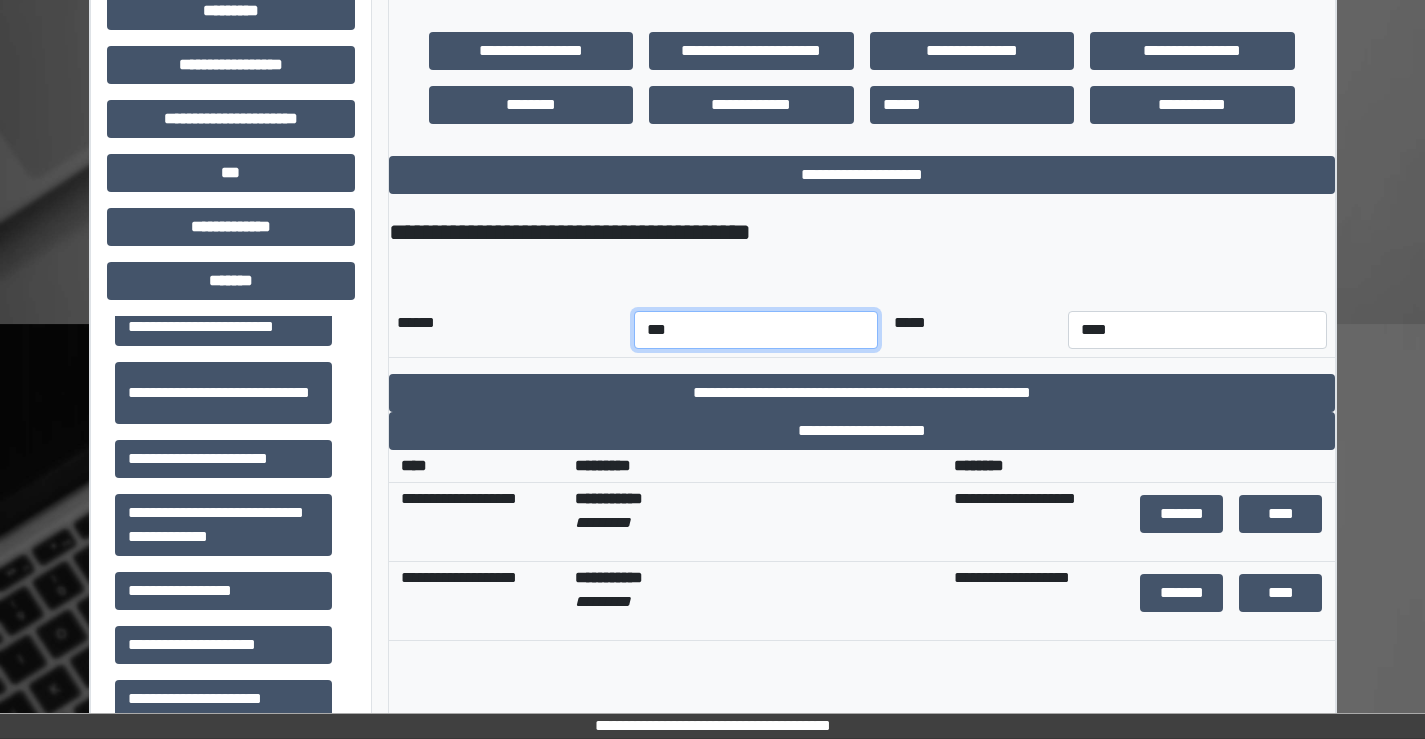 click on "***
***
***
***
***
***
***
***
***
***
***
***" at bounding box center (756, 330) 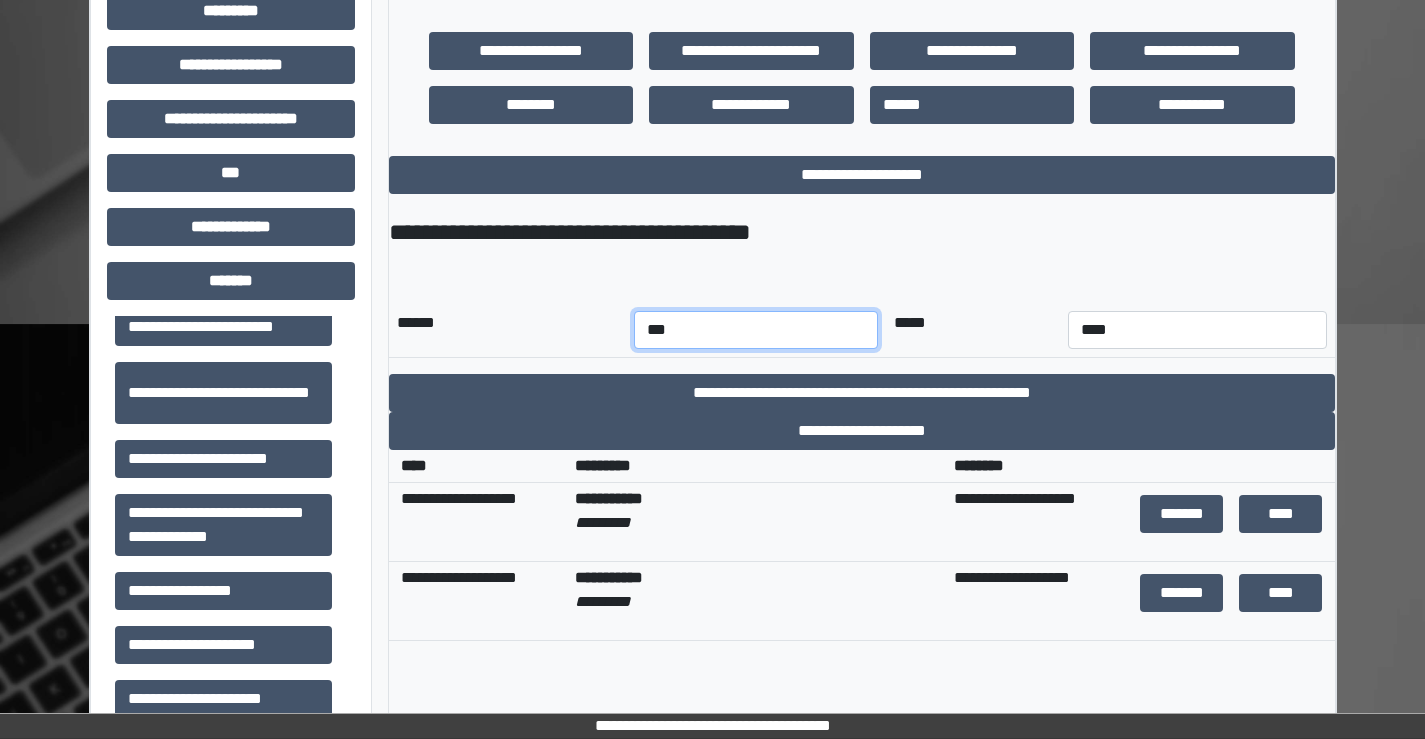 select on "*" 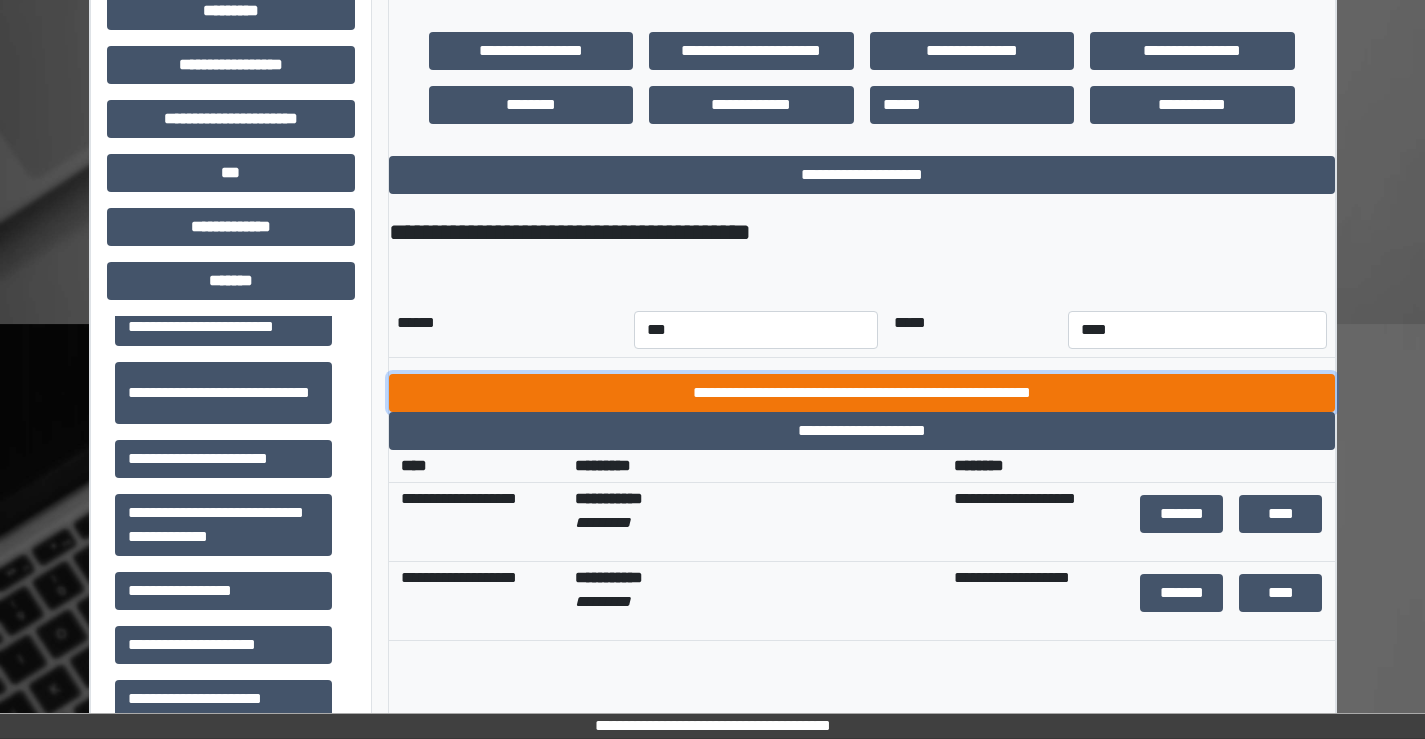 click on "**********" at bounding box center (862, 393) 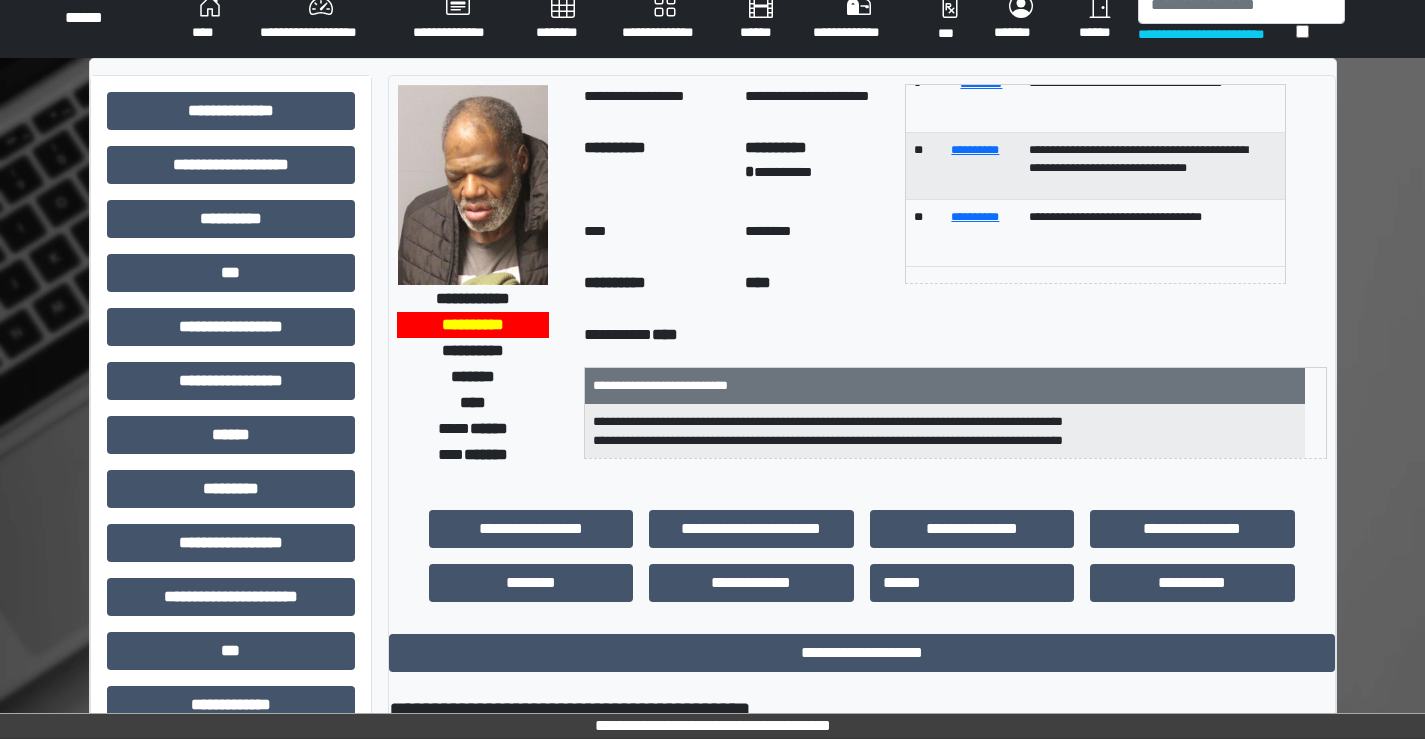 scroll, scrollTop: 0, scrollLeft: 0, axis: both 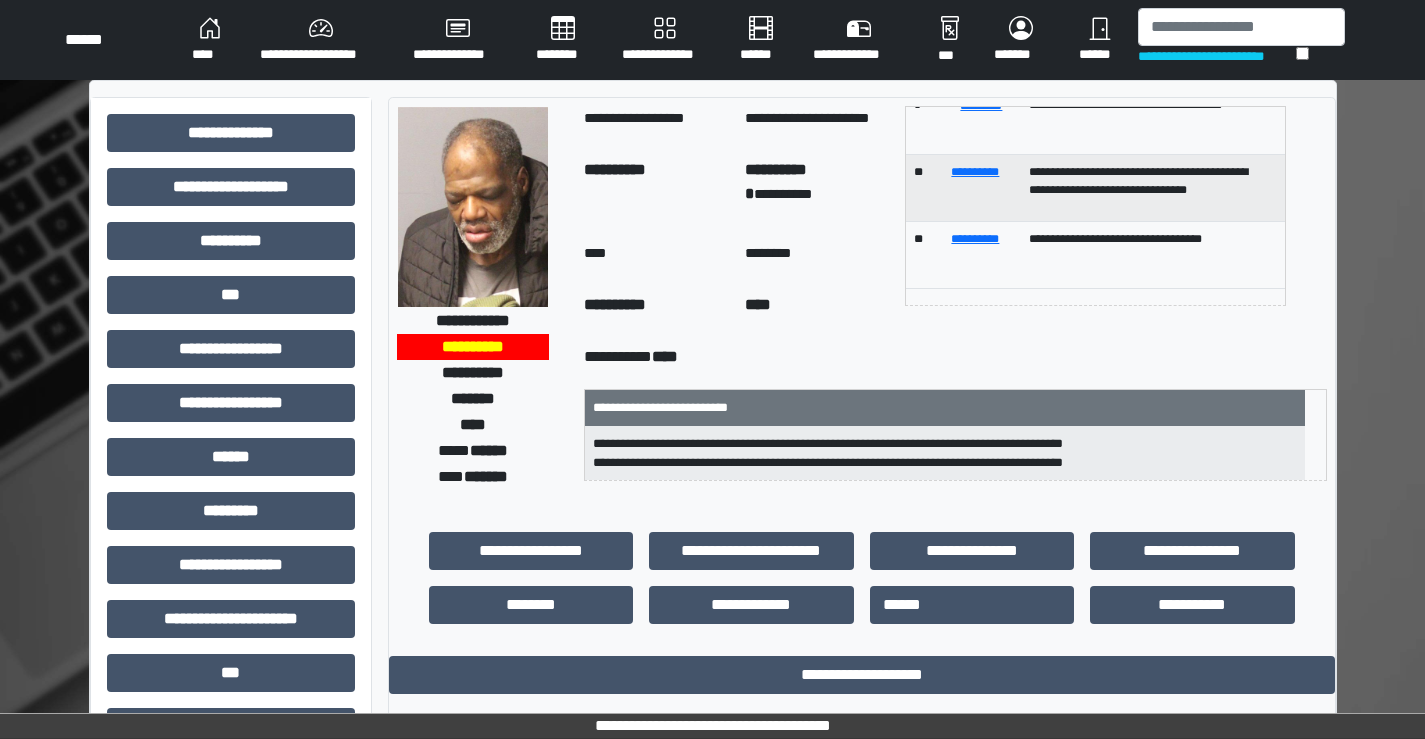 drag, startPoint x: 216, startPoint y: 102, endPoint x: 236, endPoint y: 126, distance: 31.241 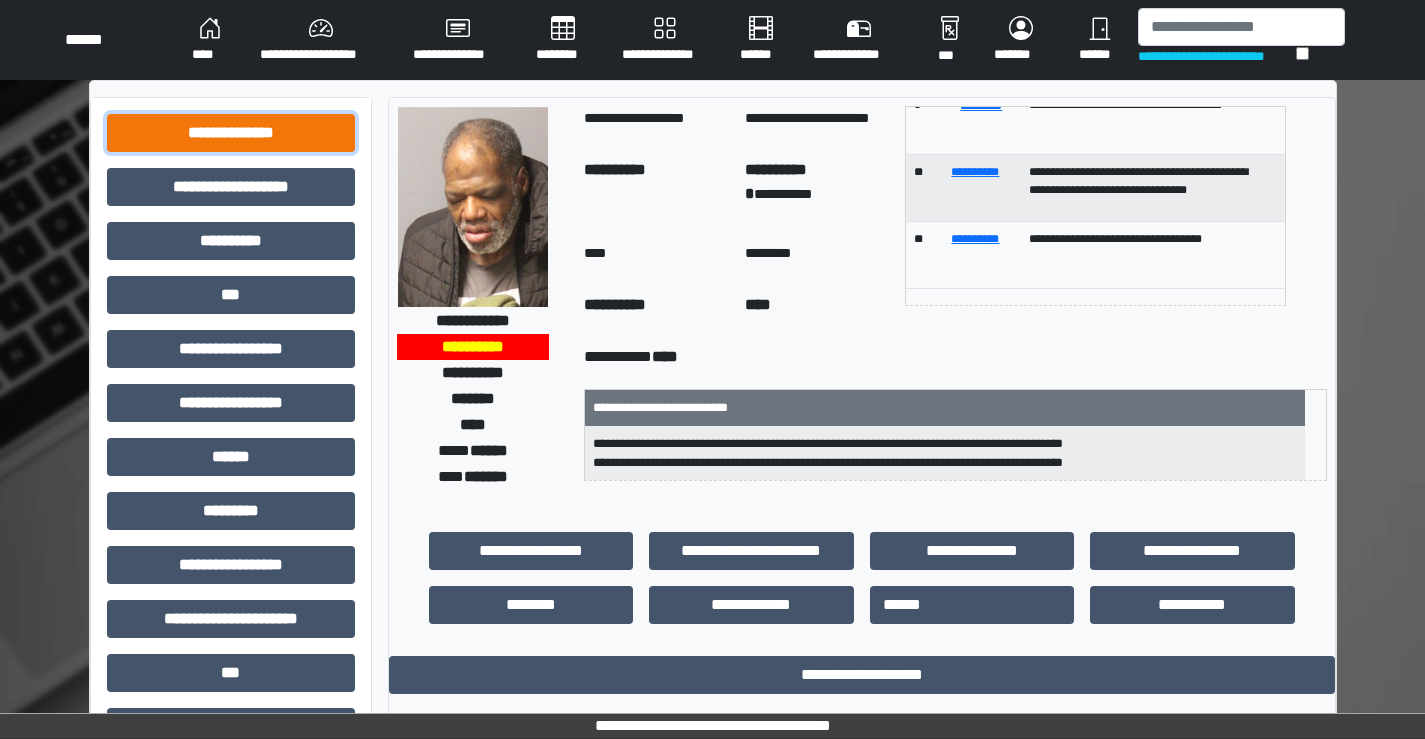 click on "**********" at bounding box center (231, 133) 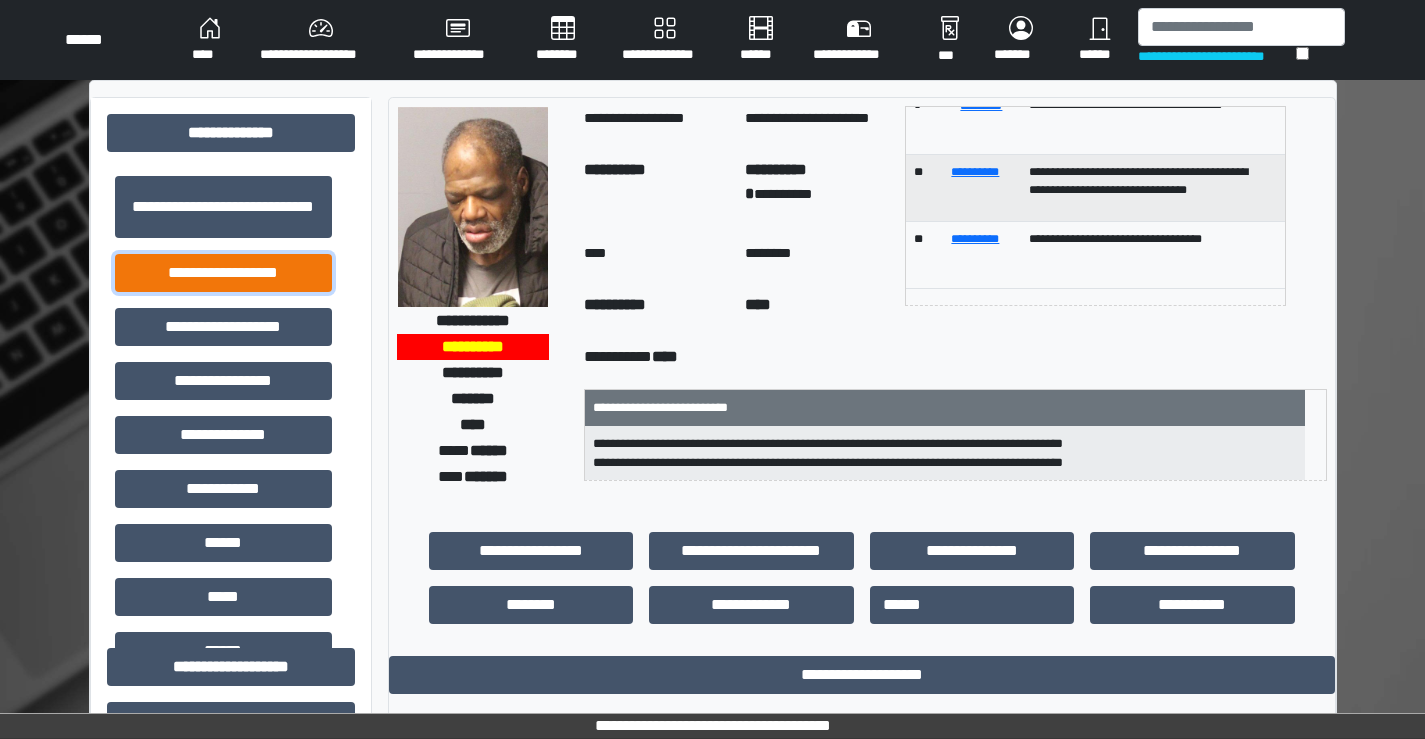 click on "**********" at bounding box center [223, 273] 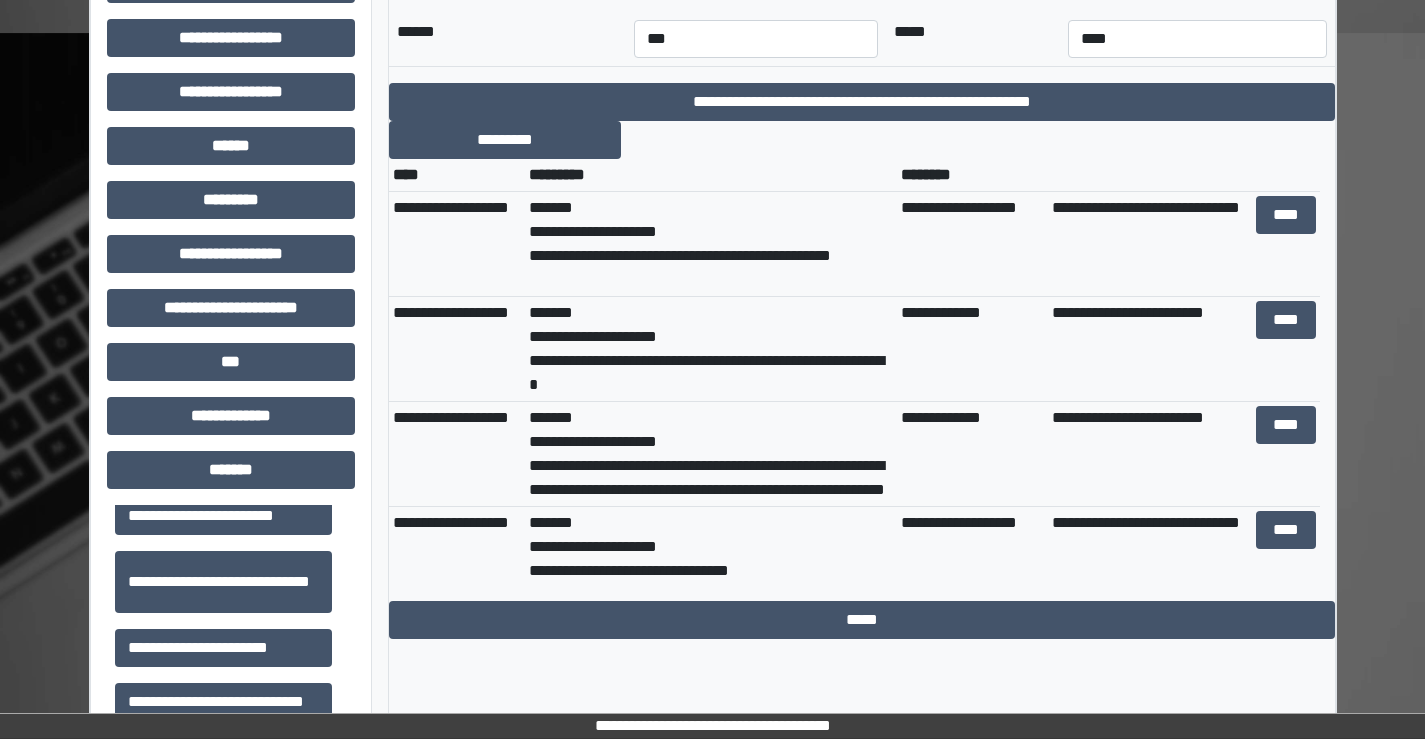 scroll, scrollTop: 800, scrollLeft: 0, axis: vertical 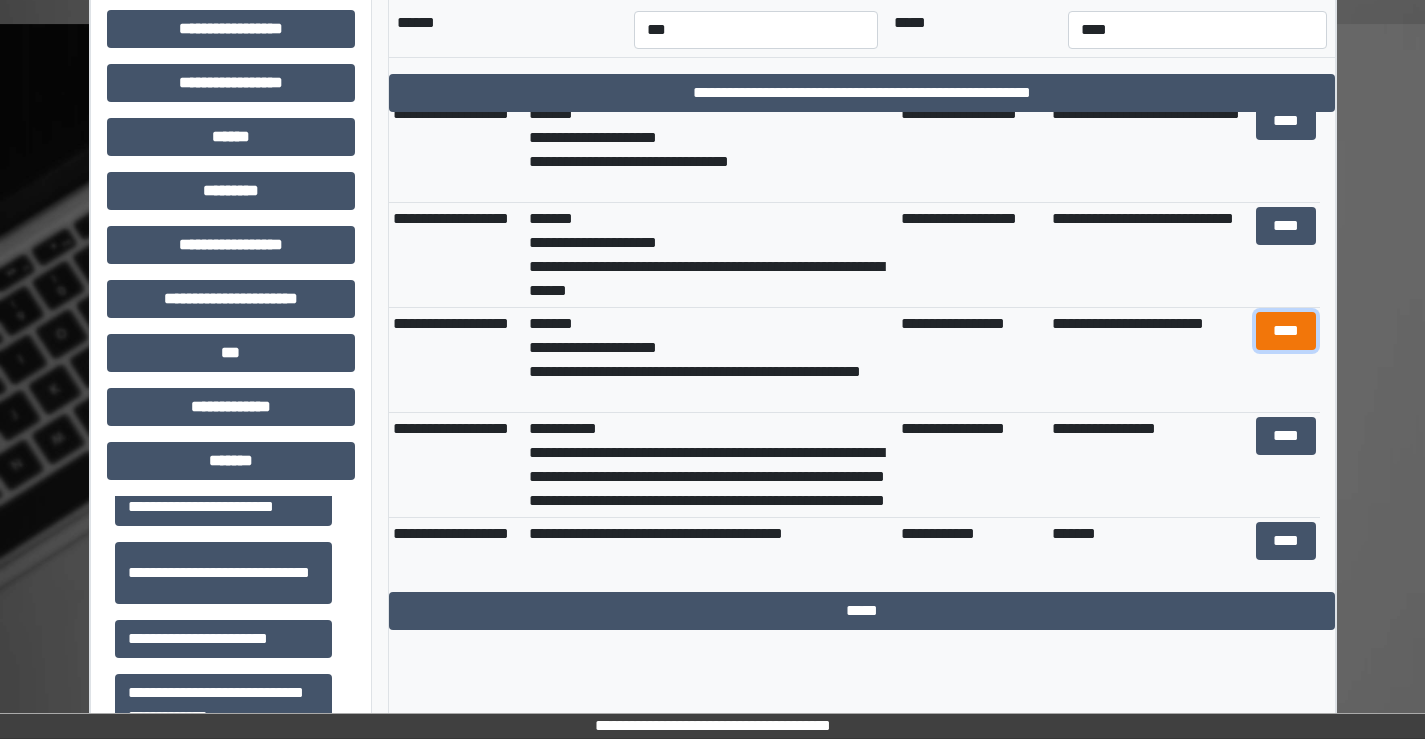 click on "****" at bounding box center (1286, 331) 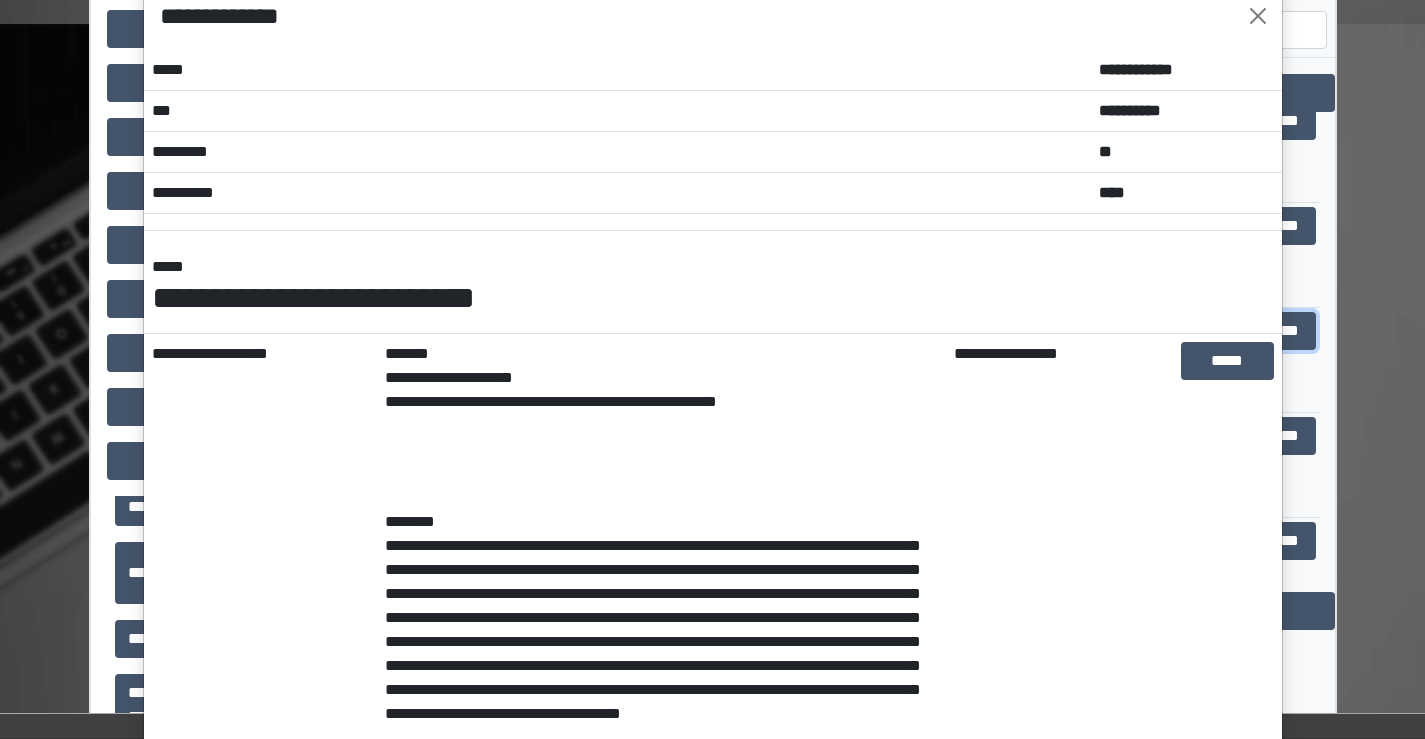 scroll, scrollTop: 0, scrollLeft: 0, axis: both 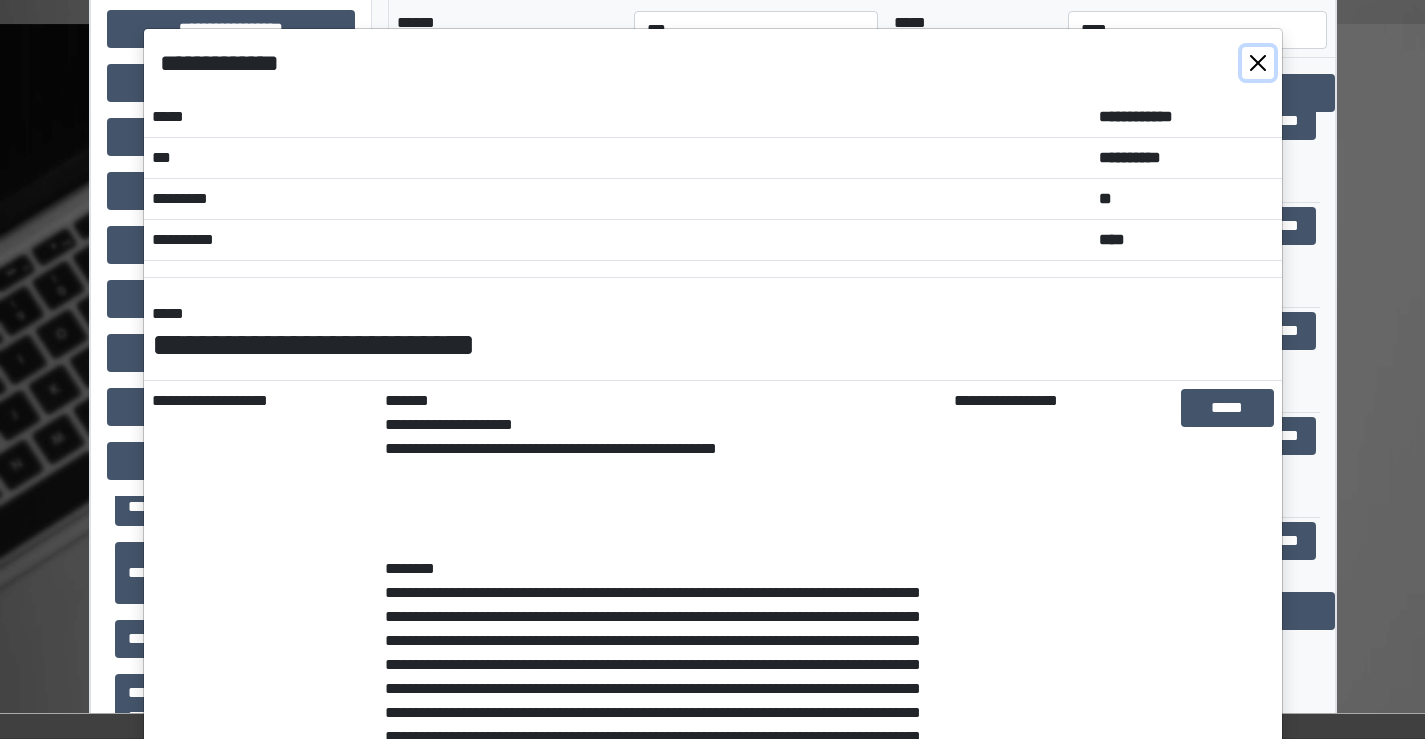 click at bounding box center [1258, 63] 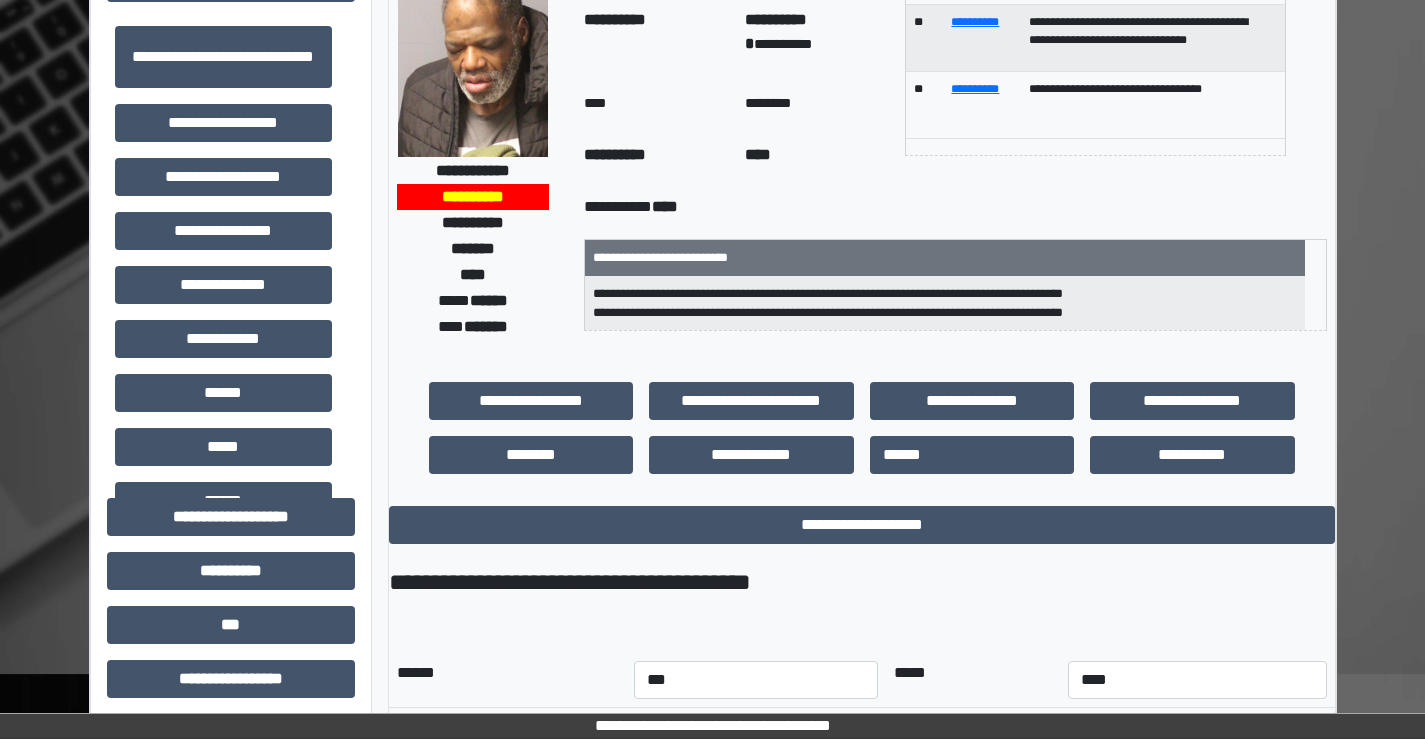 scroll, scrollTop: 0, scrollLeft: 0, axis: both 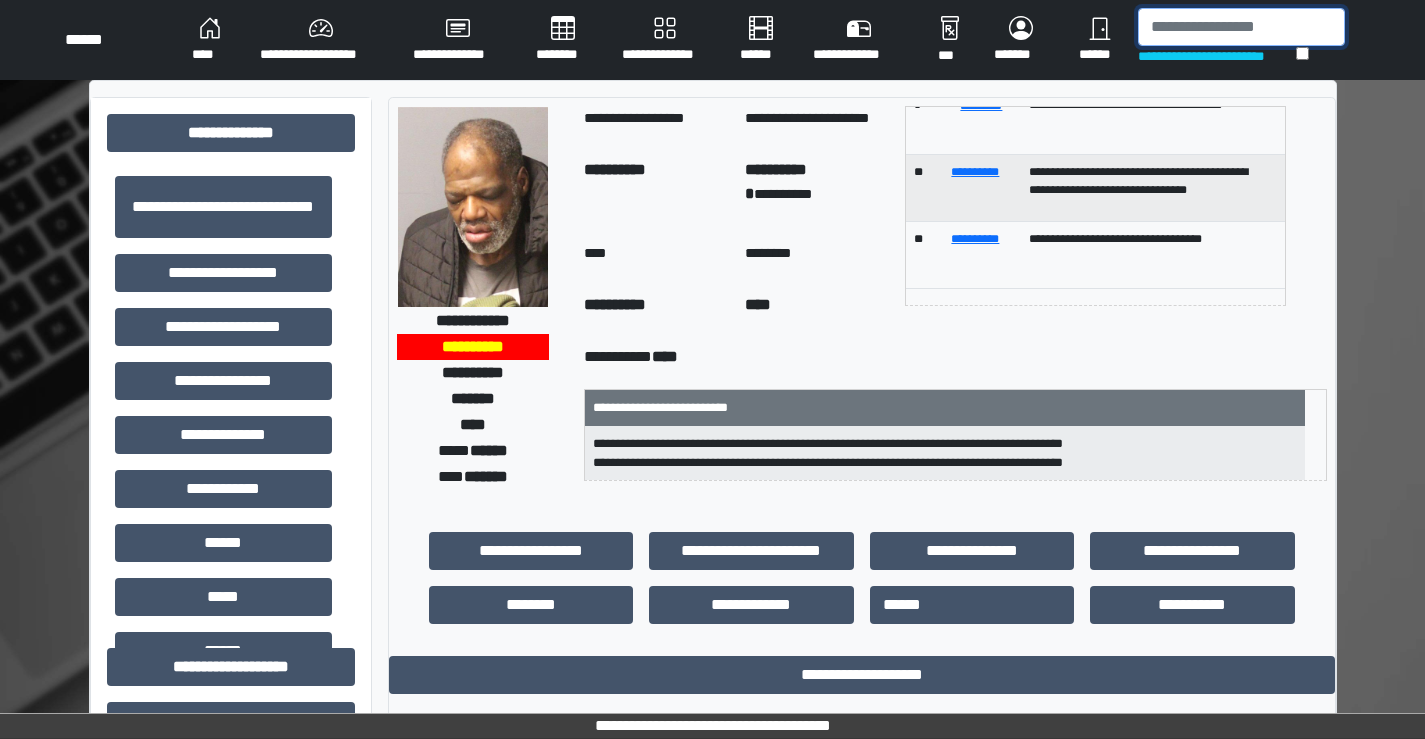 click at bounding box center [1241, 27] 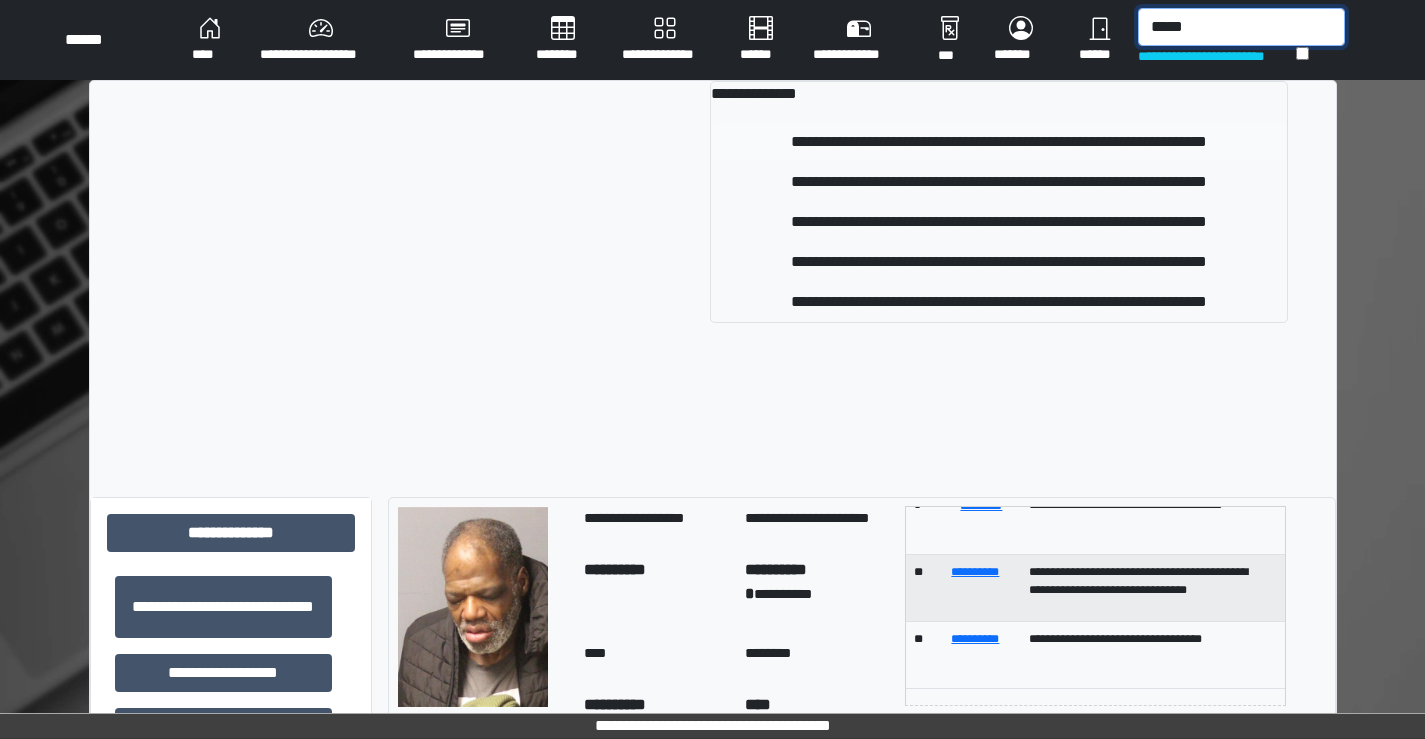 type on "*****" 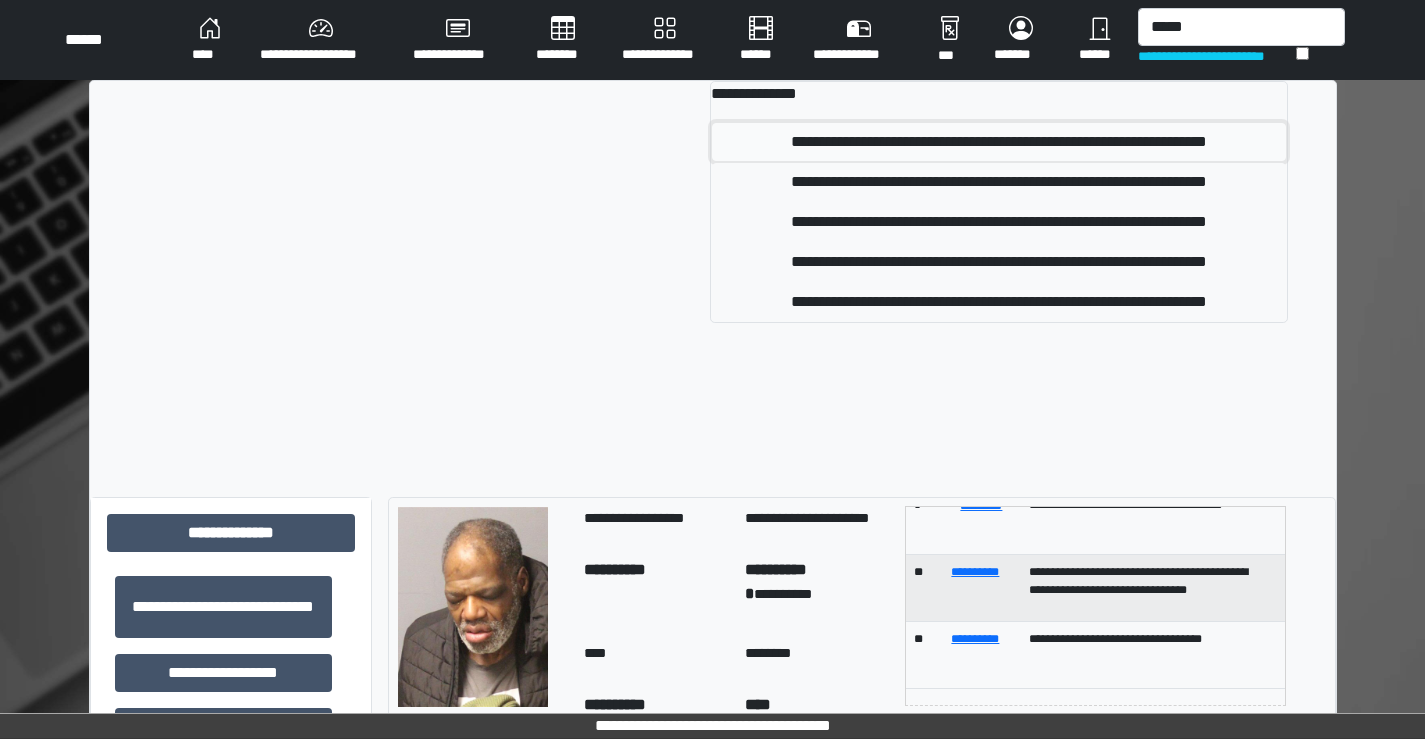 click on "**********" at bounding box center [999, 142] 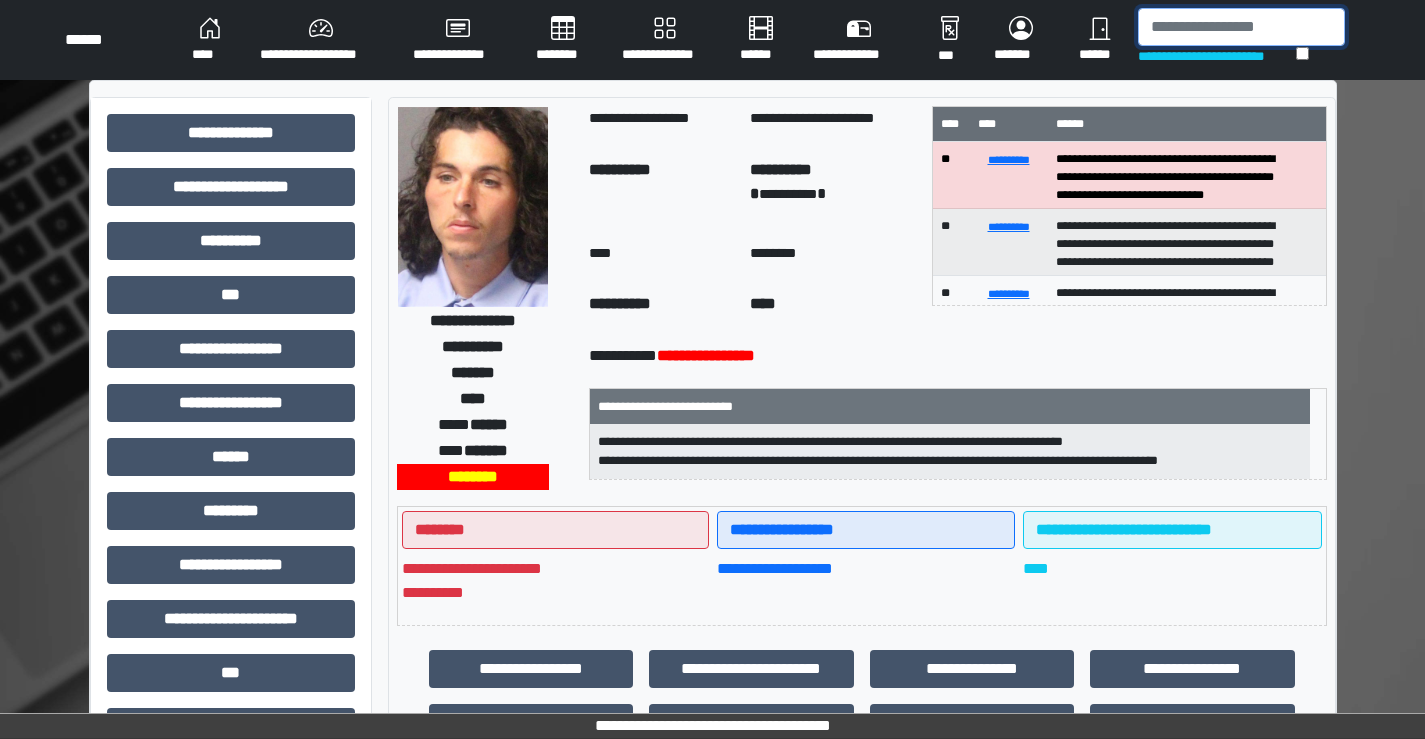 click at bounding box center [1241, 27] 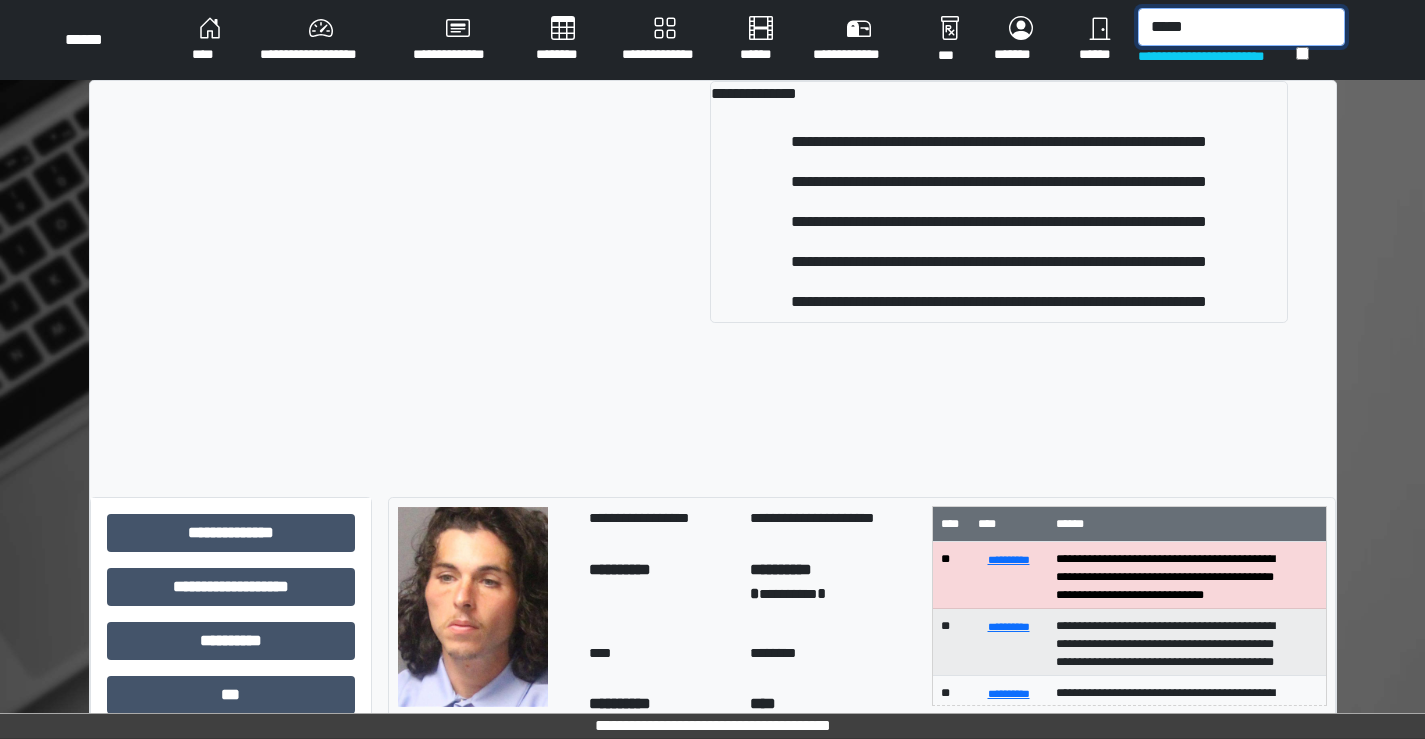 type on "******" 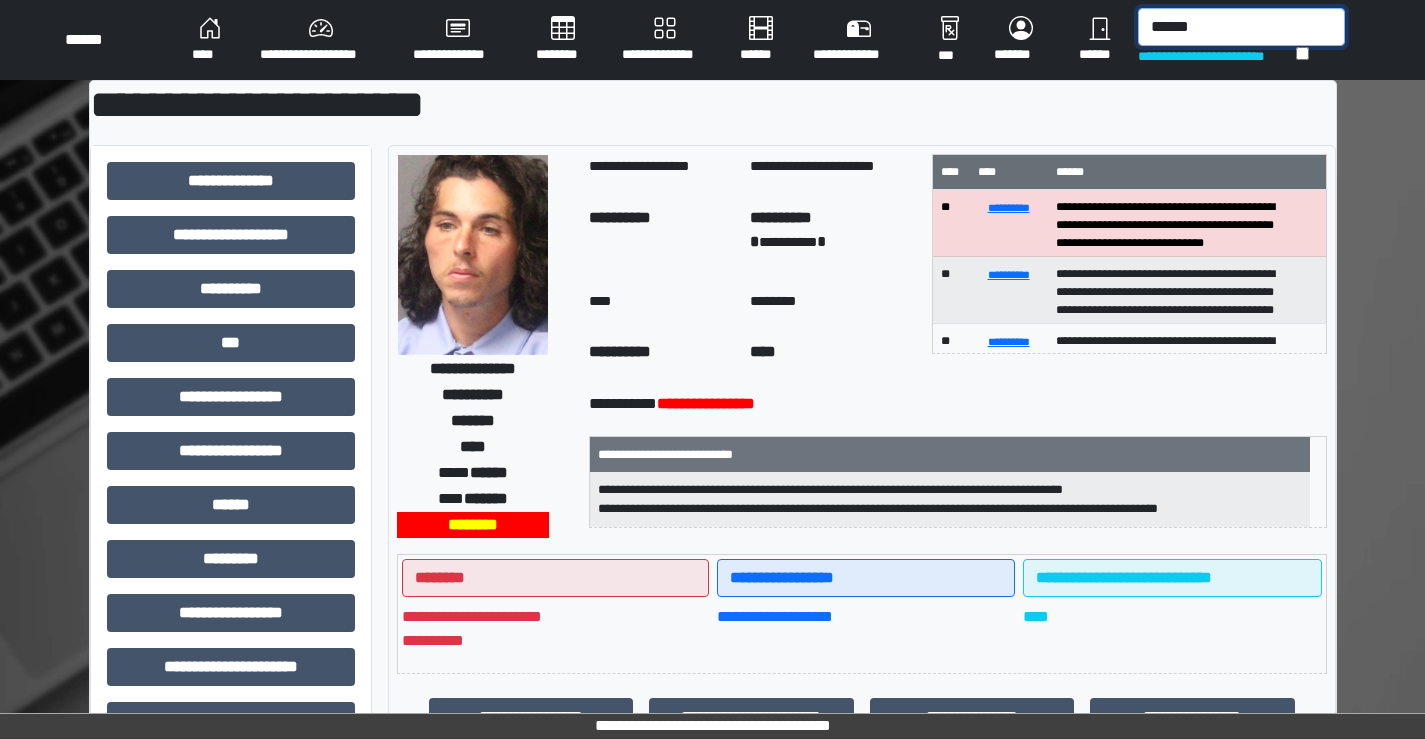 click on "******" at bounding box center (1241, 27) 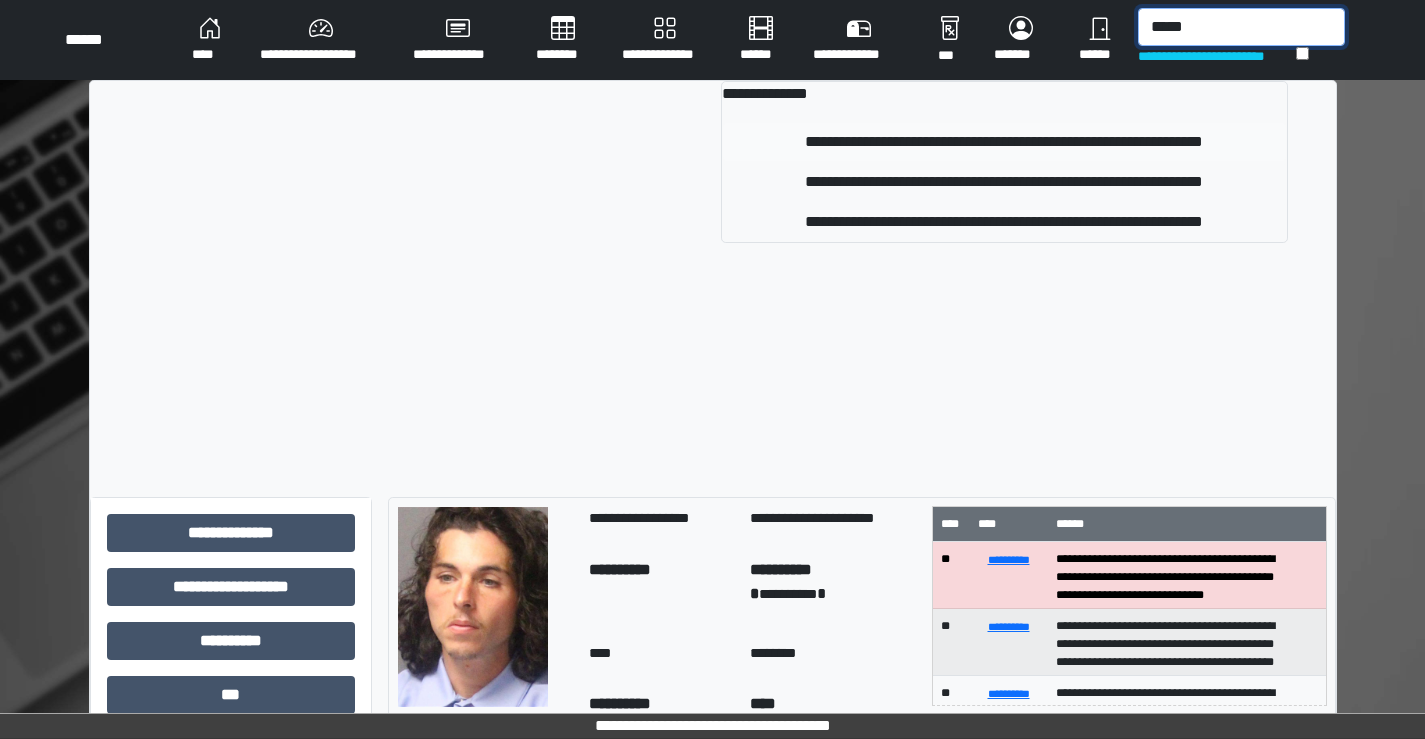 type on "*****" 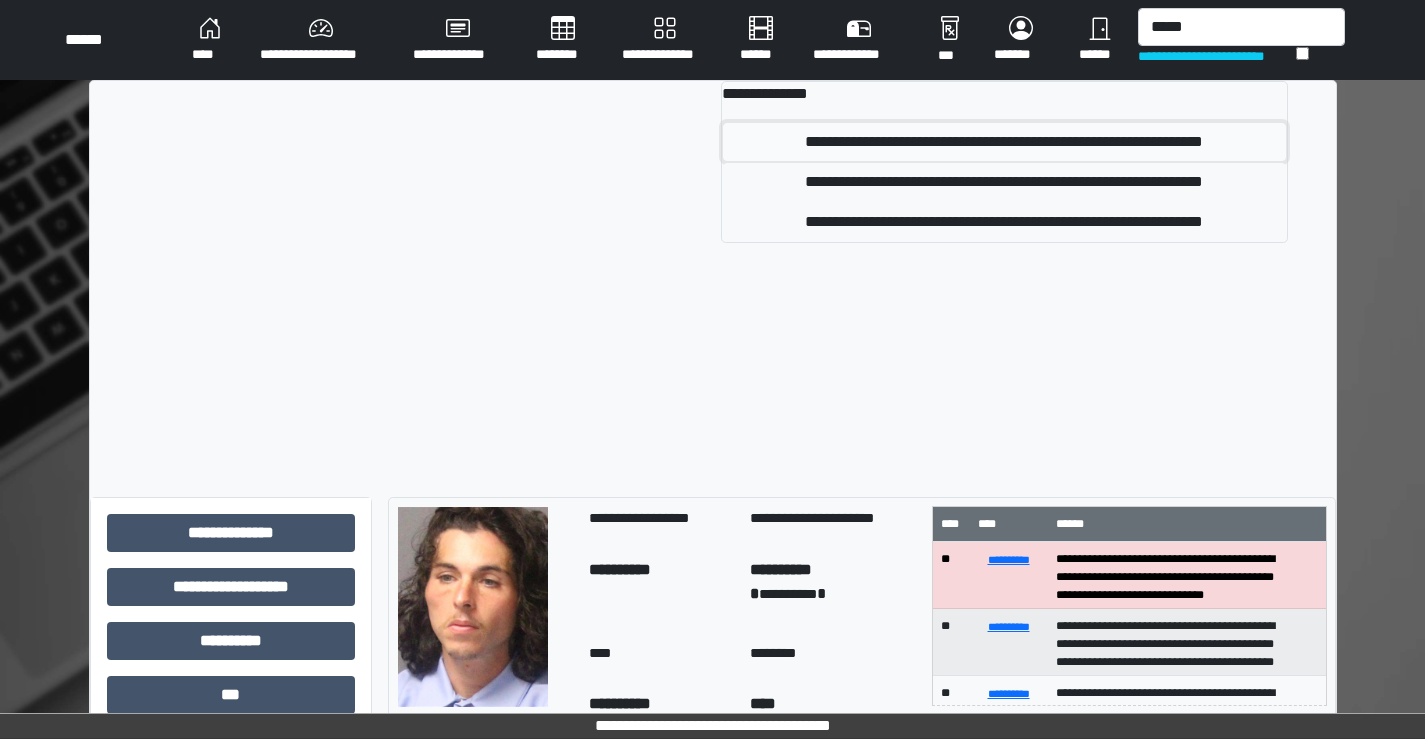 click on "**********" at bounding box center [1004, 142] 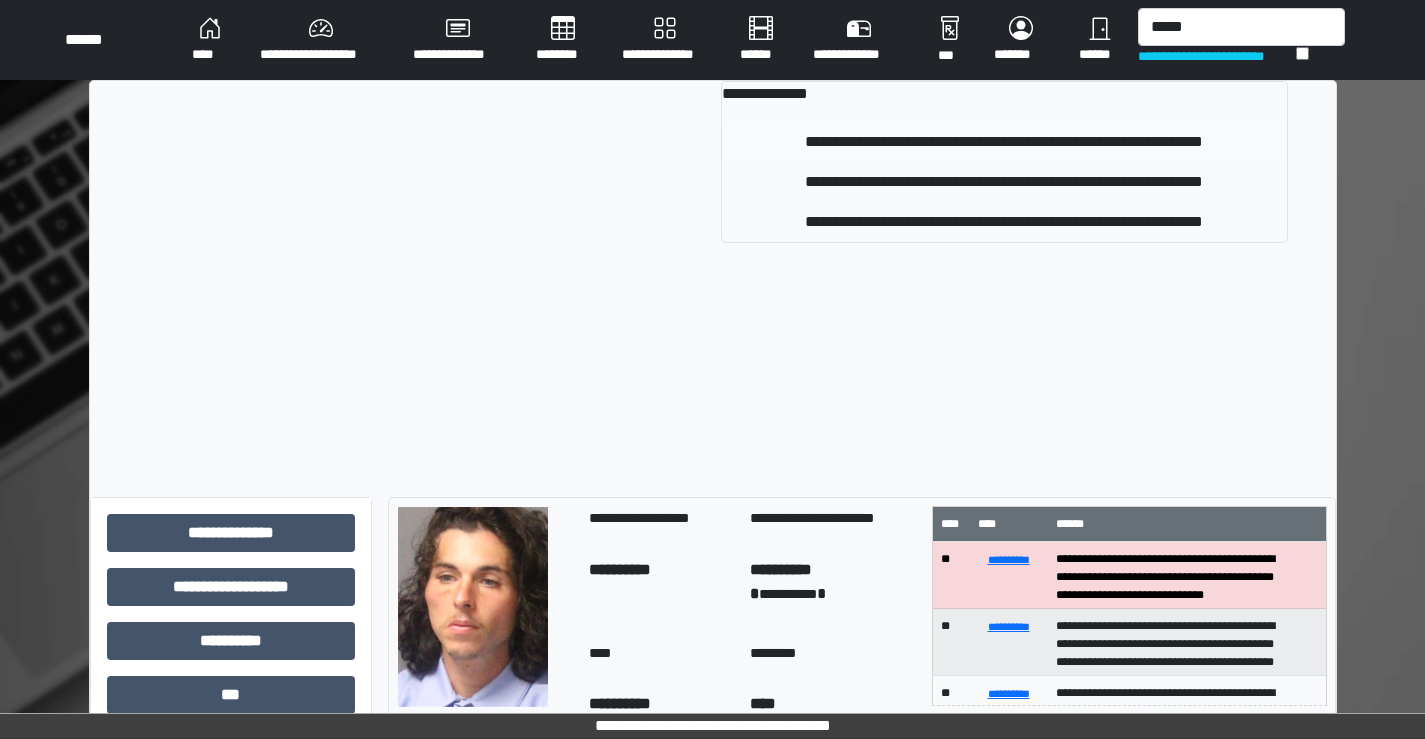 type 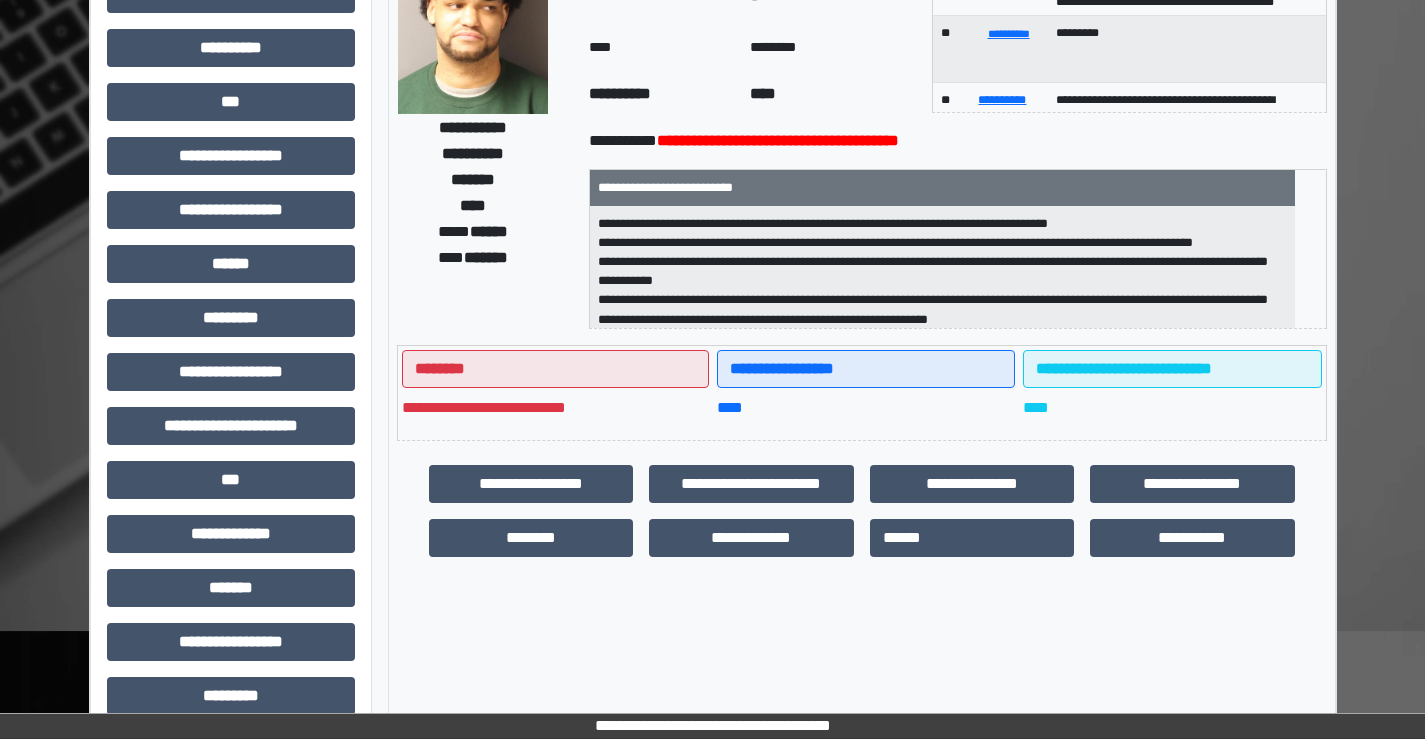 scroll, scrollTop: 200, scrollLeft: 0, axis: vertical 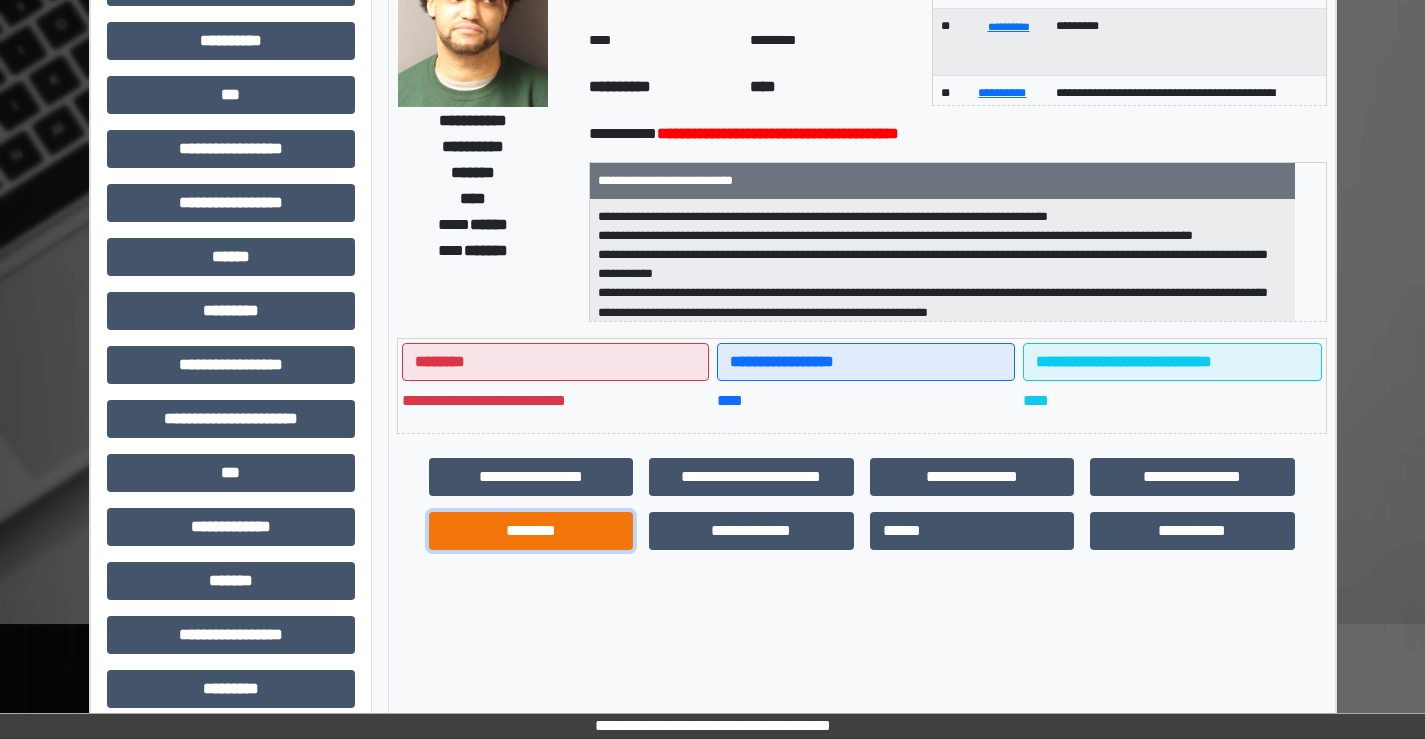 click on "********" at bounding box center (531, 531) 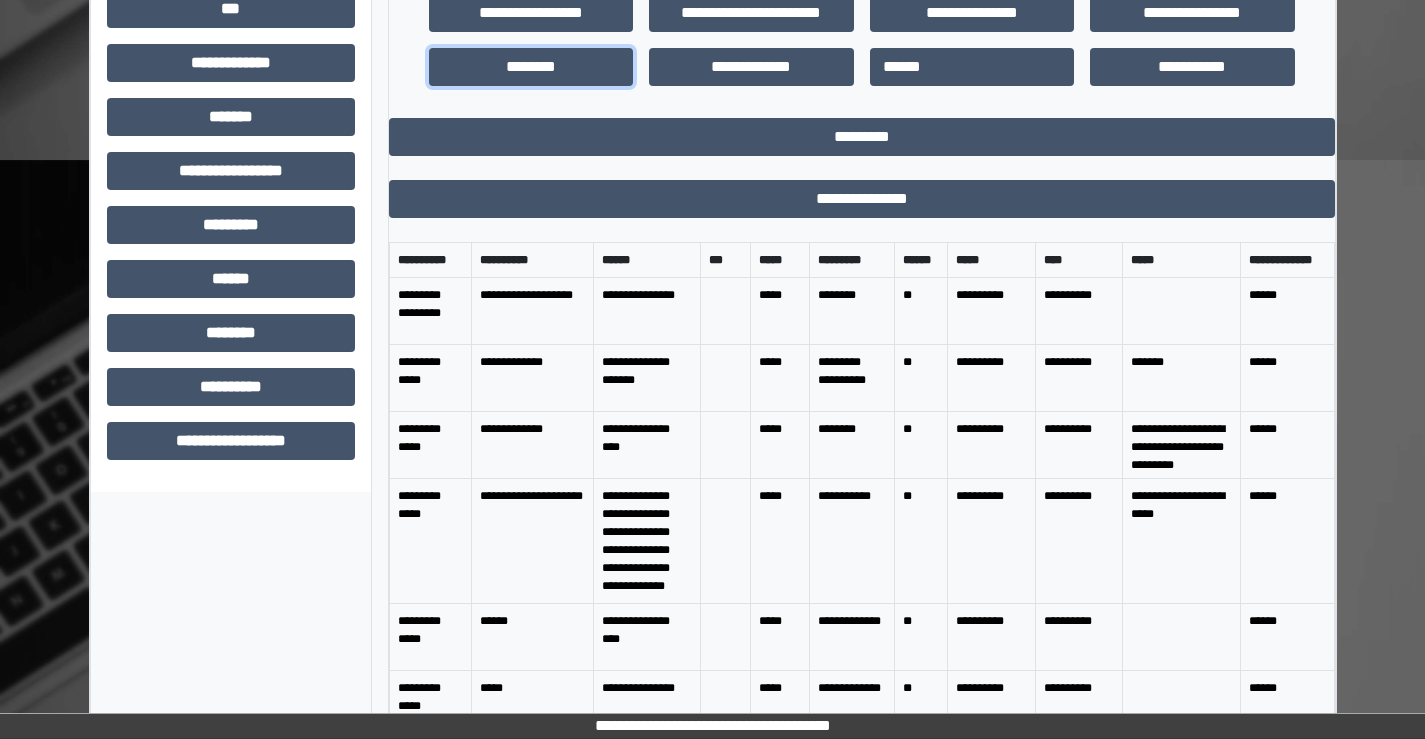 scroll, scrollTop: 665, scrollLeft: 0, axis: vertical 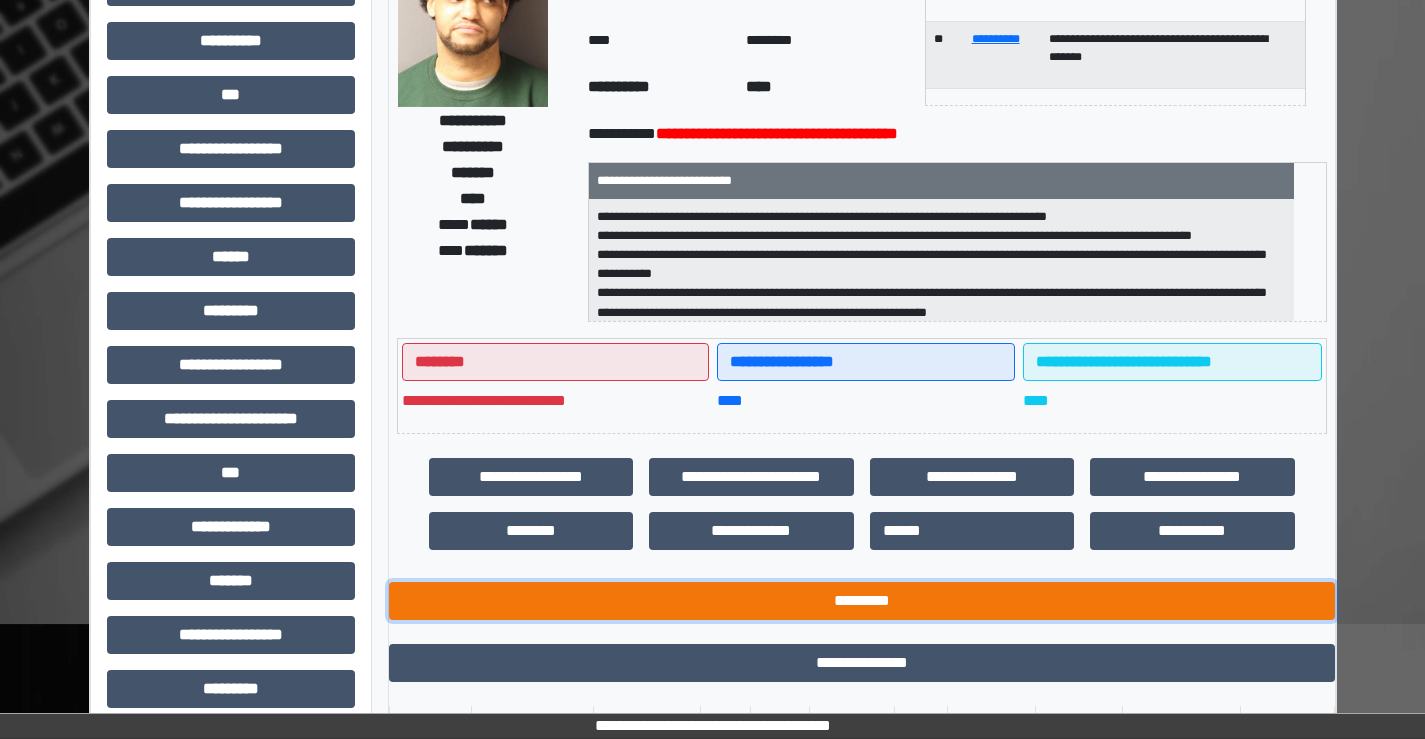 click on "*********" at bounding box center (862, 601) 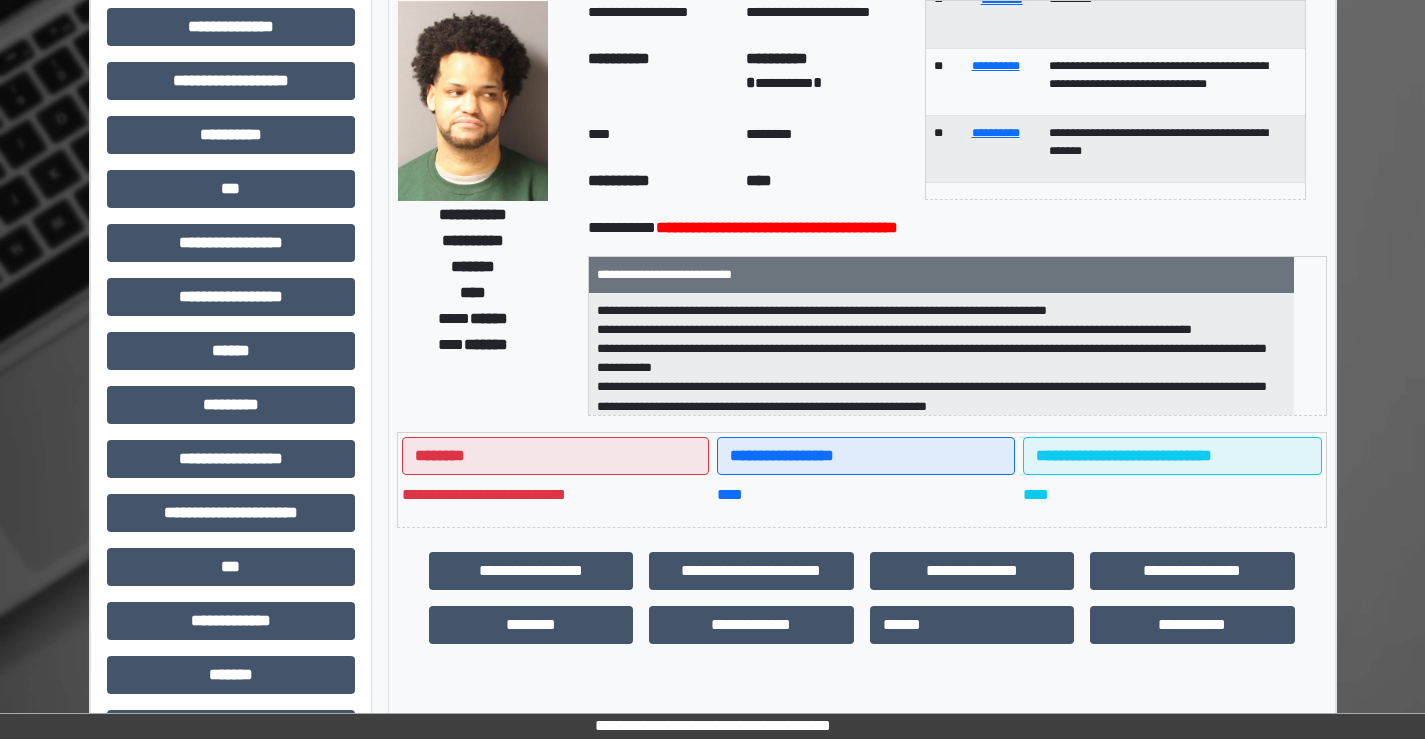 scroll, scrollTop: 0, scrollLeft: 0, axis: both 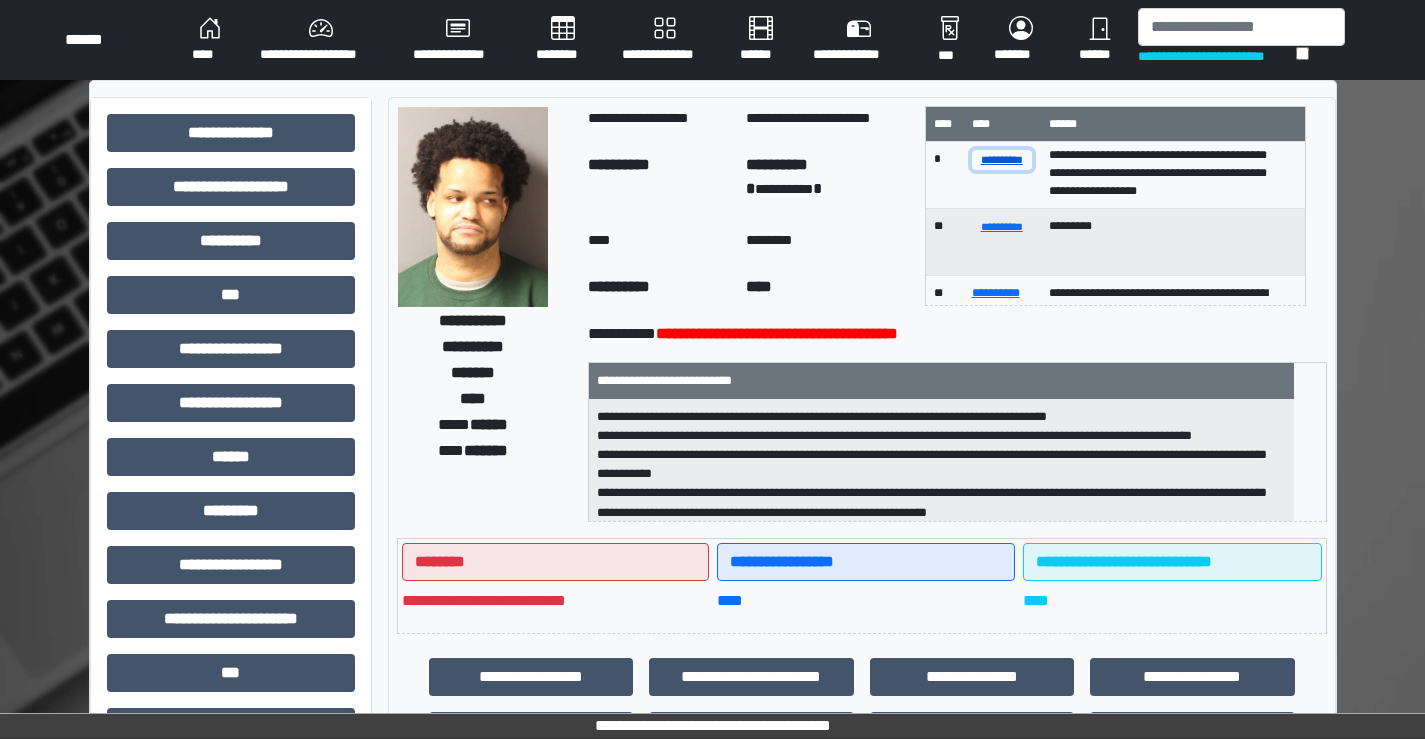 click on "**********" at bounding box center [1002, 159] 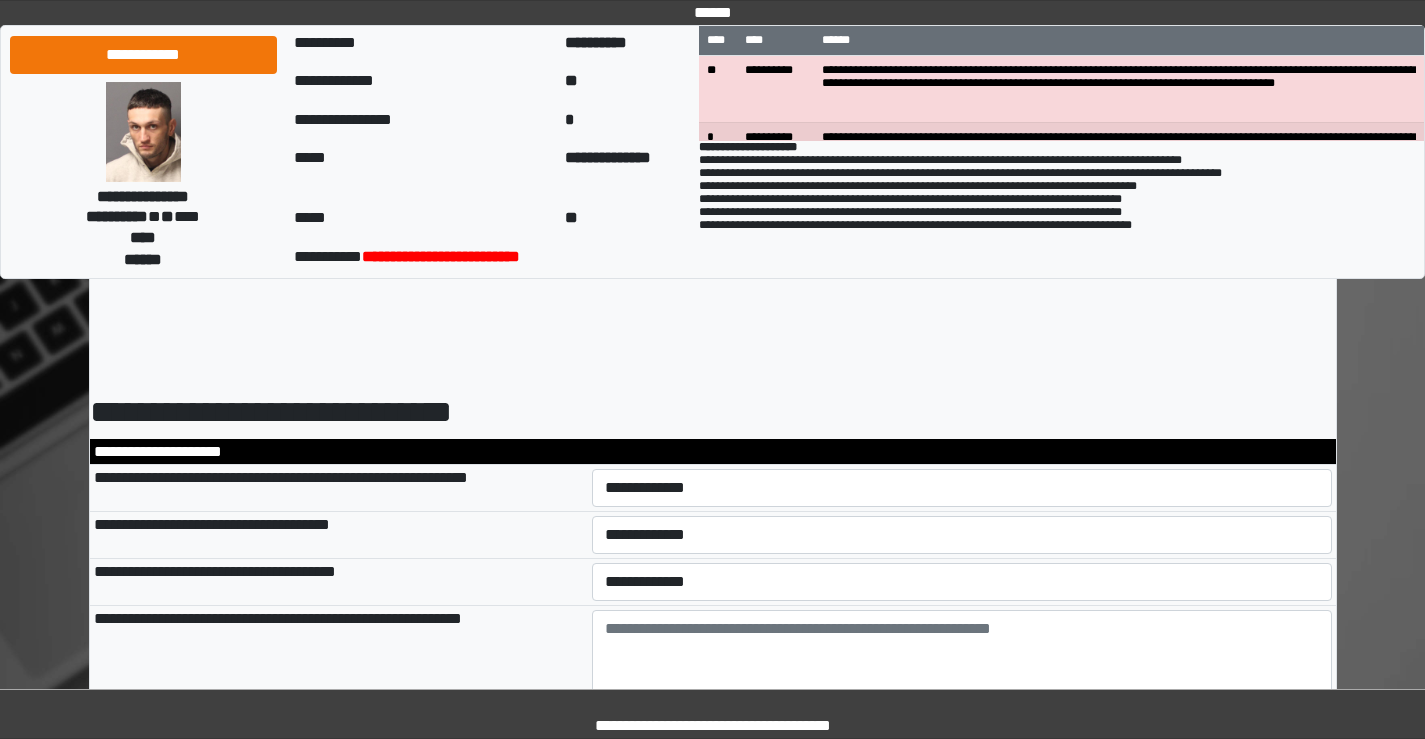 scroll, scrollTop: 0, scrollLeft: 0, axis: both 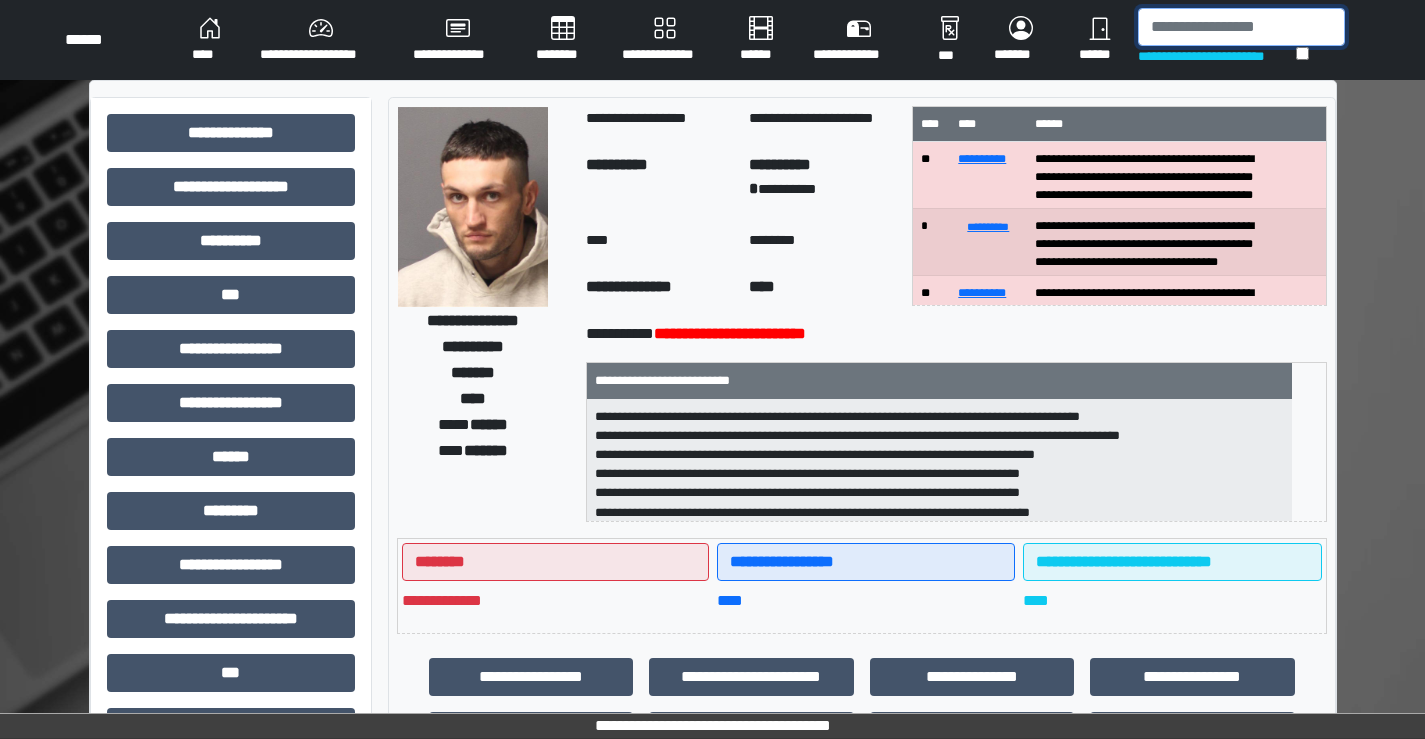 click at bounding box center (1241, 27) 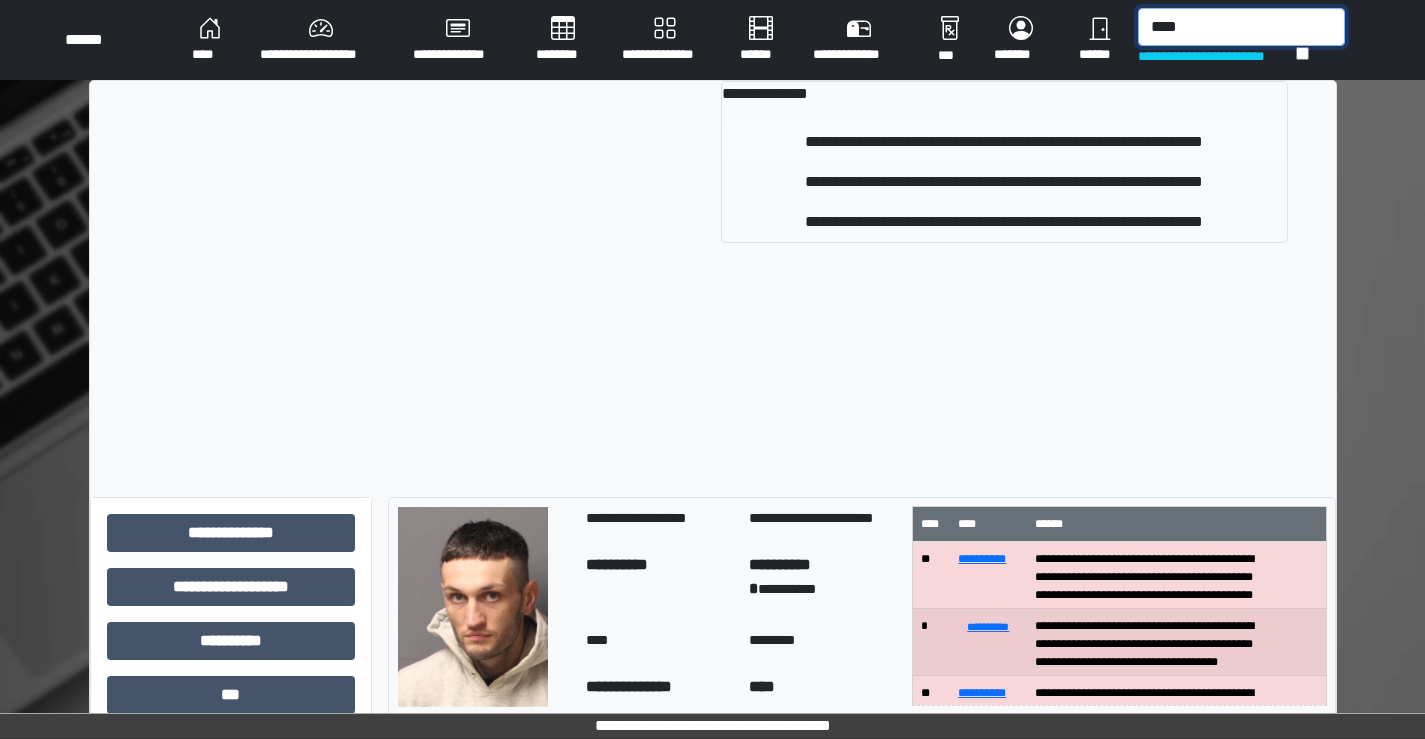 type on "****" 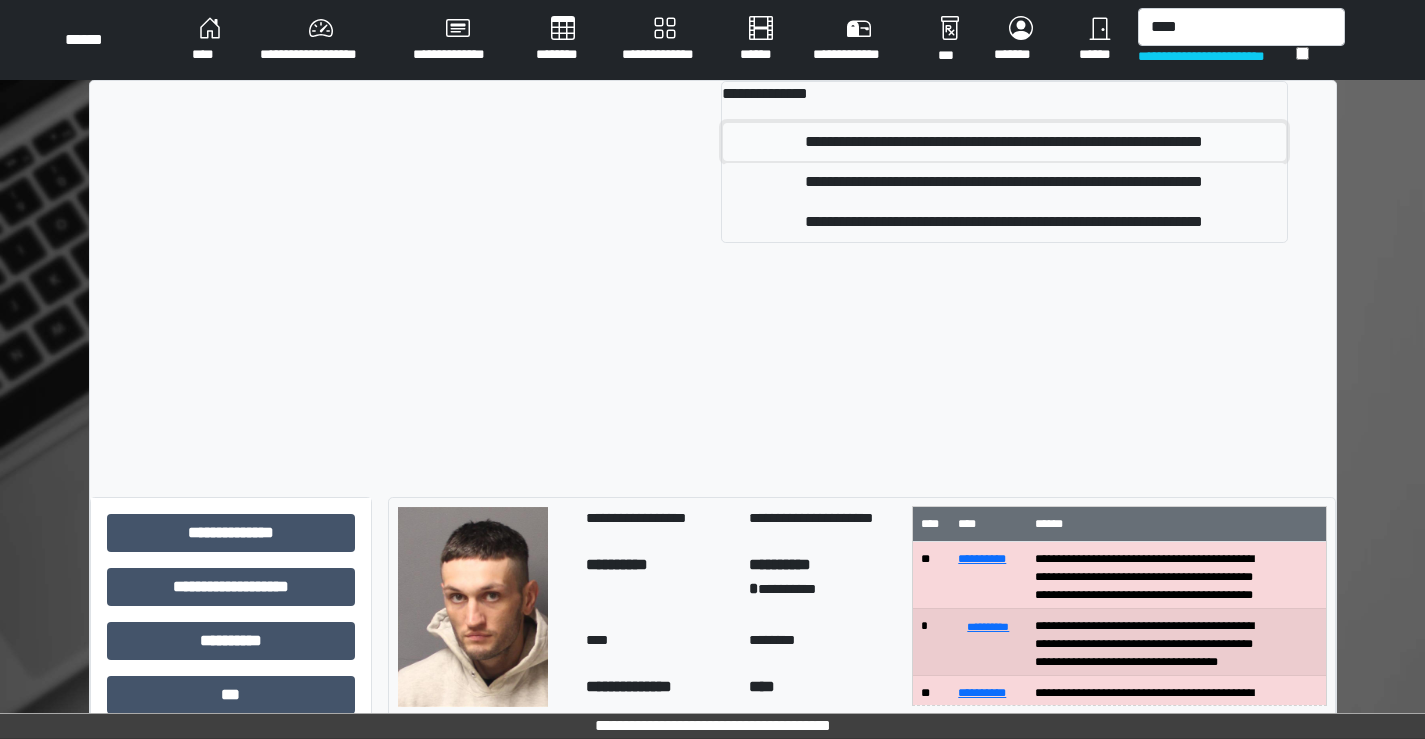 click on "**********" at bounding box center [1004, 142] 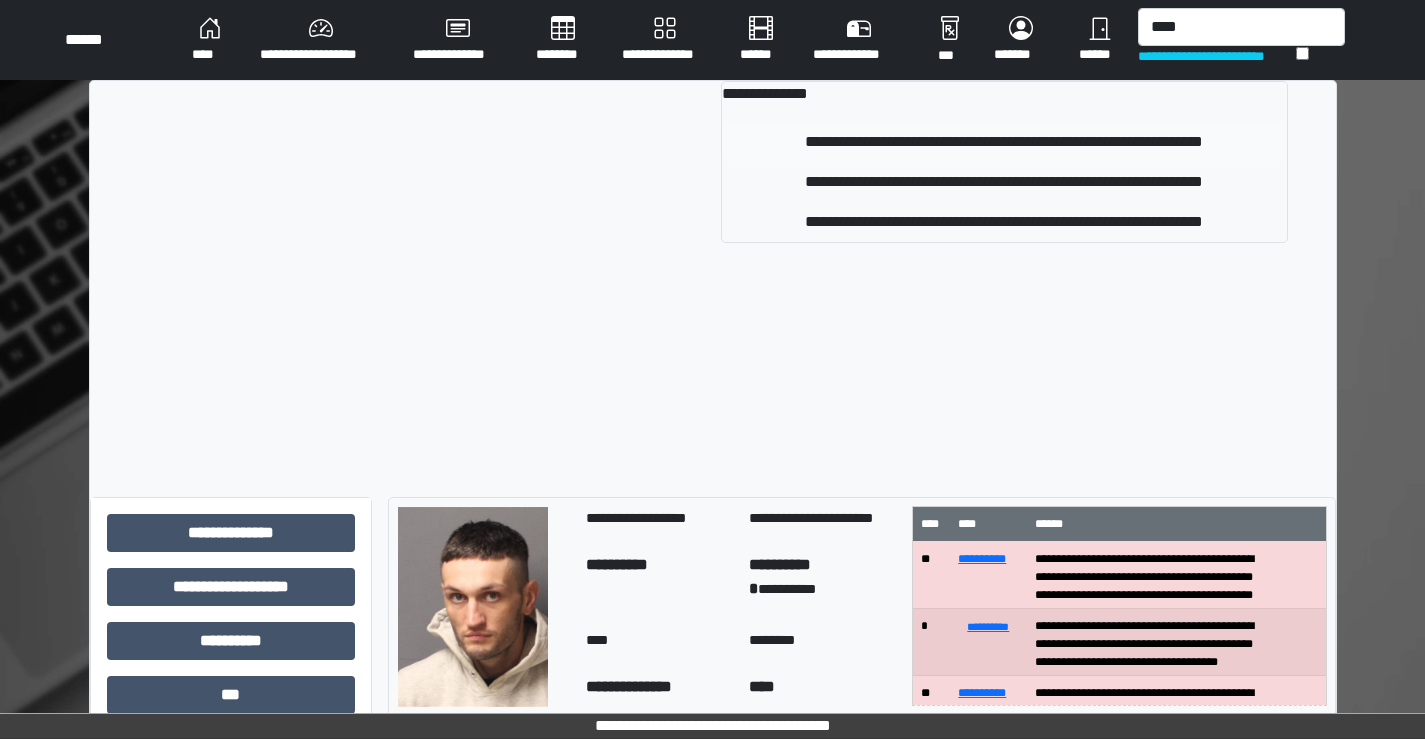type 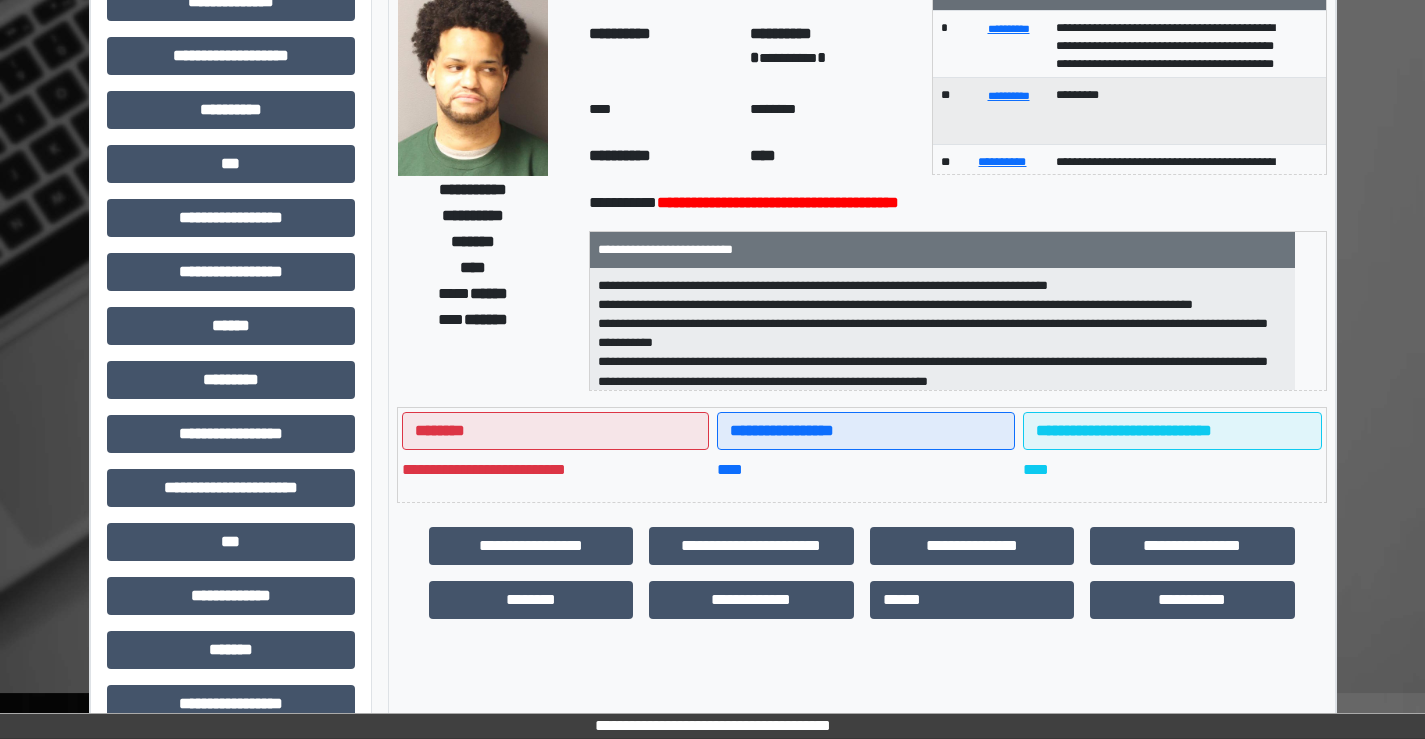 scroll, scrollTop: 300, scrollLeft: 0, axis: vertical 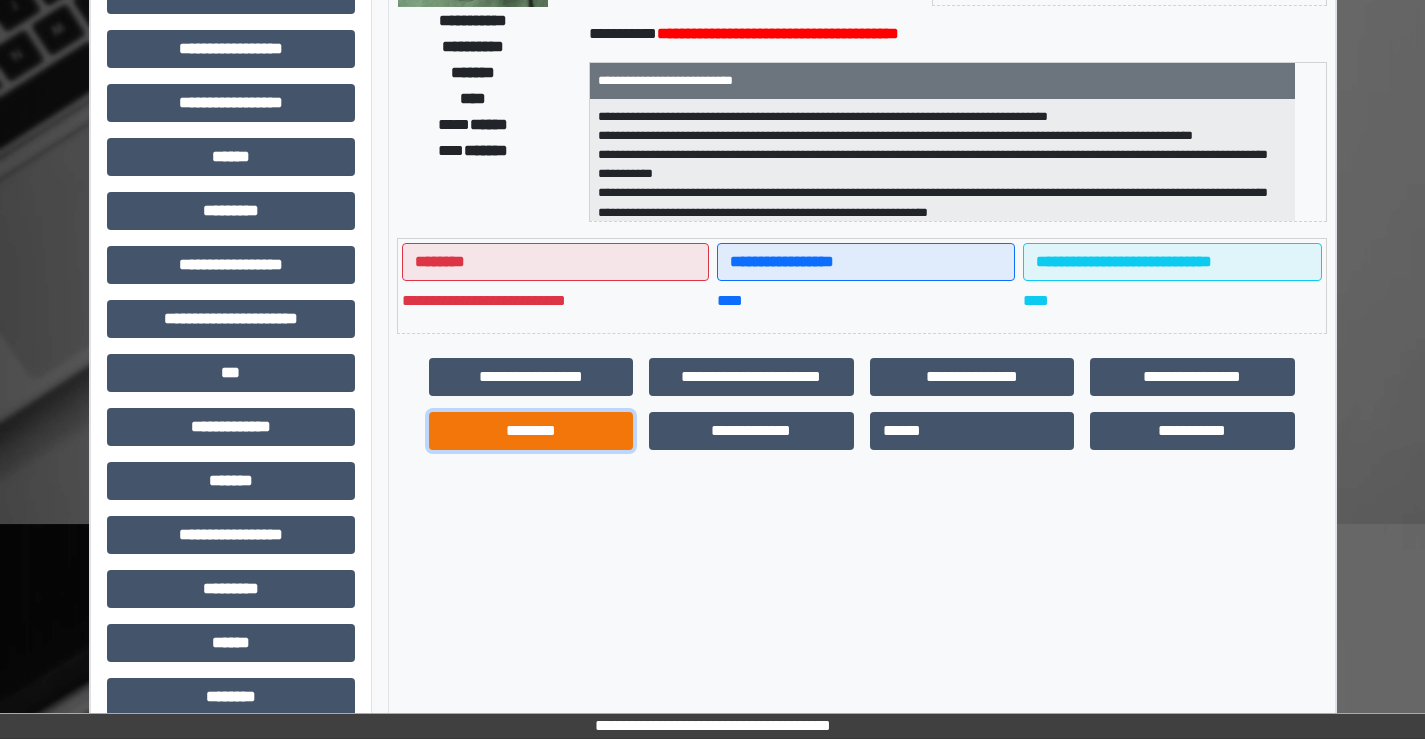 click on "********" at bounding box center [531, 431] 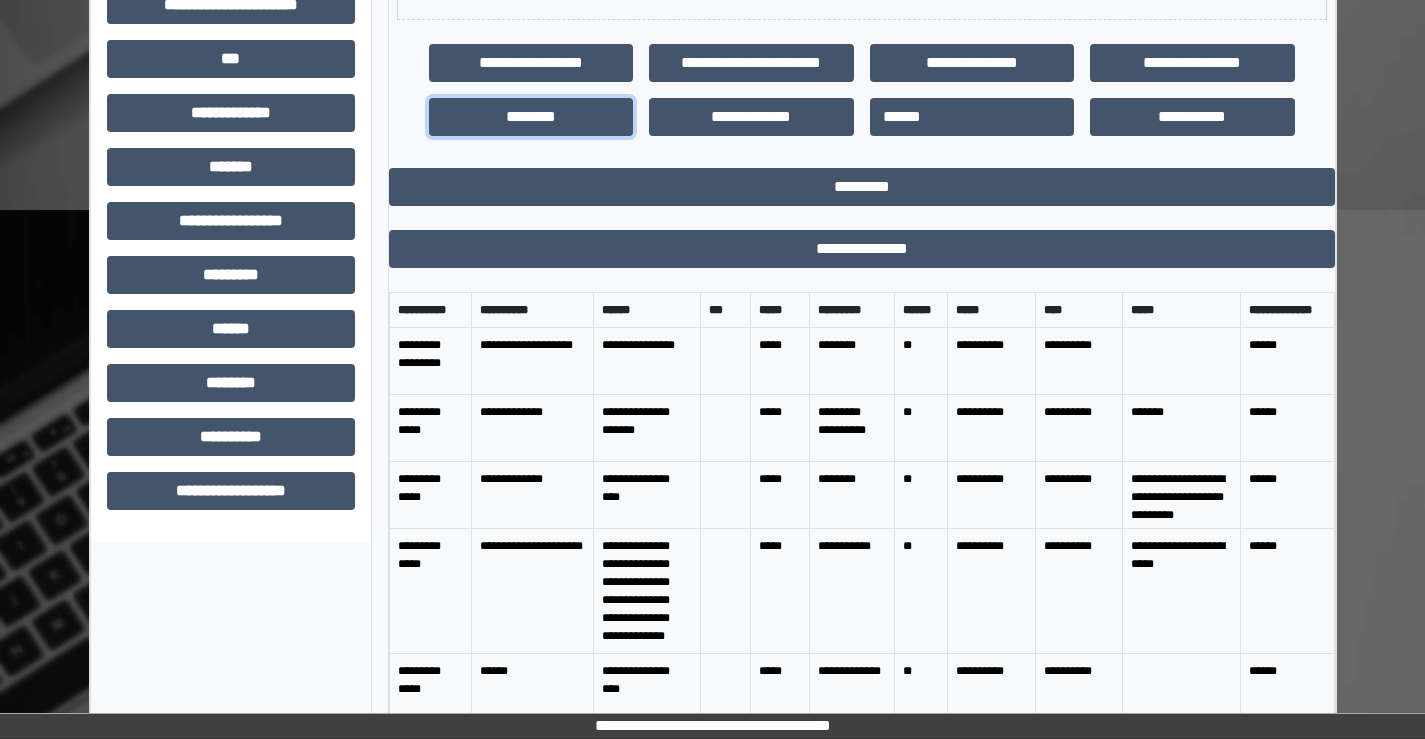 scroll, scrollTop: 665, scrollLeft: 0, axis: vertical 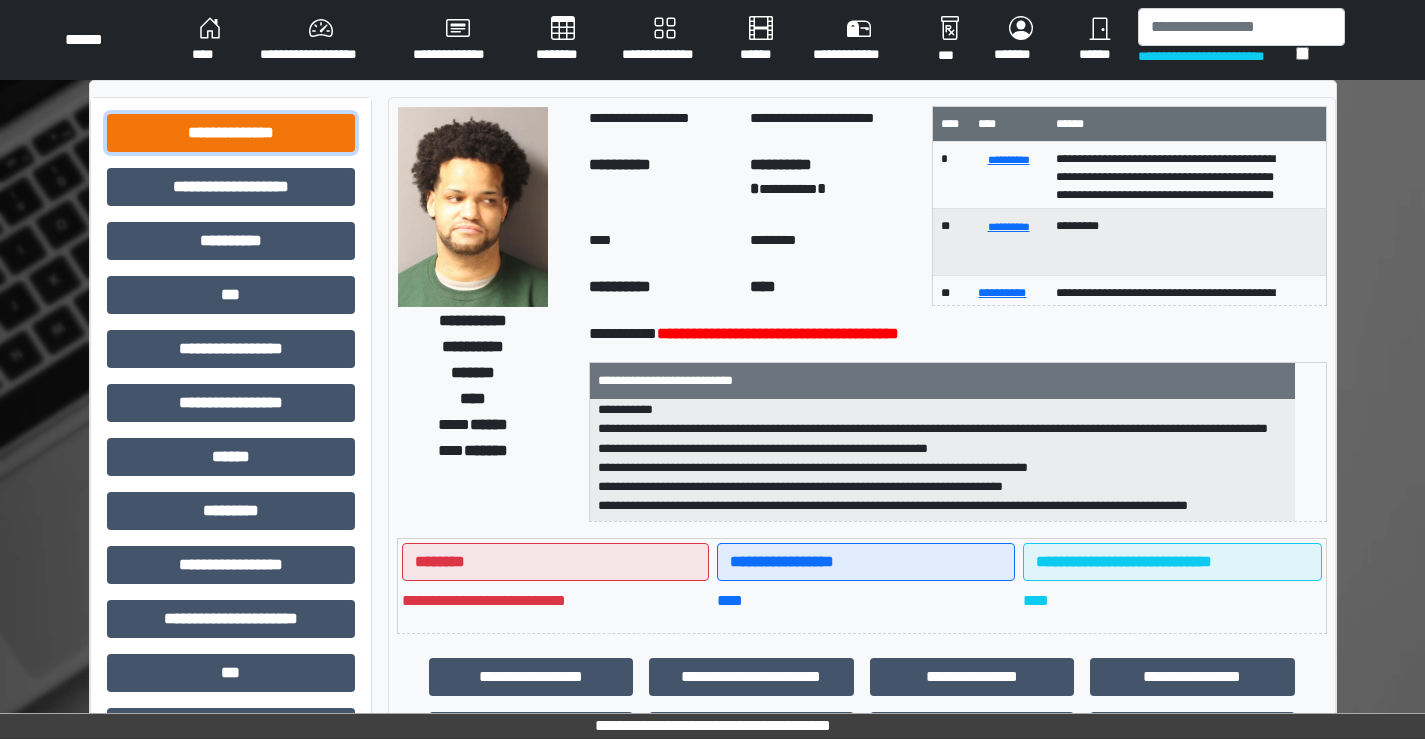 click on "**********" at bounding box center [231, 133] 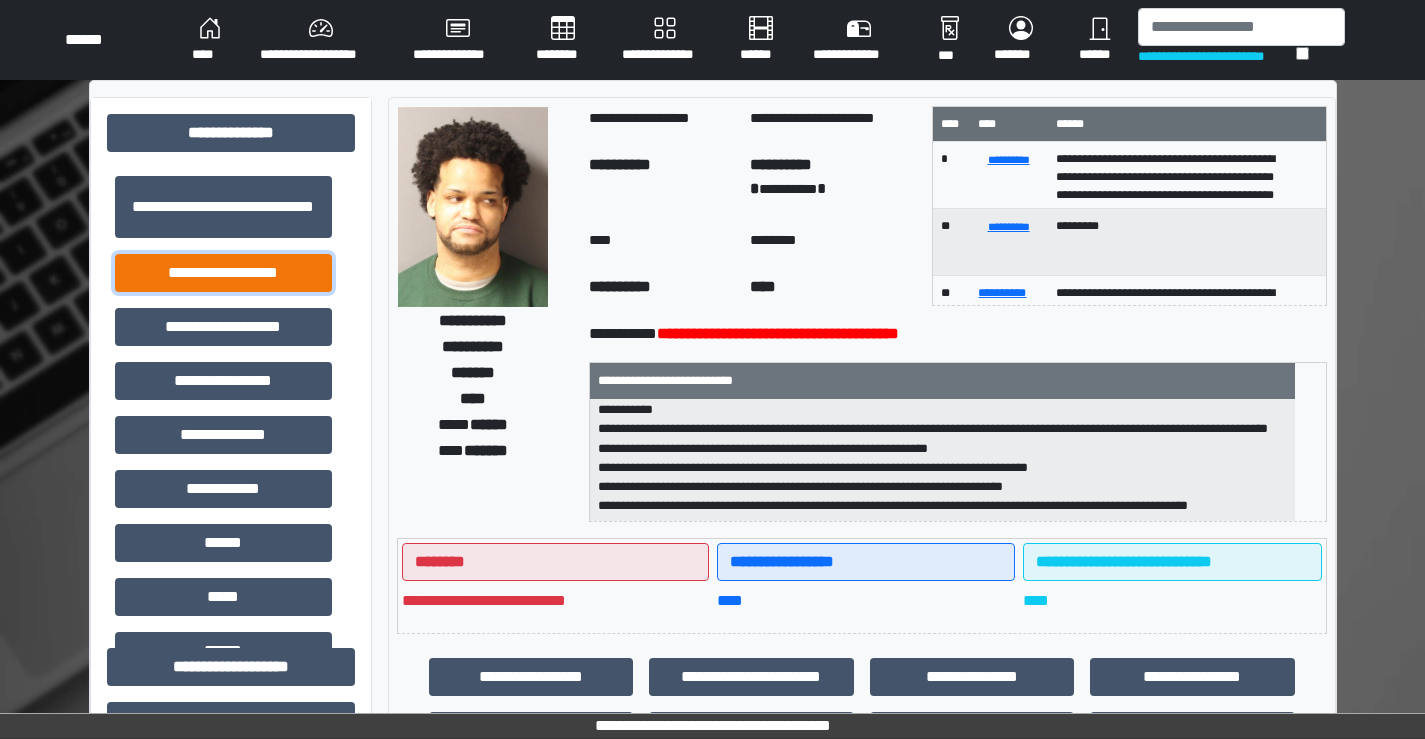click on "**********" at bounding box center (223, 273) 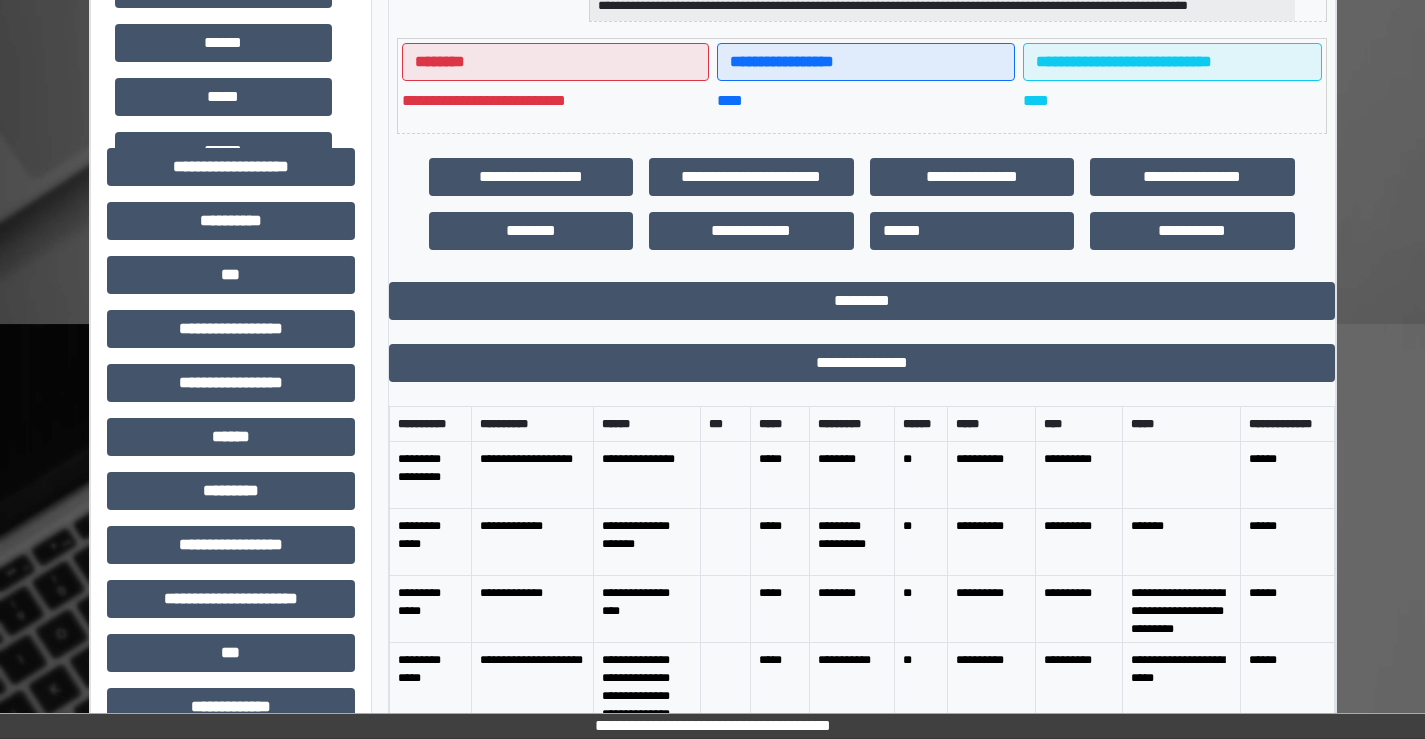 scroll, scrollTop: 600, scrollLeft: 0, axis: vertical 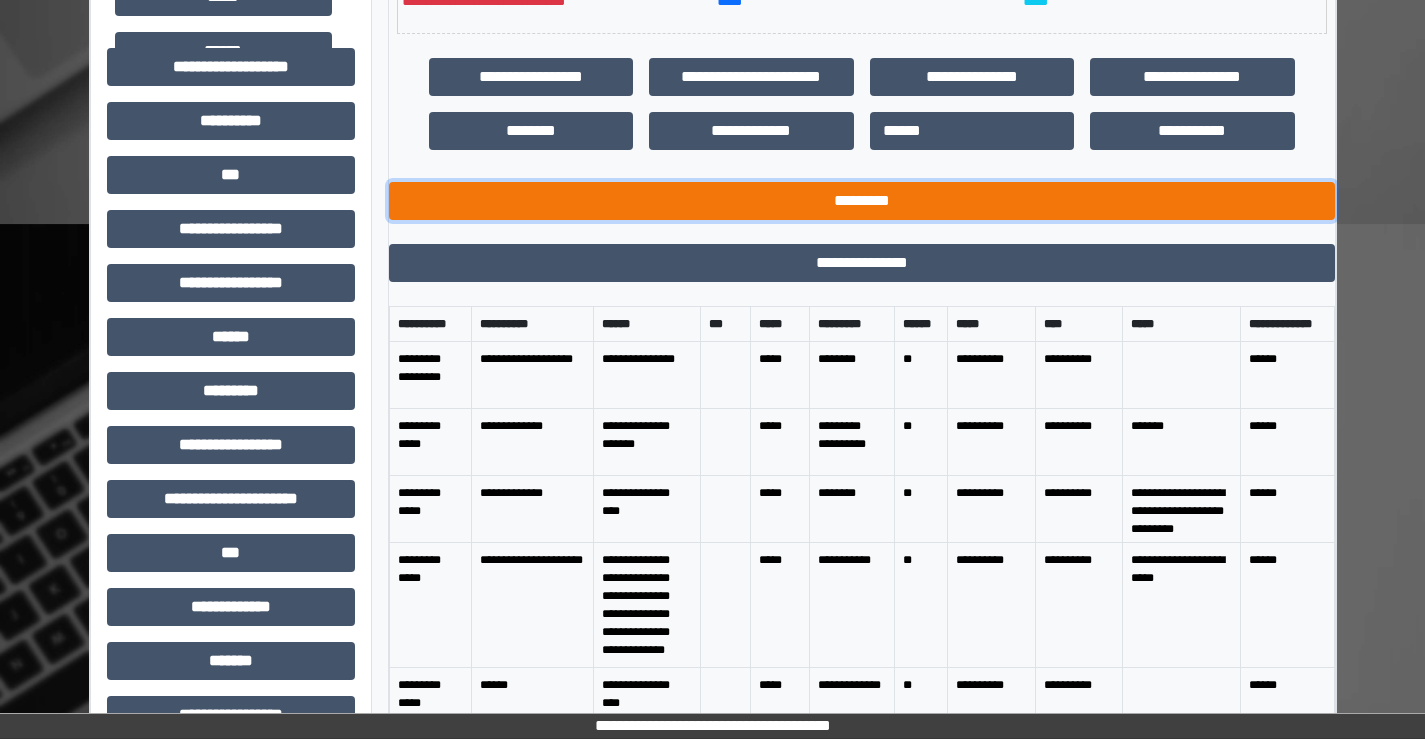 click on "*********" at bounding box center (862, 201) 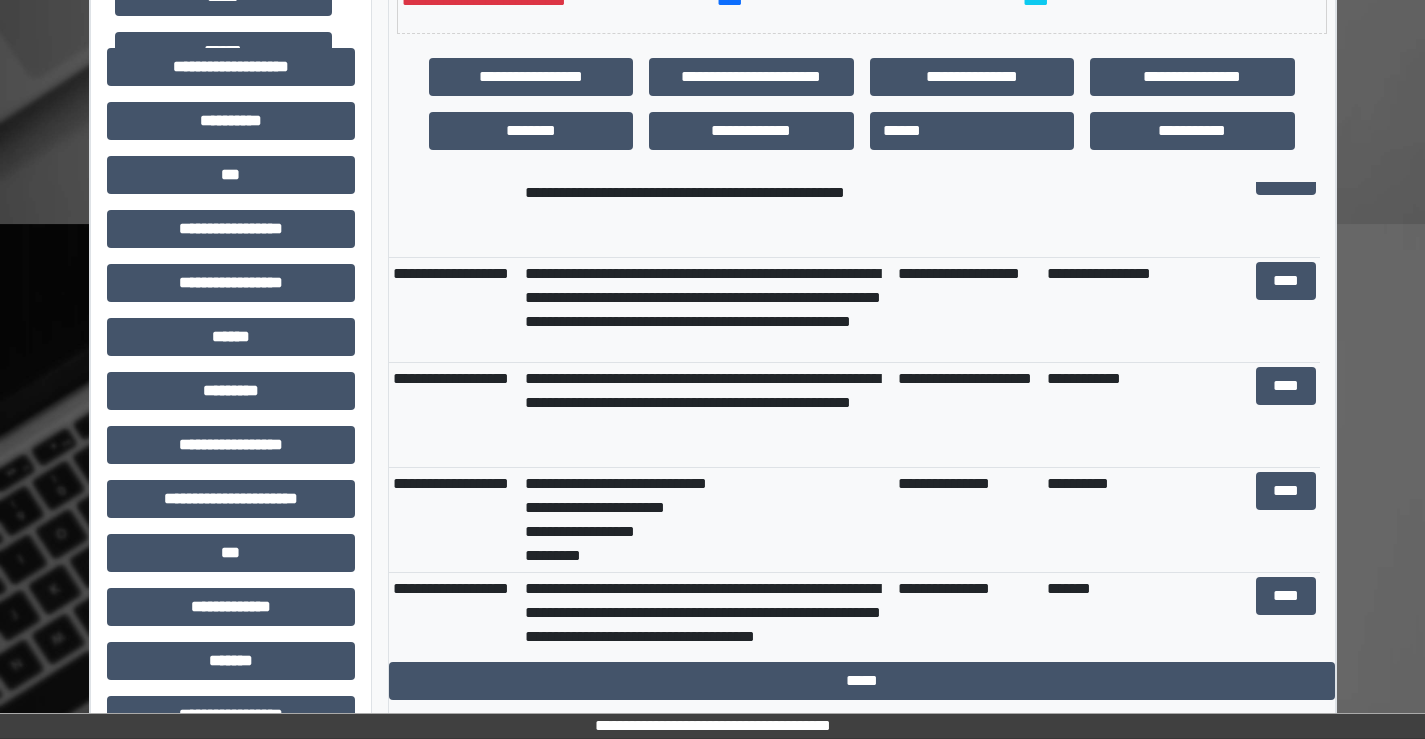 scroll, scrollTop: 200, scrollLeft: 0, axis: vertical 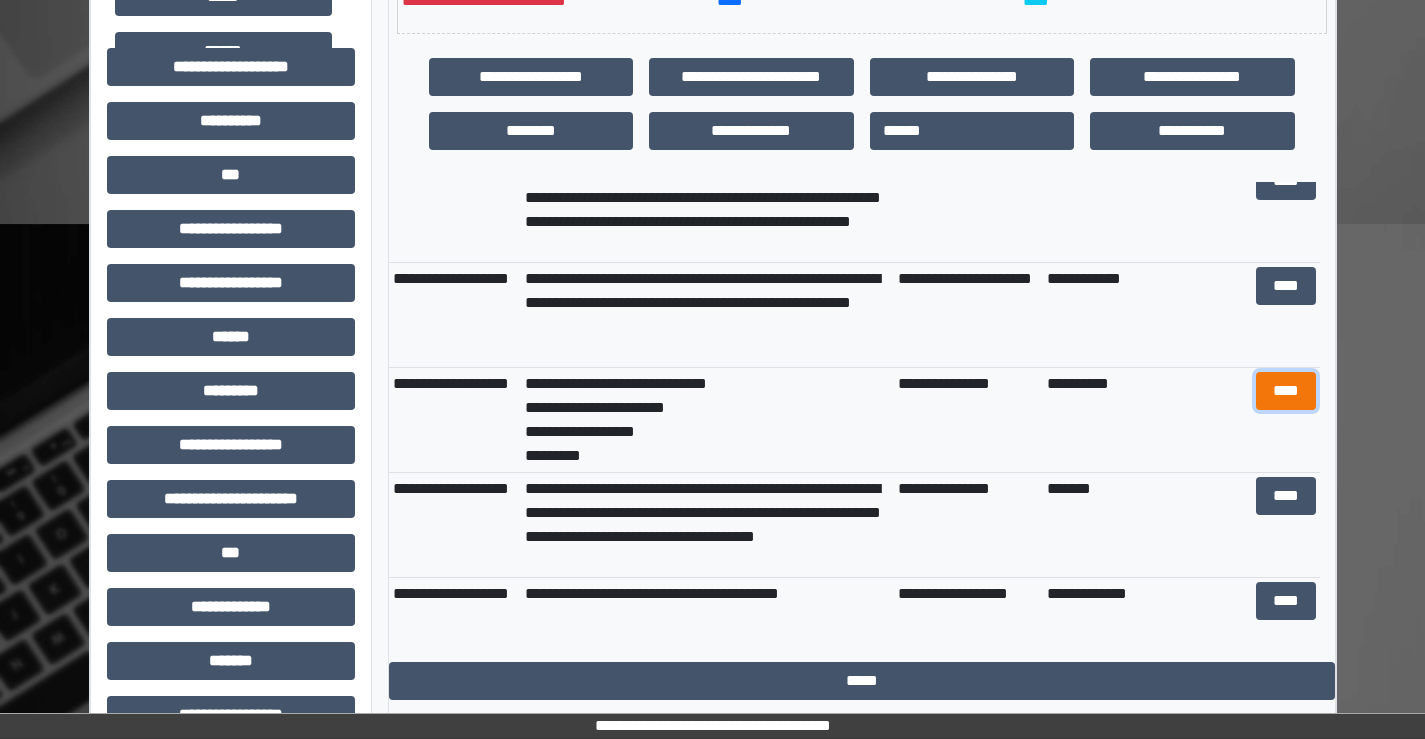 click on "****" at bounding box center (1286, 391) 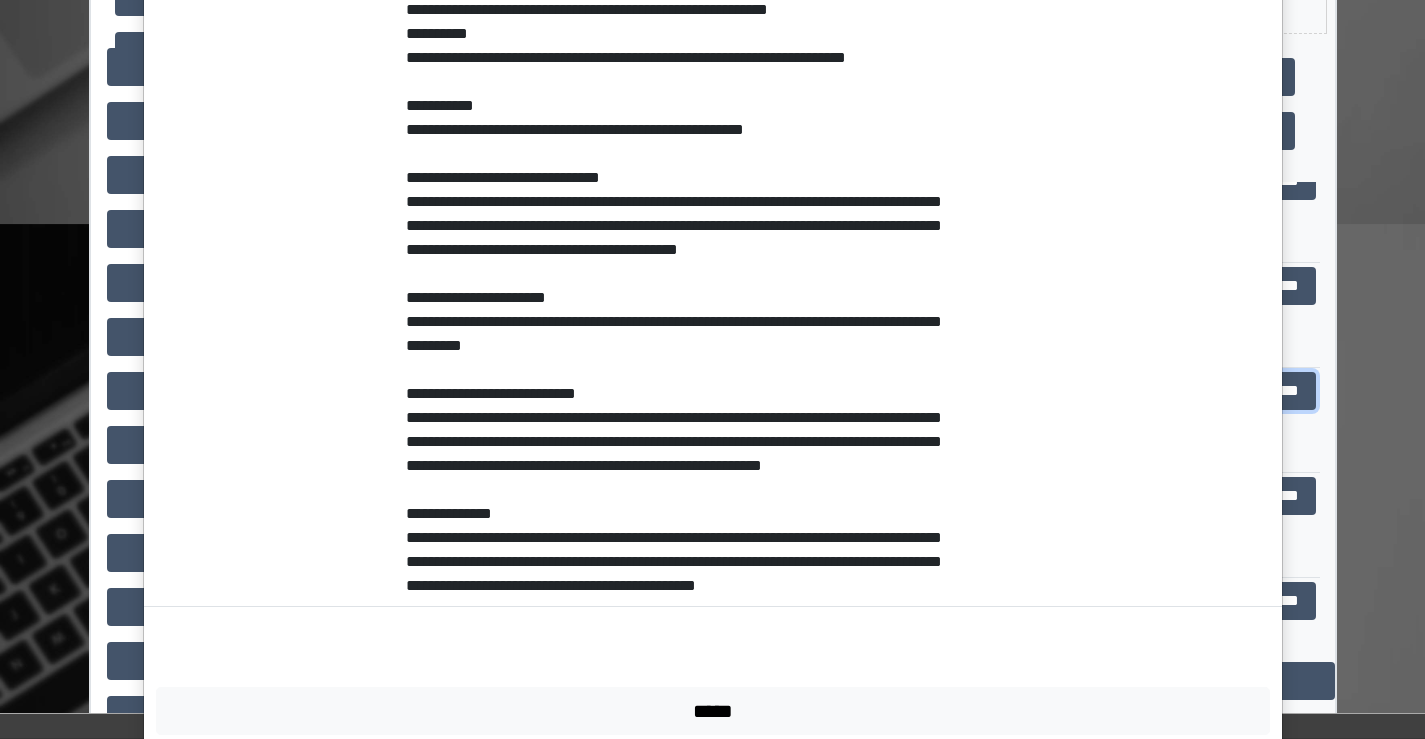 scroll, scrollTop: 5200, scrollLeft: 0, axis: vertical 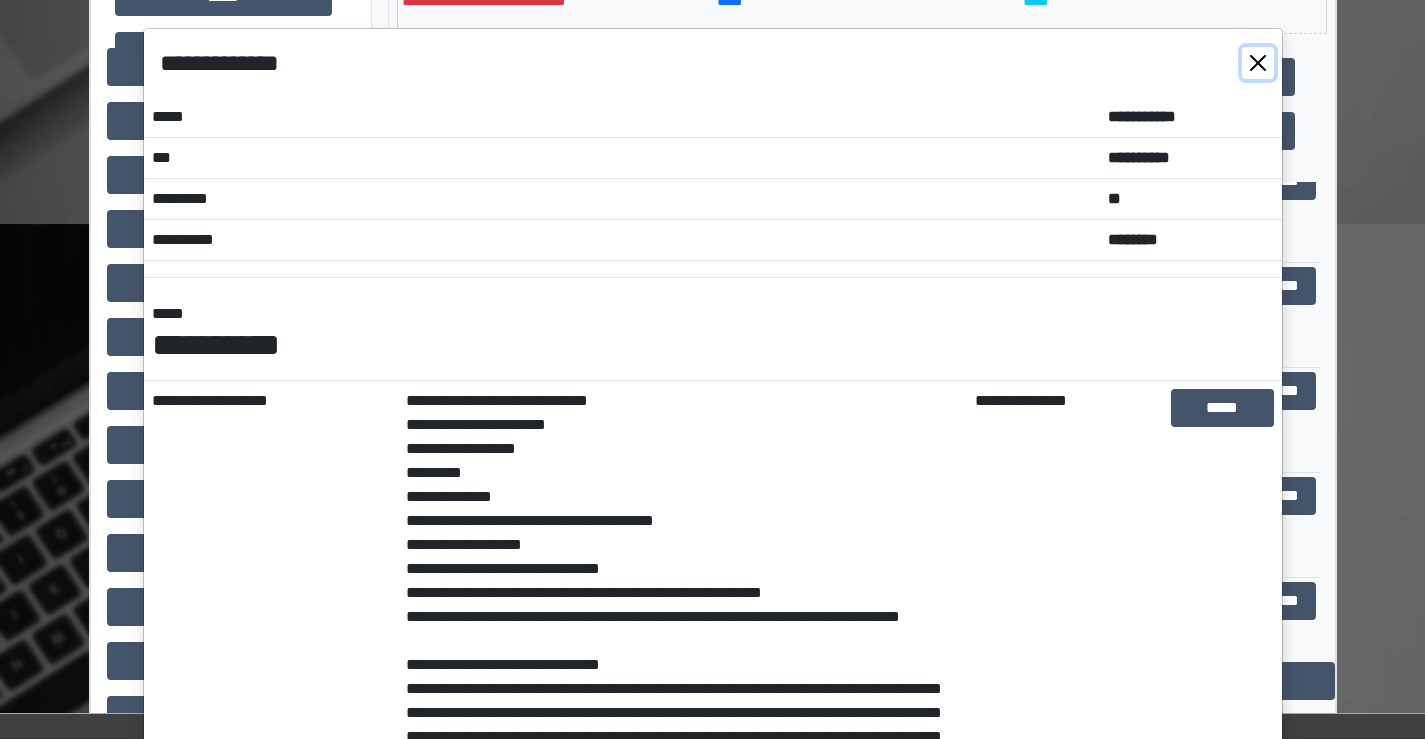 click at bounding box center (1258, 63) 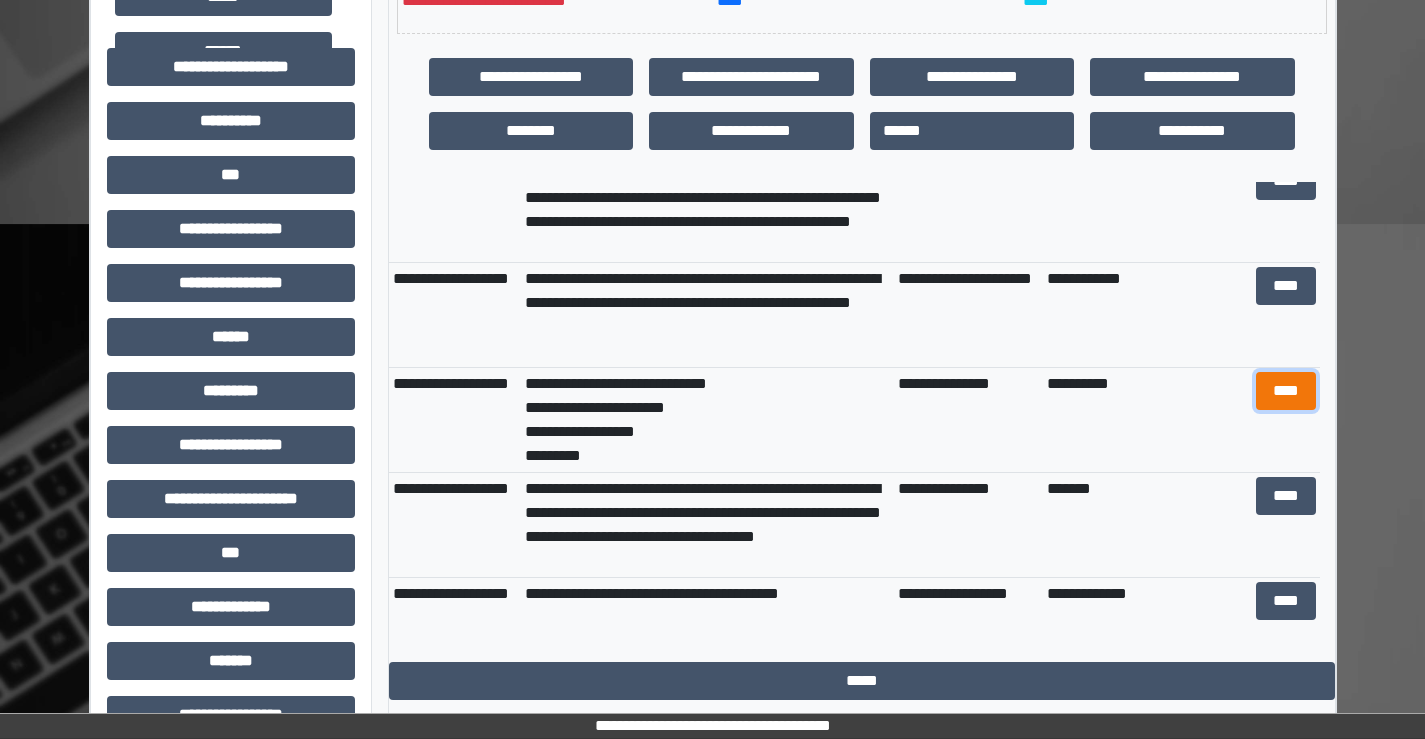 click on "****" at bounding box center [1286, 391] 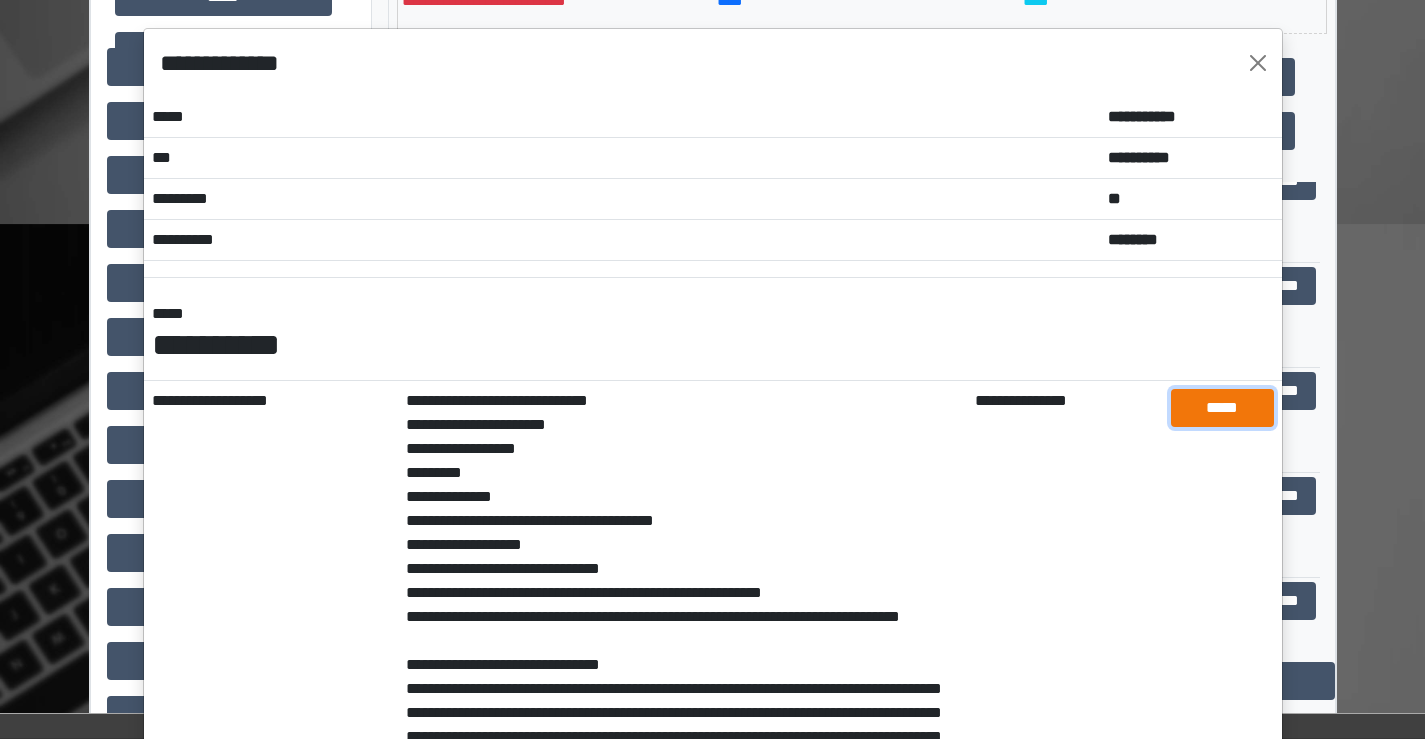 click on "*****" at bounding box center (1222, 408) 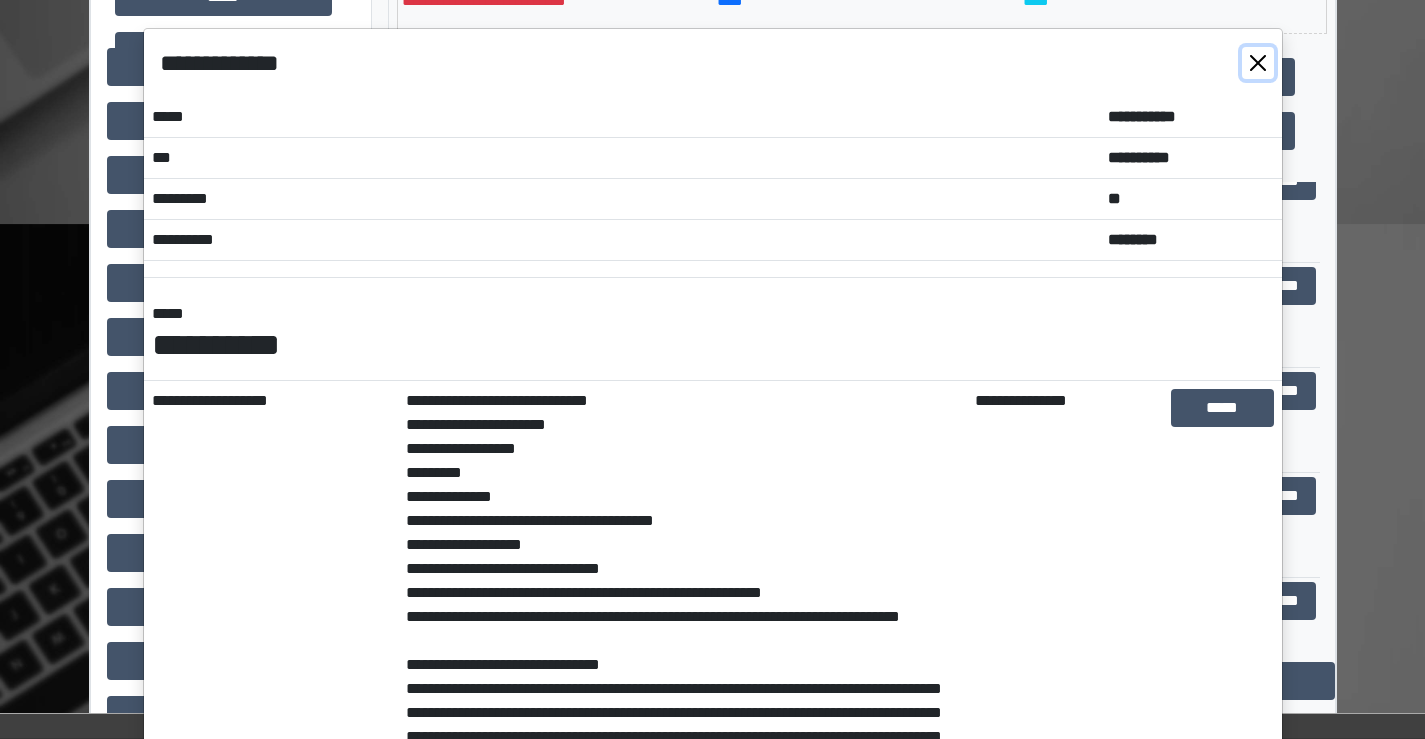 click at bounding box center (1258, 63) 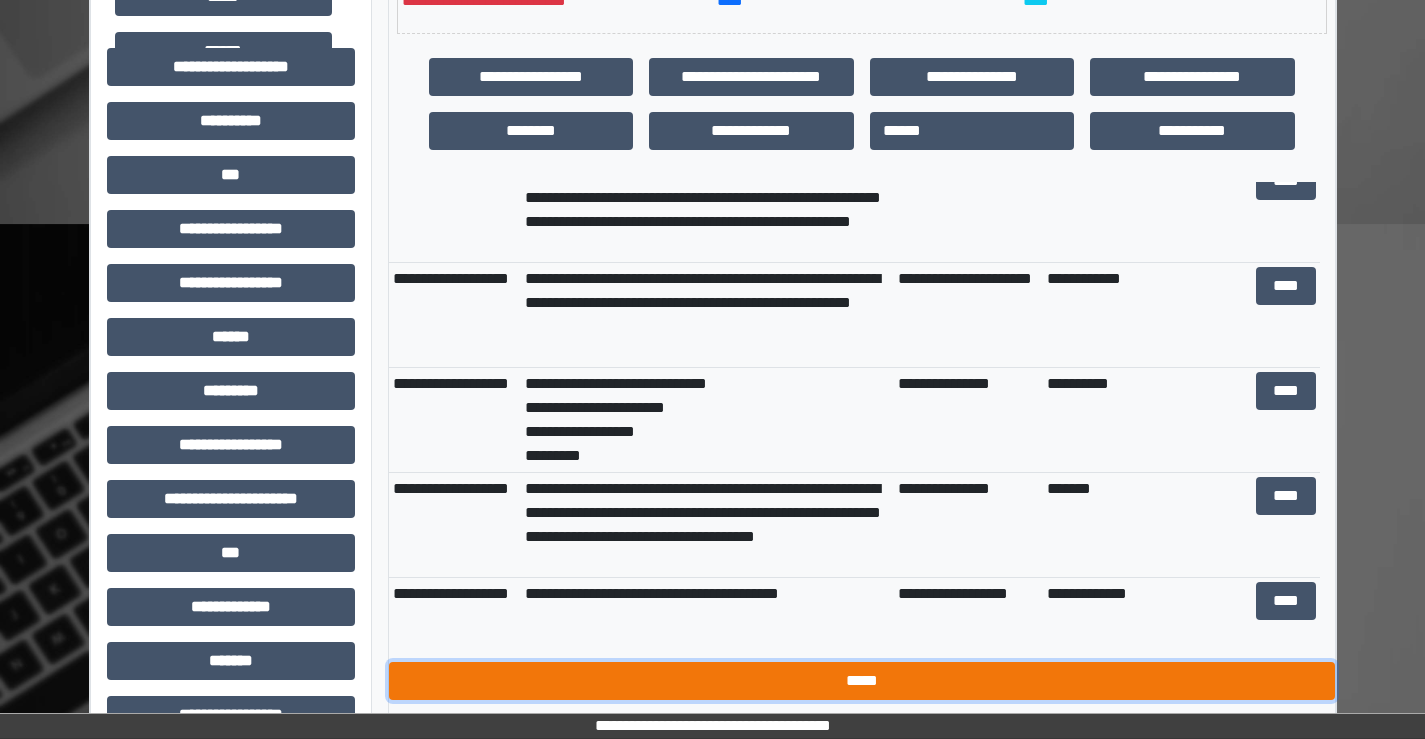 click on "*****" at bounding box center (862, 681) 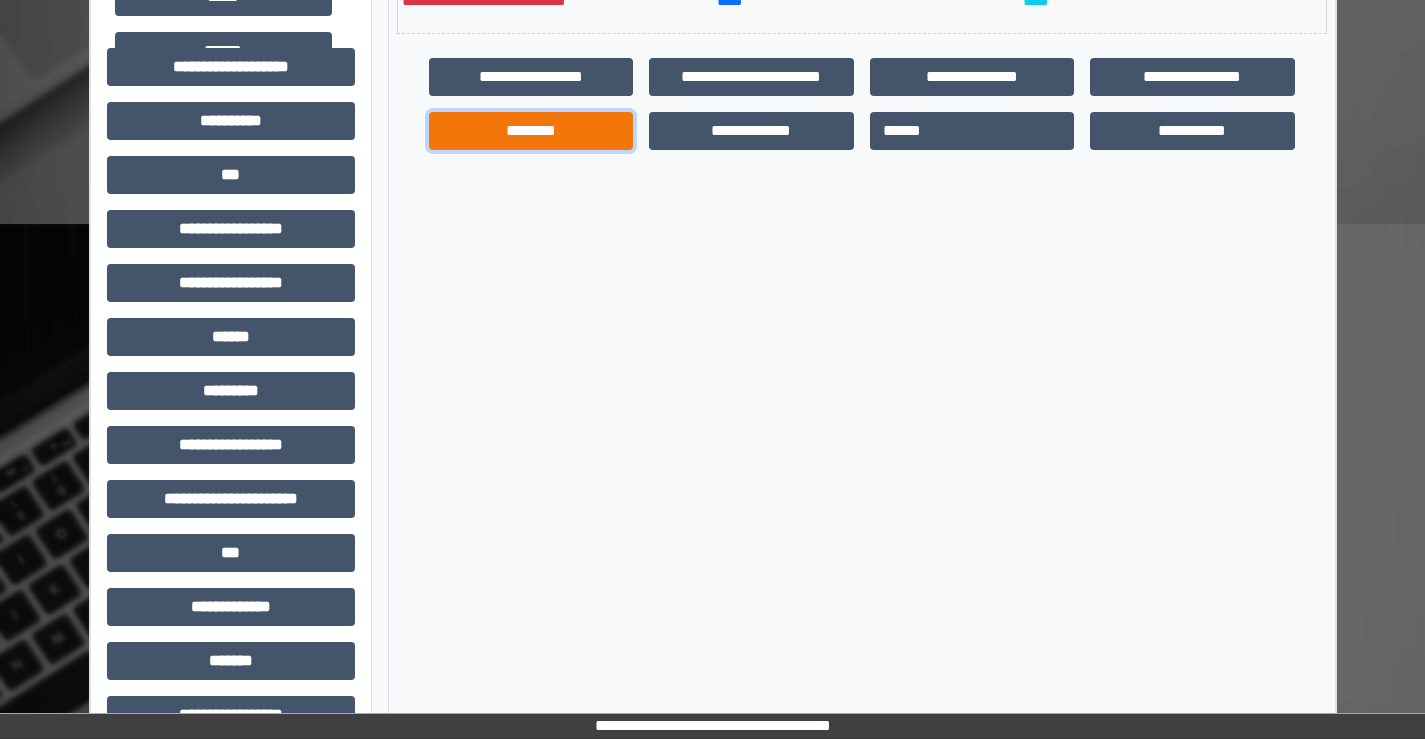 click on "********" at bounding box center [531, 131] 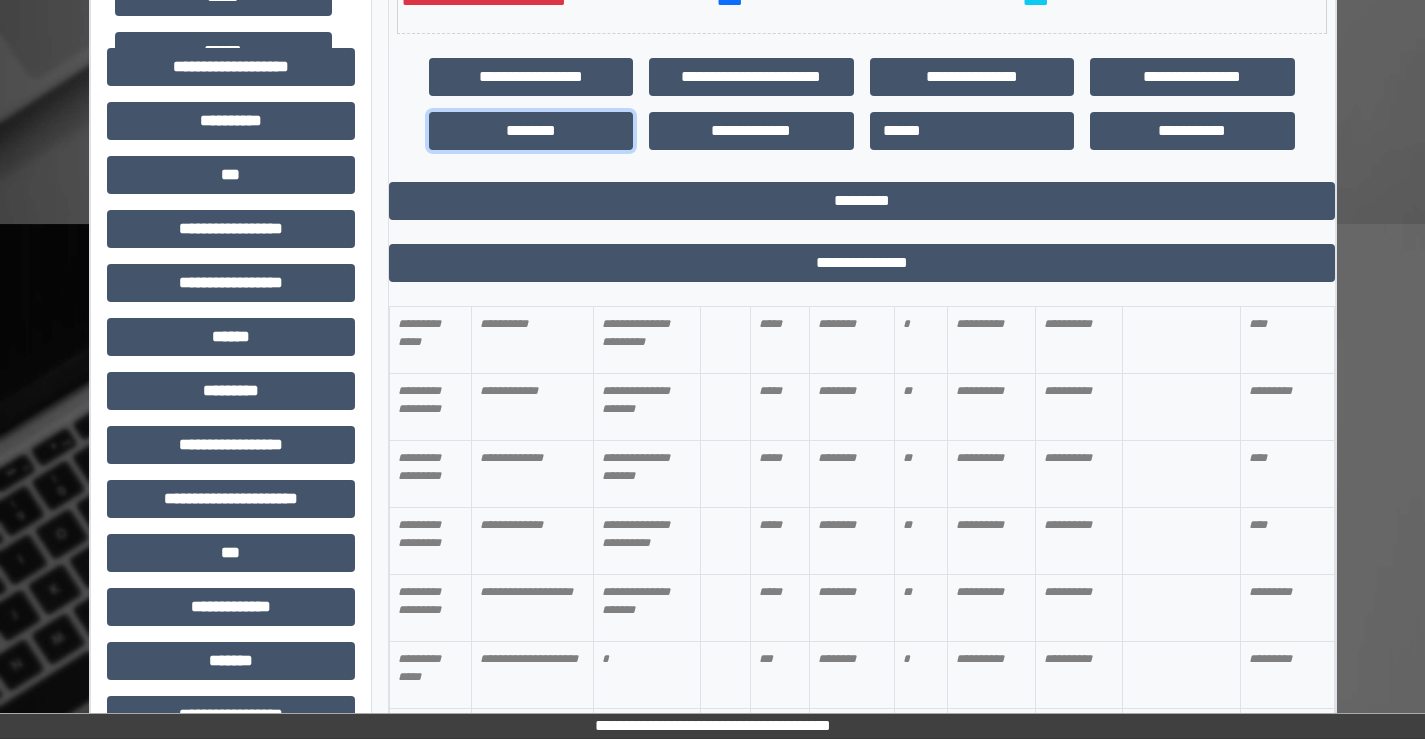 scroll, scrollTop: 2400, scrollLeft: 0, axis: vertical 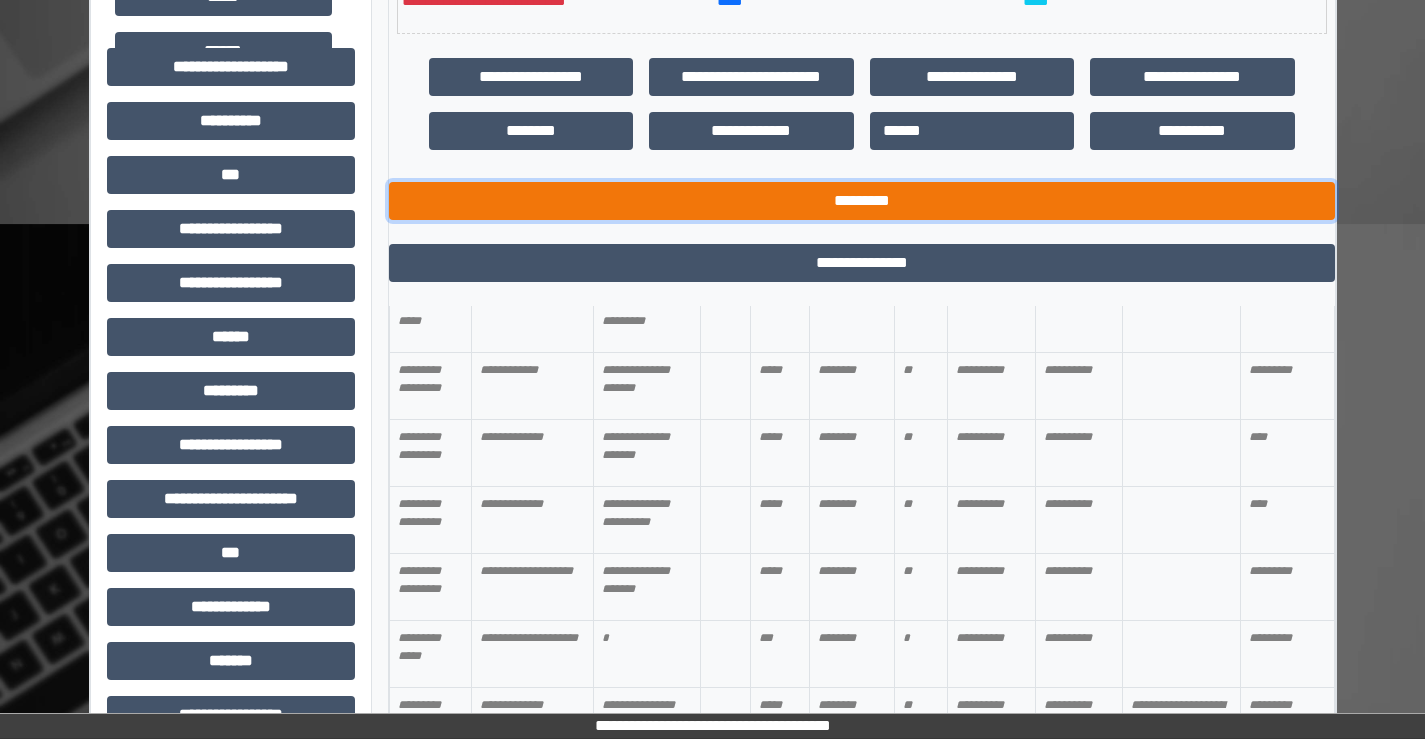 click on "*********" at bounding box center [862, 201] 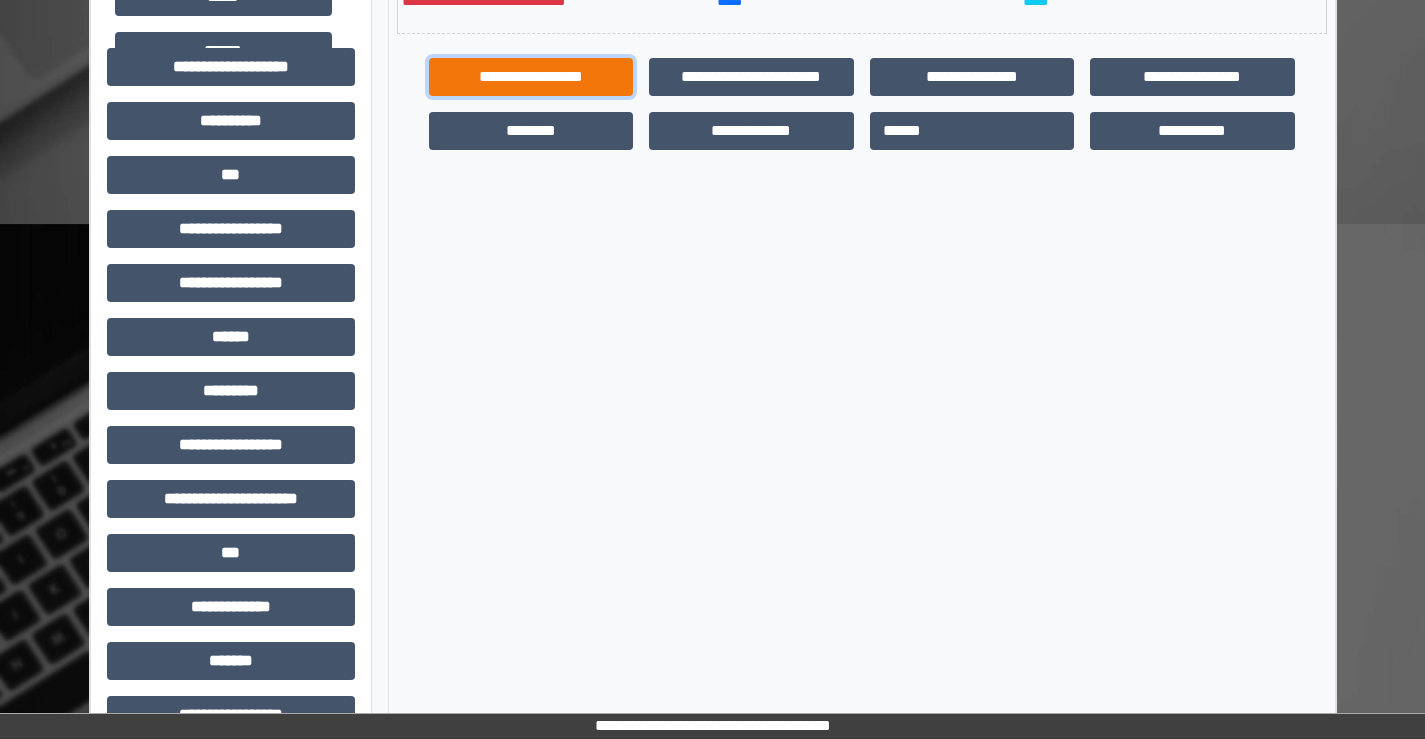 click on "**********" at bounding box center [531, 77] 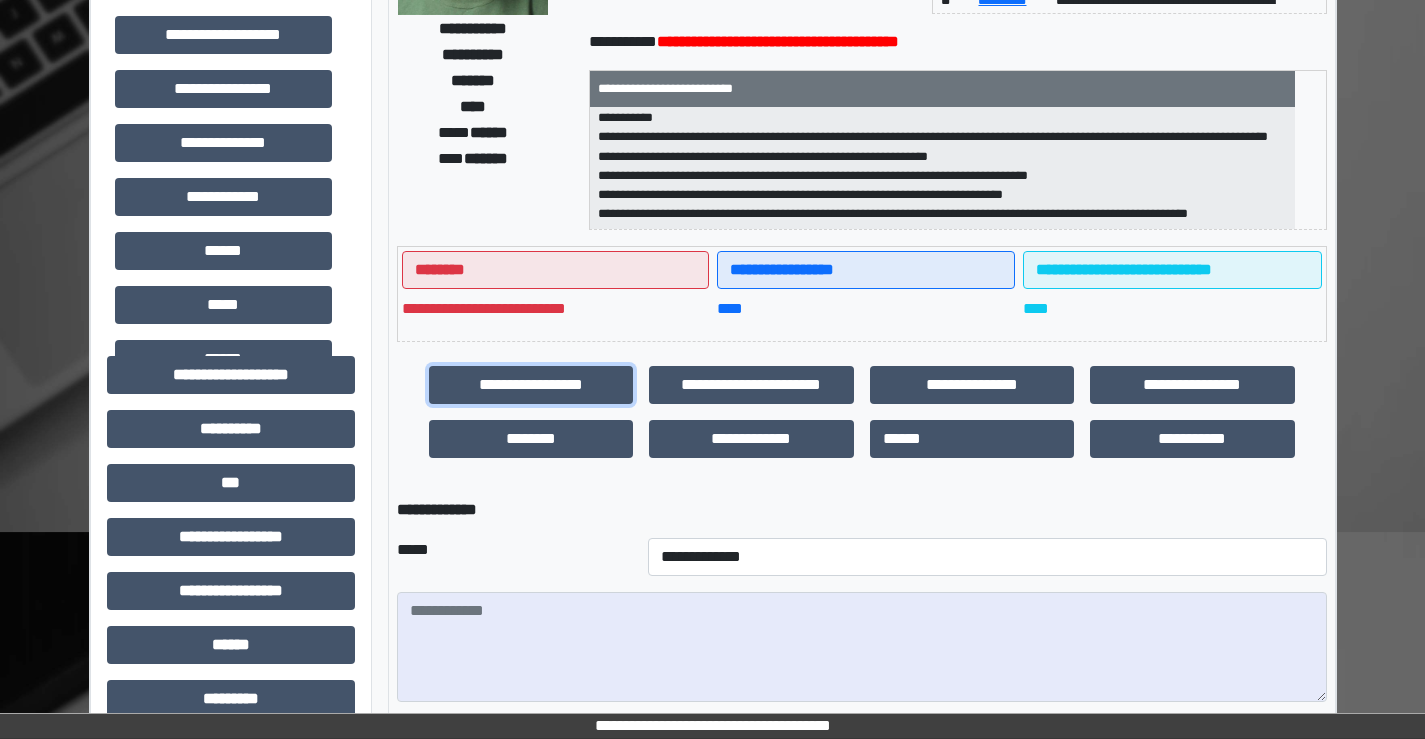 scroll, scrollTop: 300, scrollLeft: 0, axis: vertical 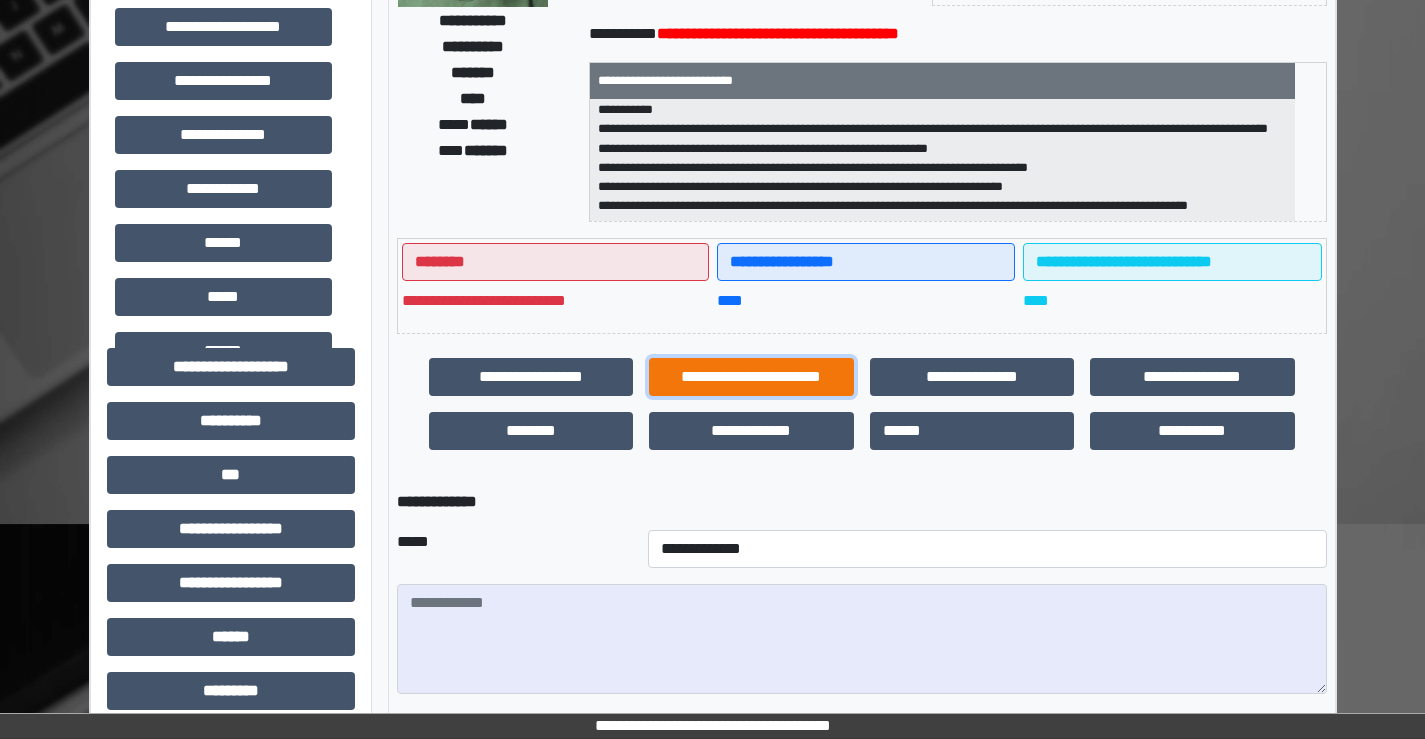 click on "**********" at bounding box center (751, 377) 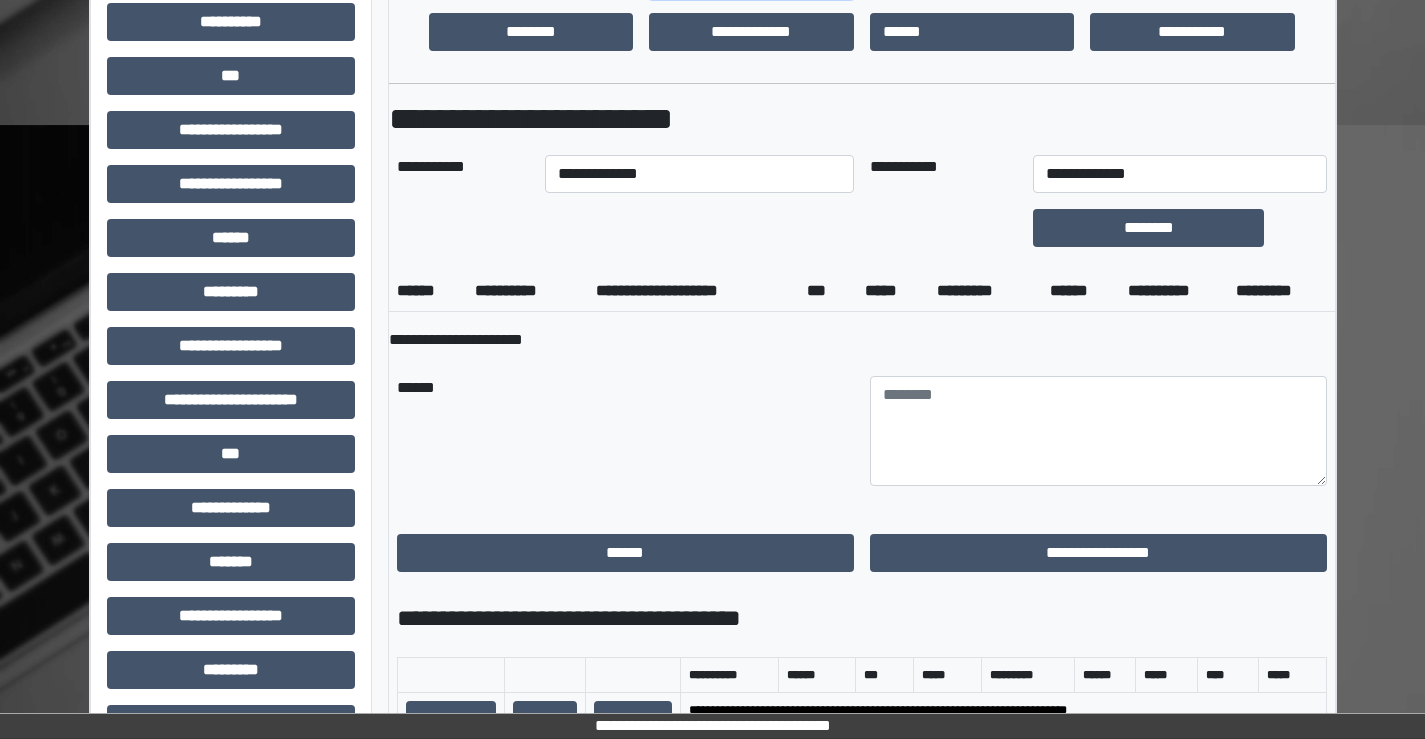 scroll, scrollTop: 700, scrollLeft: 0, axis: vertical 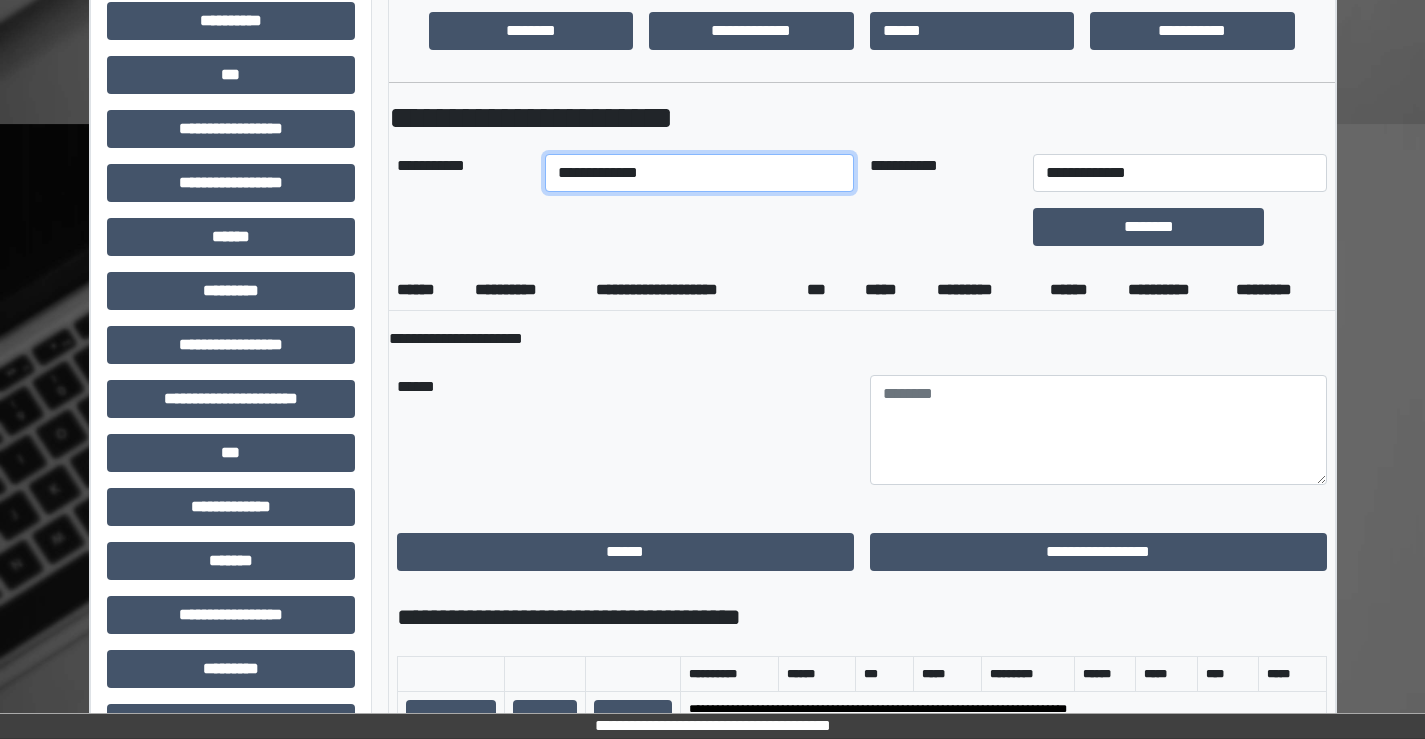 click on "**********" at bounding box center (699, 173) 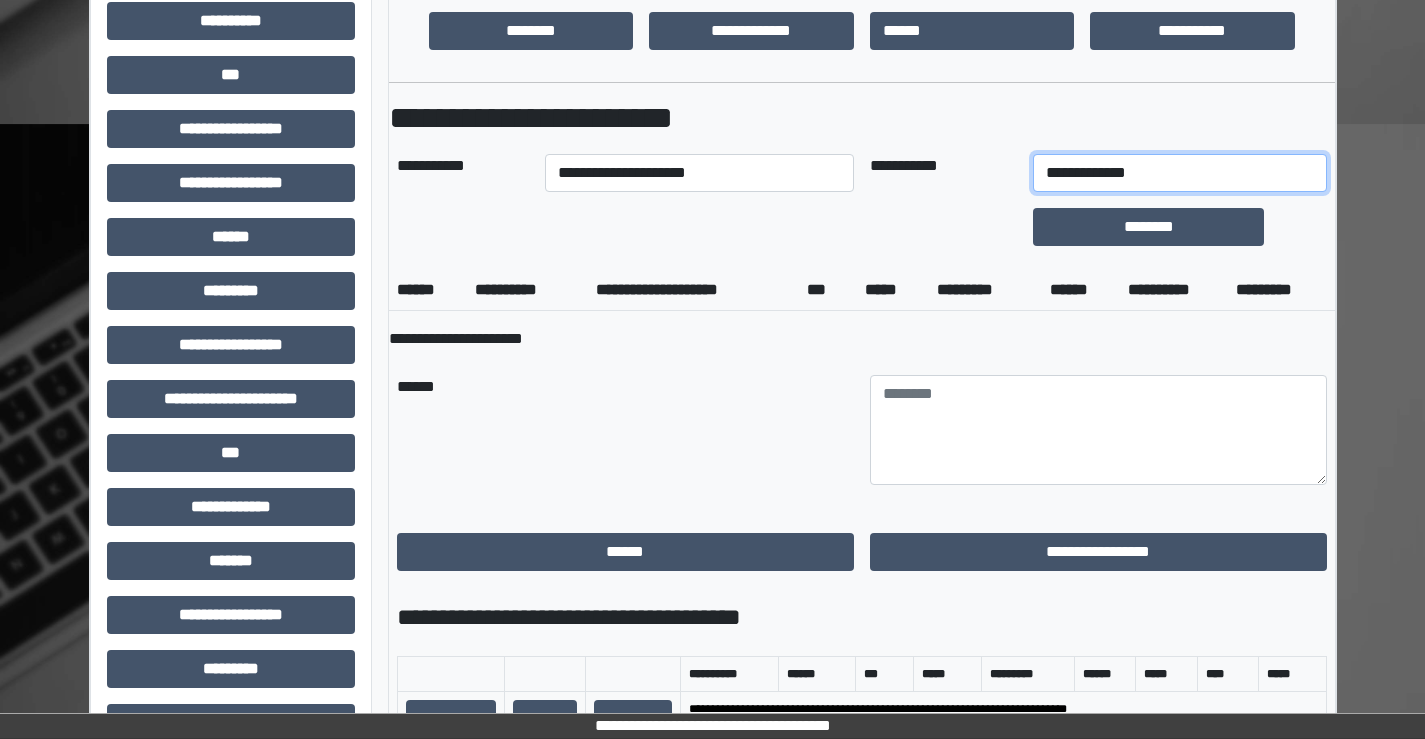 click on "**********" at bounding box center [1179, 173] 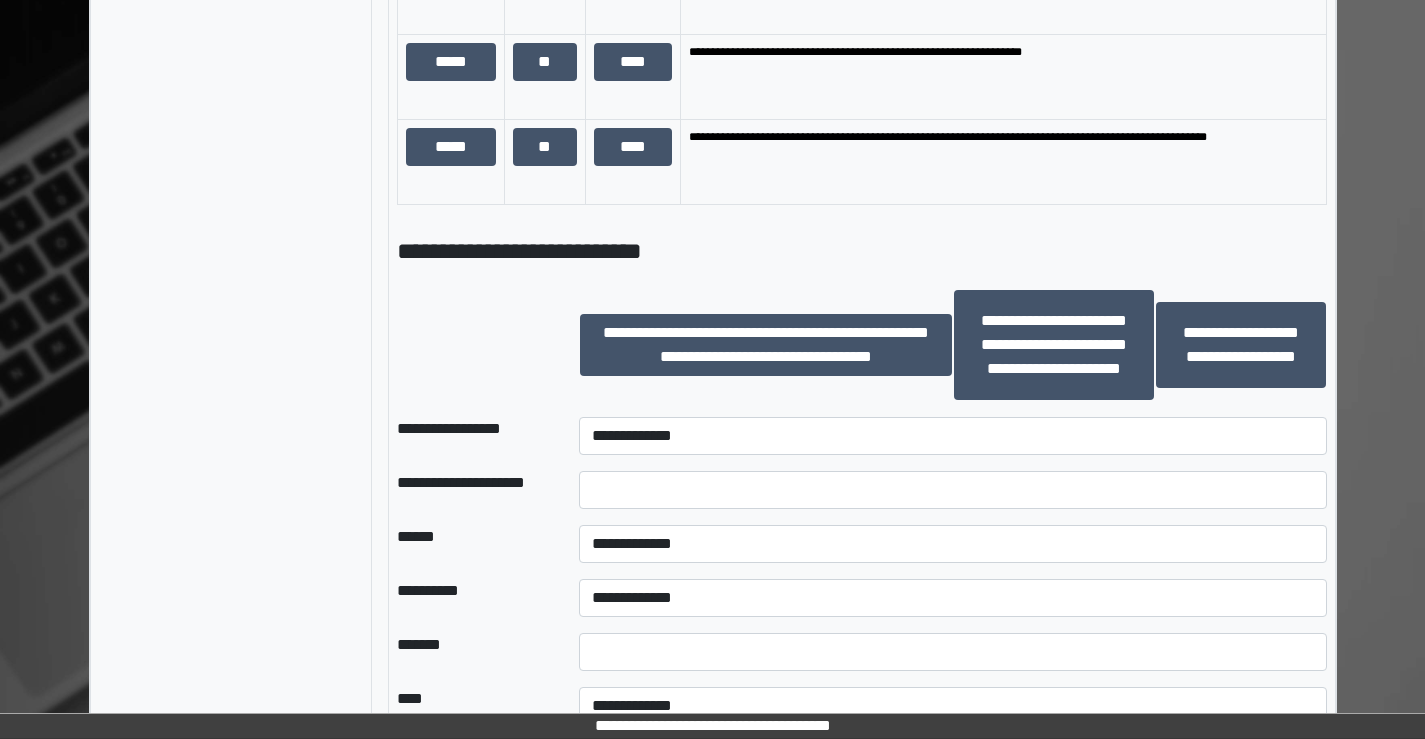 scroll, scrollTop: 1900, scrollLeft: 0, axis: vertical 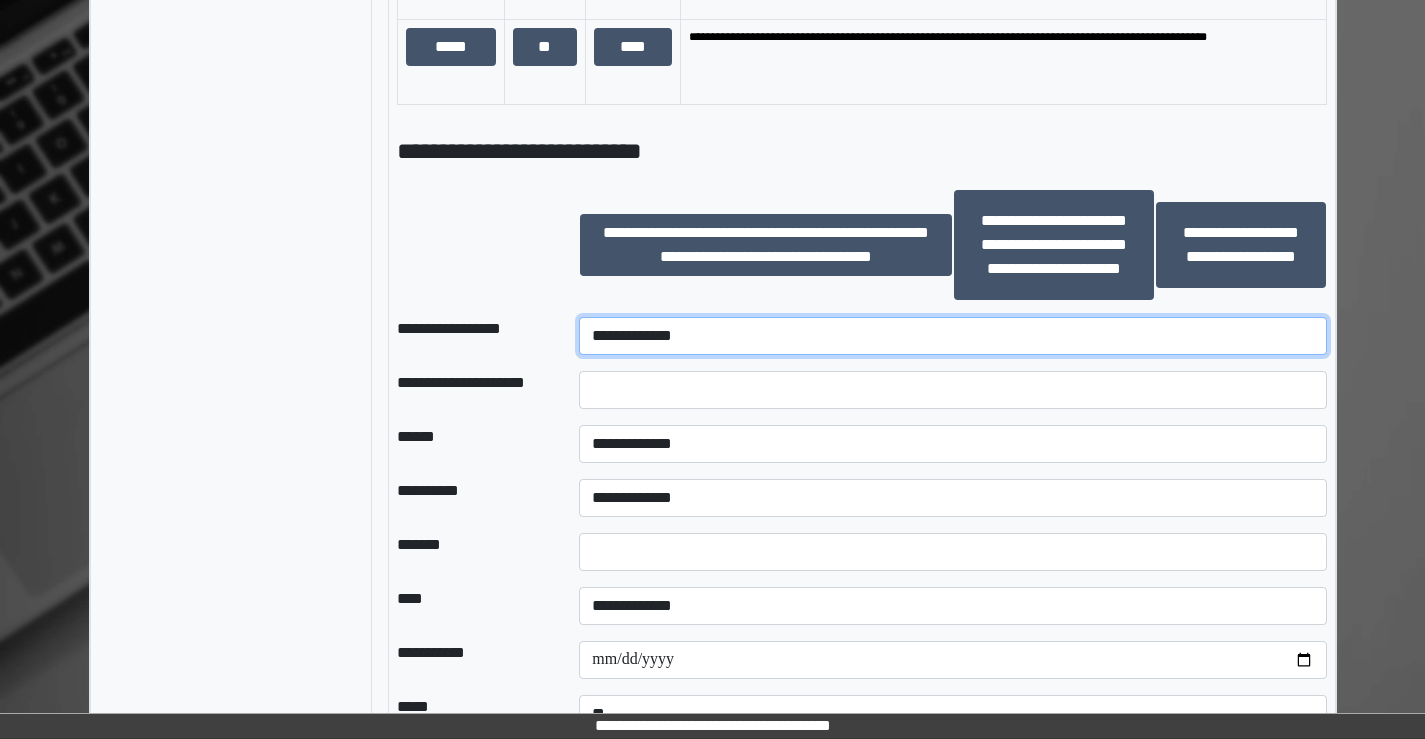 click on "**********" at bounding box center [952, 336] 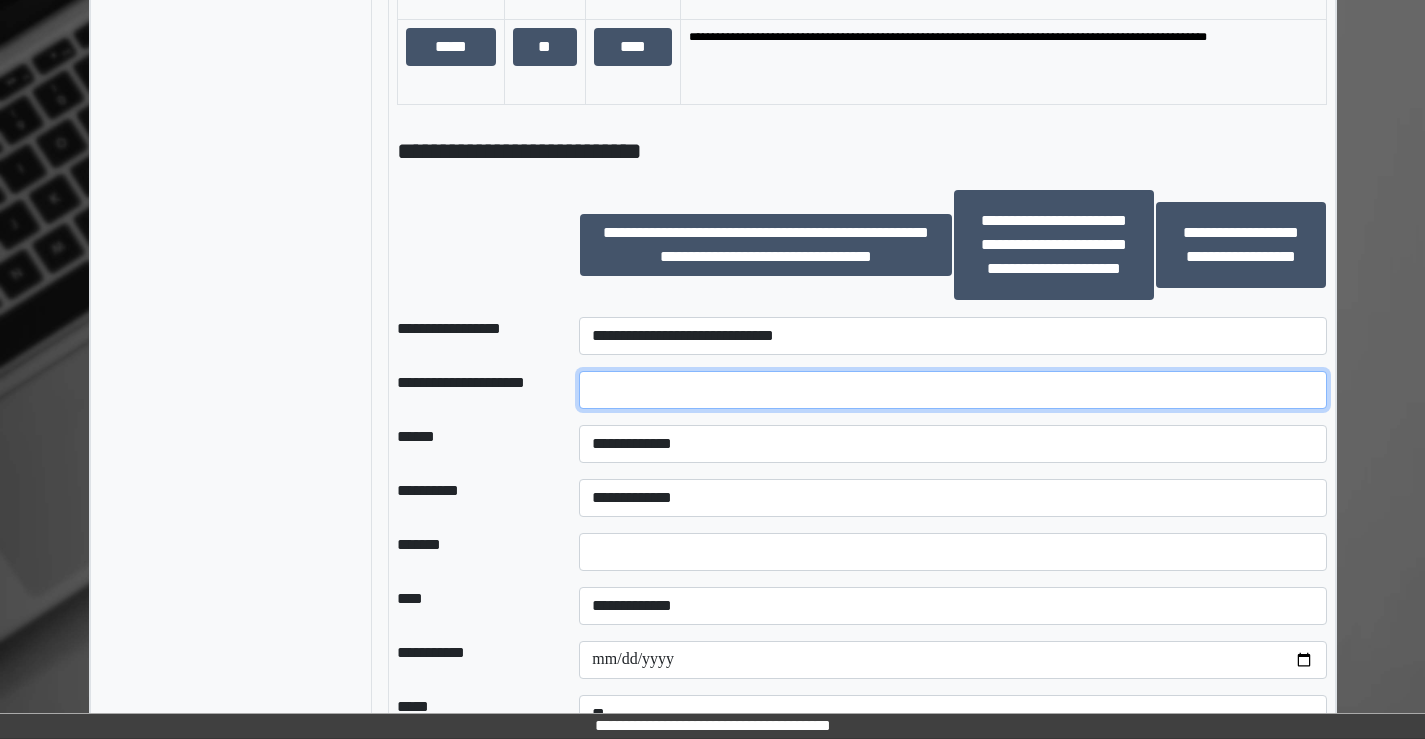 click at bounding box center [952, 390] 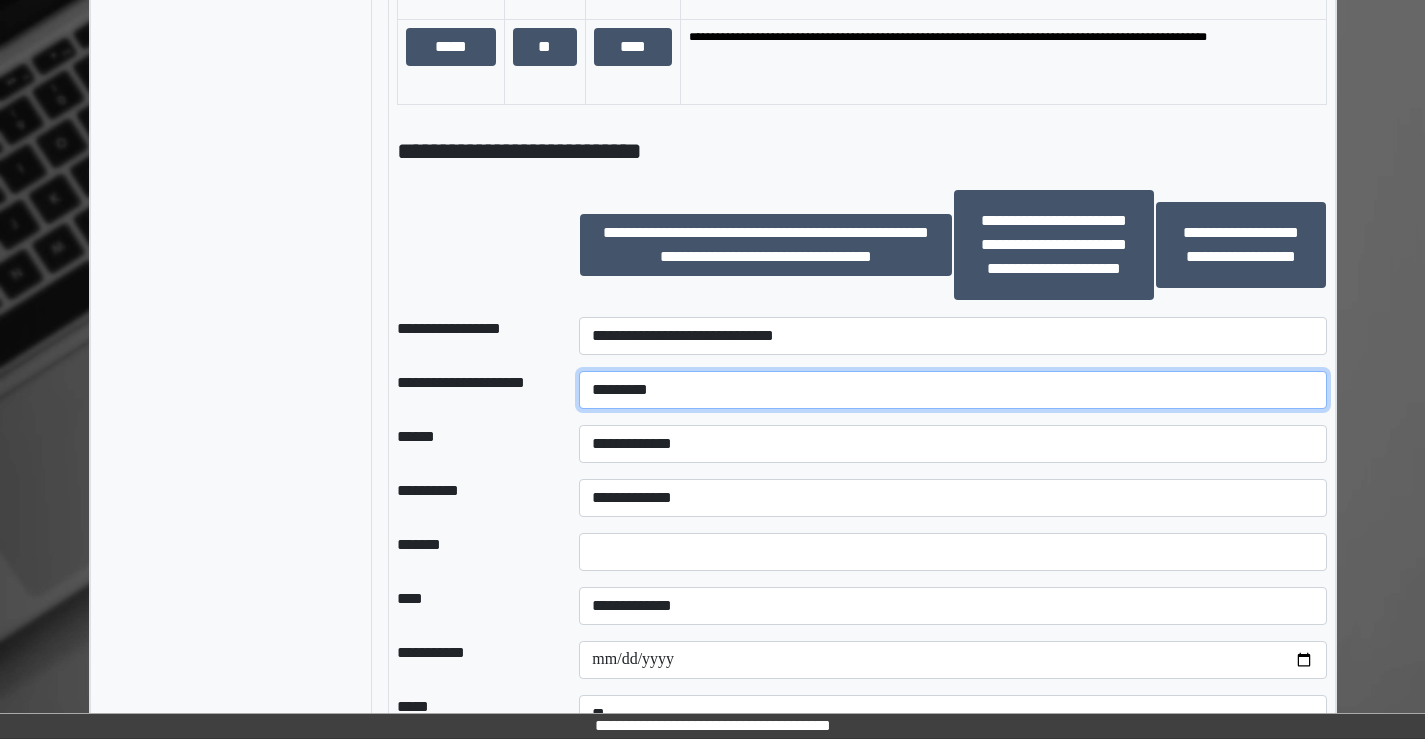 type on "*********" 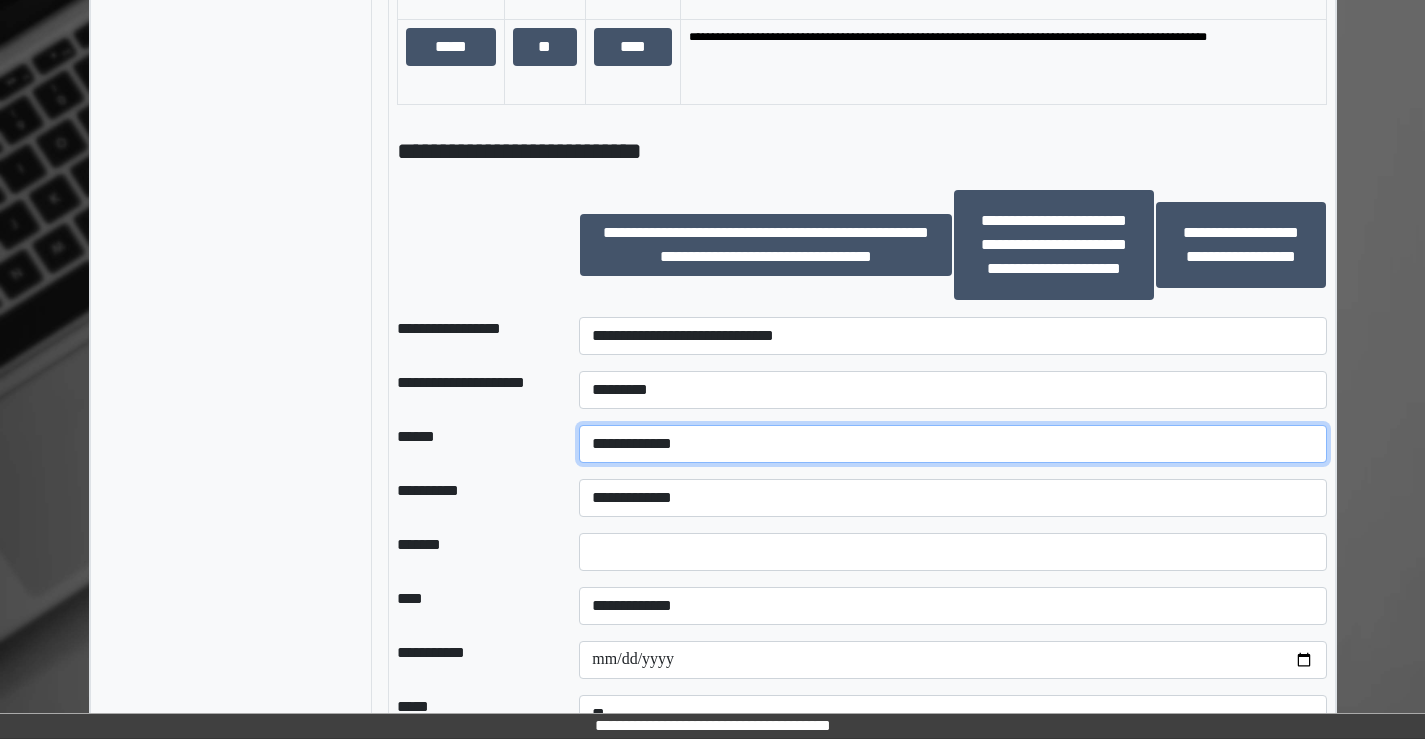 click on "**********" at bounding box center (952, 444) 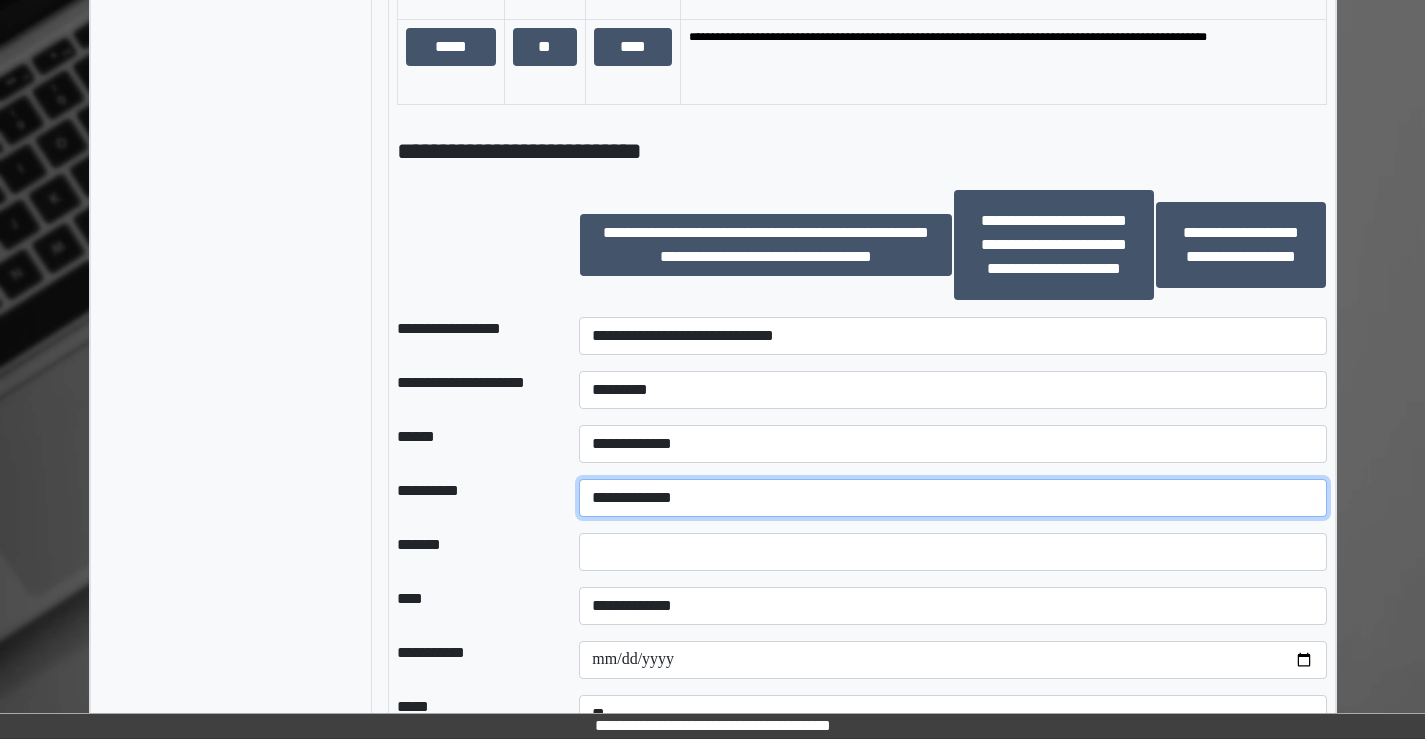 click on "**********" at bounding box center [952, 498] 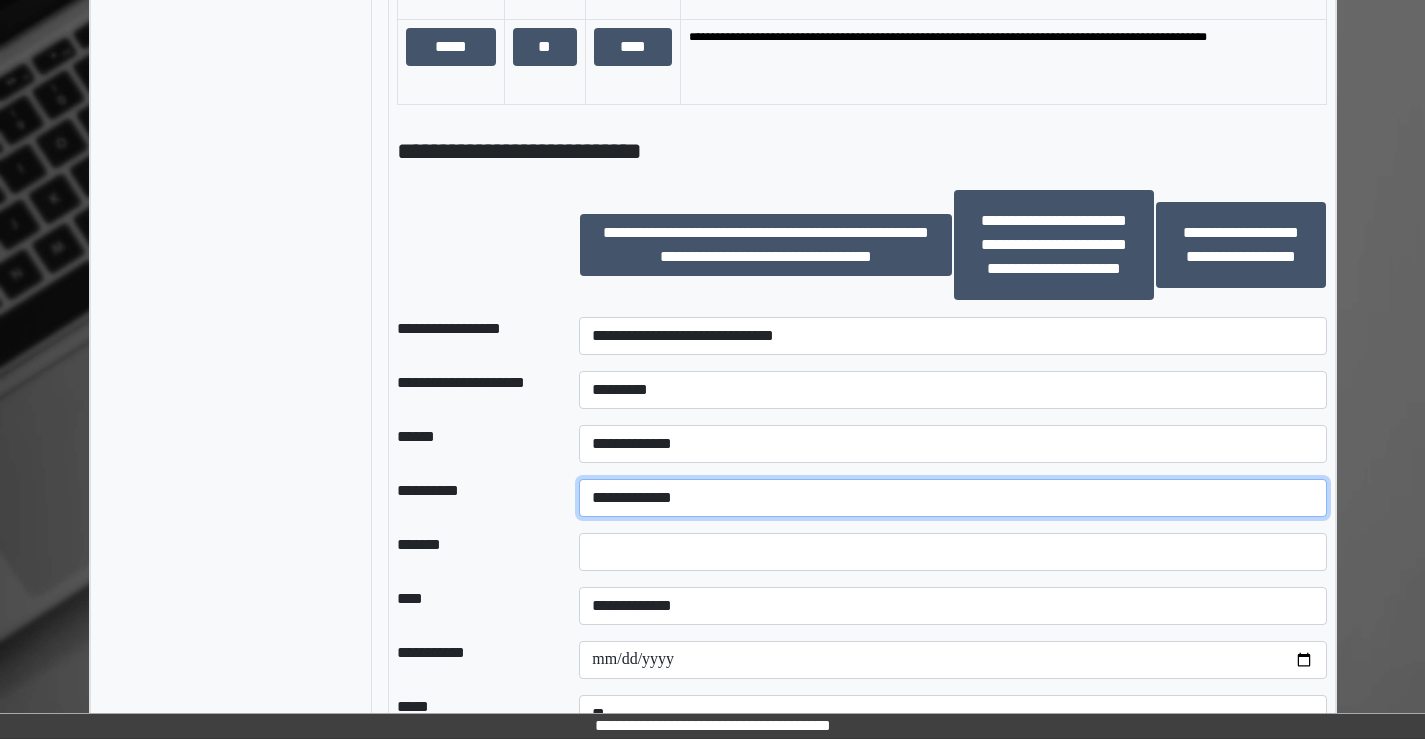 select on "*" 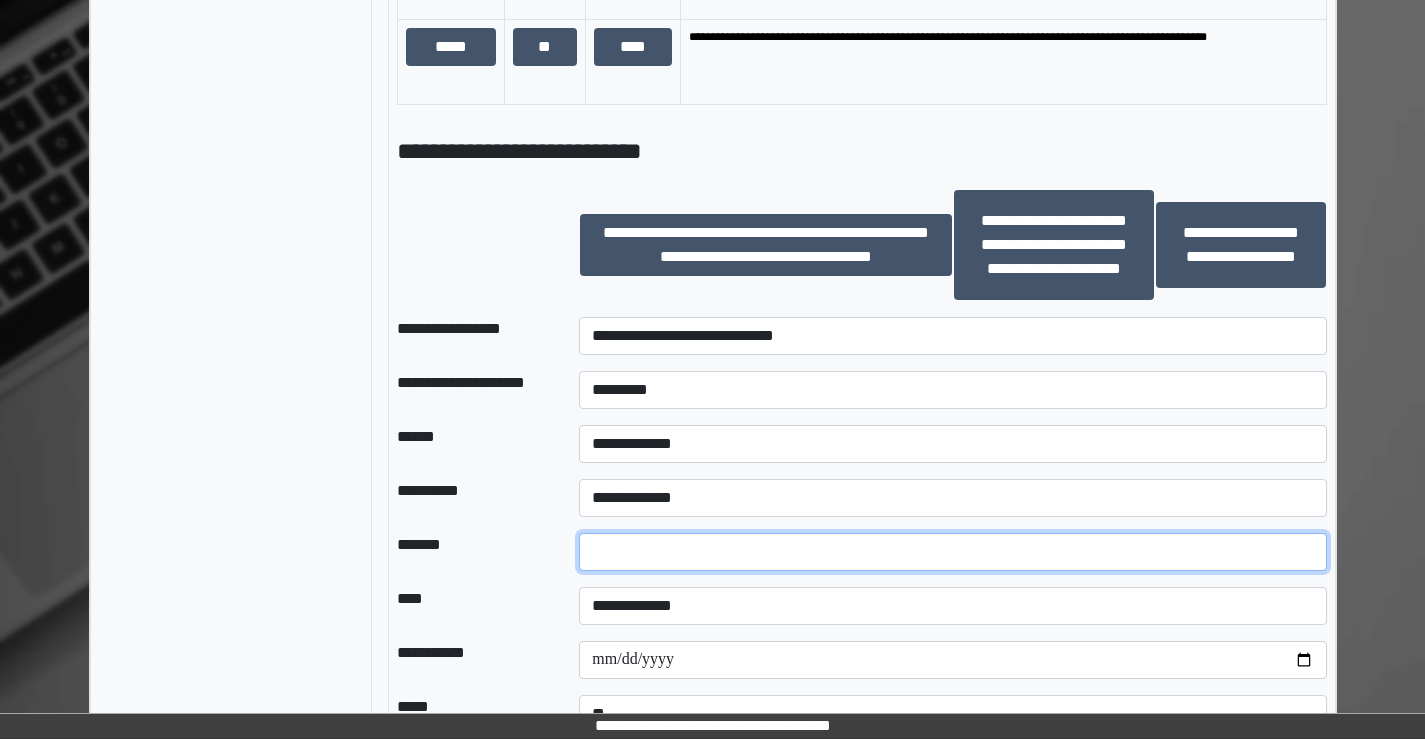 click at bounding box center (952, 552) 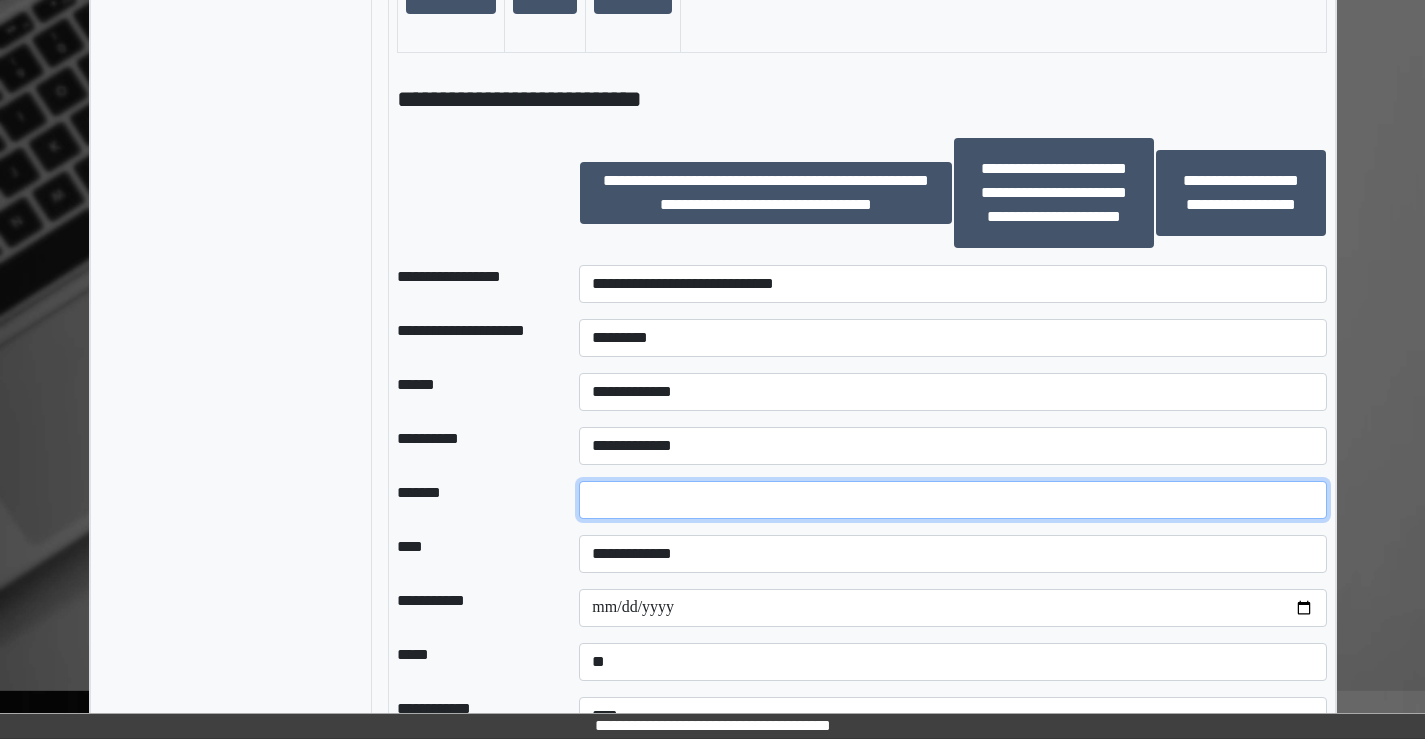 scroll, scrollTop: 2100, scrollLeft: 0, axis: vertical 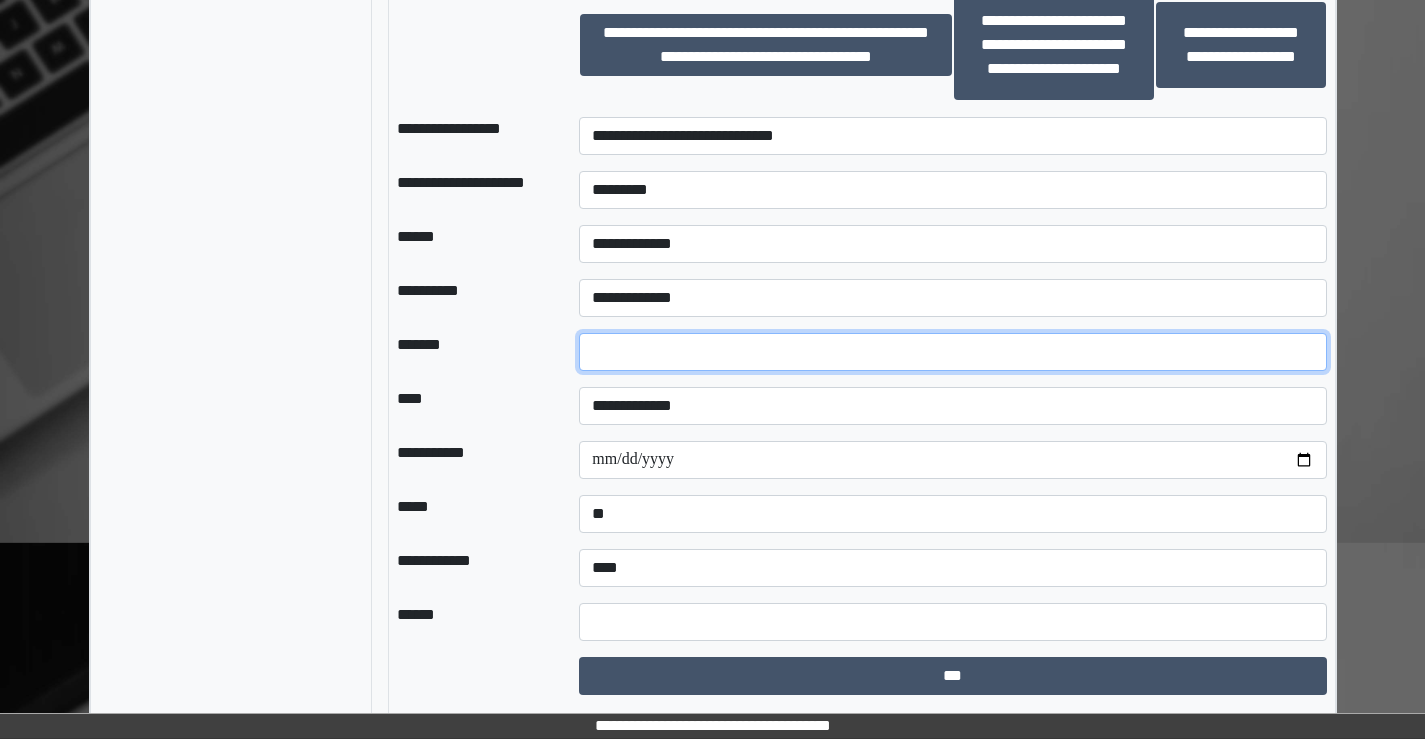 type on "**" 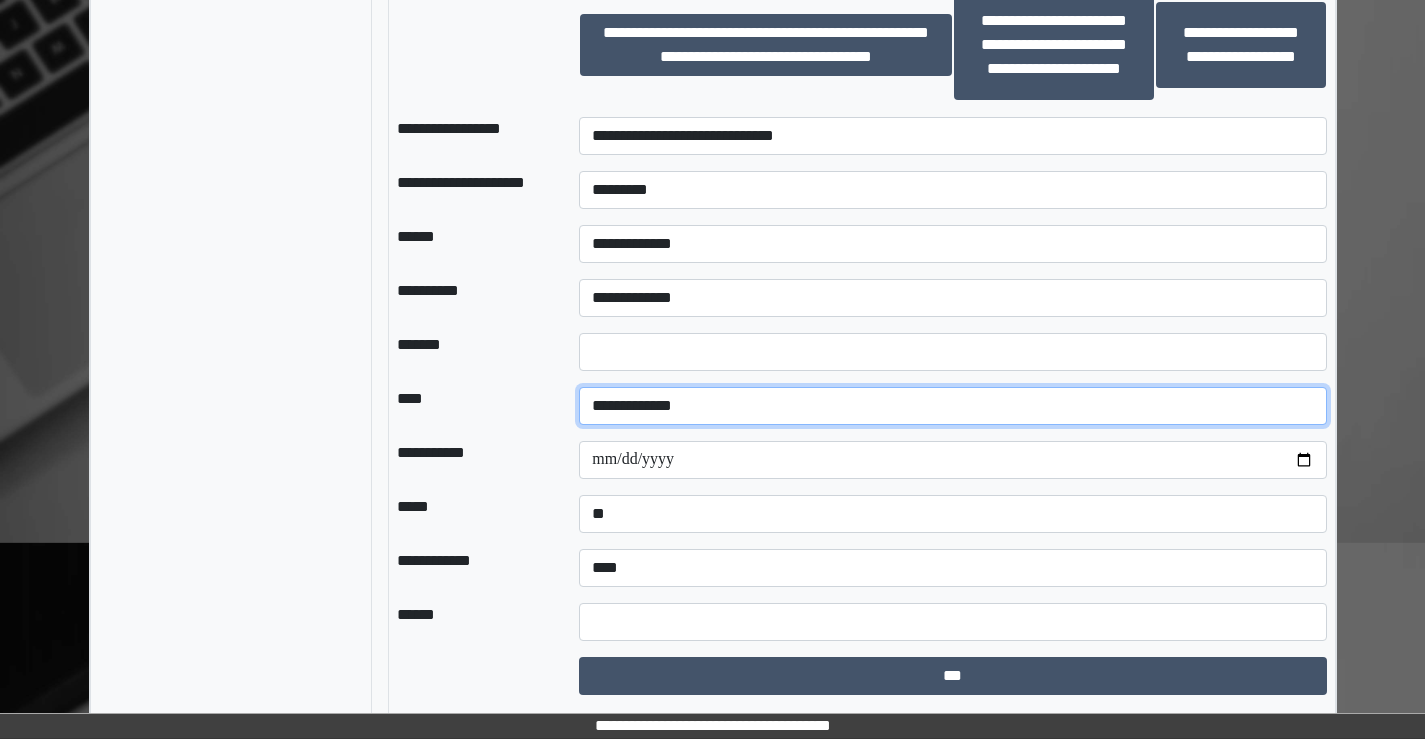 click on "**********" at bounding box center (952, 406) 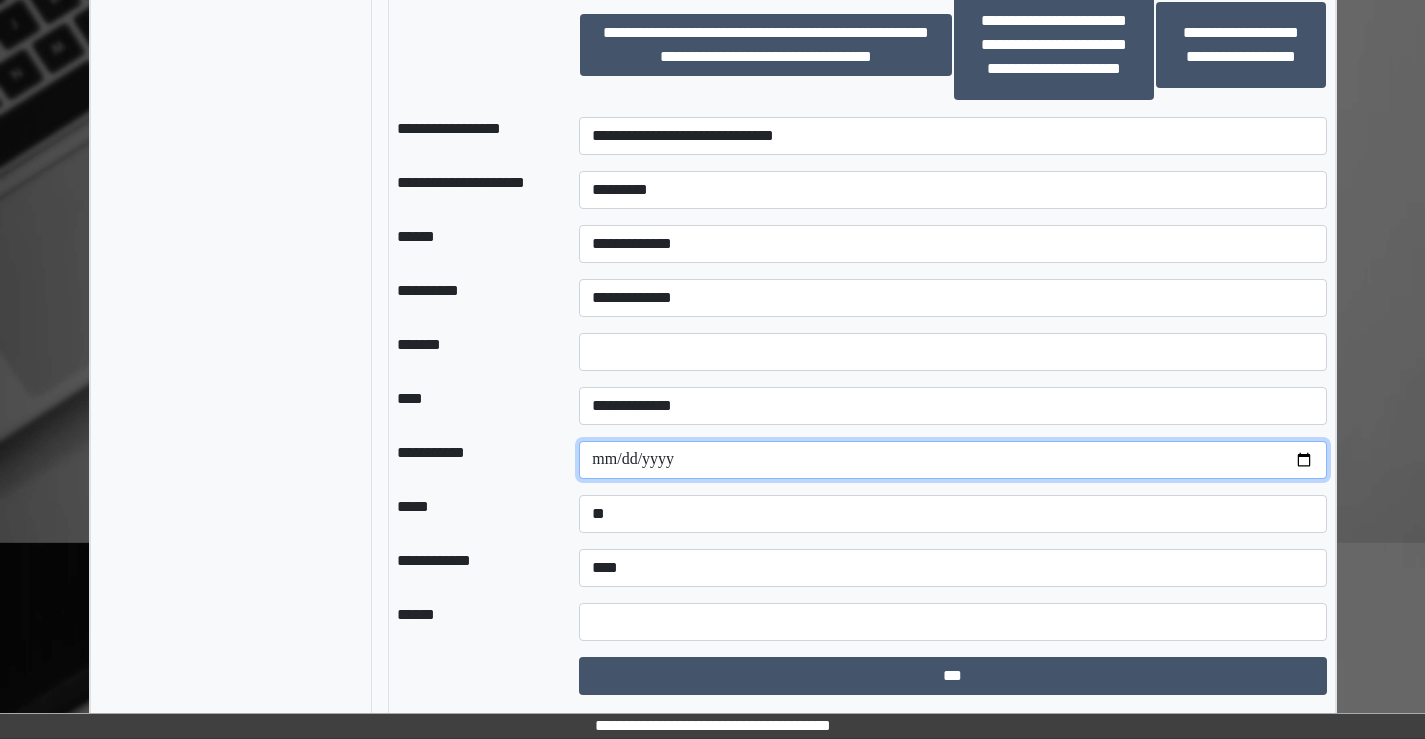 drag, startPoint x: 1307, startPoint y: 459, endPoint x: 1018, endPoint y: 452, distance: 289.08478 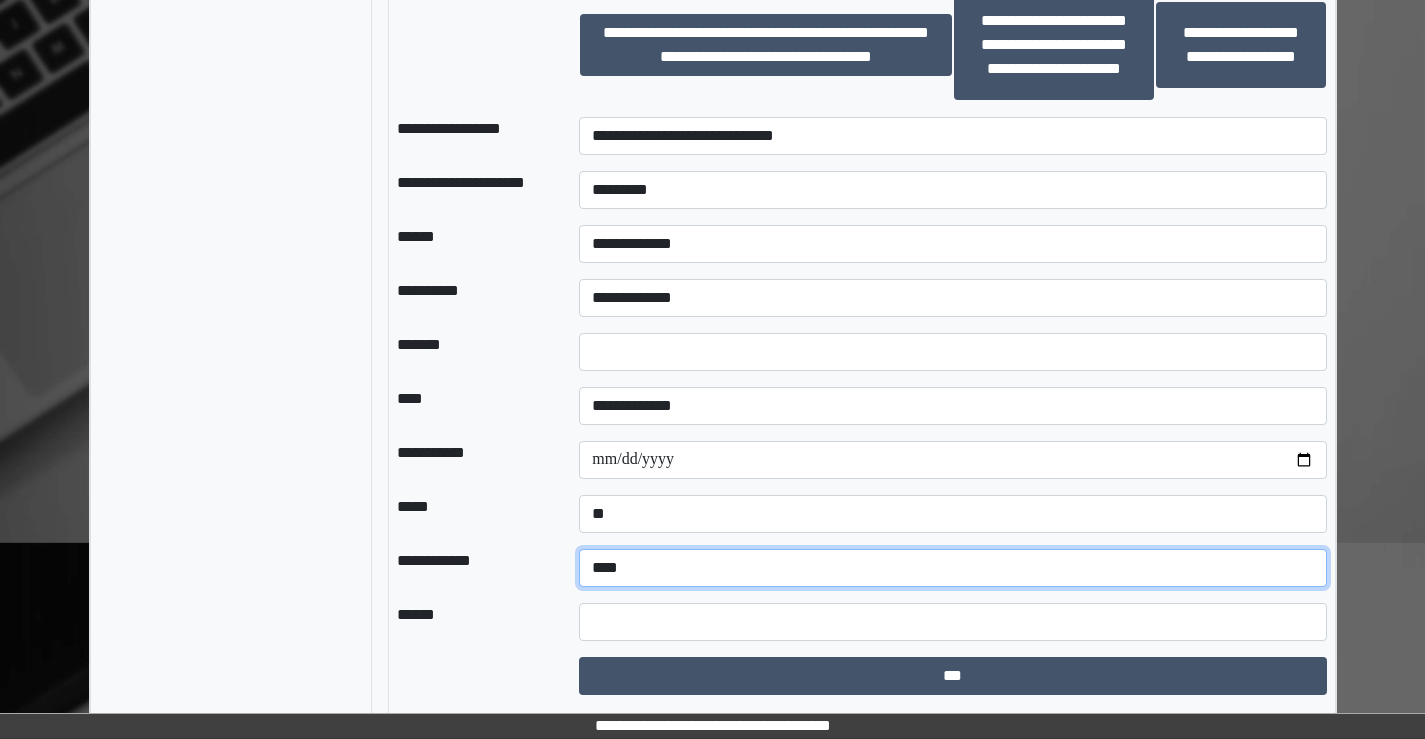 drag, startPoint x: 644, startPoint y: 570, endPoint x: 645, endPoint y: 584, distance: 14.035668 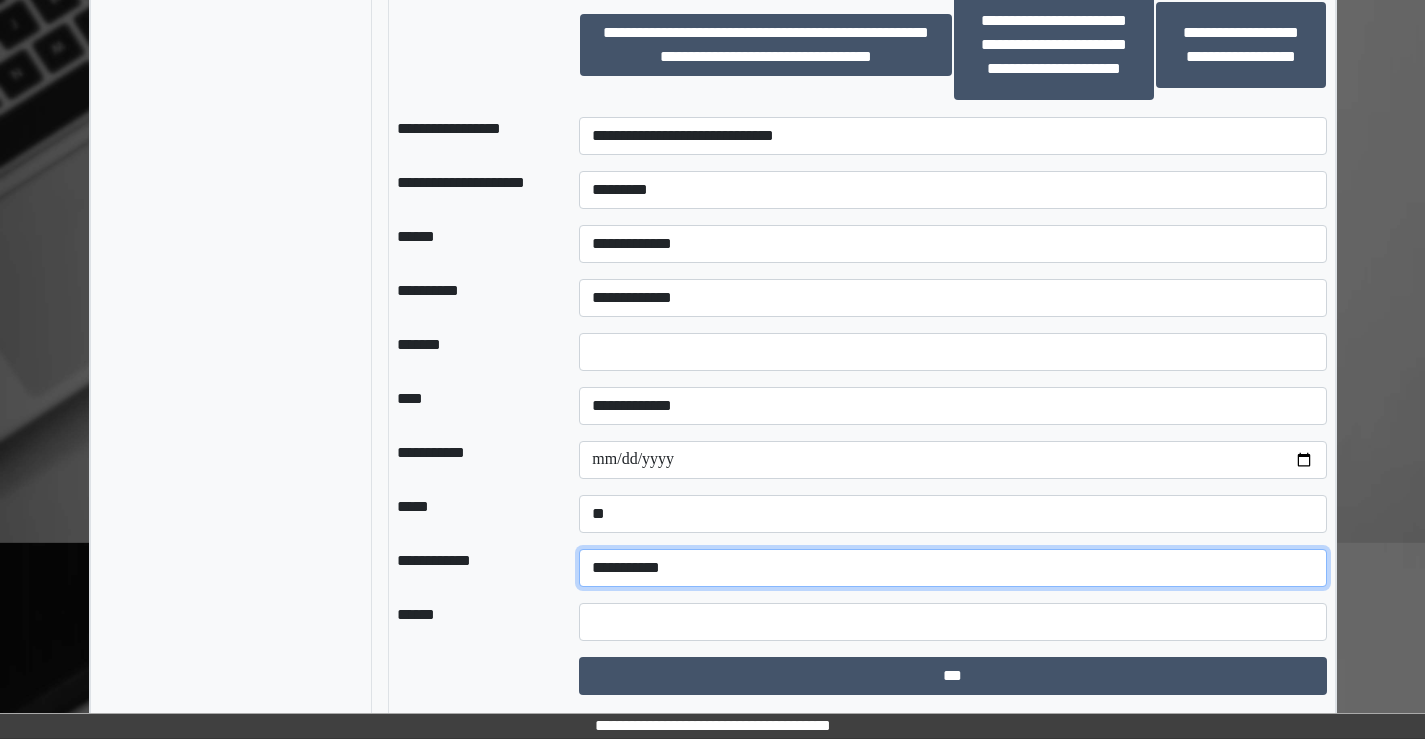 click on "**********" at bounding box center (952, 568) 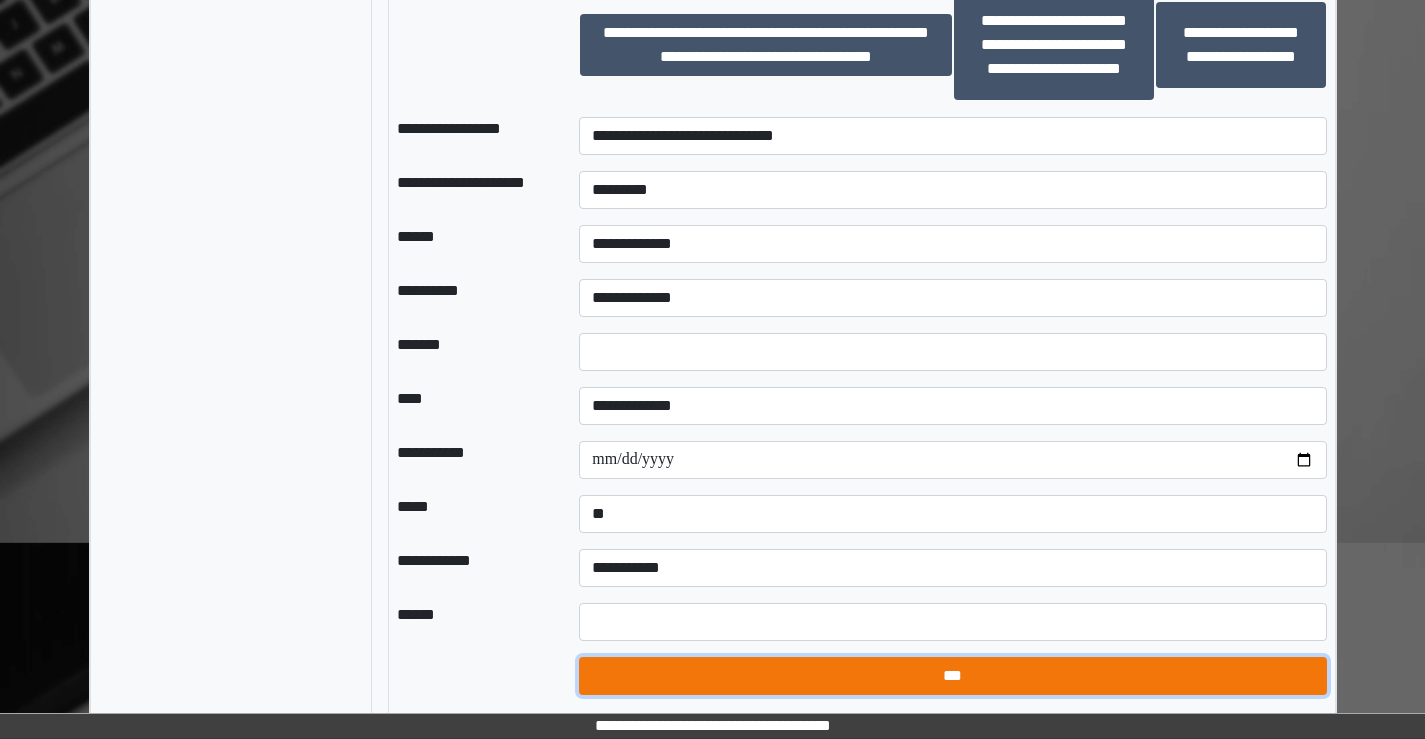click on "***" at bounding box center (952, 676) 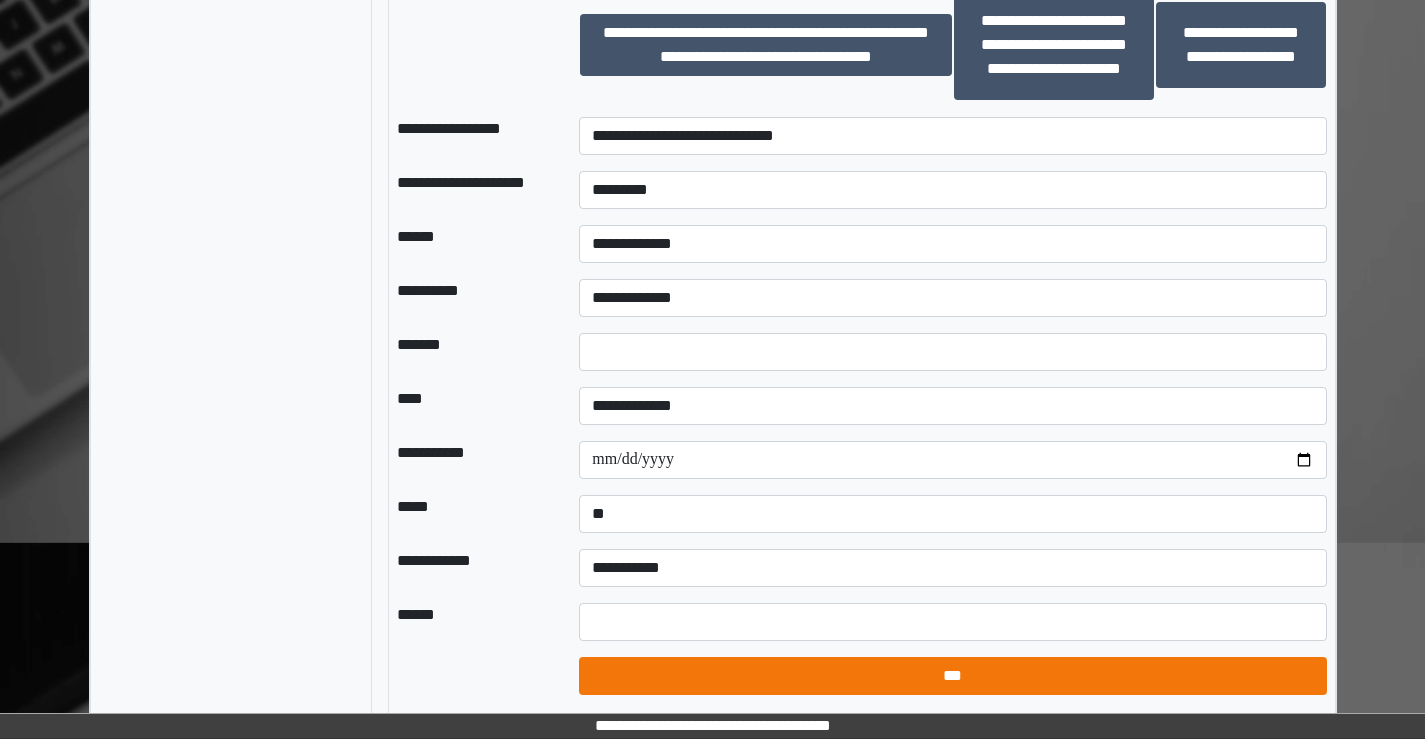 select on "*" 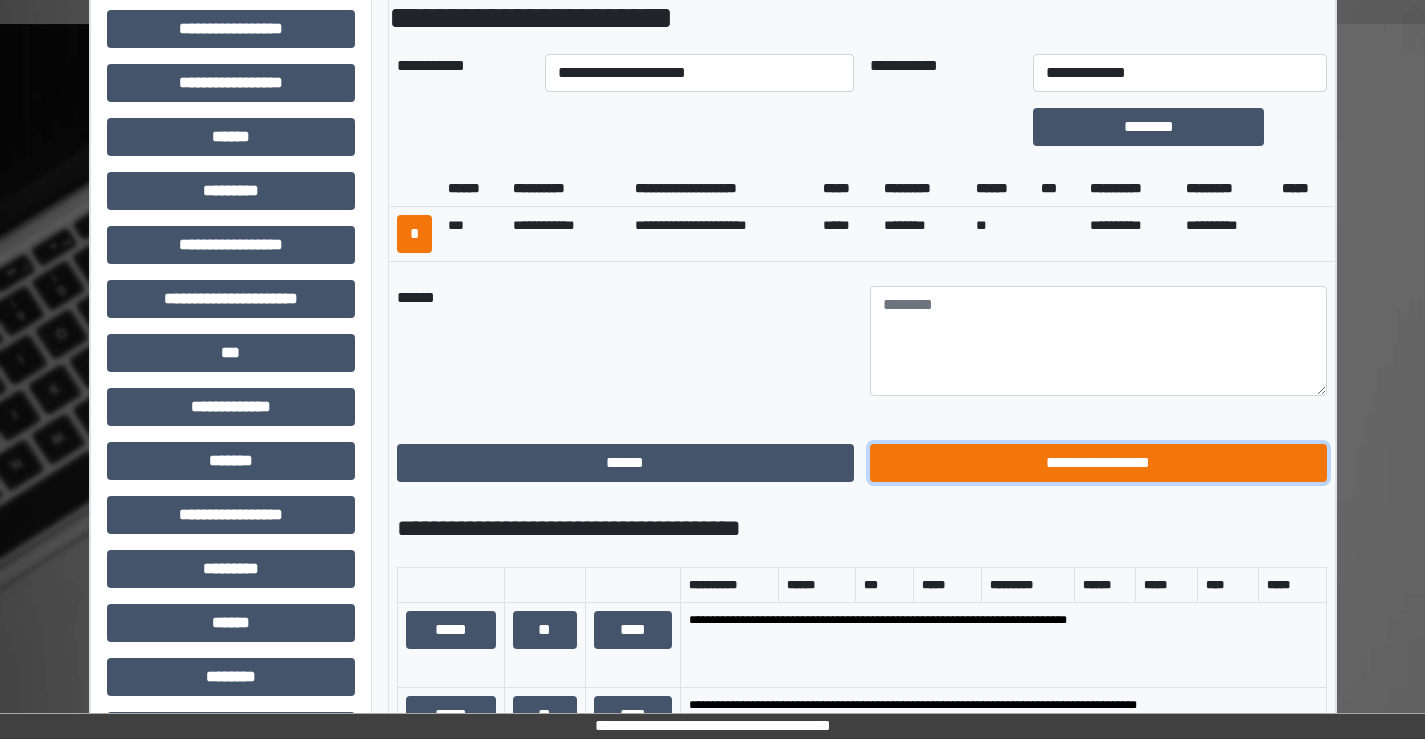 drag, startPoint x: 983, startPoint y: 459, endPoint x: 636, endPoint y: 320, distance: 373.80475 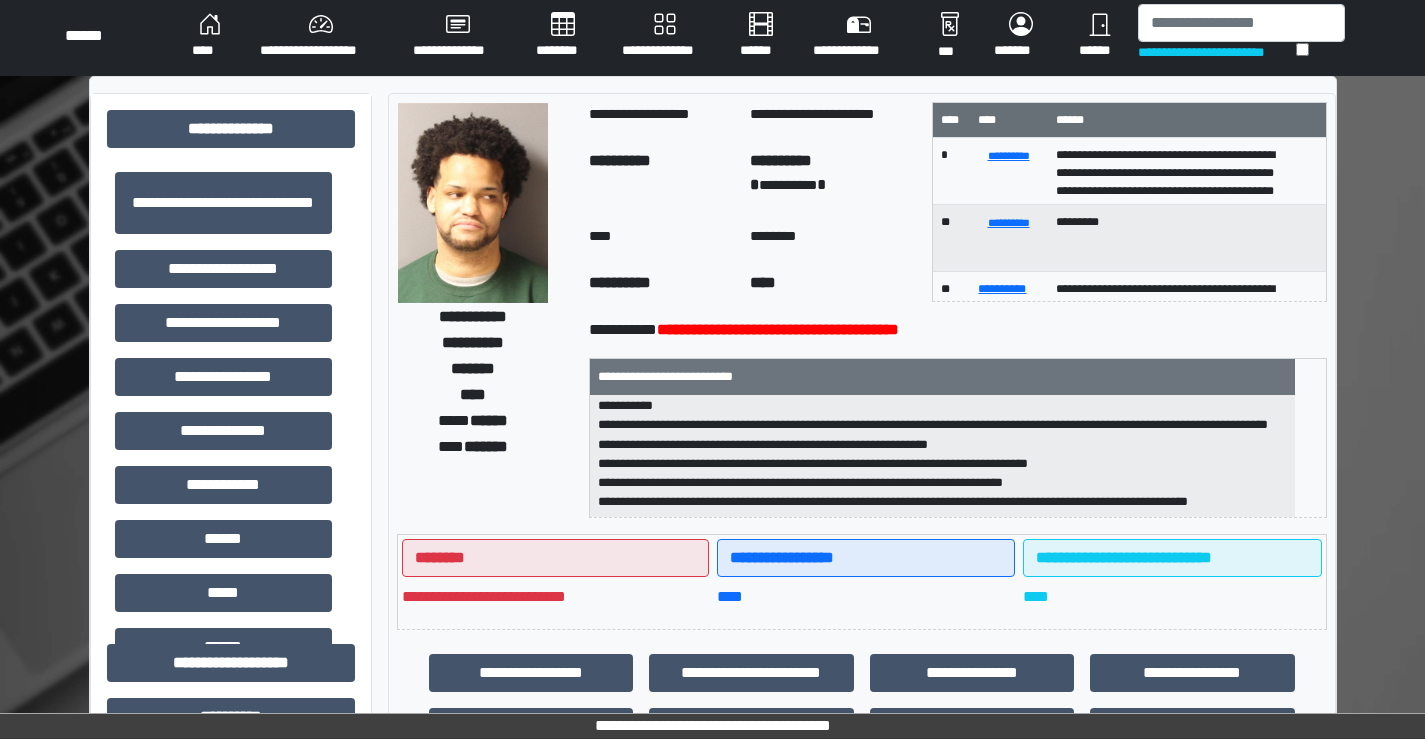 scroll, scrollTop: 0, scrollLeft: 0, axis: both 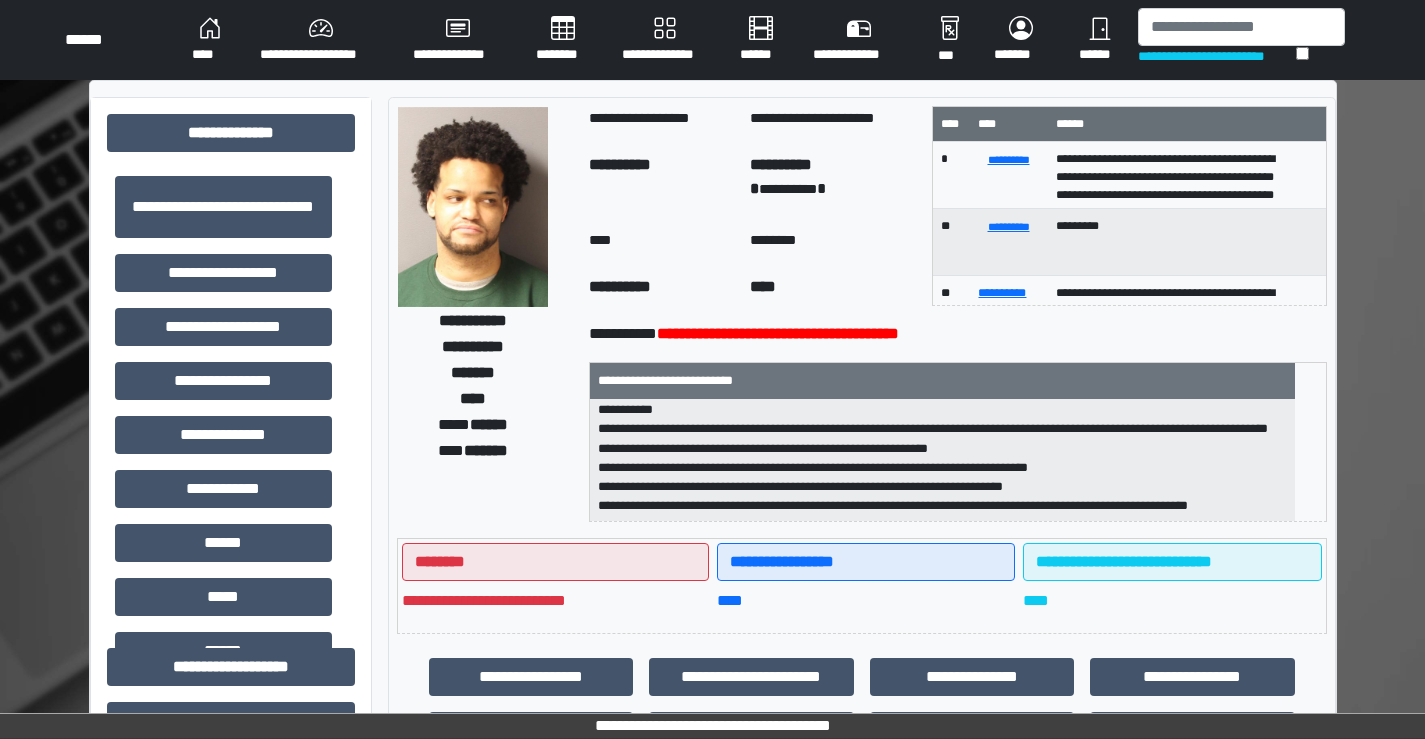 click on "****" at bounding box center (210, 40) 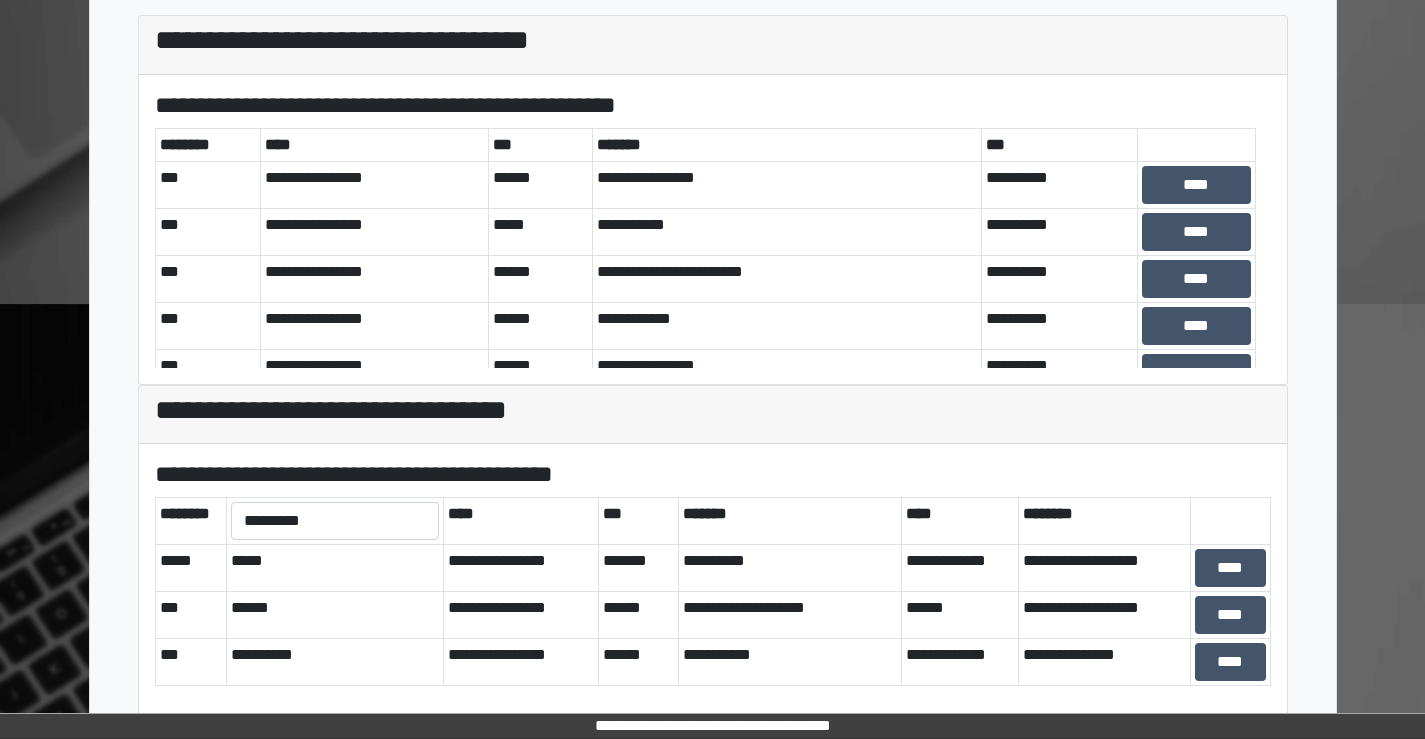 scroll, scrollTop: 576, scrollLeft: 0, axis: vertical 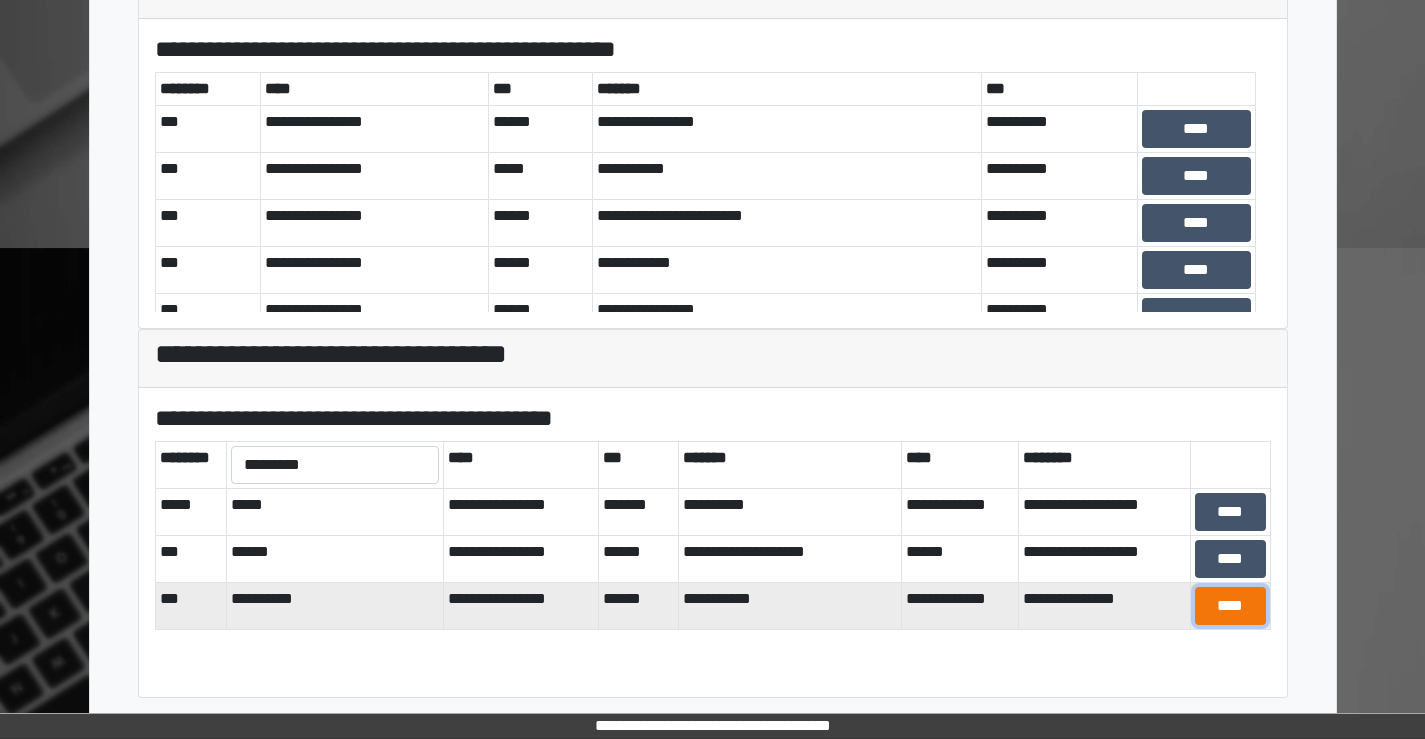 click on "****" at bounding box center [1230, 606] 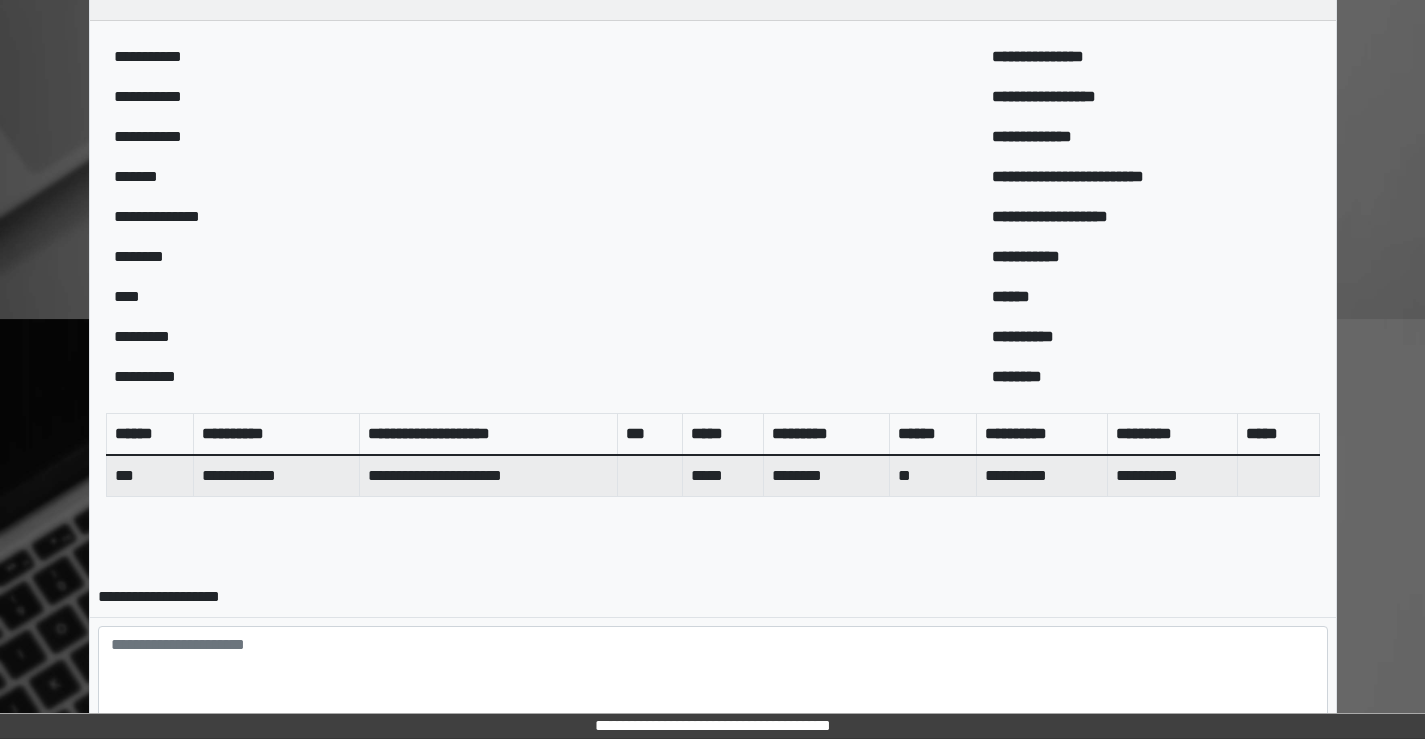 scroll, scrollTop: 664, scrollLeft: 0, axis: vertical 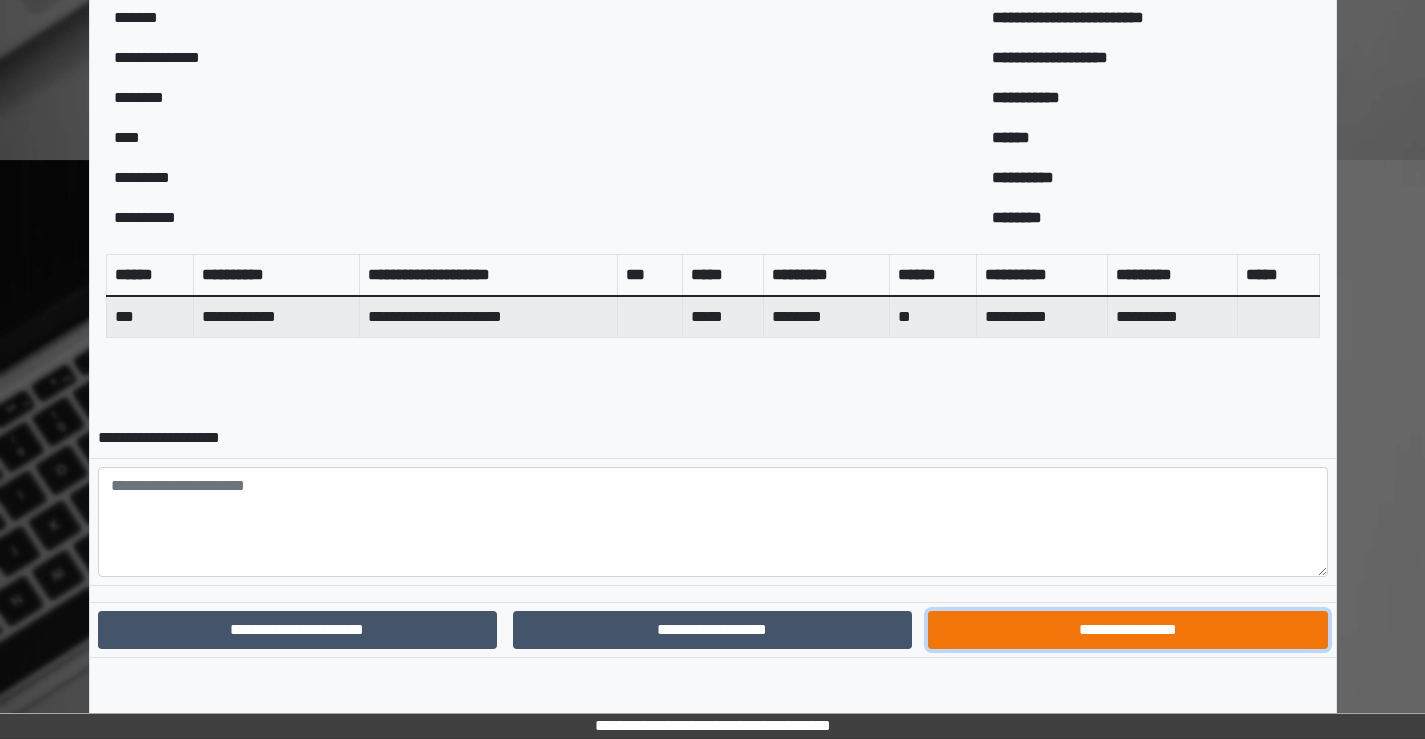 click on "**********" at bounding box center (1127, 630) 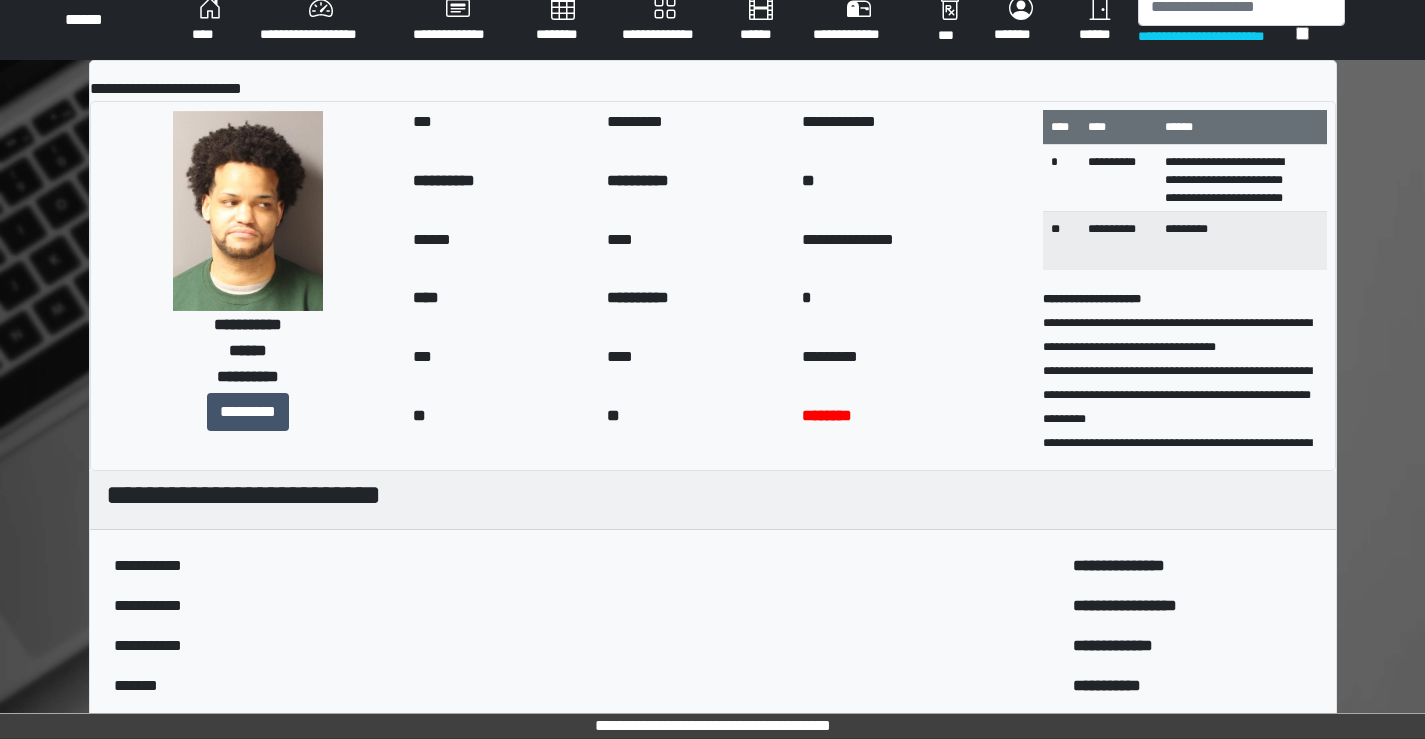 scroll, scrollTop: 0, scrollLeft: 0, axis: both 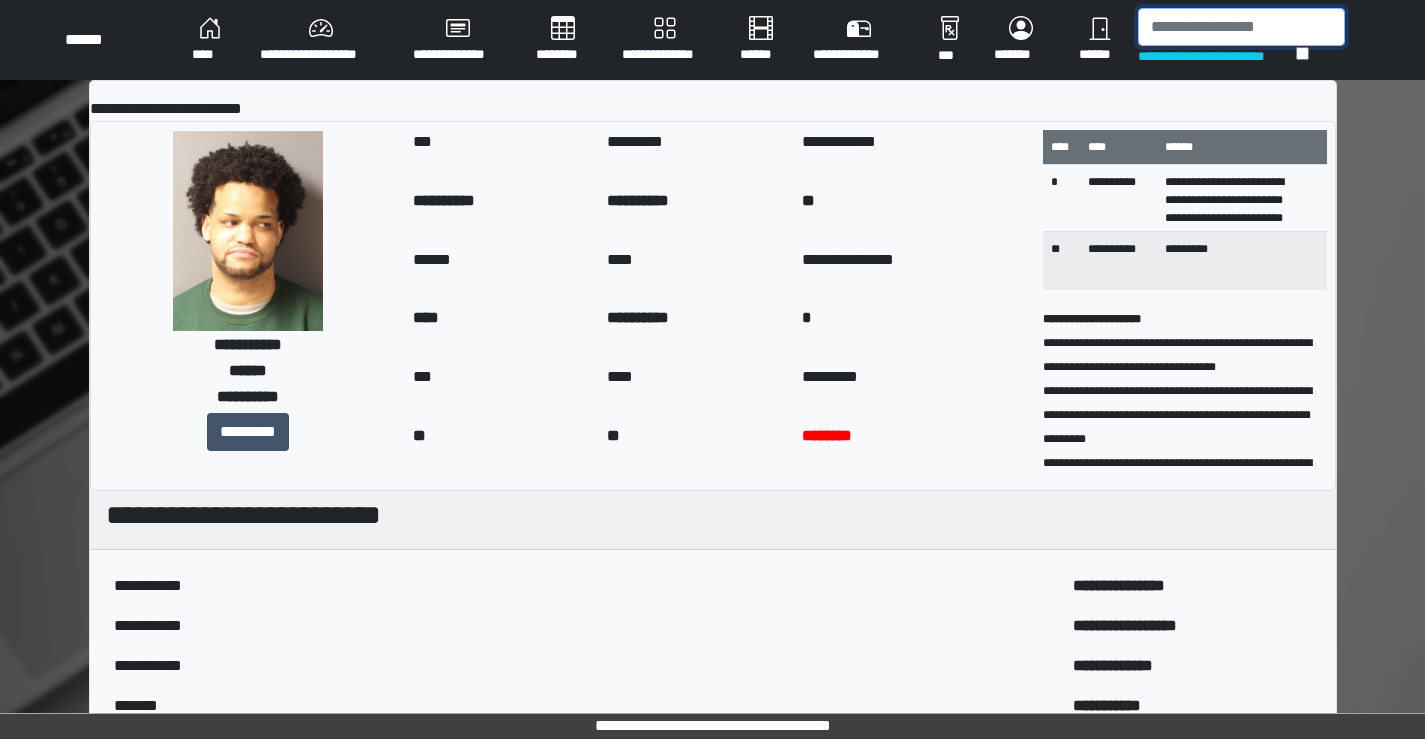 click at bounding box center (1241, 27) 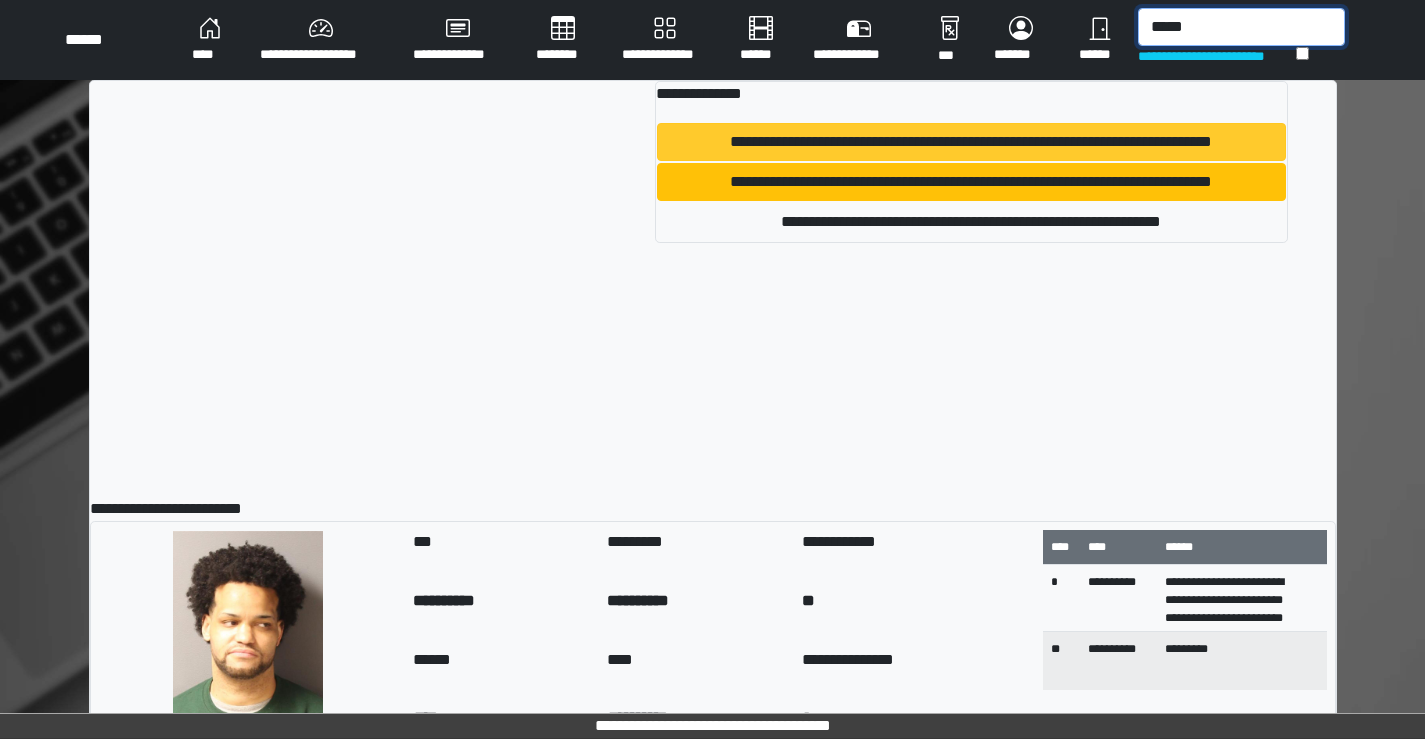 type on "*****" 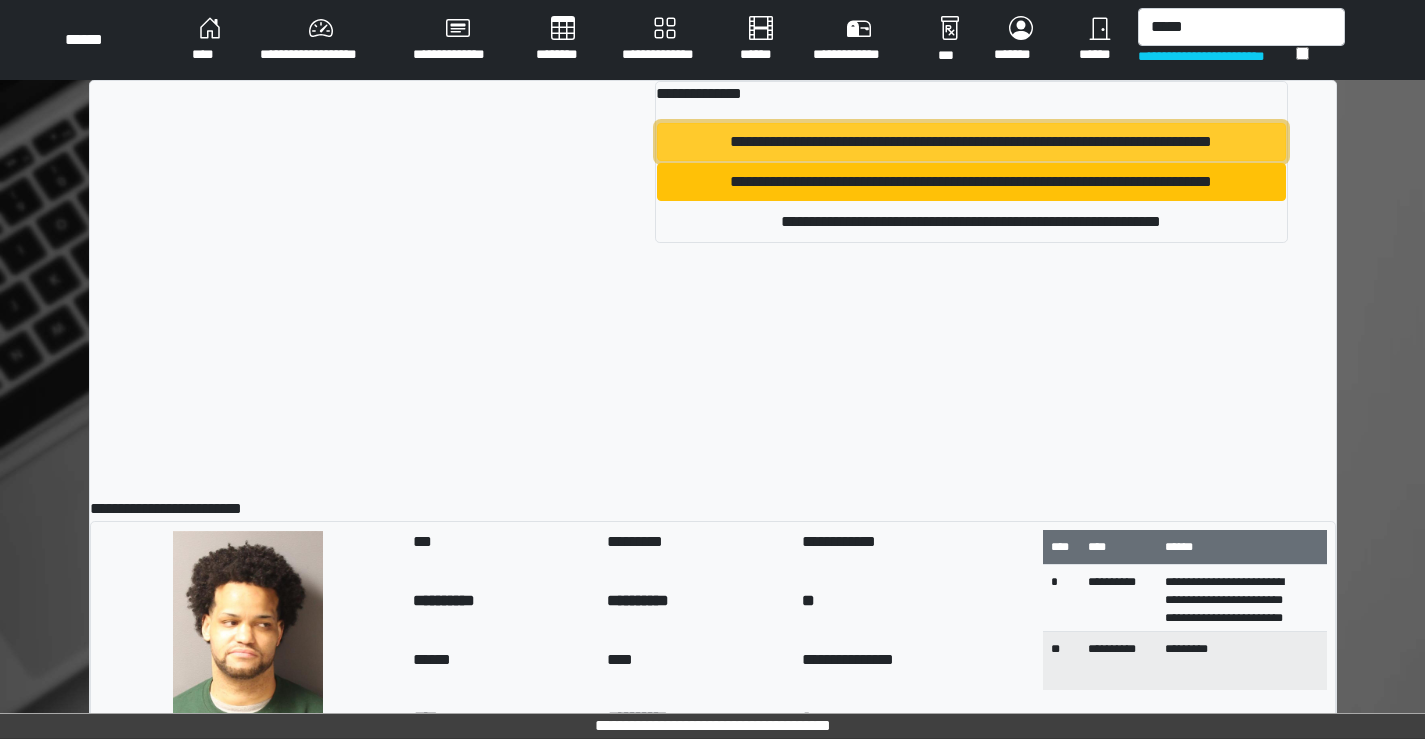 click on "**********" at bounding box center [971, 142] 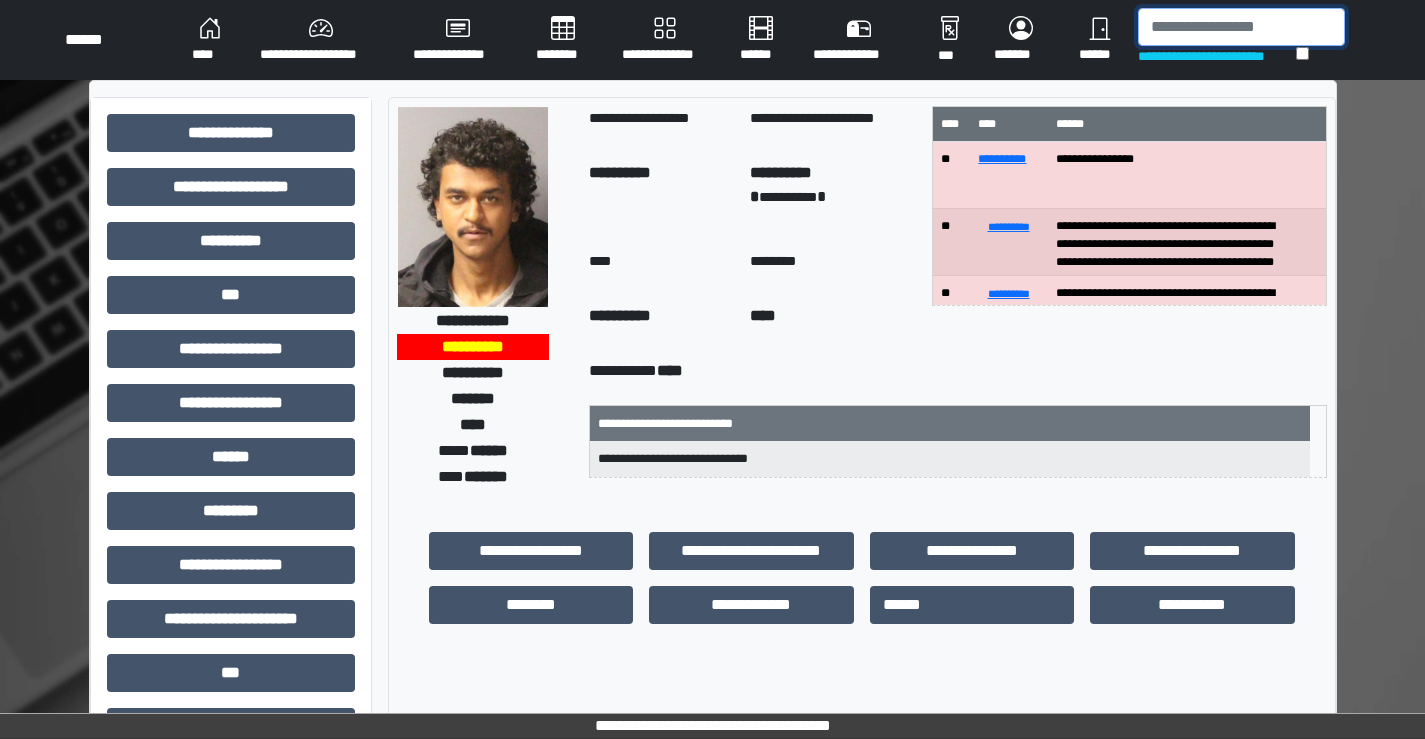 click at bounding box center (1241, 27) 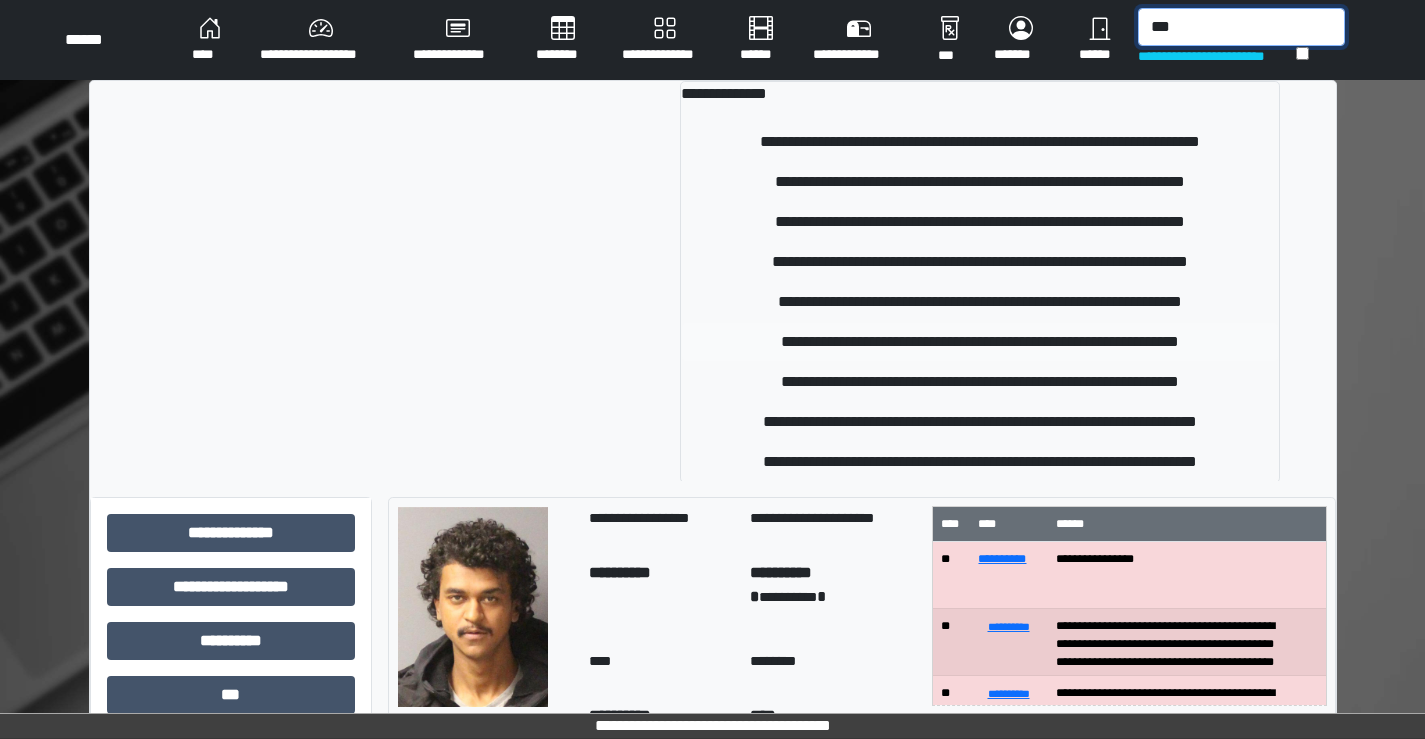 type on "***" 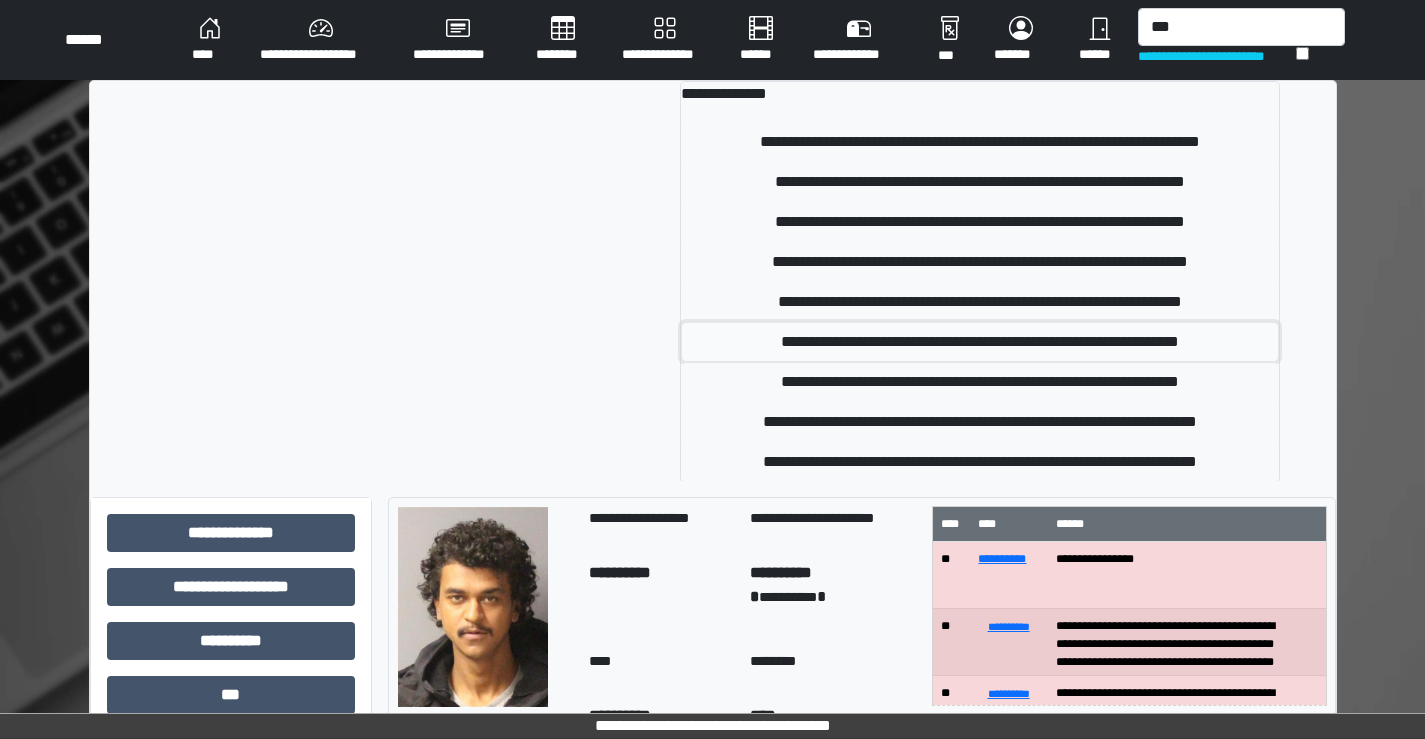 click on "**********" at bounding box center [980, 342] 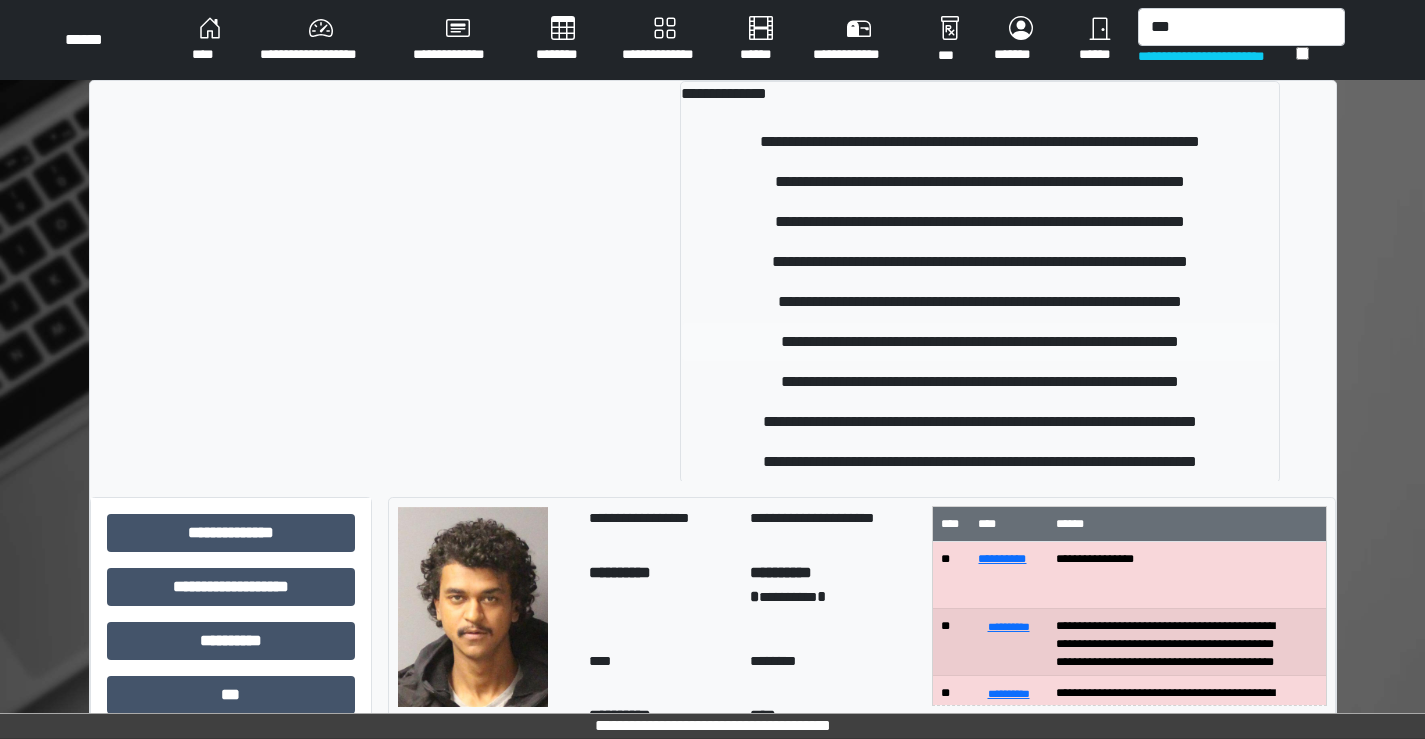 type 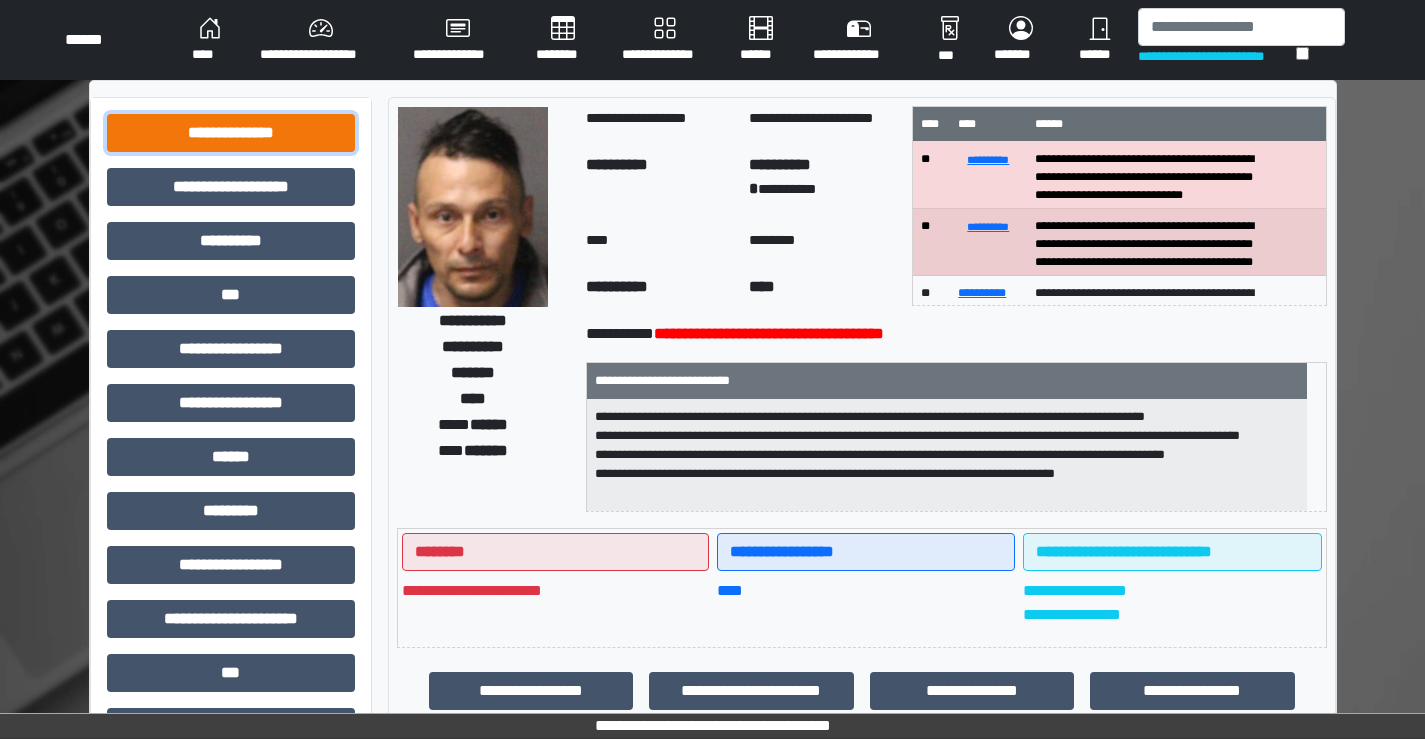 click on "**********" at bounding box center (231, 133) 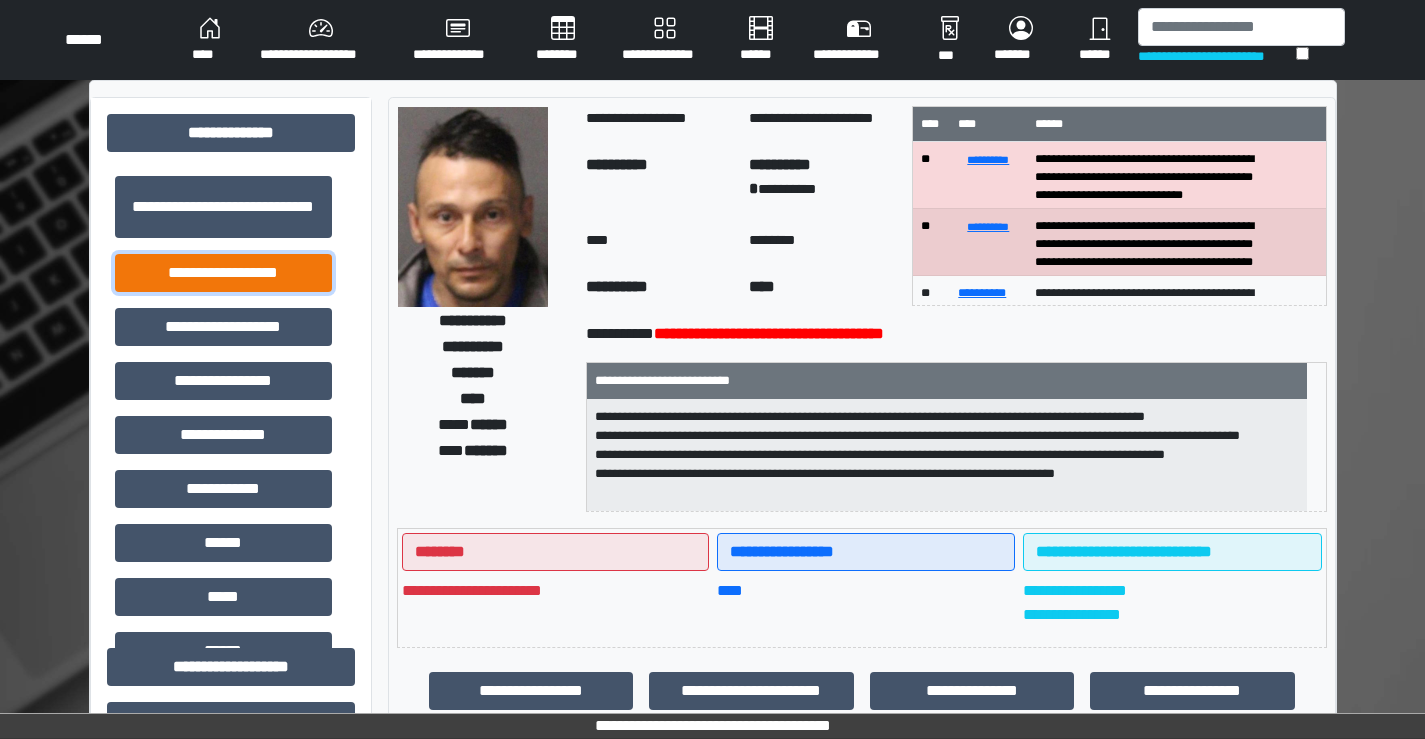 click on "**********" at bounding box center (223, 273) 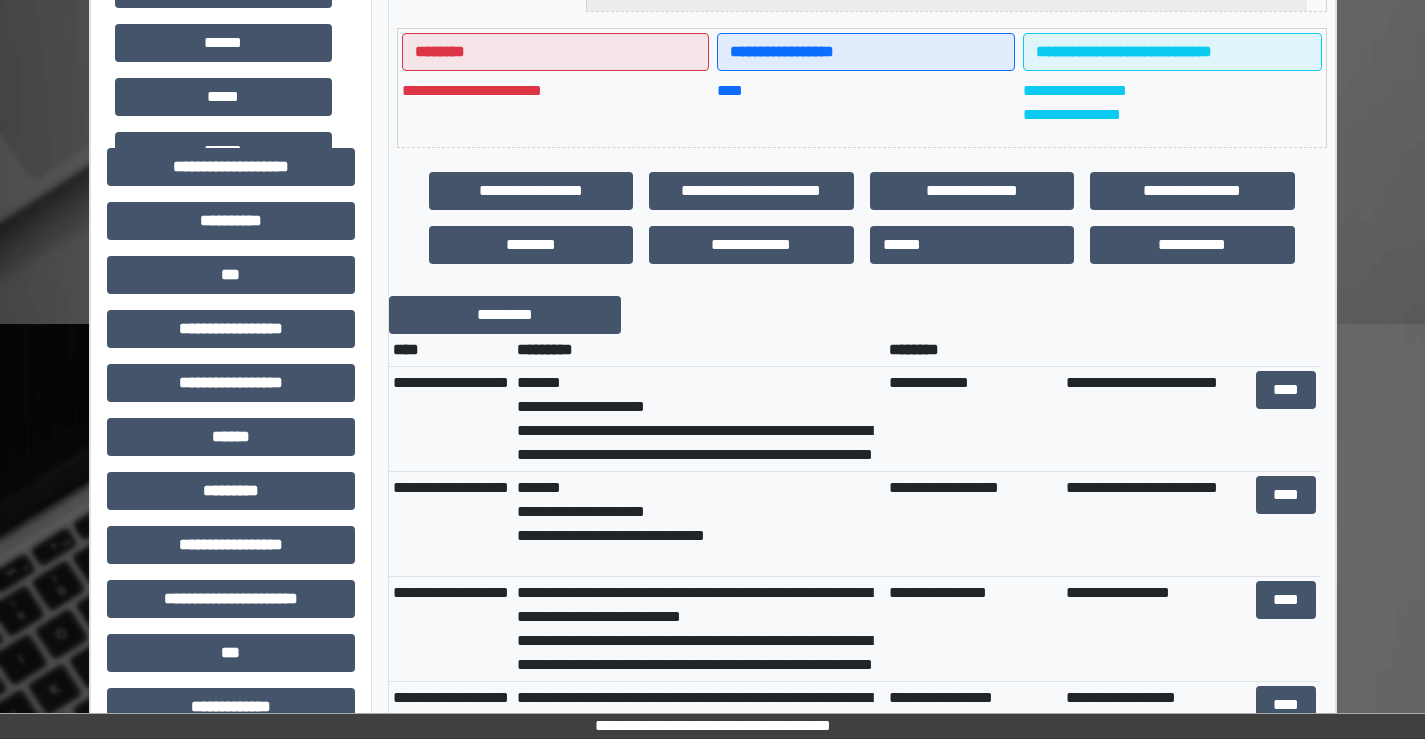 scroll, scrollTop: 600, scrollLeft: 0, axis: vertical 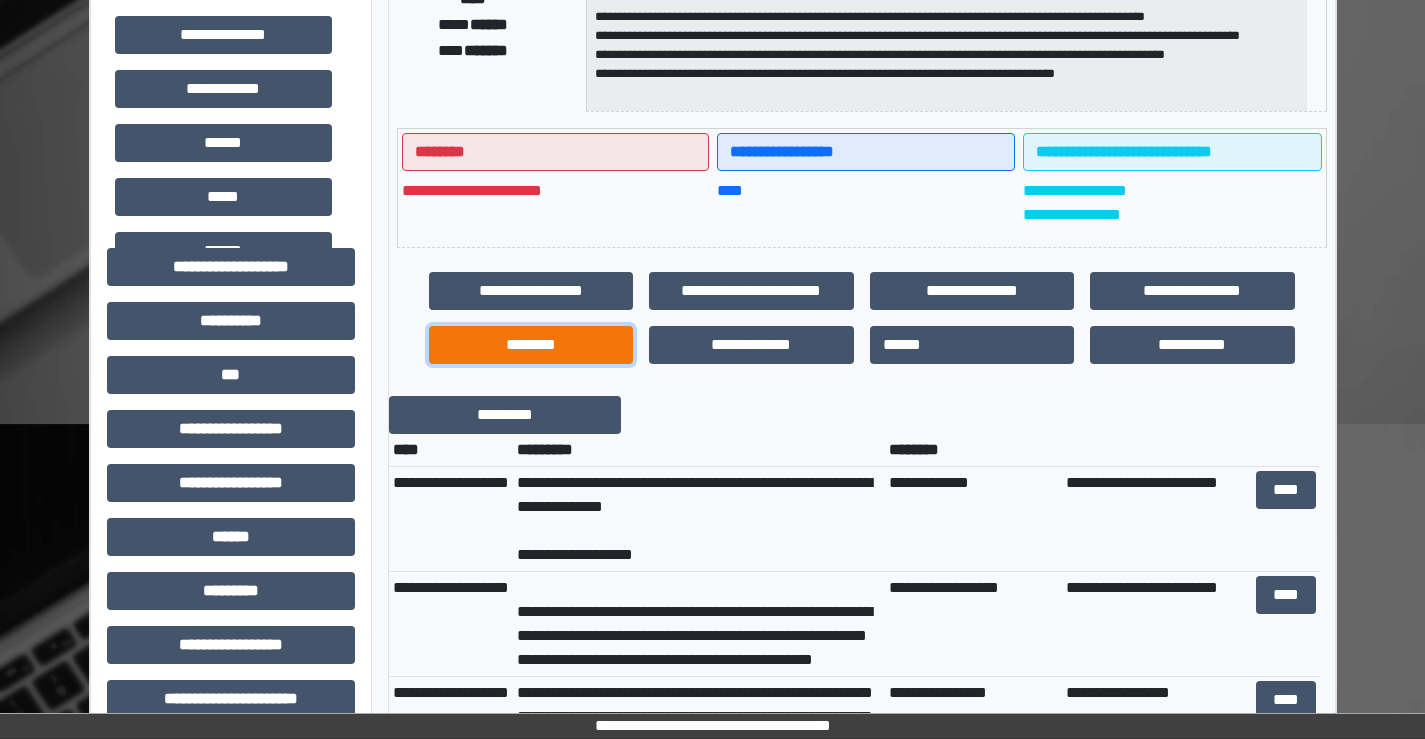 click on "********" at bounding box center [531, 345] 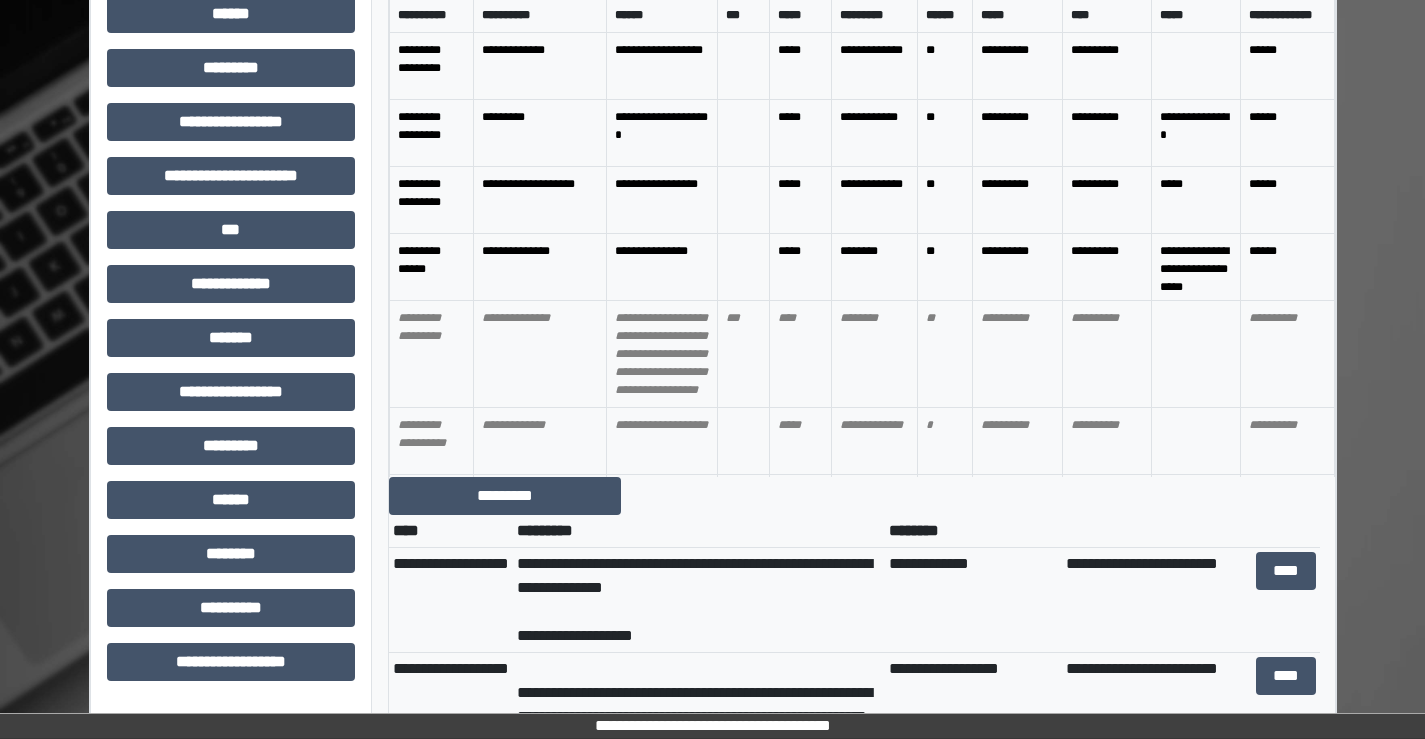 scroll, scrollTop: 800, scrollLeft: 0, axis: vertical 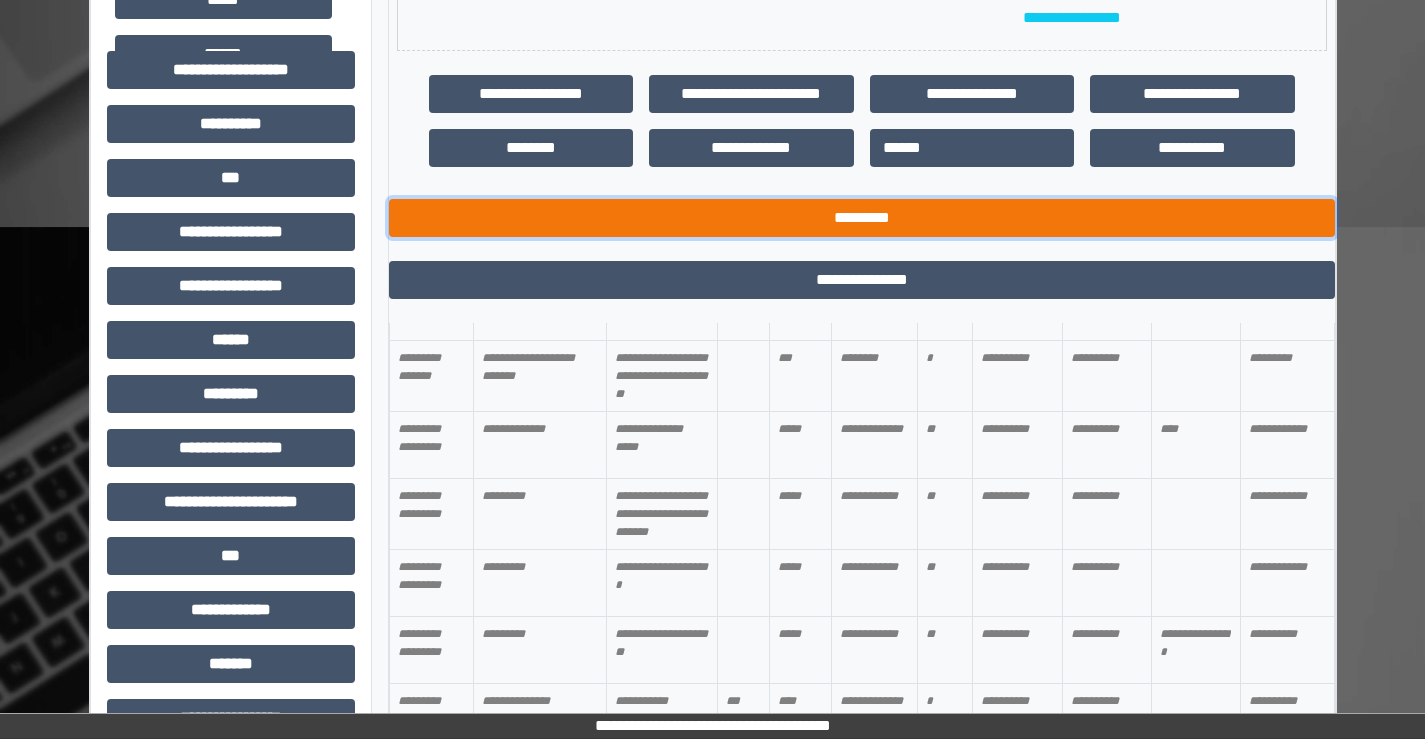 click on "*********" at bounding box center [862, 218] 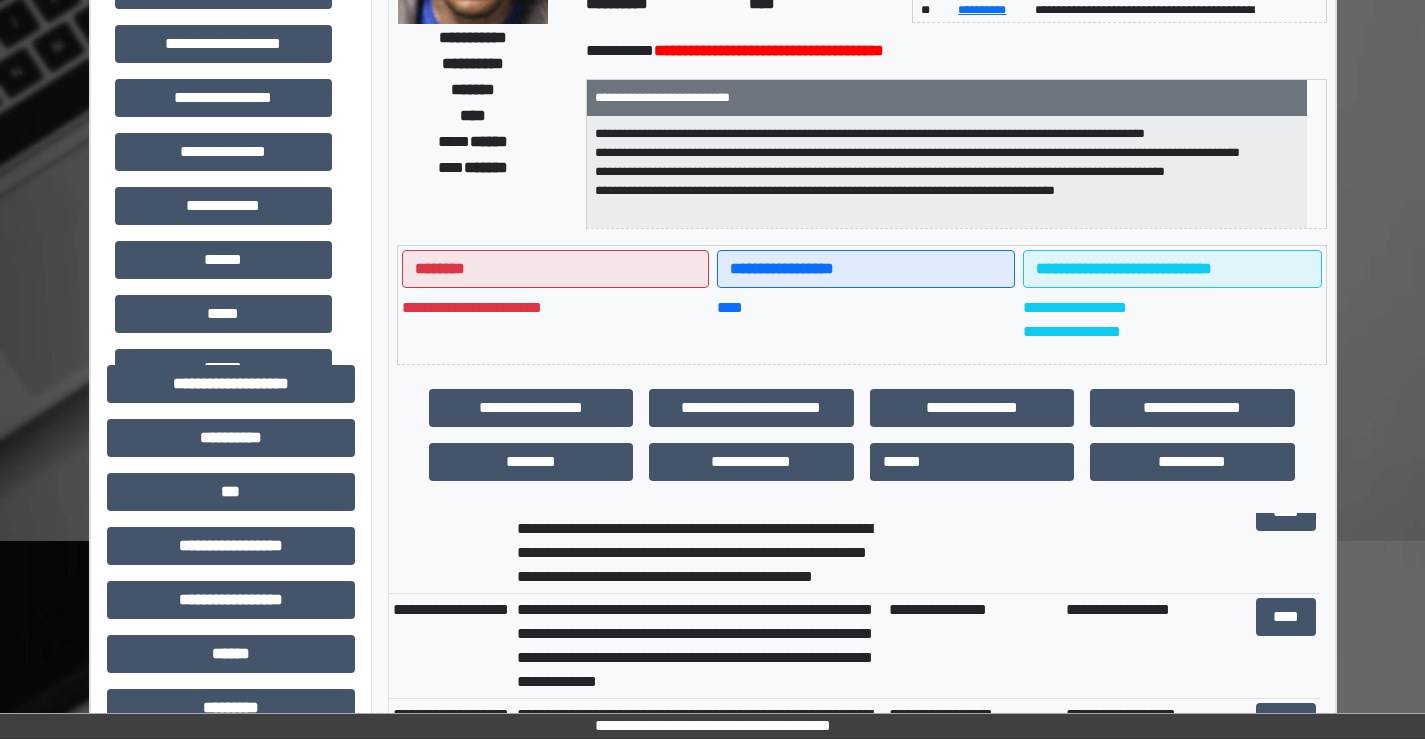 scroll, scrollTop: 300, scrollLeft: 0, axis: vertical 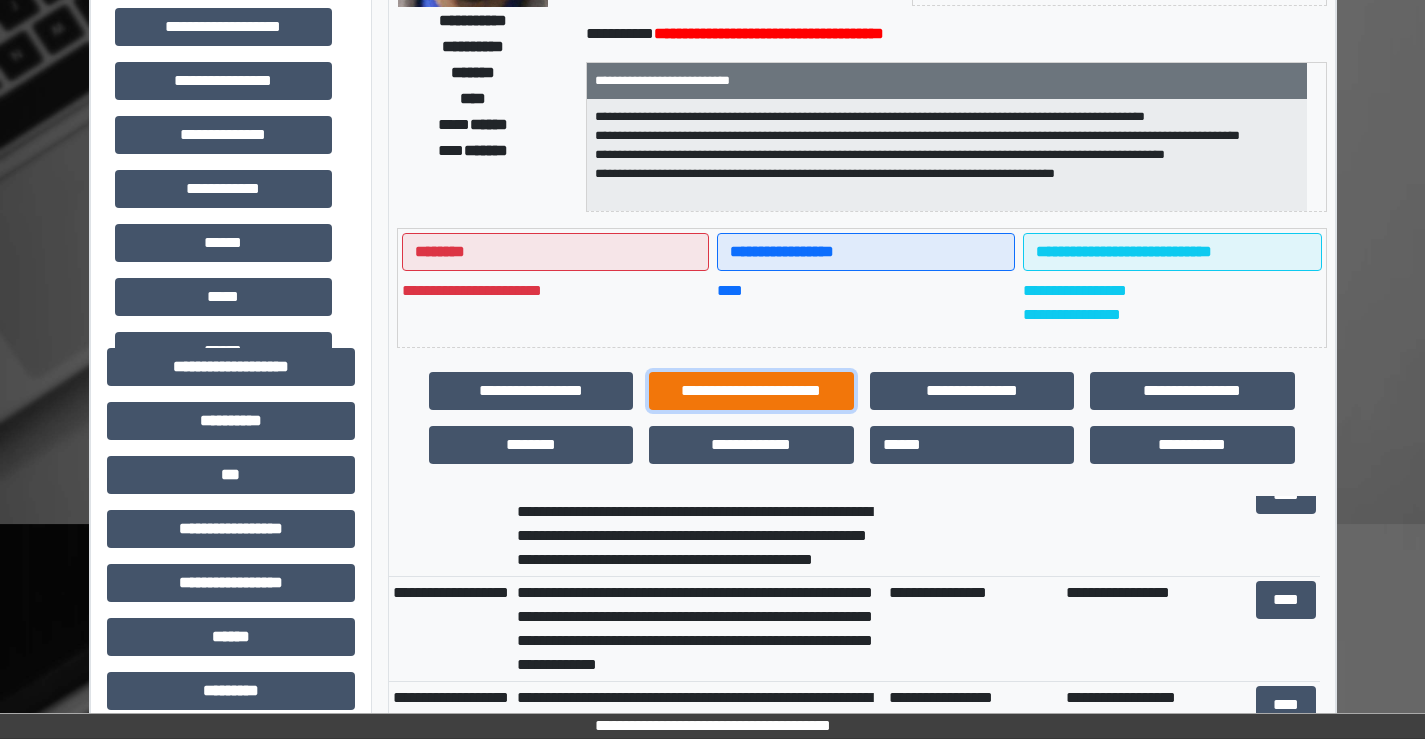 click on "**********" at bounding box center [751, 391] 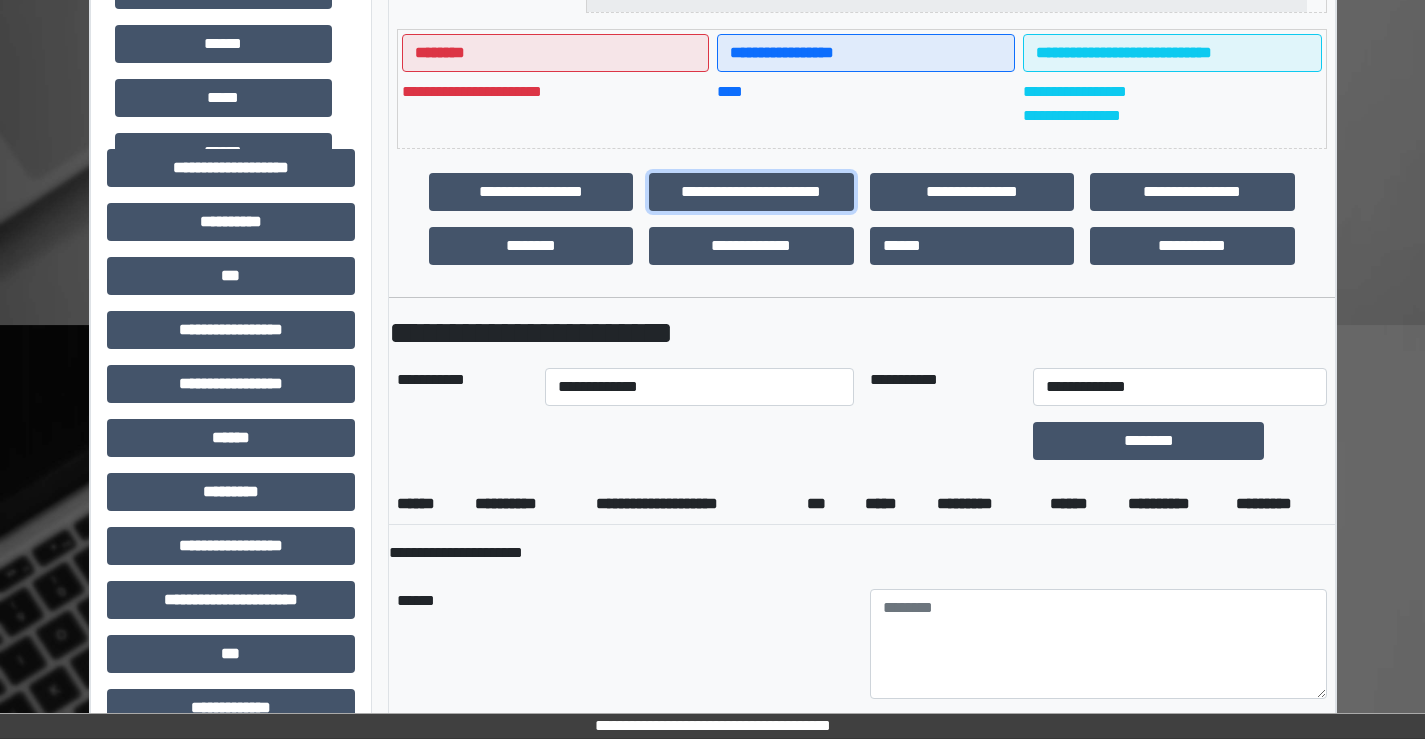 scroll, scrollTop: 500, scrollLeft: 0, axis: vertical 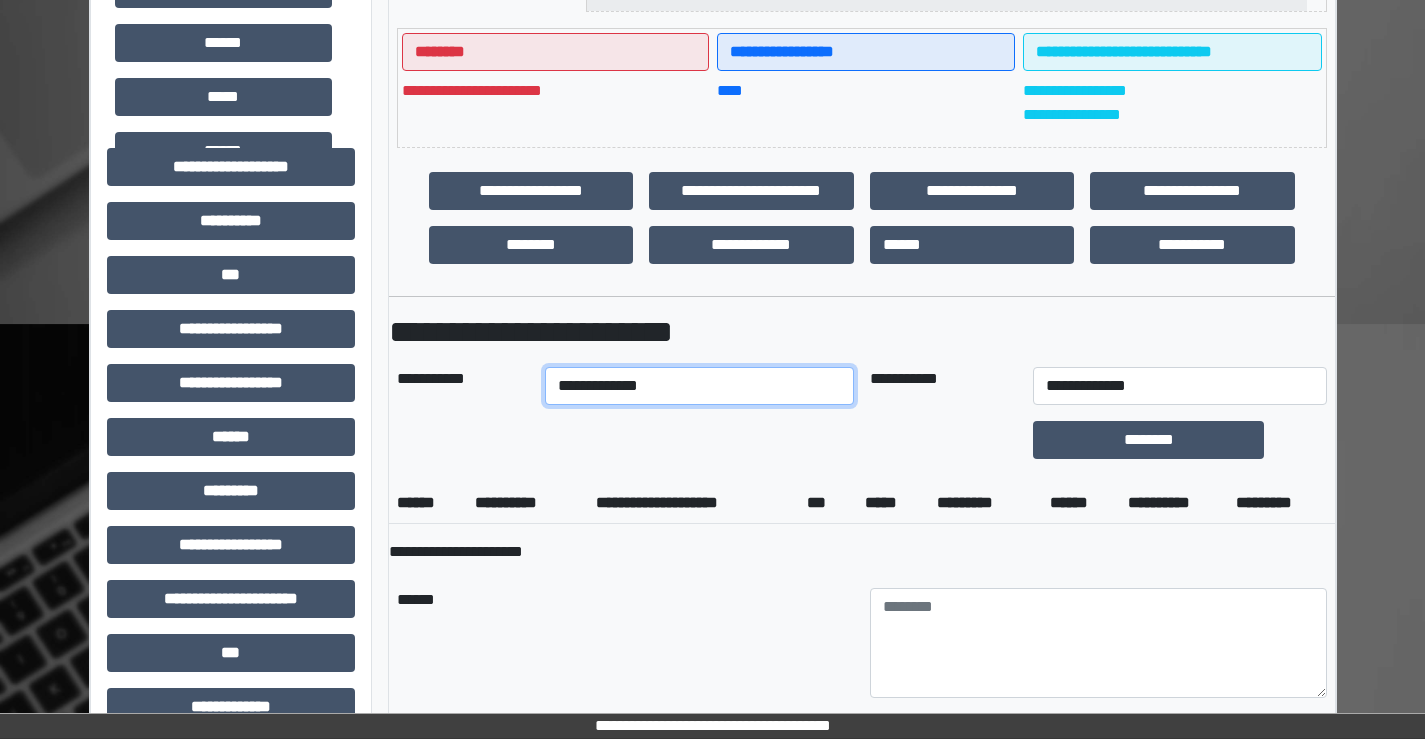 click on "**********" at bounding box center (699, 386) 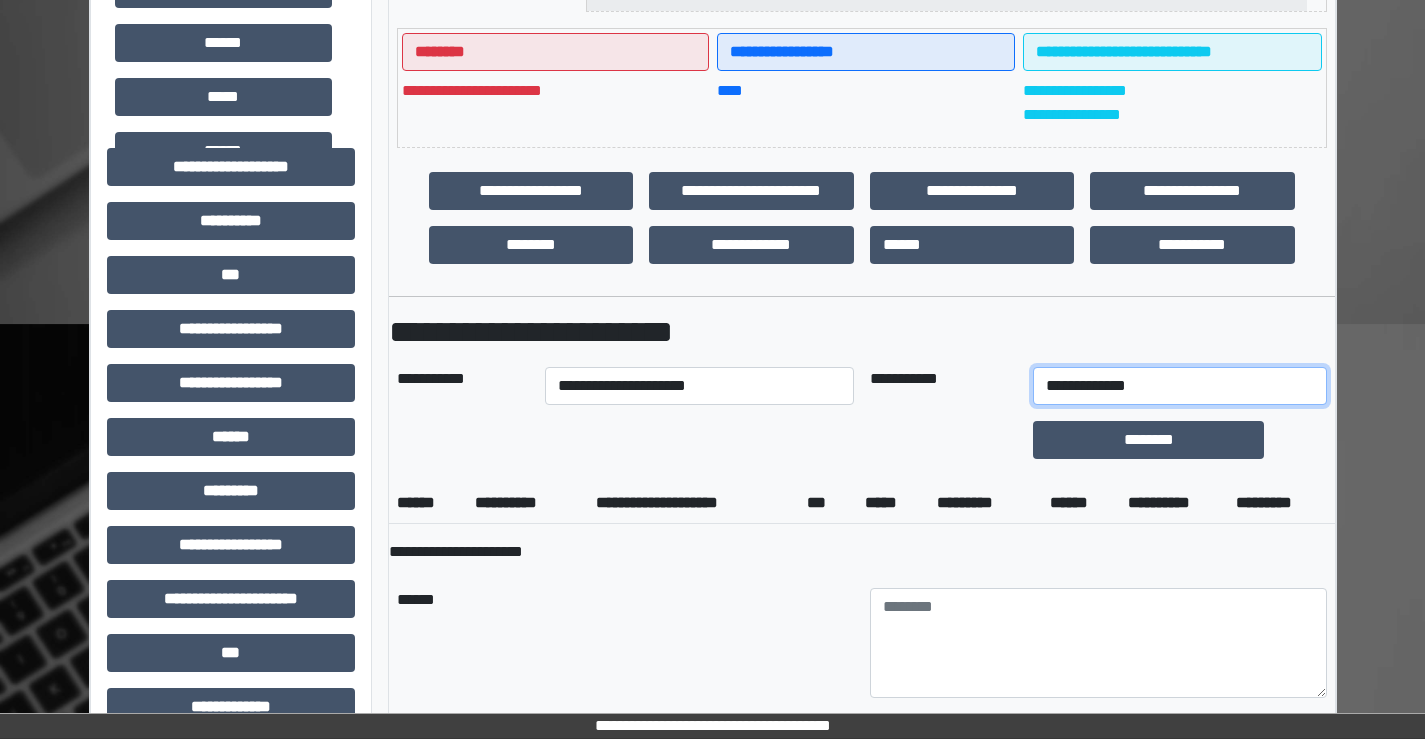 click on "**********" at bounding box center (1179, 386) 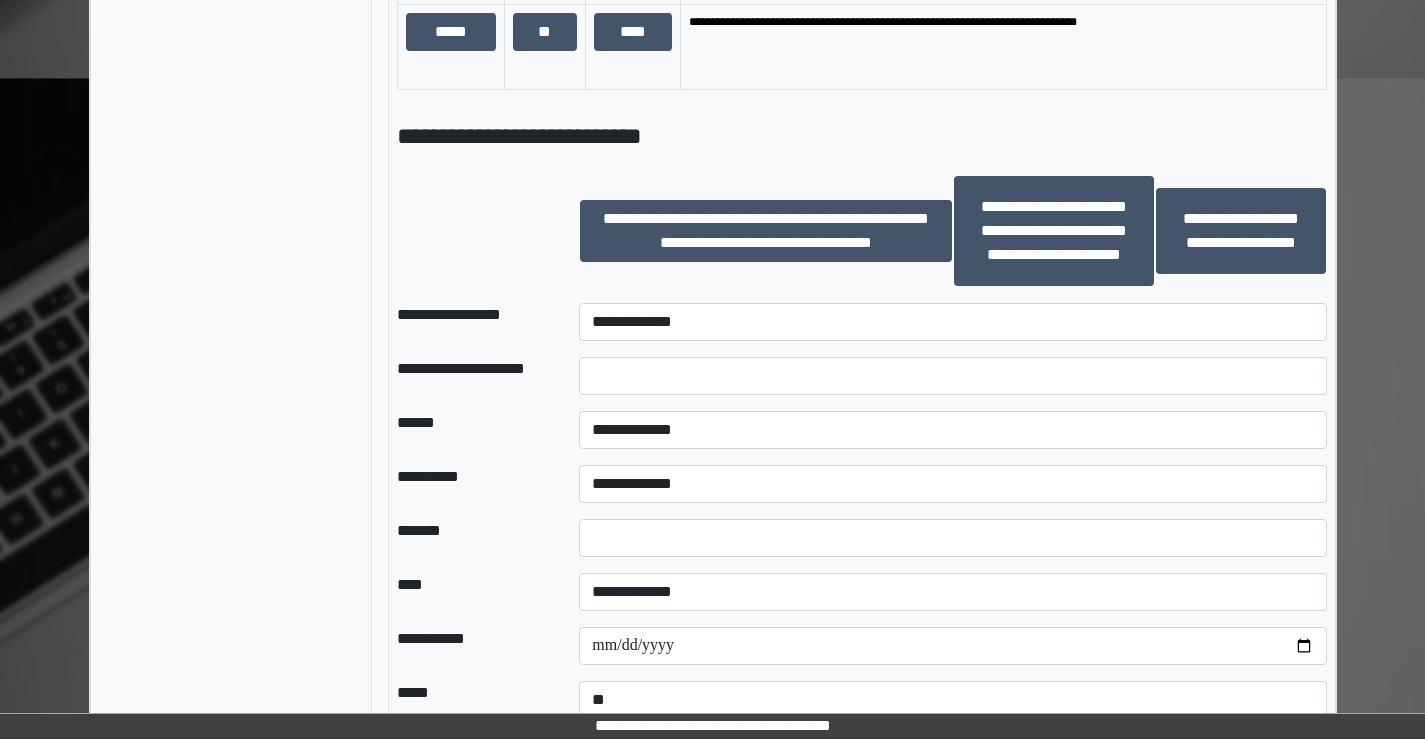 scroll, scrollTop: 1700, scrollLeft: 0, axis: vertical 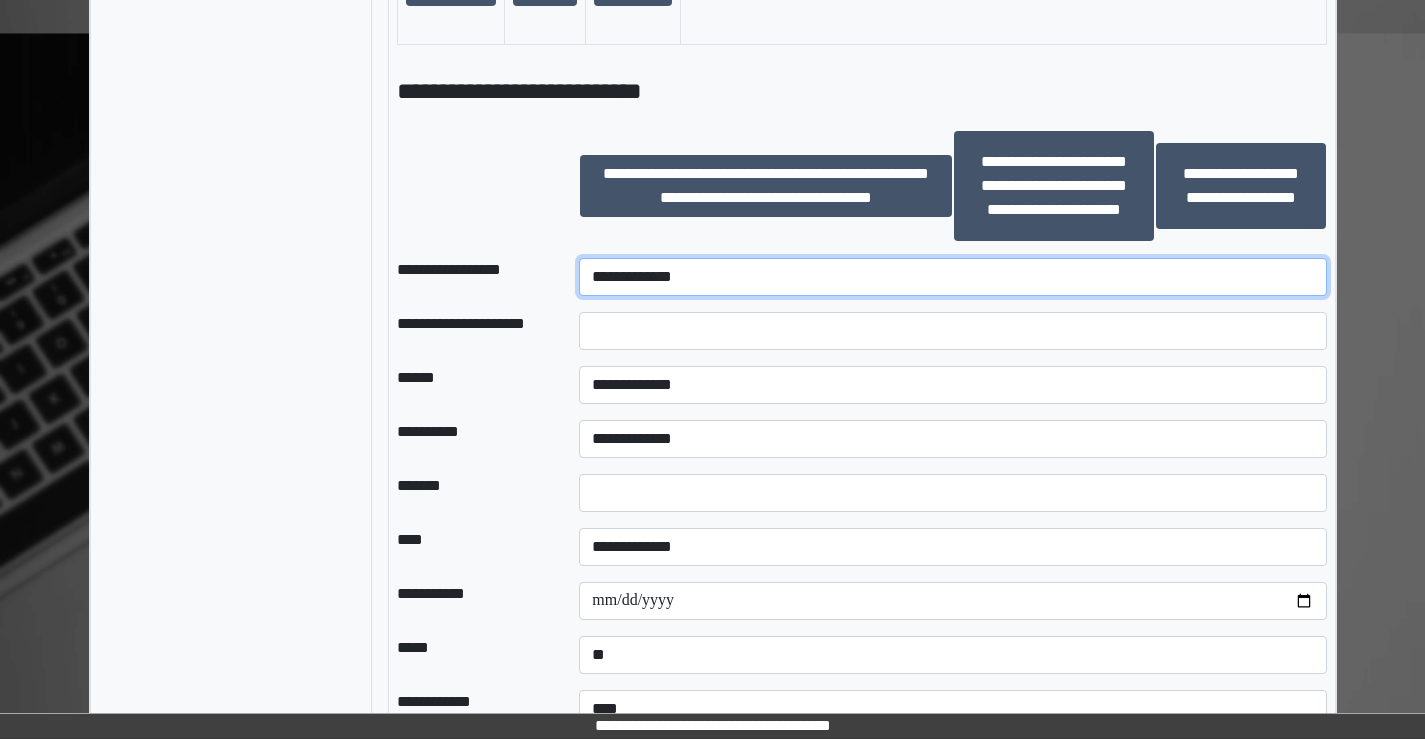 click on "**********" at bounding box center (952, 277) 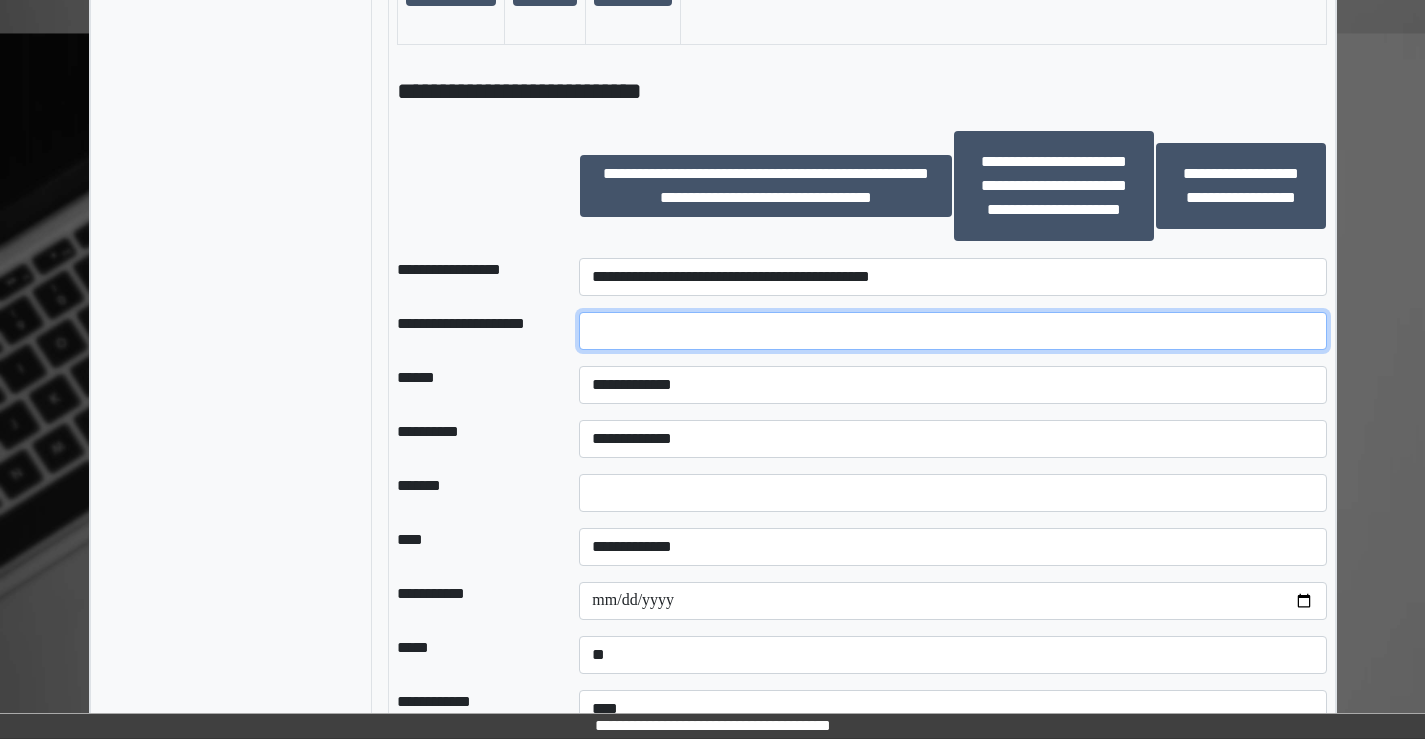 click at bounding box center [952, 331] 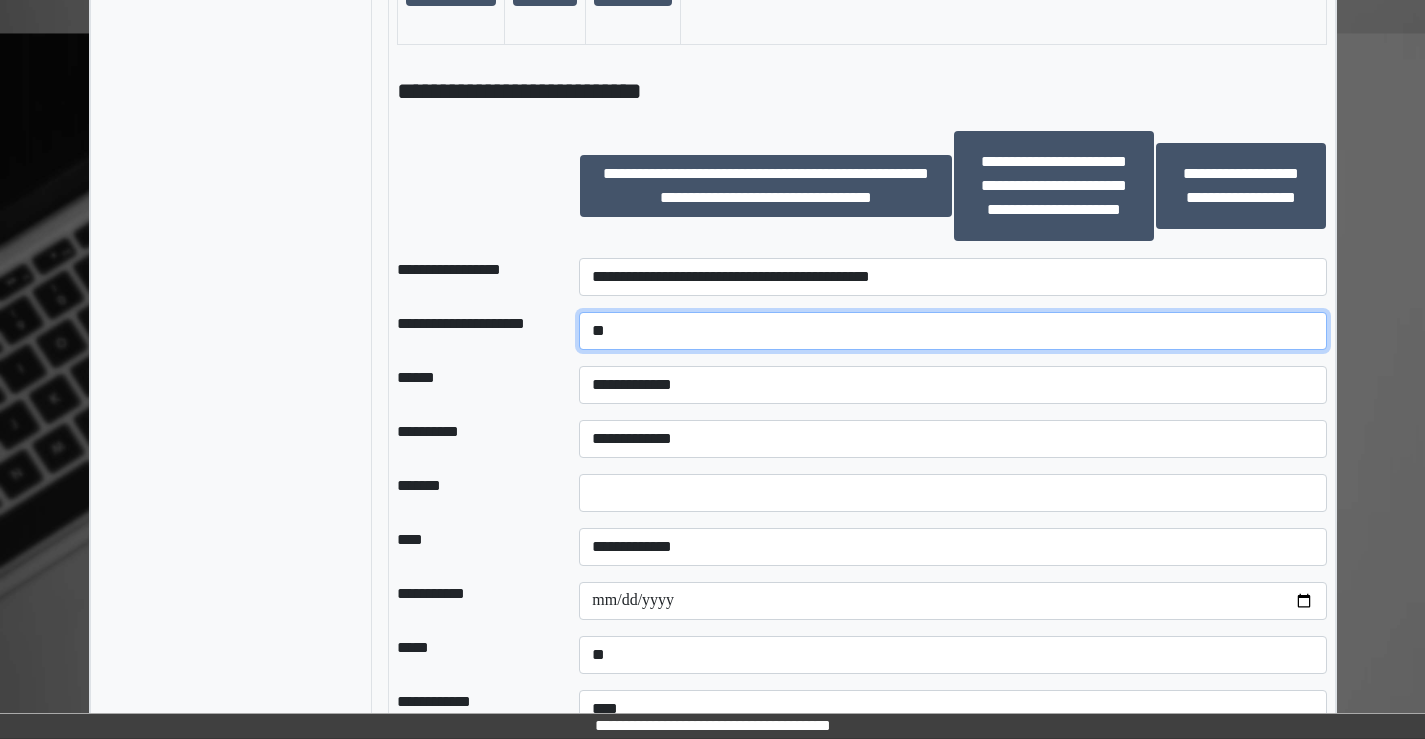 type on "*" 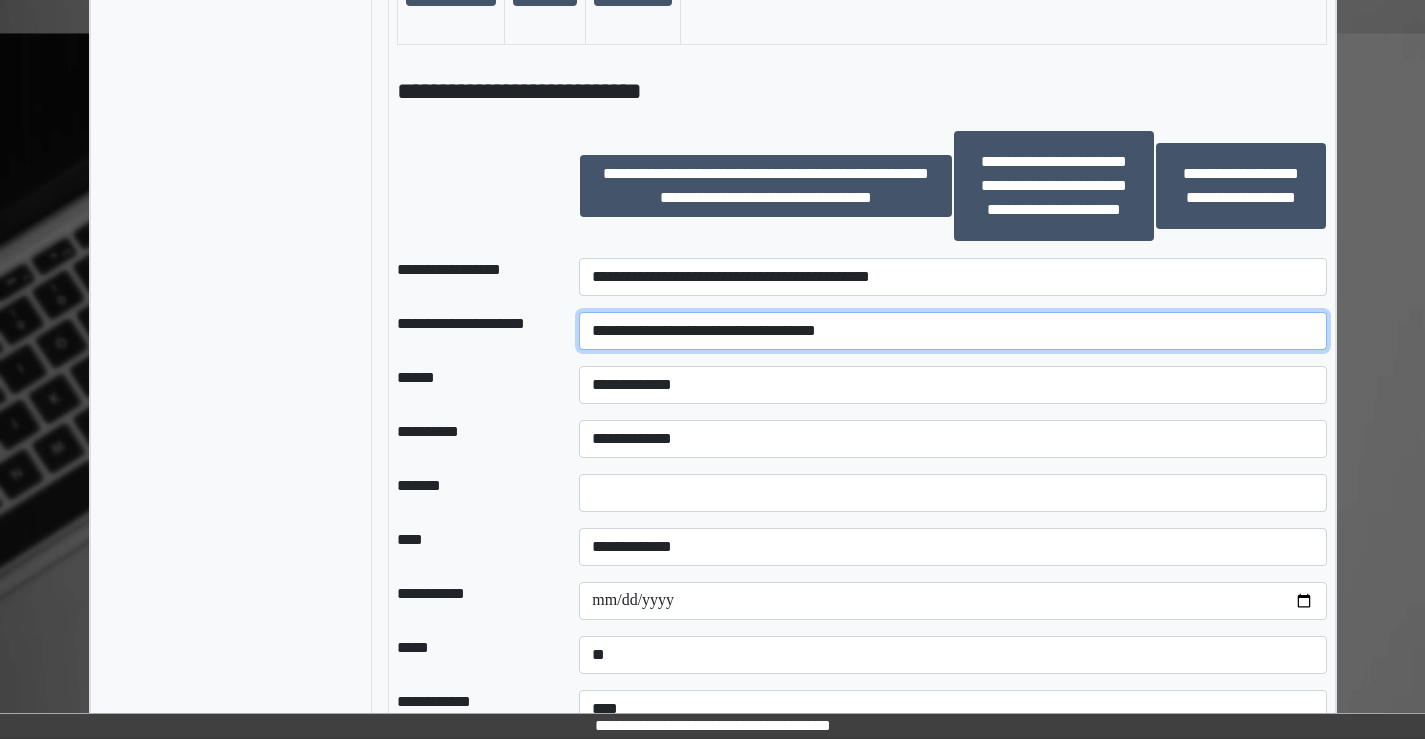 type on "**********" 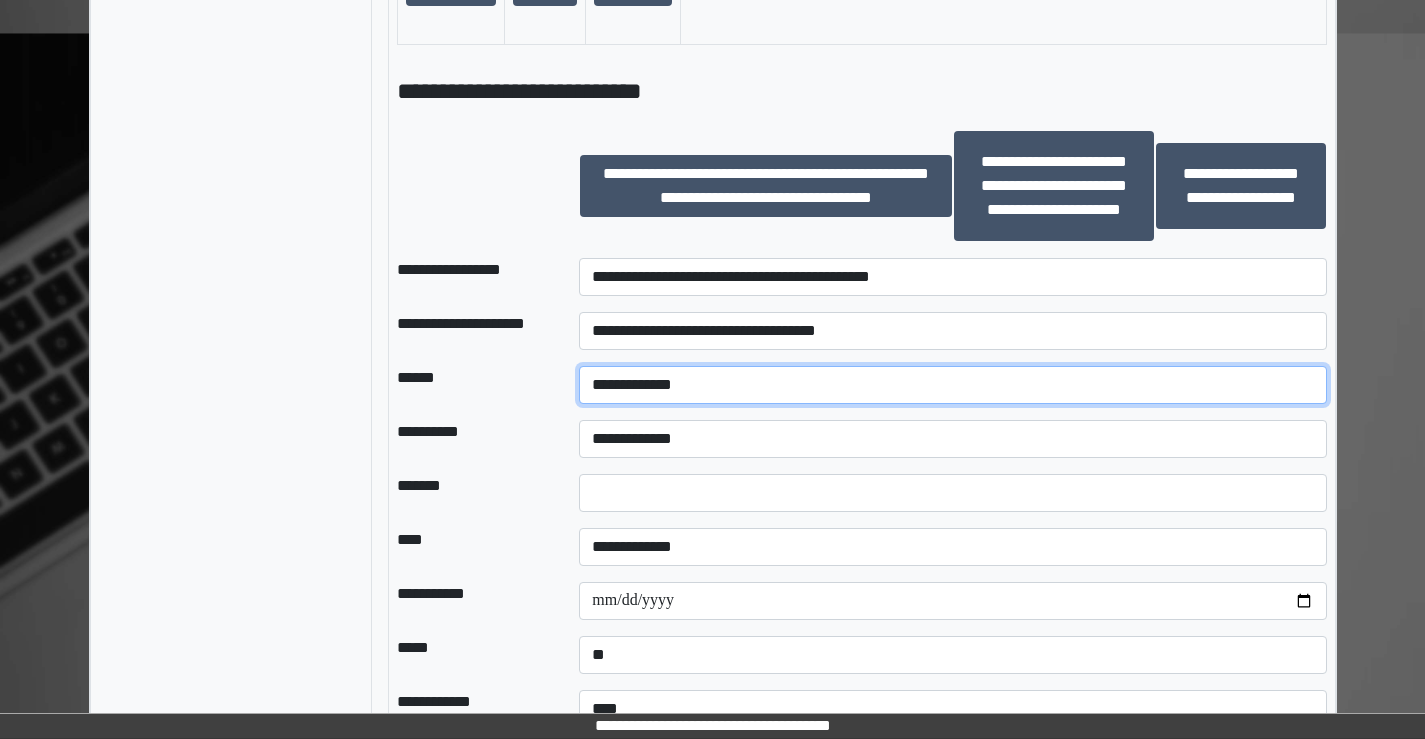 click on "**********" at bounding box center [952, 385] 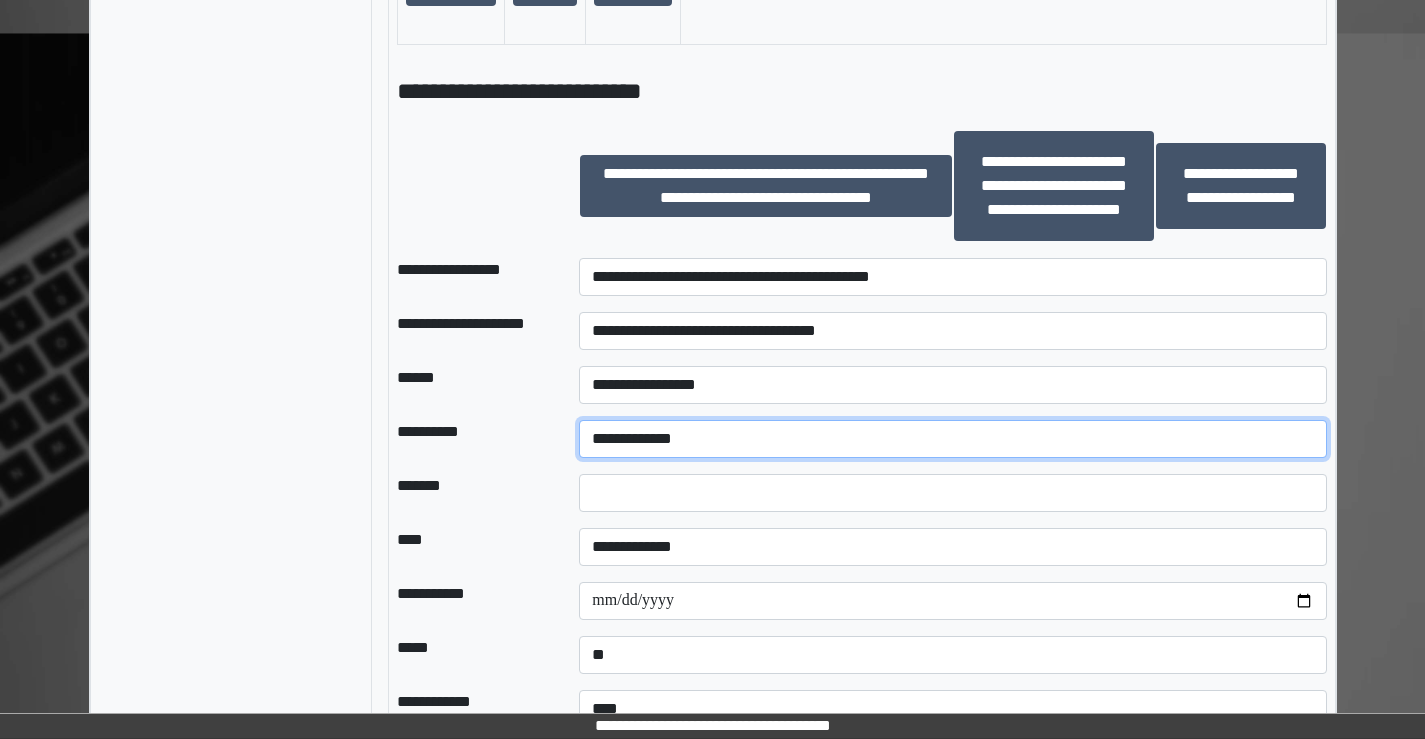 click on "**********" at bounding box center (952, 439) 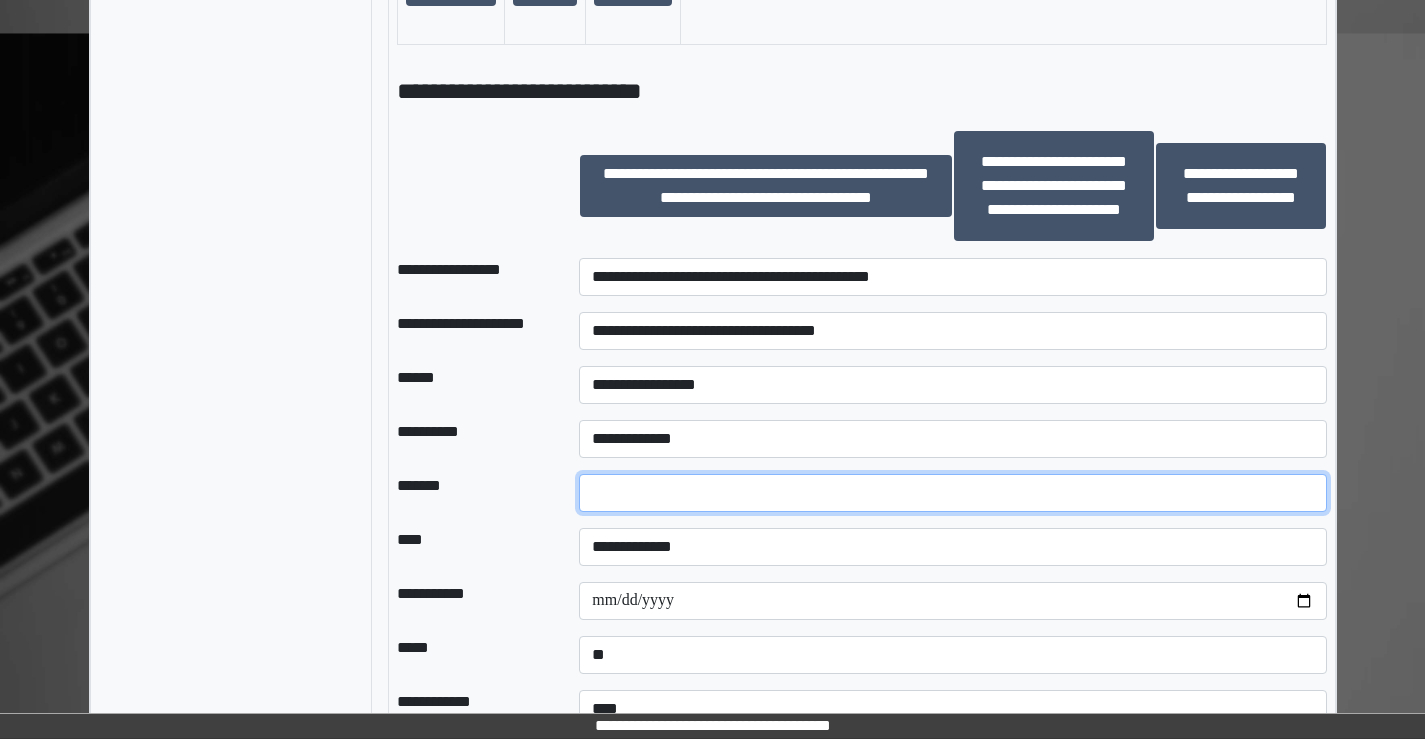 click at bounding box center [952, 493] 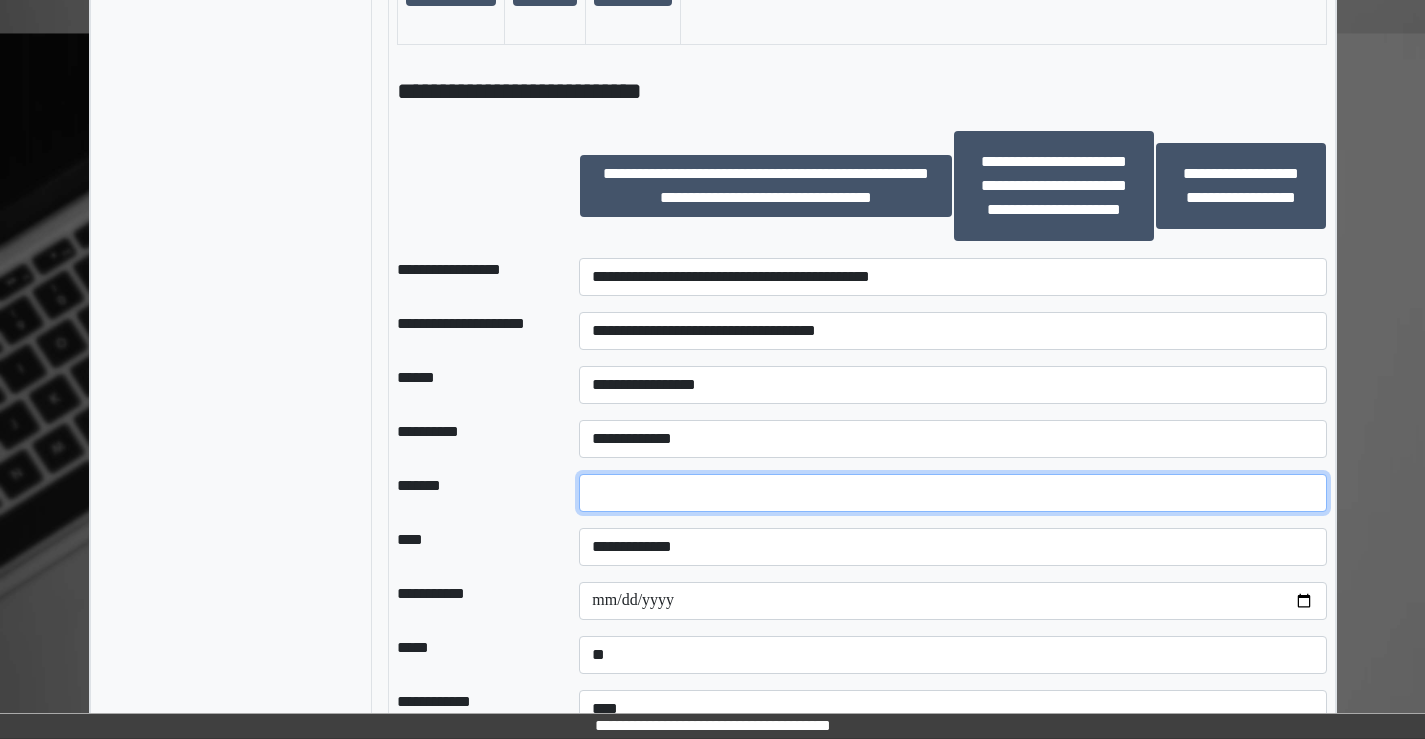 type on "*" 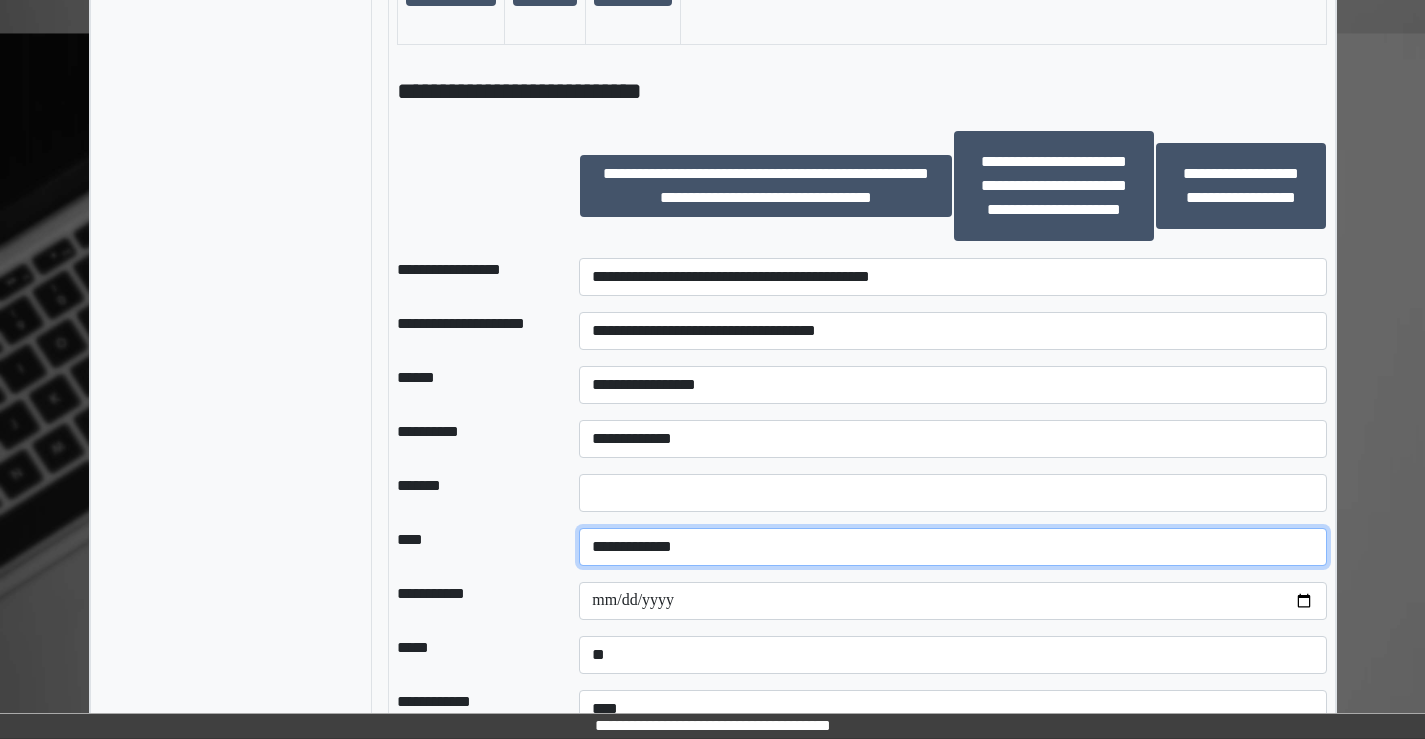 click on "**********" at bounding box center [952, 547] 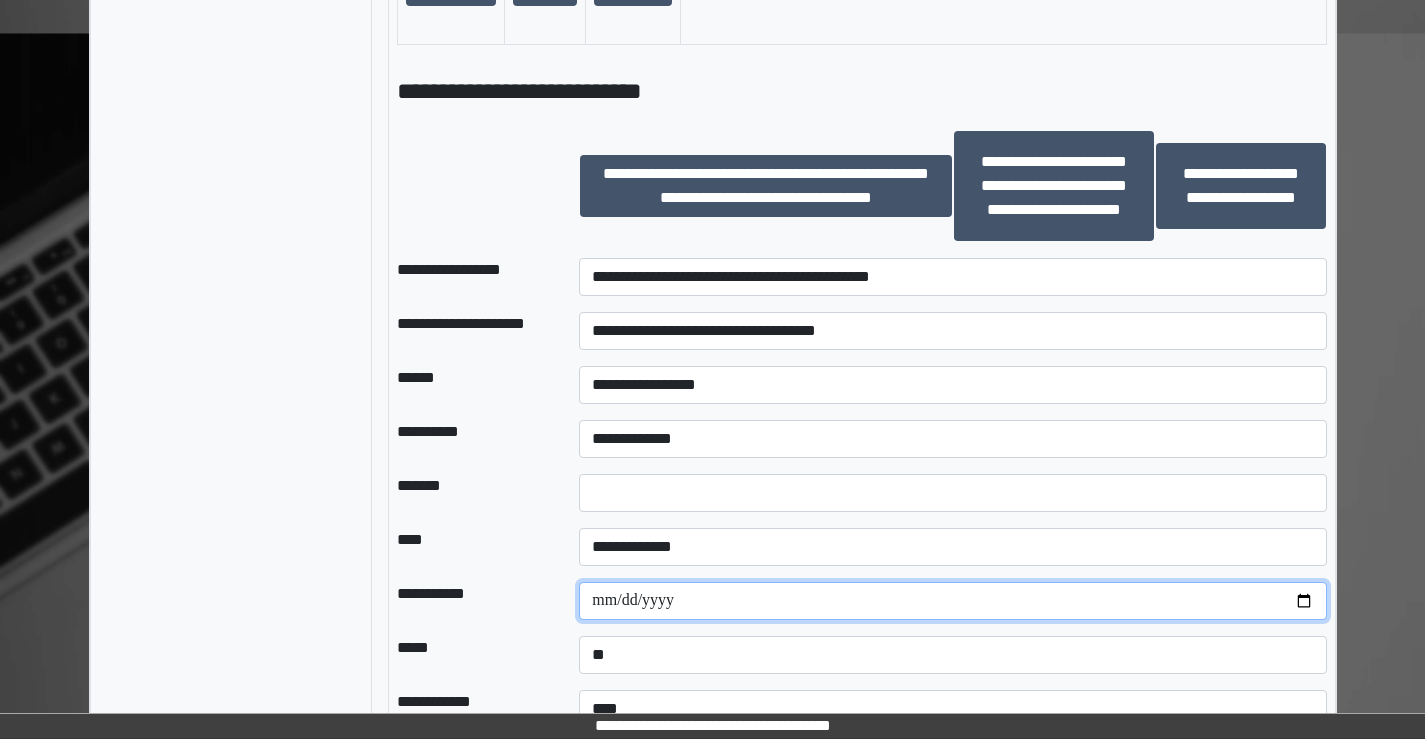 click at bounding box center (952, 601) 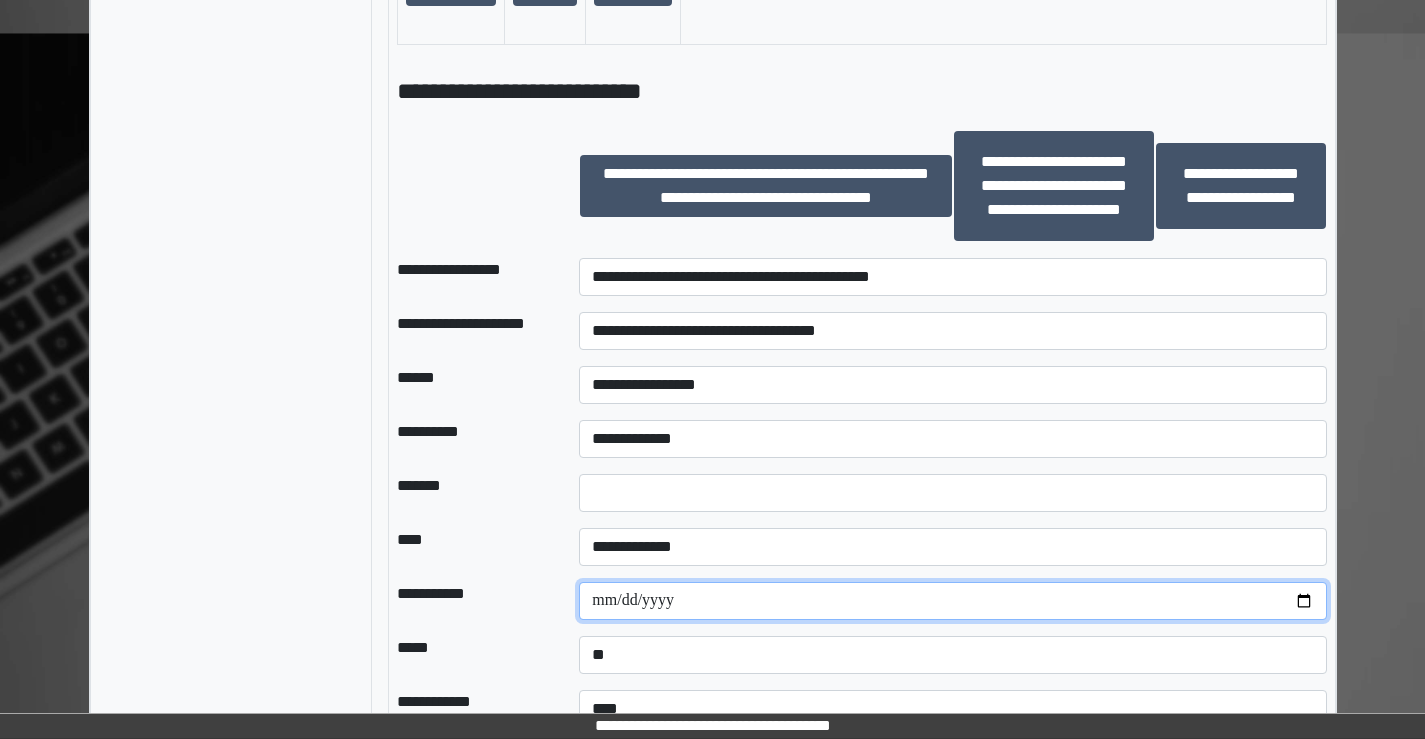 scroll, scrollTop: 2100, scrollLeft: 0, axis: vertical 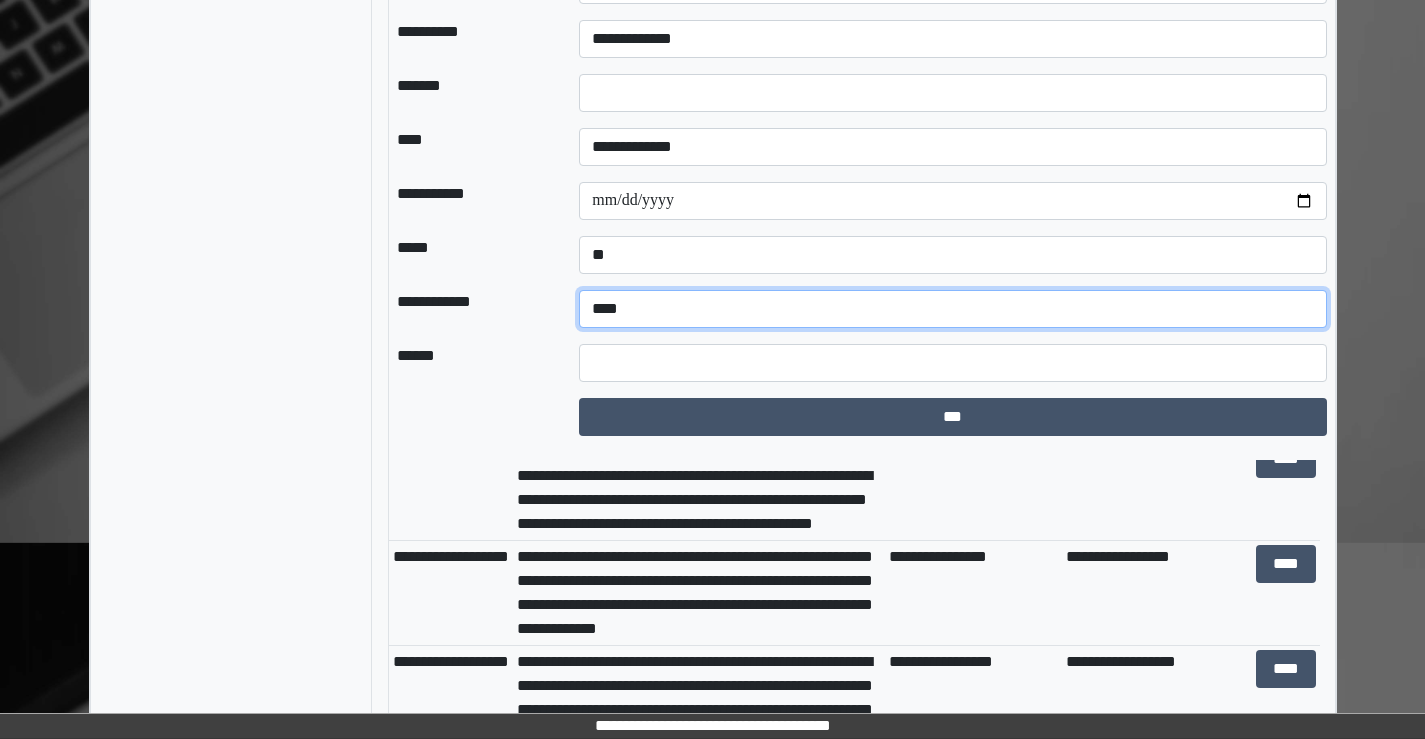 click on "**********" at bounding box center [952, 309] 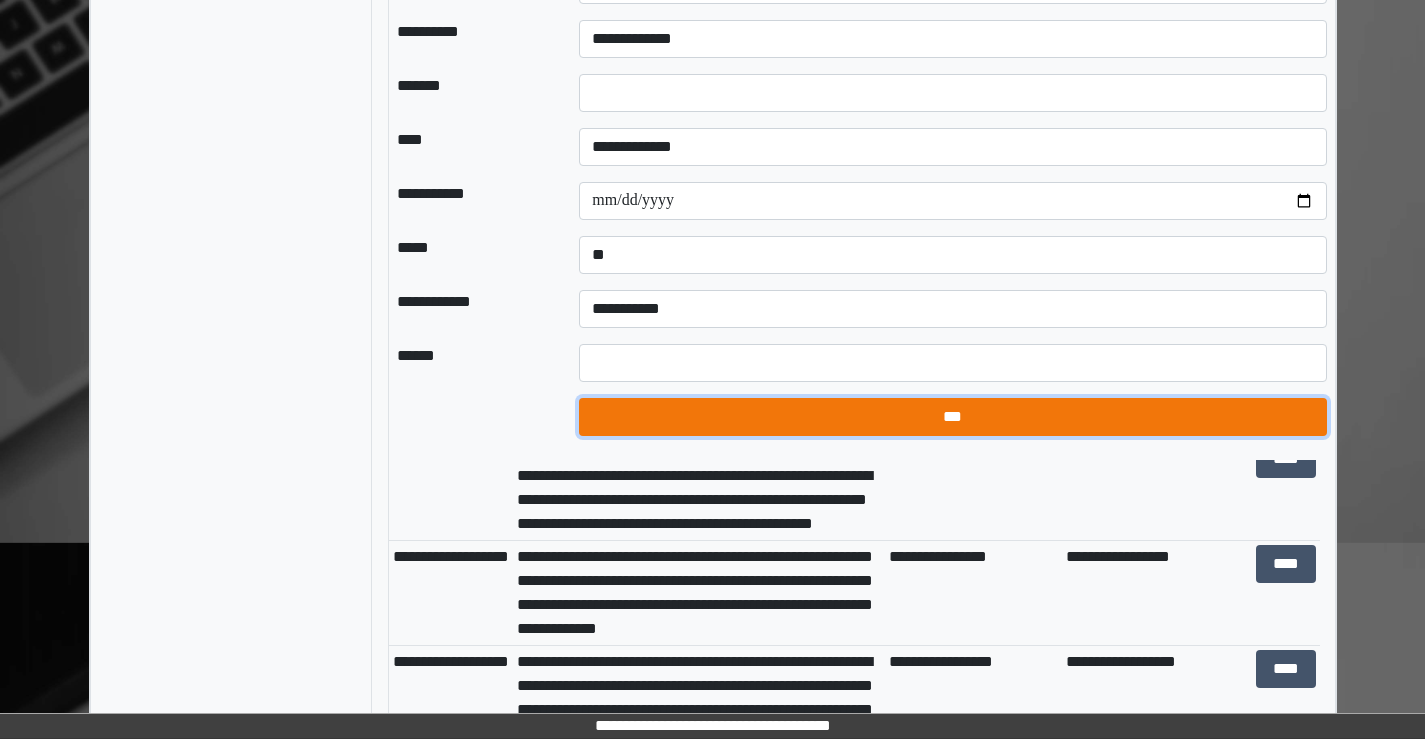 click on "***" at bounding box center (952, 417) 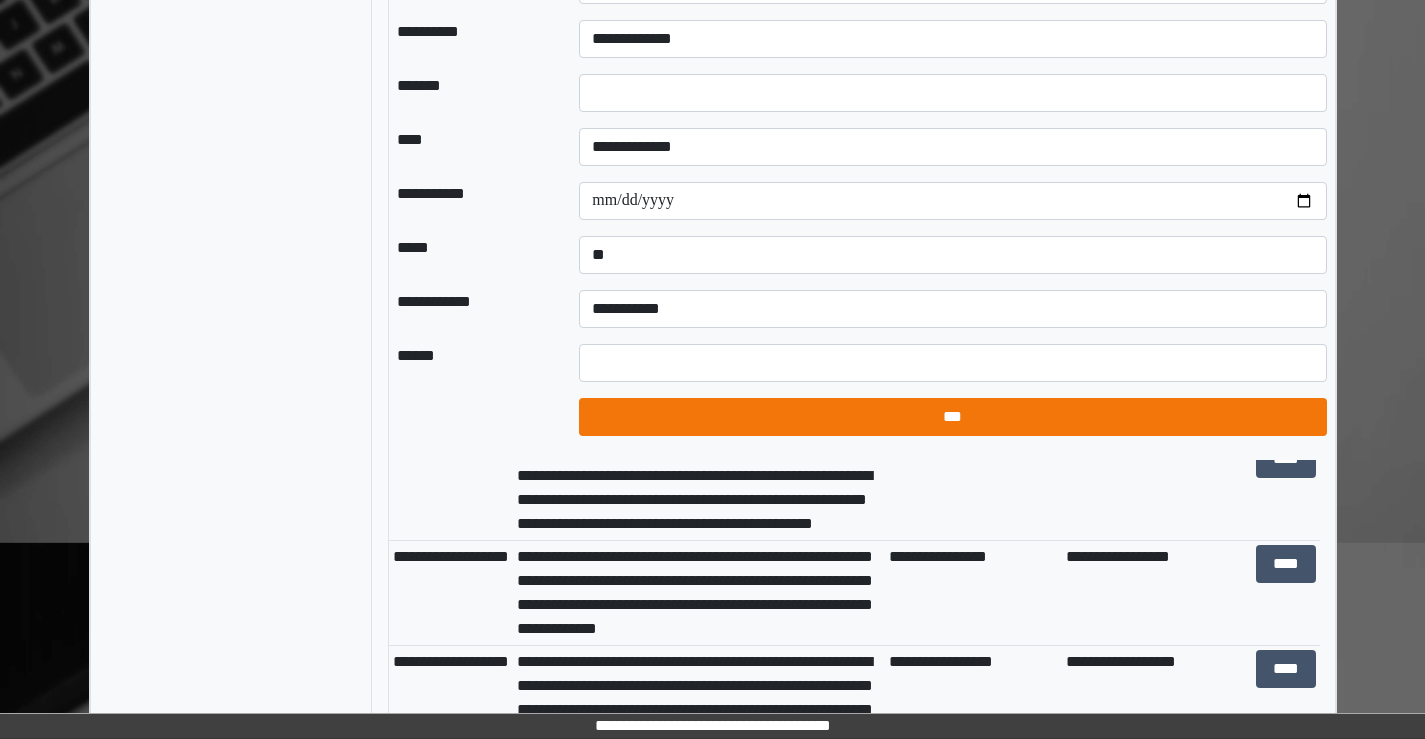 select on "*" 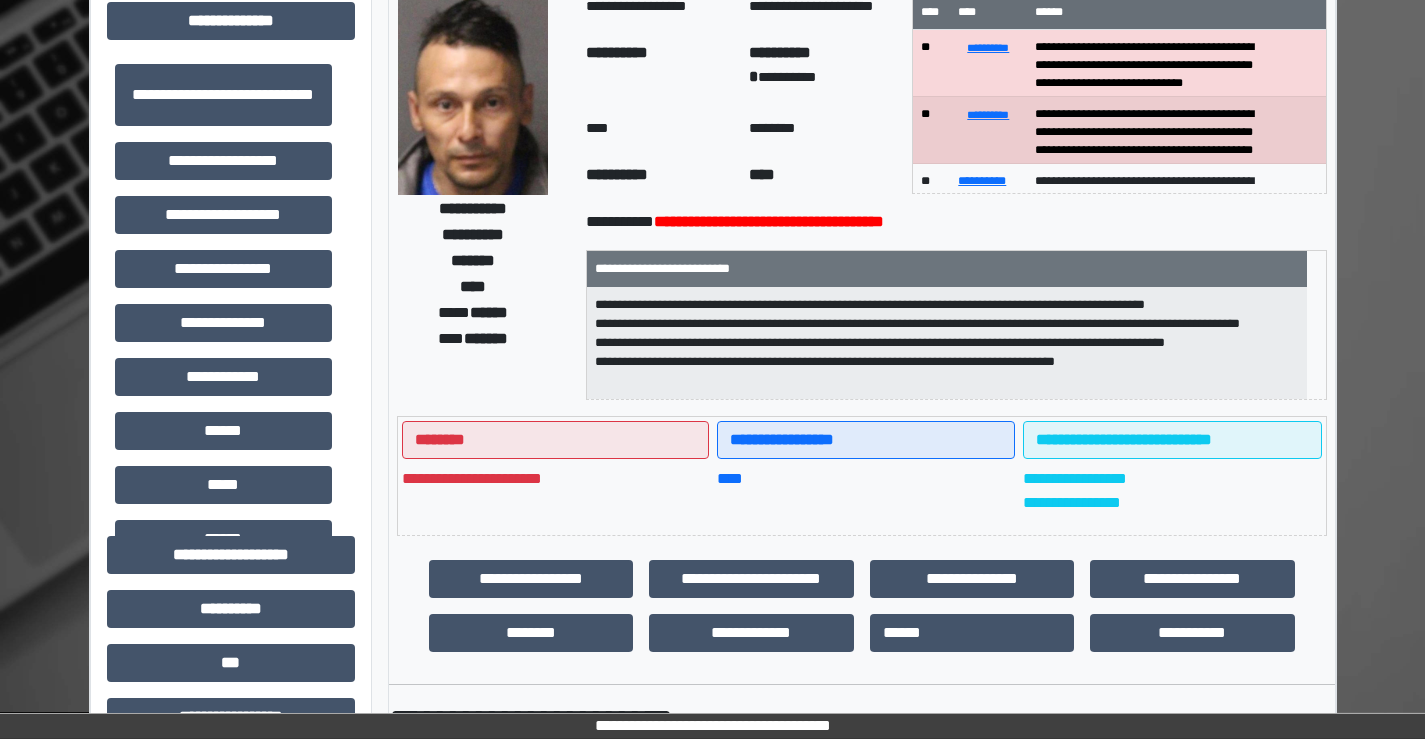 scroll, scrollTop: 0, scrollLeft: 0, axis: both 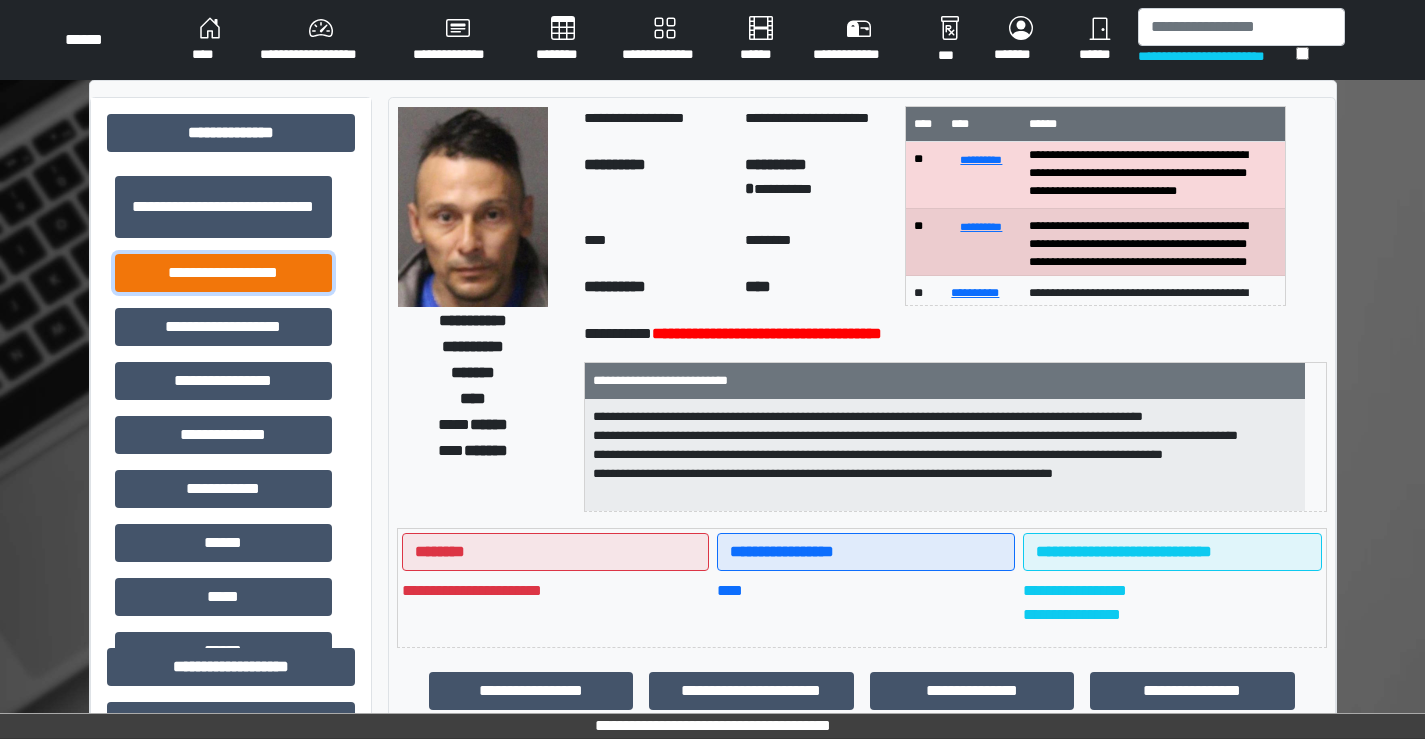 click on "**********" at bounding box center [223, 273] 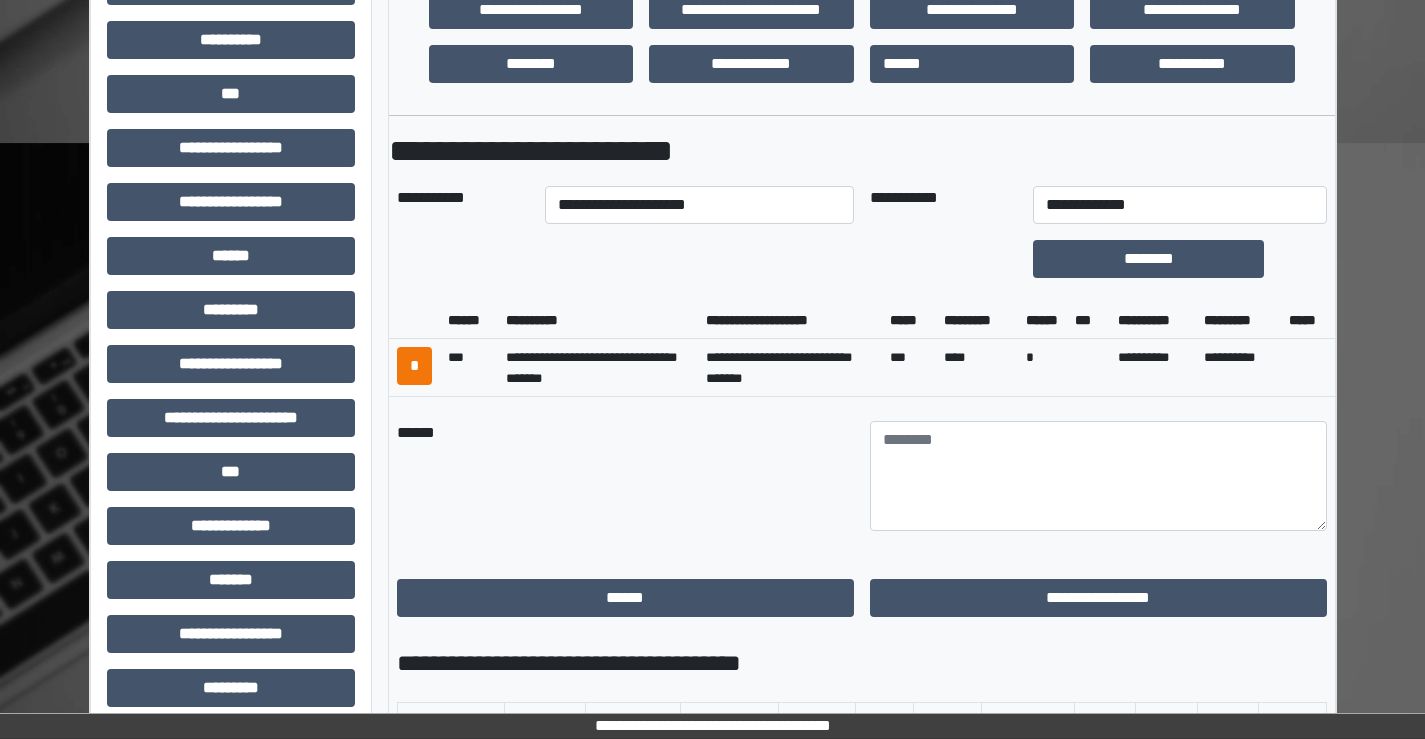 scroll, scrollTop: 700, scrollLeft: 0, axis: vertical 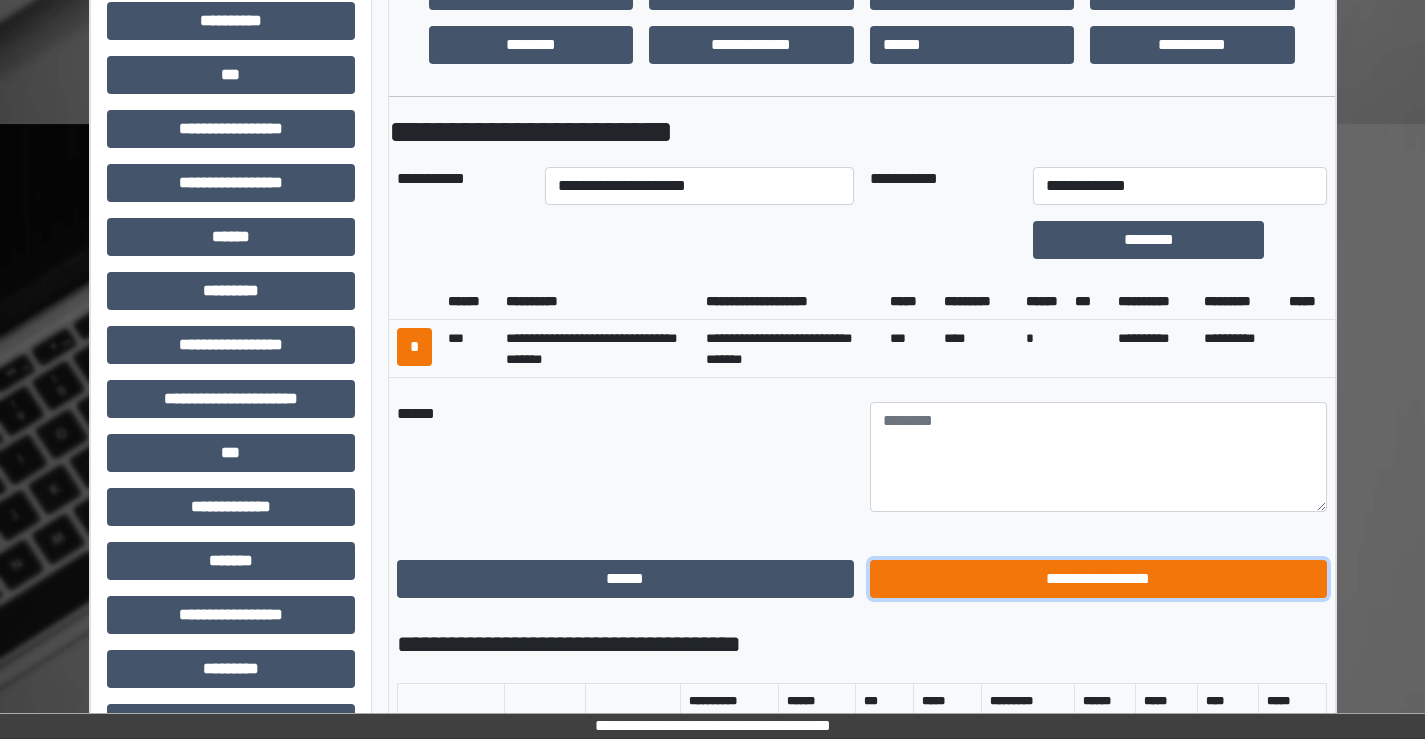 click on "**********" at bounding box center (1098, 579) 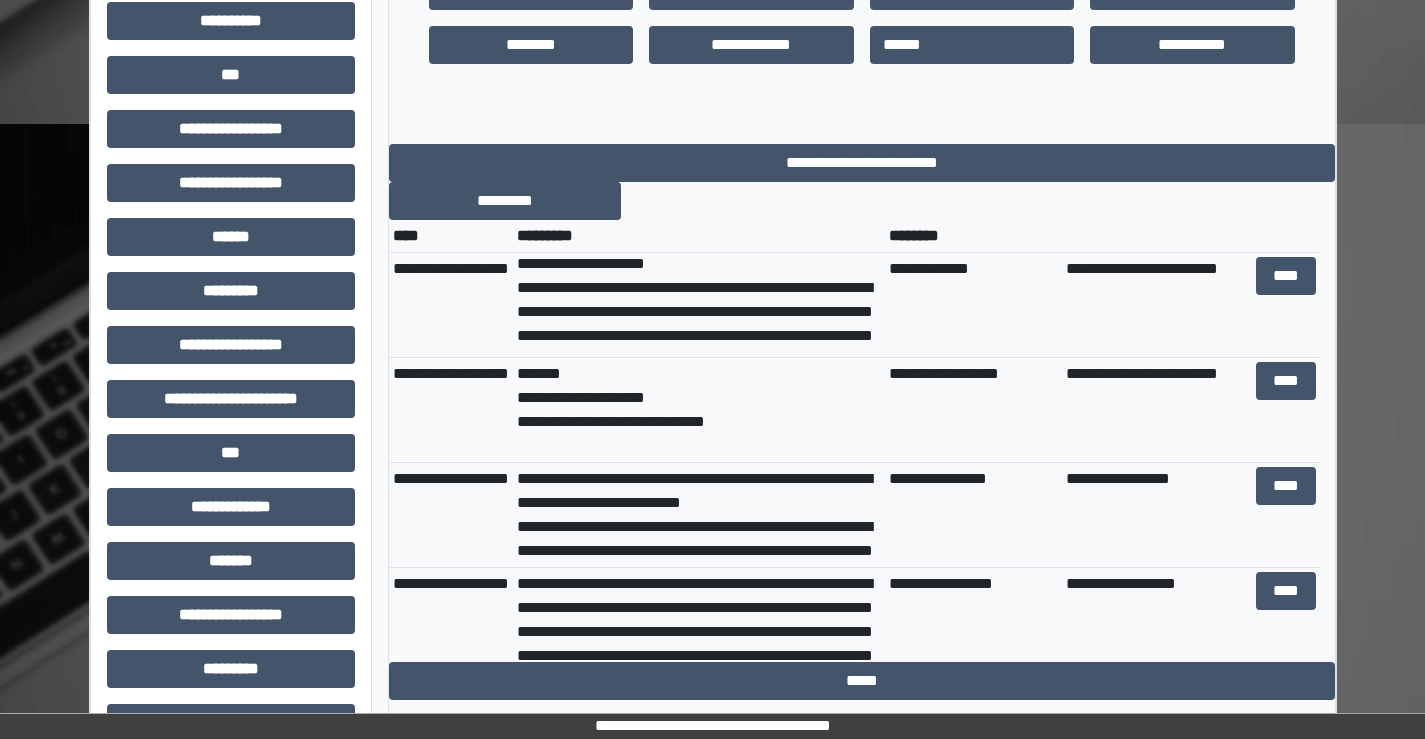 scroll, scrollTop: 0, scrollLeft: 0, axis: both 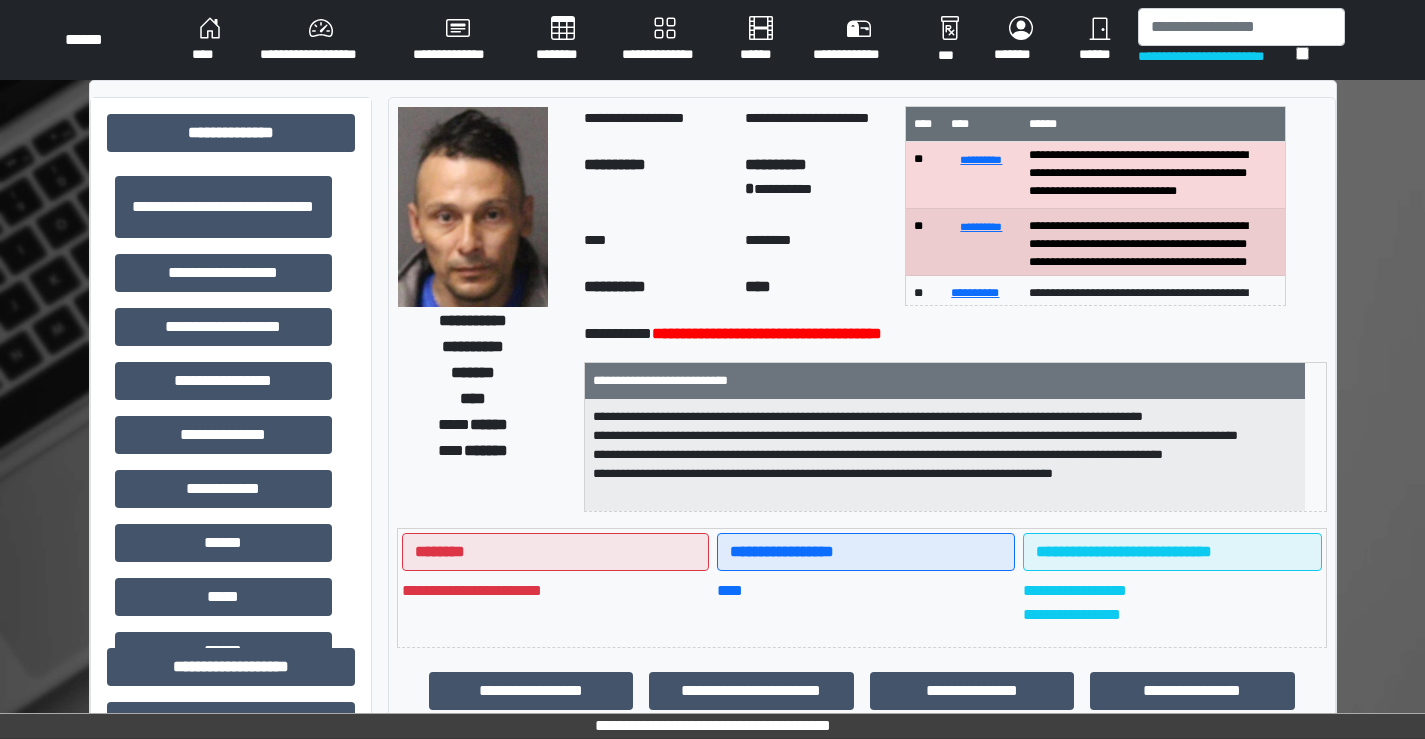 click on "**********" at bounding box center (320, 40) 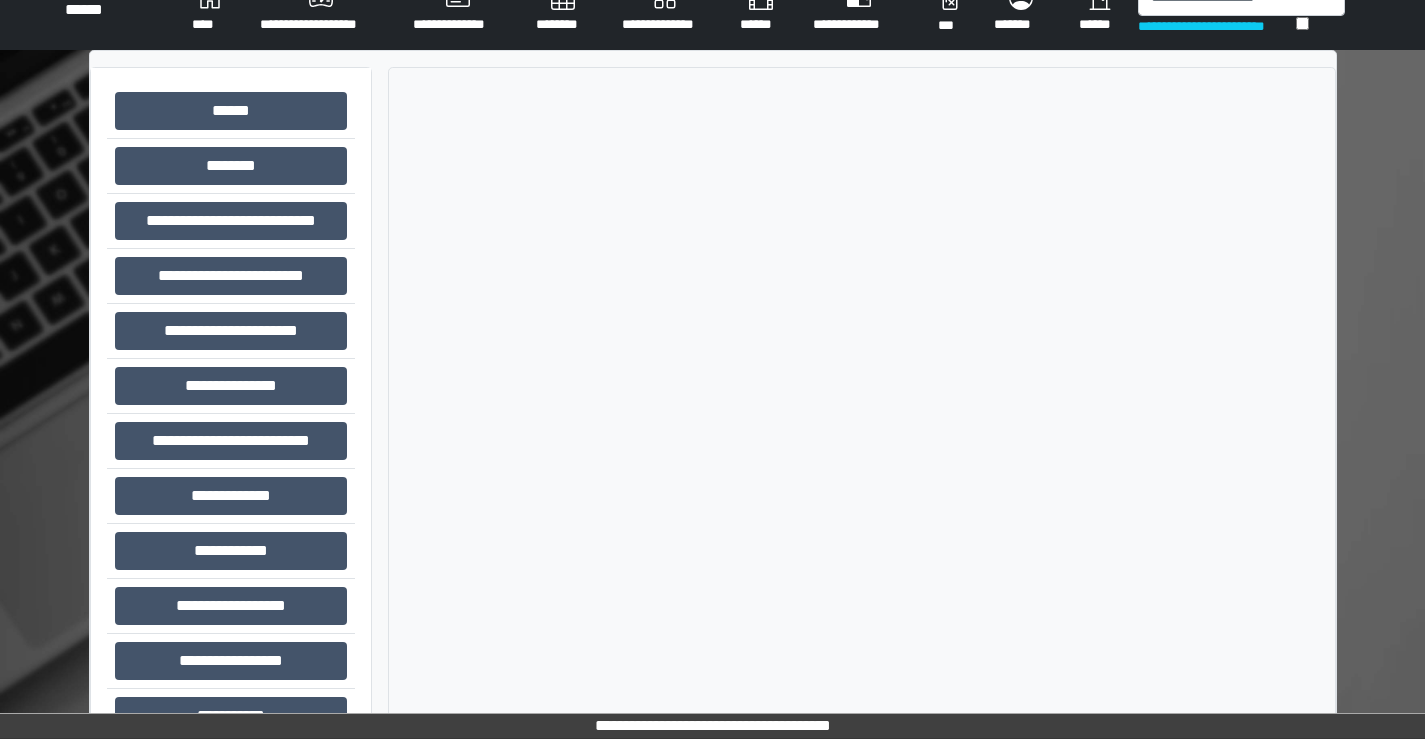 scroll, scrollTop: 0, scrollLeft: 0, axis: both 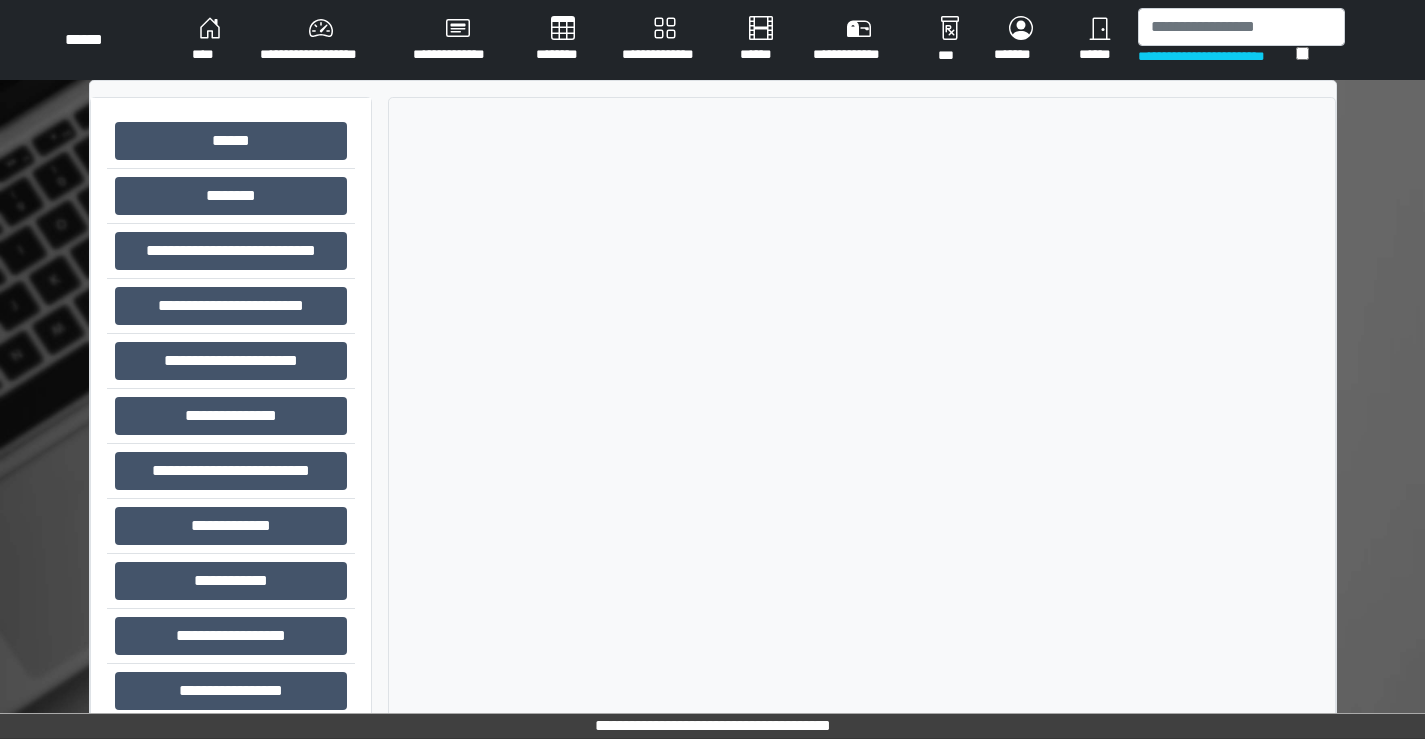 click on "**********" at bounding box center [458, 40] 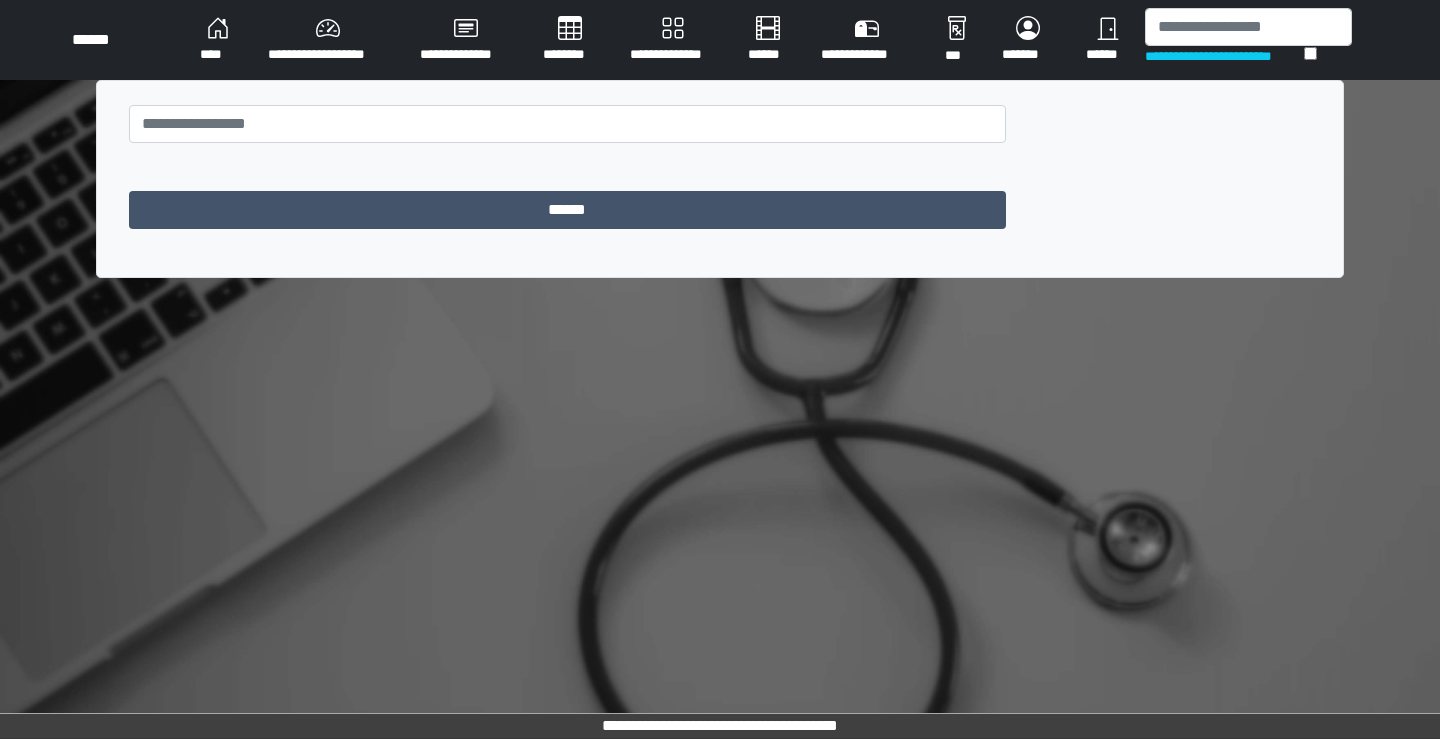 click on "********" at bounding box center [570, 40] 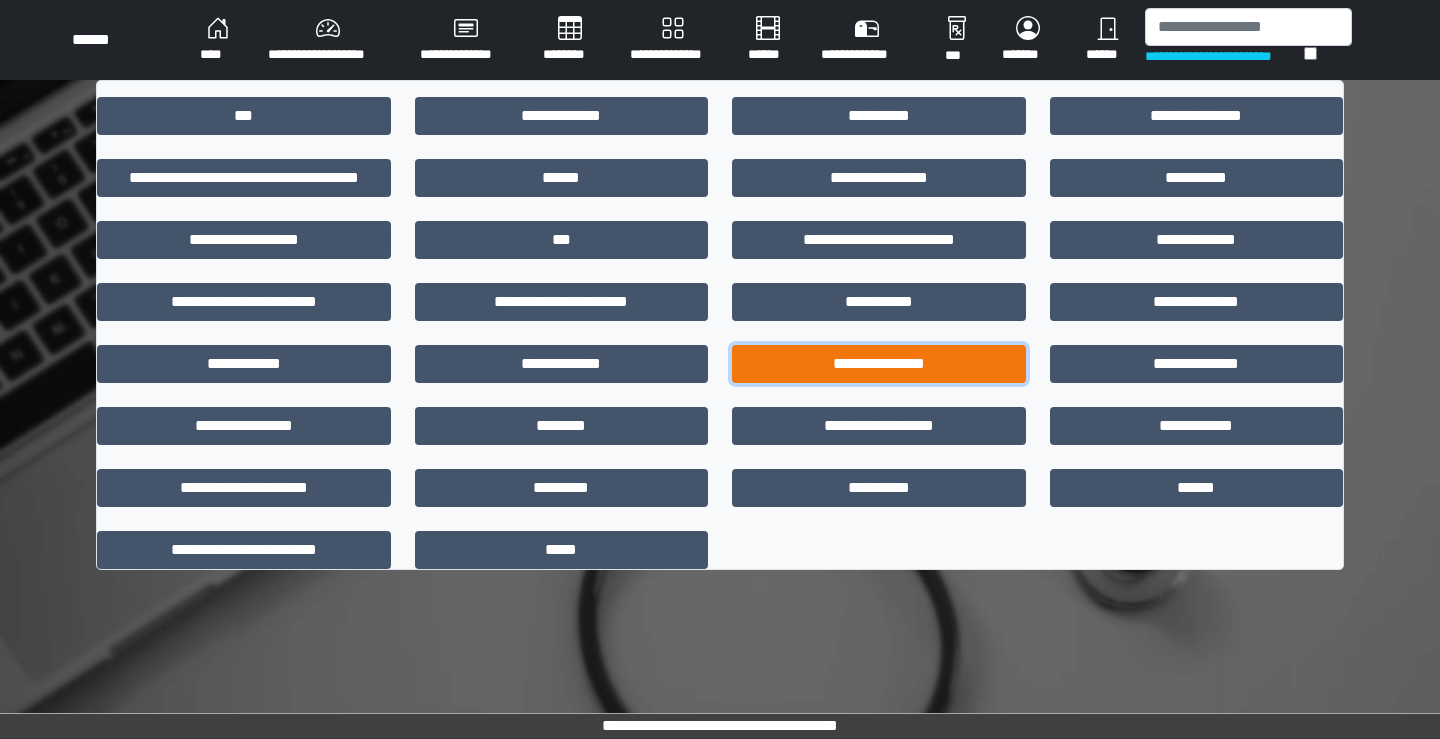 click on "**********" at bounding box center (879, 364) 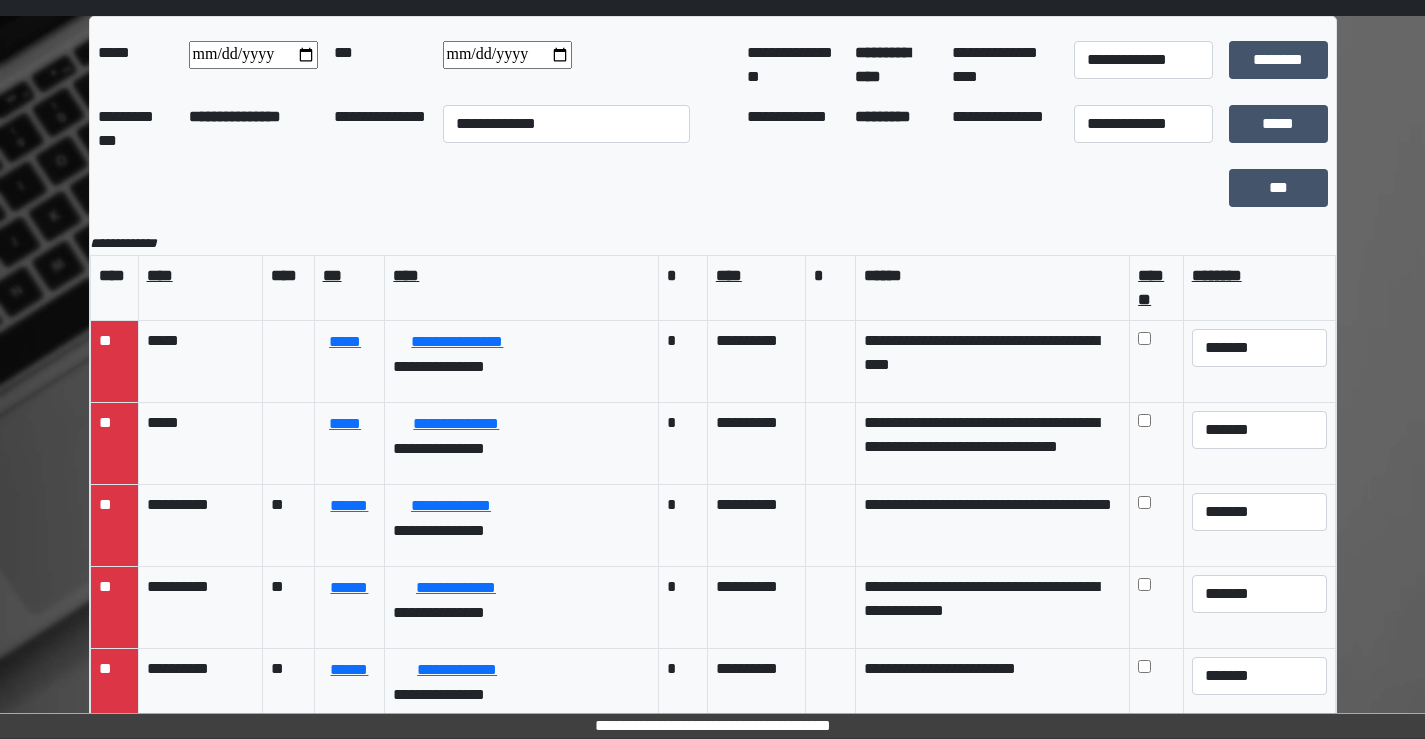 scroll, scrollTop: 100, scrollLeft: 0, axis: vertical 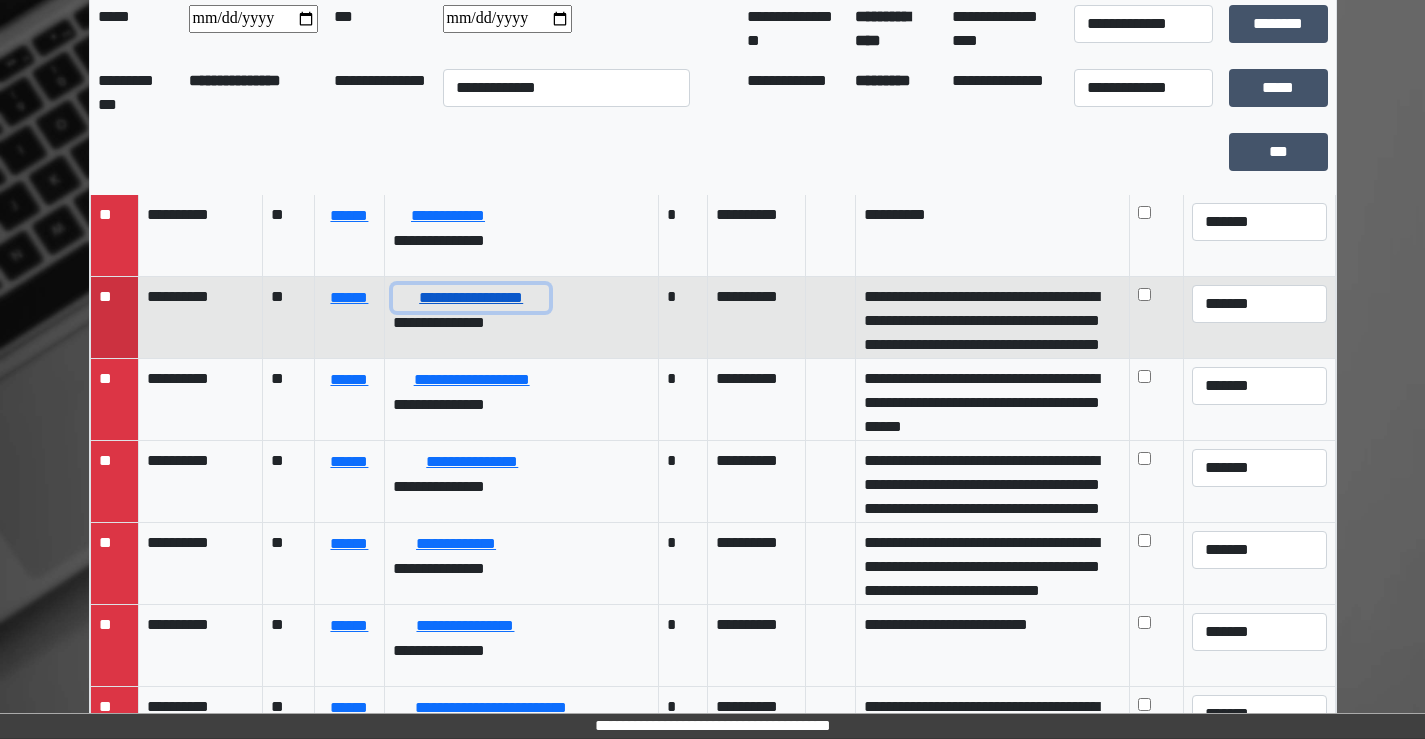 drag, startPoint x: 466, startPoint y: 303, endPoint x: 441, endPoint y: 300, distance: 25.179358 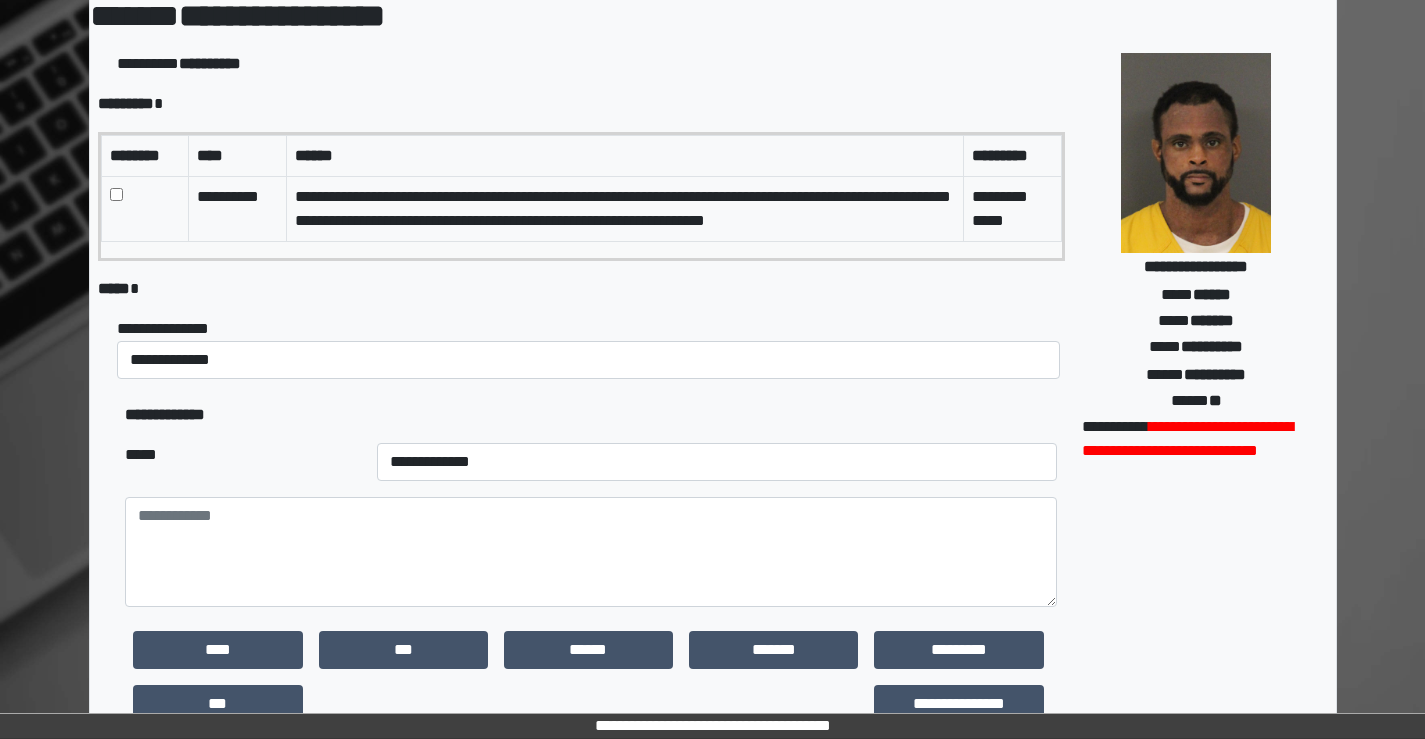 scroll, scrollTop: 0, scrollLeft: 0, axis: both 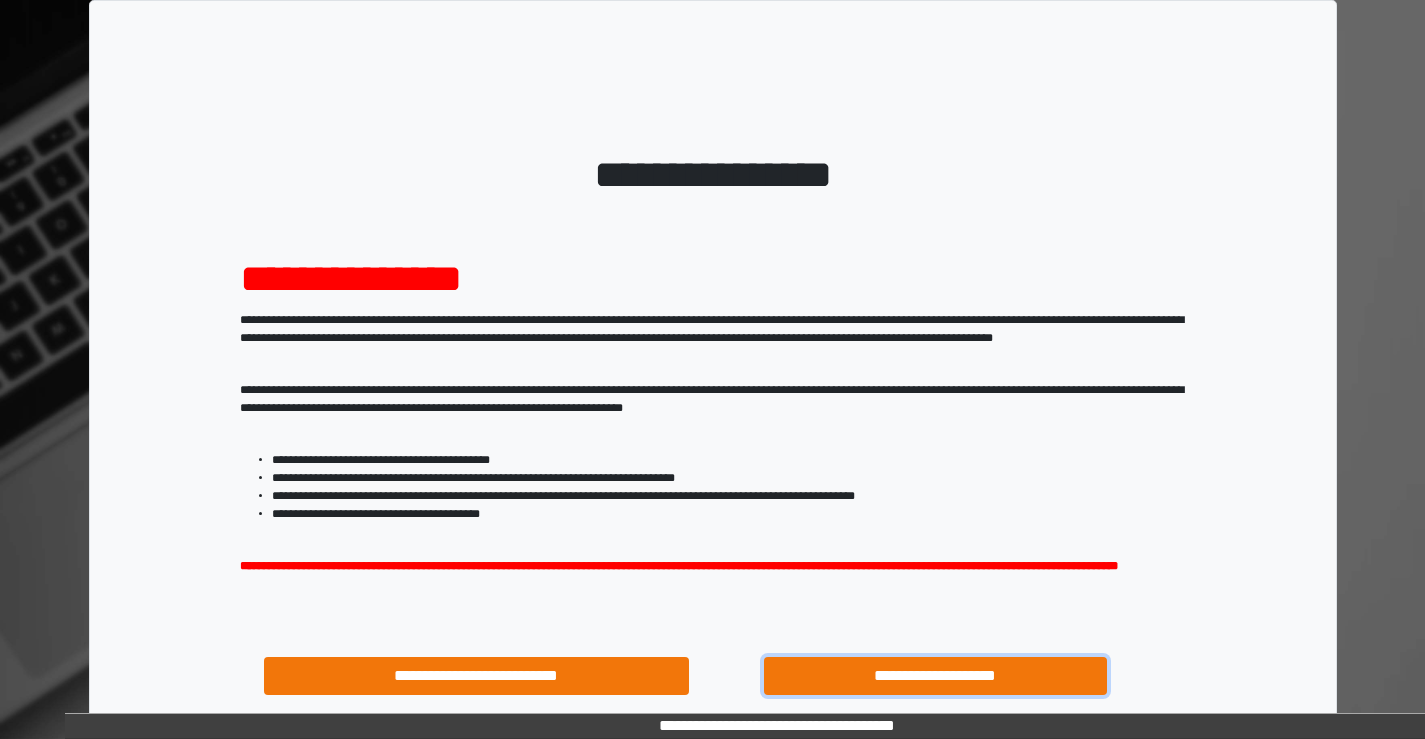 click on "**********" at bounding box center [936, 676] 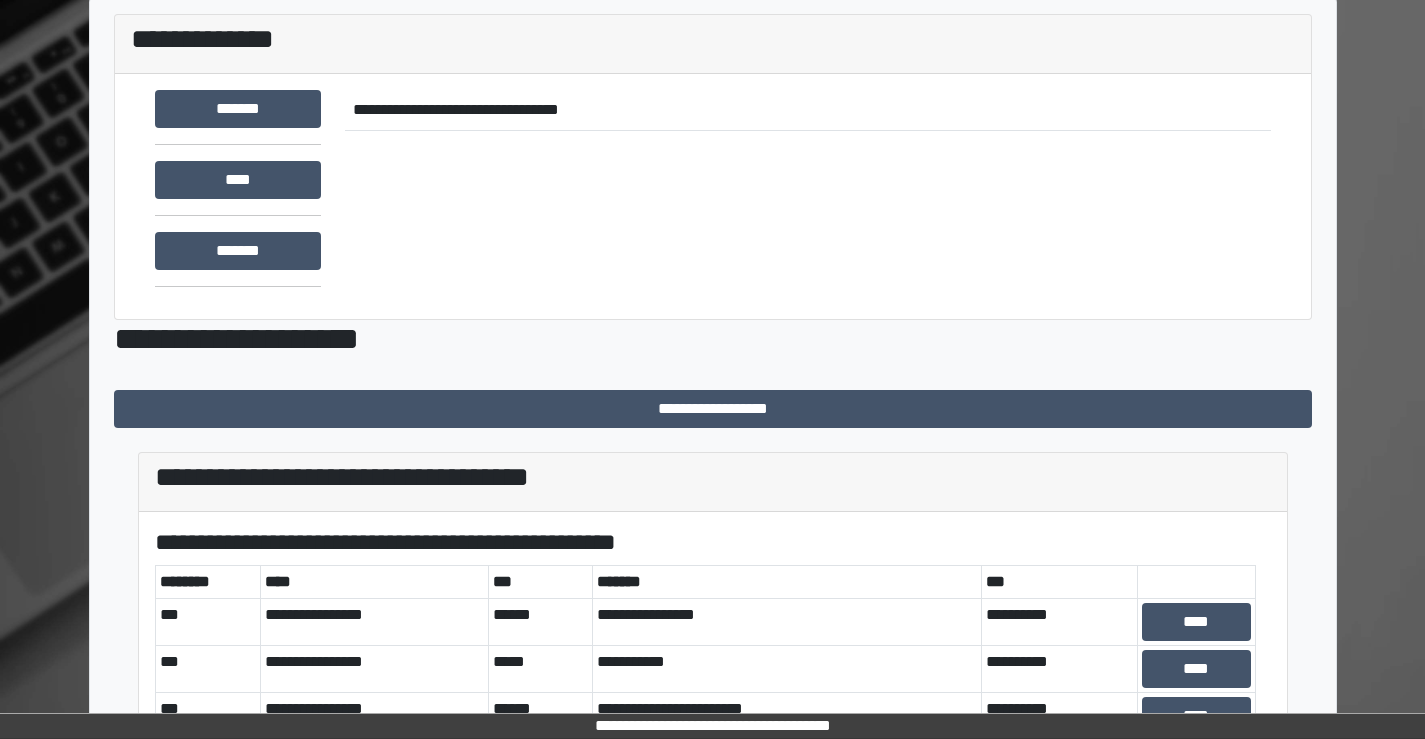 scroll, scrollTop: 0, scrollLeft: 0, axis: both 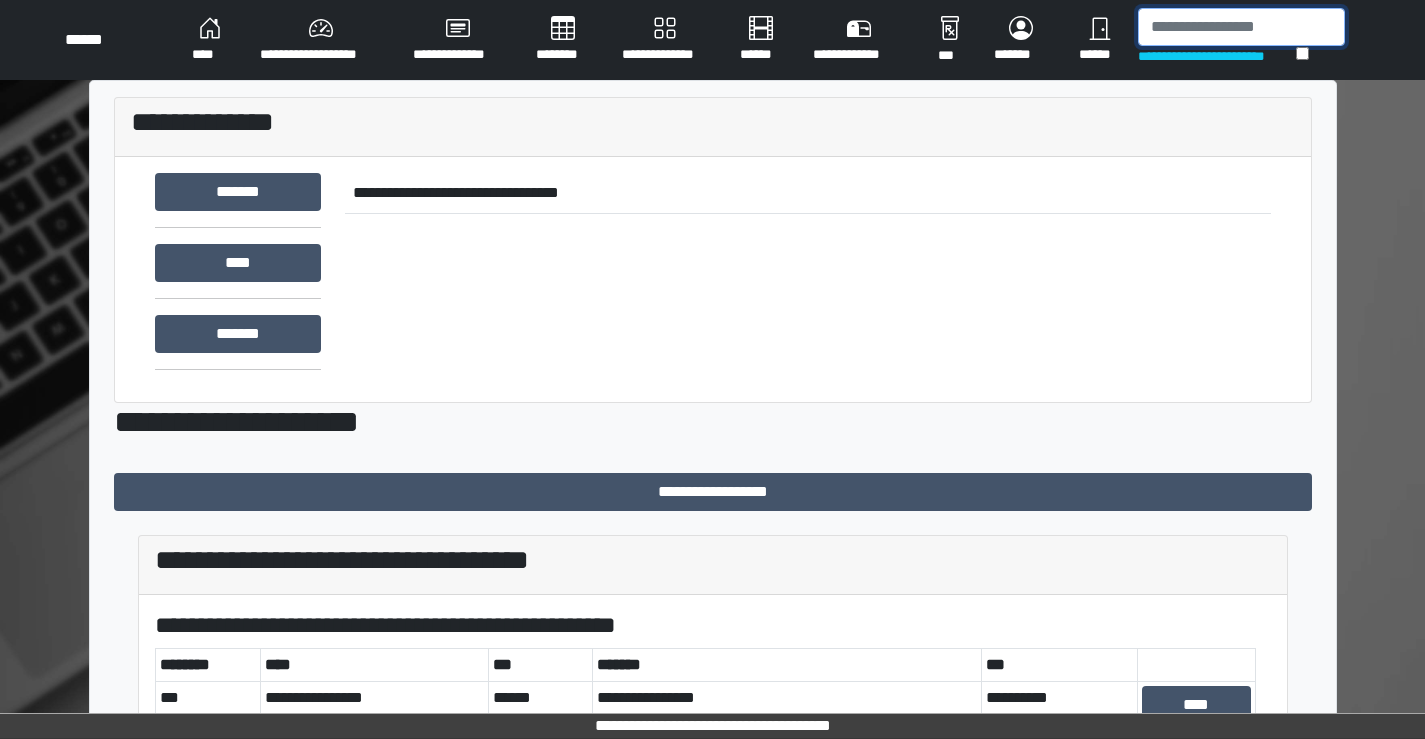 click at bounding box center [1241, 27] 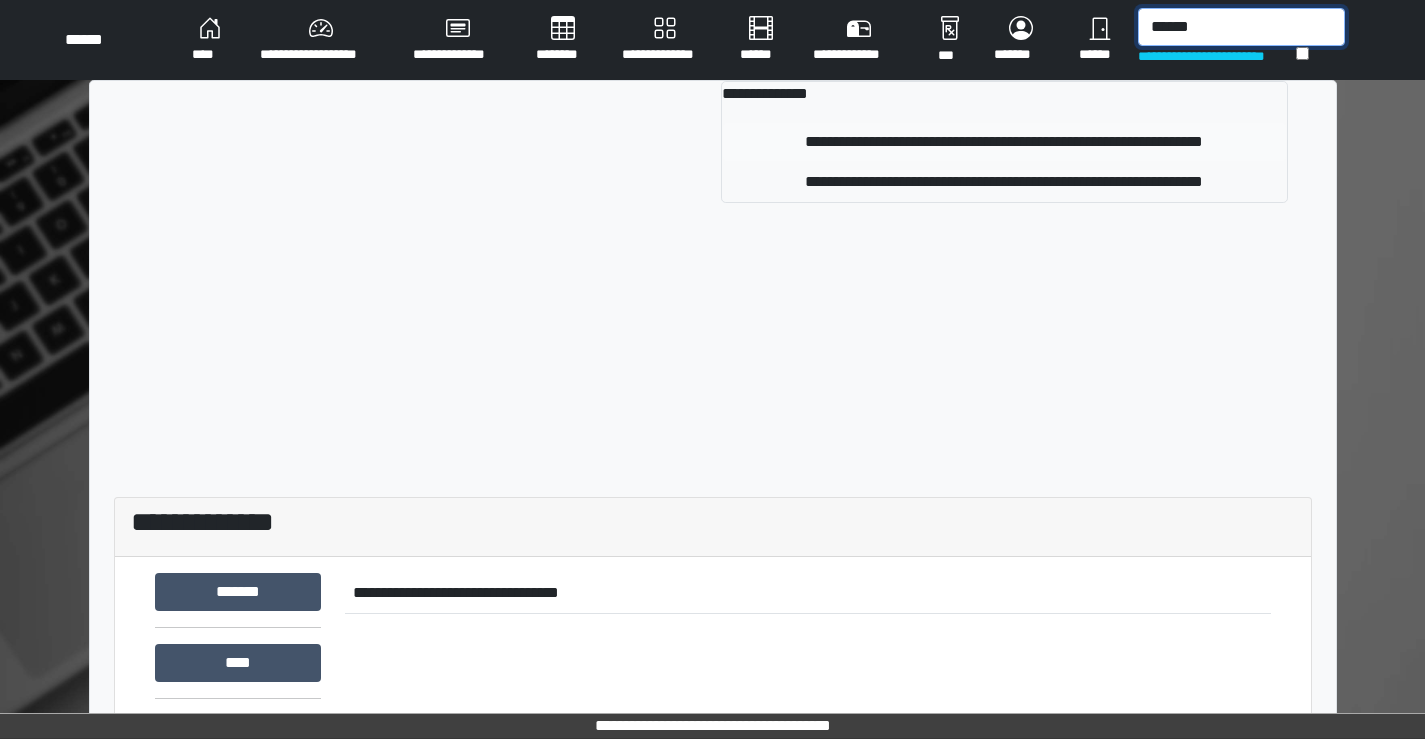 type on "******" 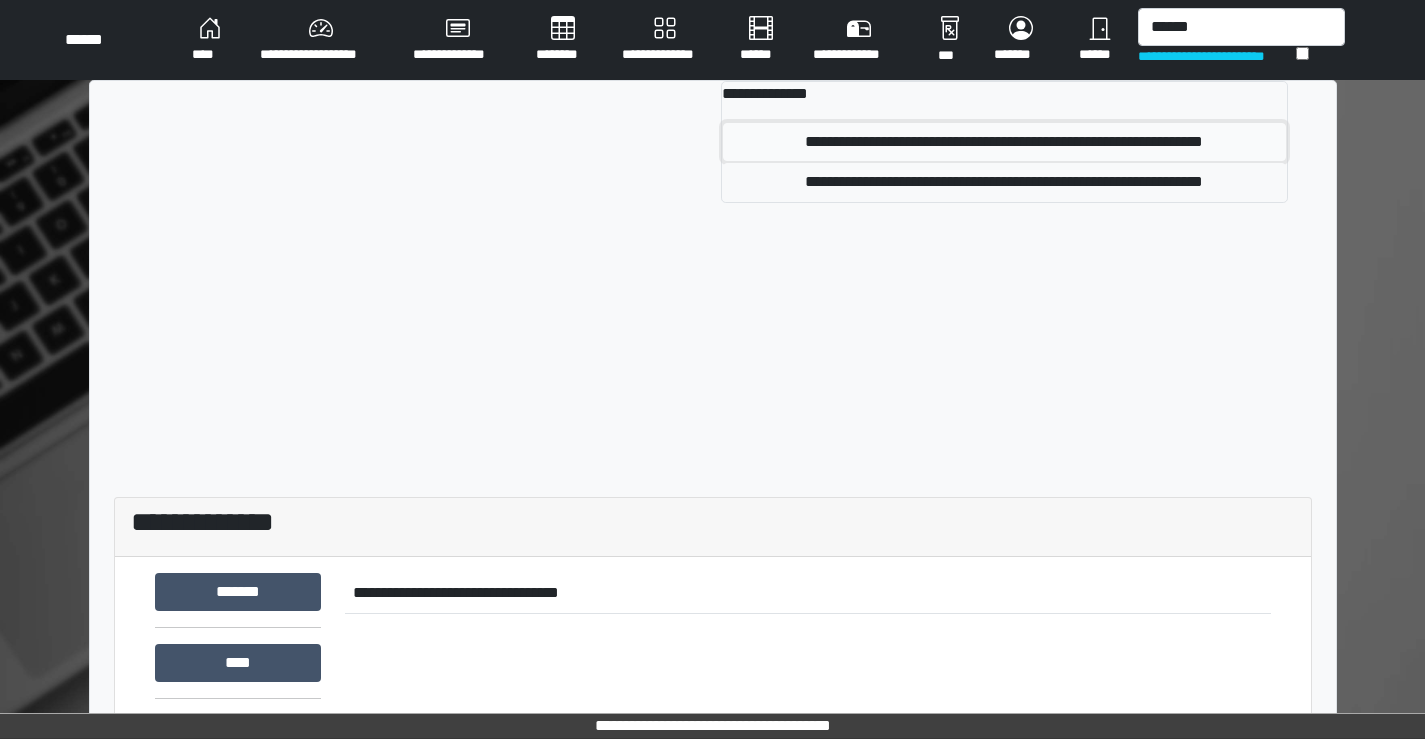 click on "**********" at bounding box center (1004, 142) 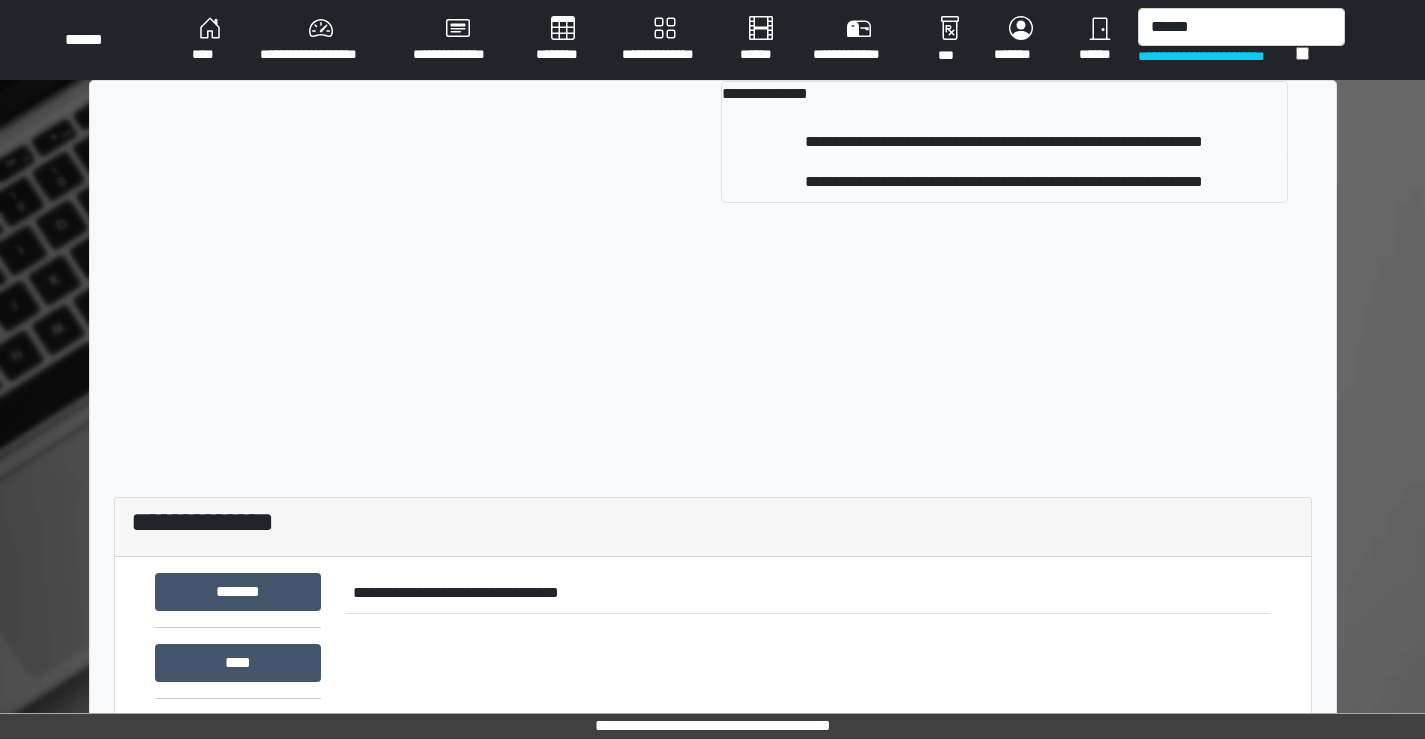 type 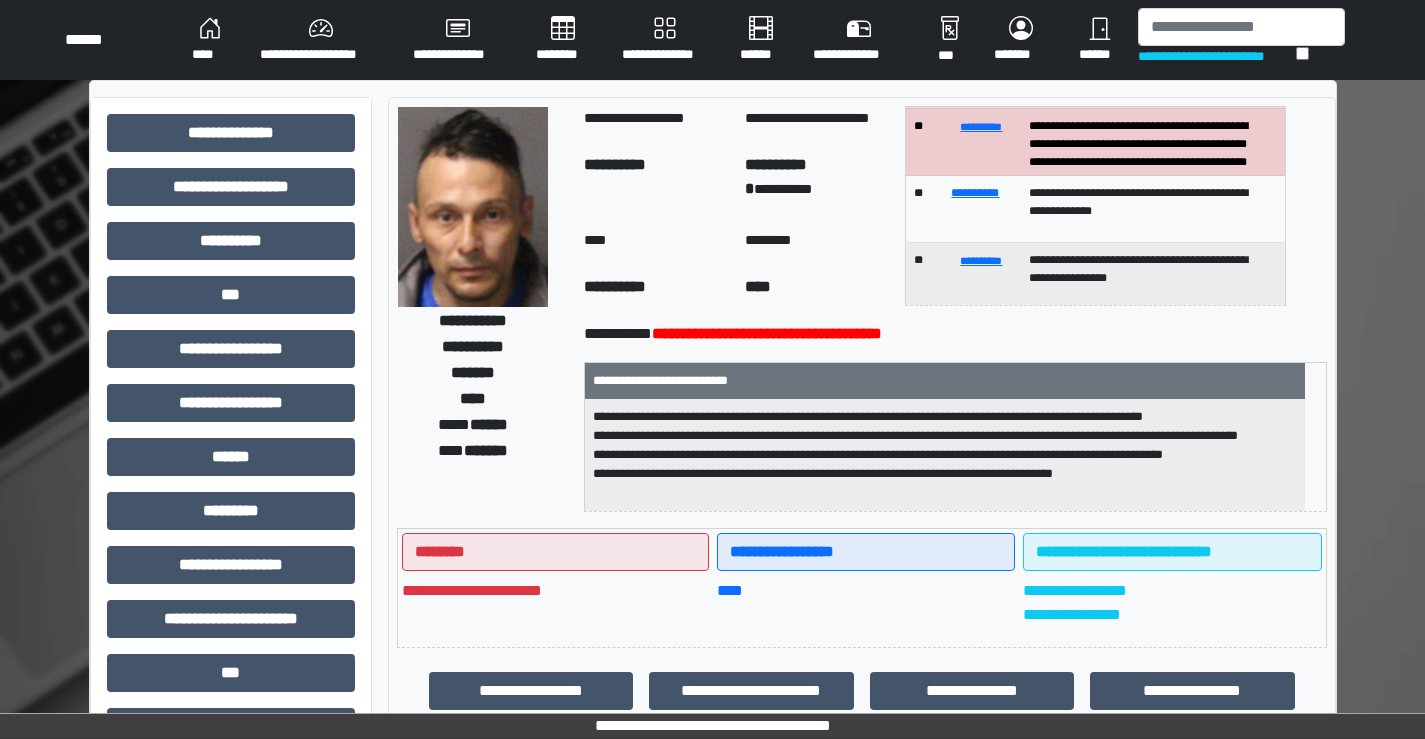 scroll, scrollTop: 0, scrollLeft: 0, axis: both 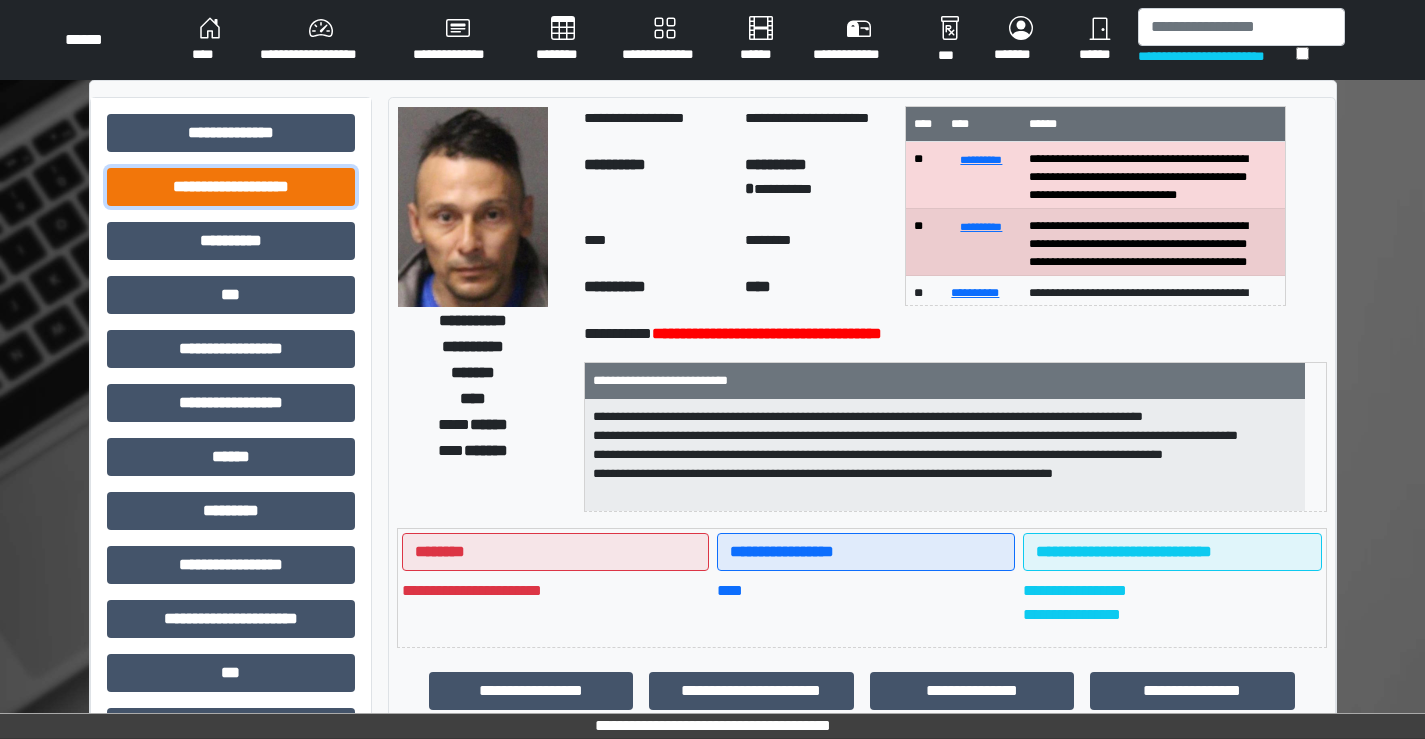click on "**********" at bounding box center (231, 187) 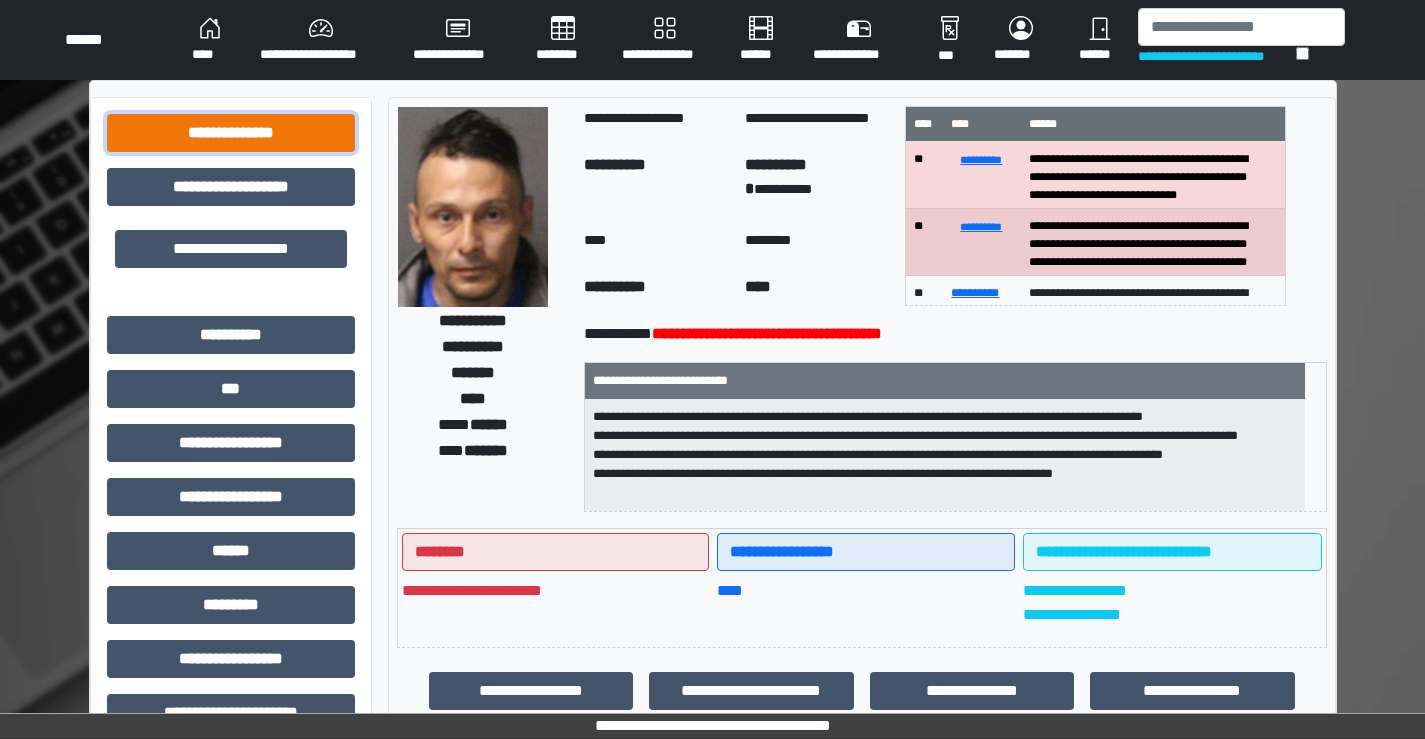 click on "**********" at bounding box center [231, 133] 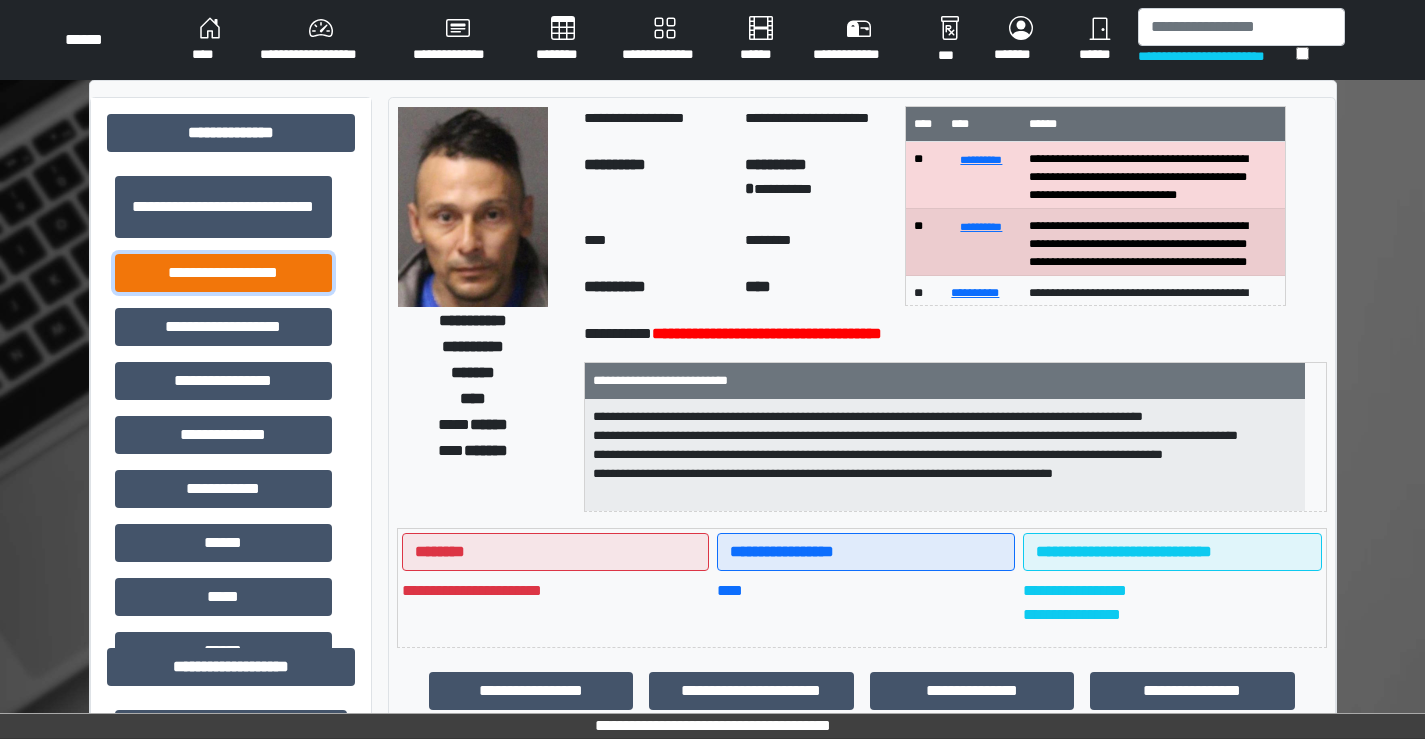 click on "**********" at bounding box center (223, 273) 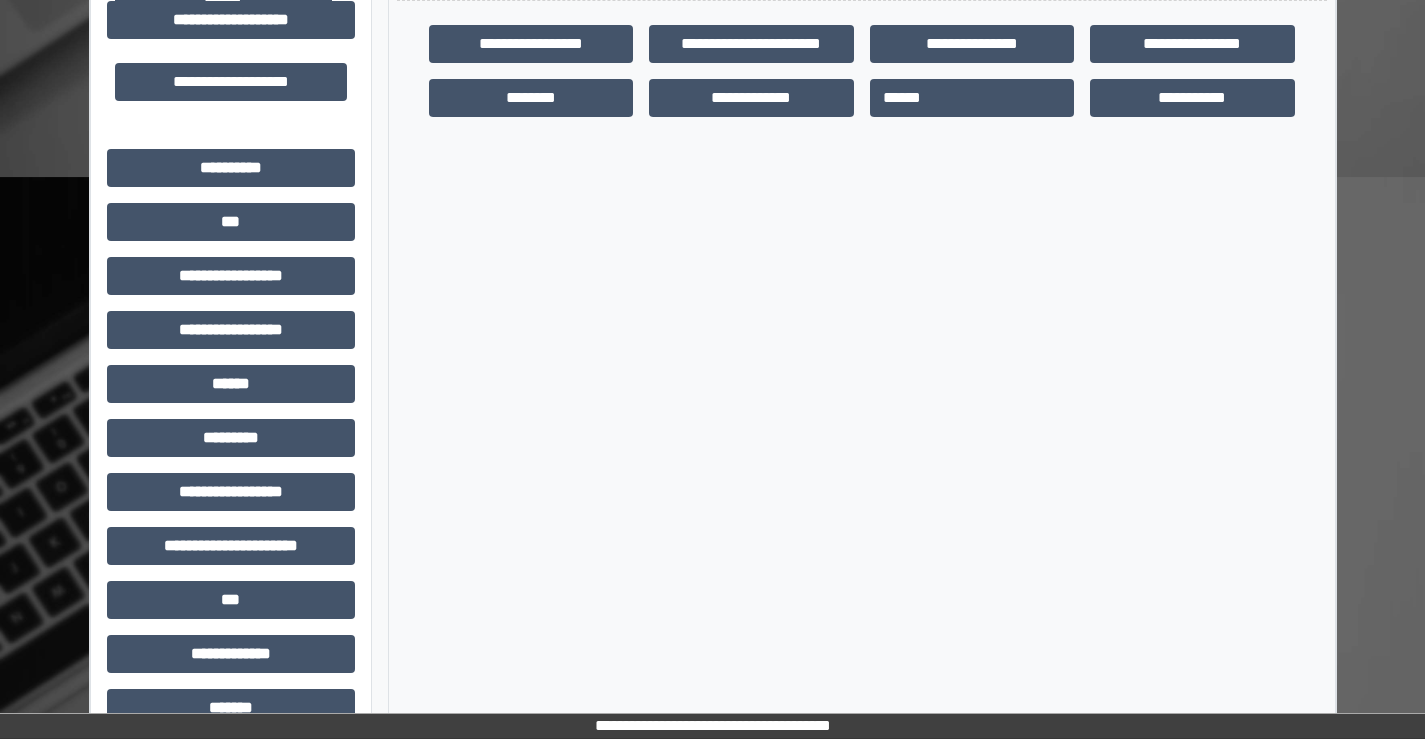 scroll, scrollTop: 800, scrollLeft: 0, axis: vertical 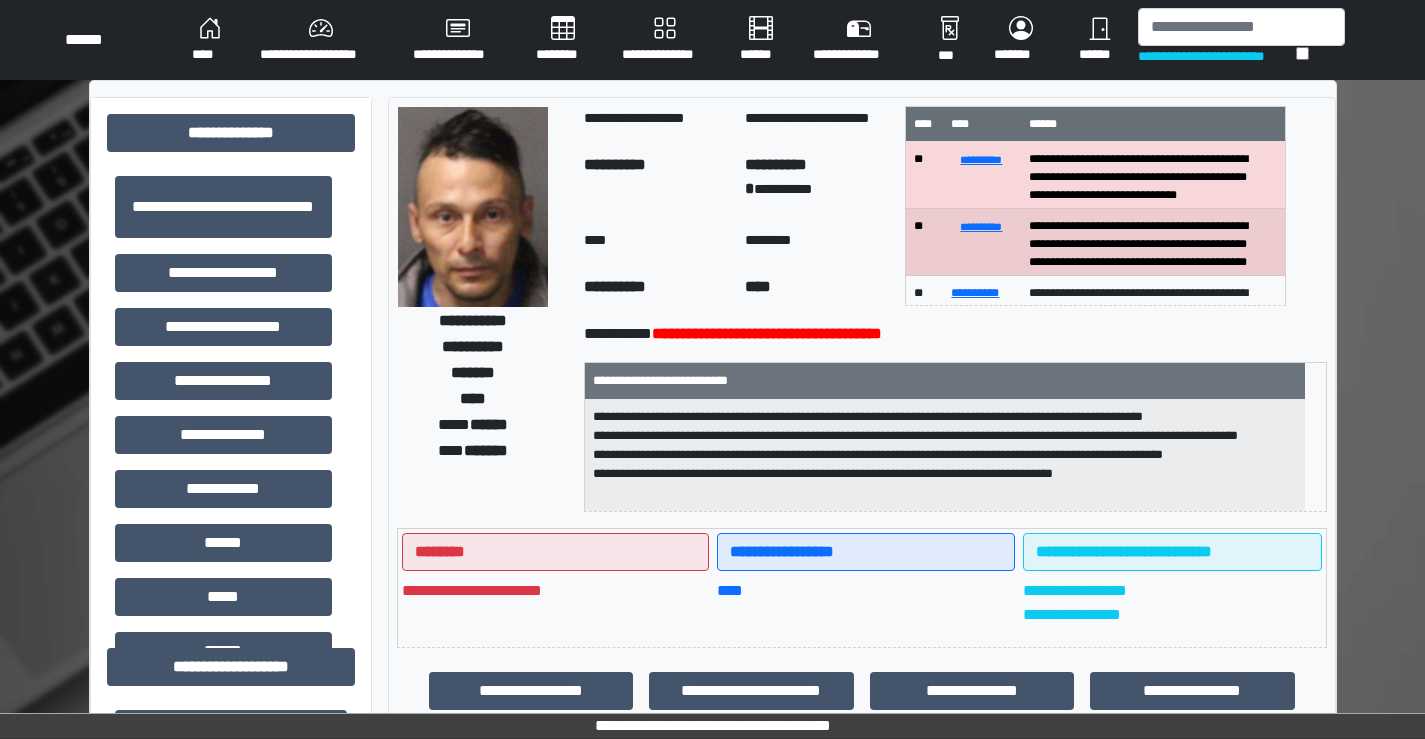click on "****" at bounding box center [210, 40] 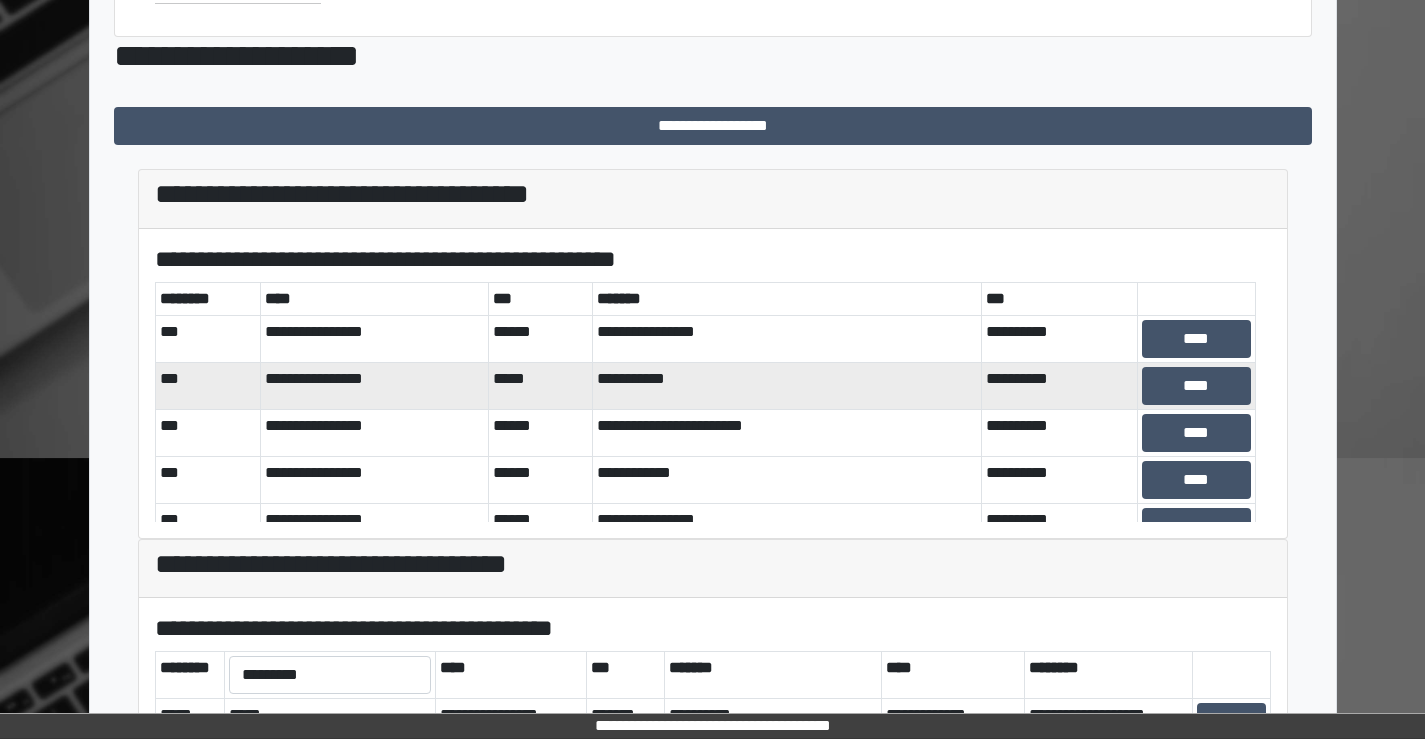scroll, scrollTop: 400, scrollLeft: 0, axis: vertical 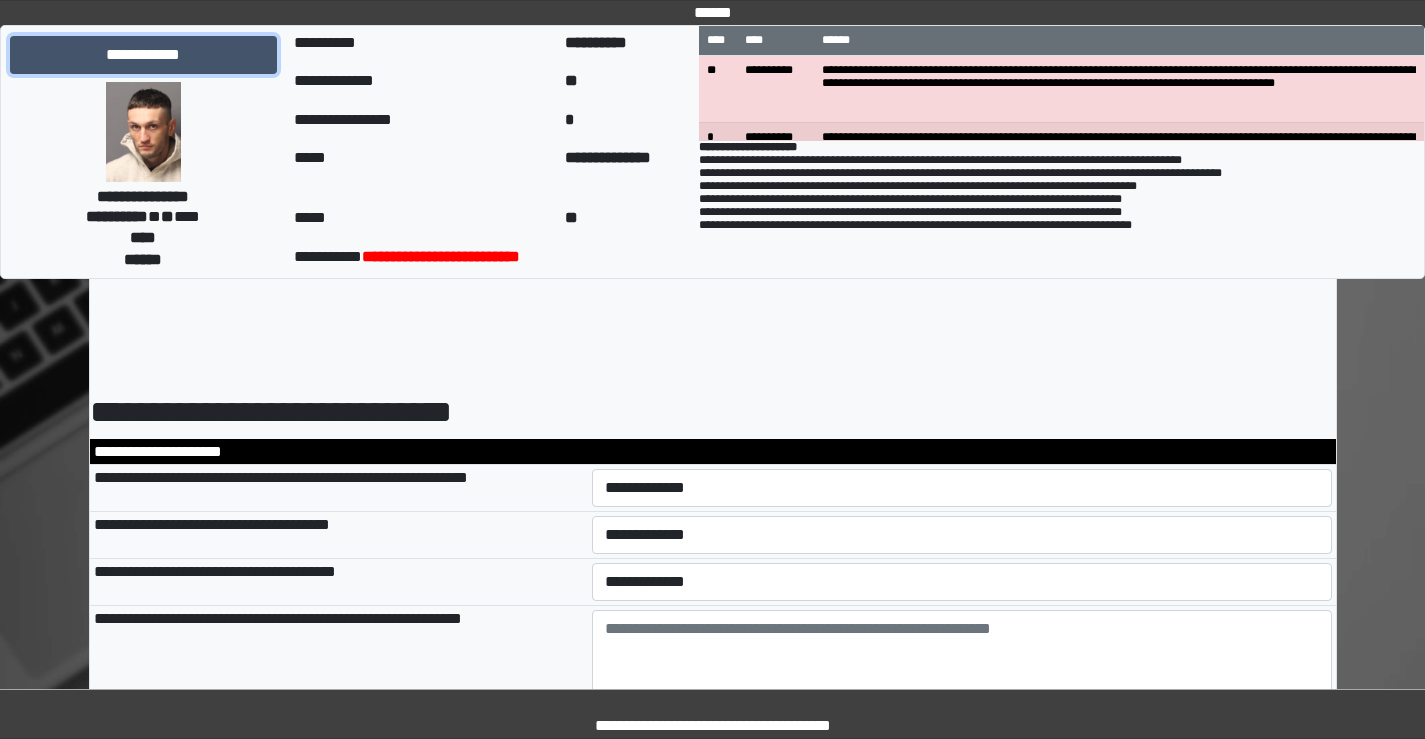 click on "**********" at bounding box center (143, 55) 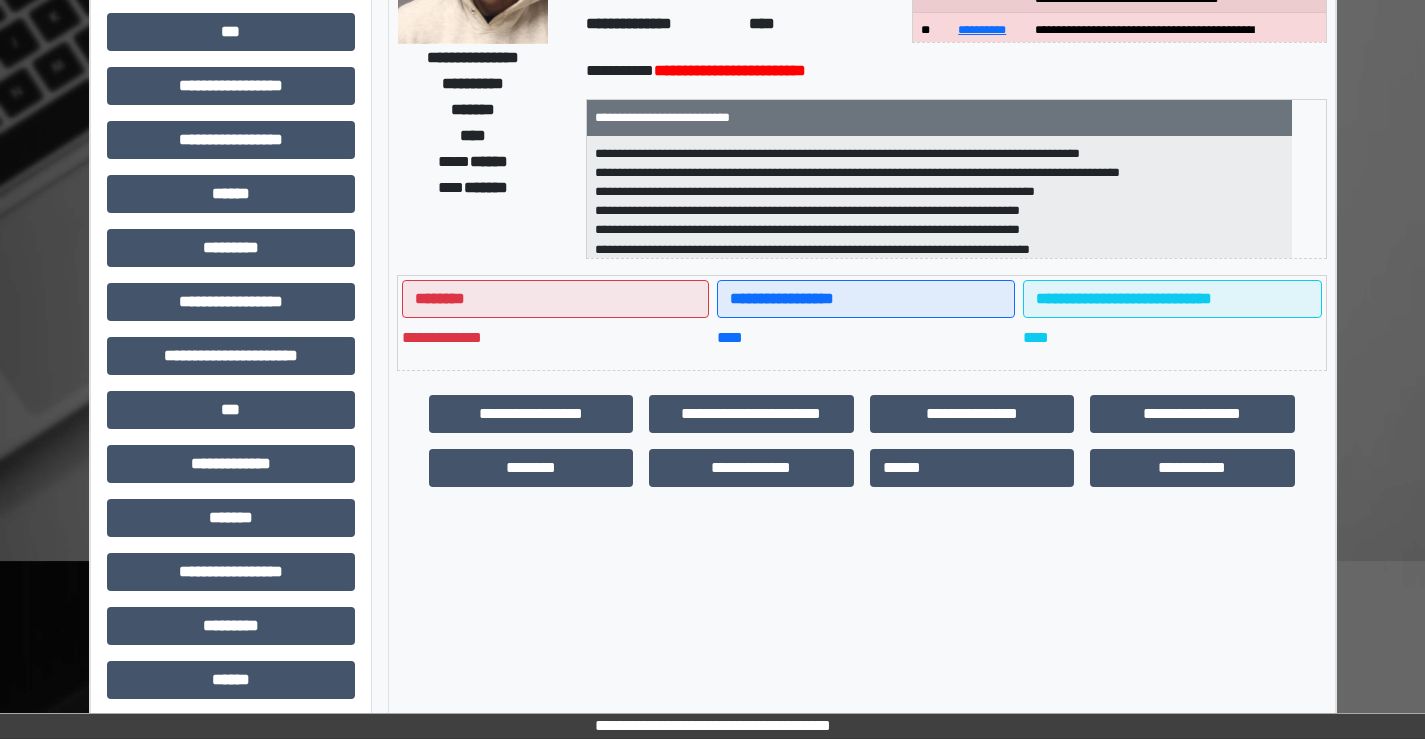 scroll, scrollTop: 0, scrollLeft: 0, axis: both 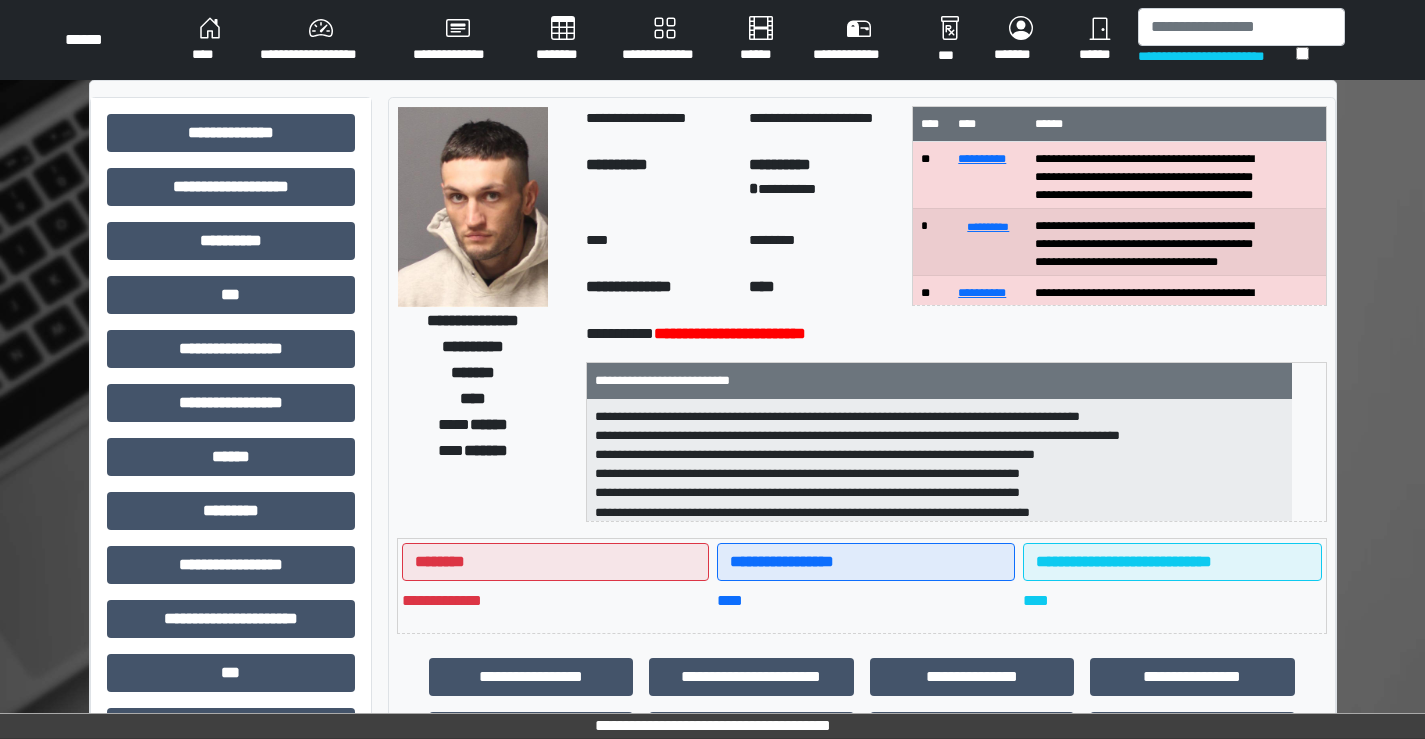 click on "****" at bounding box center (210, 40) 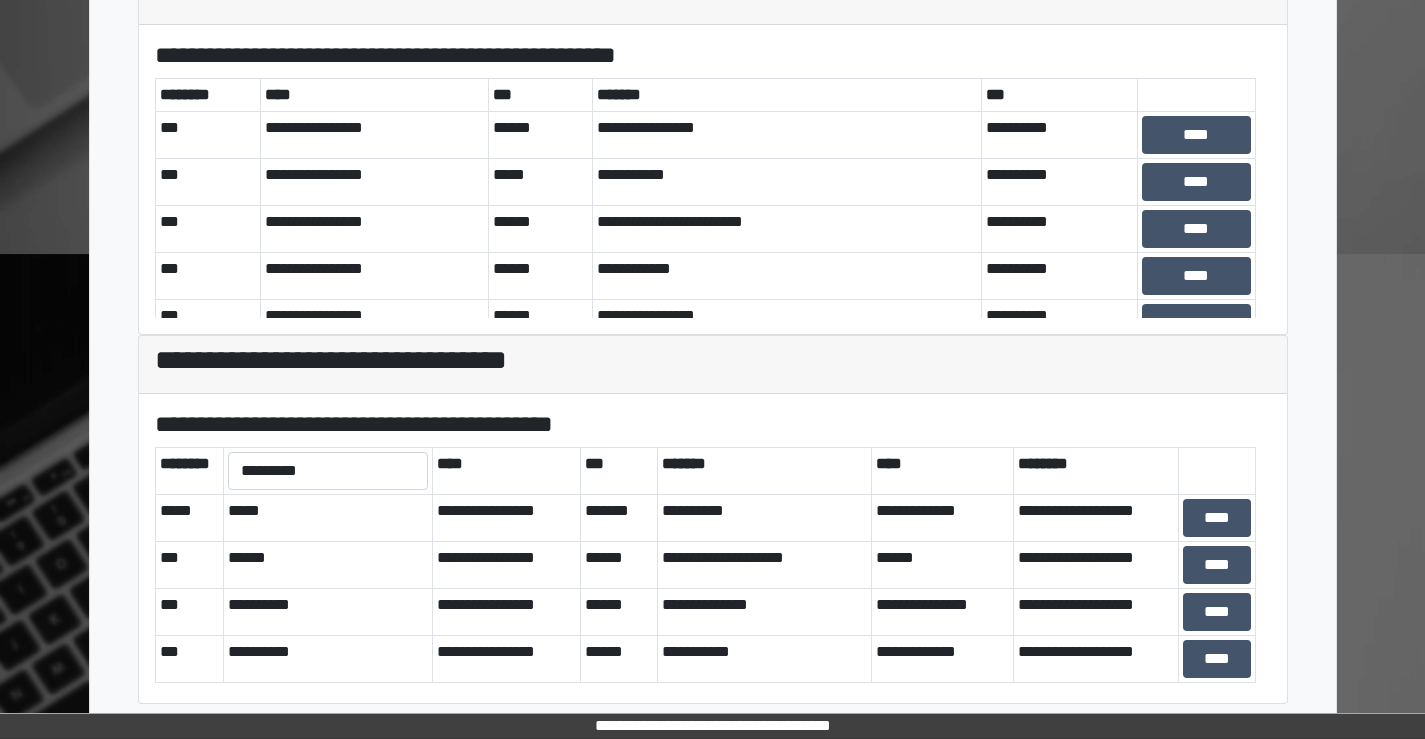scroll, scrollTop: 576, scrollLeft: 0, axis: vertical 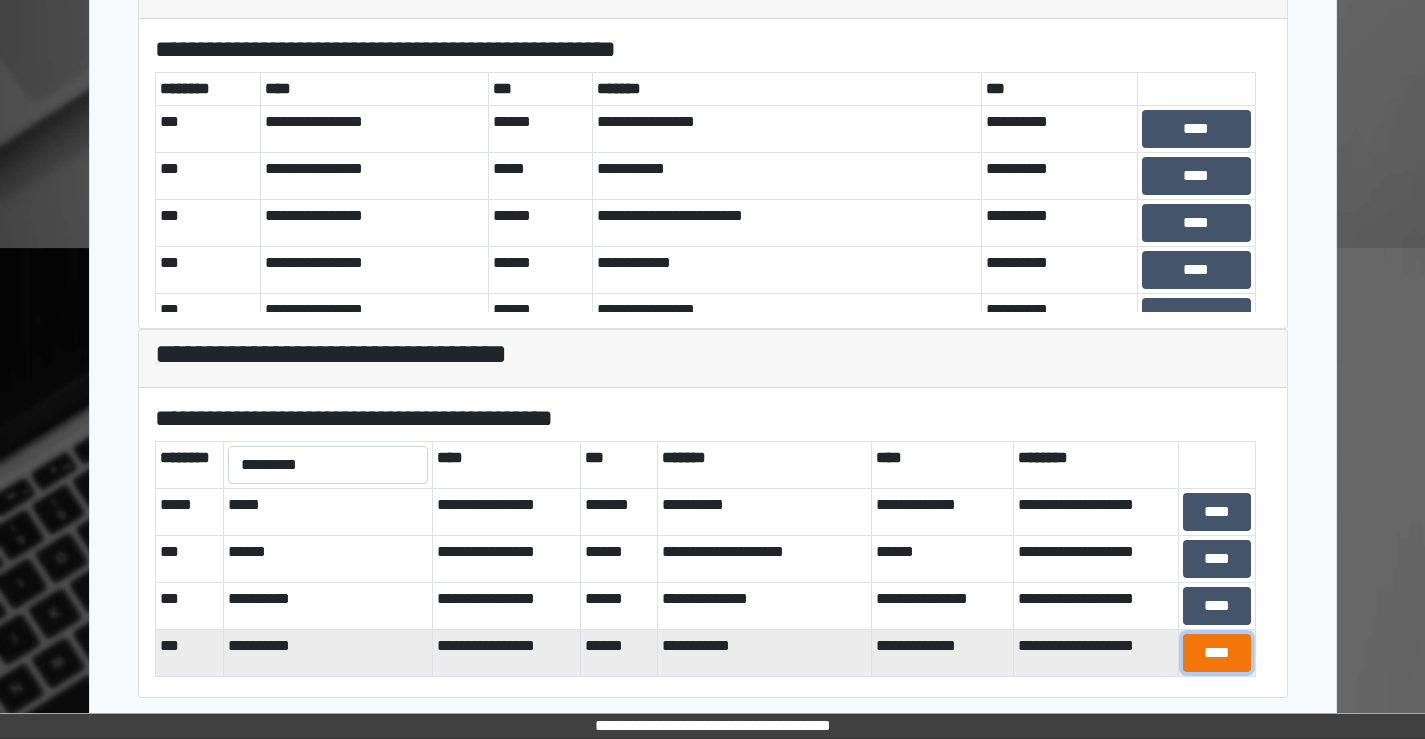 click on "****" at bounding box center (1217, 653) 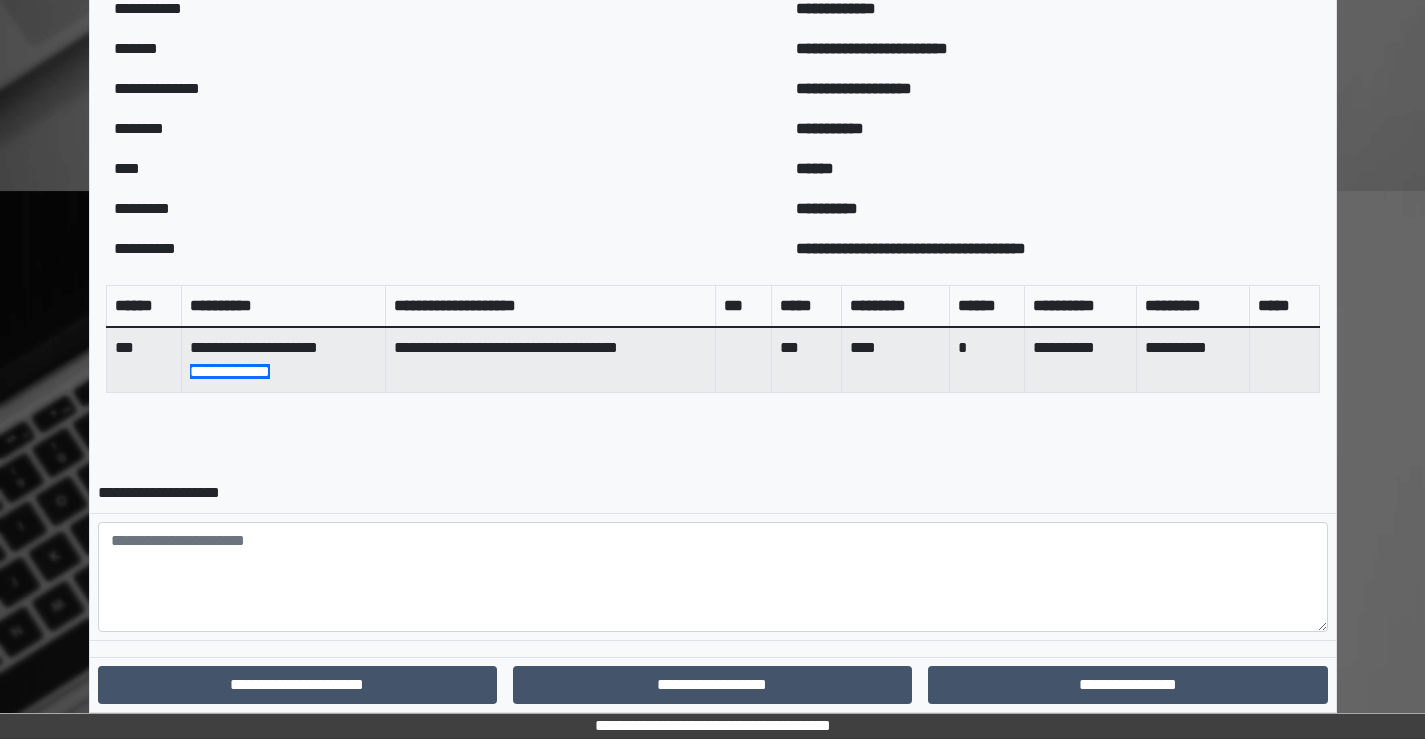 scroll, scrollTop: 688, scrollLeft: 0, axis: vertical 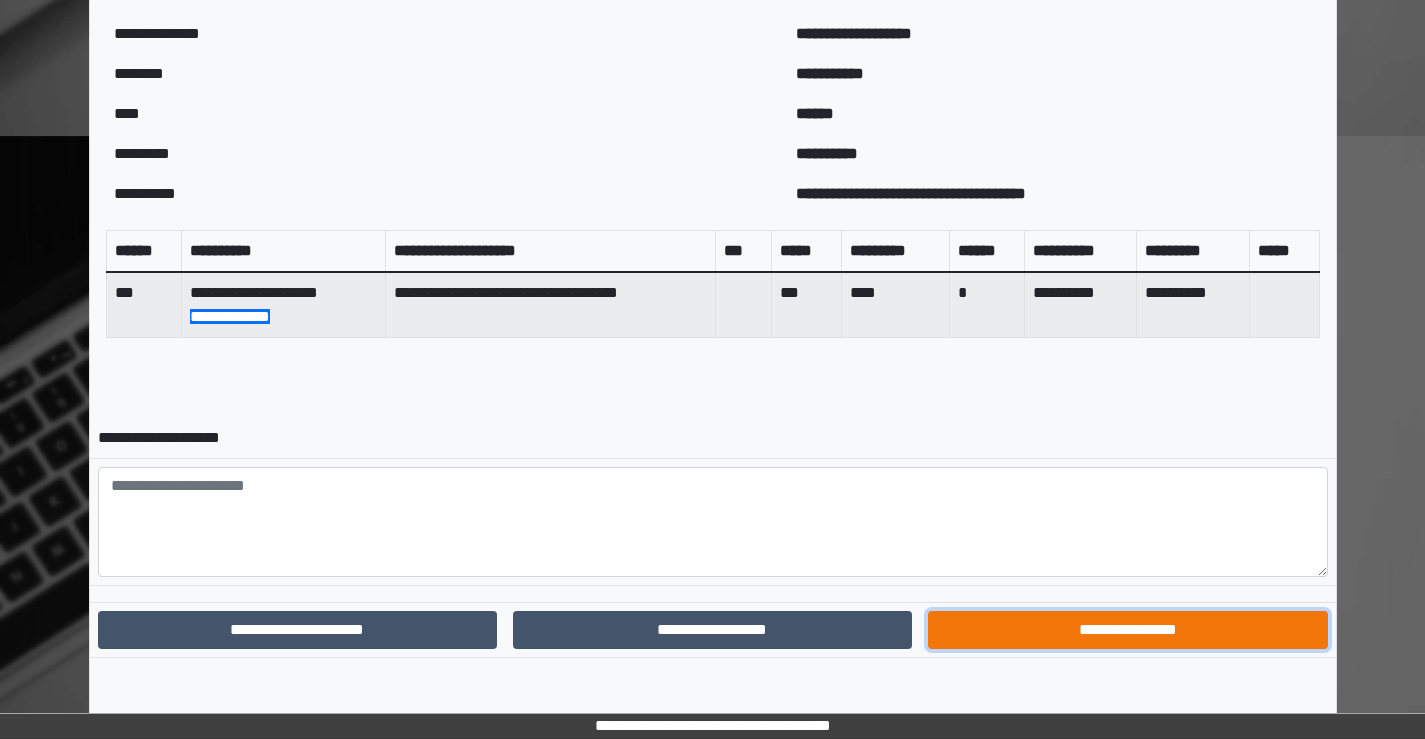 drag, startPoint x: 1104, startPoint y: 629, endPoint x: 1084, endPoint y: 600, distance: 35.22783 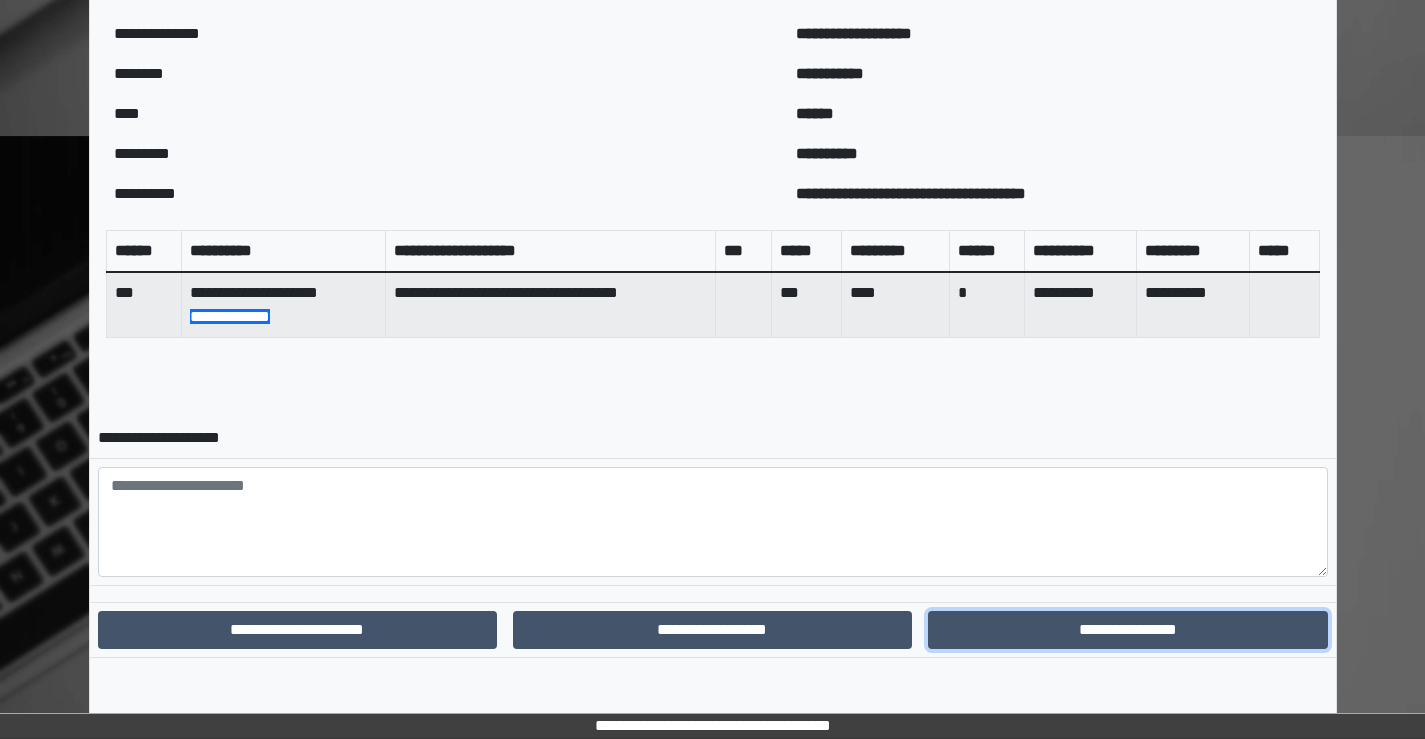 click on "**********" at bounding box center [1127, 630] 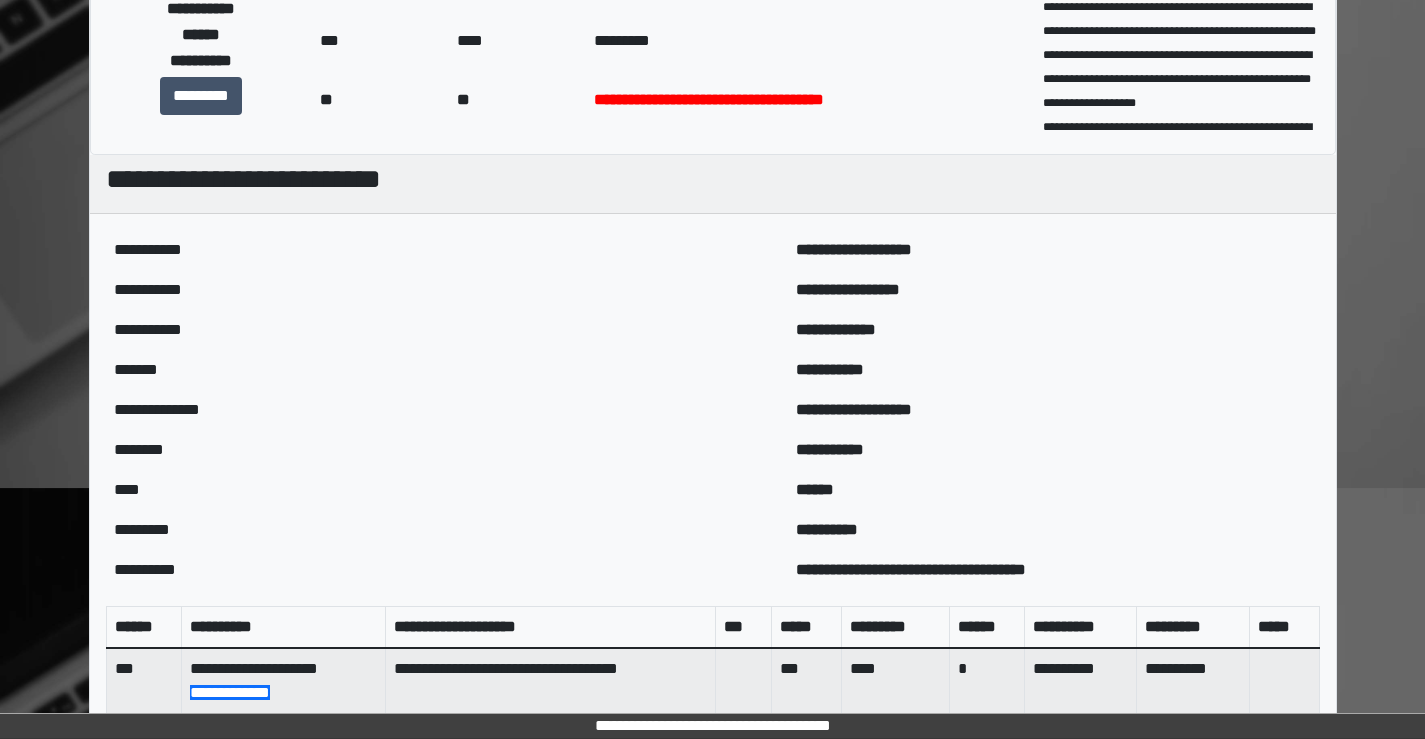 scroll, scrollTop: 585, scrollLeft: 0, axis: vertical 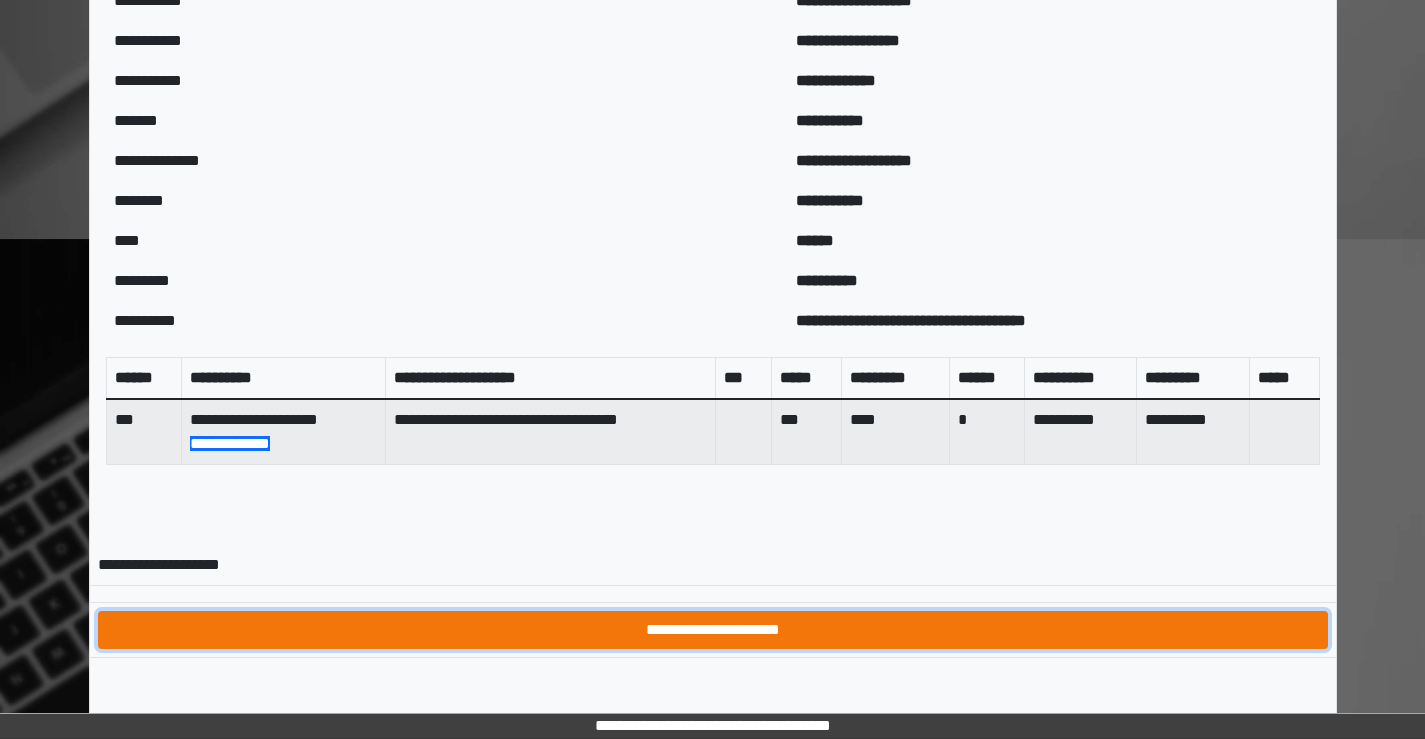 click on "**********" at bounding box center (713, 630) 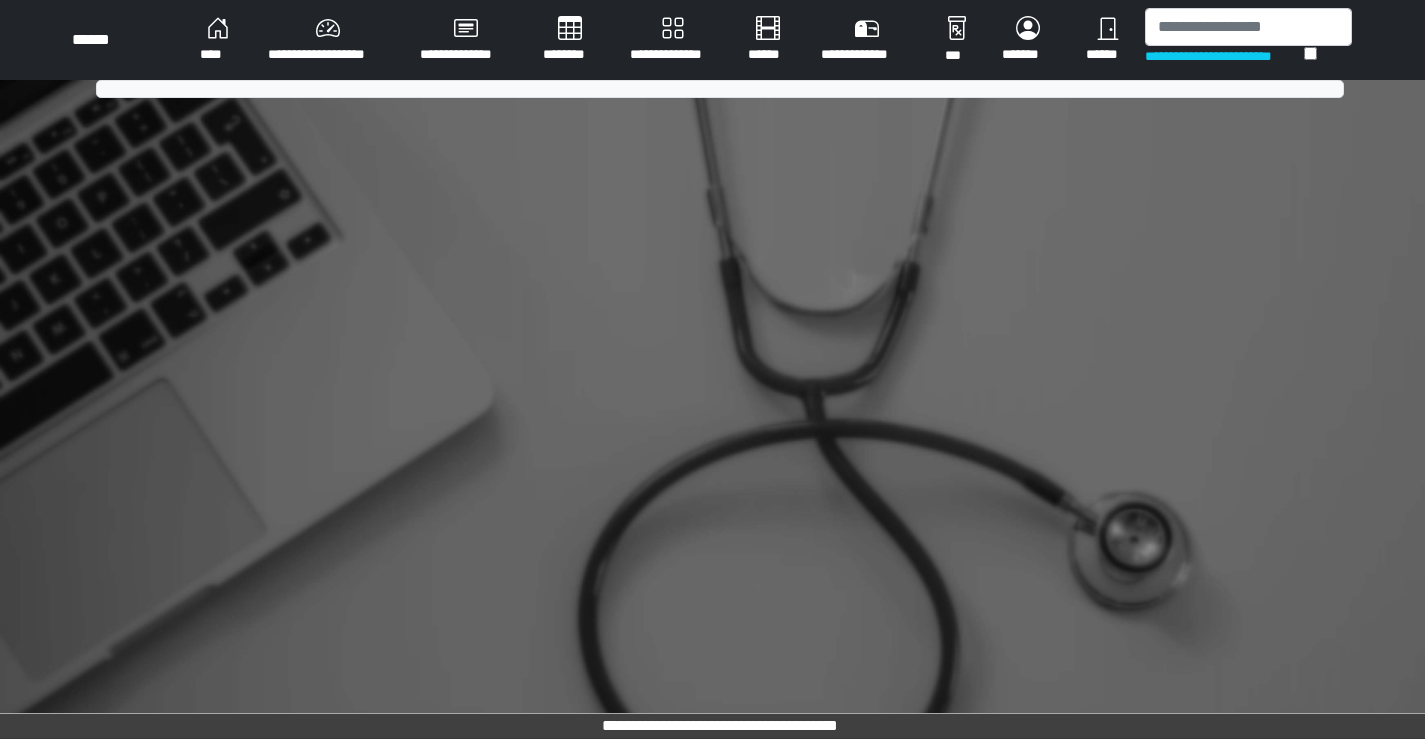 scroll, scrollTop: 0, scrollLeft: 0, axis: both 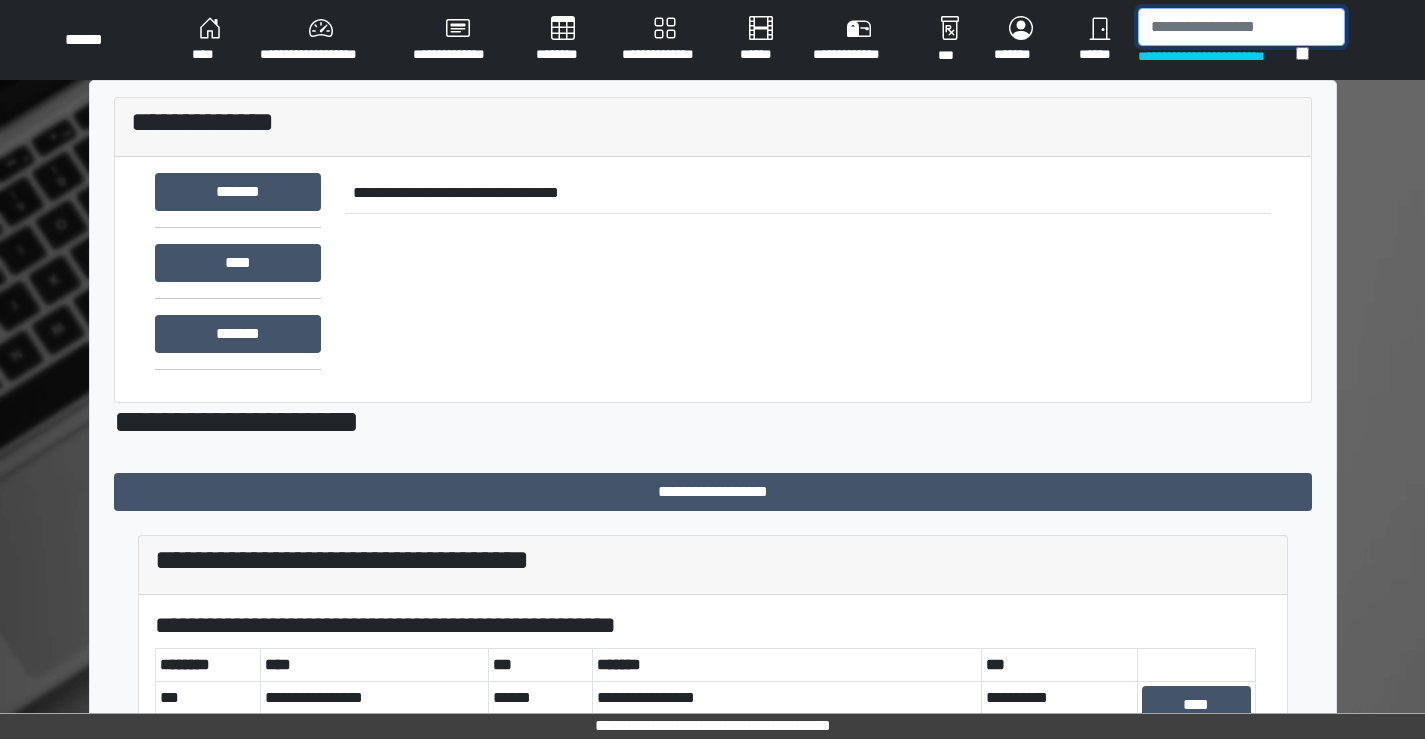 click at bounding box center [1241, 27] 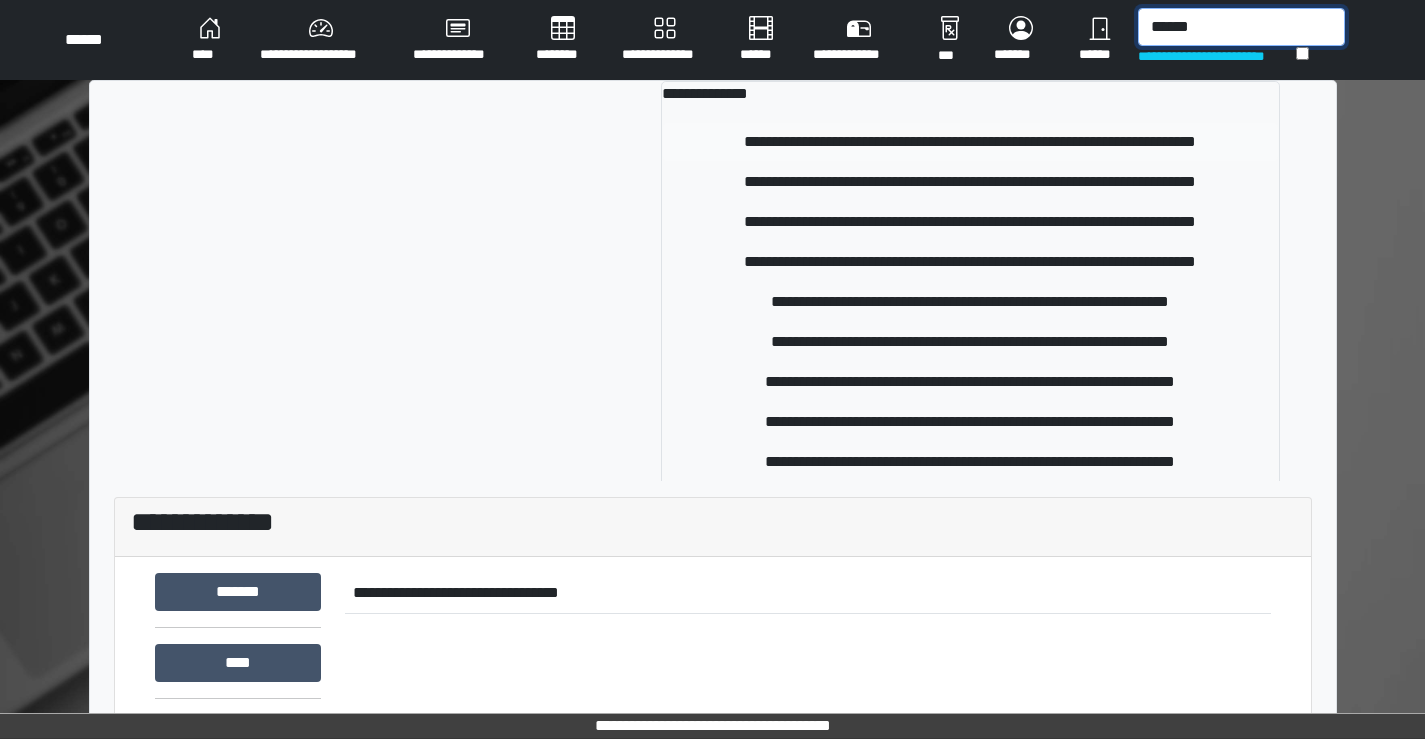 type on "******" 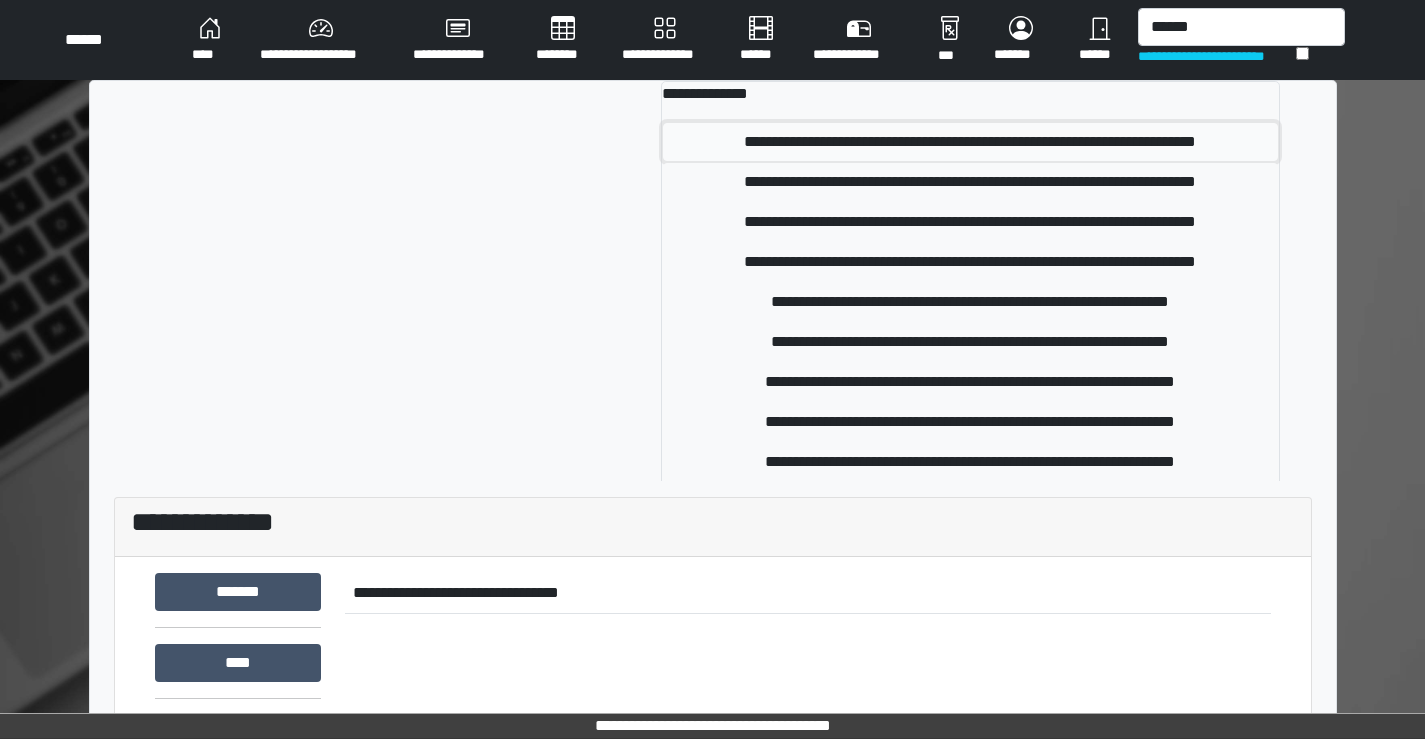 click on "**********" at bounding box center (970, 142) 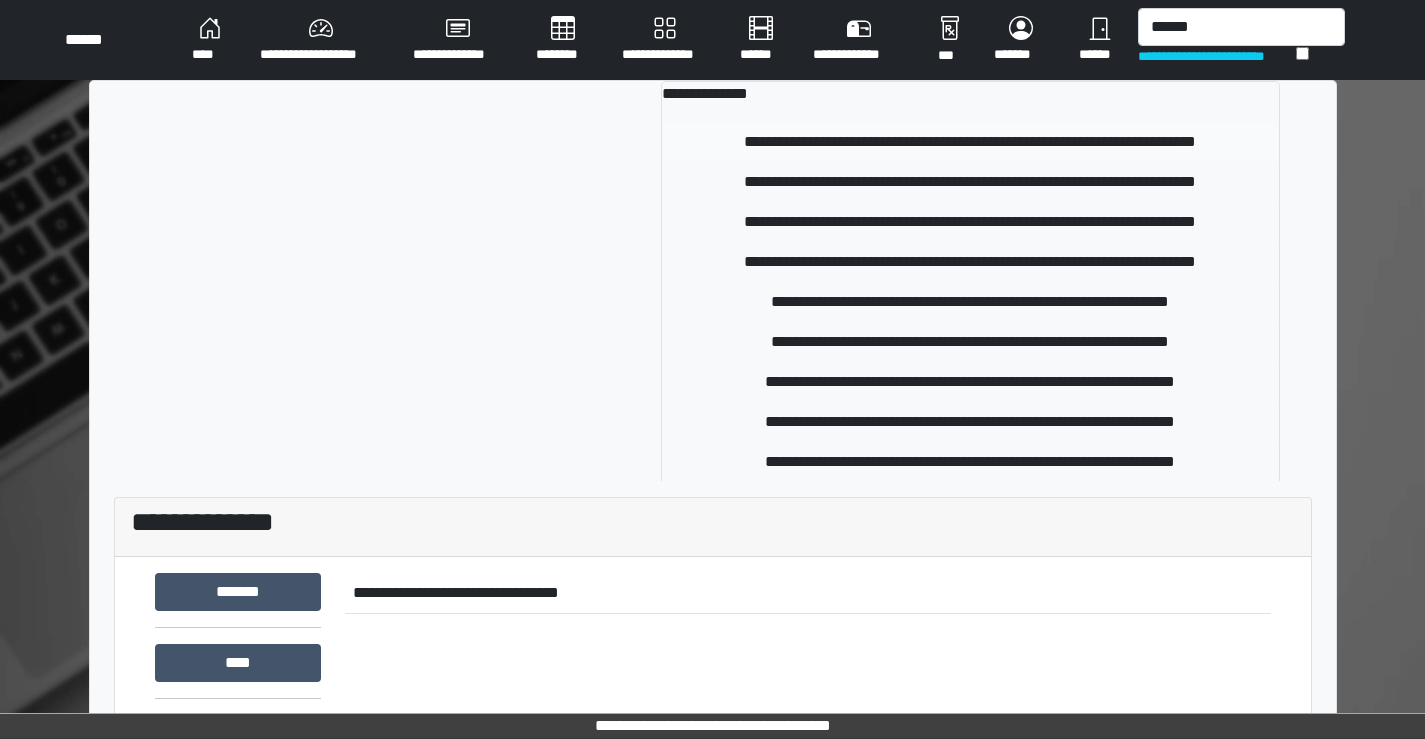 type 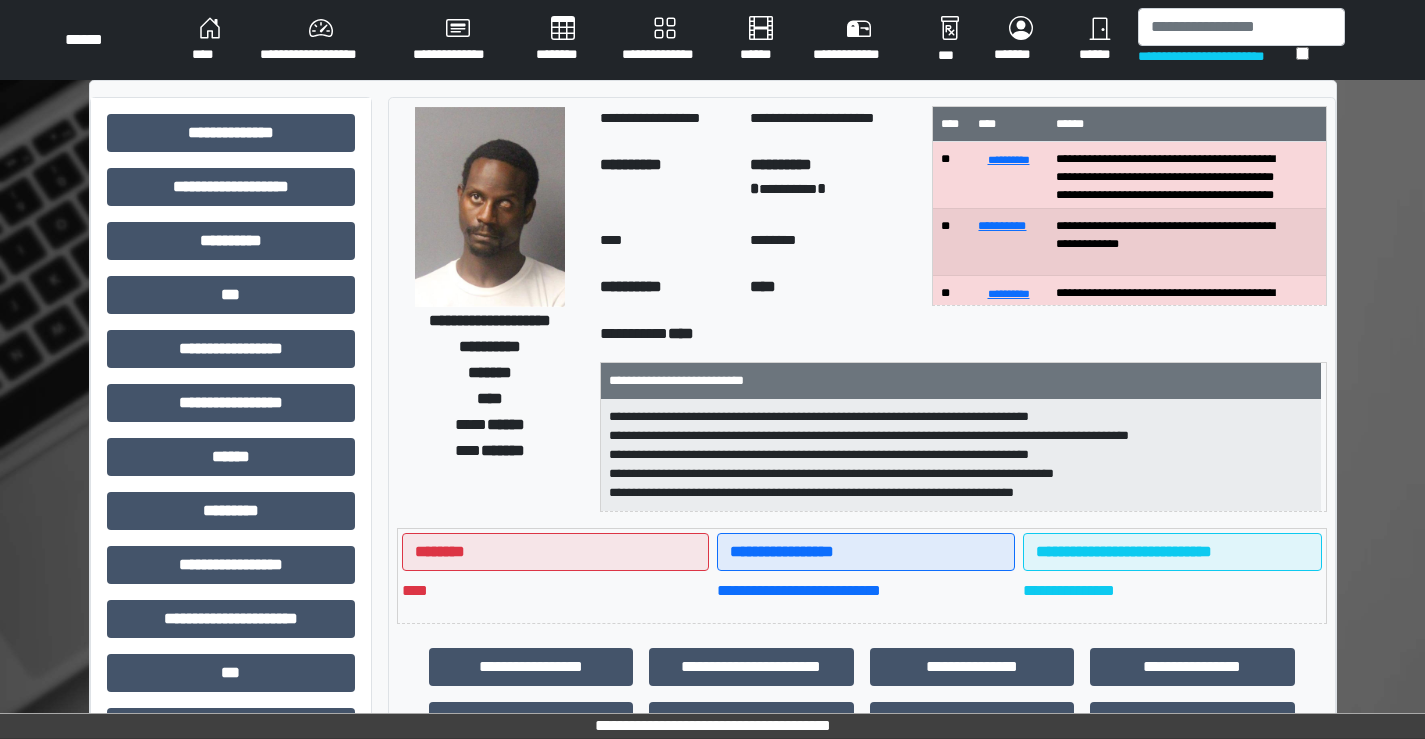 scroll, scrollTop: 100, scrollLeft: 0, axis: vertical 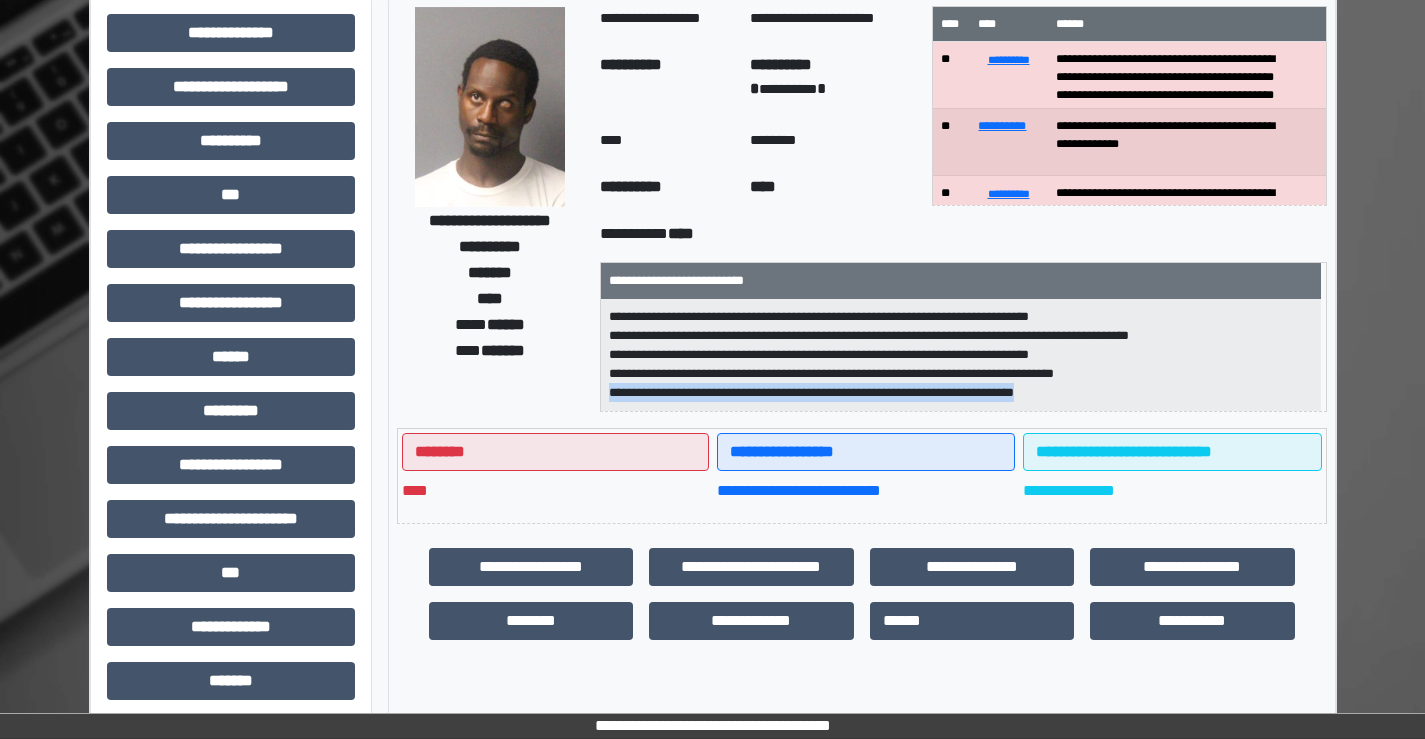 drag, startPoint x: 1072, startPoint y: 389, endPoint x: 615, endPoint y: 398, distance: 457.08862 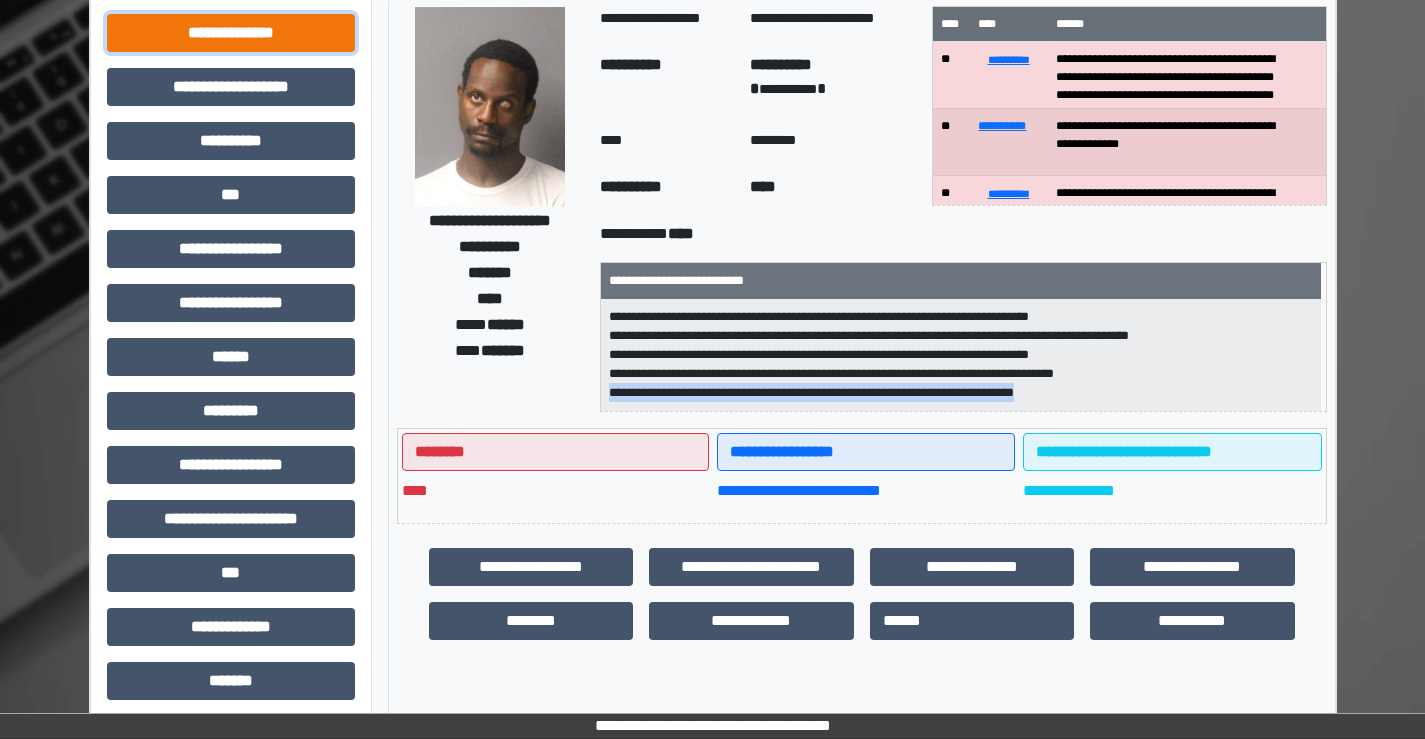 click on "**********" at bounding box center (231, 33) 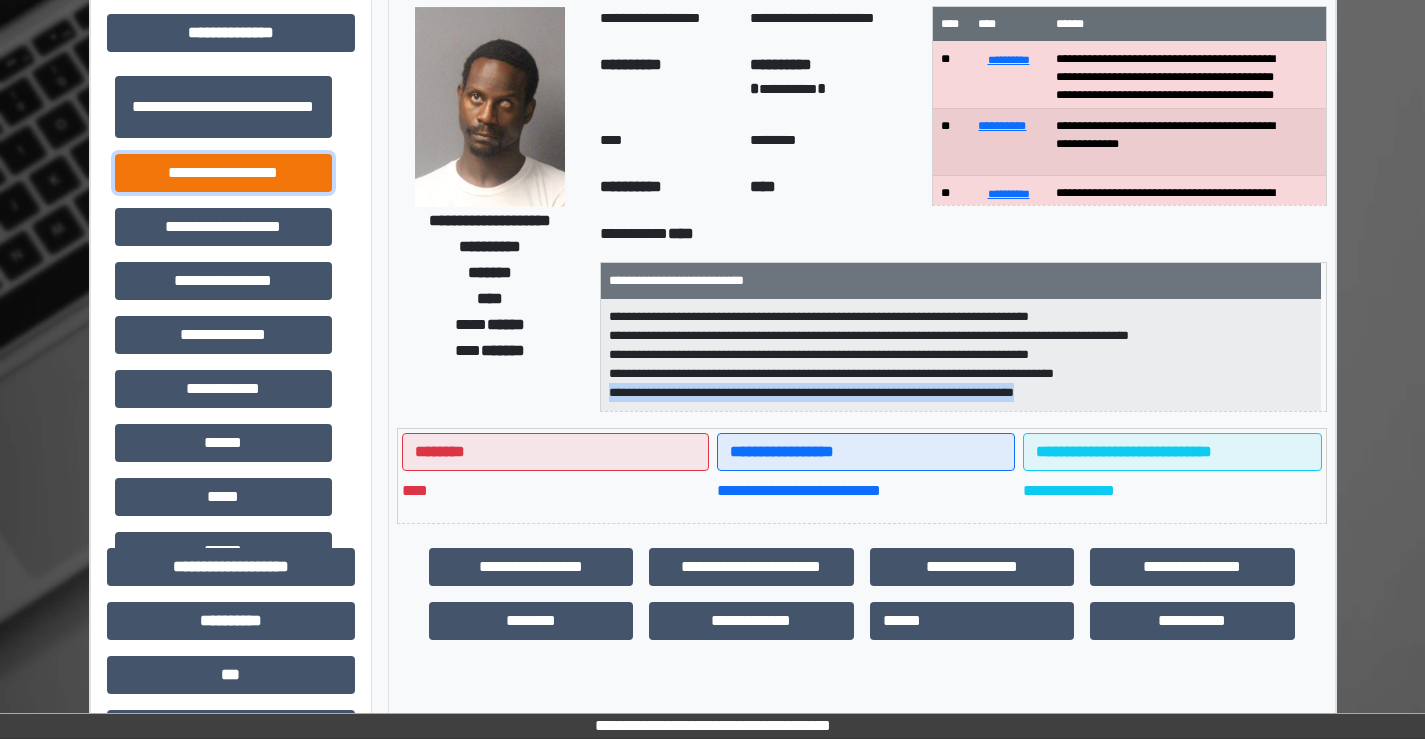 click on "**********" at bounding box center [223, 173] 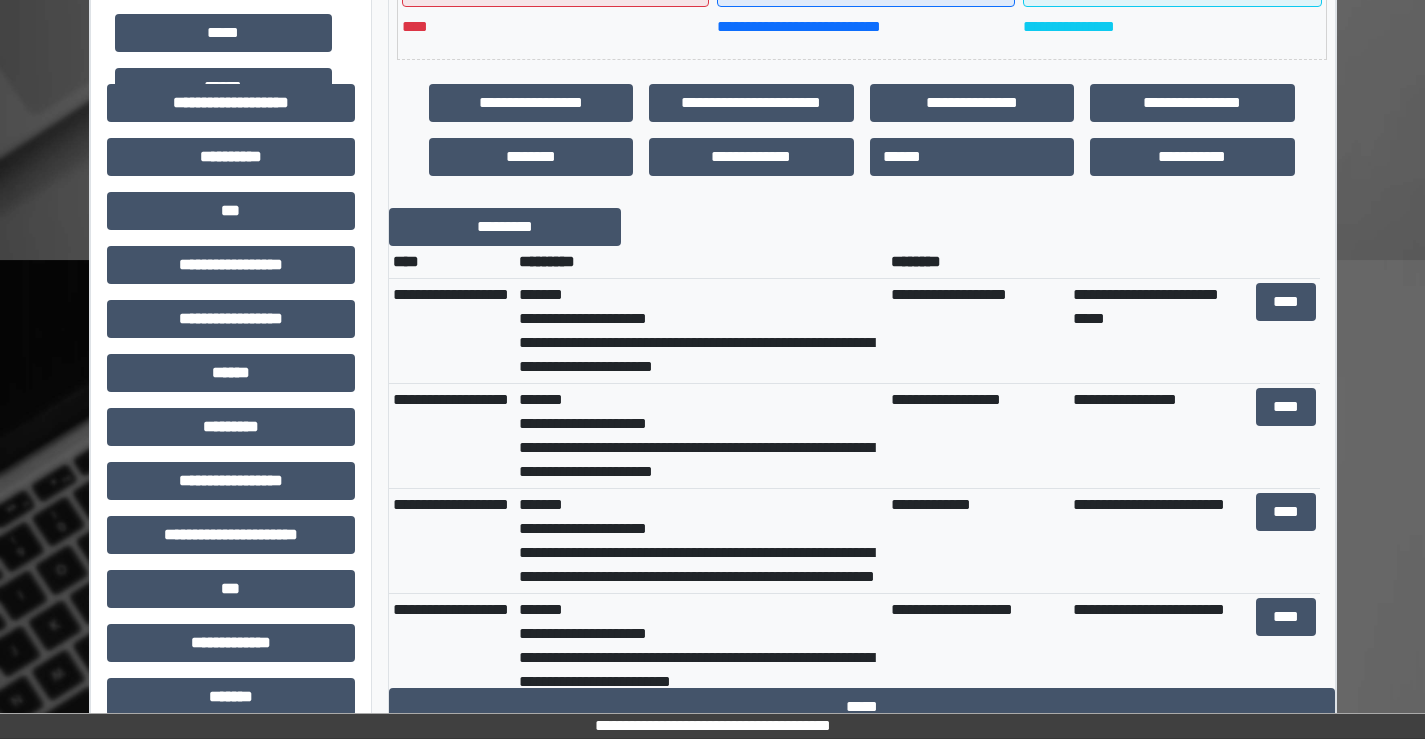 scroll, scrollTop: 600, scrollLeft: 0, axis: vertical 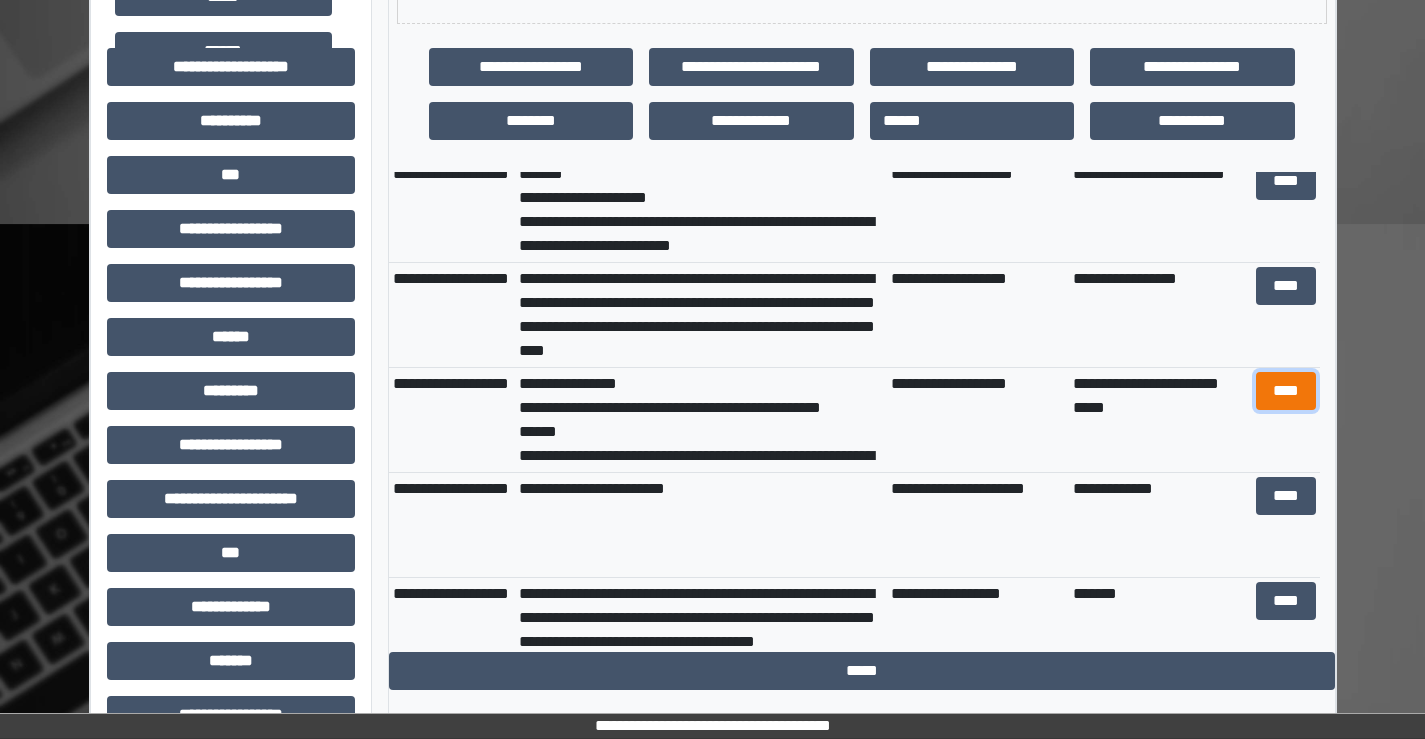 click on "****" at bounding box center (1286, 391) 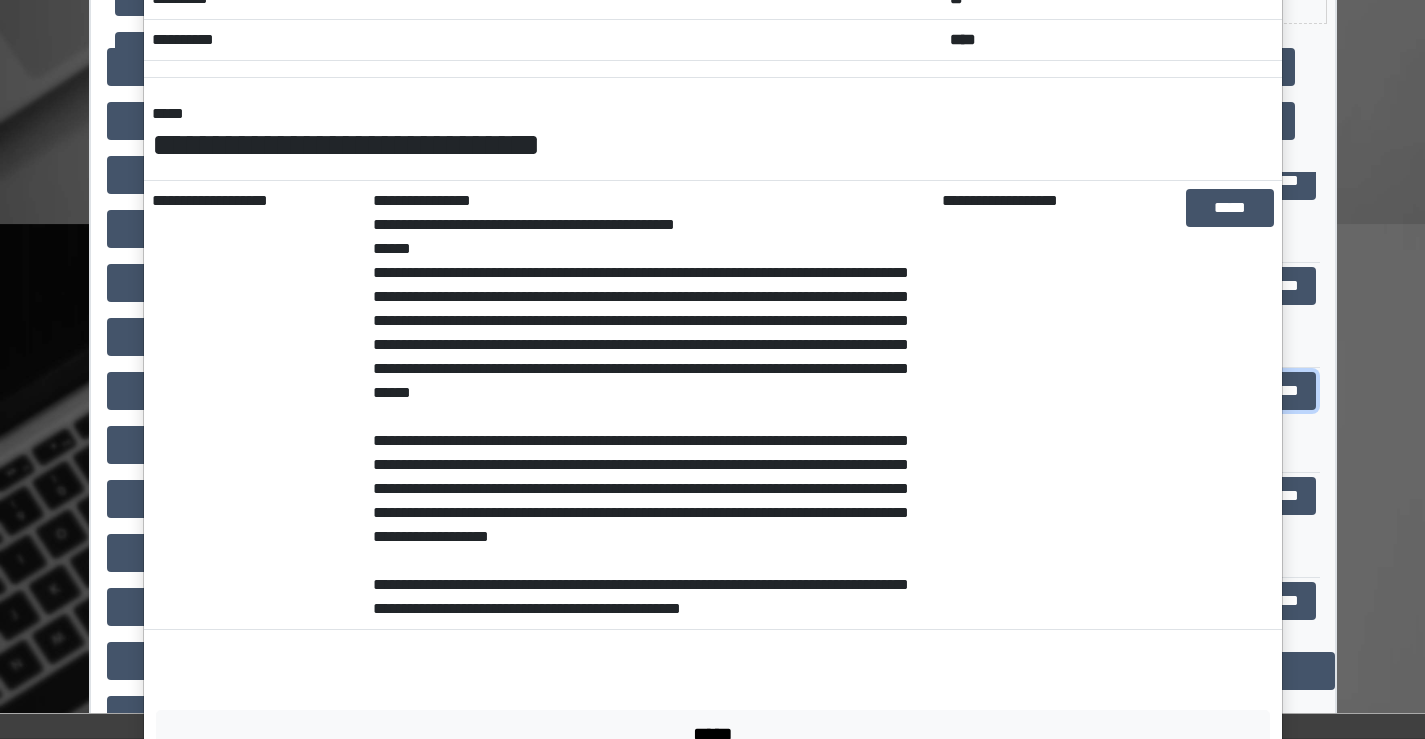 scroll, scrollTop: 300, scrollLeft: 0, axis: vertical 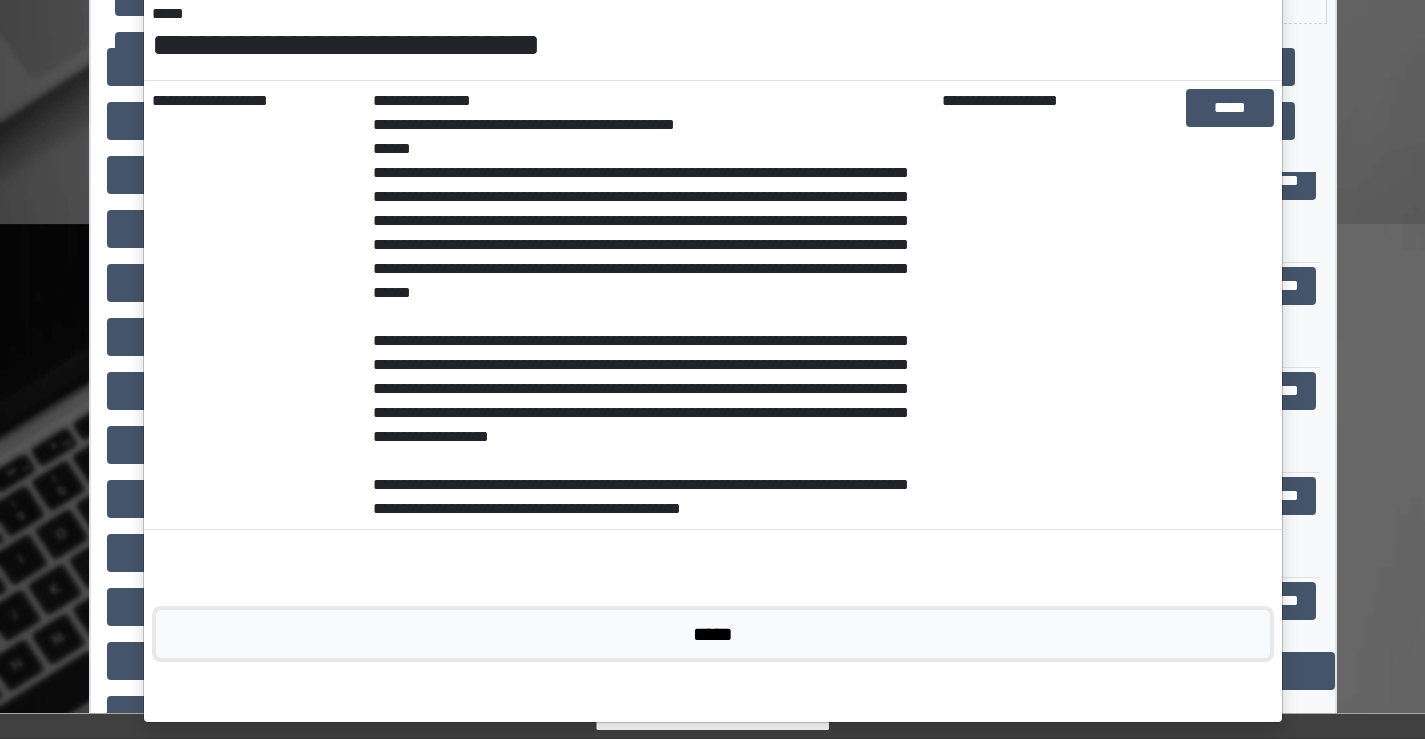 drag, startPoint x: 753, startPoint y: 691, endPoint x: 777, endPoint y: 568, distance: 125.31959 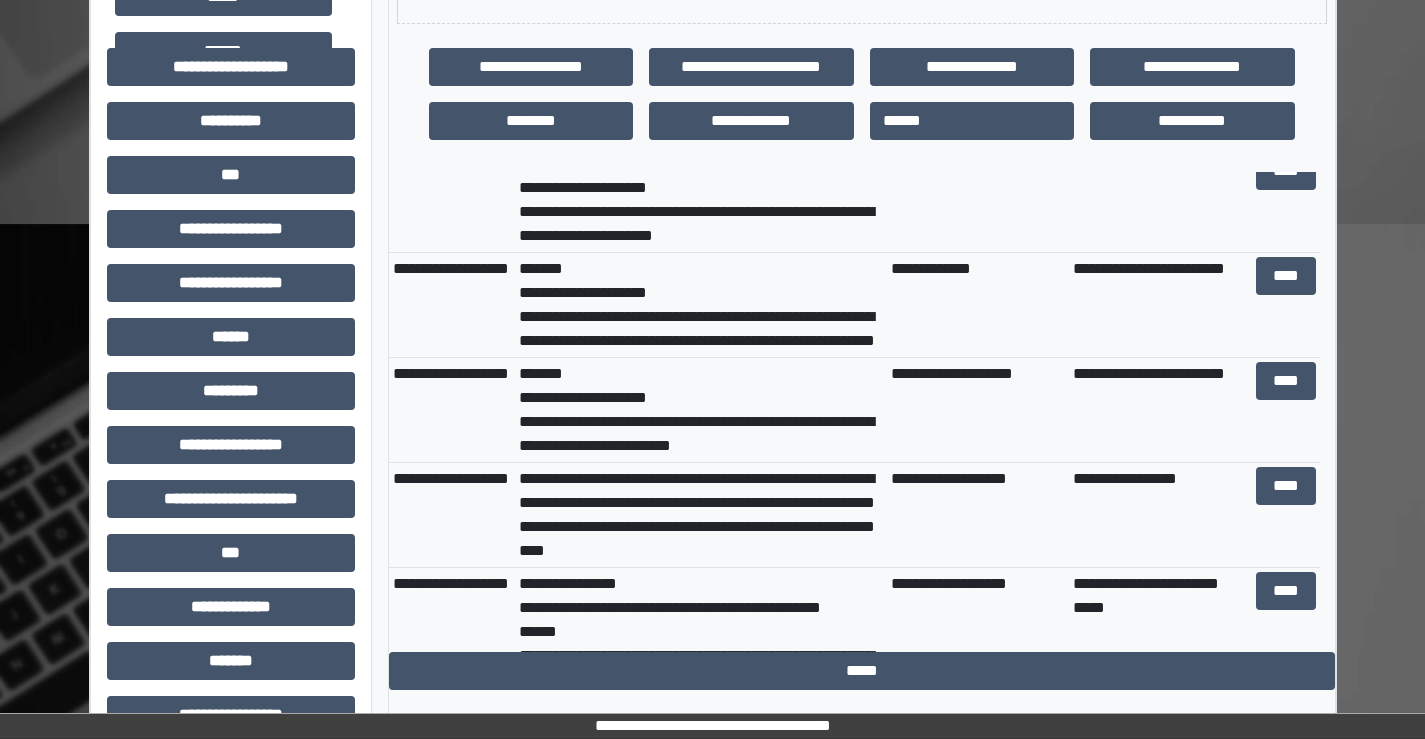 scroll, scrollTop: 0, scrollLeft: 0, axis: both 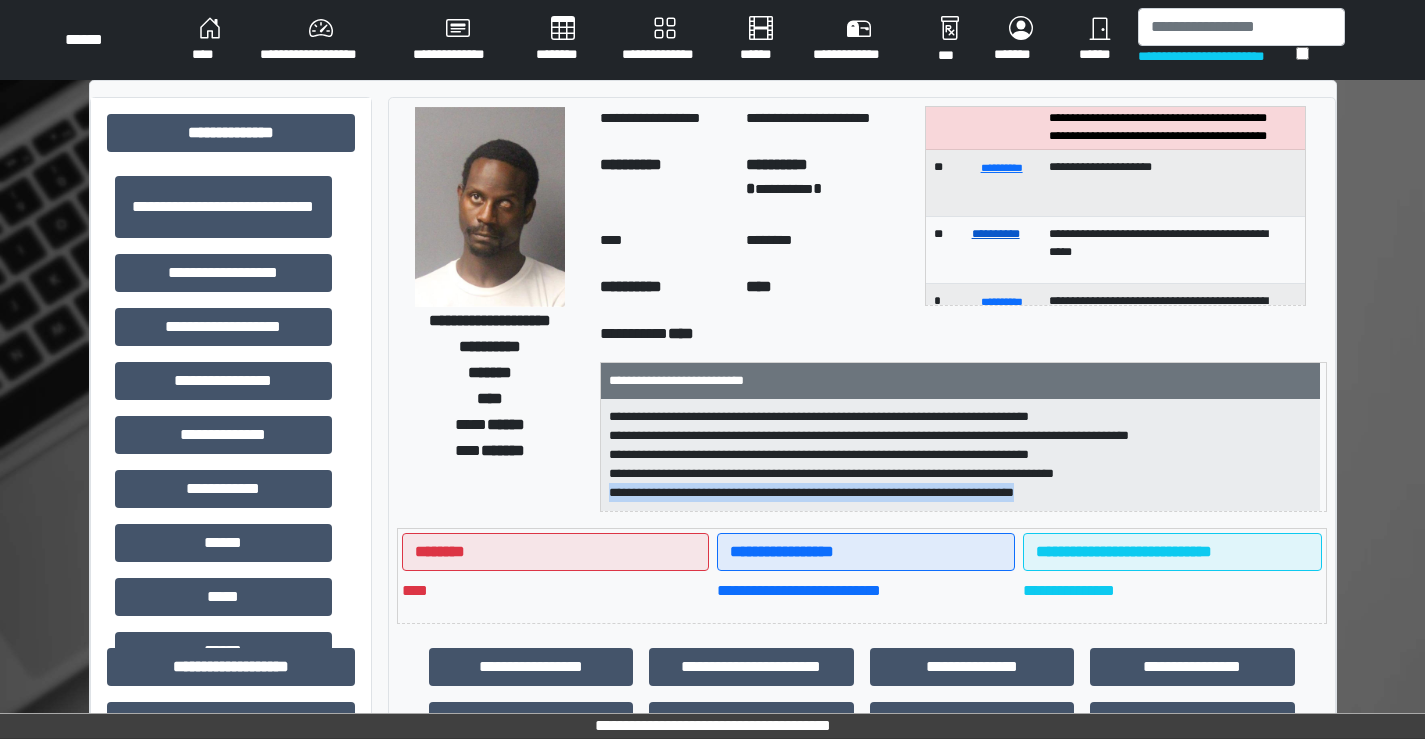 click on "**********" at bounding box center (996, 234) 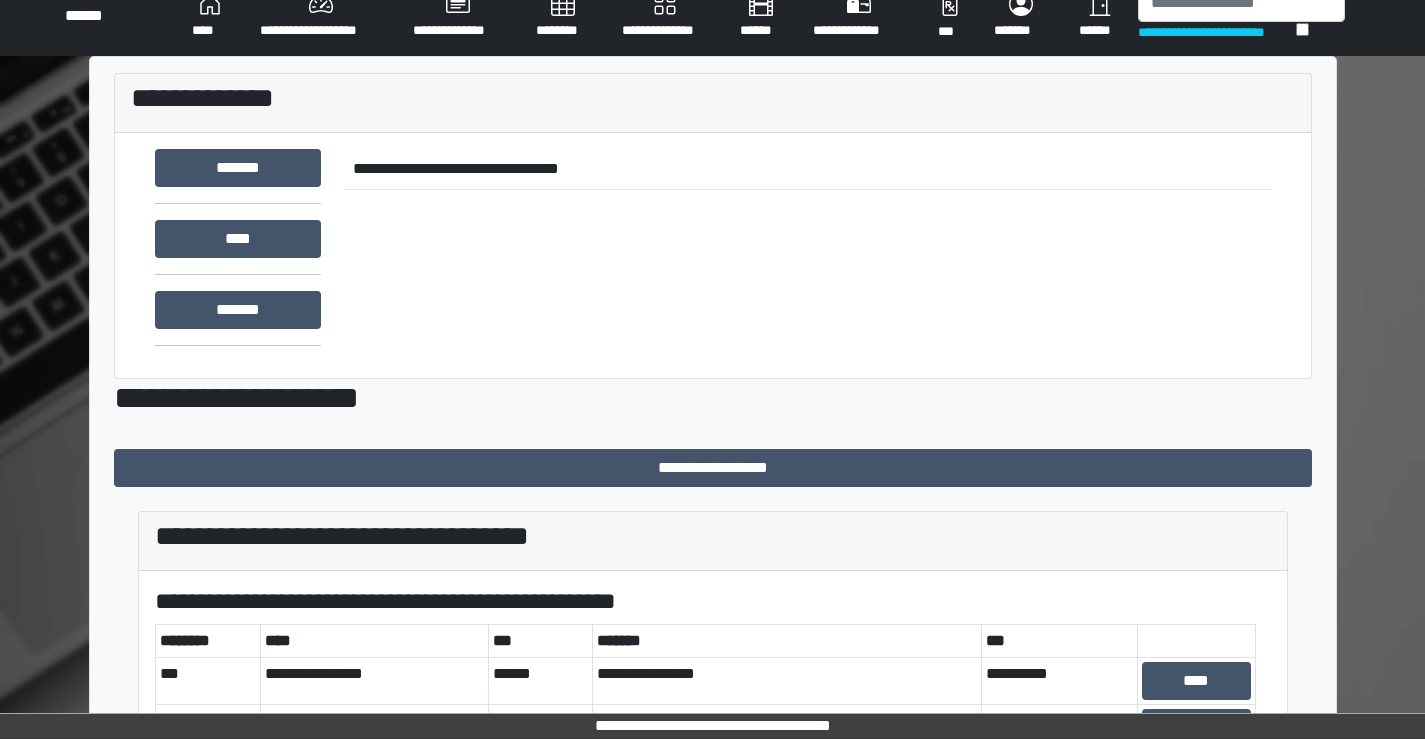 scroll, scrollTop: 0, scrollLeft: 0, axis: both 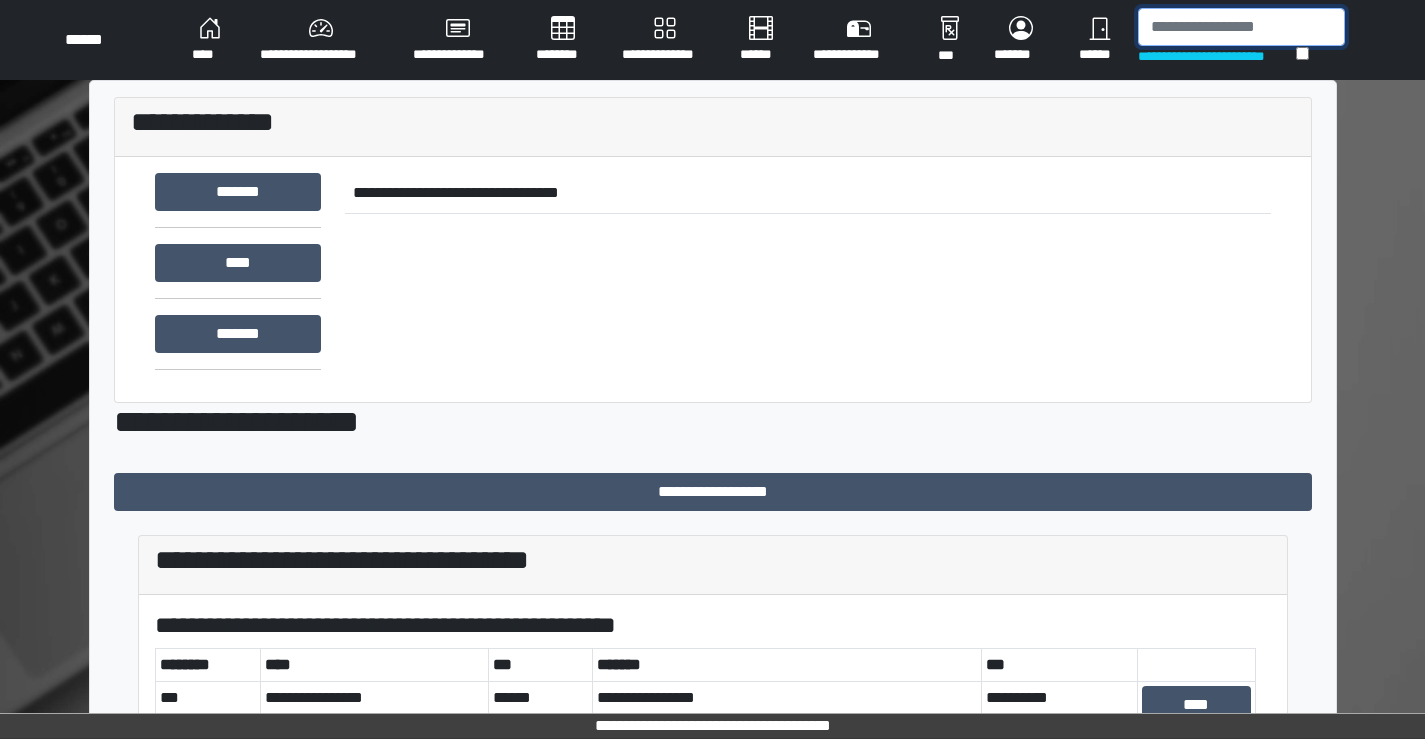 click at bounding box center [1241, 27] 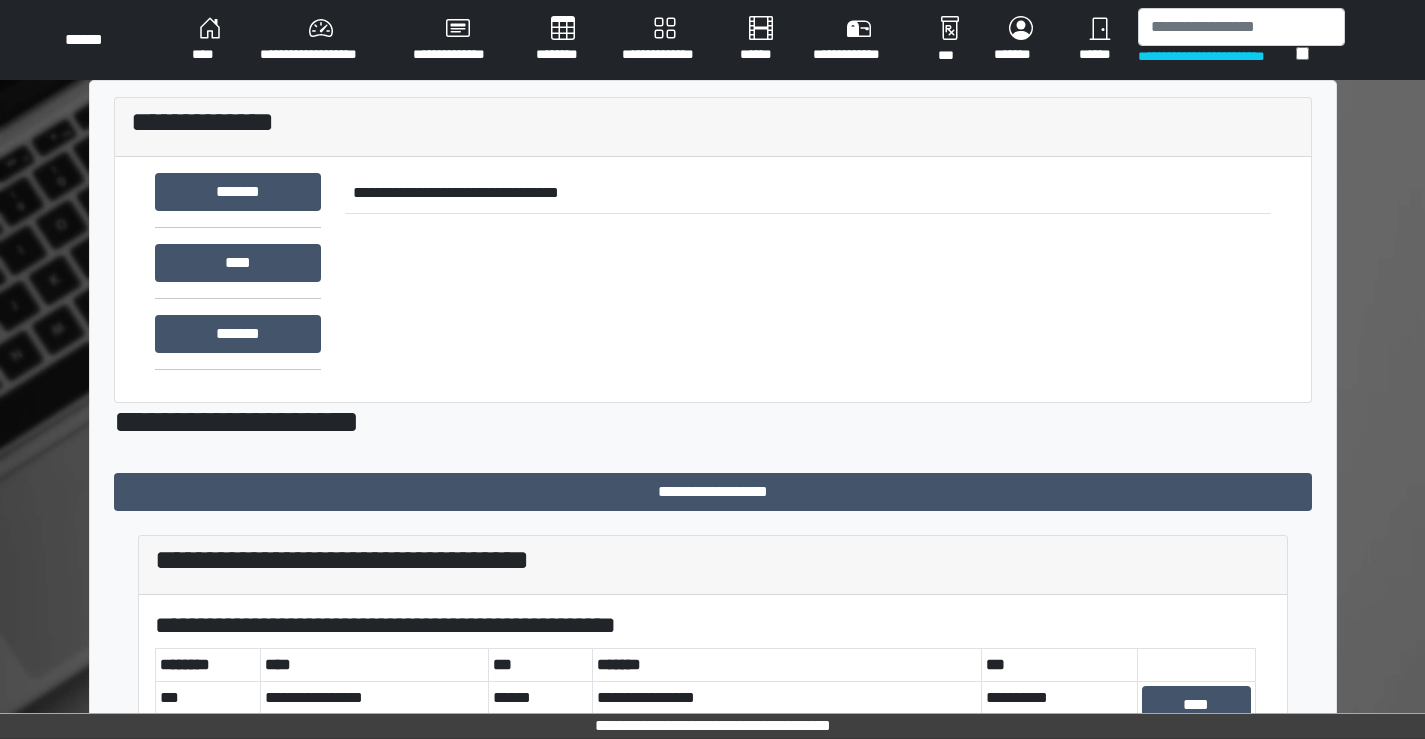 click on "**********" at bounding box center (320, 40) 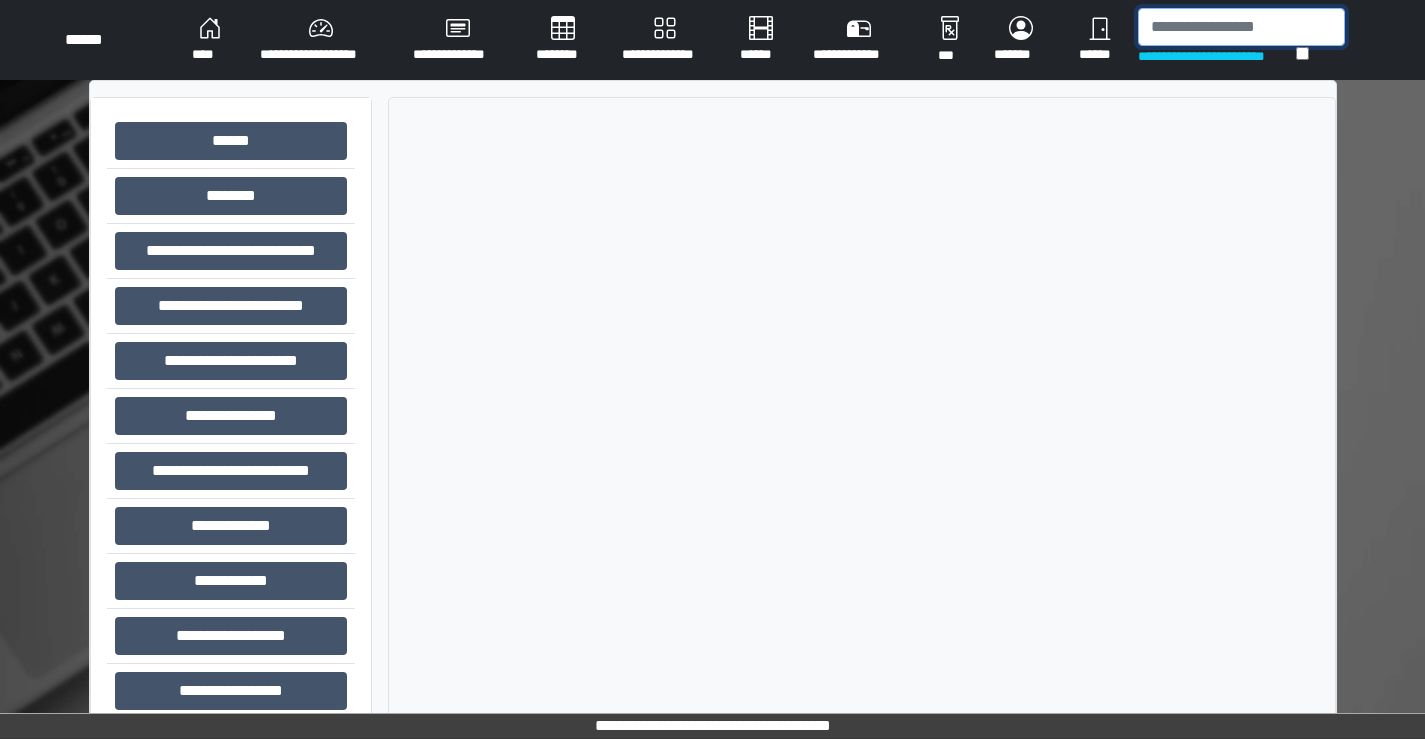 click at bounding box center (1241, 27) 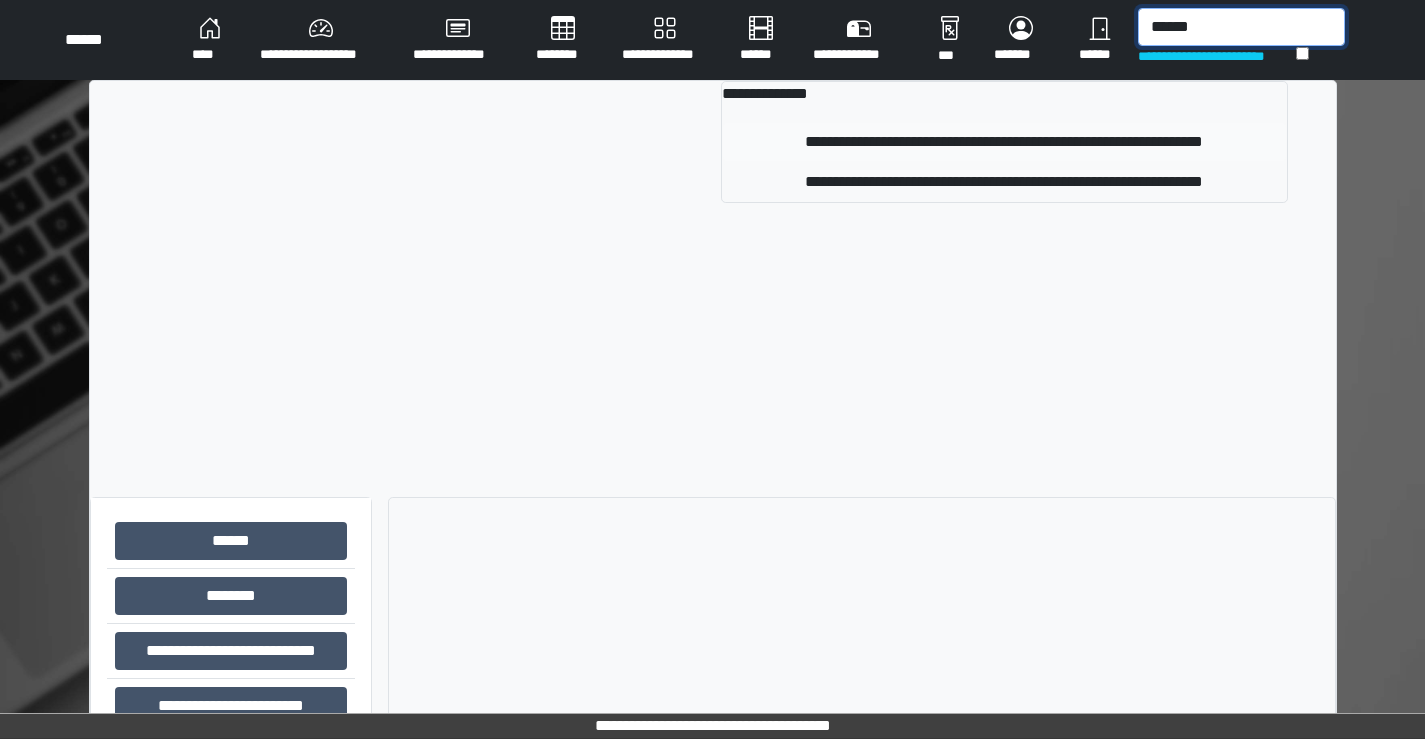 type on "******" 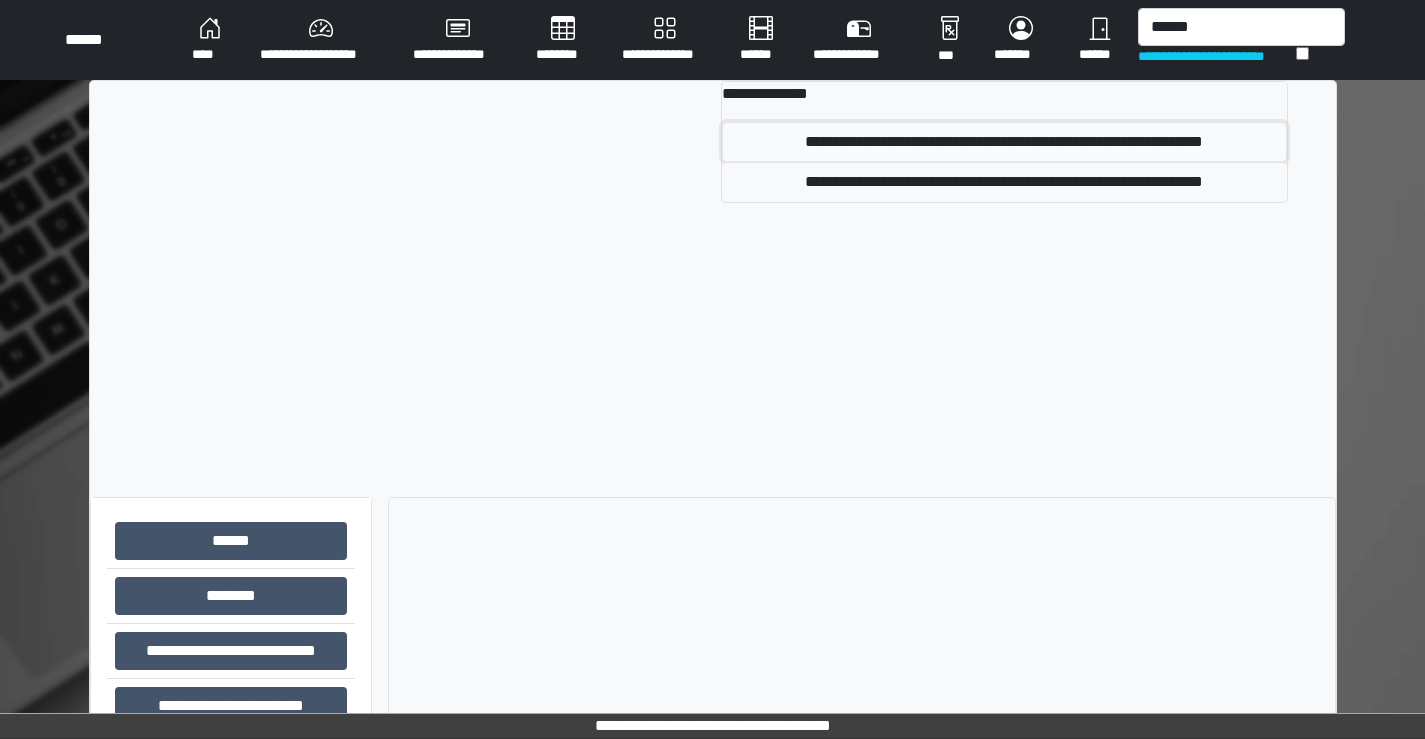 click on "**********" at bounding box center [1004, 142] 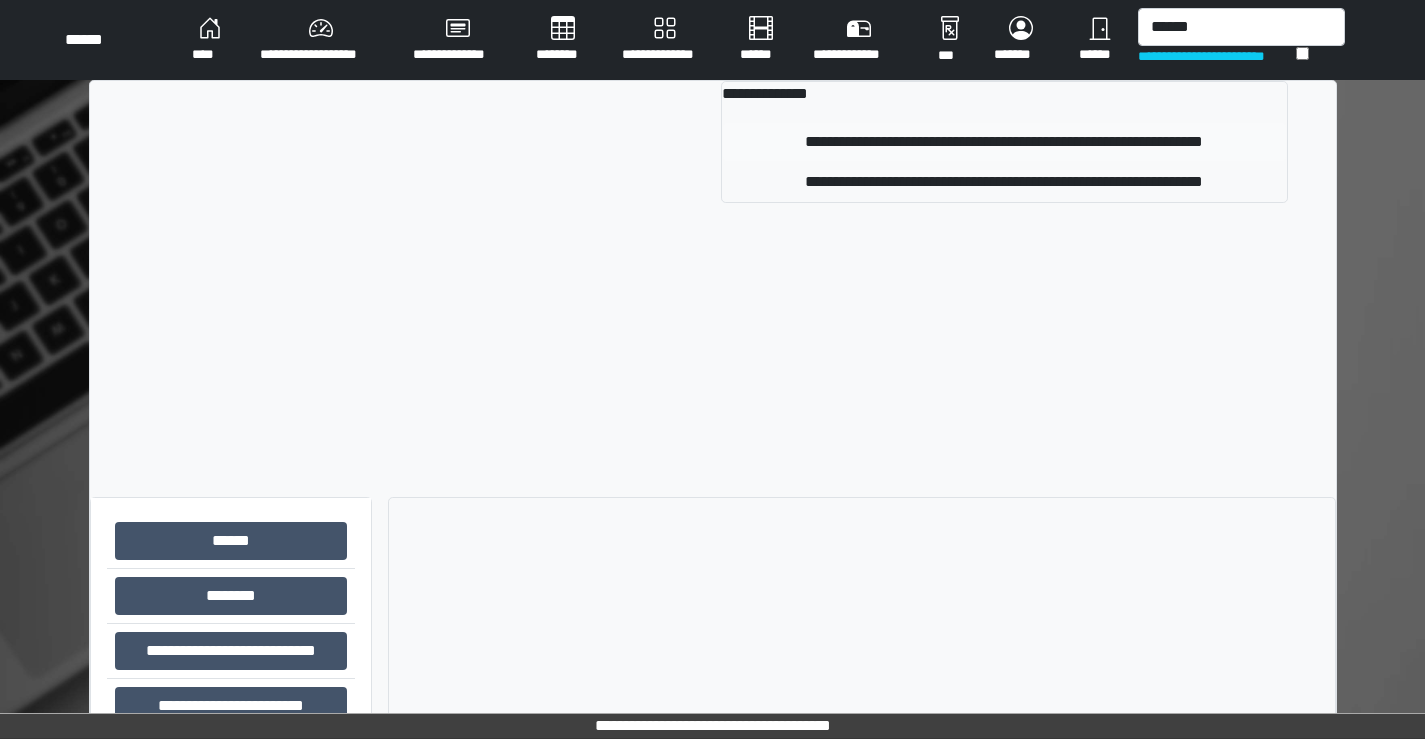 type 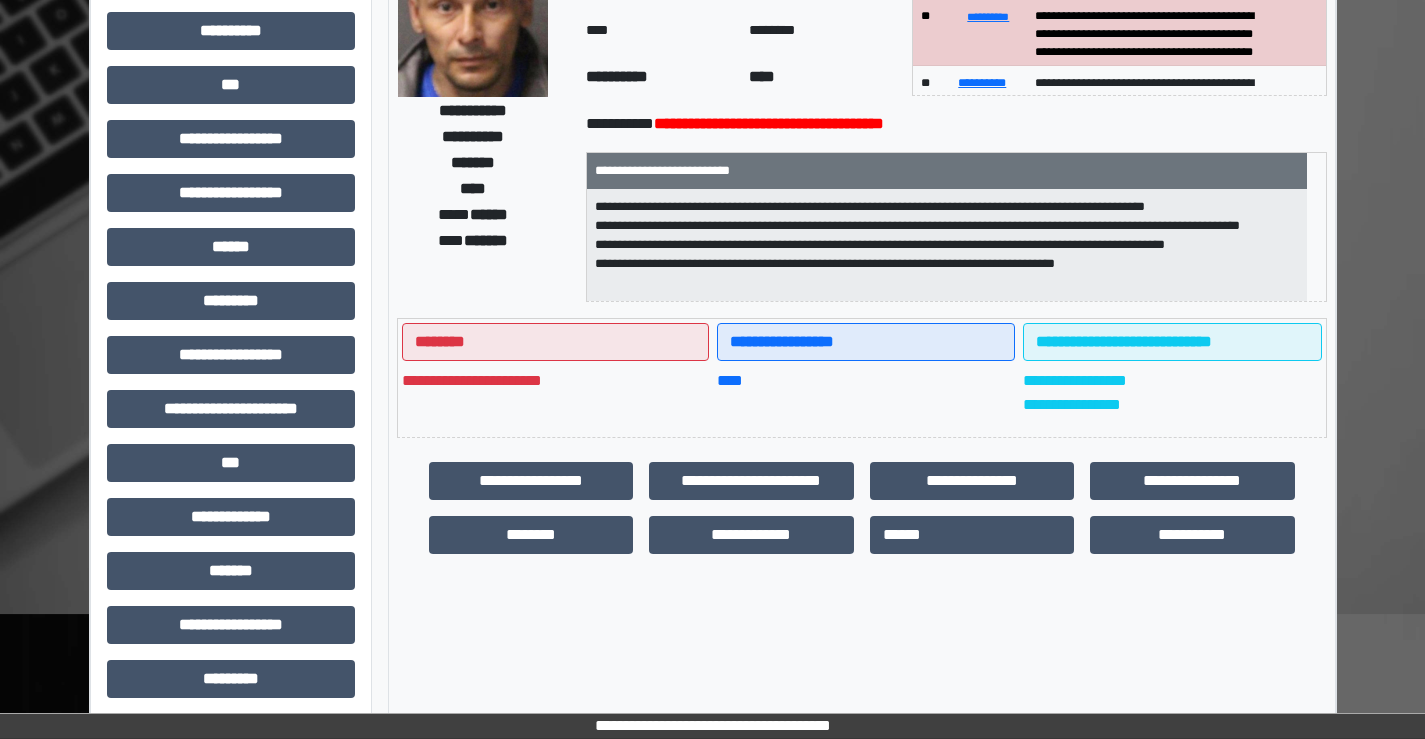 scroll, scrollTop: 435, scrollLeft: 0, axis: vertical 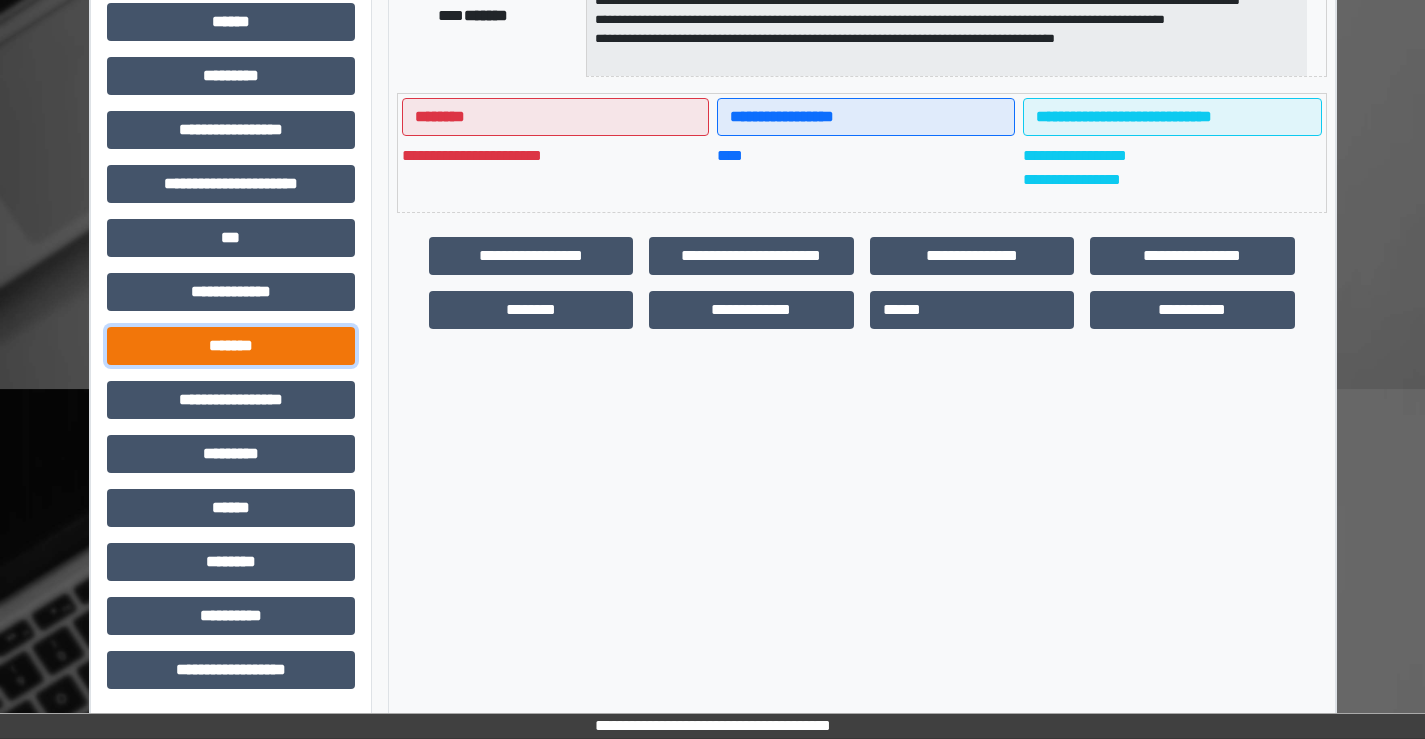click on "*******" at bounding box center (231, 346) 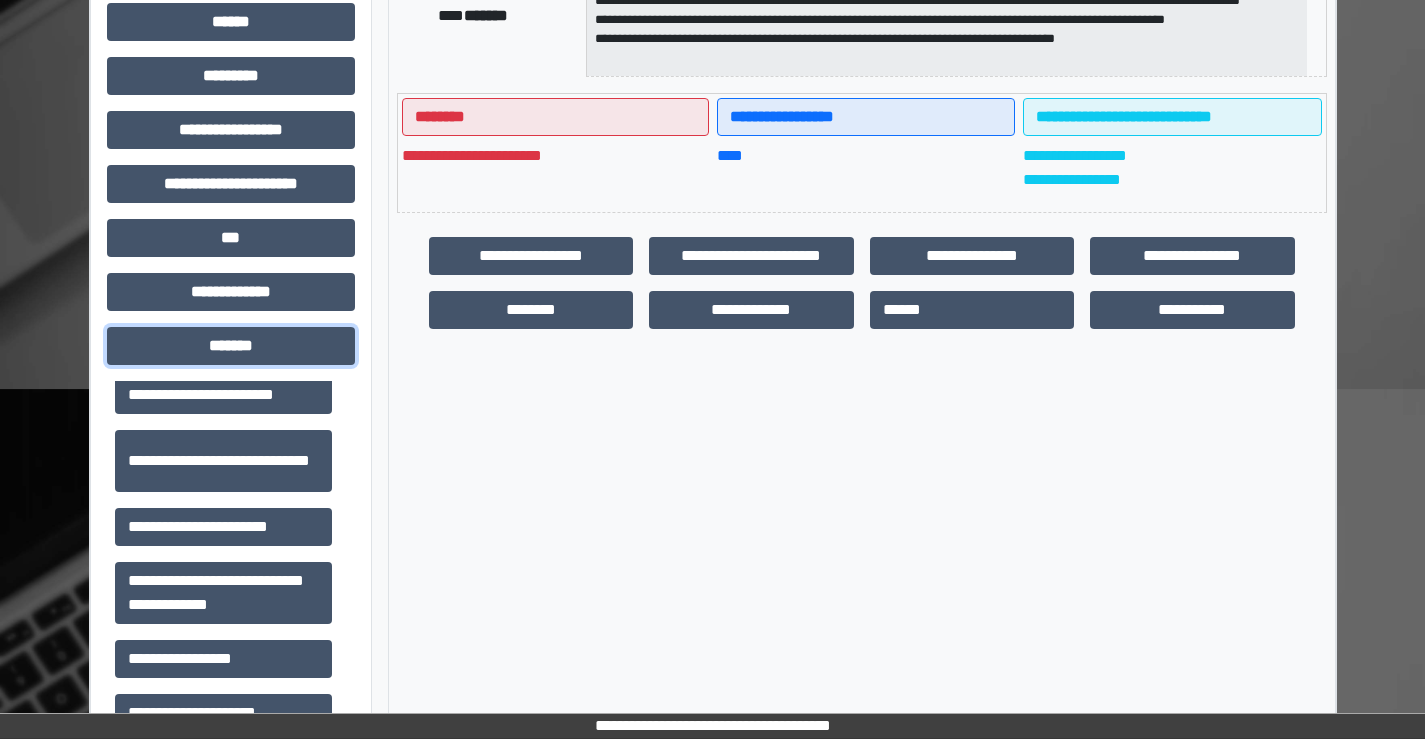 scroll, scrollTop: 922, scrollLeft: 0, axis: vertical 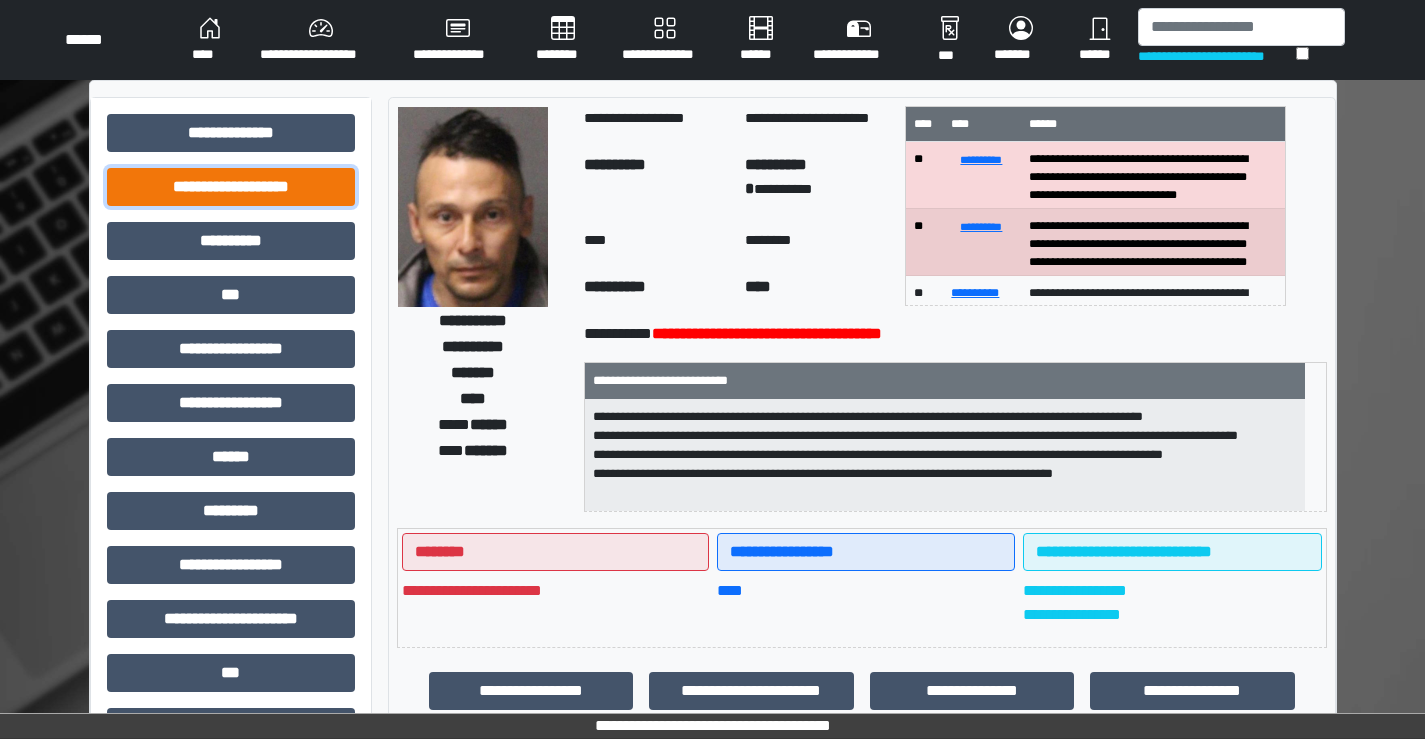 click on "**********" at bounding box center (231, 187) 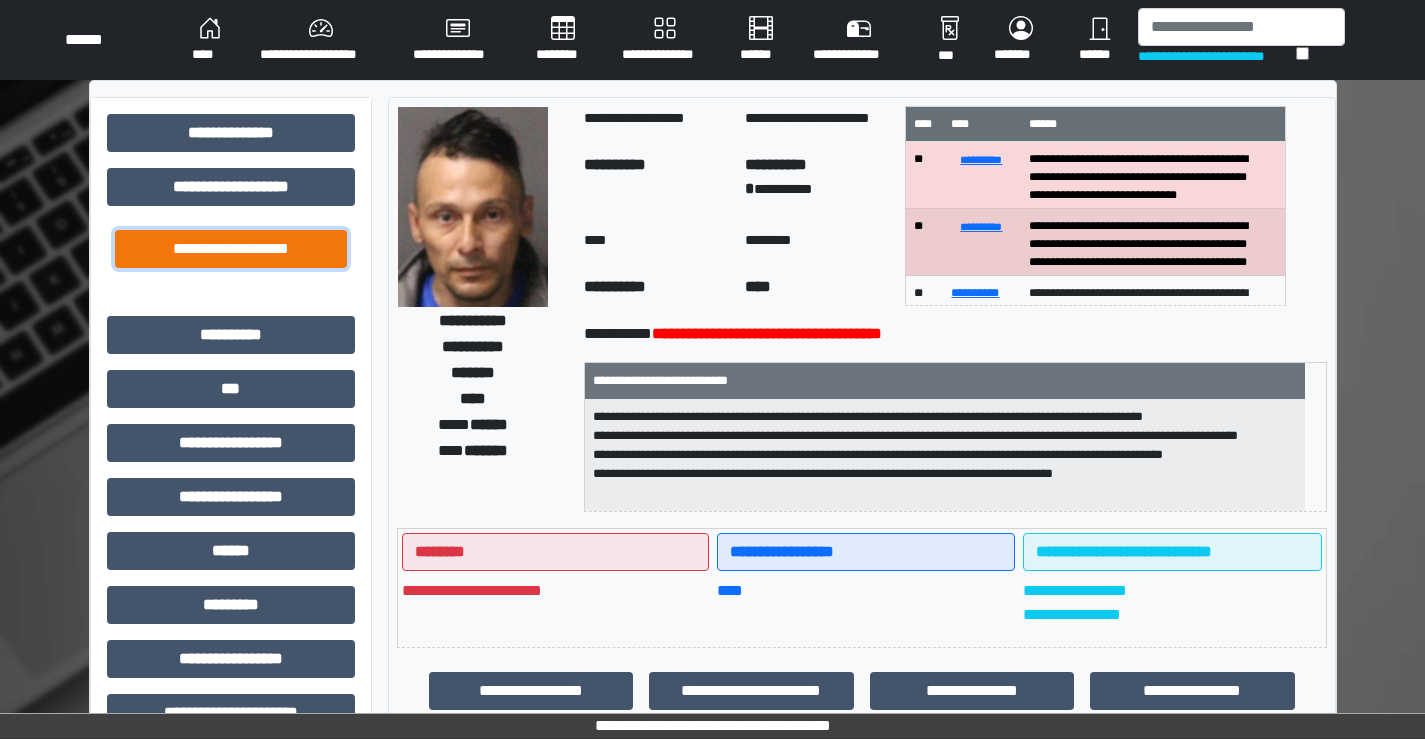 click on "**********" at bounding box center [231, 249] 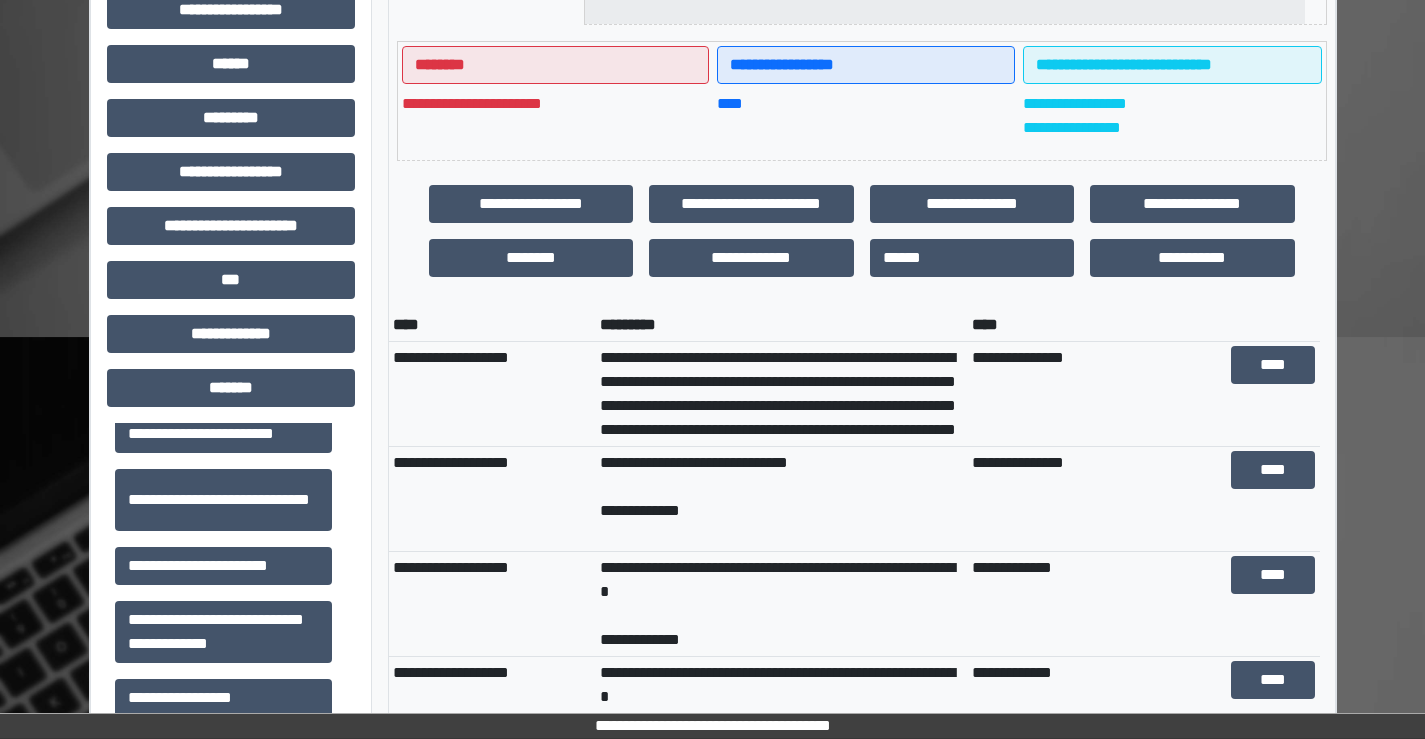 scroll, scrollTop: 500, scrollLeft: 0, axis: vertical 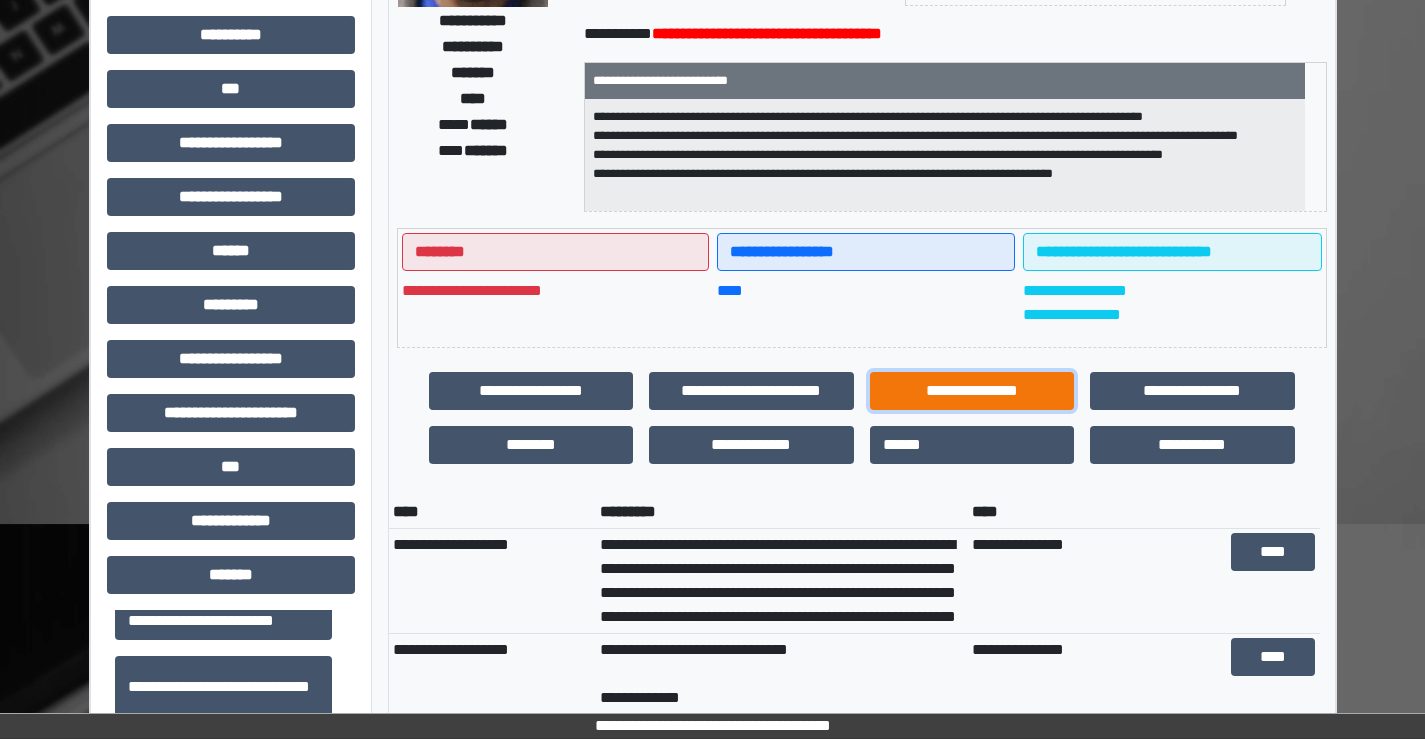 click on "**********" at bounding box center (972, 391) 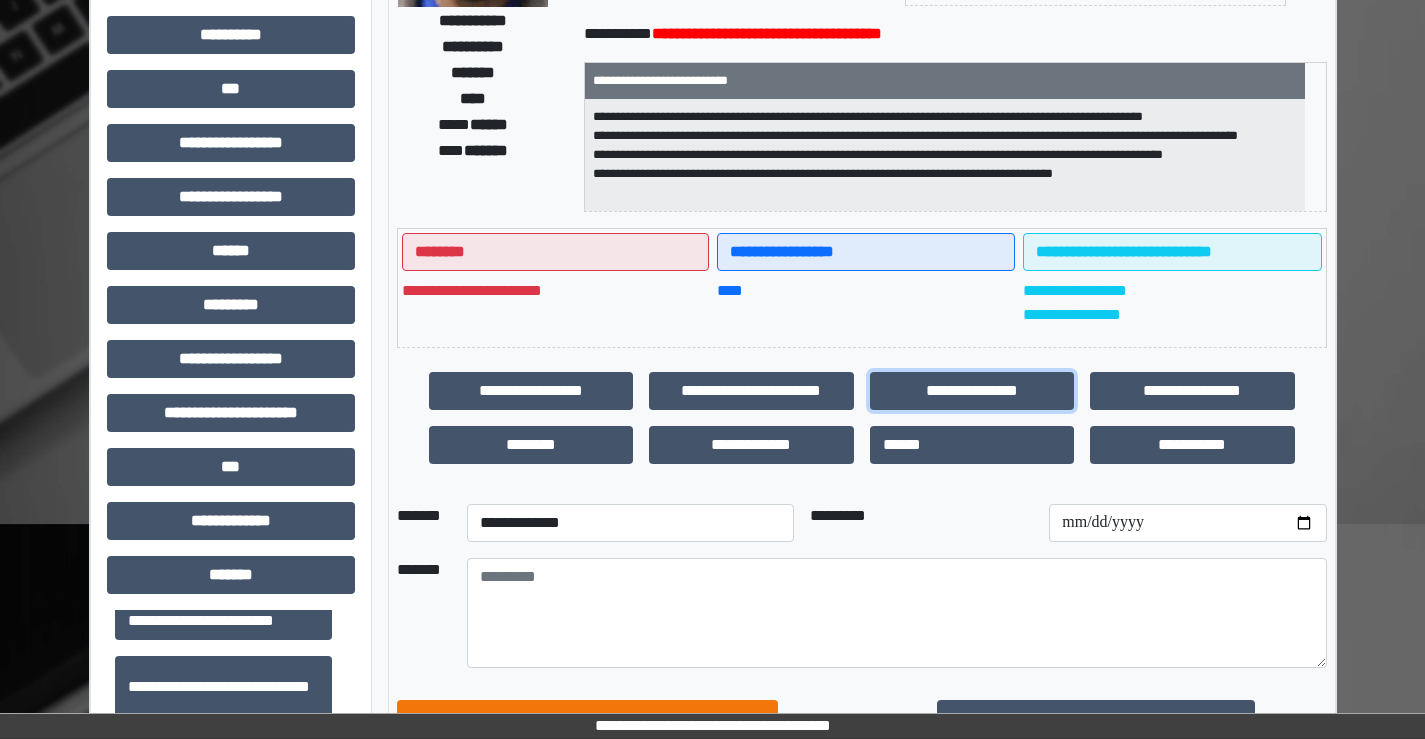 scroll, scrollTop: 700, scrollLeft: 0, axis: vertical 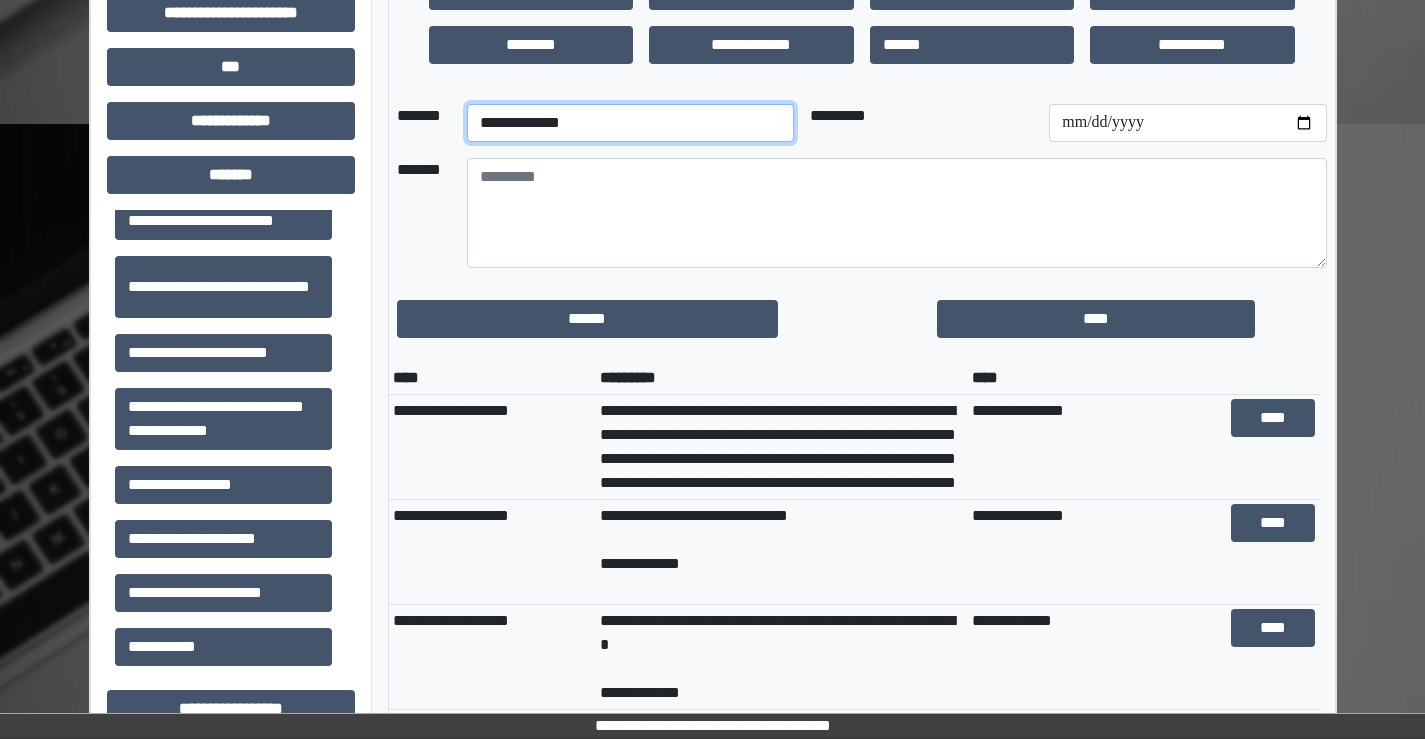 click on "**********" at bounding box center [630, 123] 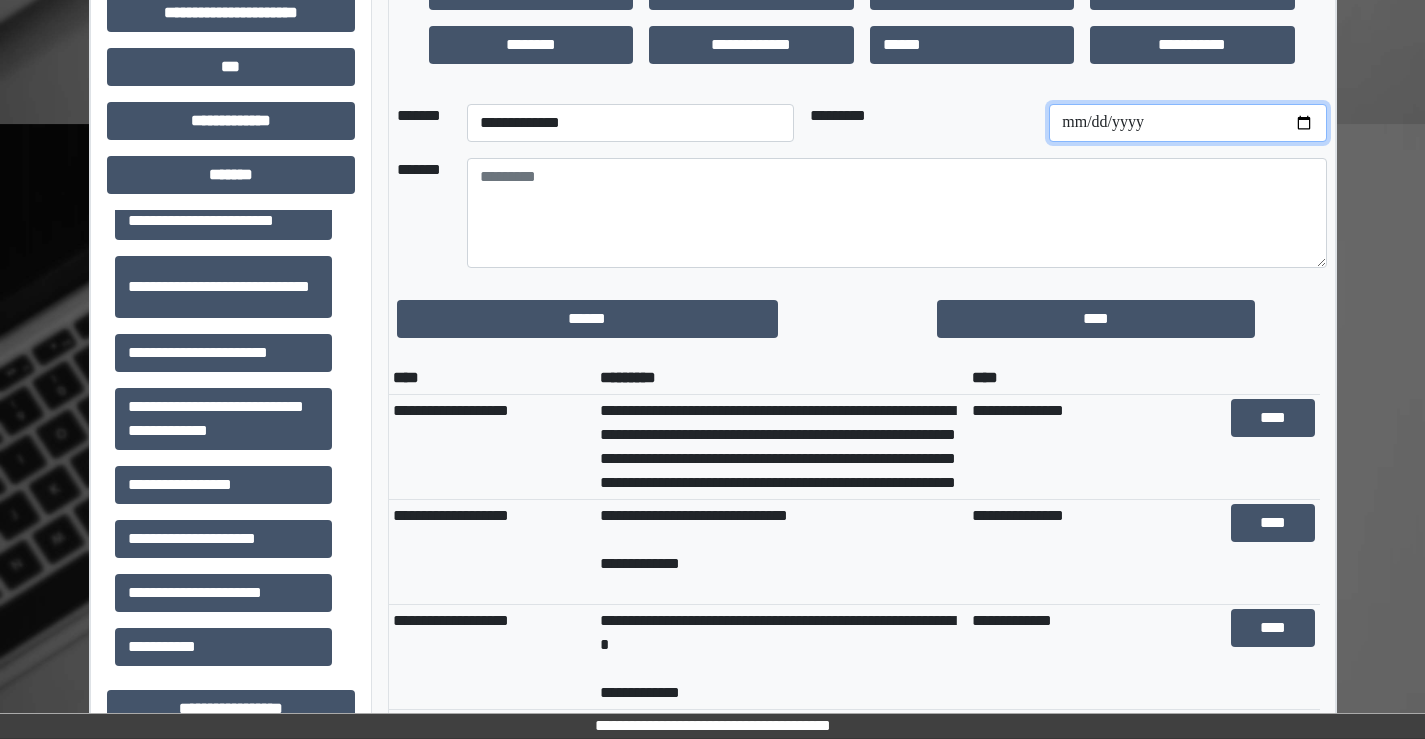 click at bounding box center (1187, 123) 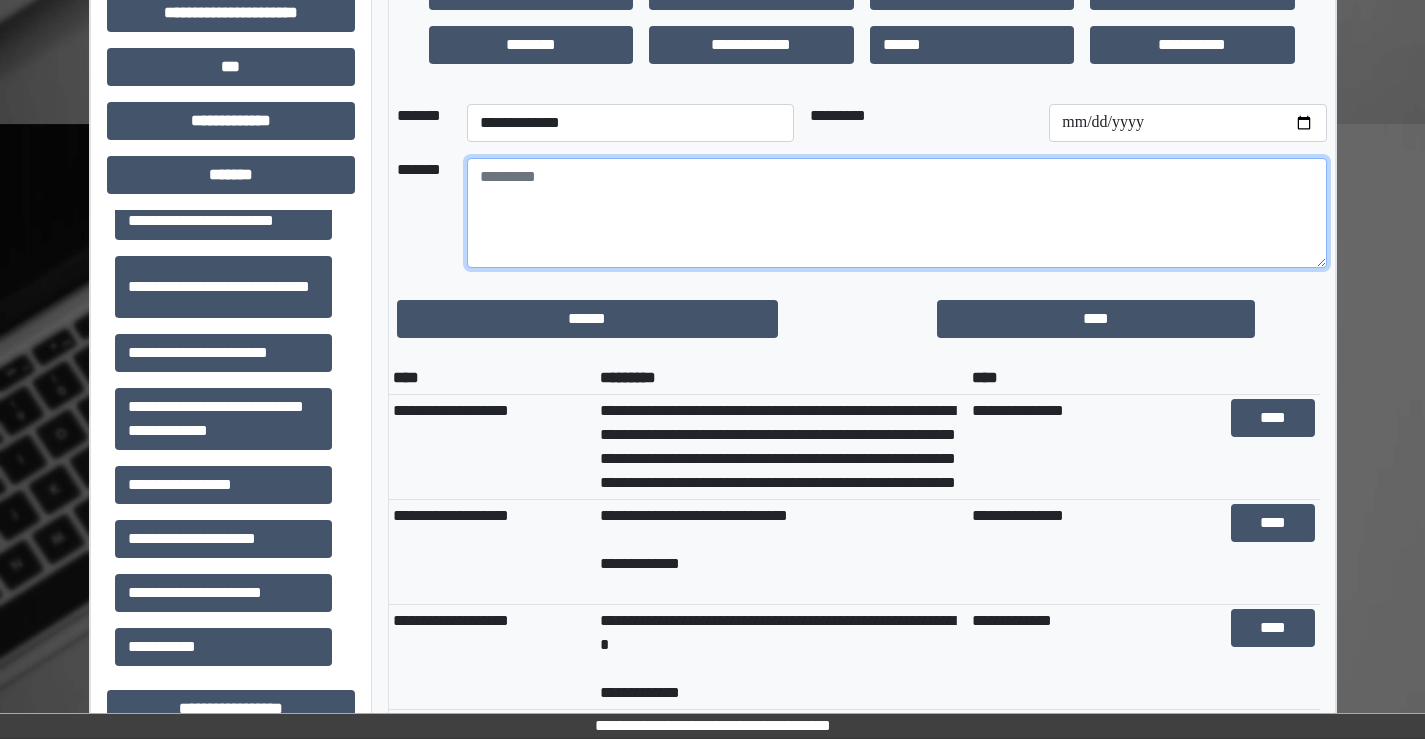 click at bounding box center [897, 213] 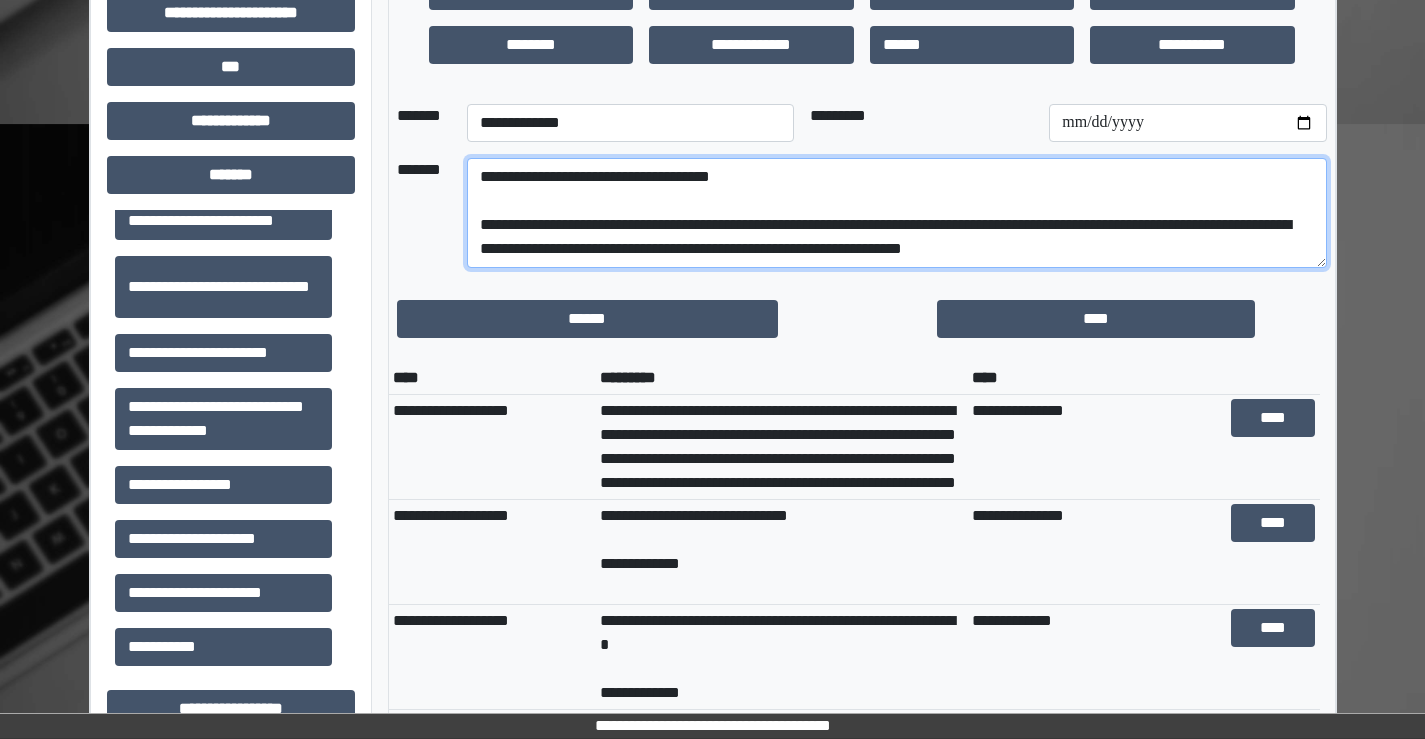 type on "**********" 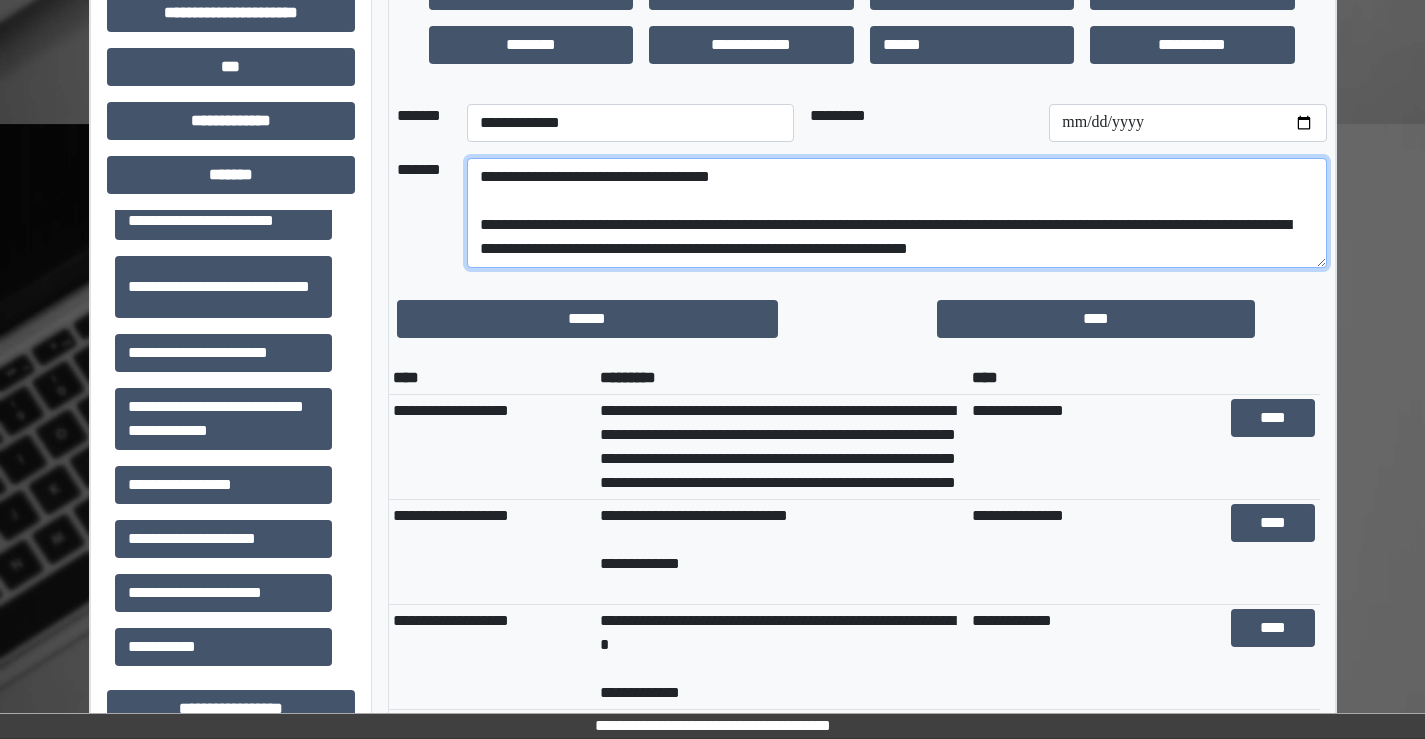 drag, startPoint x: 1158, startPoint y: 253, endPoint x: 458, endPoint y: 164, distance: 705.6352 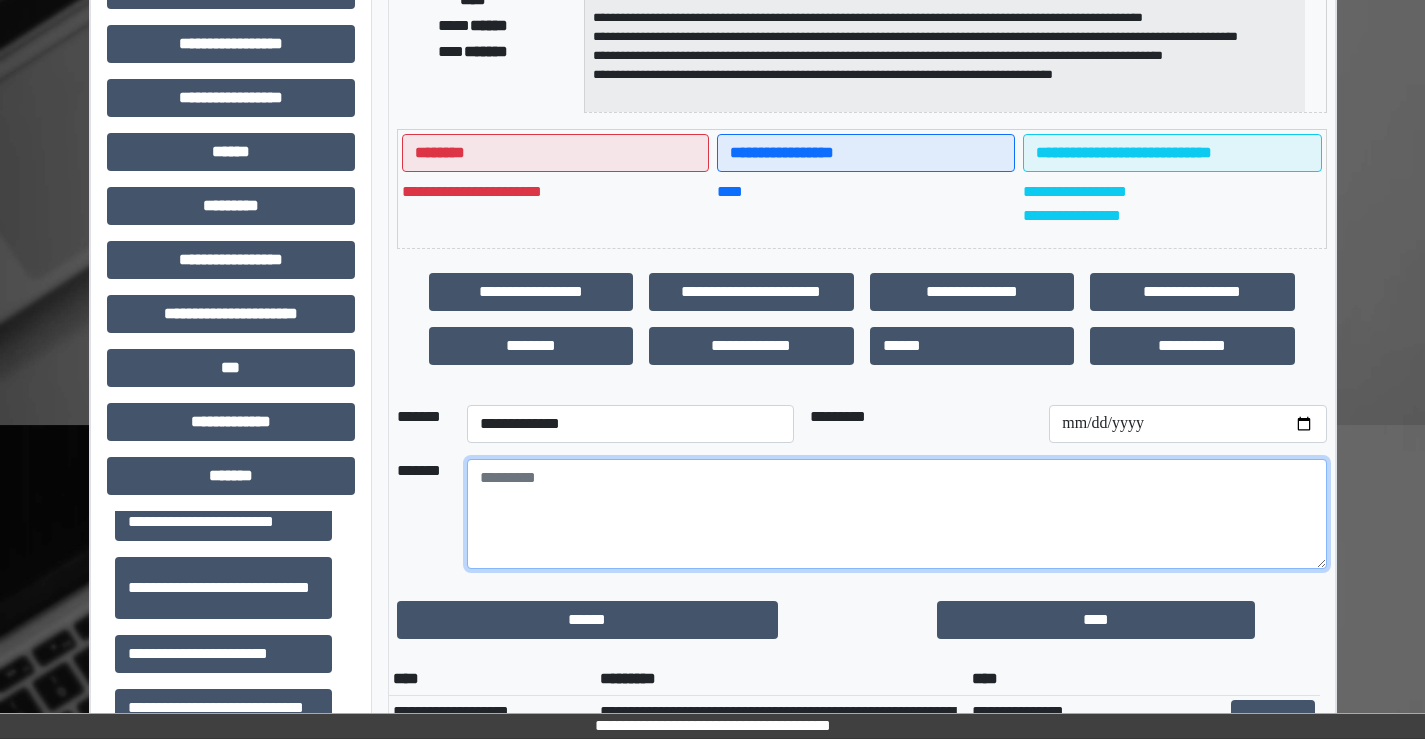scroll, scrollTop: 100, scrollLeft: 0, axis: vertical 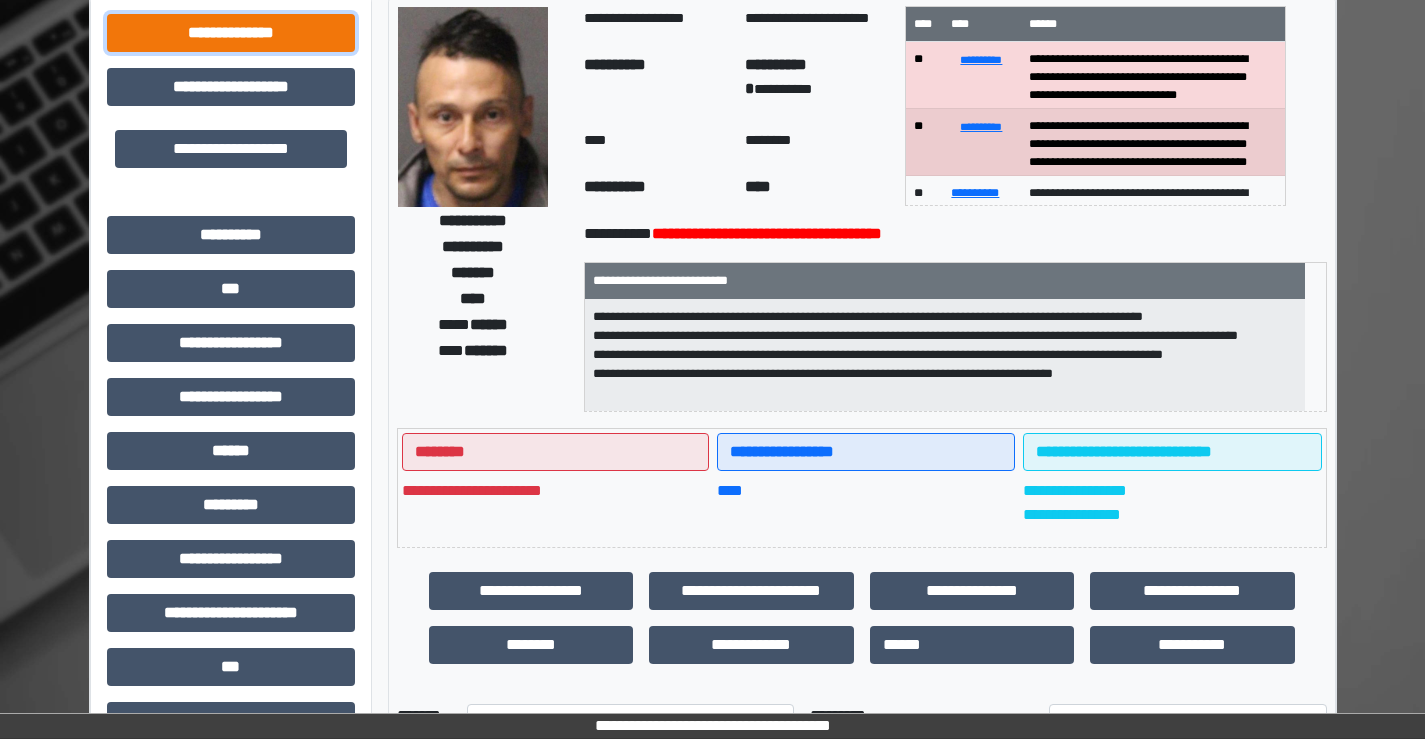 click on "**********" at bounding box center [231, 33] 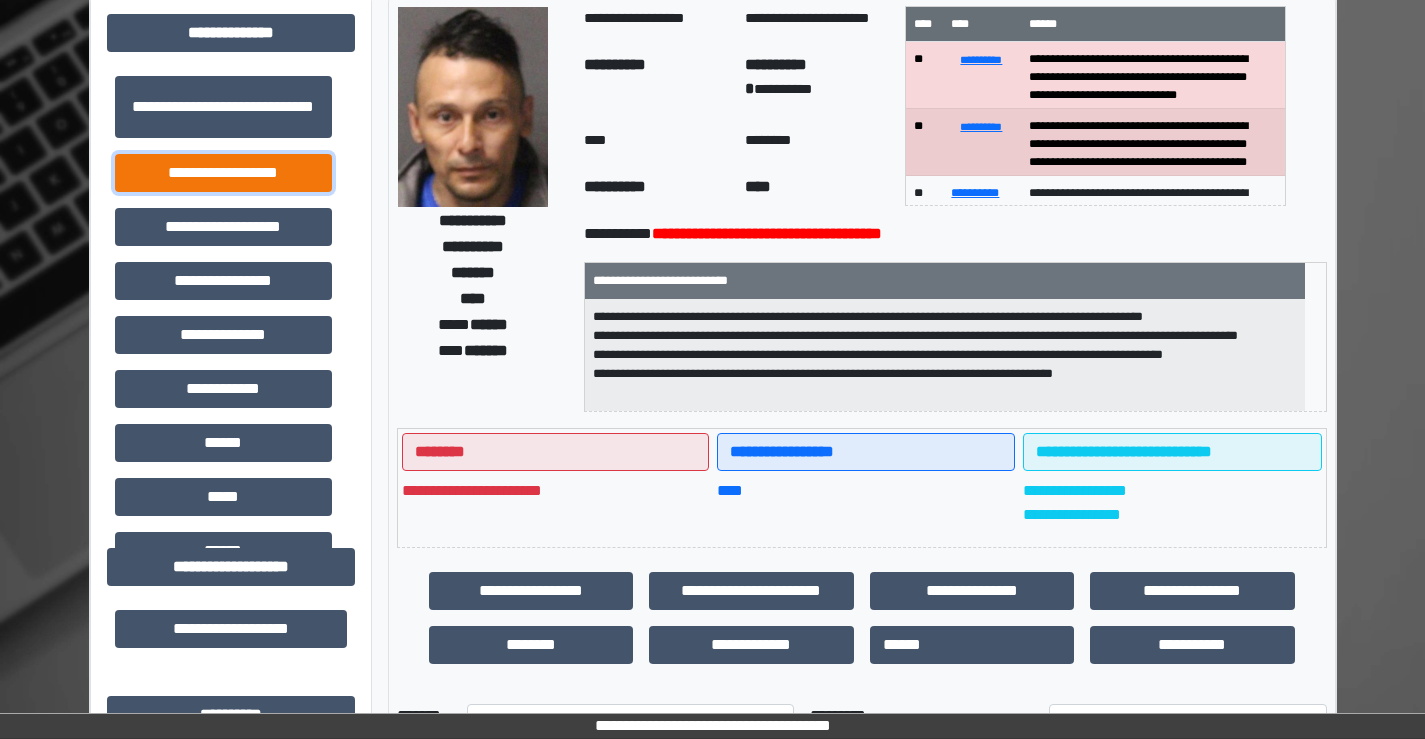 click on "**********" at bounding box center (223, 173) 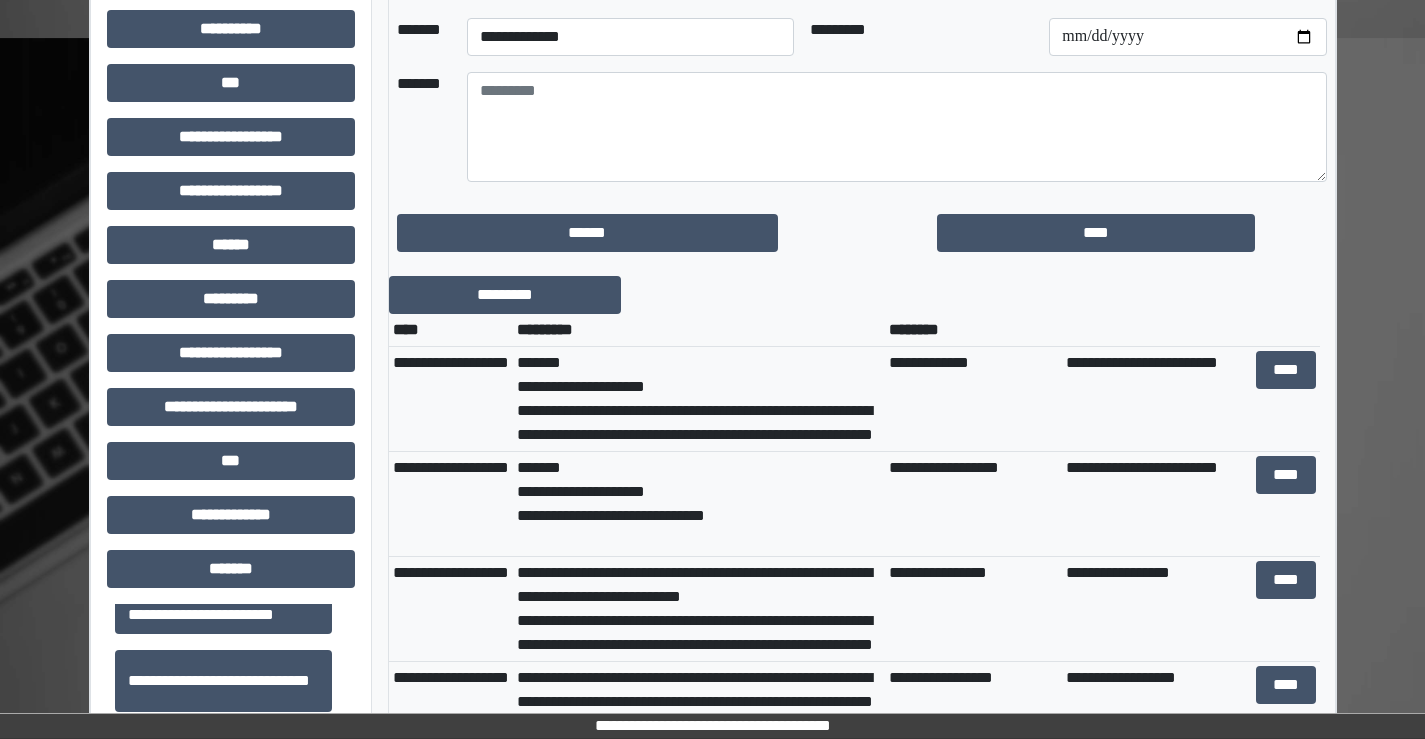 scroll, scrollTop: 800, scrollLeft: 0, axis: vertical 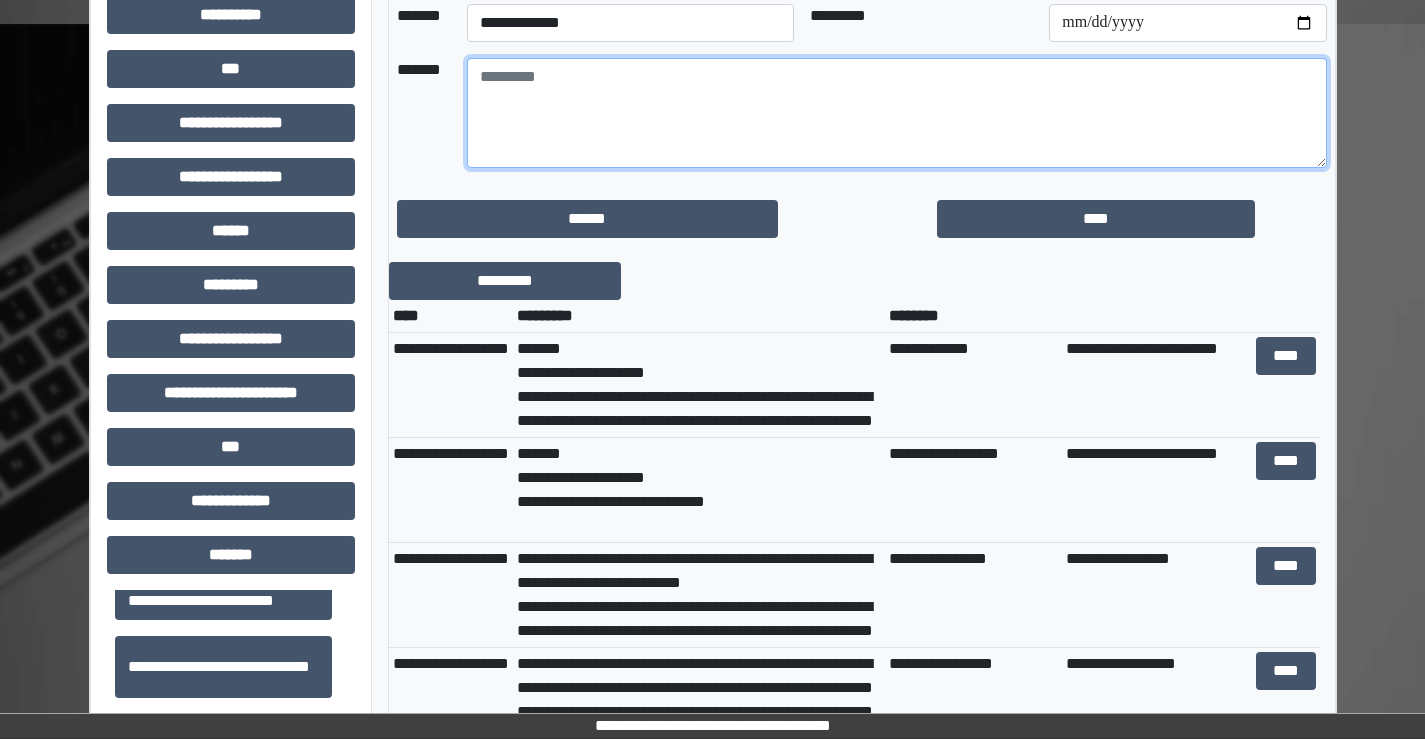 click at bounding box center [897, 113] 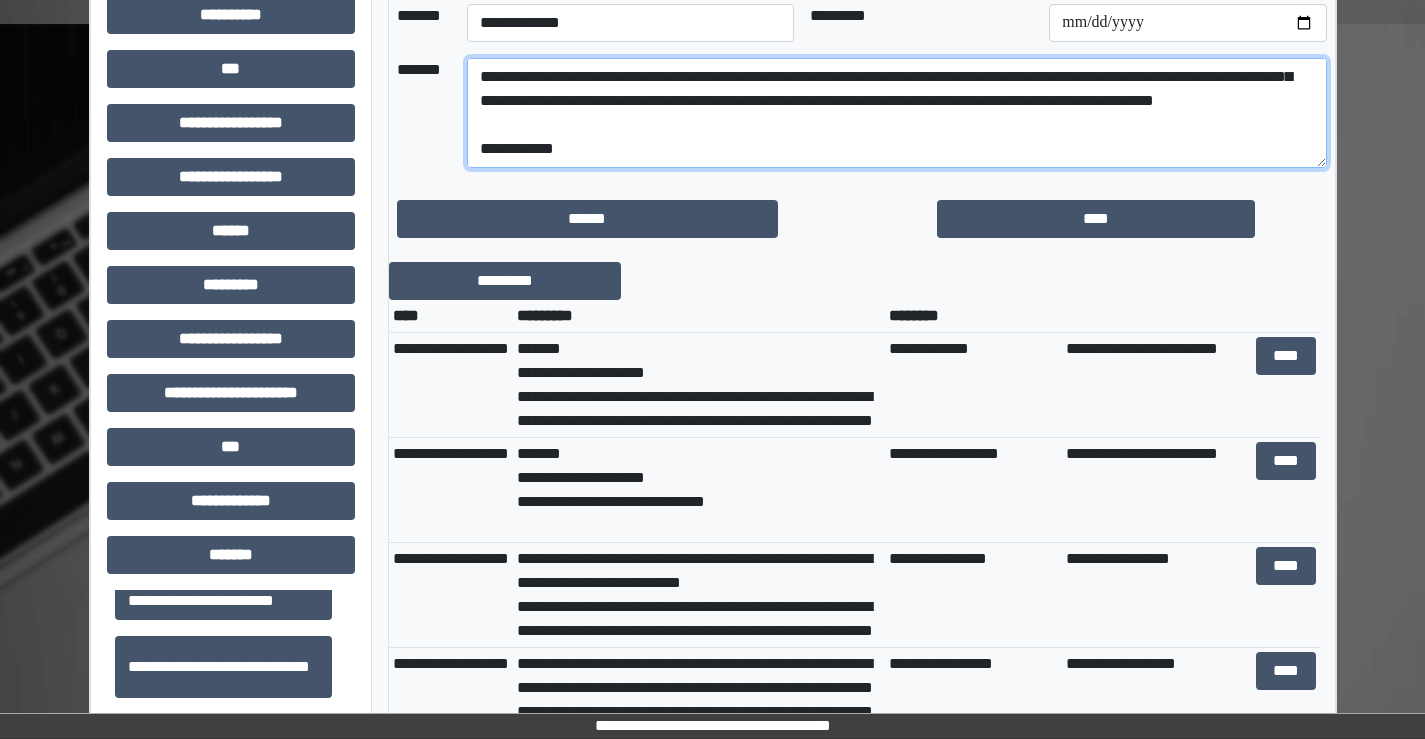 scroll, scrollTop: 0, scrollLeft: 0, axis: both 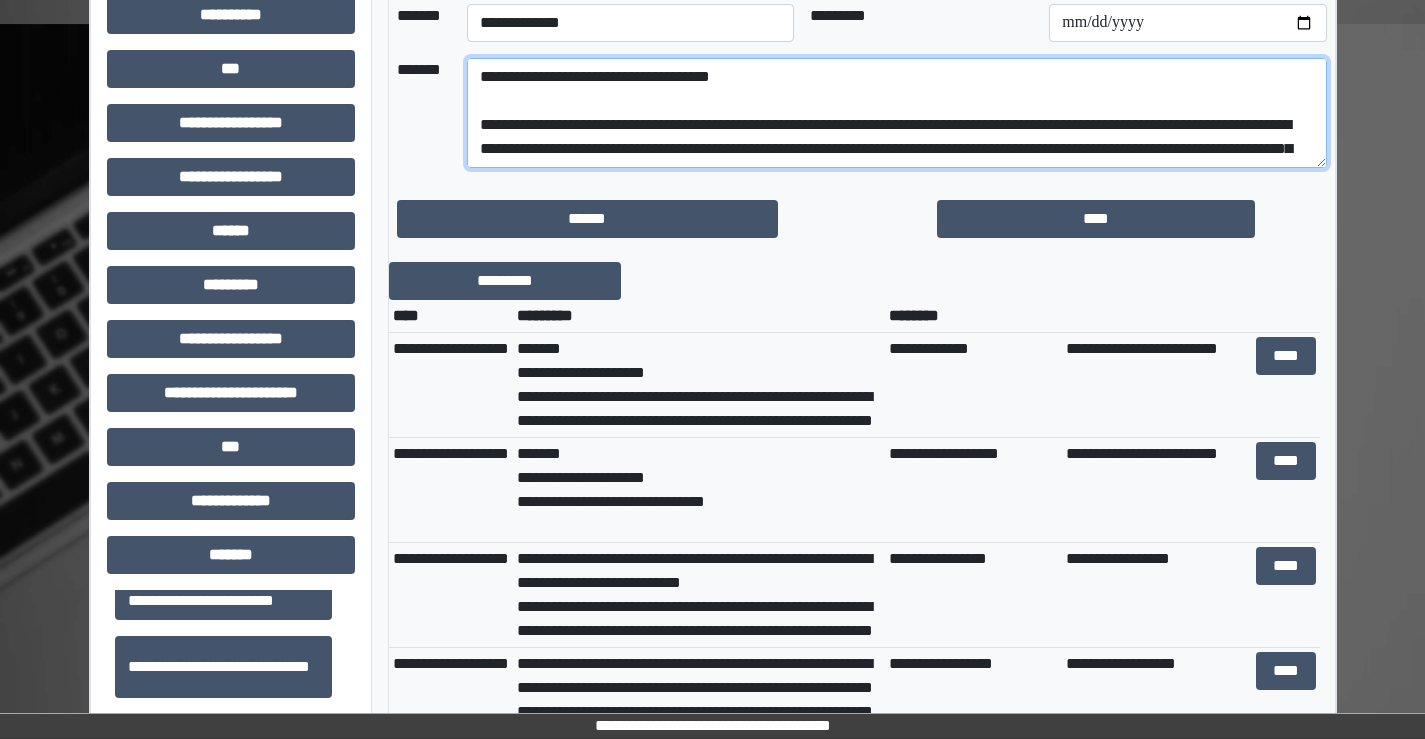 click on "**********" at bounding box center (897, 113) 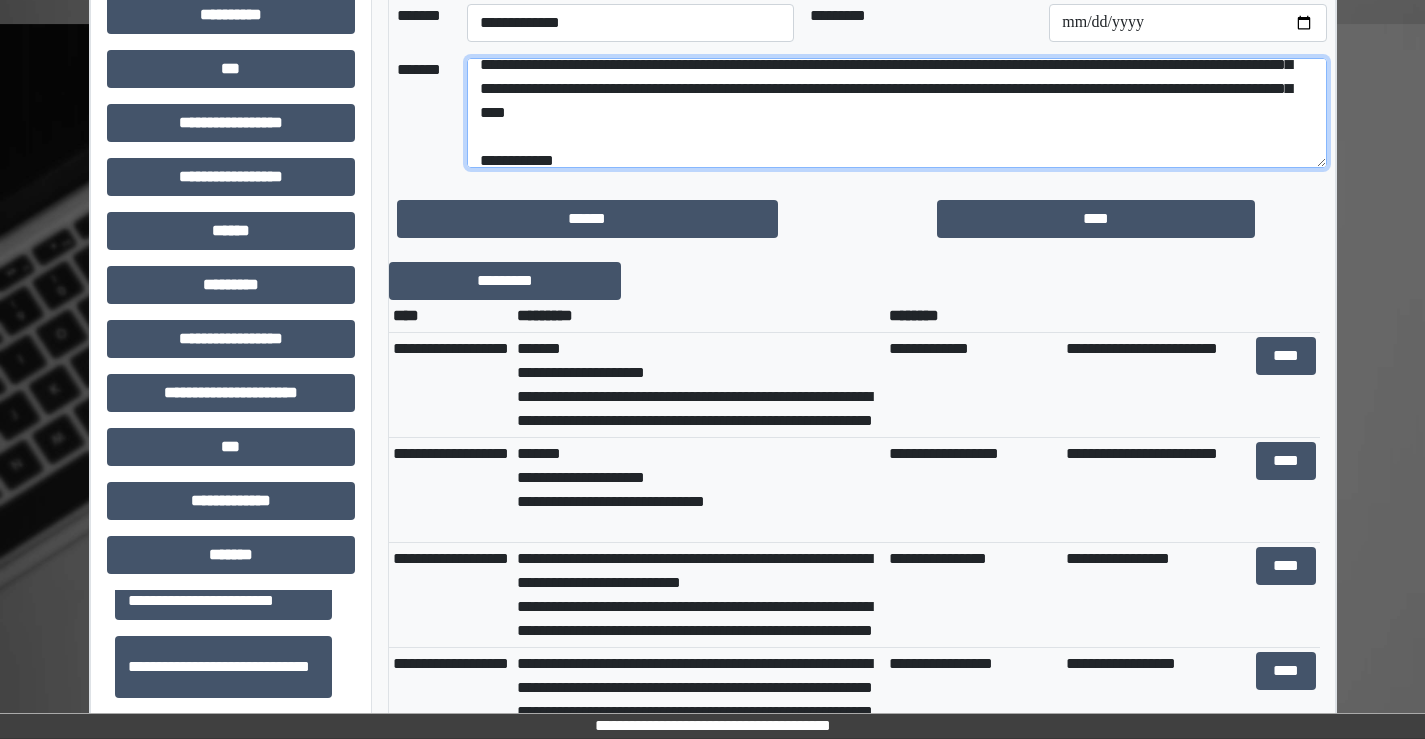 scroll, scrollTop: 96, scrollLeft: 0, axis: vertical 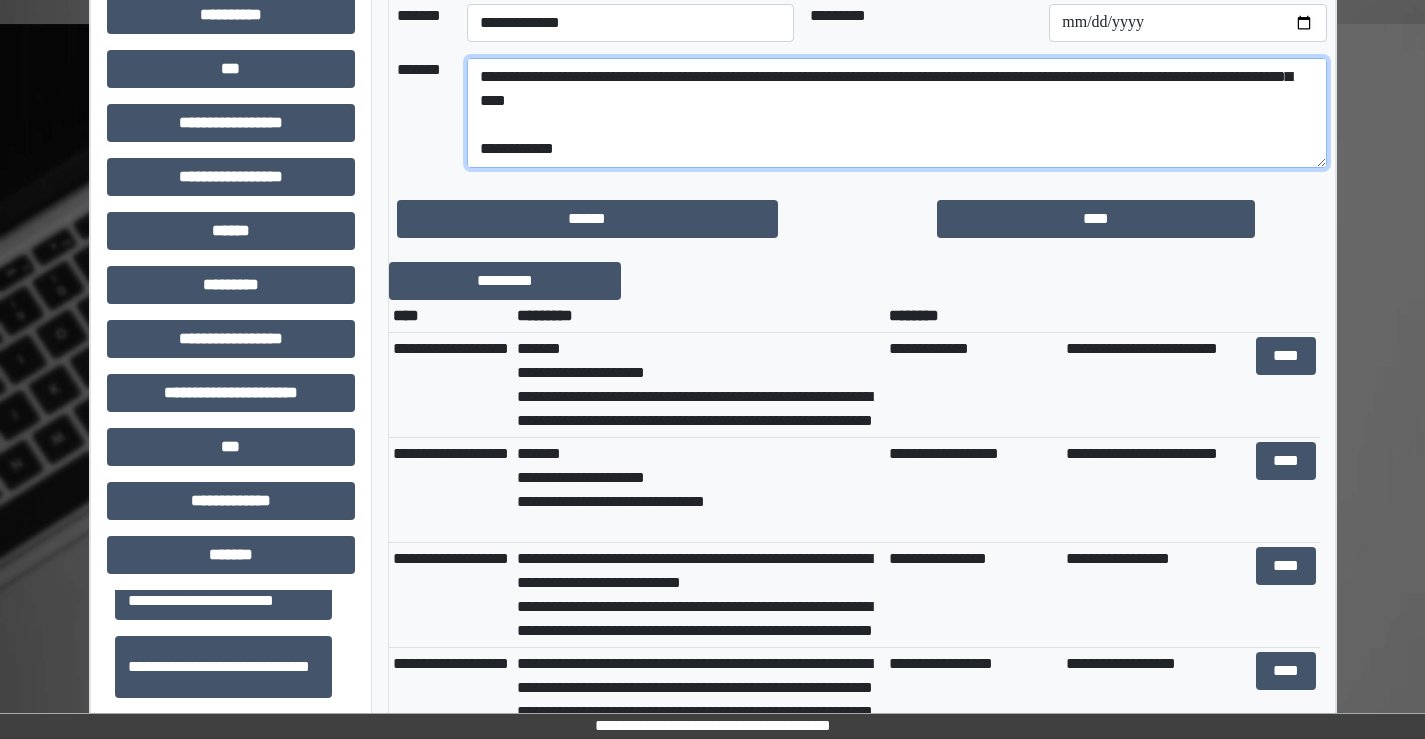 drag, startPoint x: 885, startPoint y: 152, endPoint x: 736, endPoint y: 109, distance: 155.08063 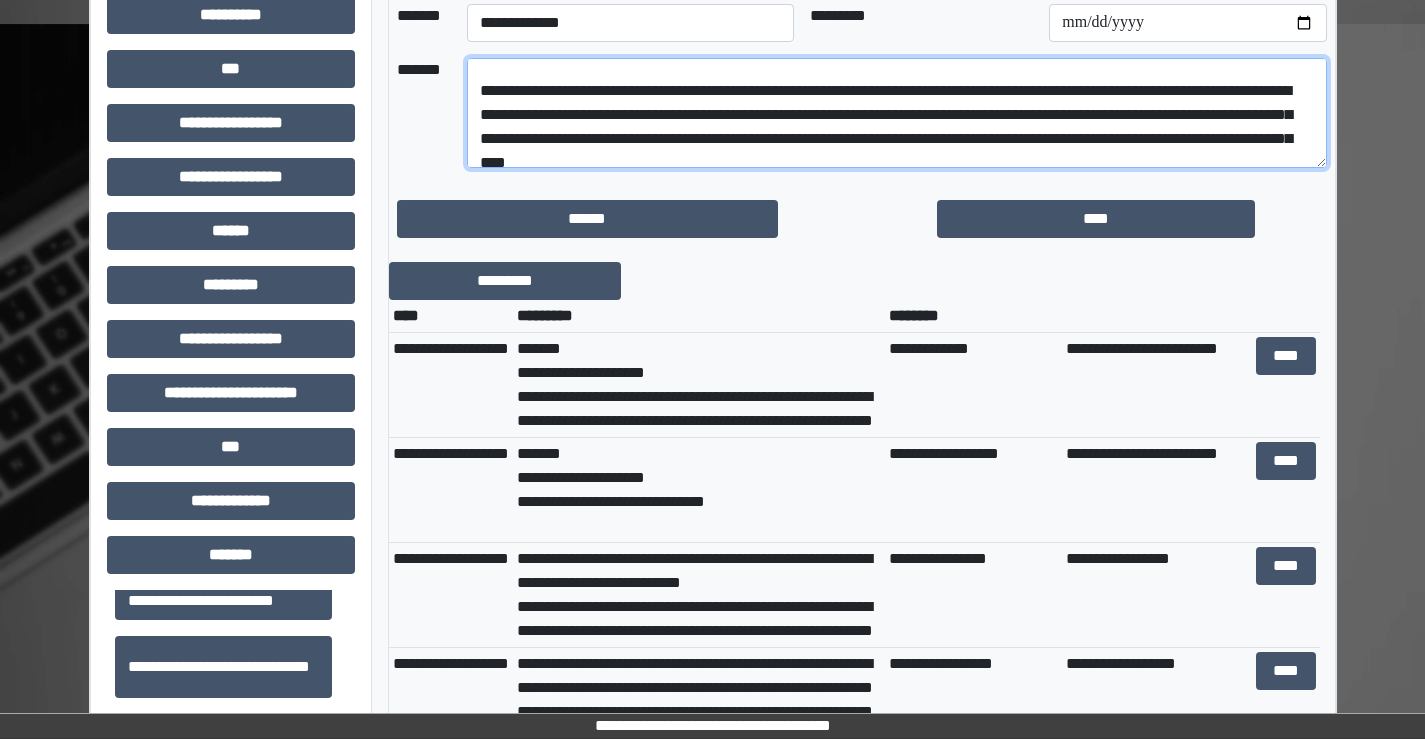 scroll, scrollTop: 0, scrollLeft: 0, axis: both 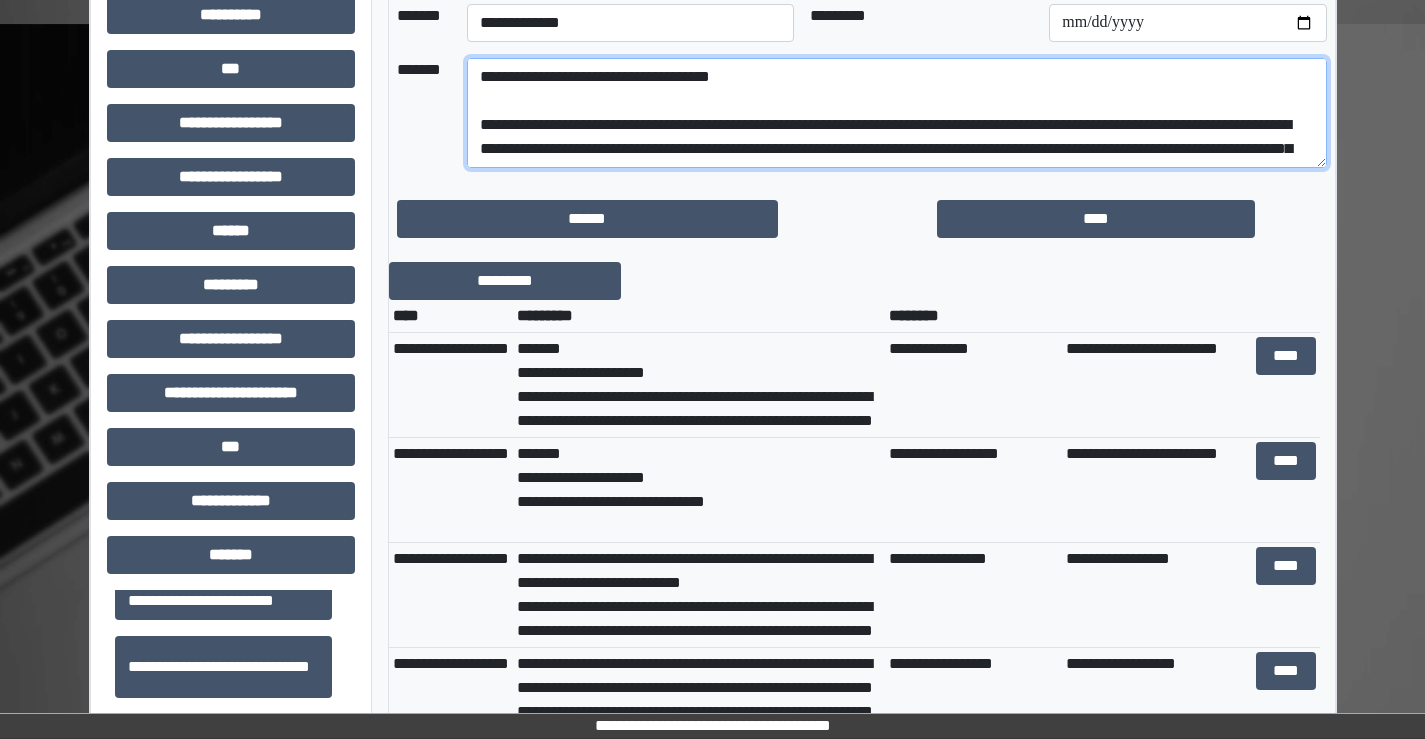 click on "**********" at bounding box center [897, 113] 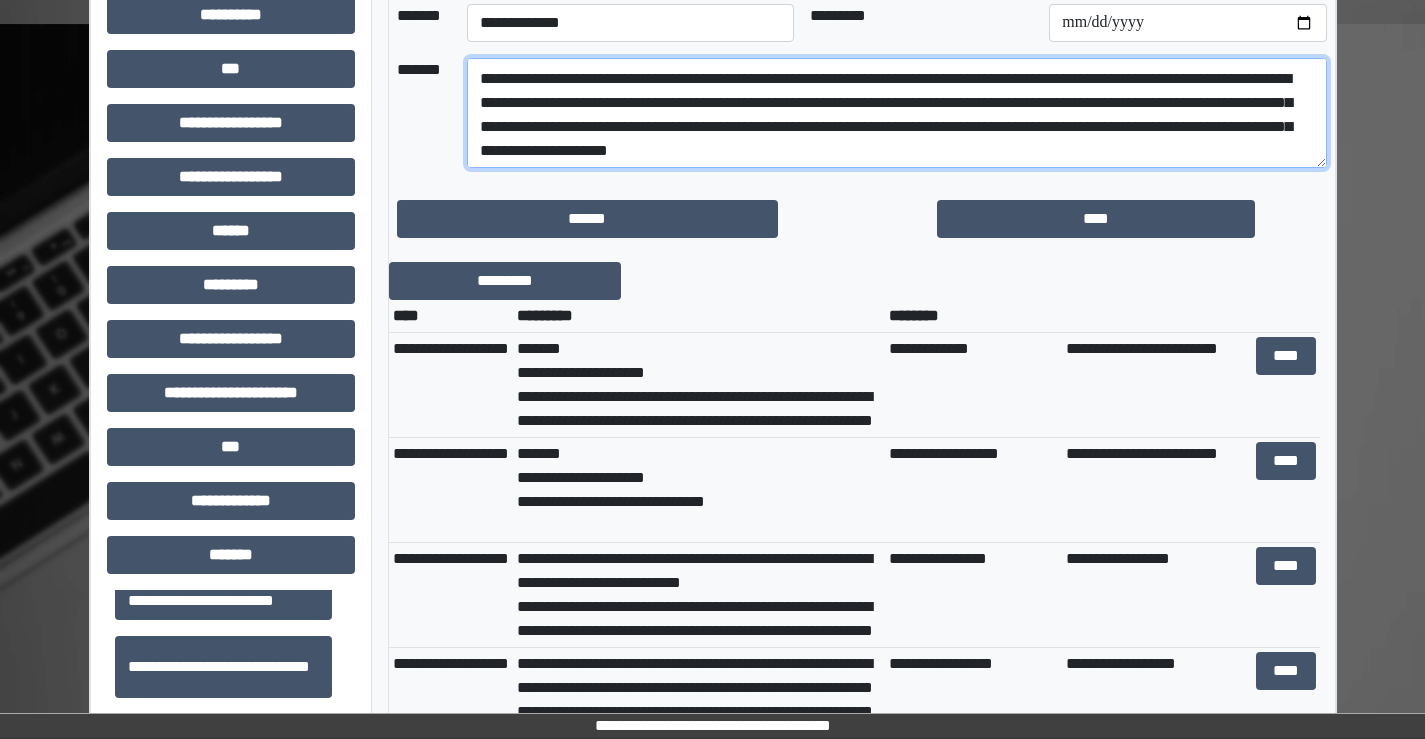 scroll, scrollTop: 50, scrollLeft: 0, axis: vertical 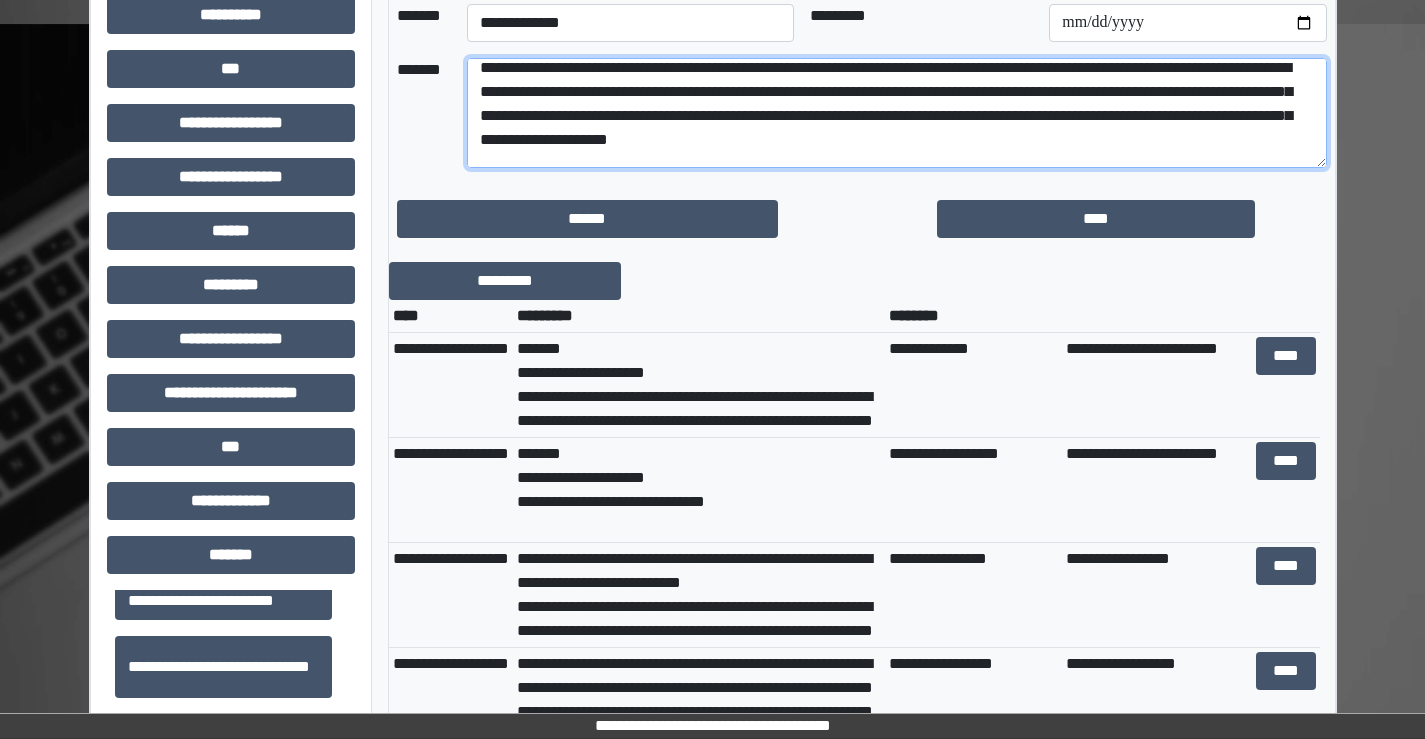 drag, startPoint x: 871, startPoint y: 115, endPoint x: 859, endPoint y: 116, distance: 12.0415945 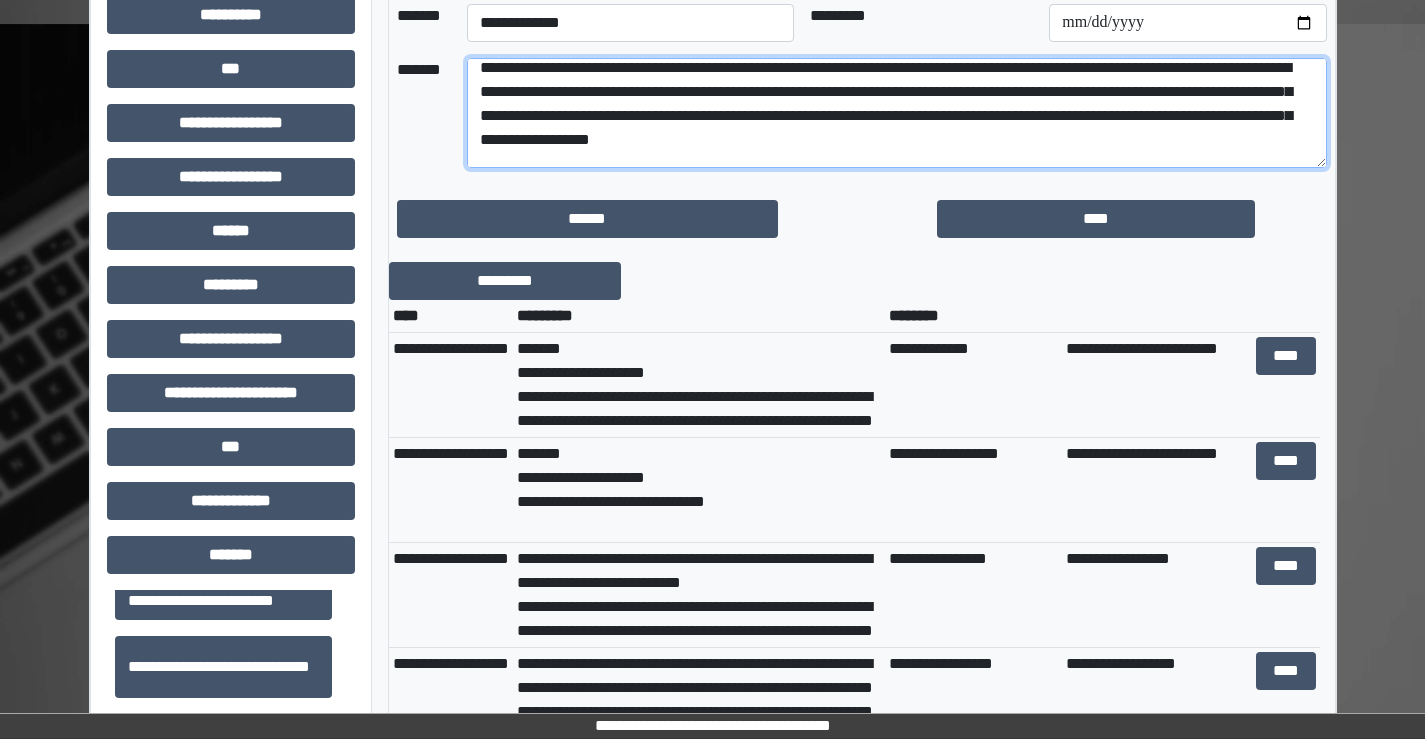 click on "**********" at bounding box center (897, 113) 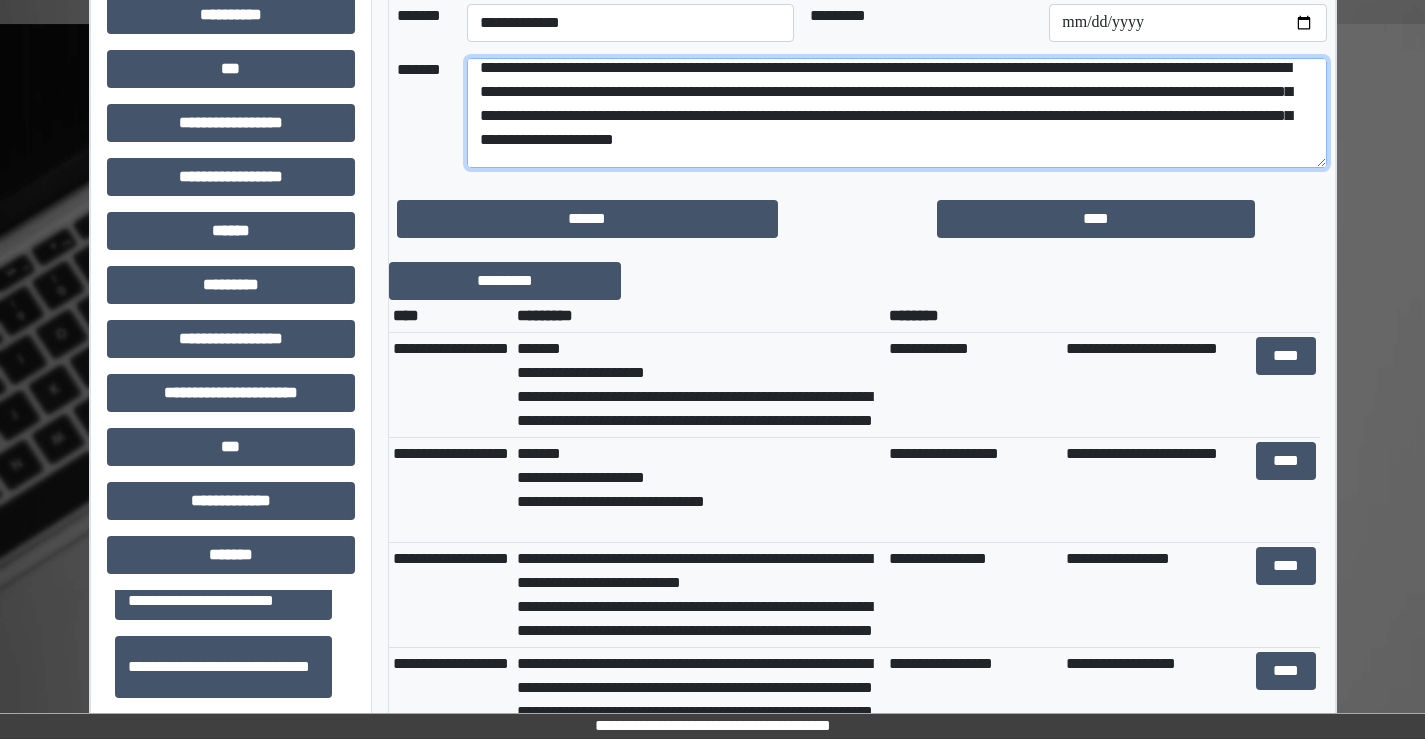 click on "**********" at bounding box center (897, 113) 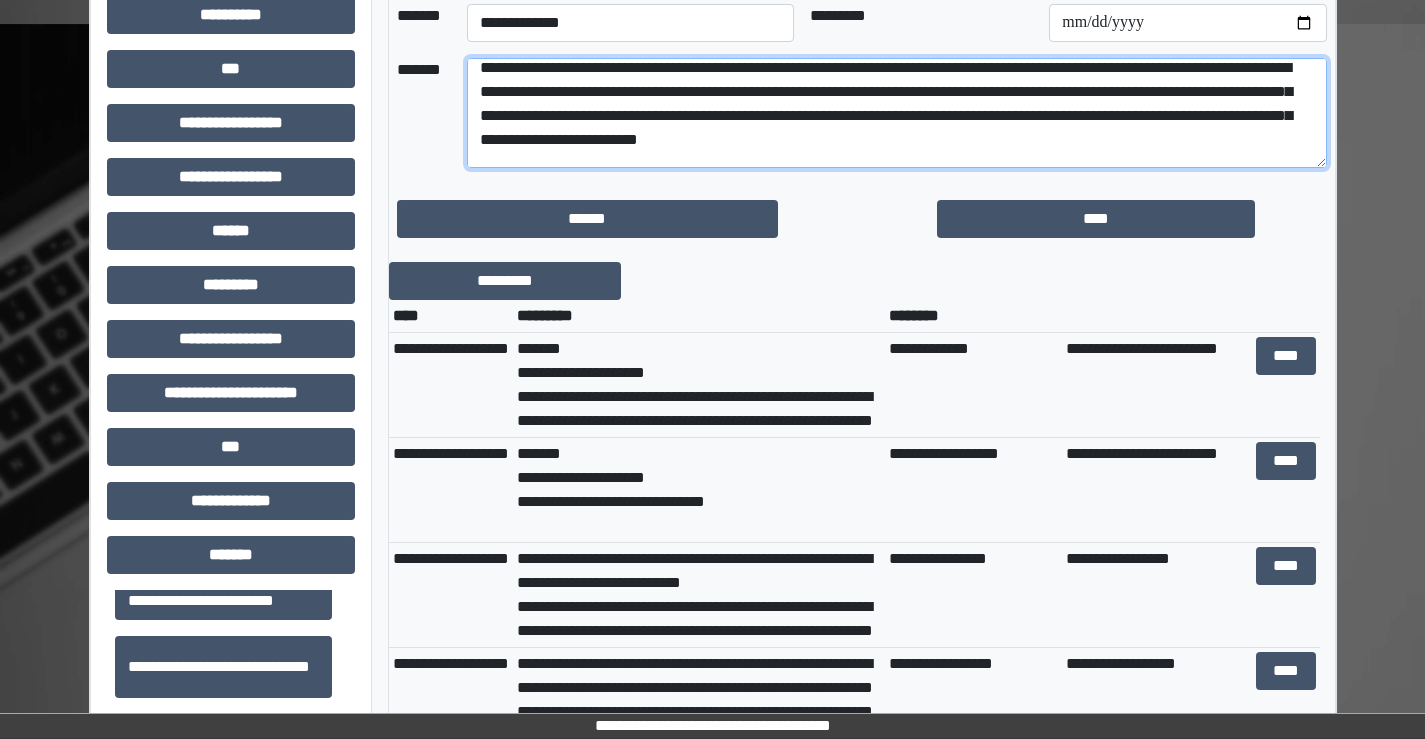 click on "**********" at bounding box center (897, 113) 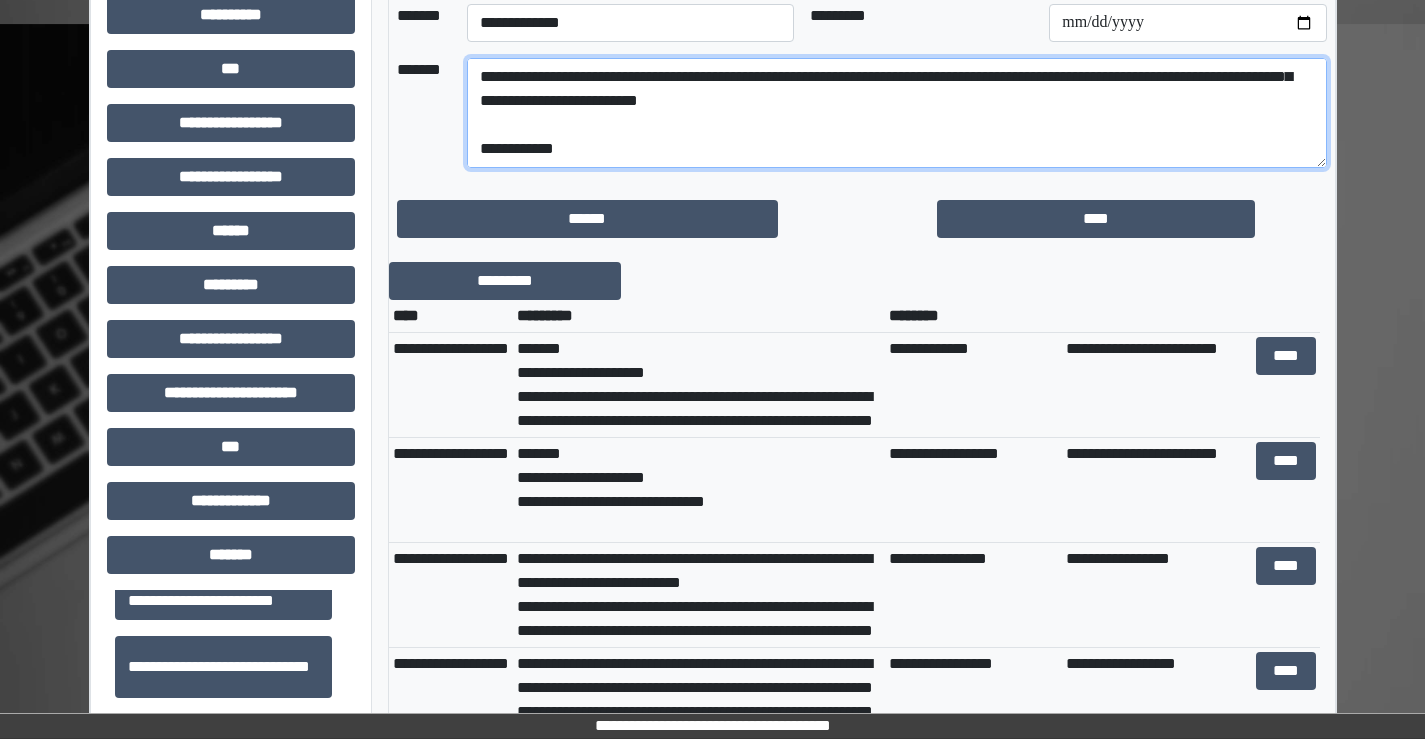 click on "**********" at bounding box center [897, 113] 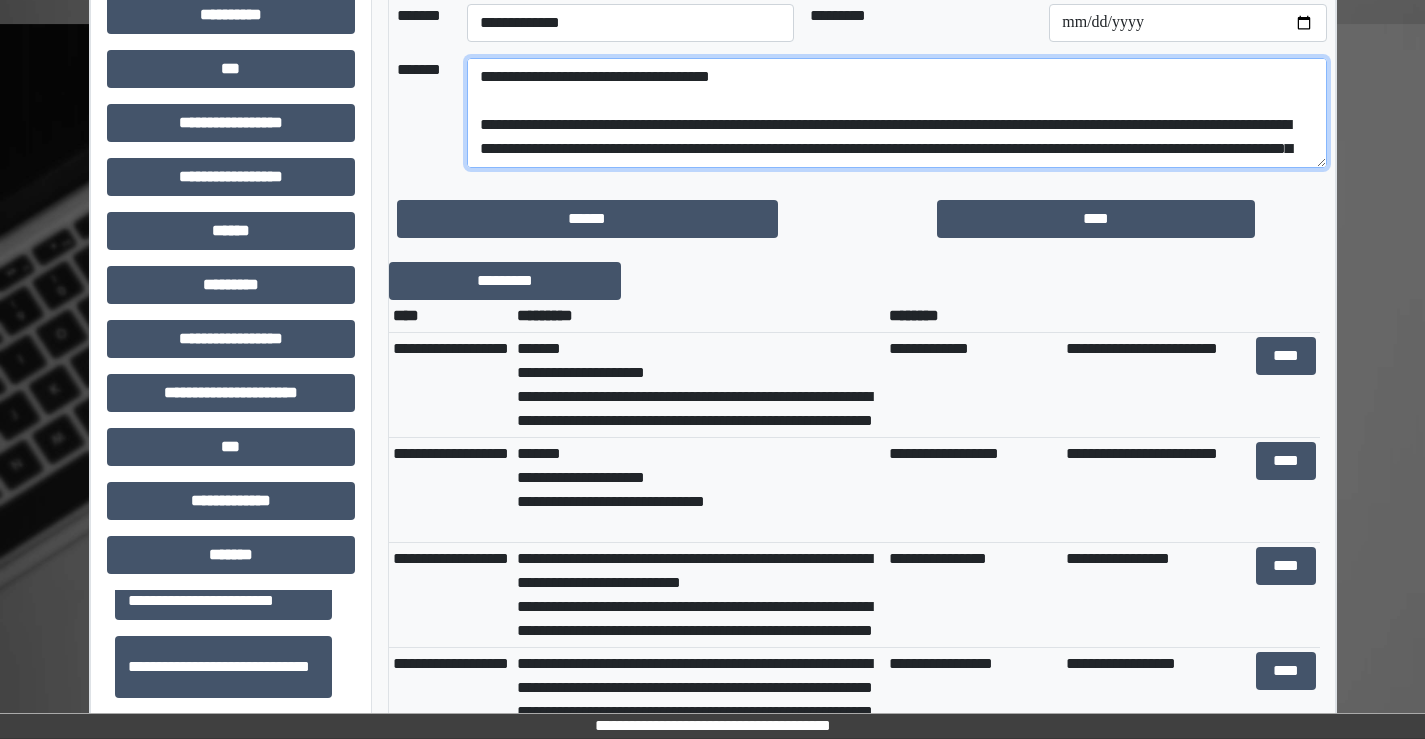 drag, startPoint x: 605, startPoint y: 152, endPoint x: 484, endPoint y: 122, distance: 124.66354 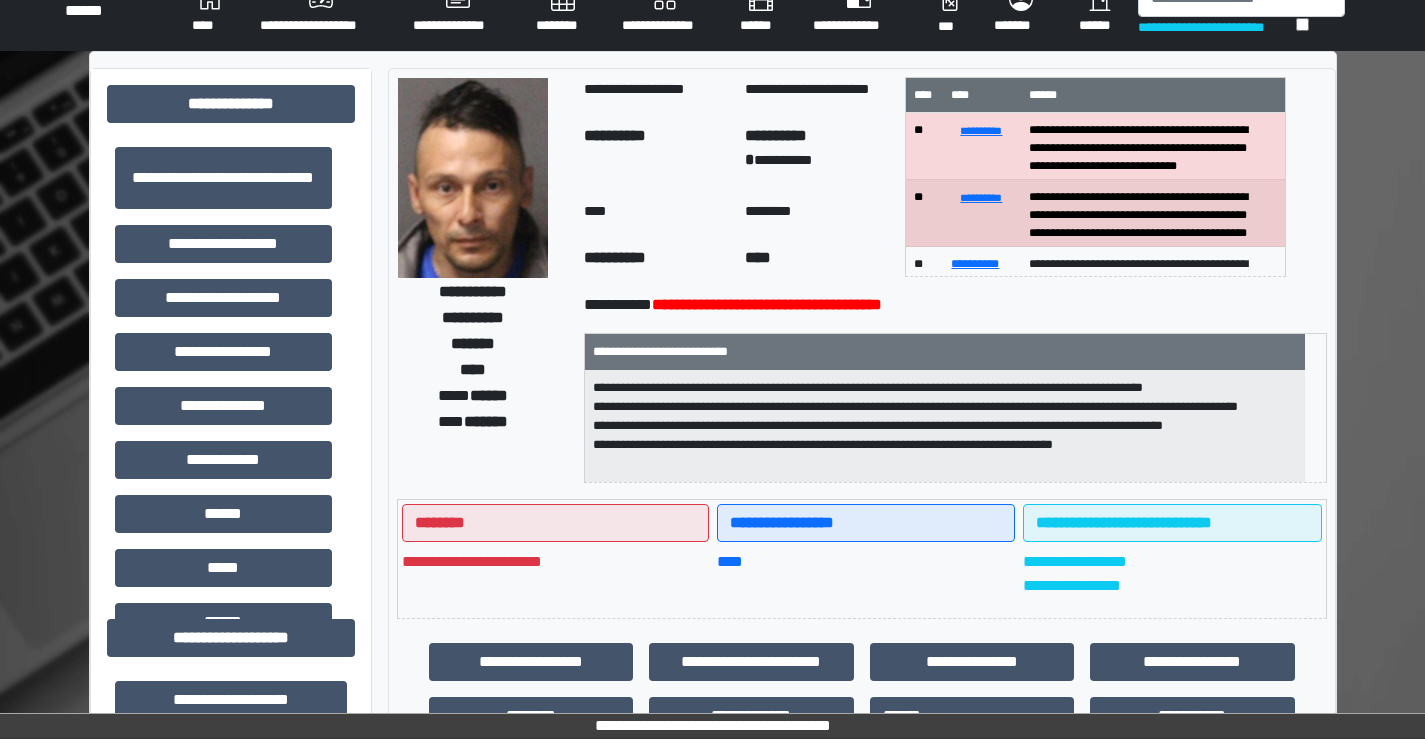 scroll, scrollTop: 0, scrollLeft: 0, axis: both 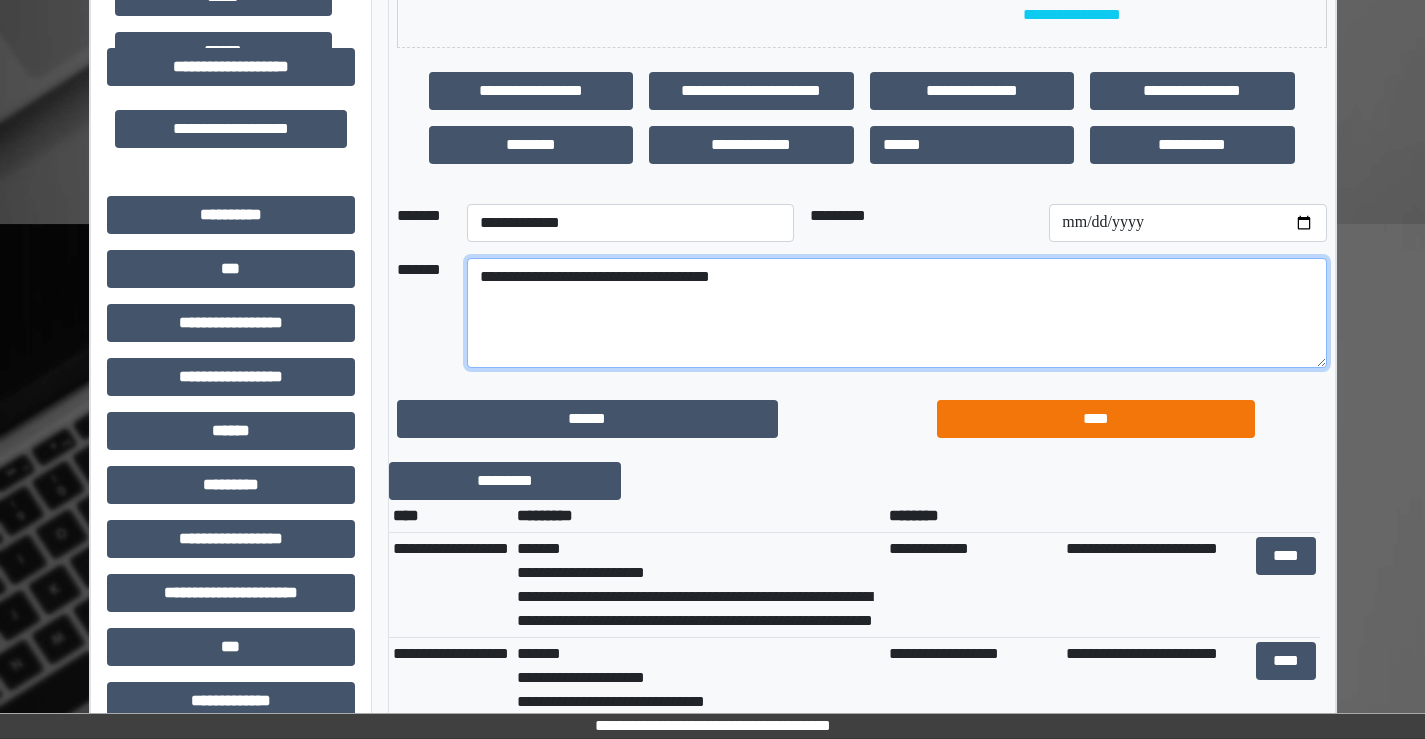 type on "**********" 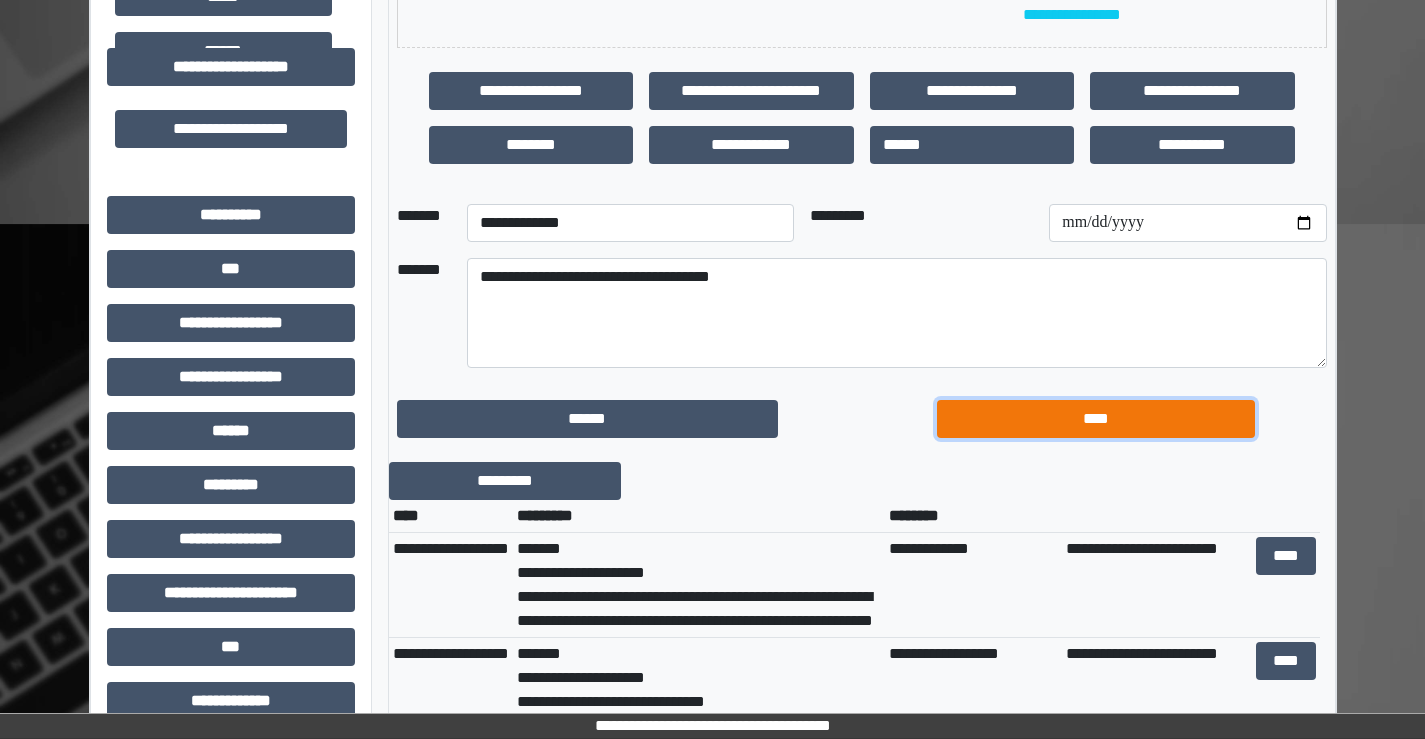 click on "****" at bounding box center (1096, 419) 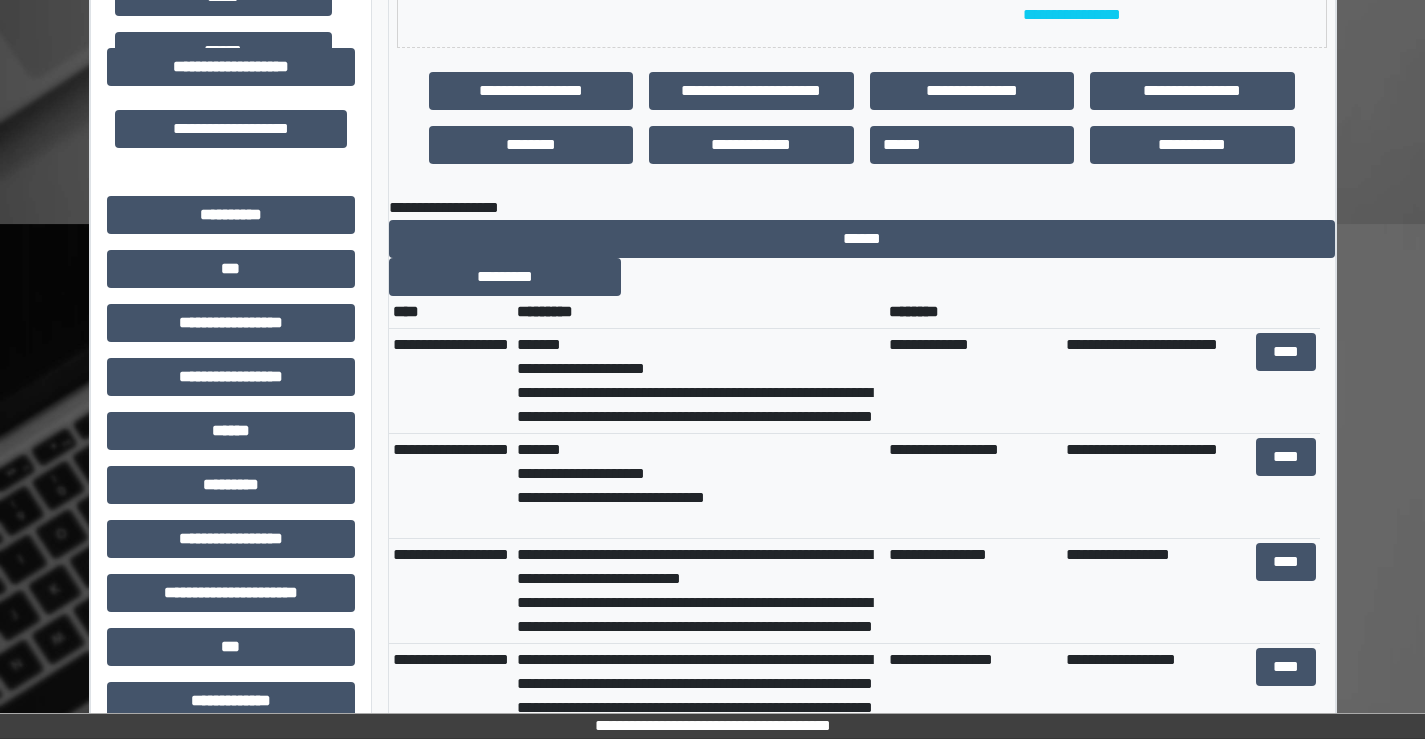 scroll, scrollTop: 0, scrollLeft: 0, axis: both 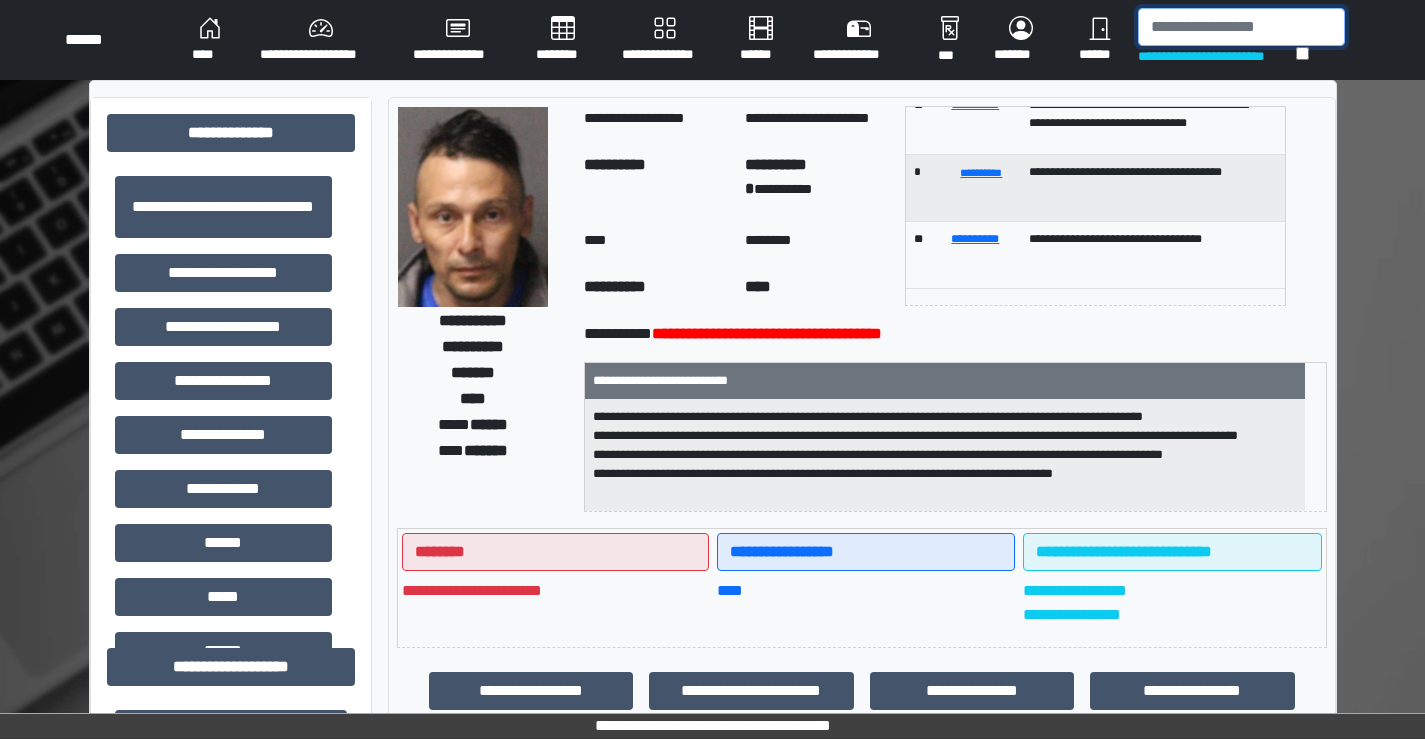 click at bounding box center [1241, 27] 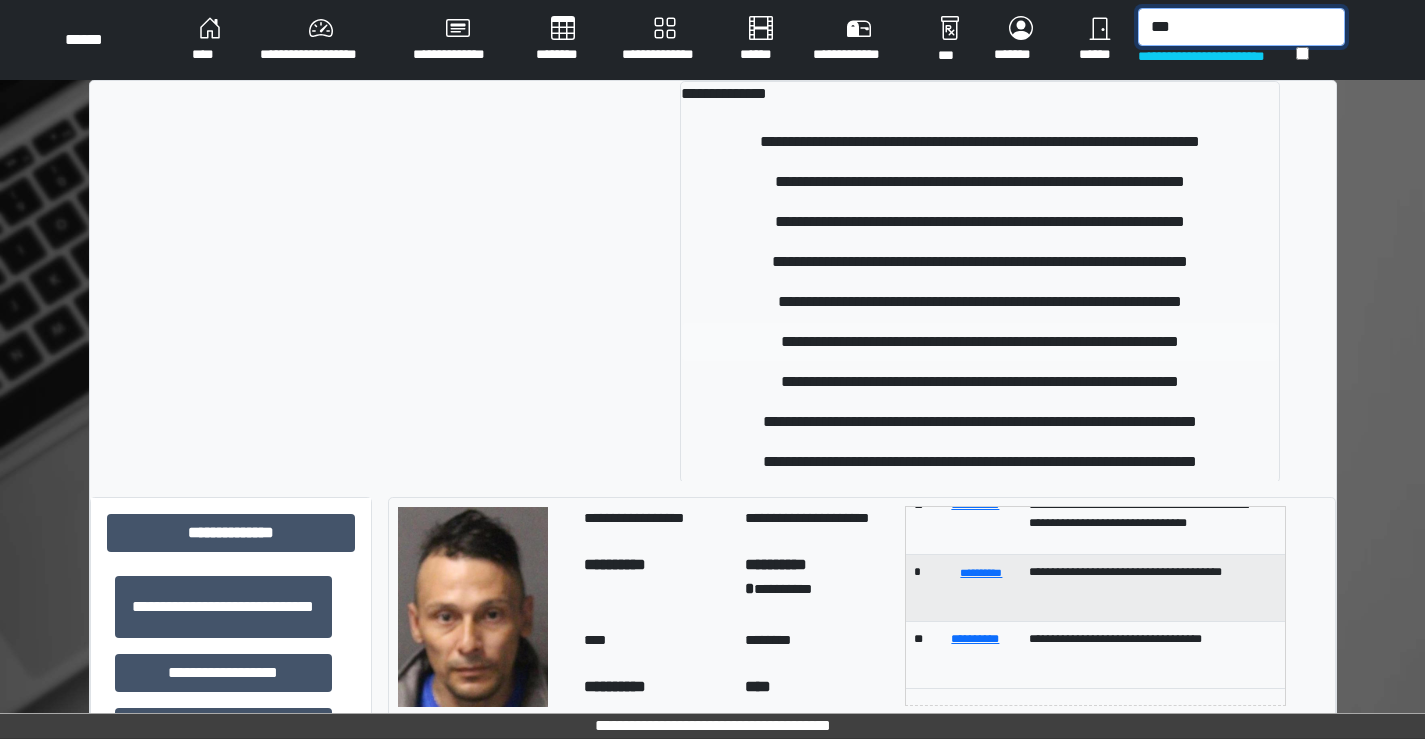 type on "***" 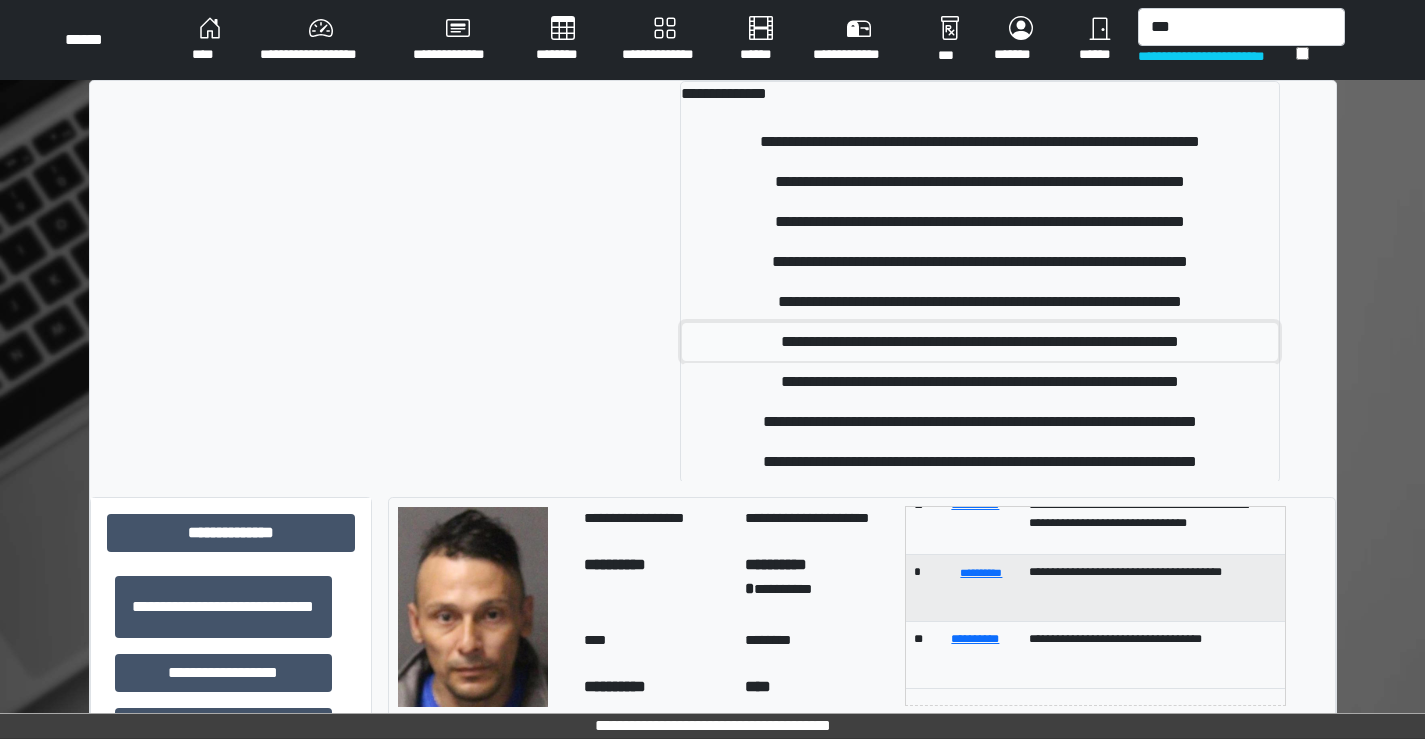 click on "**********" at bounding box center (980, 342) 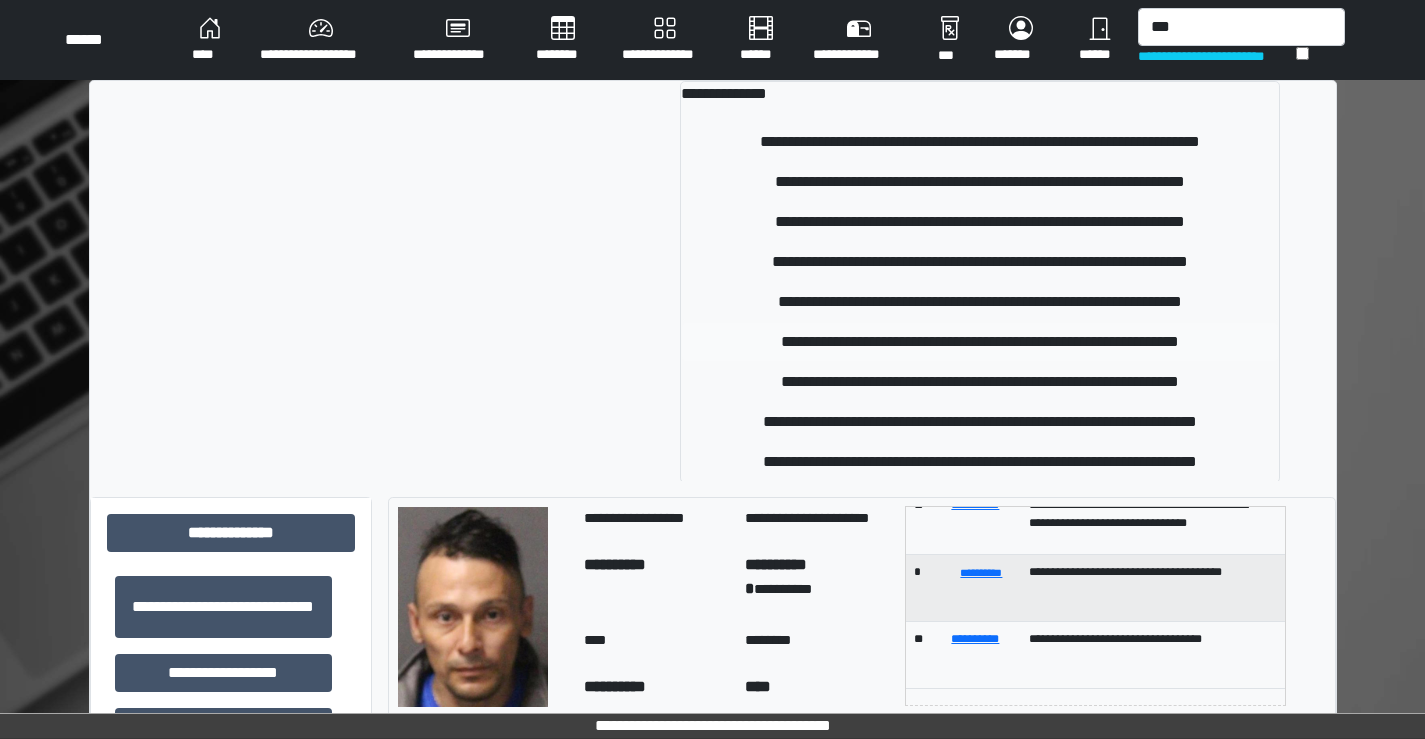 type 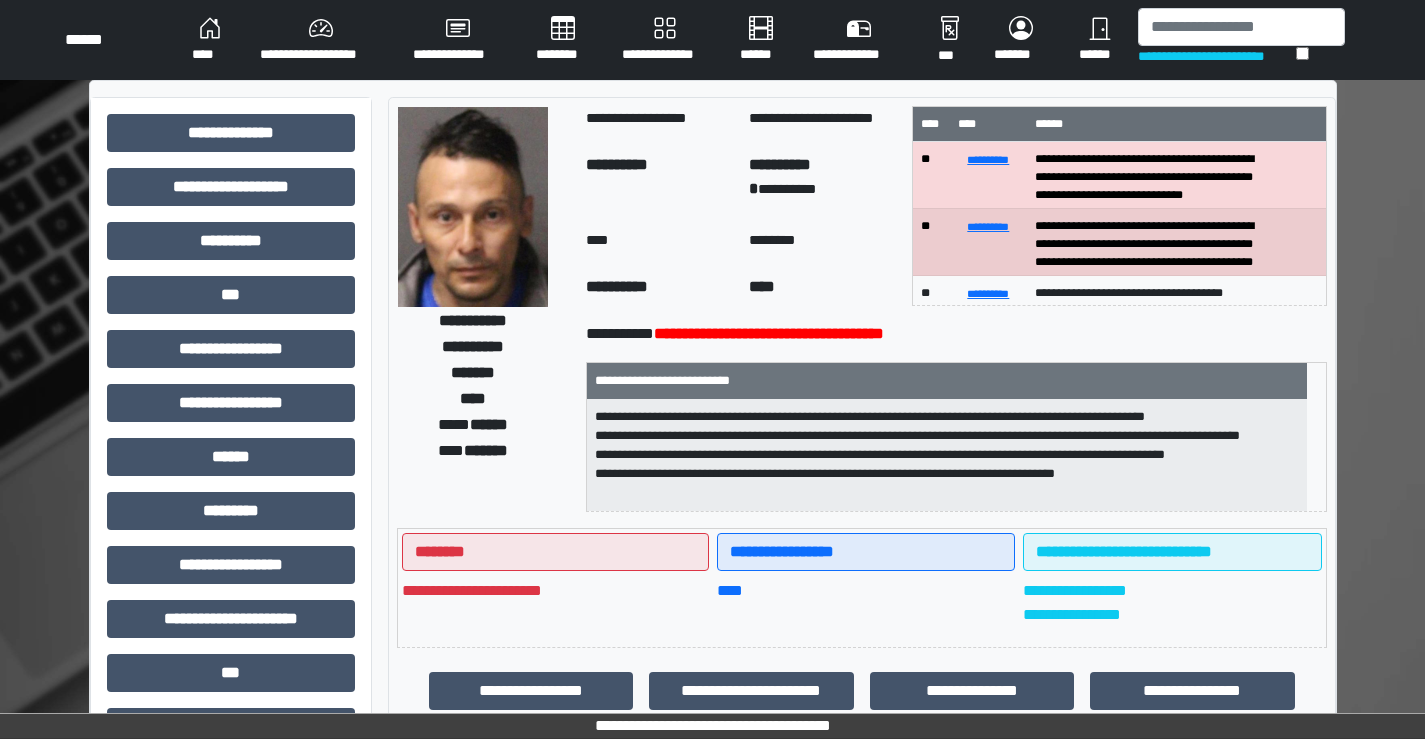 scroll, scrollTop: 22, scrollLeft: 0, axis: vertical 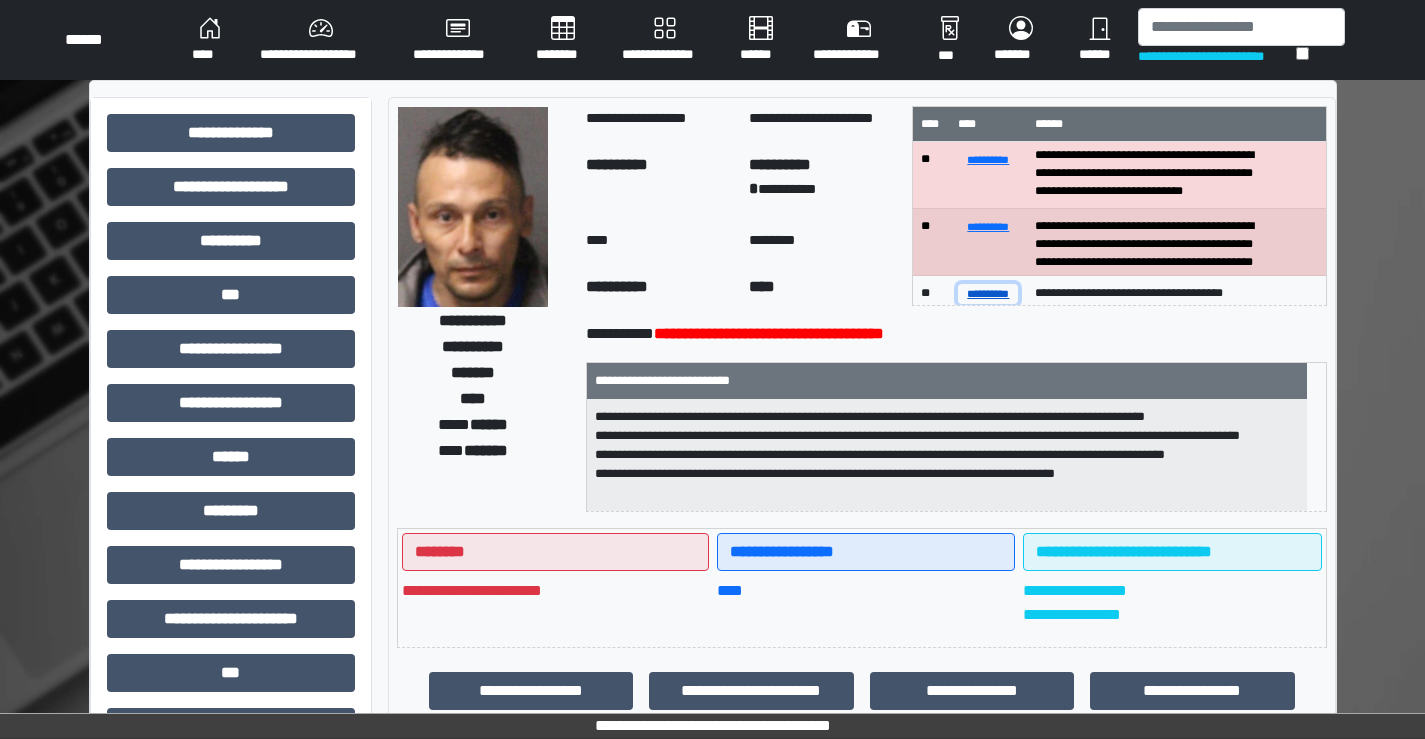 click on "**********" at bounding box center (988, 293) 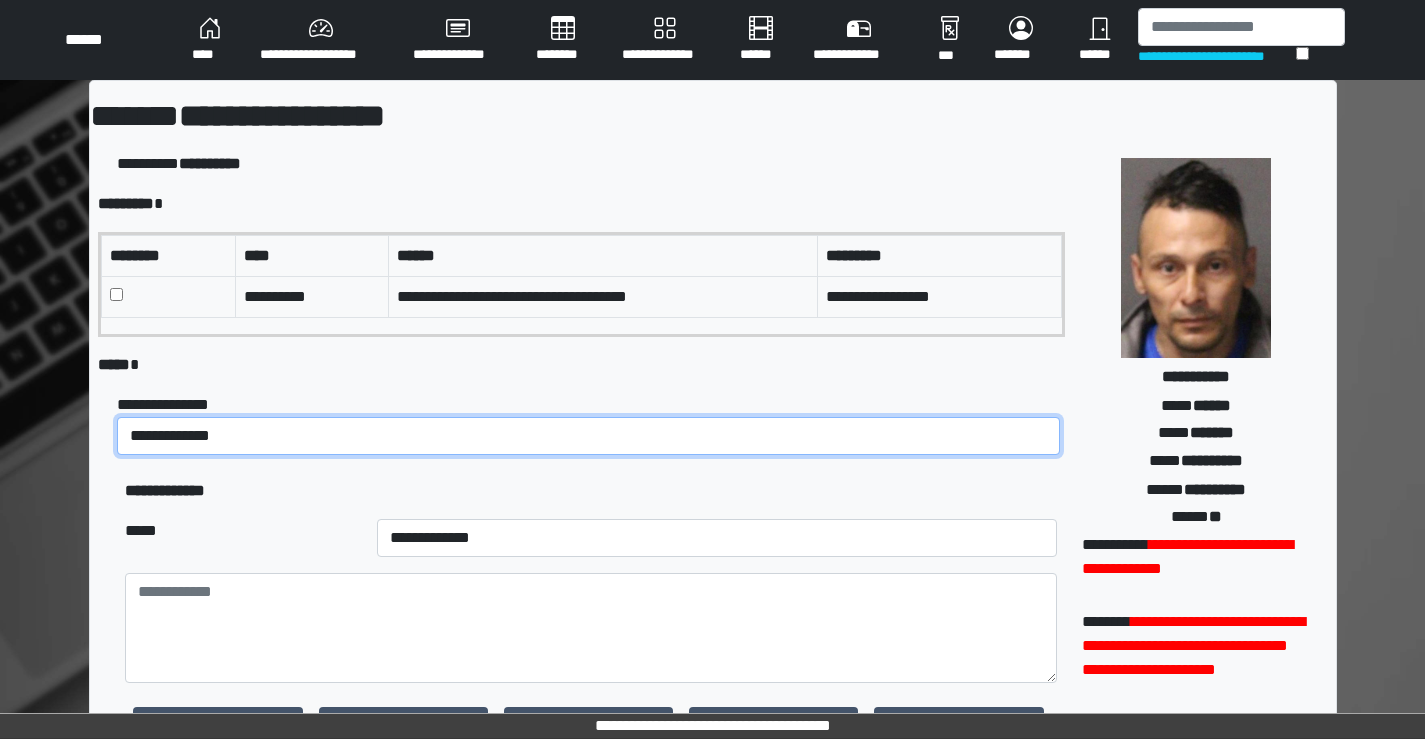 click on "**********" at bounding box center [588, 436] 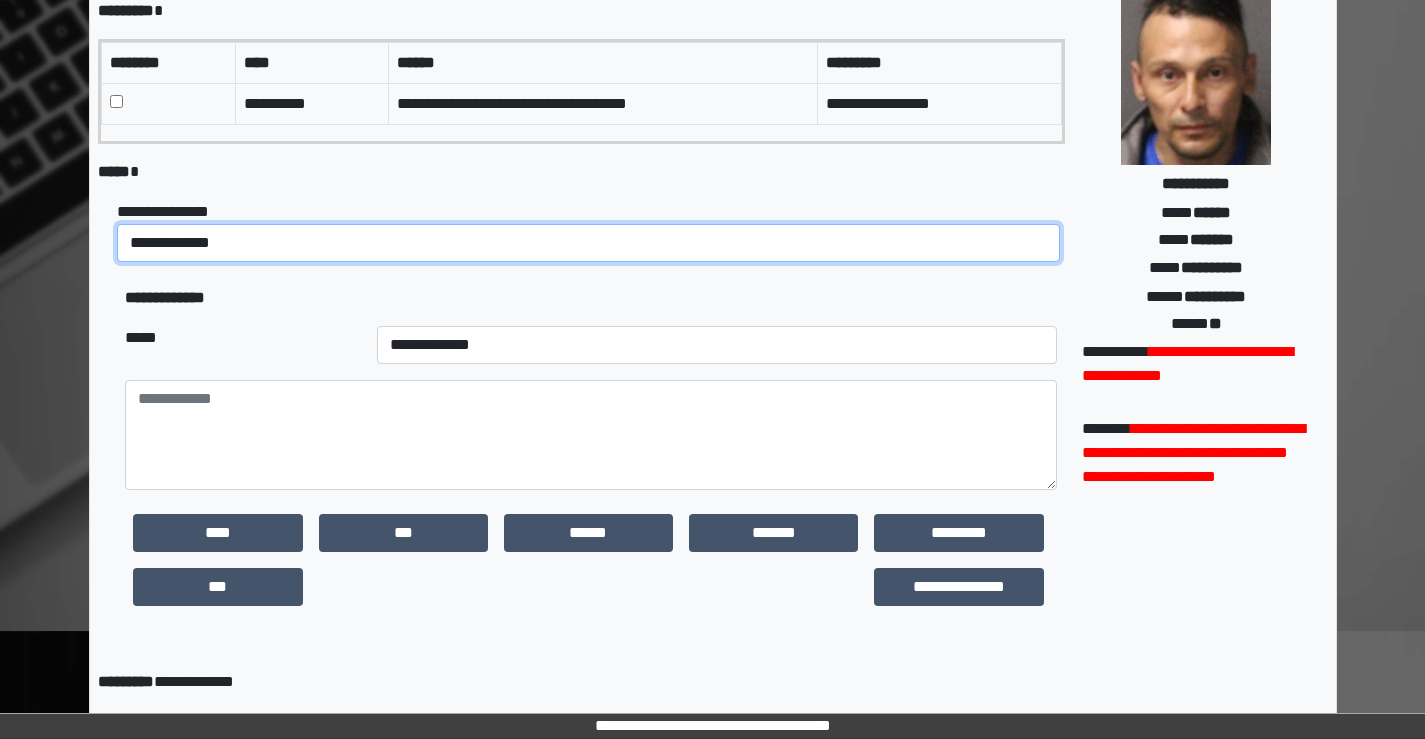 scroll, scrollTop: 200, scrollLeft: 0, axis: vertical 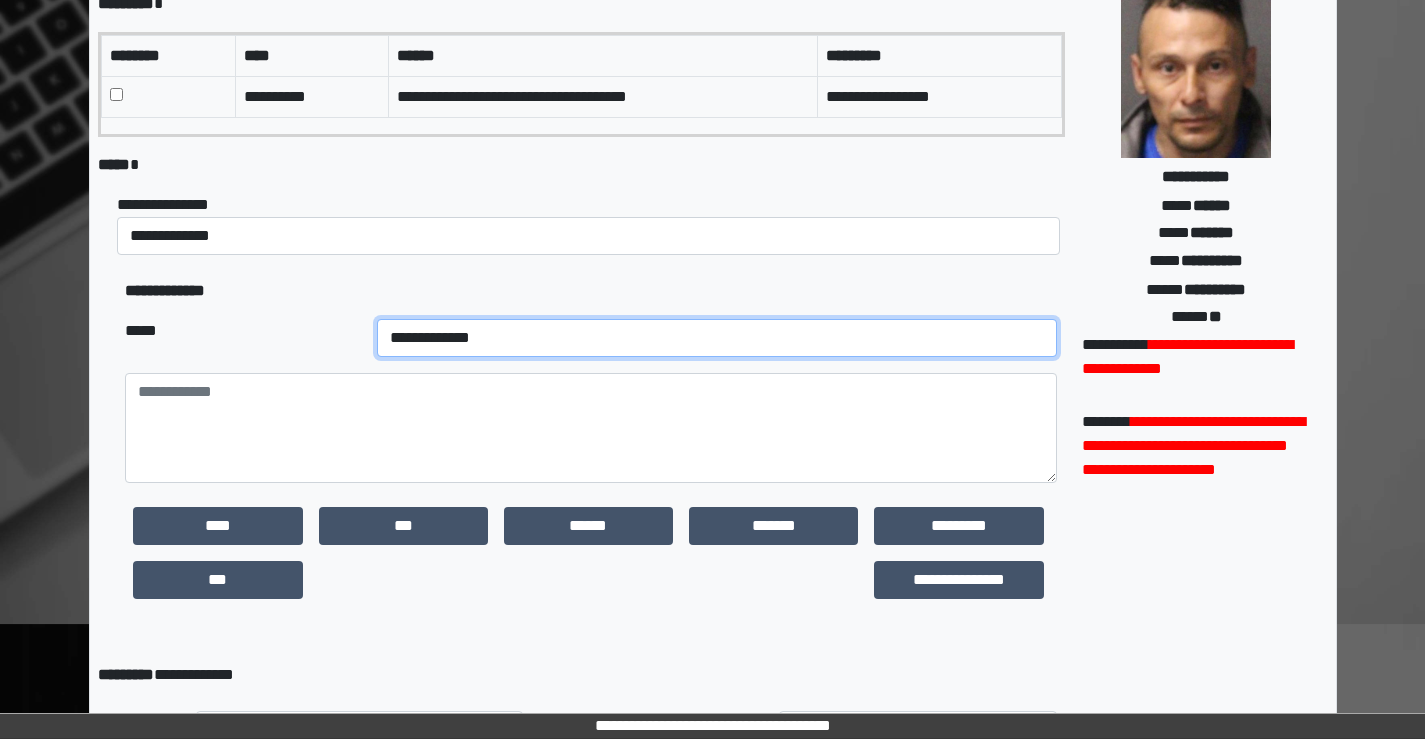 click on "**********" at bounding box center [717, 338] 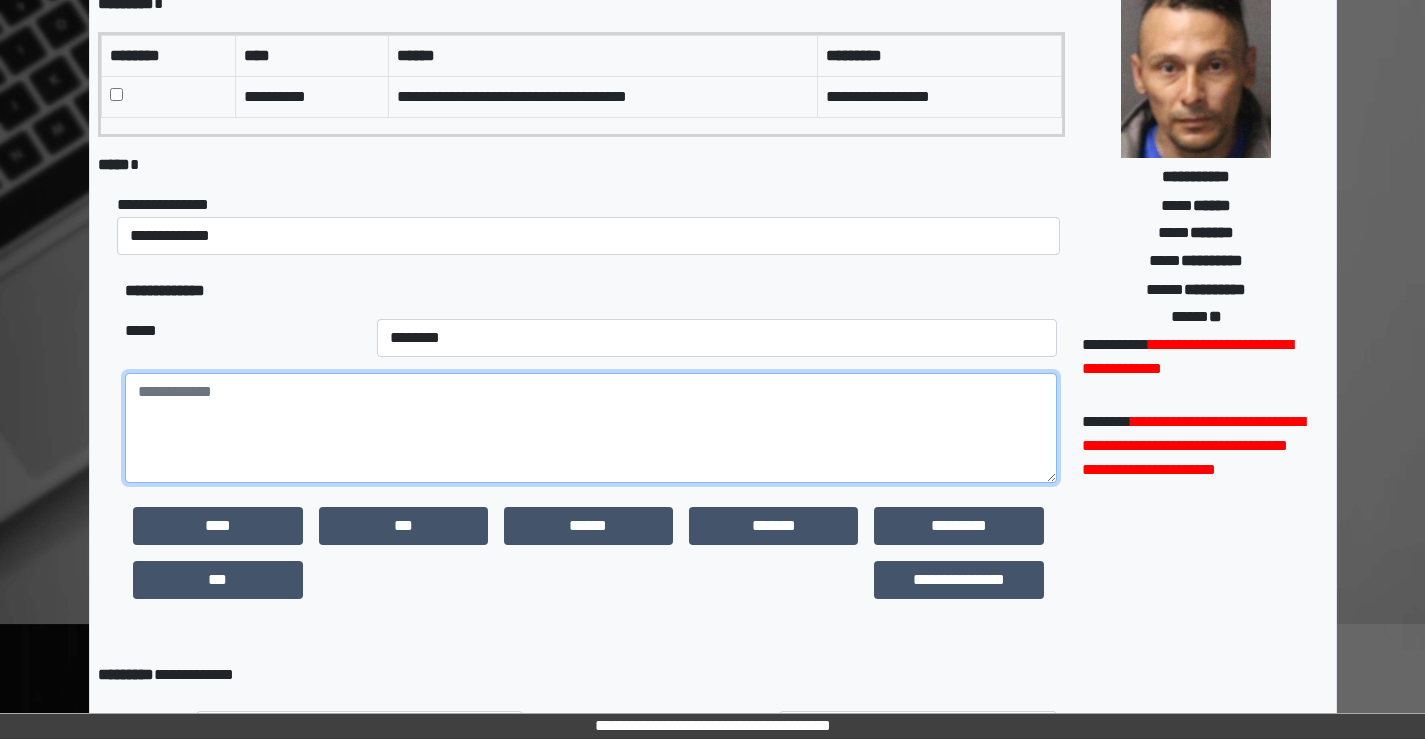 click at bounding box center [590, 428] 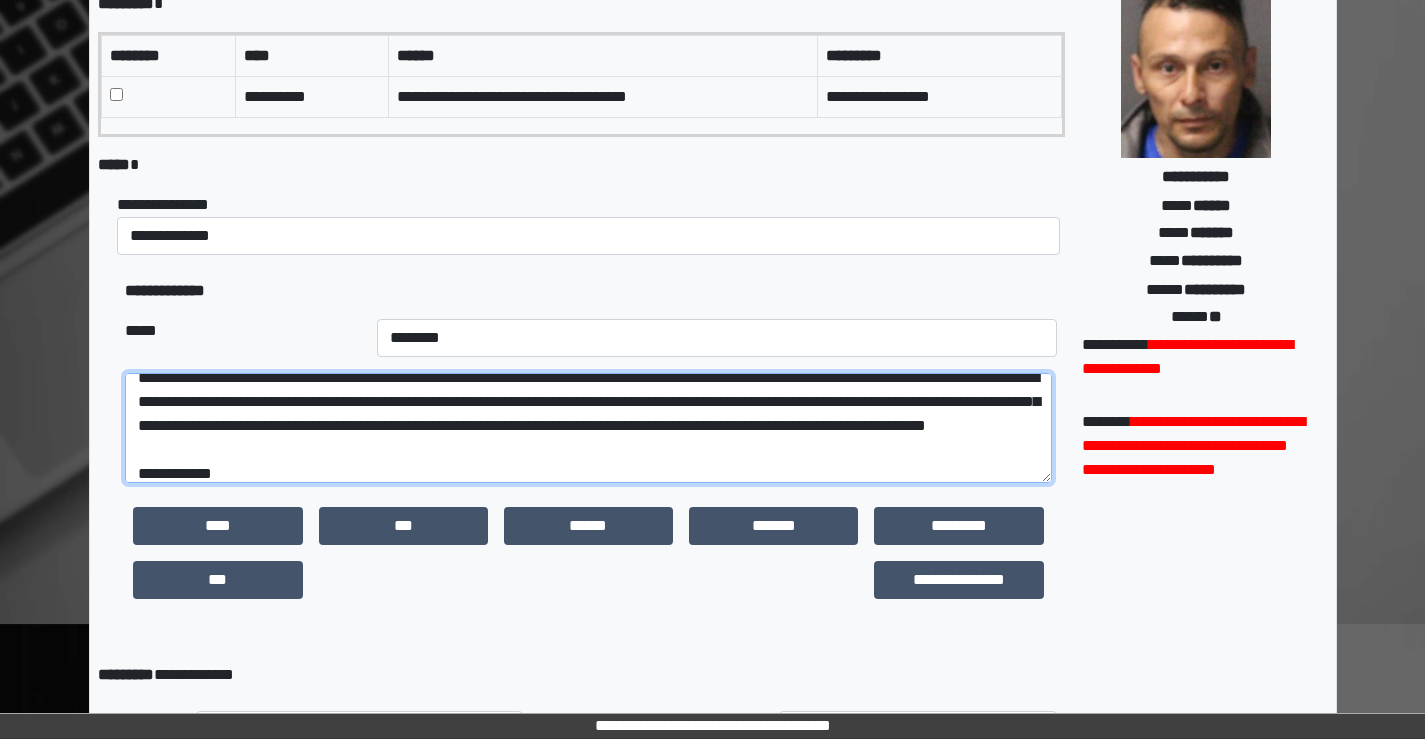 scroll, scrollTop: 0, scrollLeft: 0, axis: both 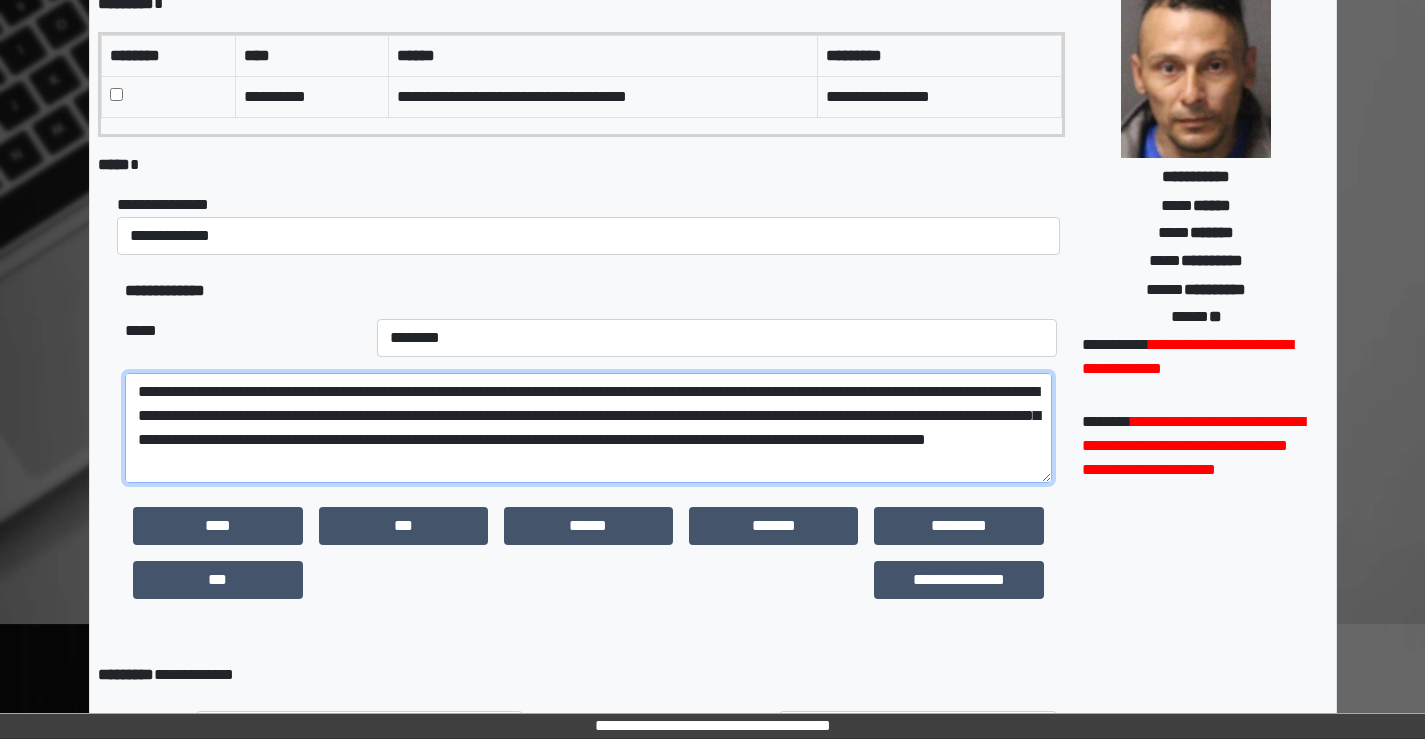 click on "**********" at bounding box center (588, 428) 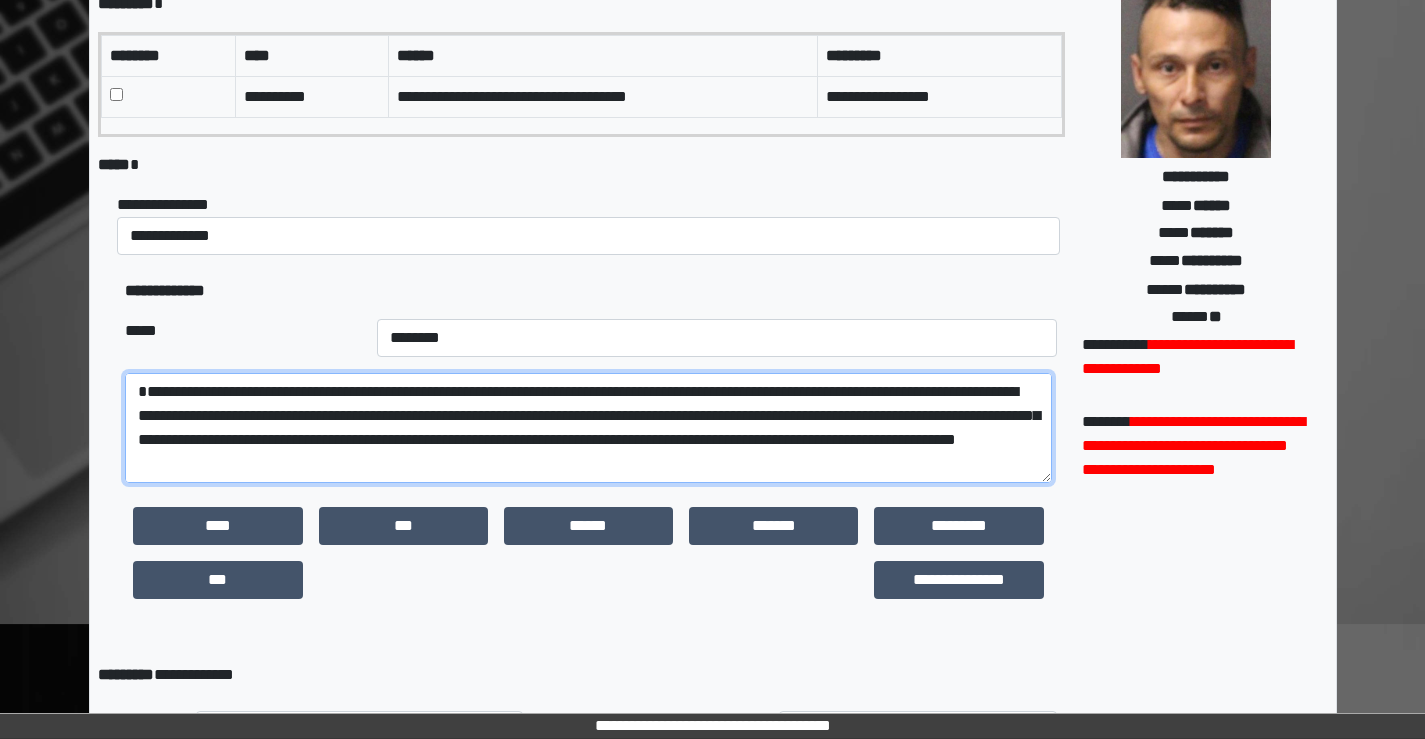 click on "**********" at bounding box center (588, 428) 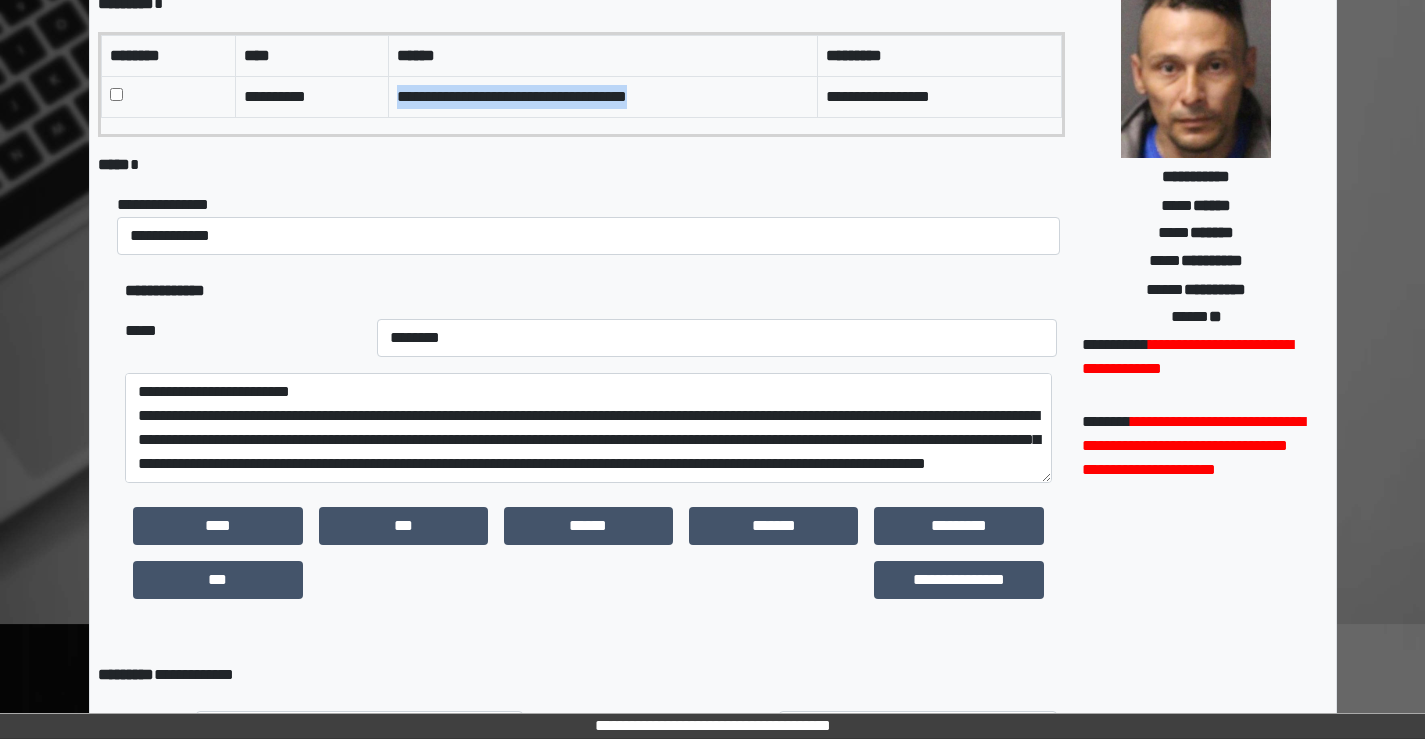 drag, startPoint x: 671, startPoint y: 106, endPoint x: 394, endPoint y: 101, distance: 277.04514 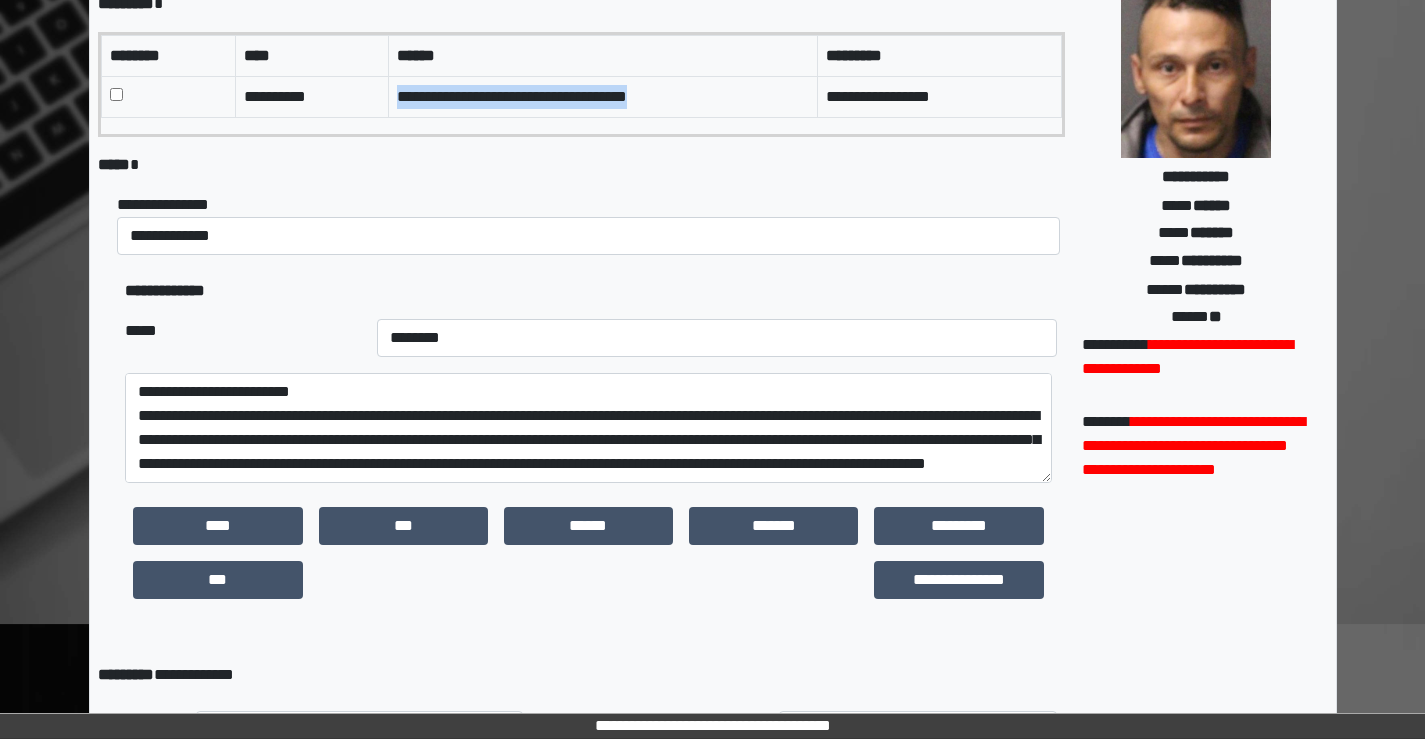copy on "**********" 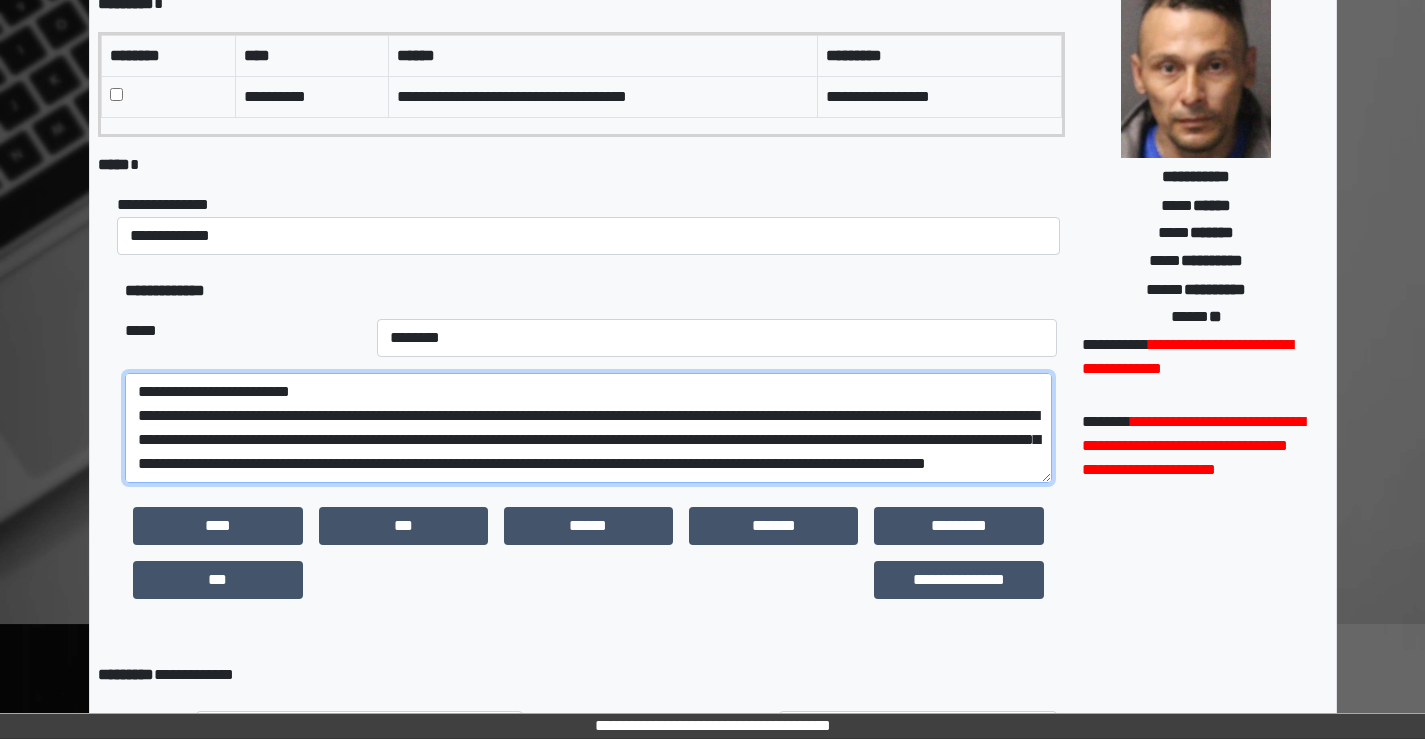 click on "**********" at bounding box center (588, 428) 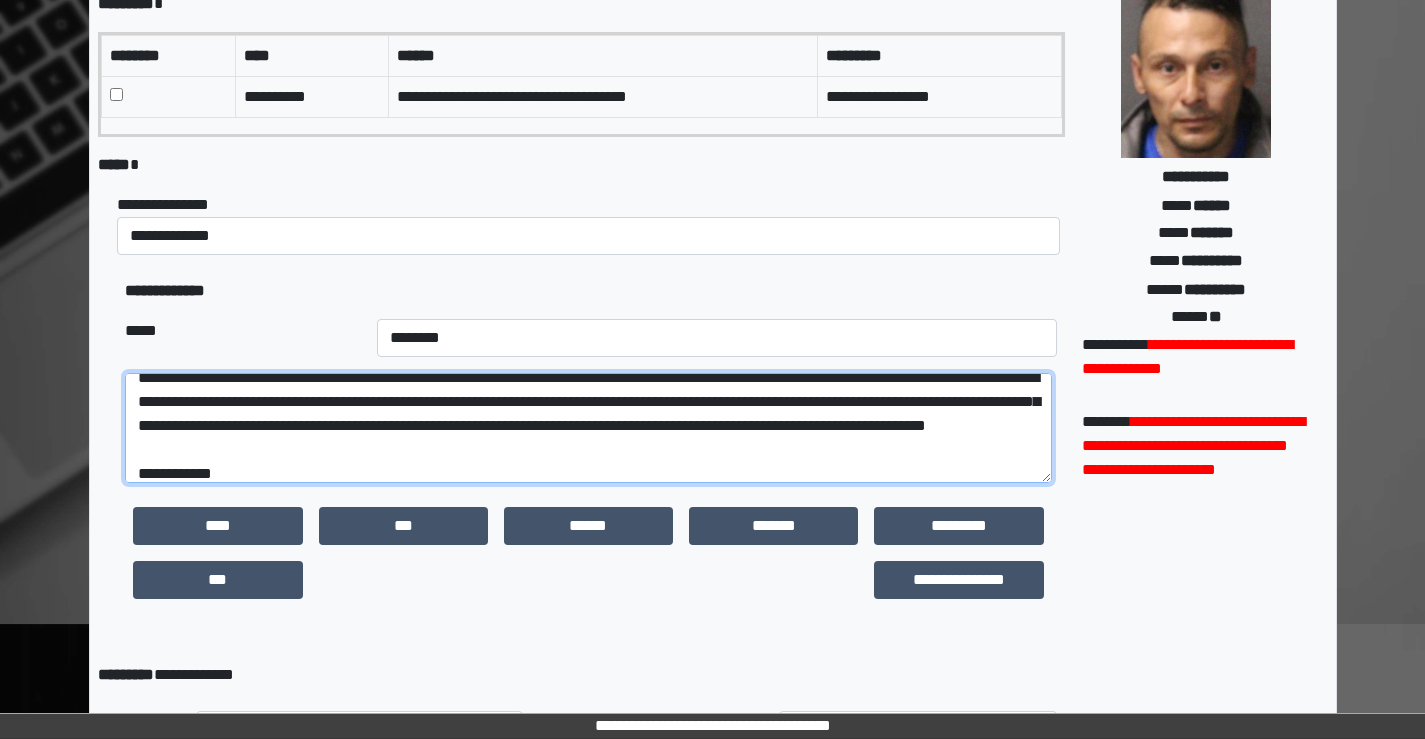 scroll, scrollTop: 96, scrollLeft: 0, axis: vertical 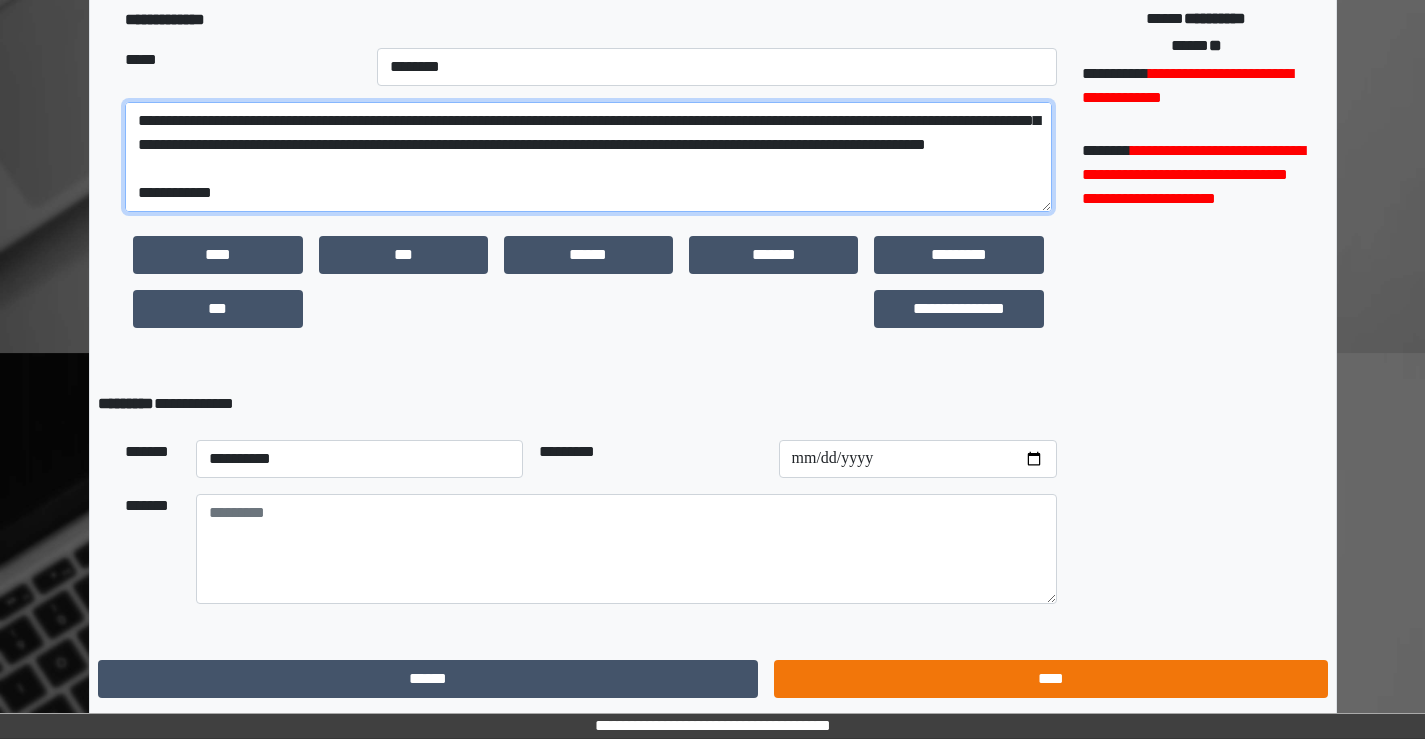 type on "**********" 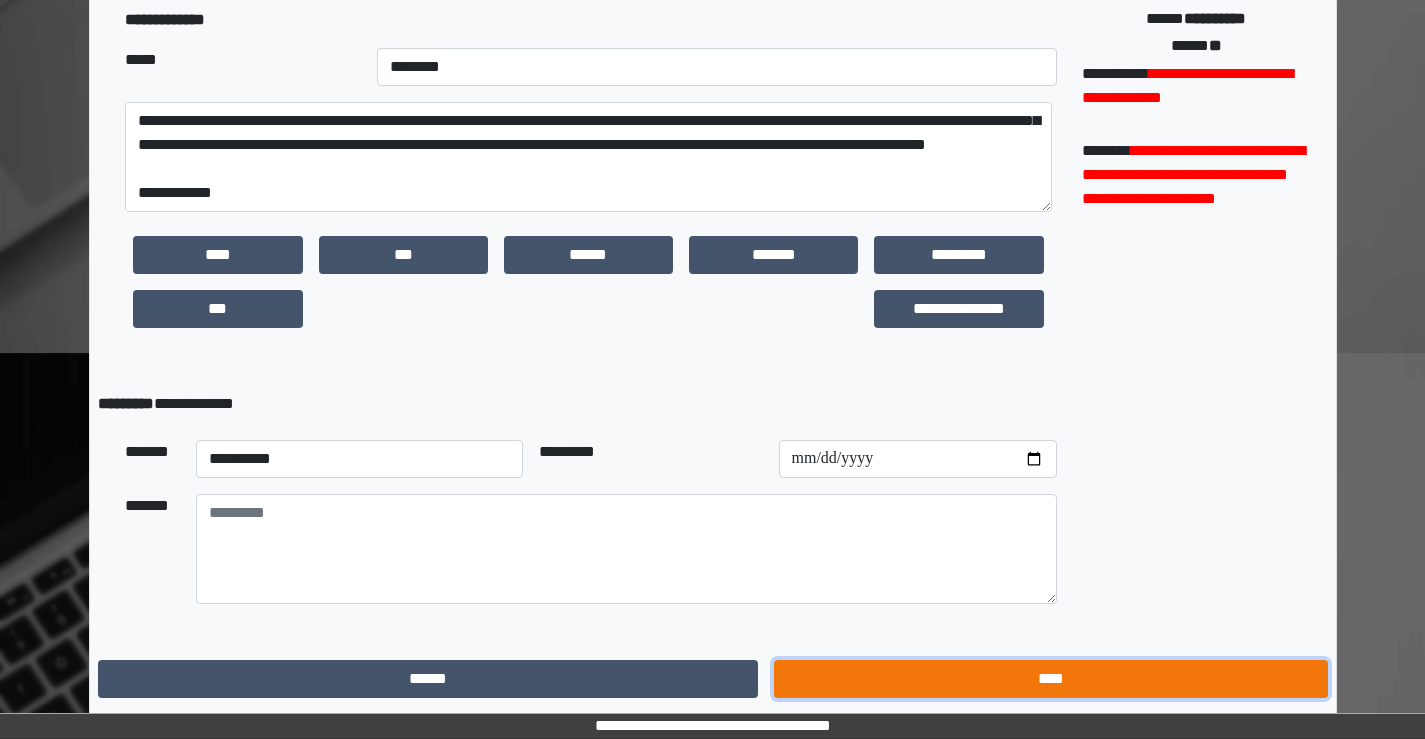 click on "****" at bounding box center [1050, 679] 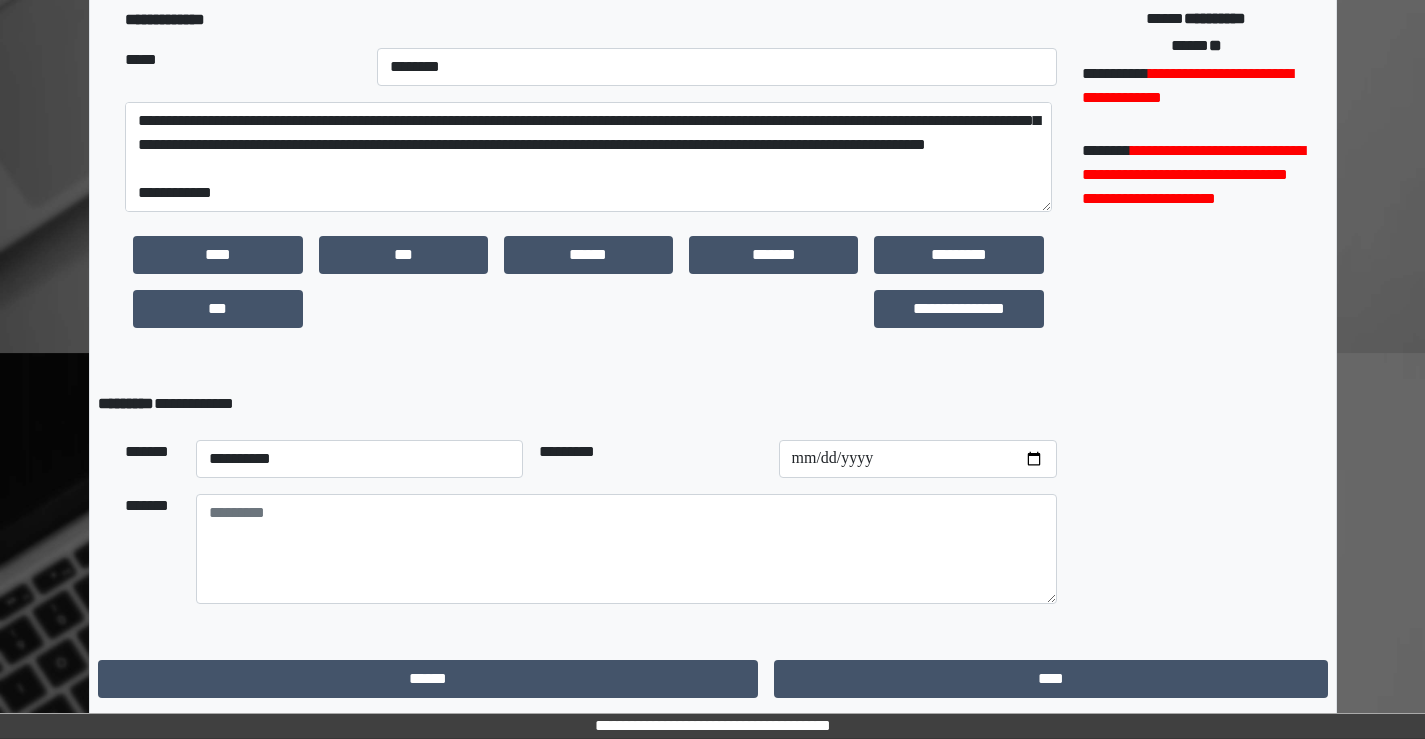 scroll, scrollTop: 0, scrollLeft: 0, axis: both 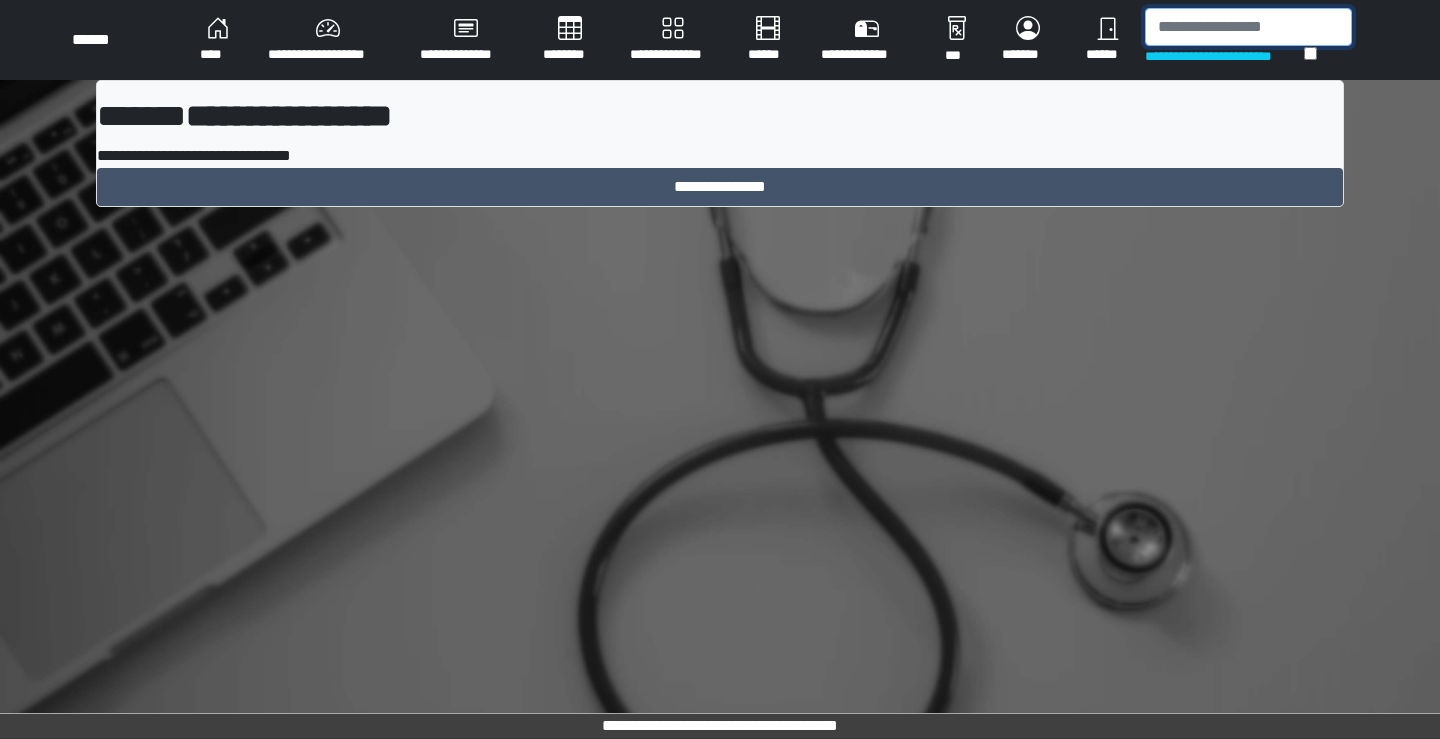 click at bounding box center (1248, 27) 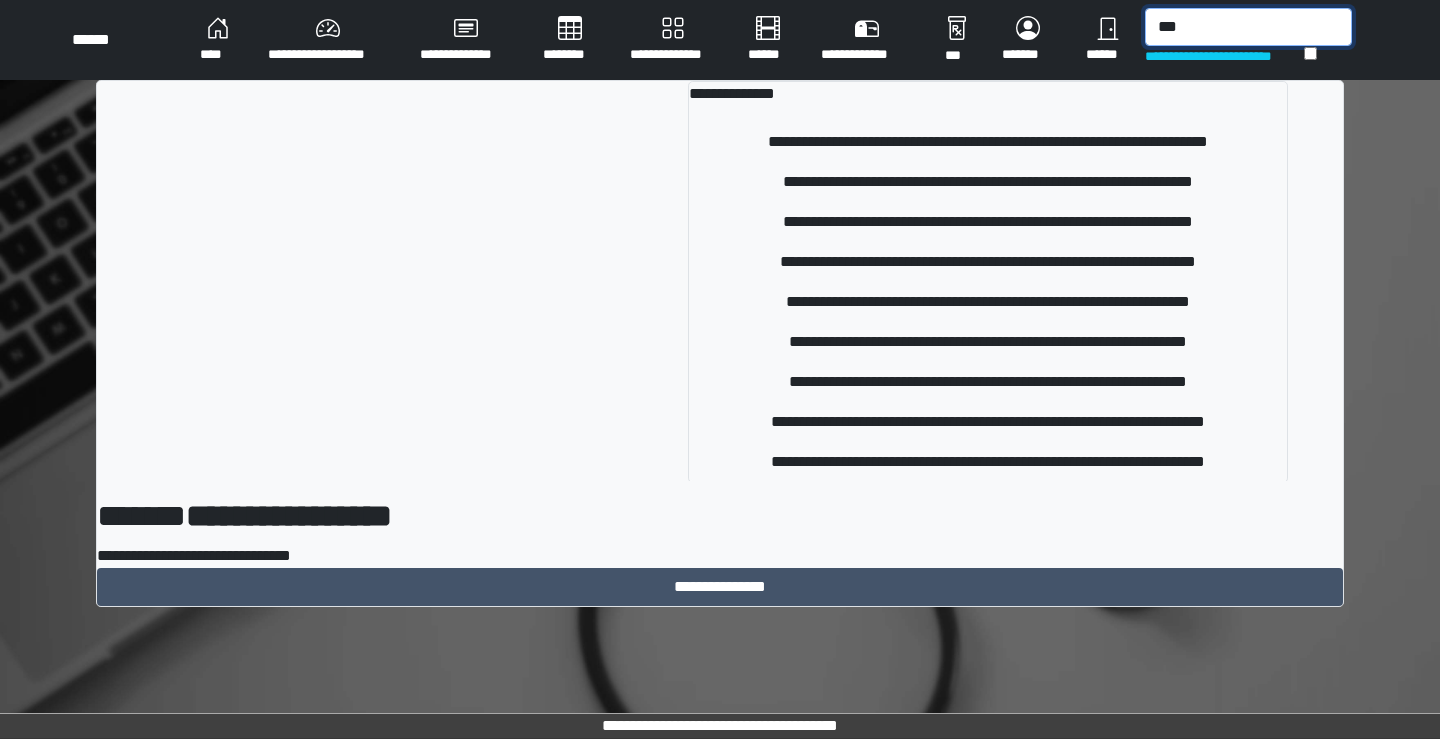 drag, startPoint x: 1221, startPoint y: 25, endPoint x: 1098, endPoint y: 22, distance: 123.03658 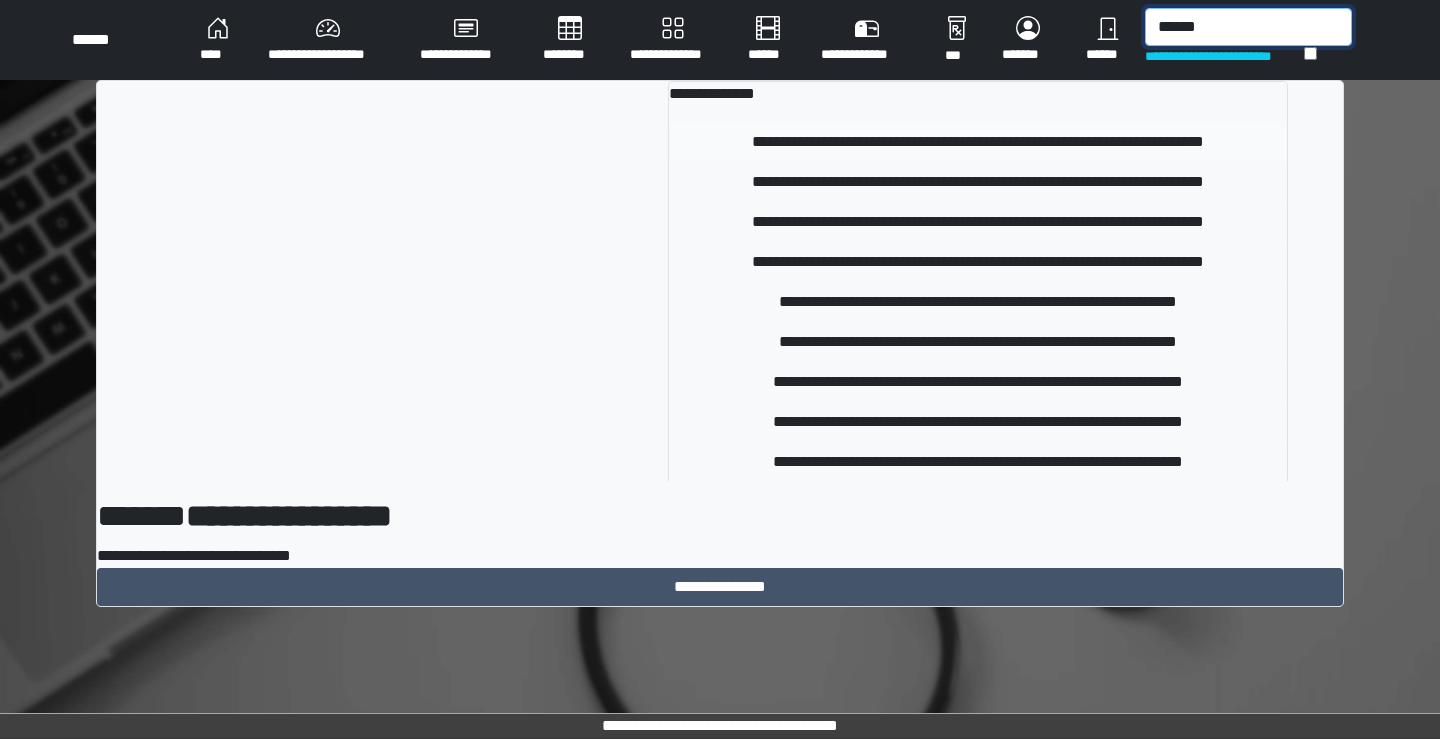 type on "******" 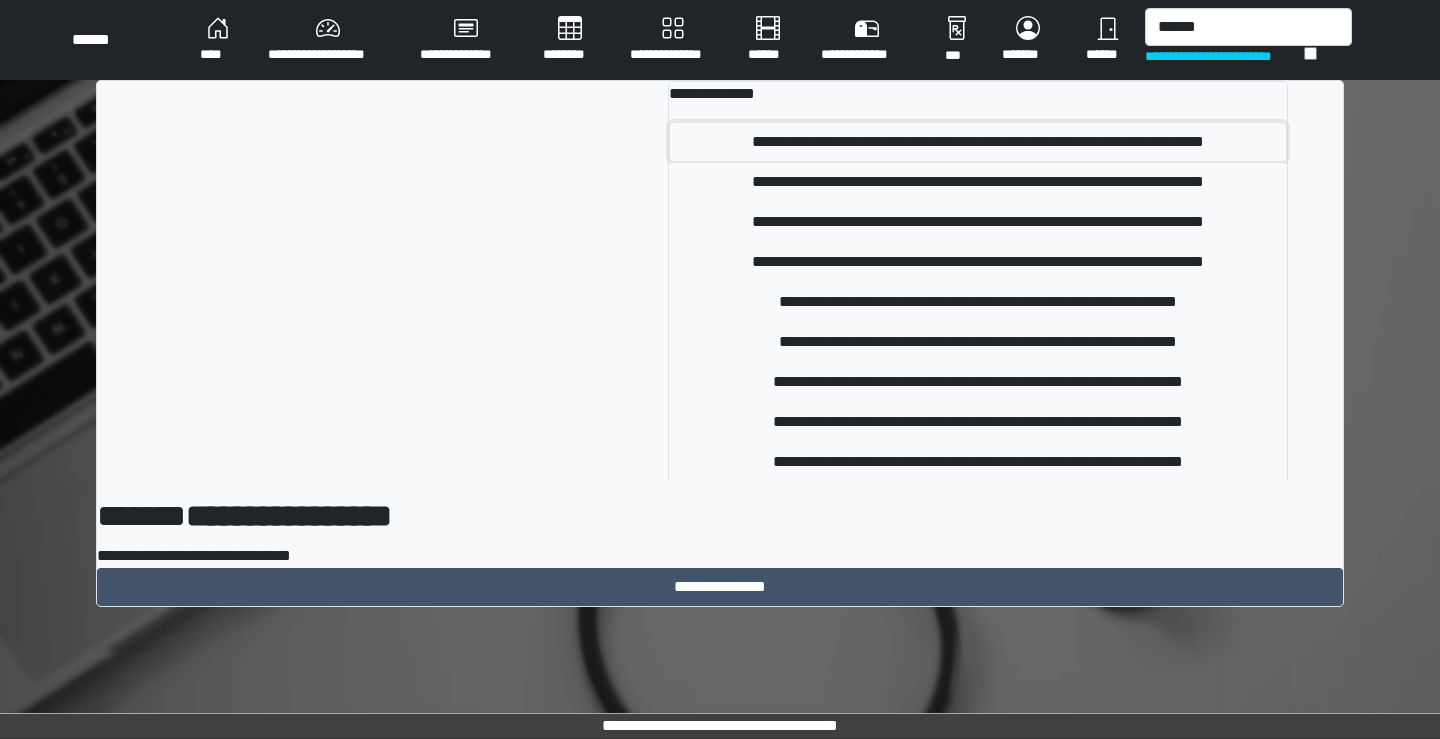 click on "**********" at bounding box center [977, 142] 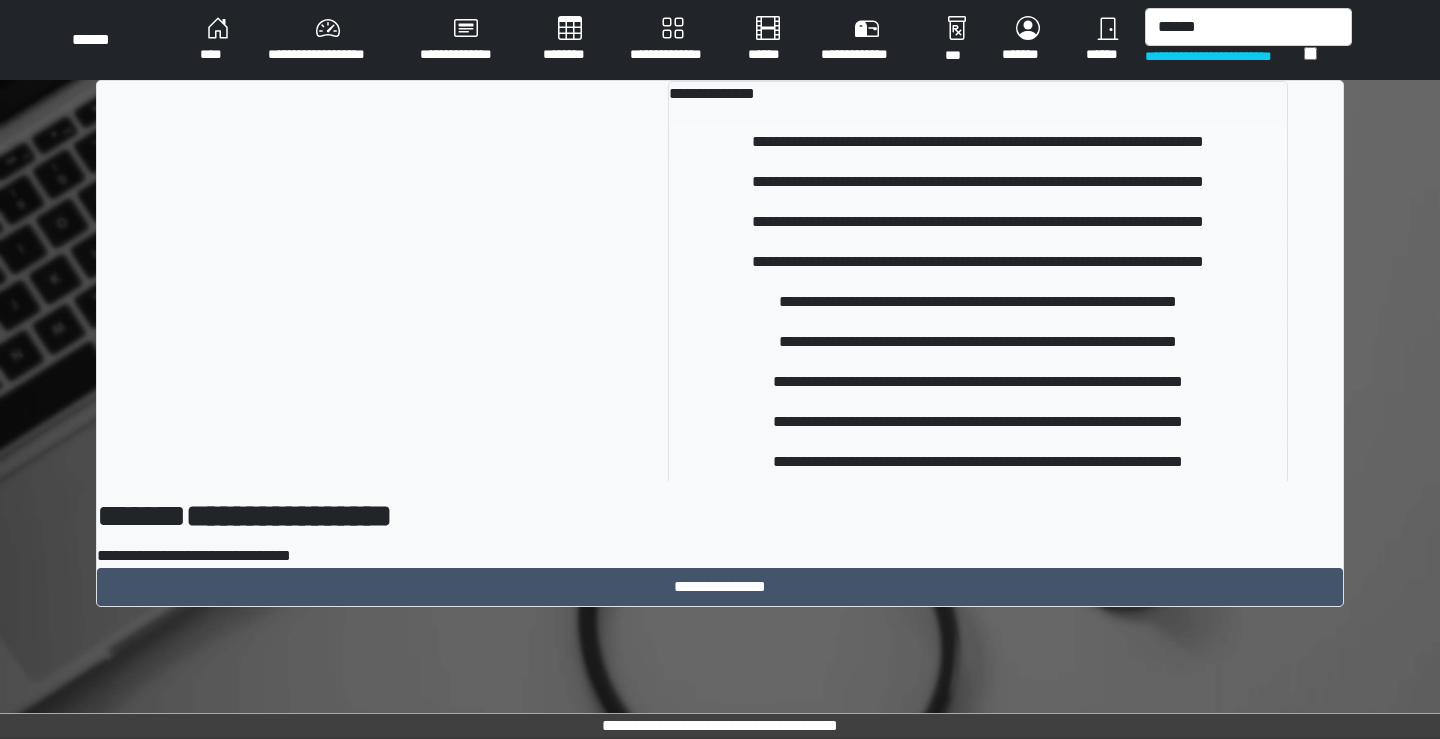type 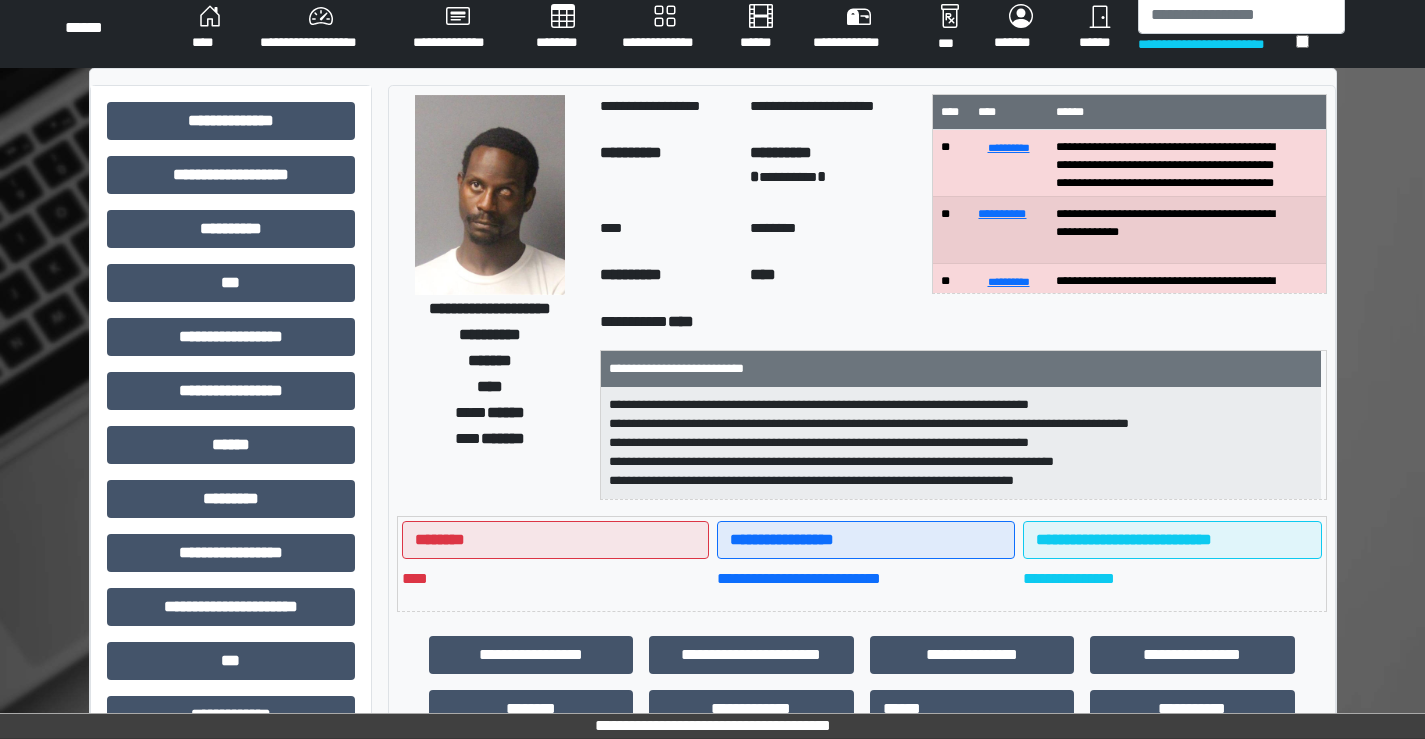 scroll, scrollTop: 0, scrollLeft: 0, axis: both 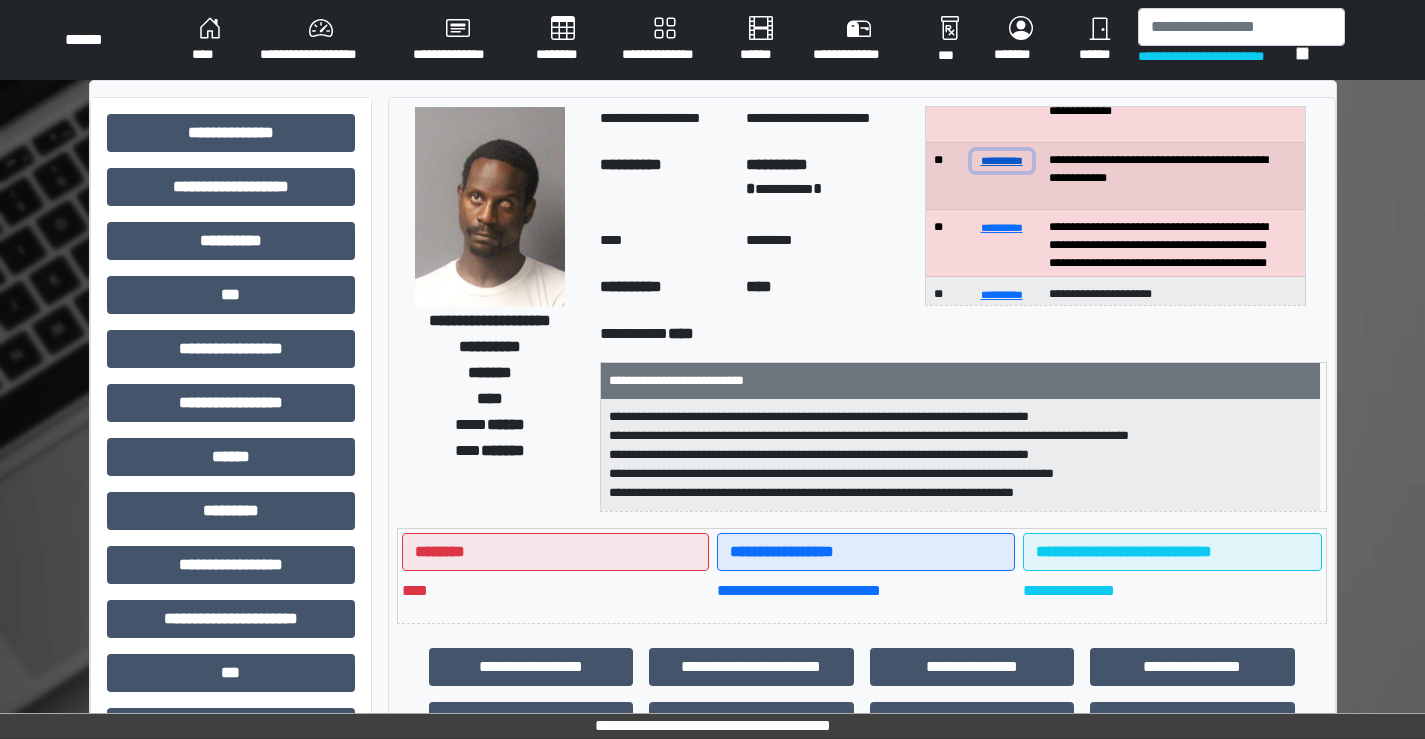 click on "**********" at bounding box center (1002, 160) 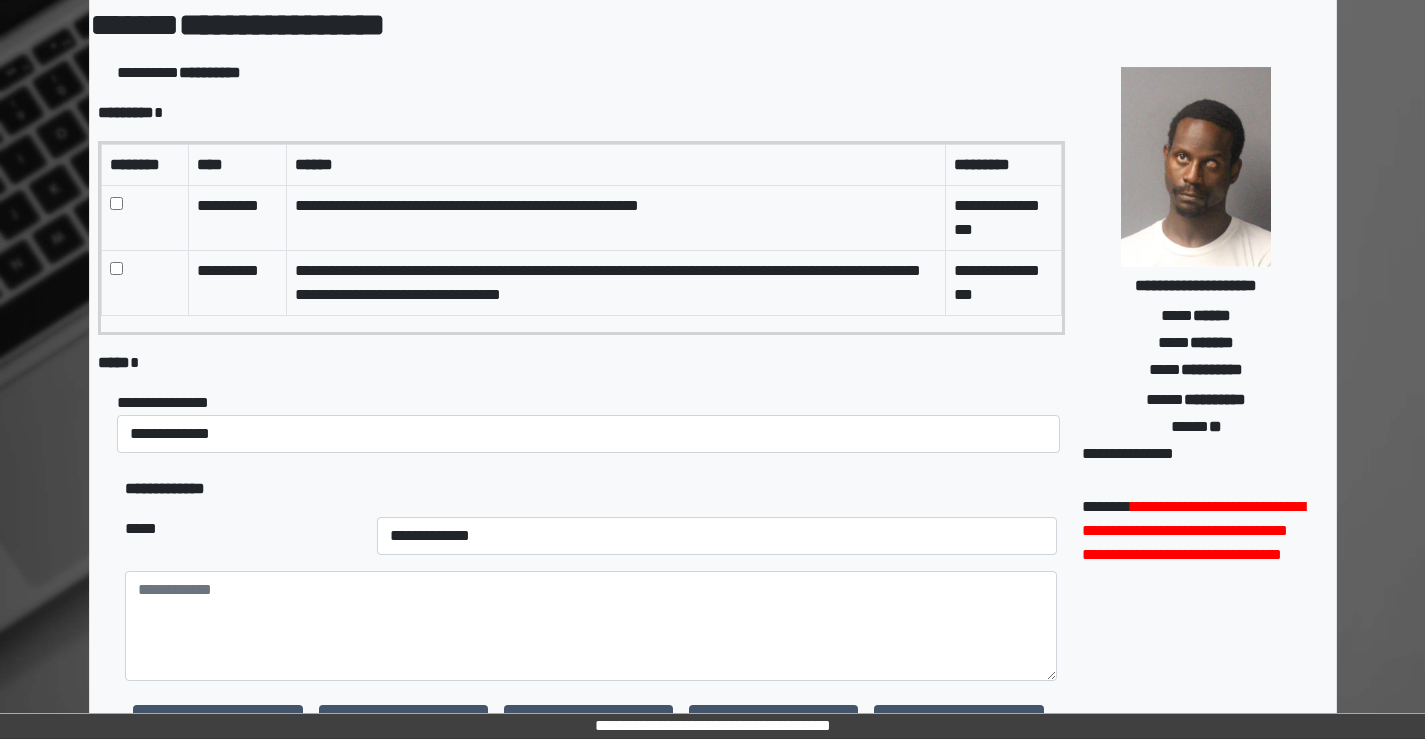 scroll, scrollTop: 200, scrollLeft: 0, axis: vertical 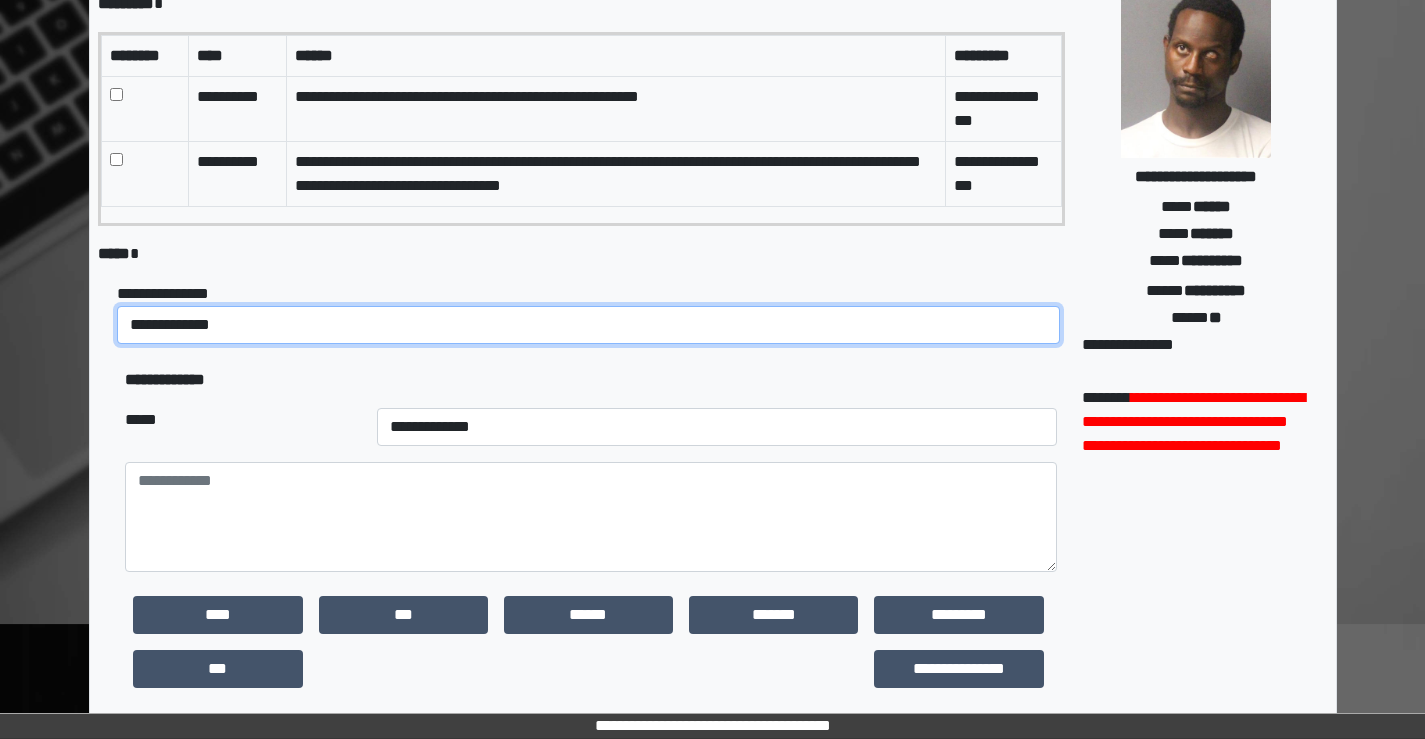 click on "**********" at bounding box center (588, 325) 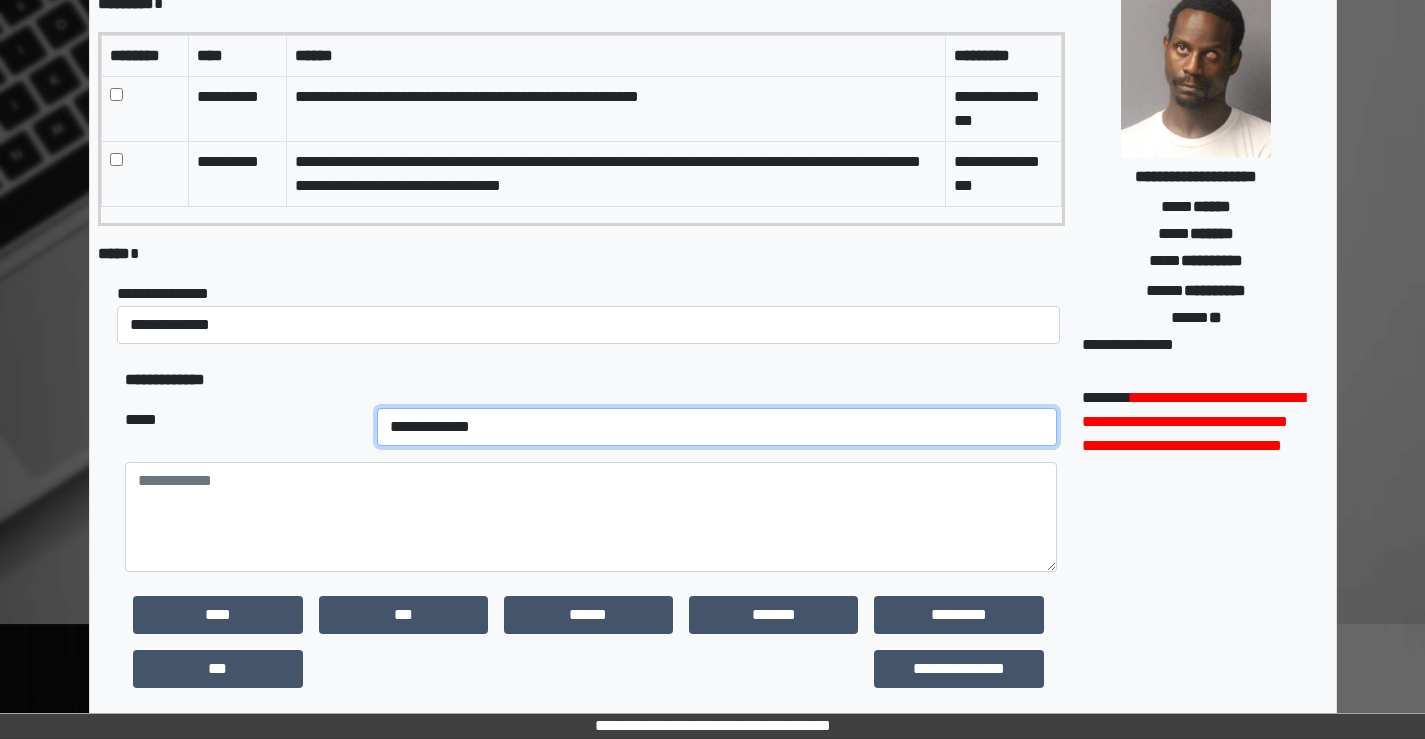 click on "**********" at bounding box center [717, 427] 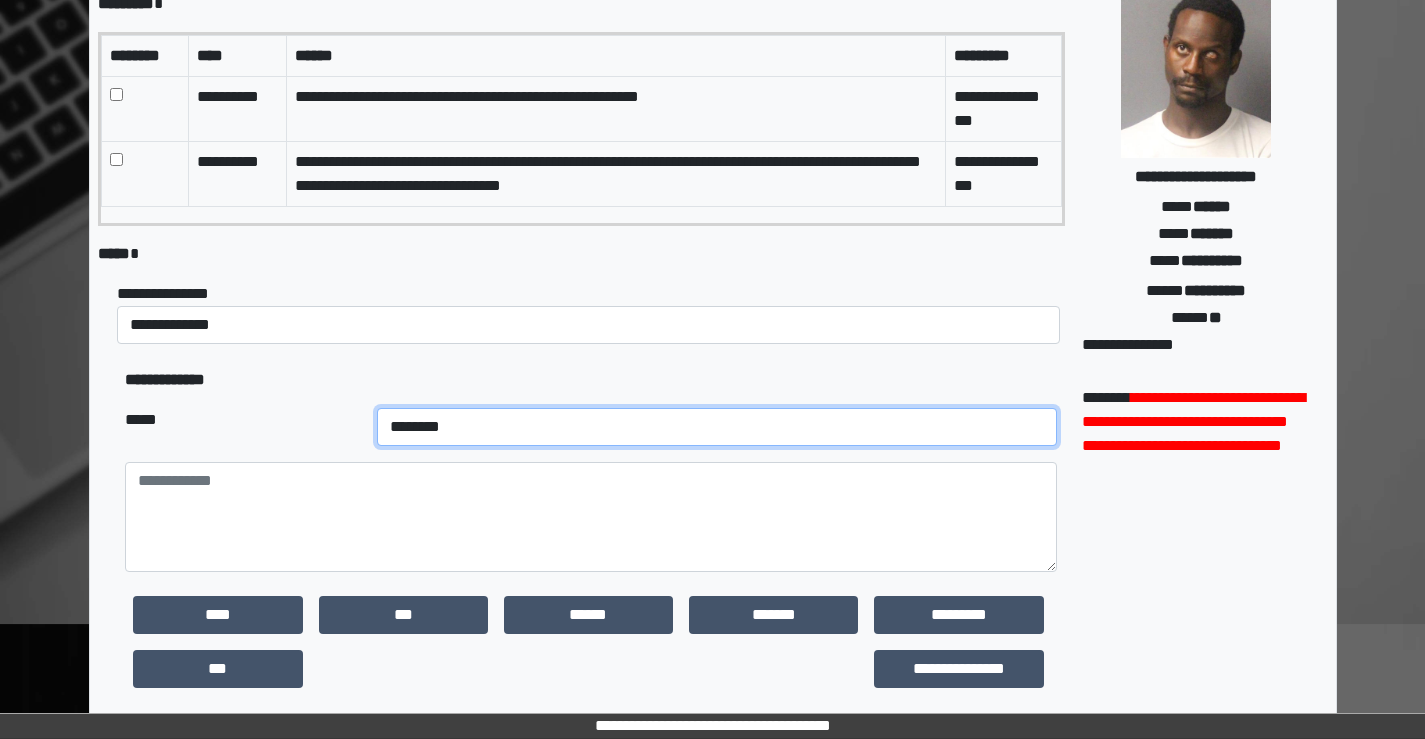 click on "**********" at bounding box center [717, 427] 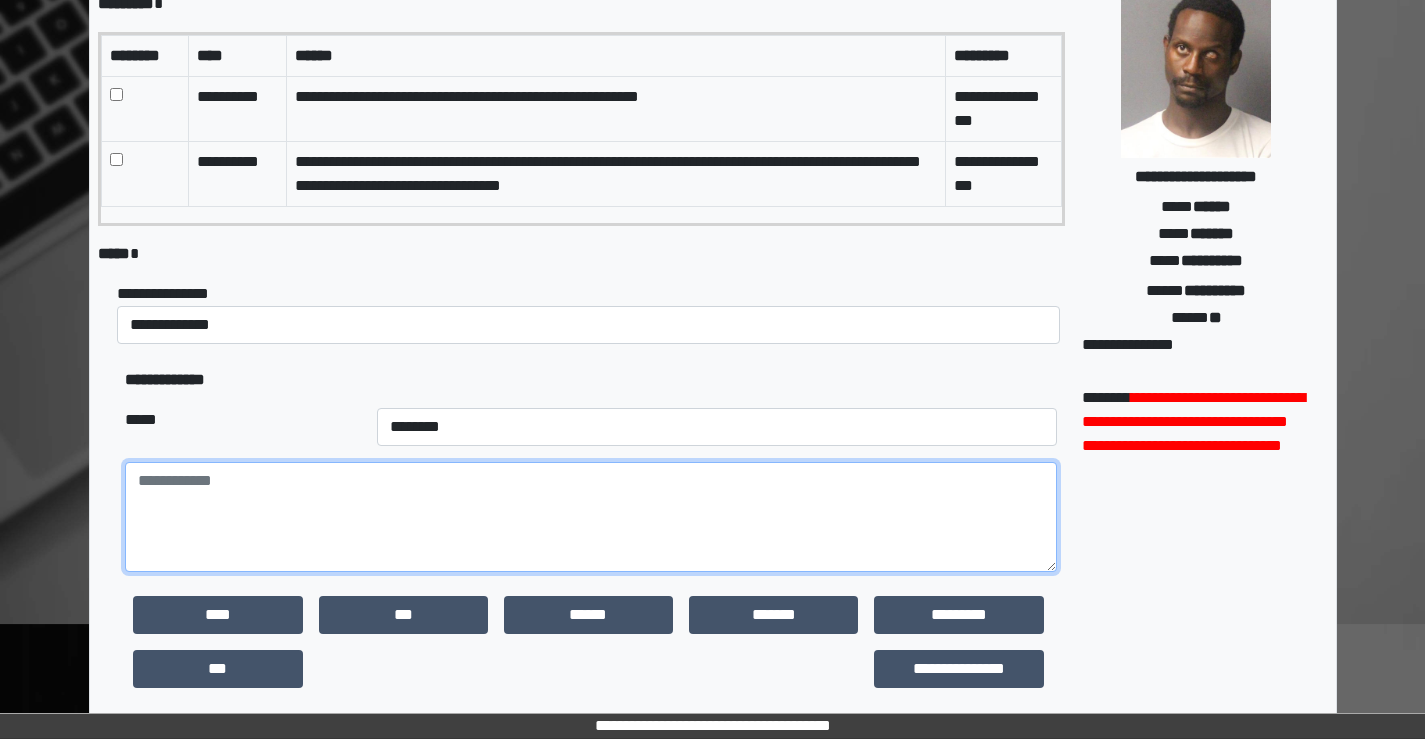 click at bounding box center (590, 517) 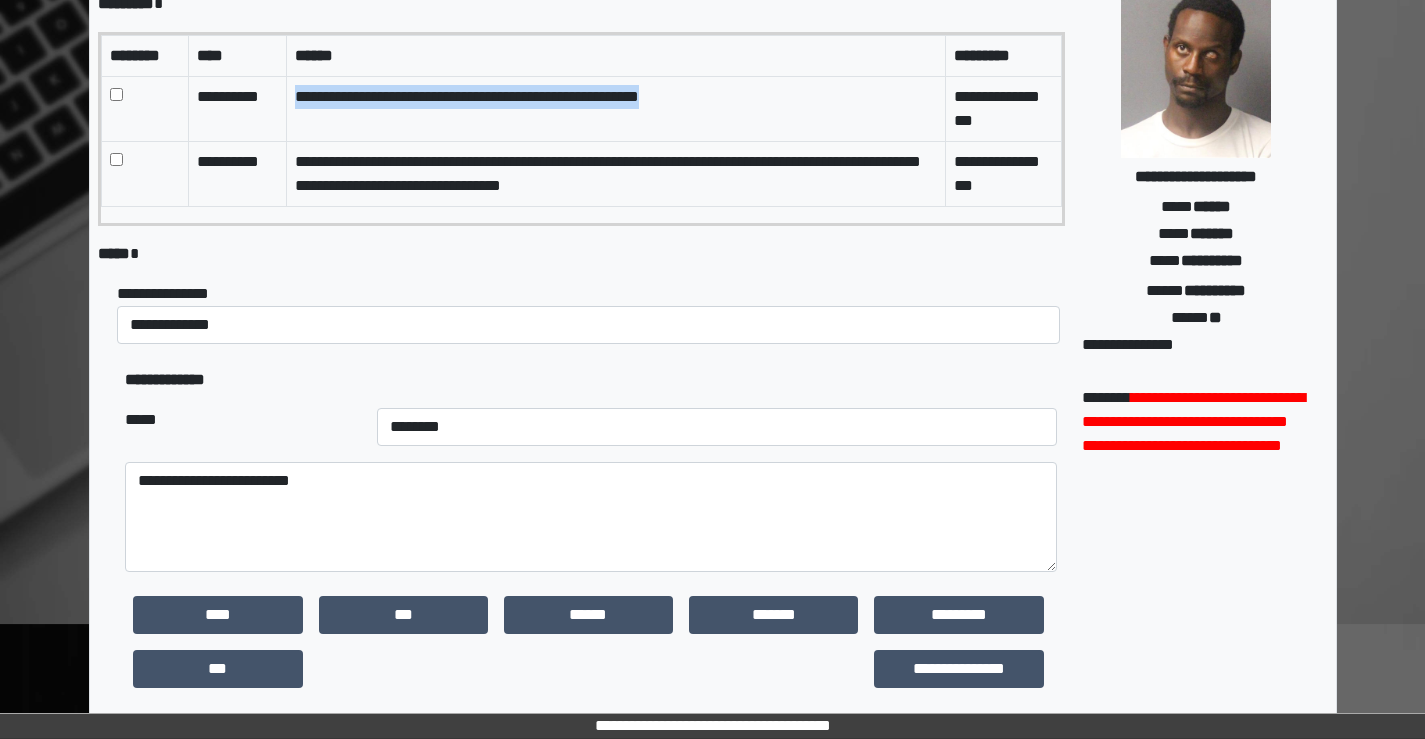drag, startPoint x: 736, startPoint y: 88, endPoint x: 297, endPoint y: 110, distance: 439.5509 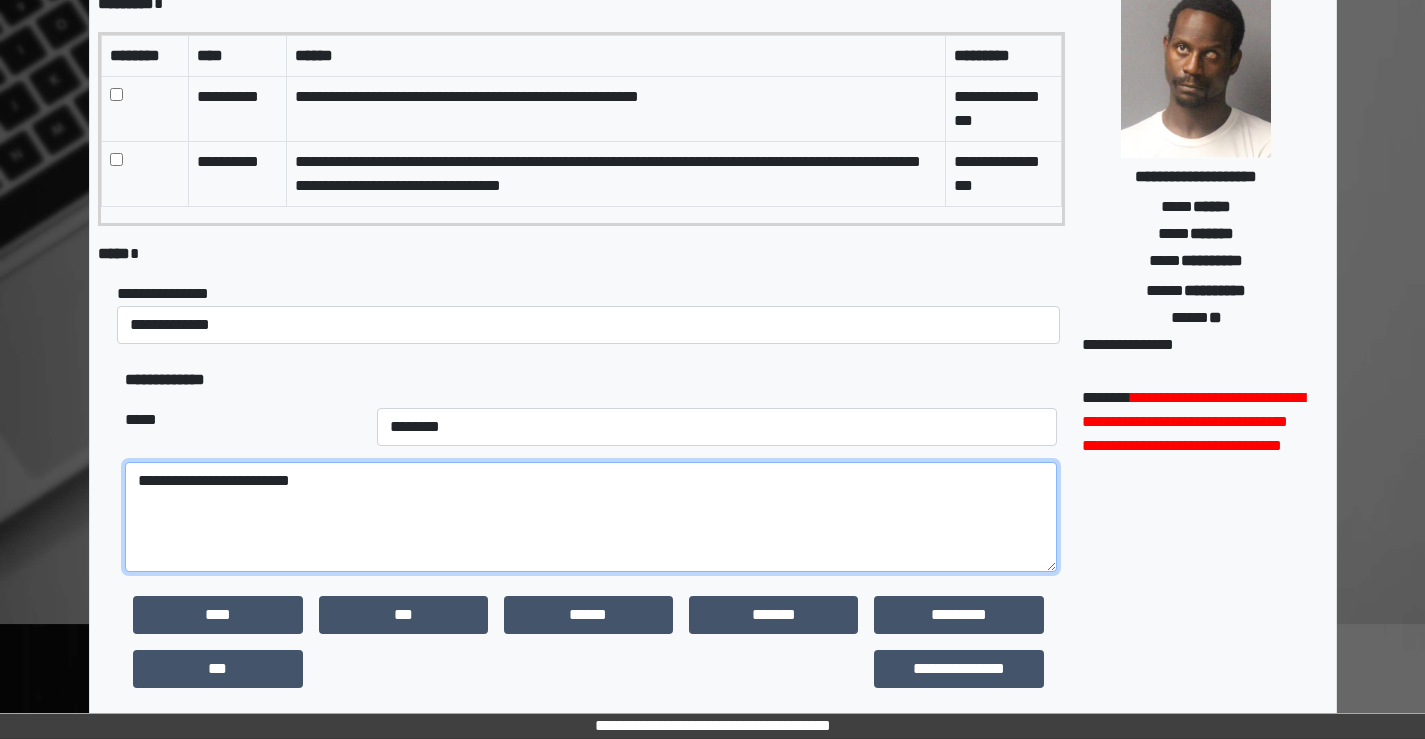 click on "**********" at bounding box center [590, 517] 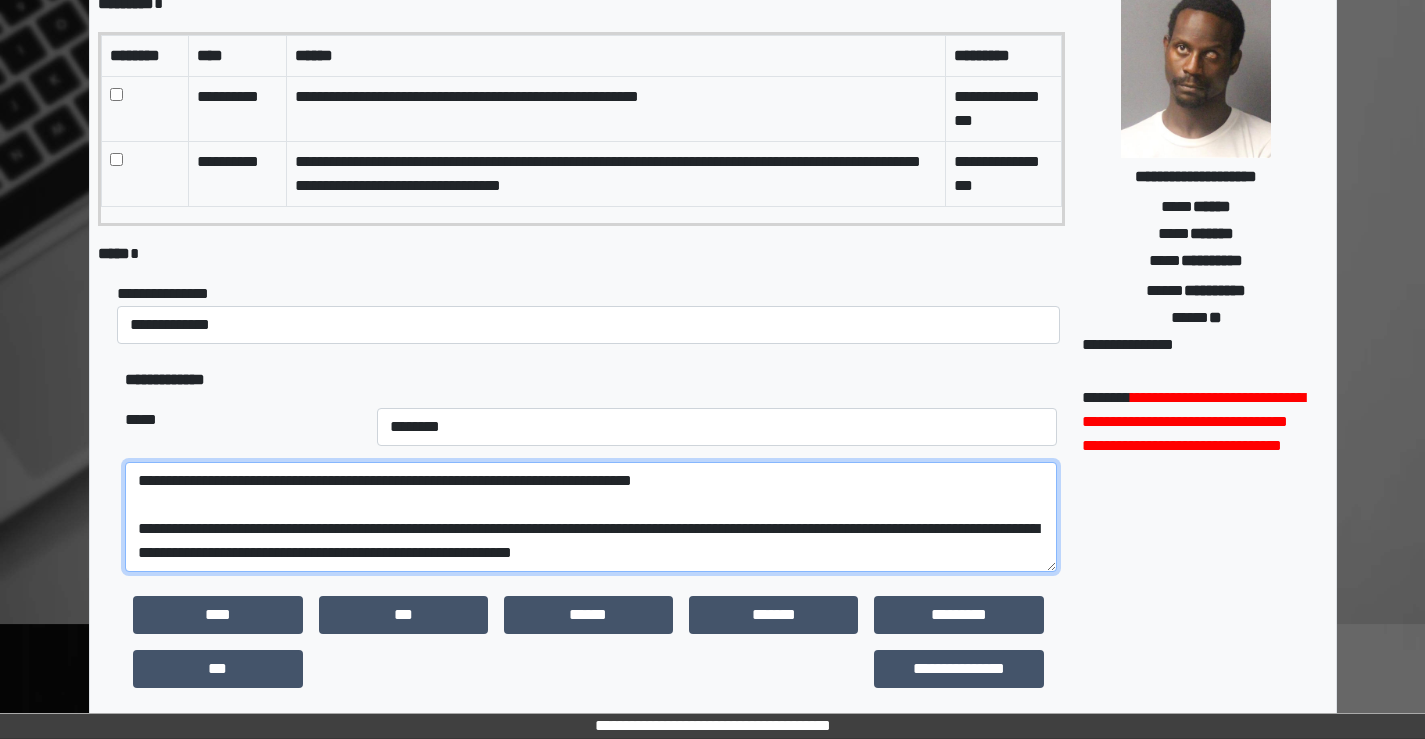 scroll, scrollTop: 0, scrollLeft: 0, axis: both 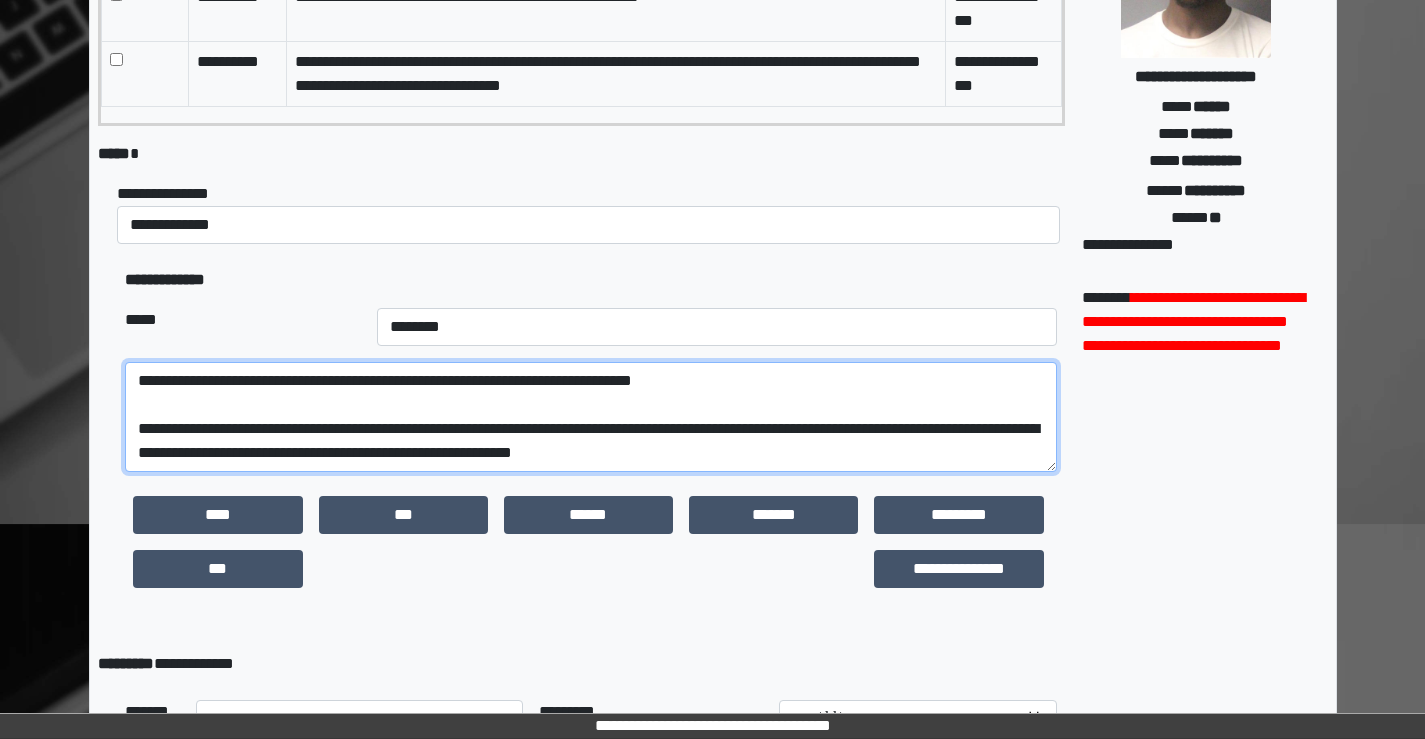 paste on "**********" 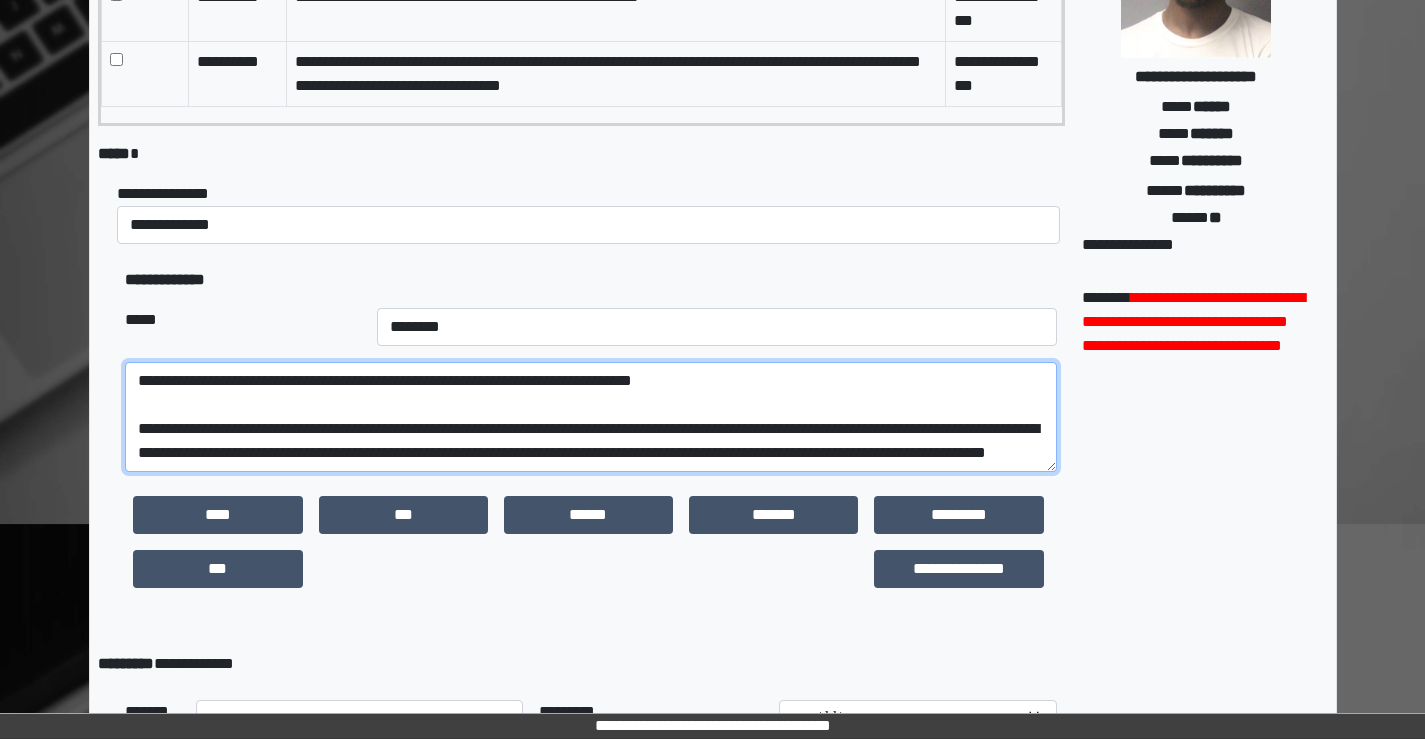 scroll, scrollTop: 16, scrollLeft: 0, axis: vertical 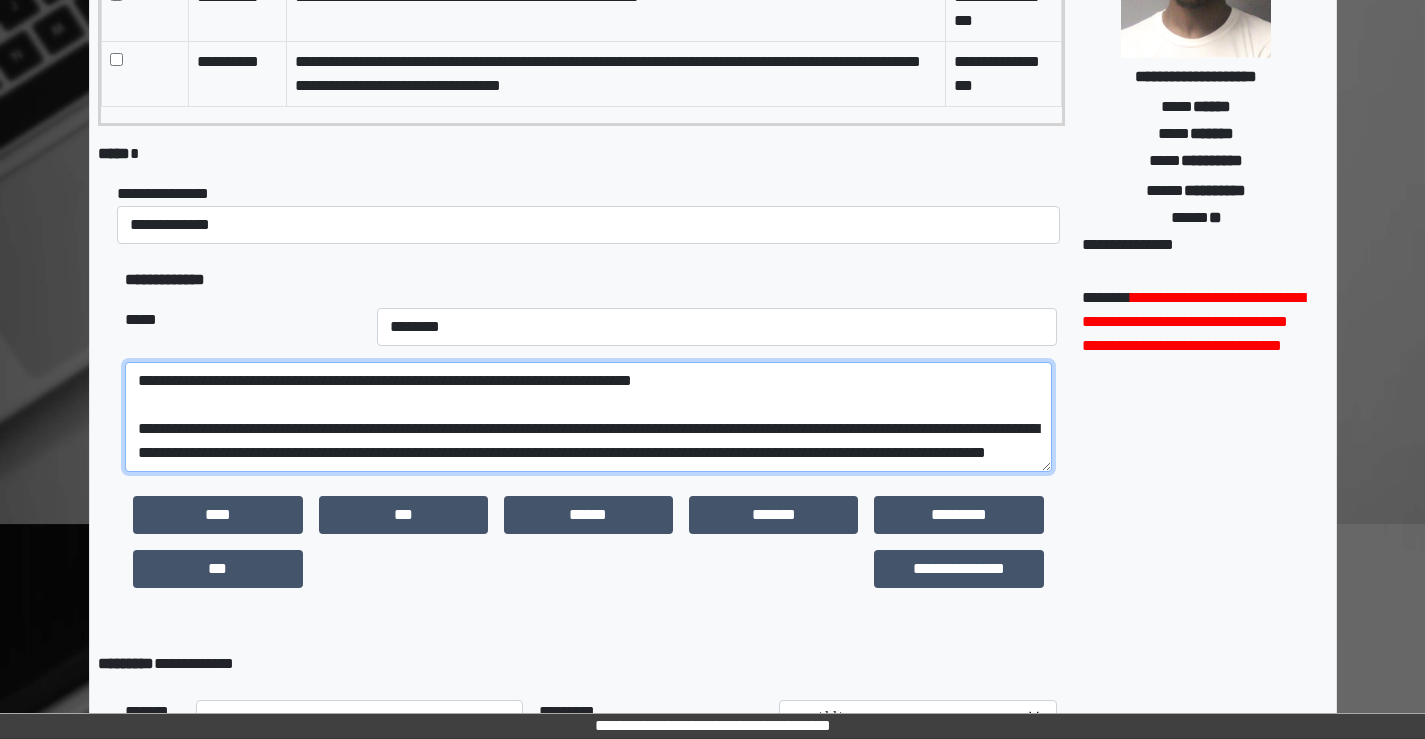 click on "**********" at bounding box center (588, 417) 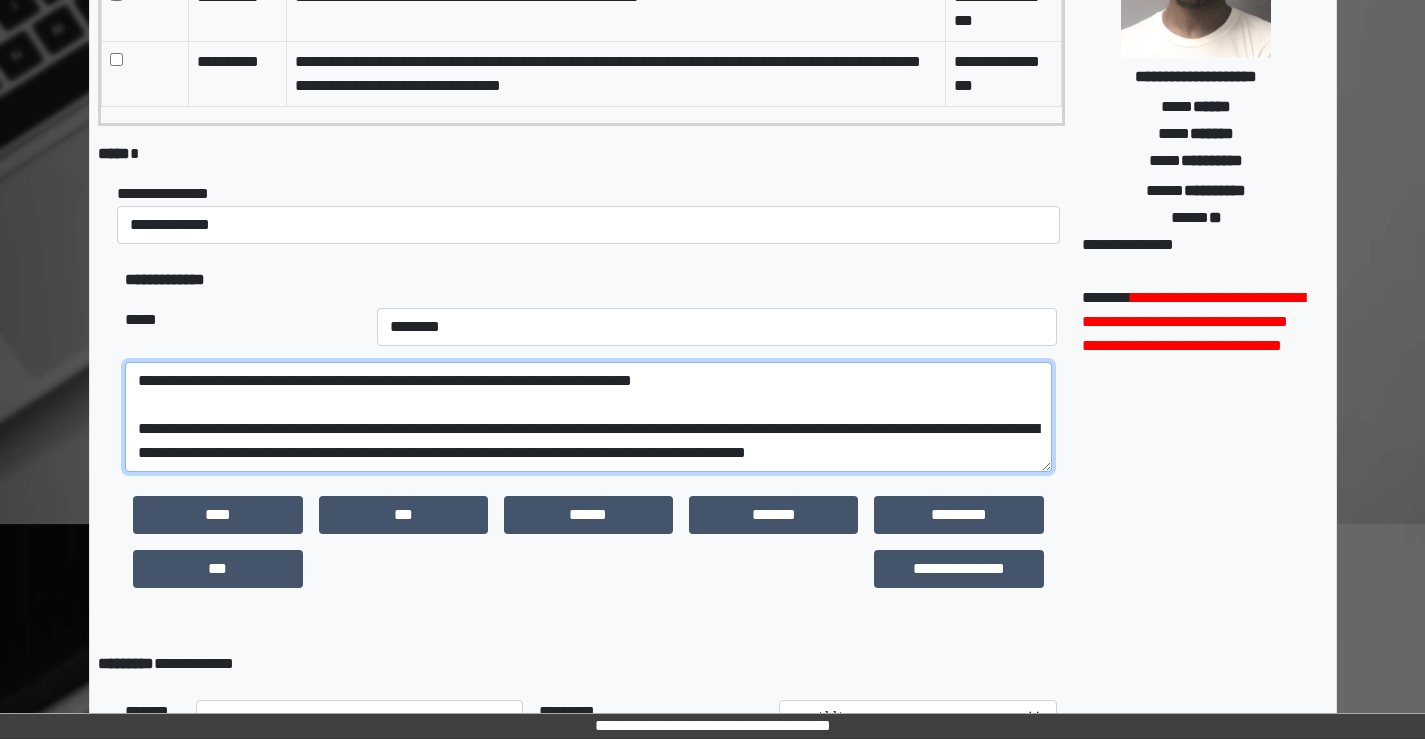 click on "**********" at bounding box center (588, 417) 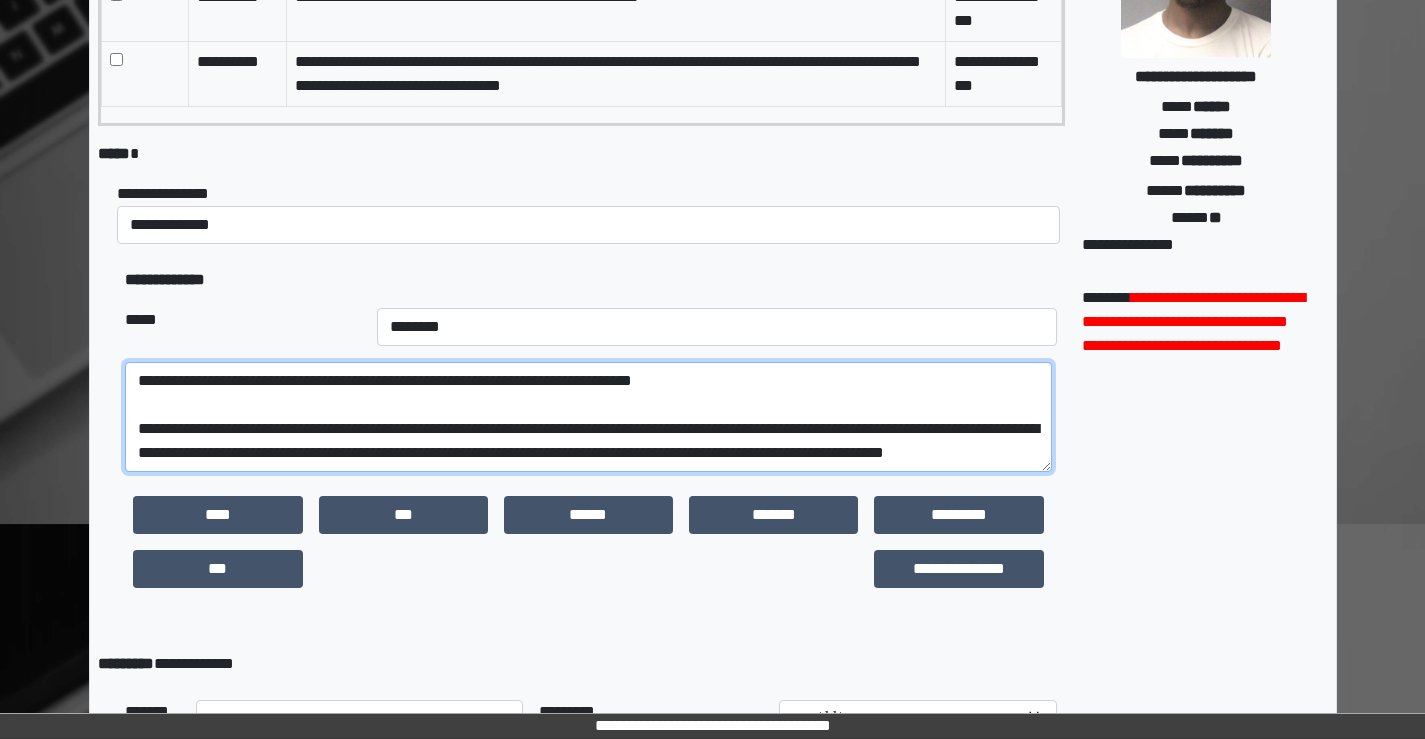 drag, startPoint x: 364, startPoint y: 457, endPoint x: 144, endPoint y: 469, distance: 220.32703 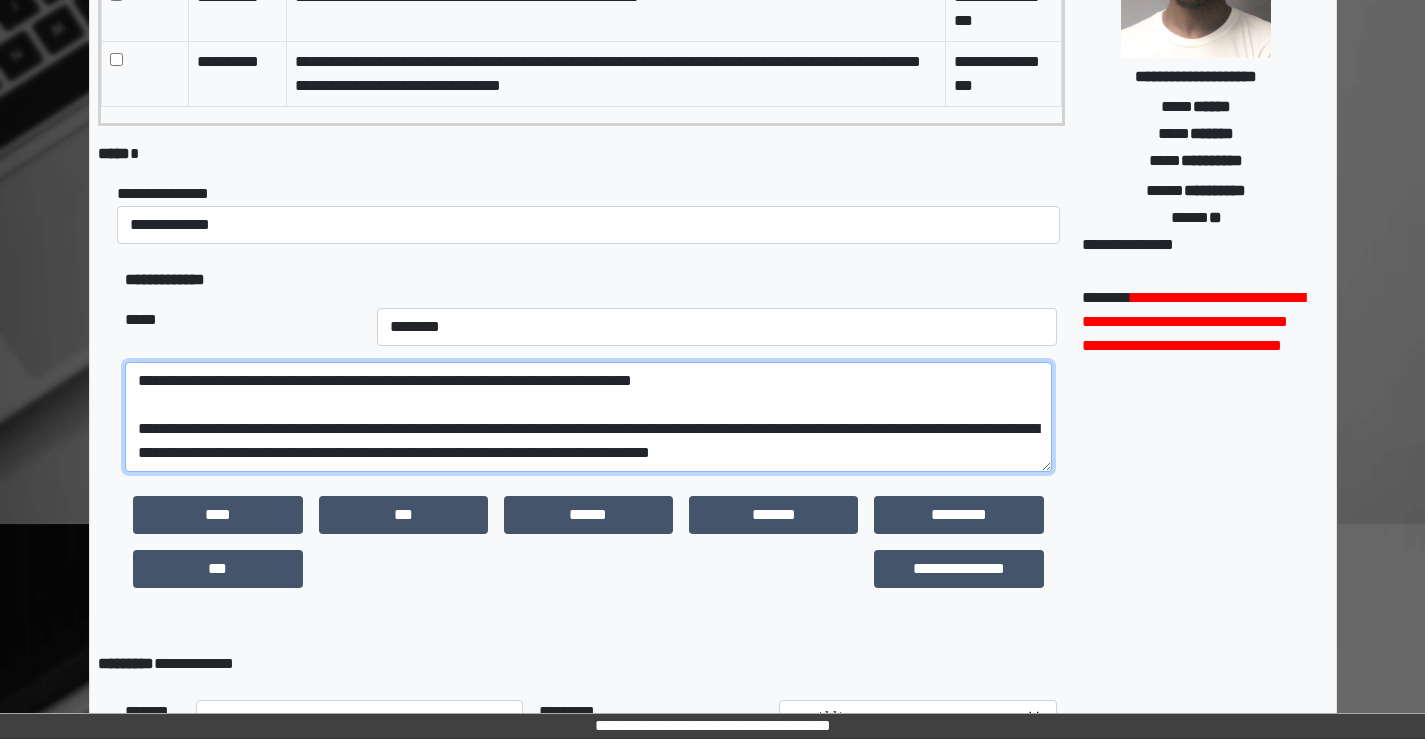 scroll, scrollTop: 0, scrollLeft: 0, axis: both 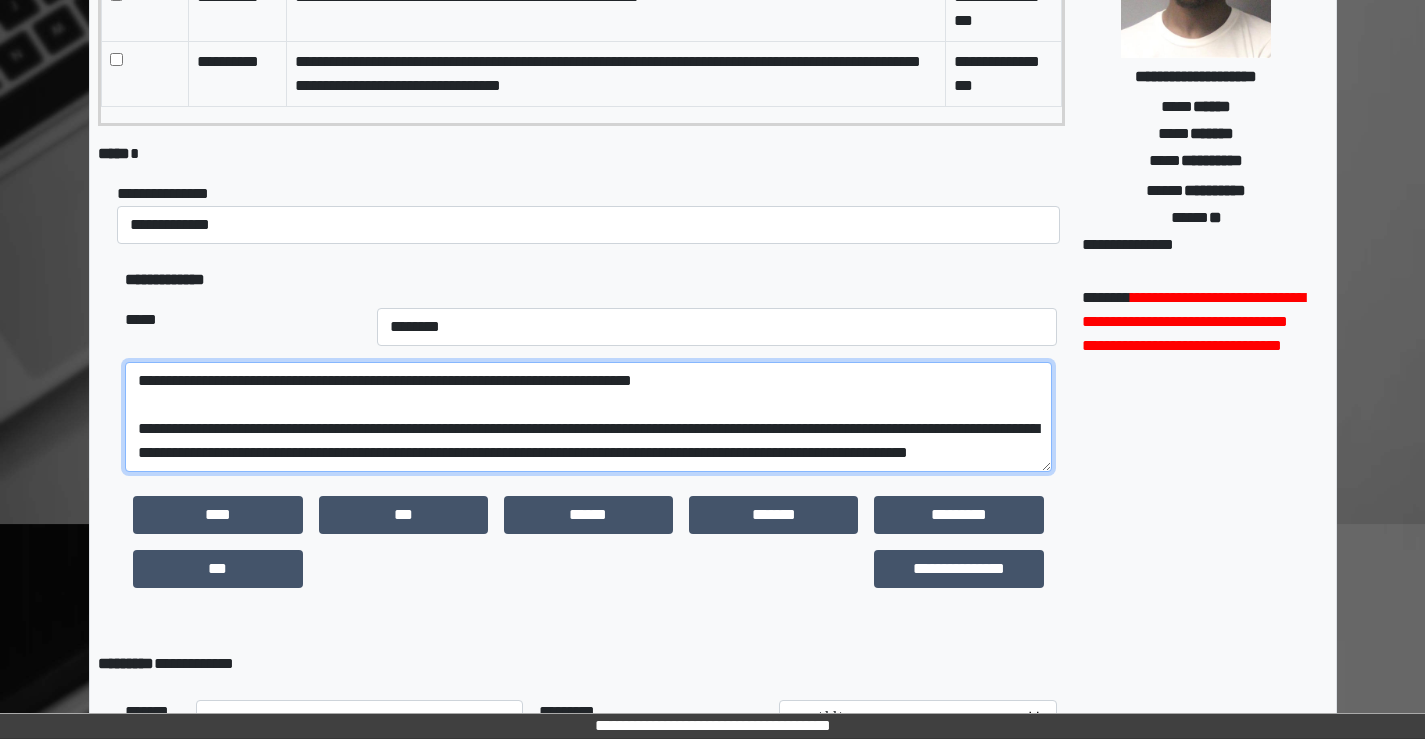 drag, startPoint x: 406, startPoint y: 461, endPoint x: 381, endPoint y: 463, distance: 25.079872 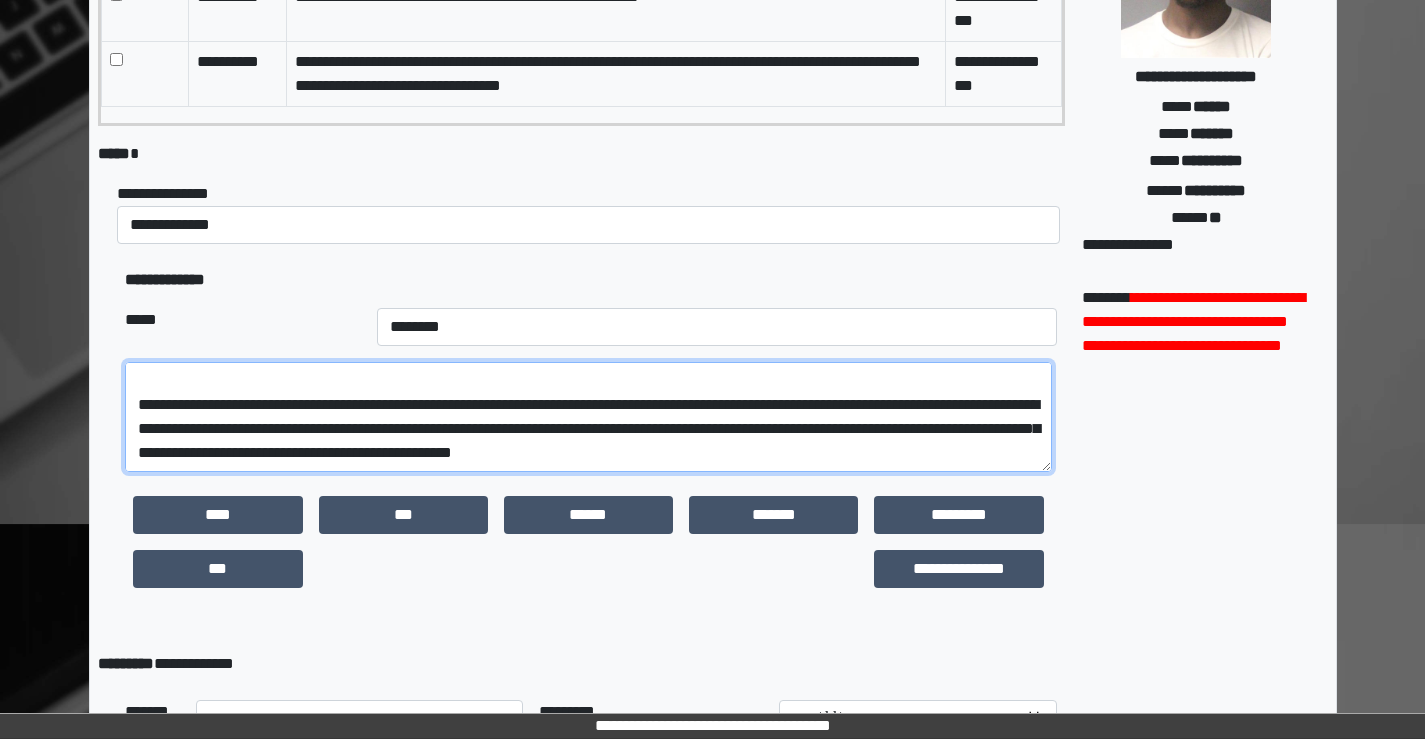 click on "**********" at bounding box center (588, 417) 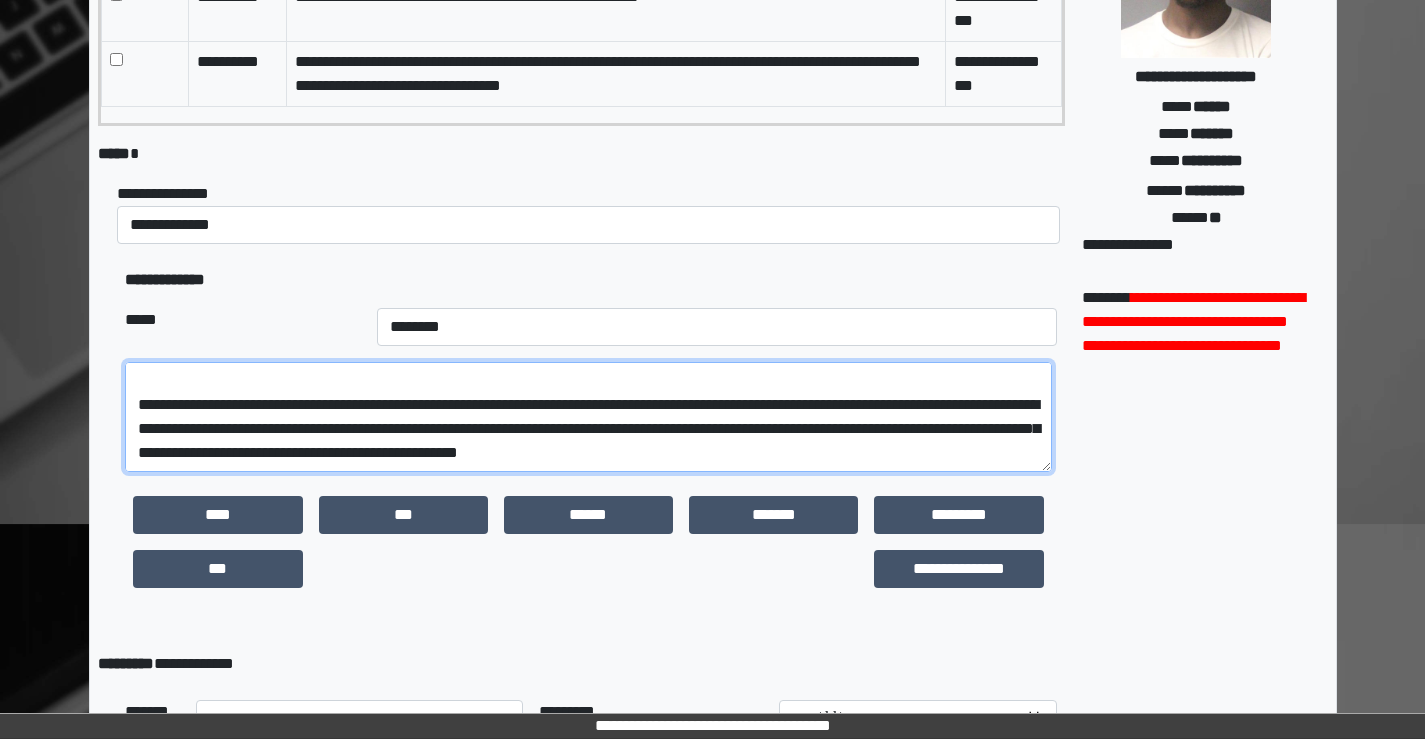click on "**********" at bounding box center (588, 417) 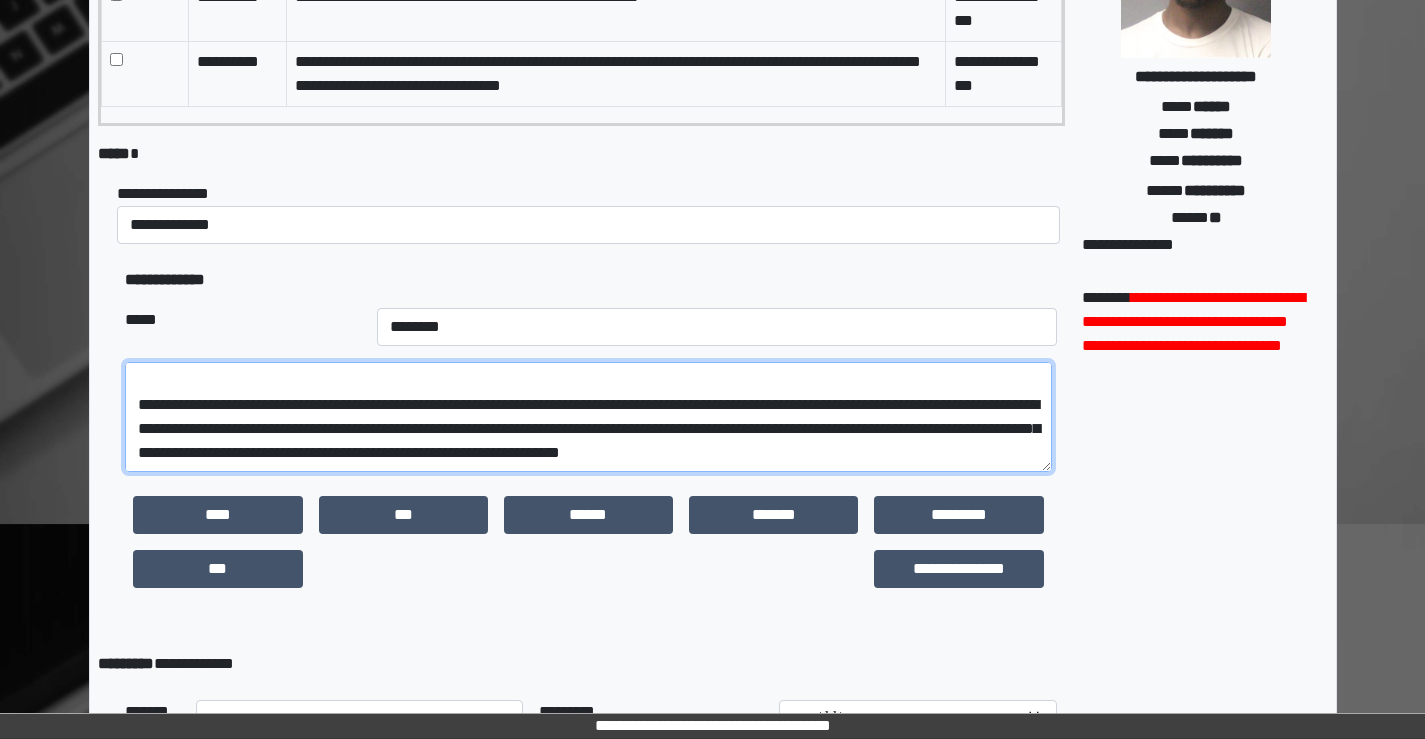 scroll, scrollTop: 40, scrollLeft: 0, axis: vertical 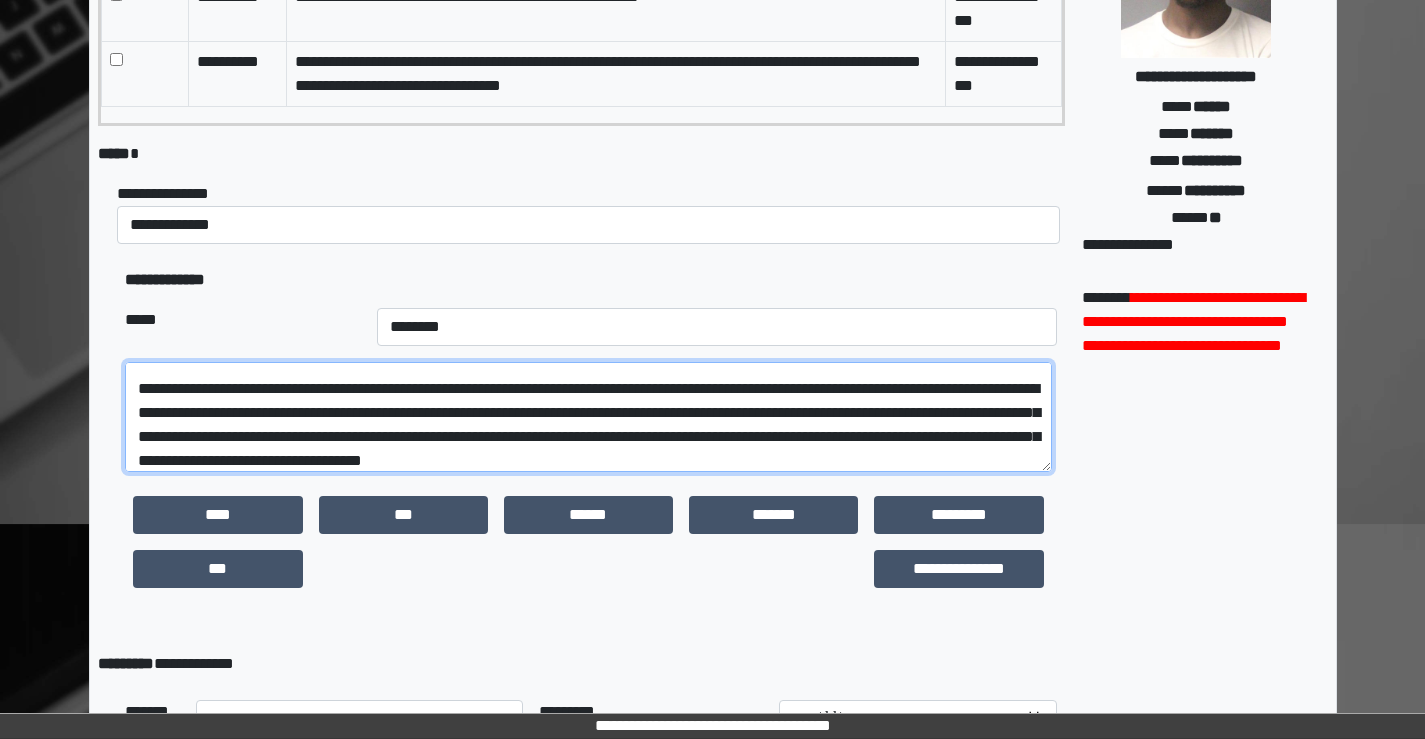 click on "**********" at bounding box center (588, 417) 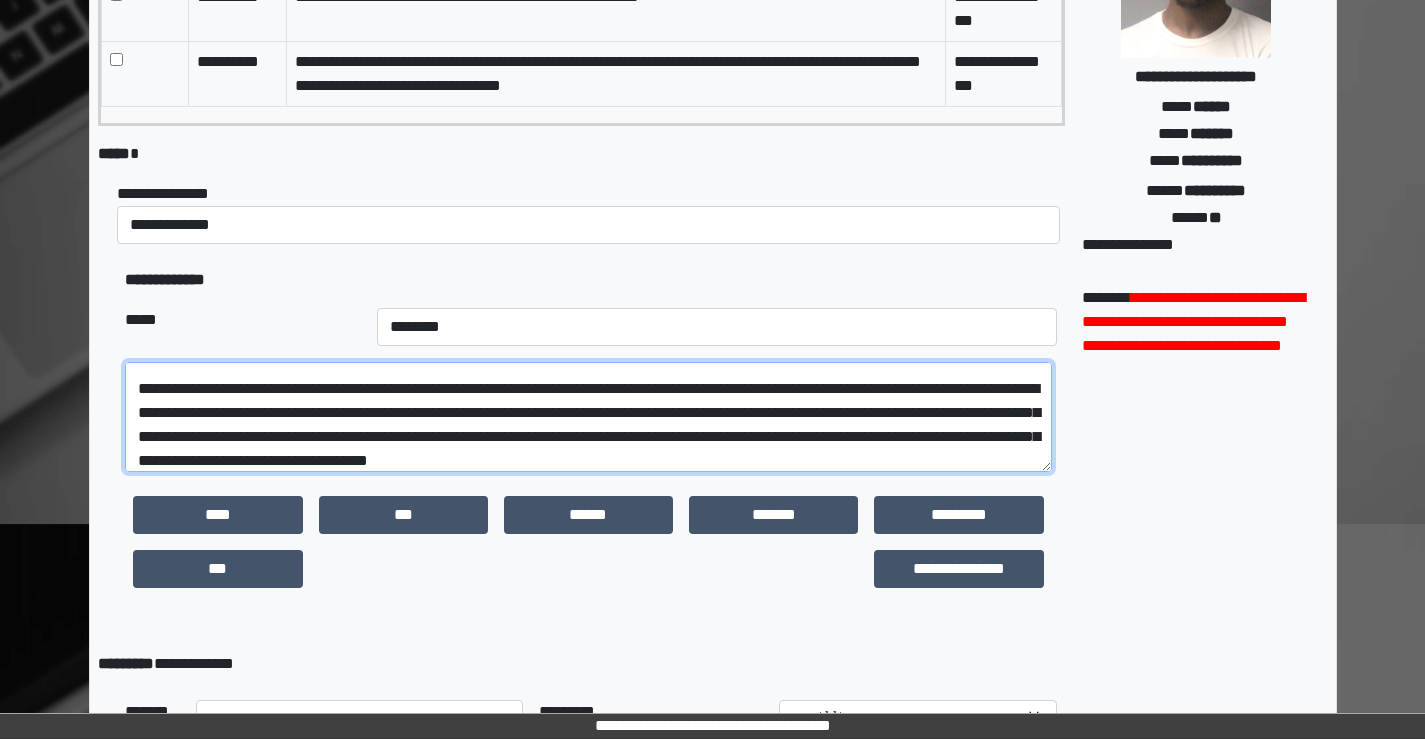 click on "**********" at bounding box center (588, 417) 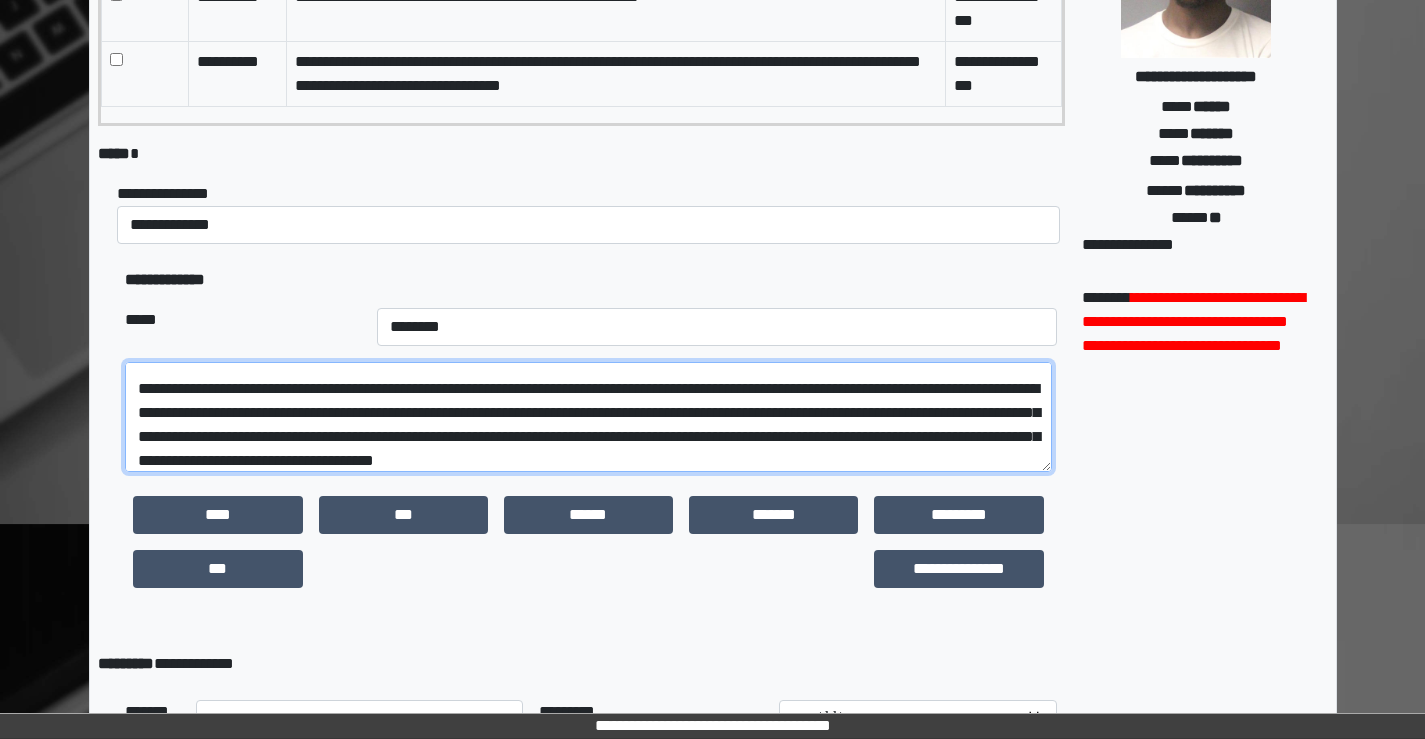 click on "**********" at bounding box center (588, 417) 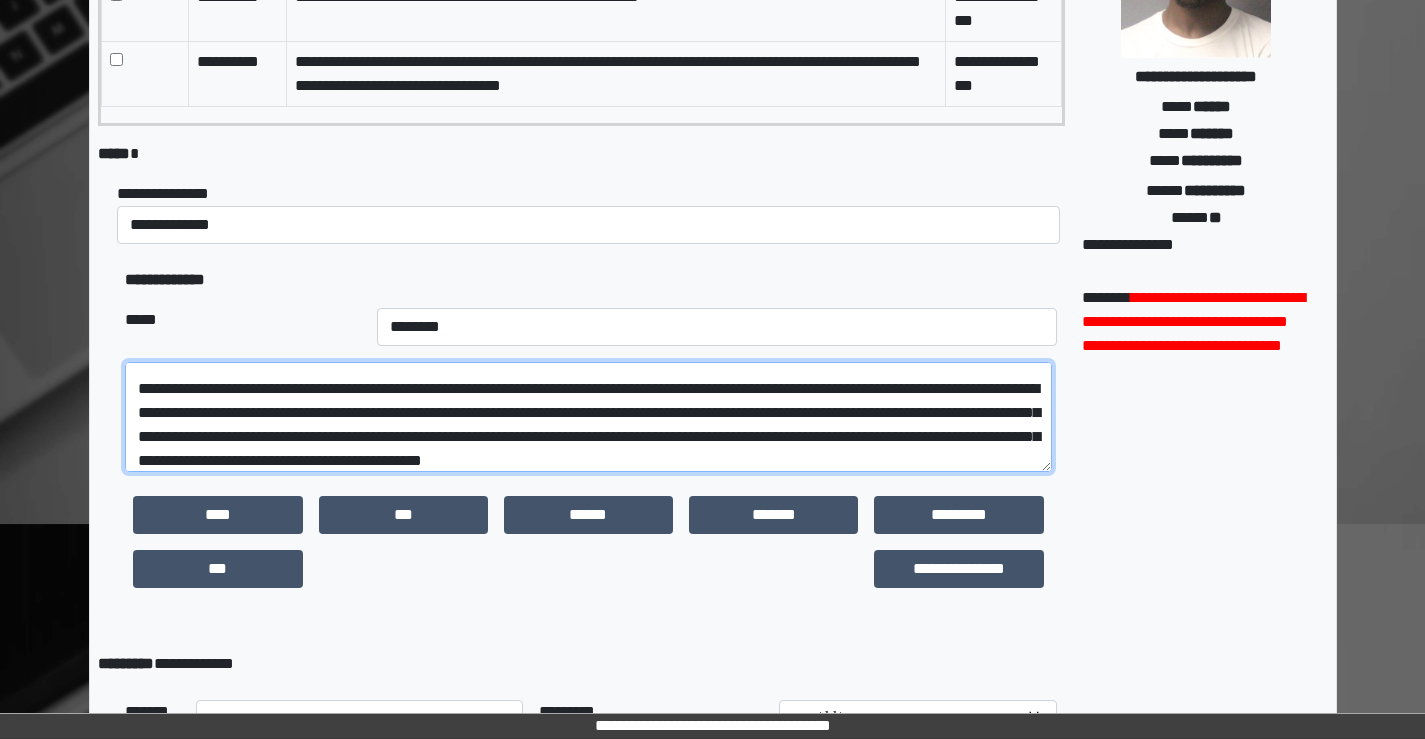scroll, scrollTop: 64, scrollLeft: 0, axis: vertical 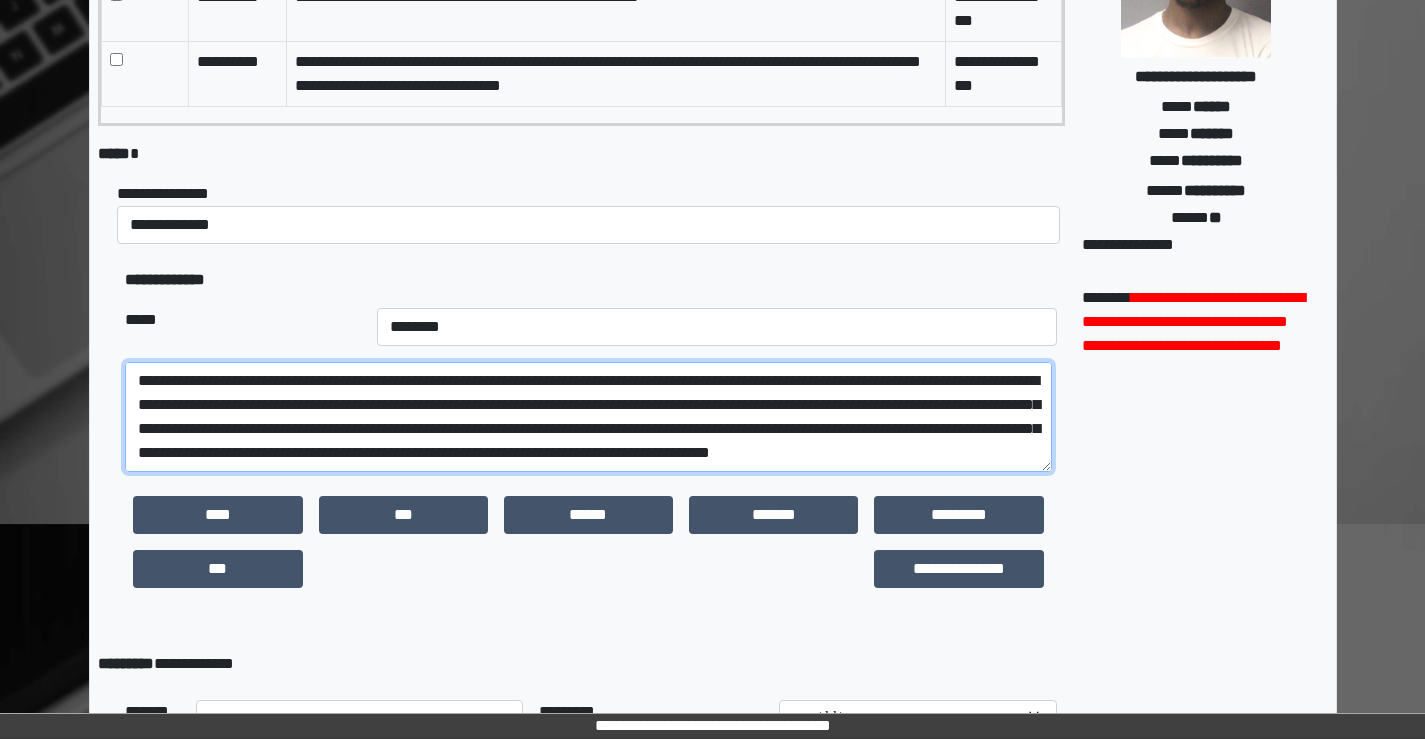 click on "**********" at bounding box center [588, 417] 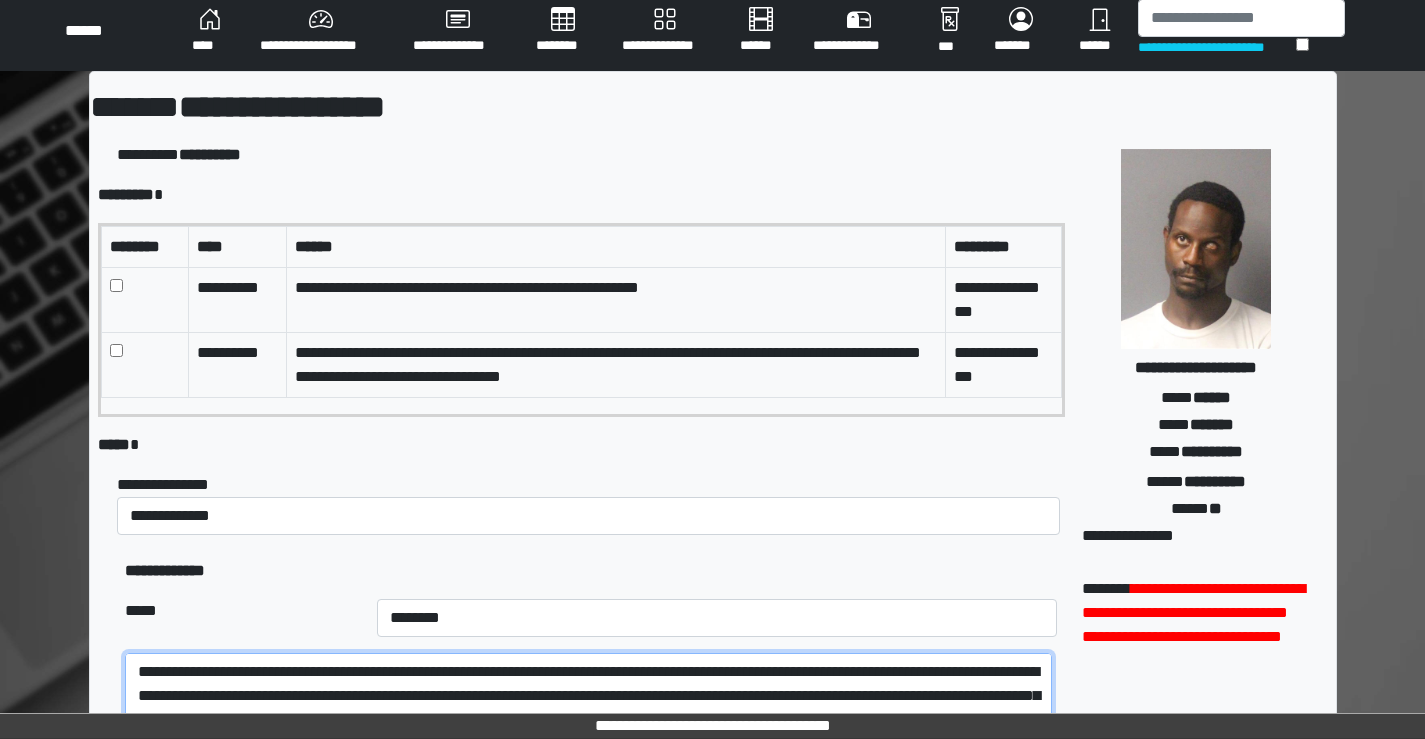 scroll, scrollTop: 0, scrollLeft: 0, axis: both 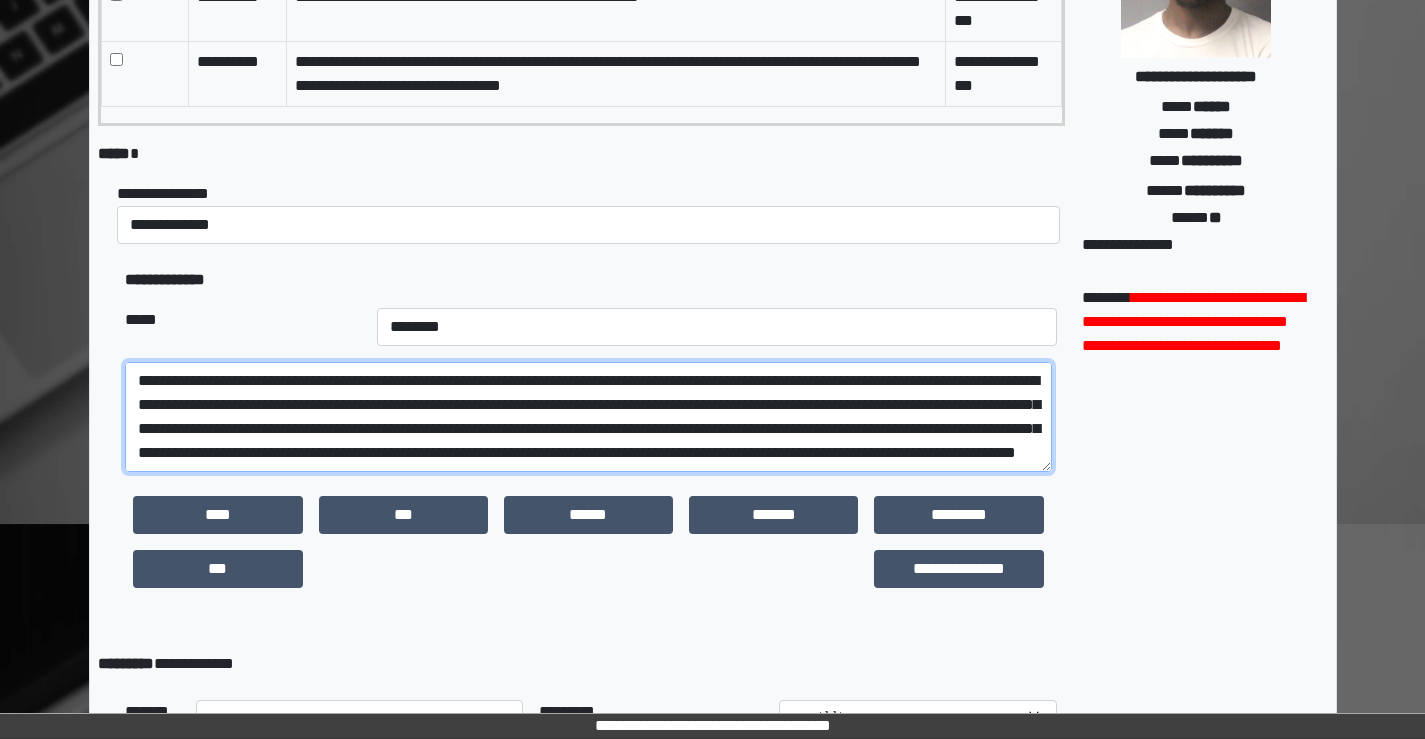 paste on "**********" 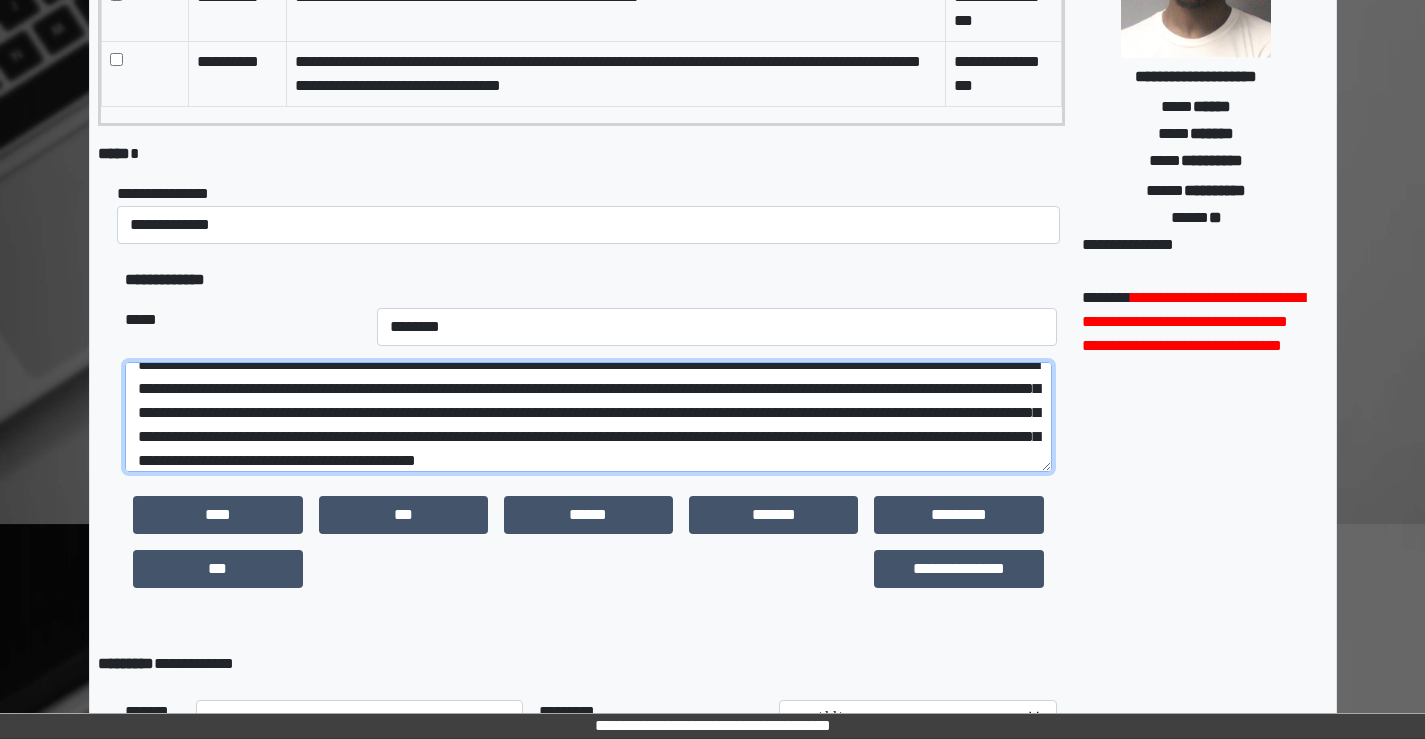 scroll, scrollTop: 88, scrollLeft: 0, axis: vertical 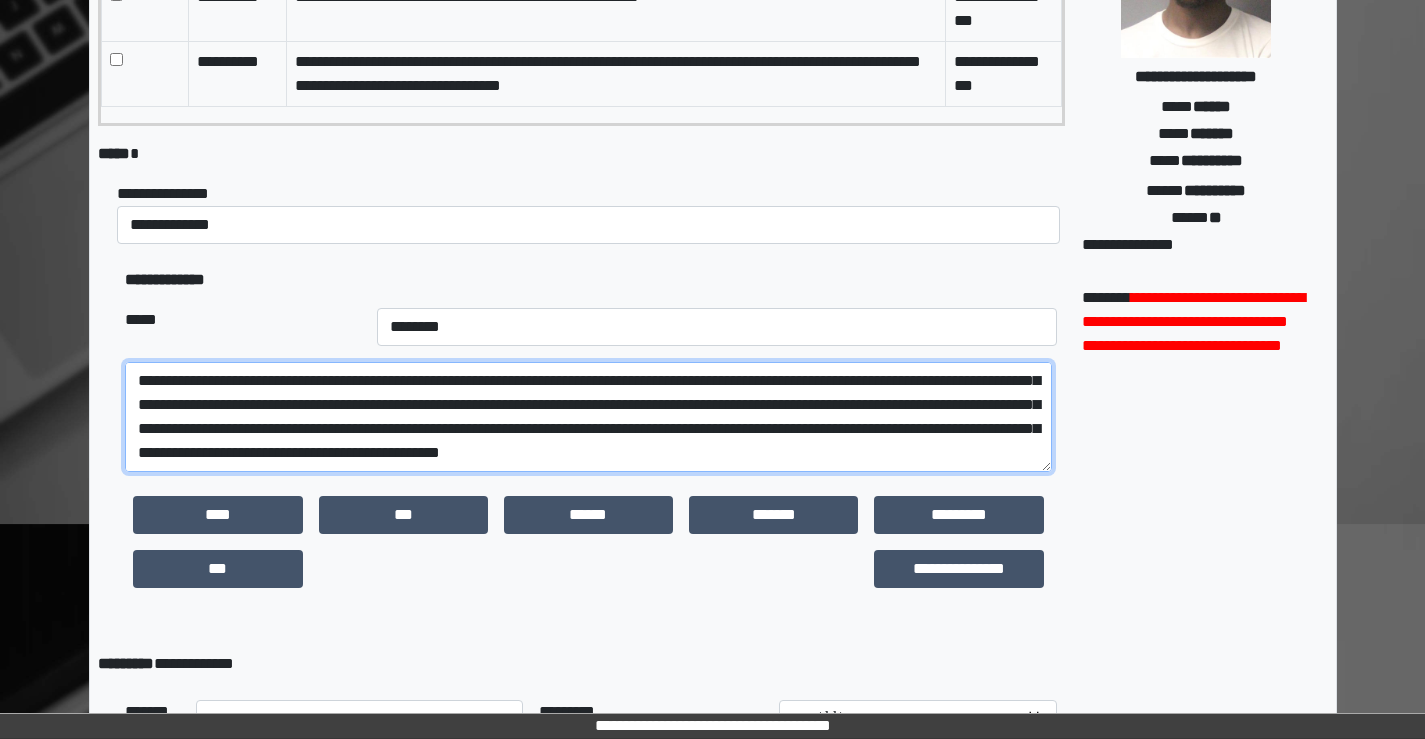 drag, startPoint x: 746, startPoint y: 440, endPoint x: 746, endPoint y: 459, distance: 19 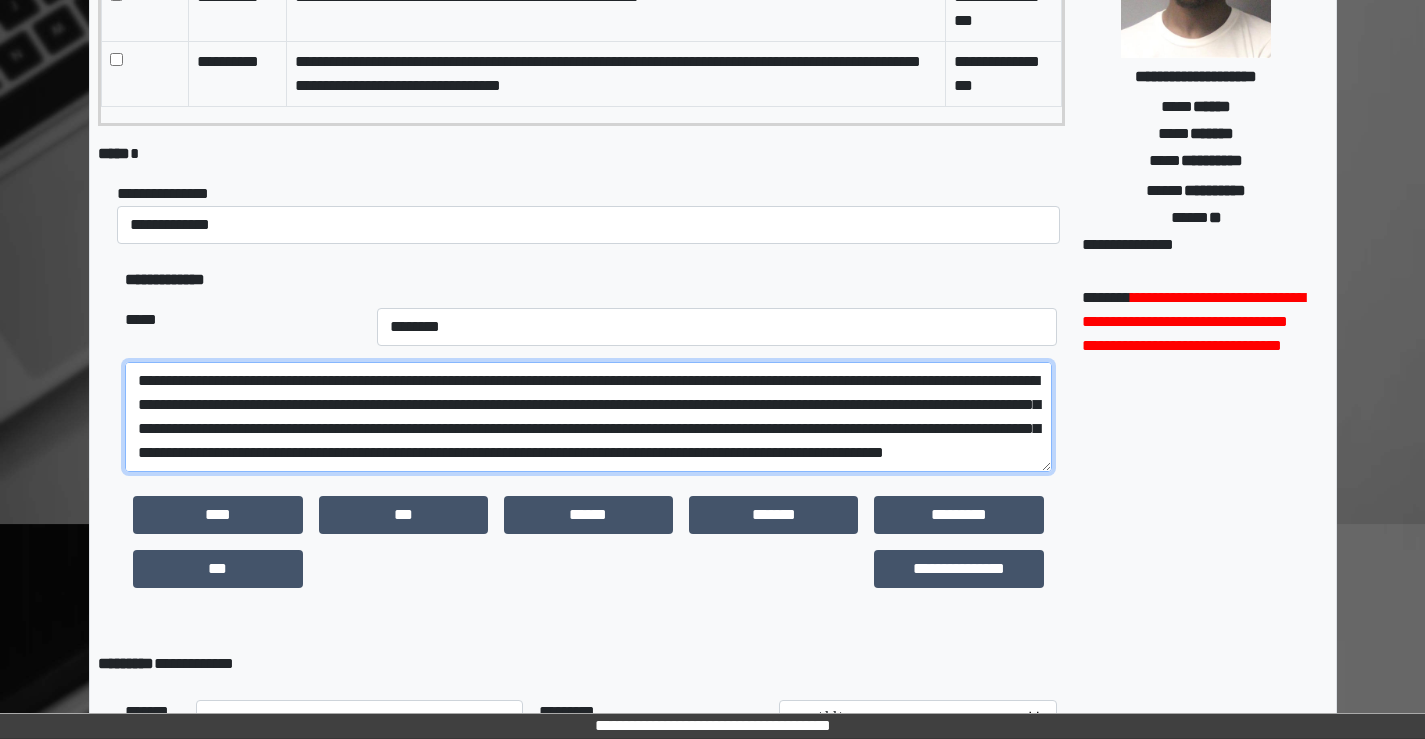 scroll, scrollTop: 72, scrollLeft: 0, axis: vertical 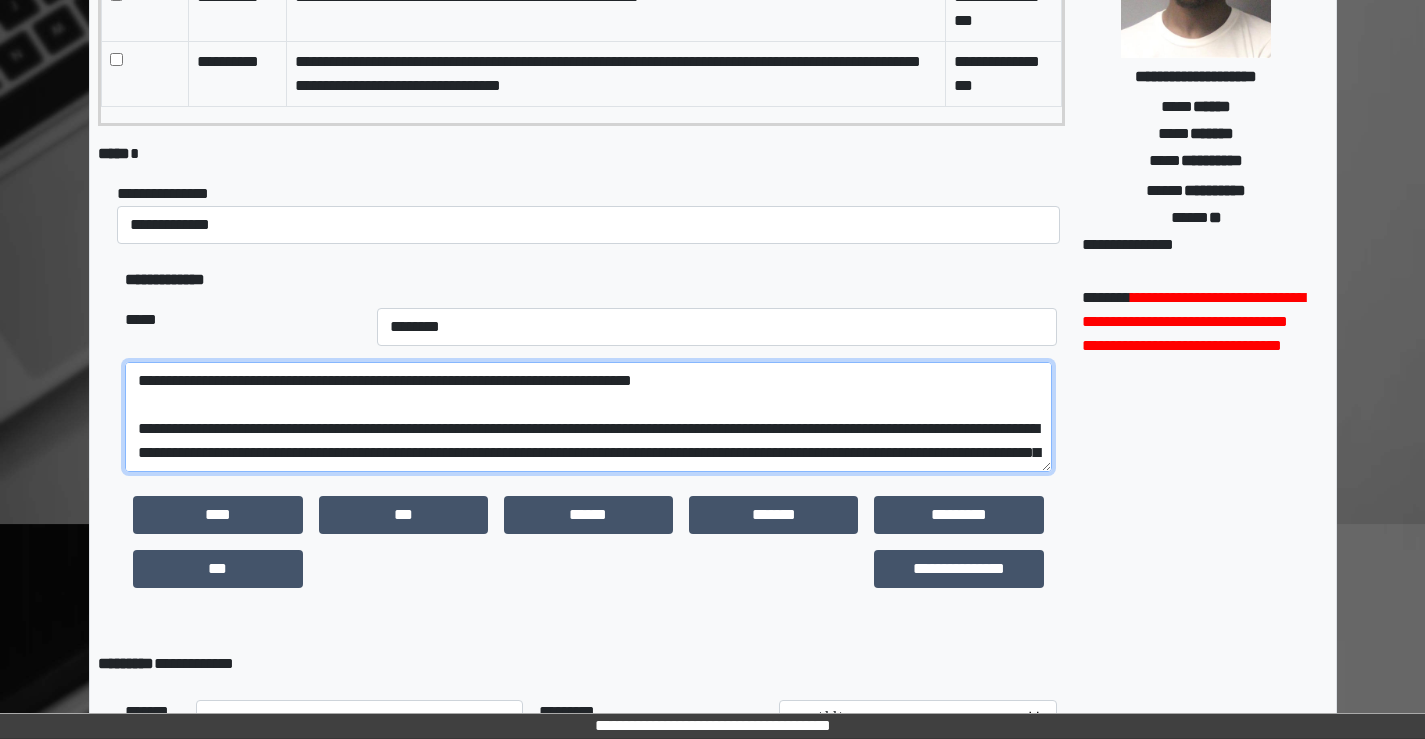click on "**********" at bounding box center (588, 417) 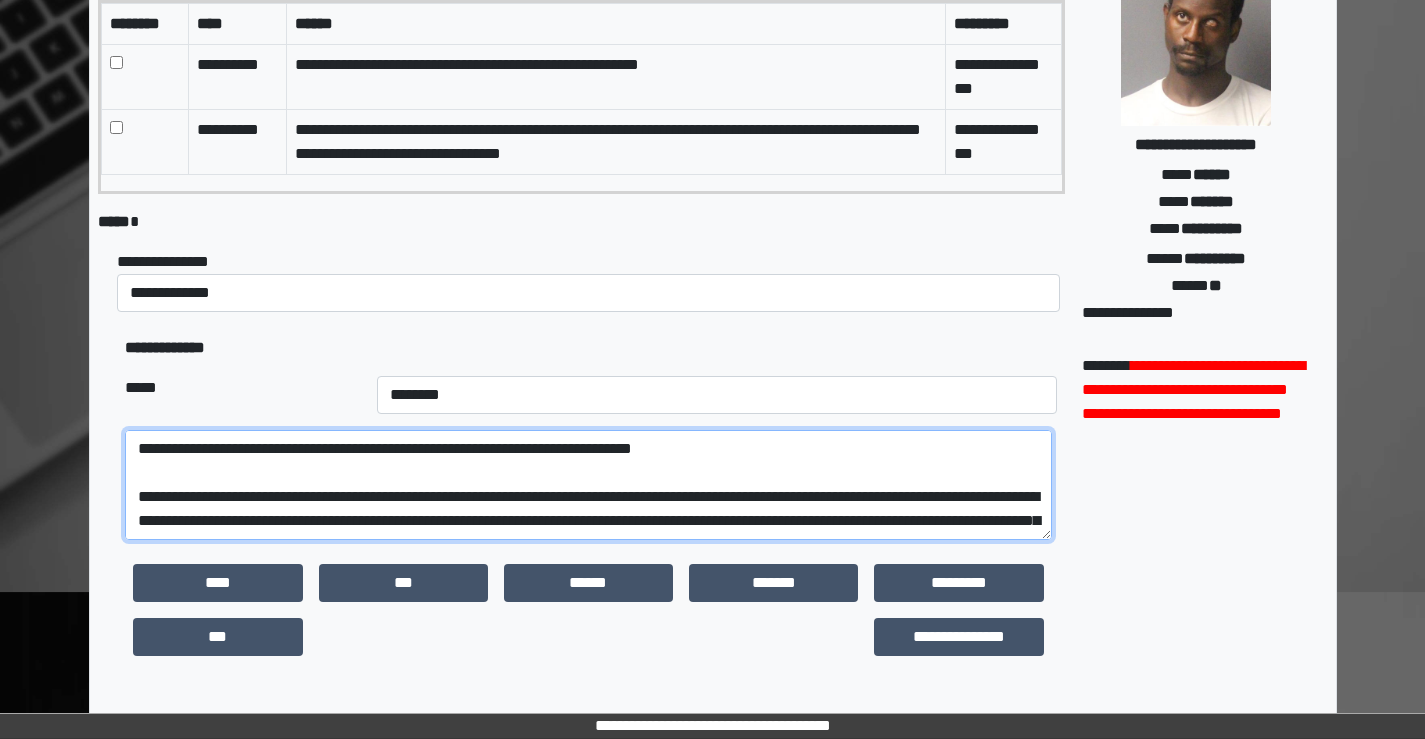 scroll, scrollTop: 200, scrollLeft: 0, axis: vertical 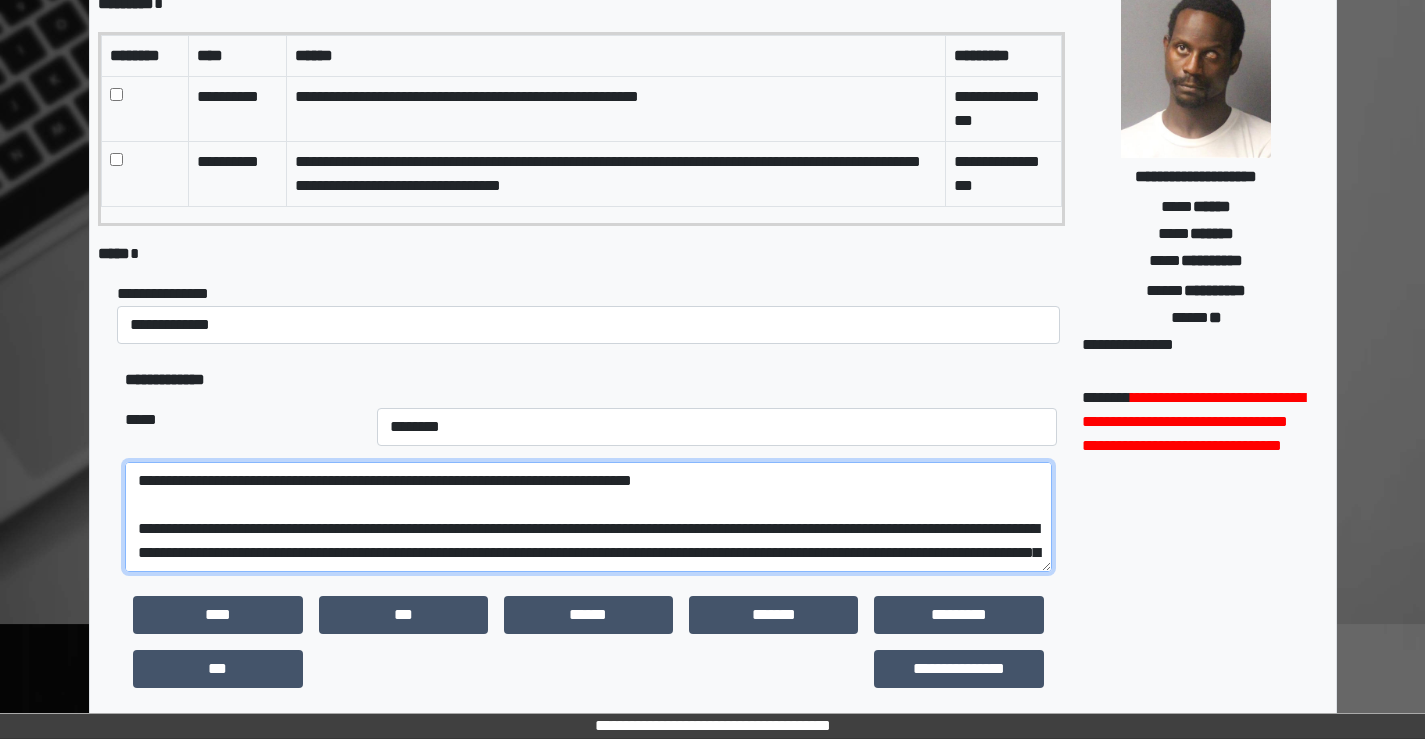 click on "**********" at bounding box center [588, 517] 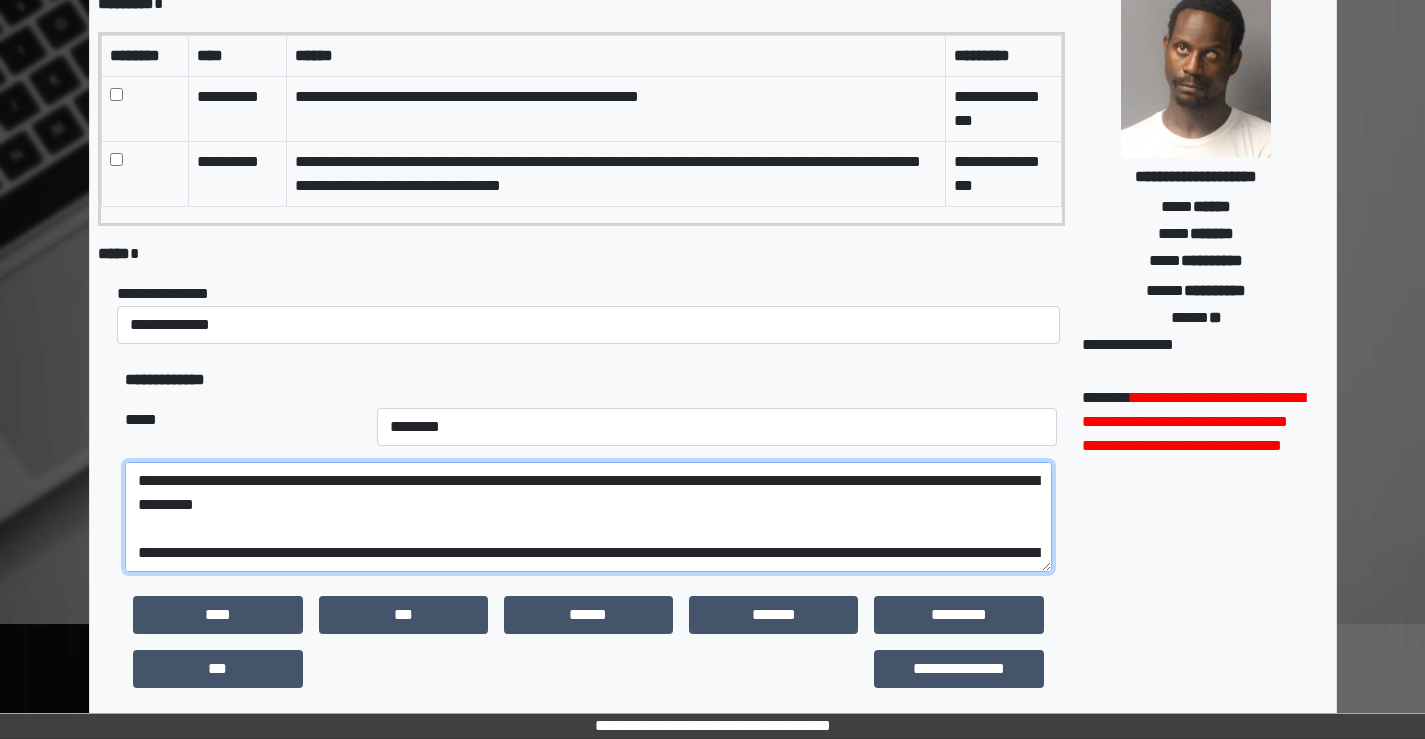 click on "**********" at bounding box center (588, 517) 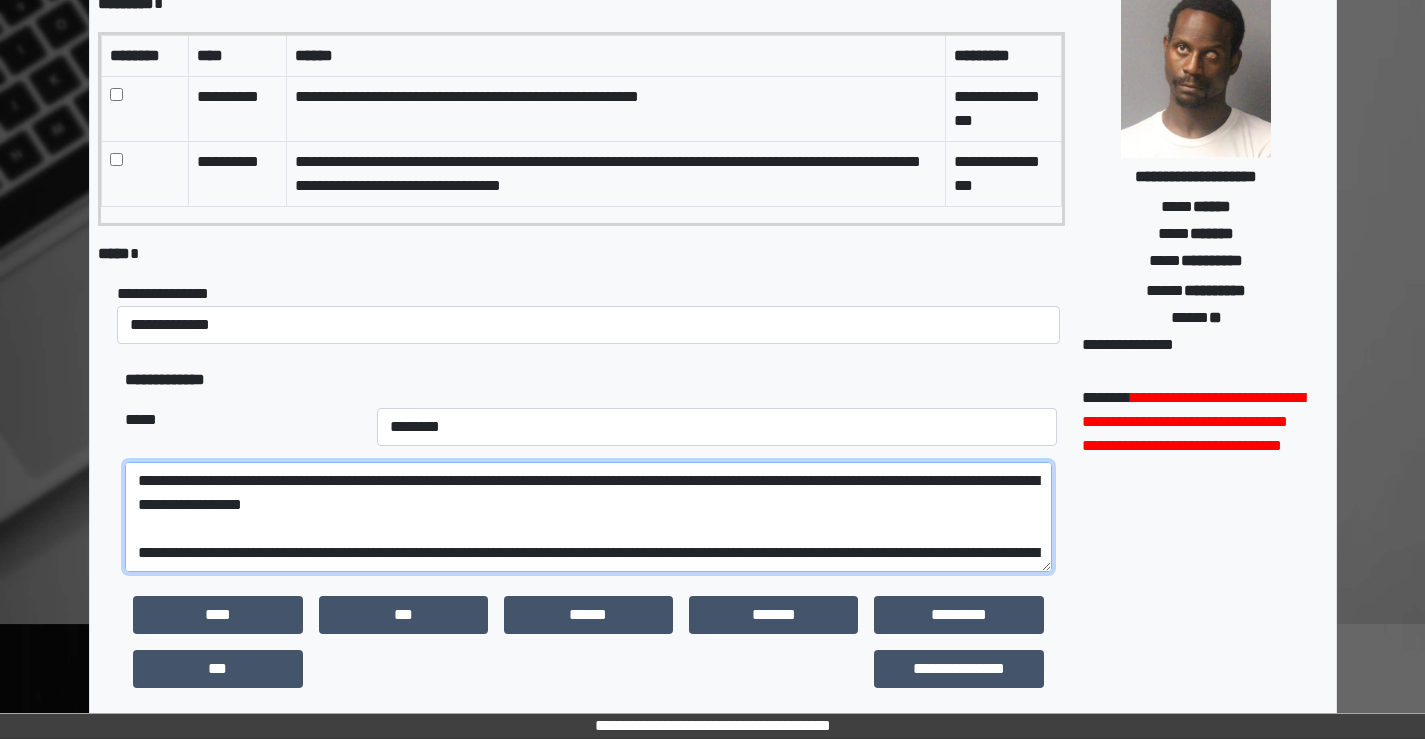 click on "**********" at bounding box center [588, 517] 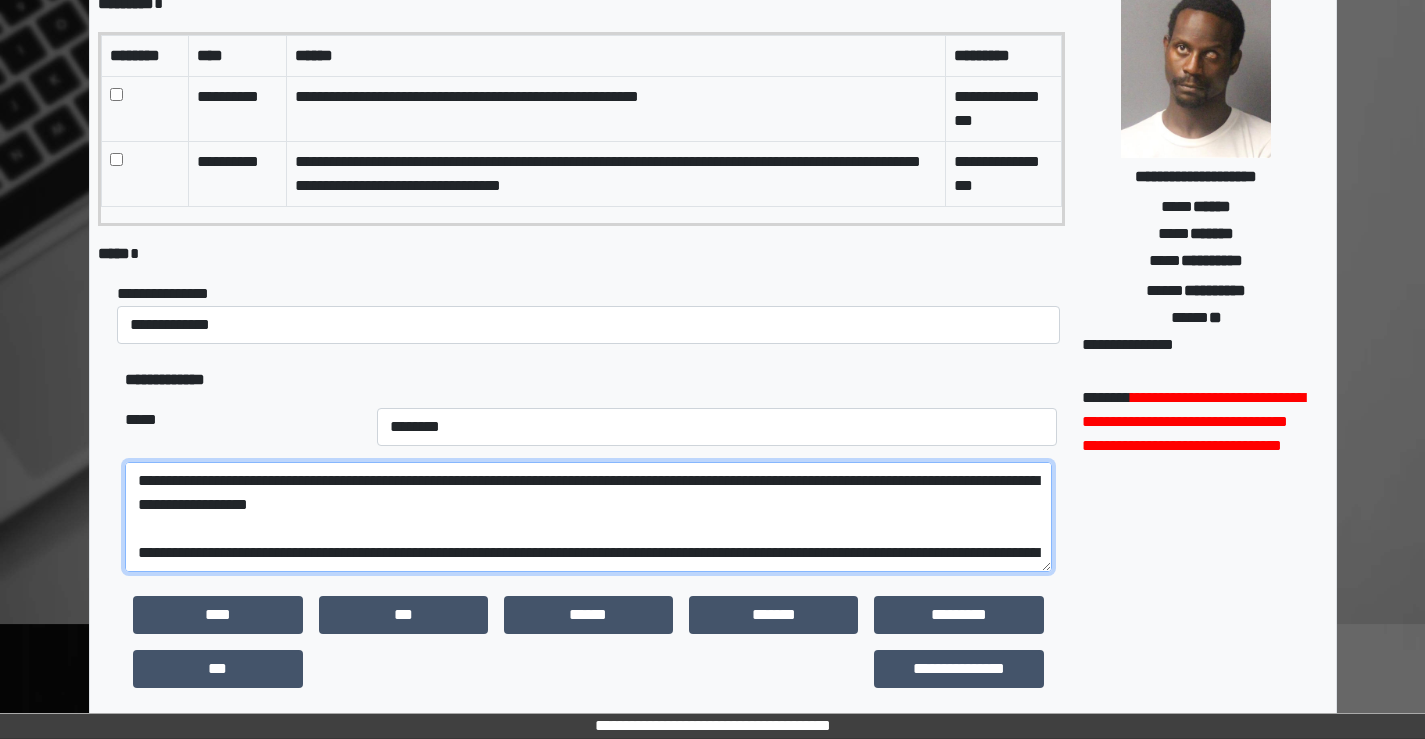 click on "**********" at bounding box center [588, 517] 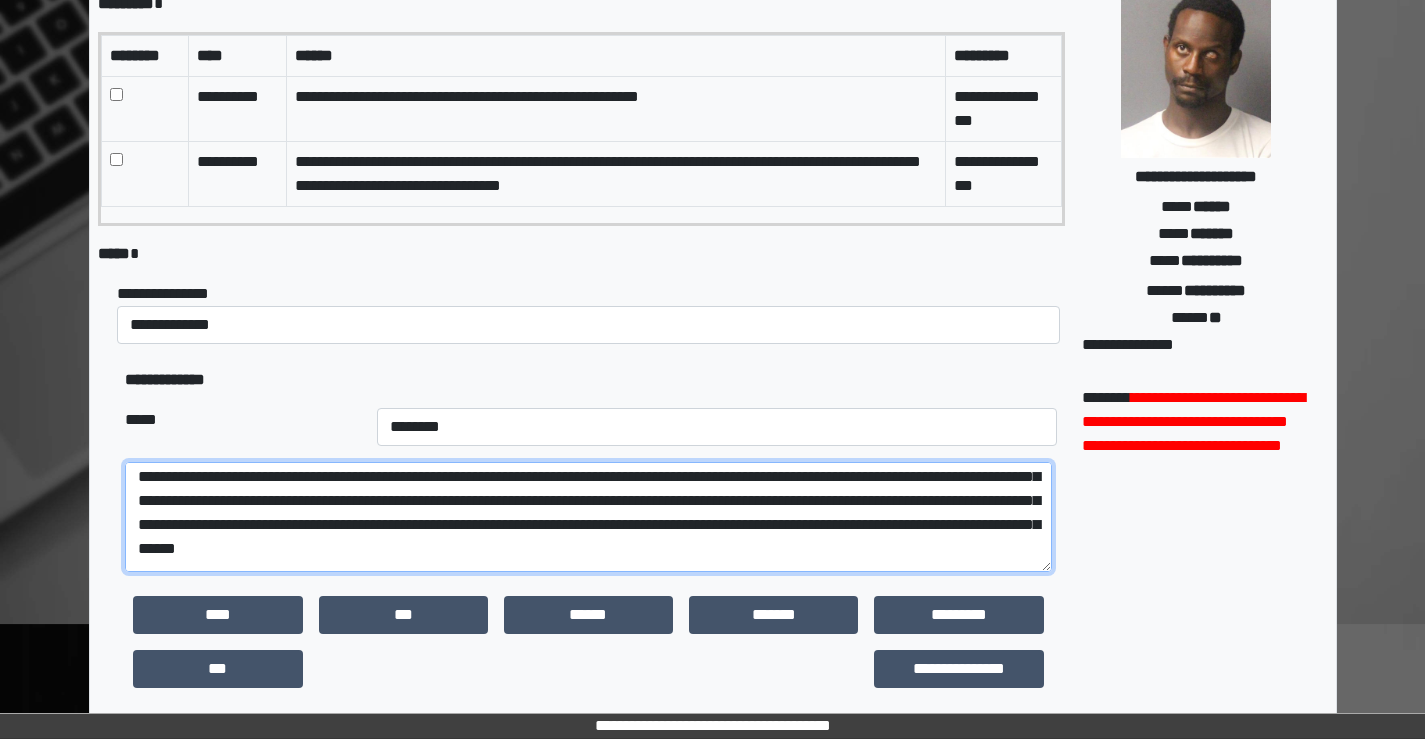 scroll, scrollTop: 0, scrollLeft: 0, axis: both 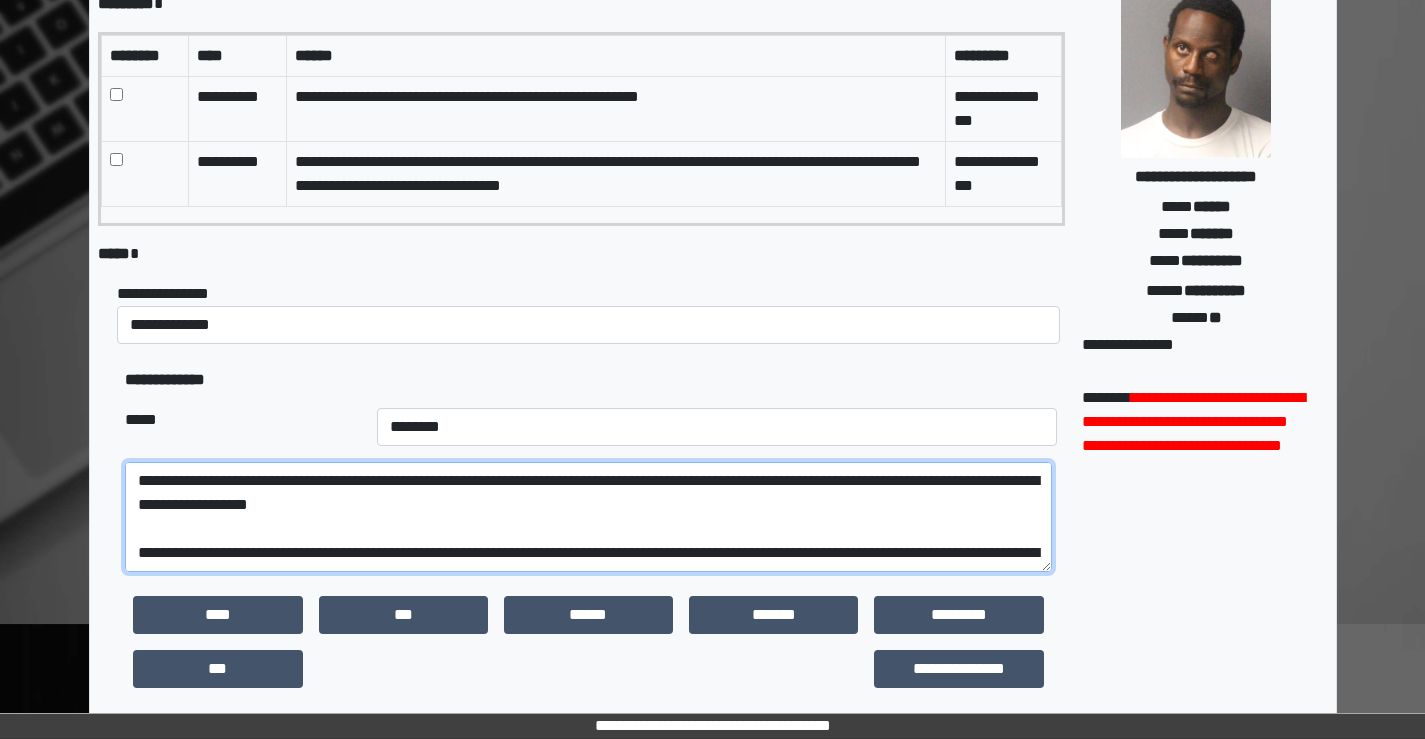 click on "**********" at bounding box center [588, 517] 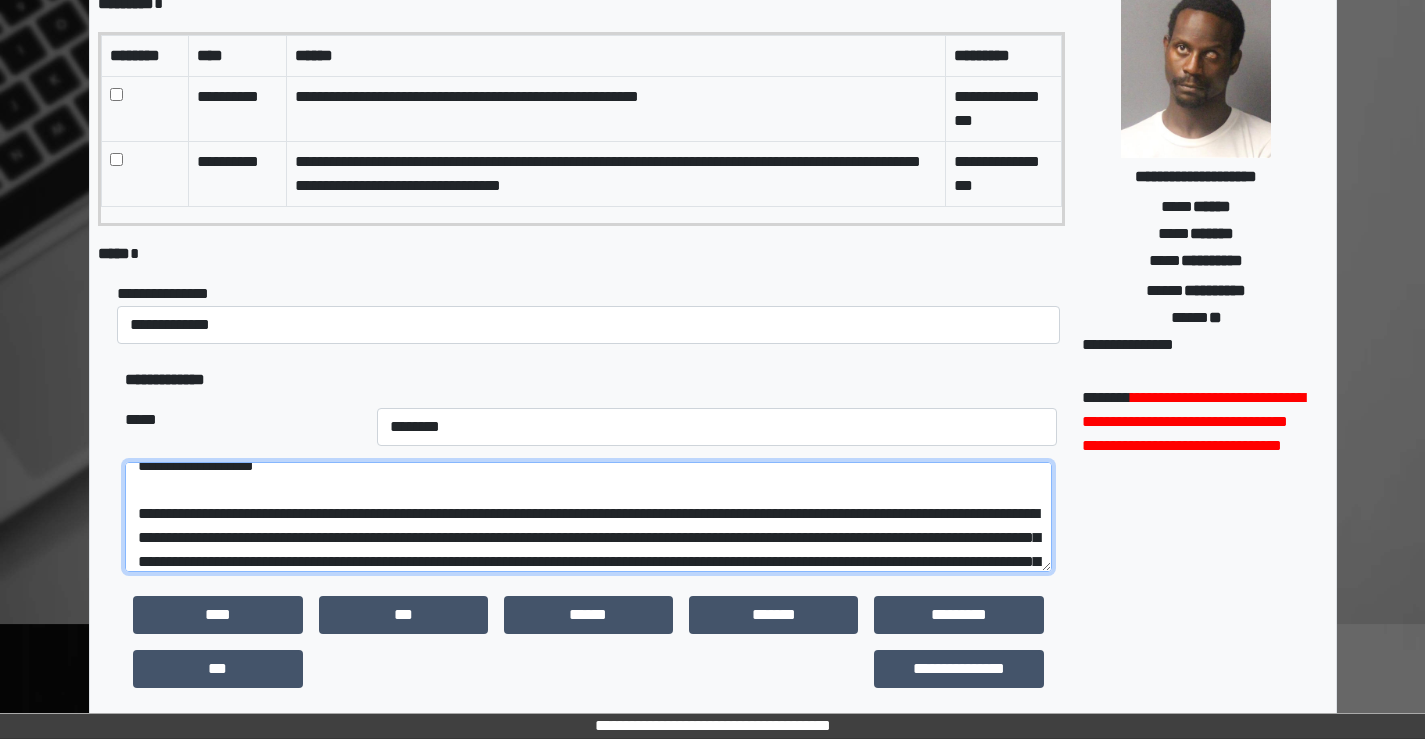 scroll, scrollTop: 44, scrollLeft: 0, axis: vertical 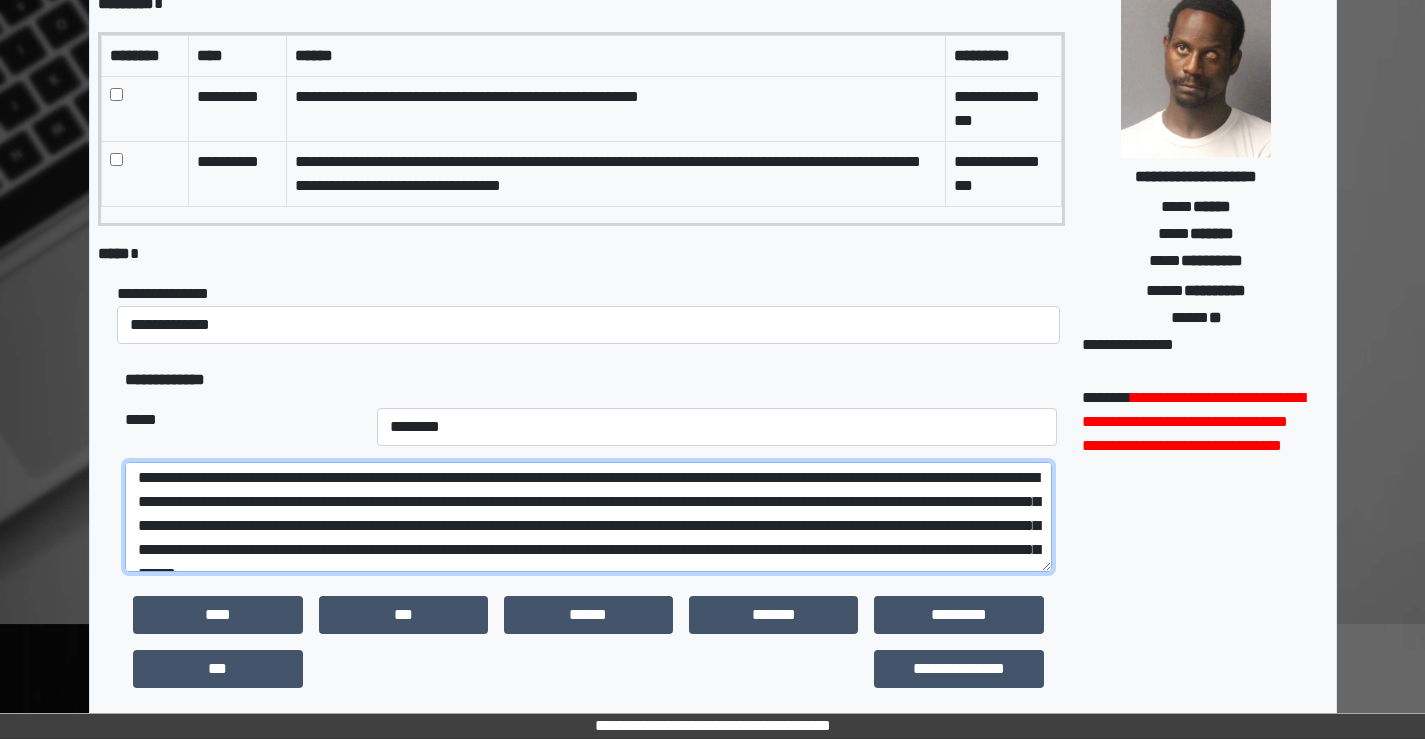 click on "**********" at bounding box center (588, 517) 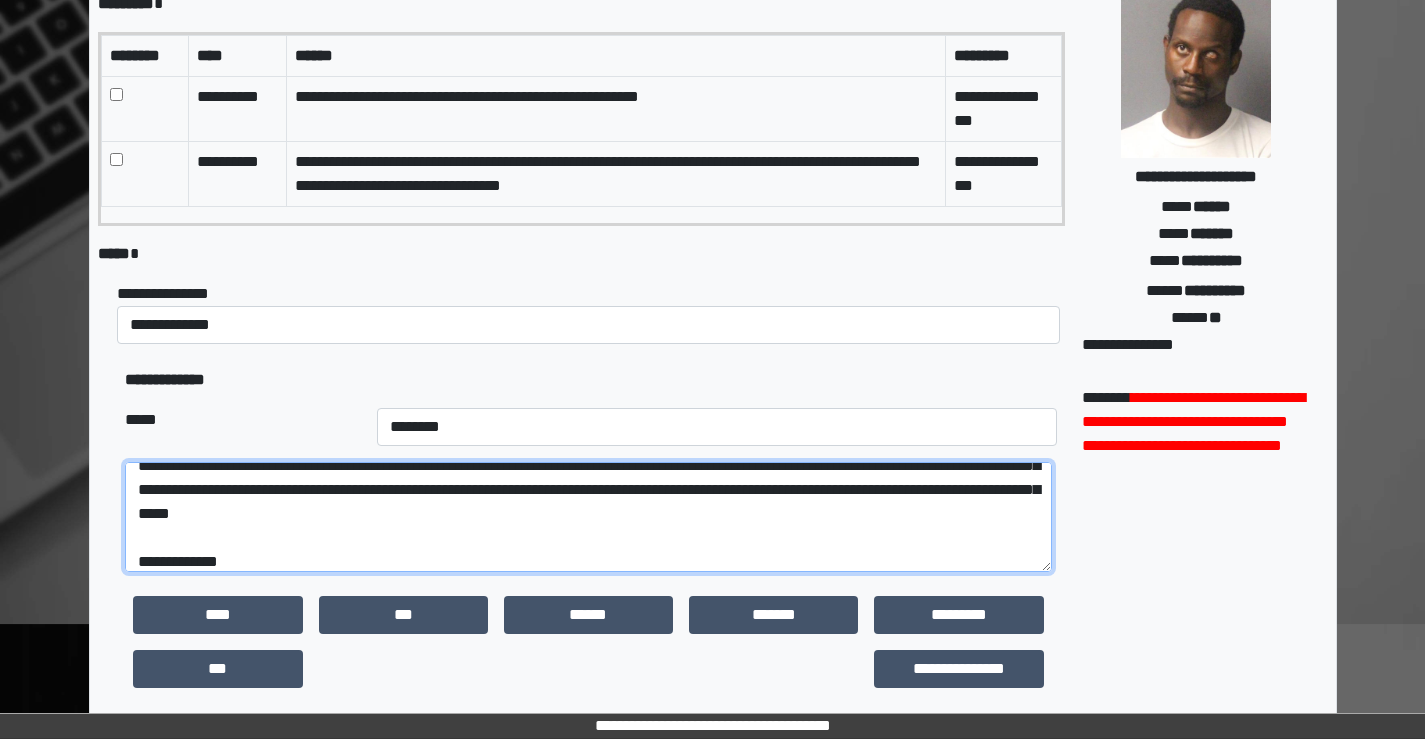 scroll, scrollTop: 144, scrollLeft: 0, axis: vertical 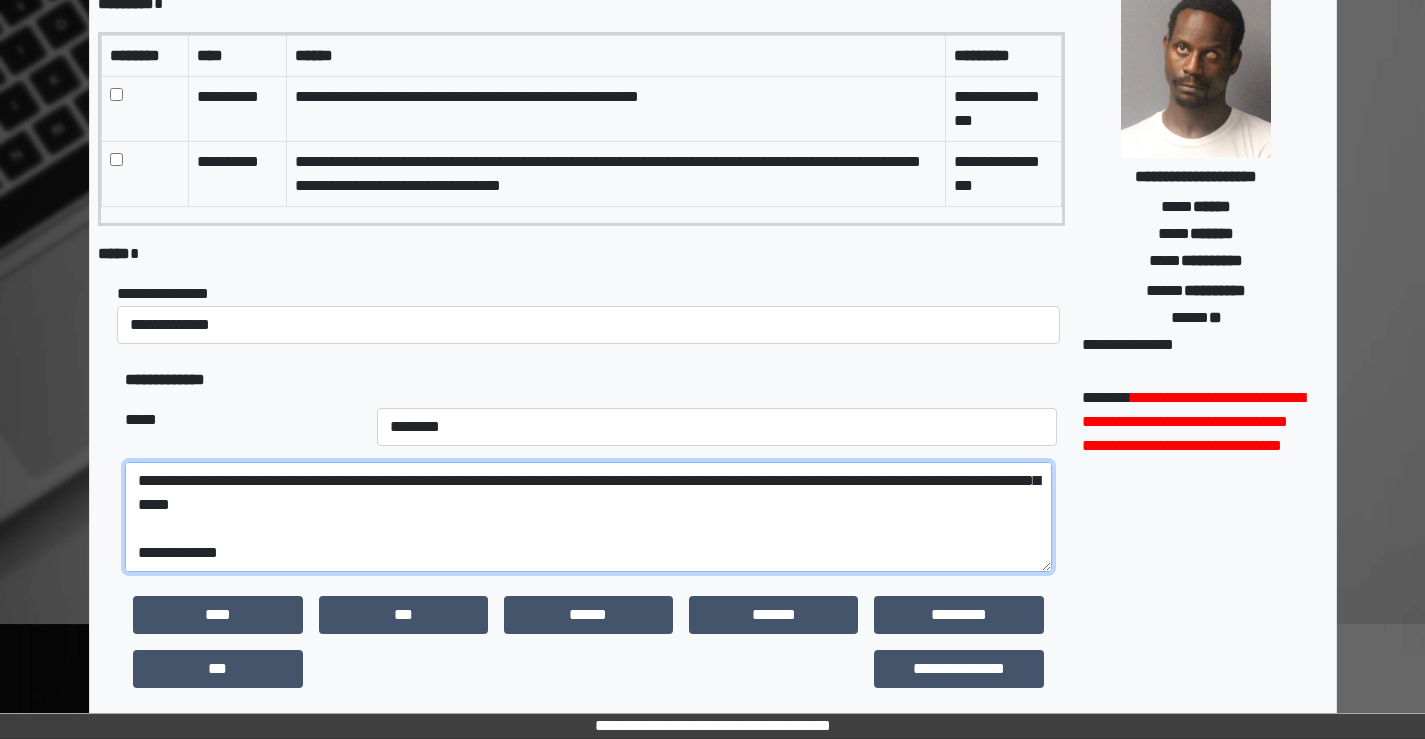 click on "**********" at bounding box center (588, 517) 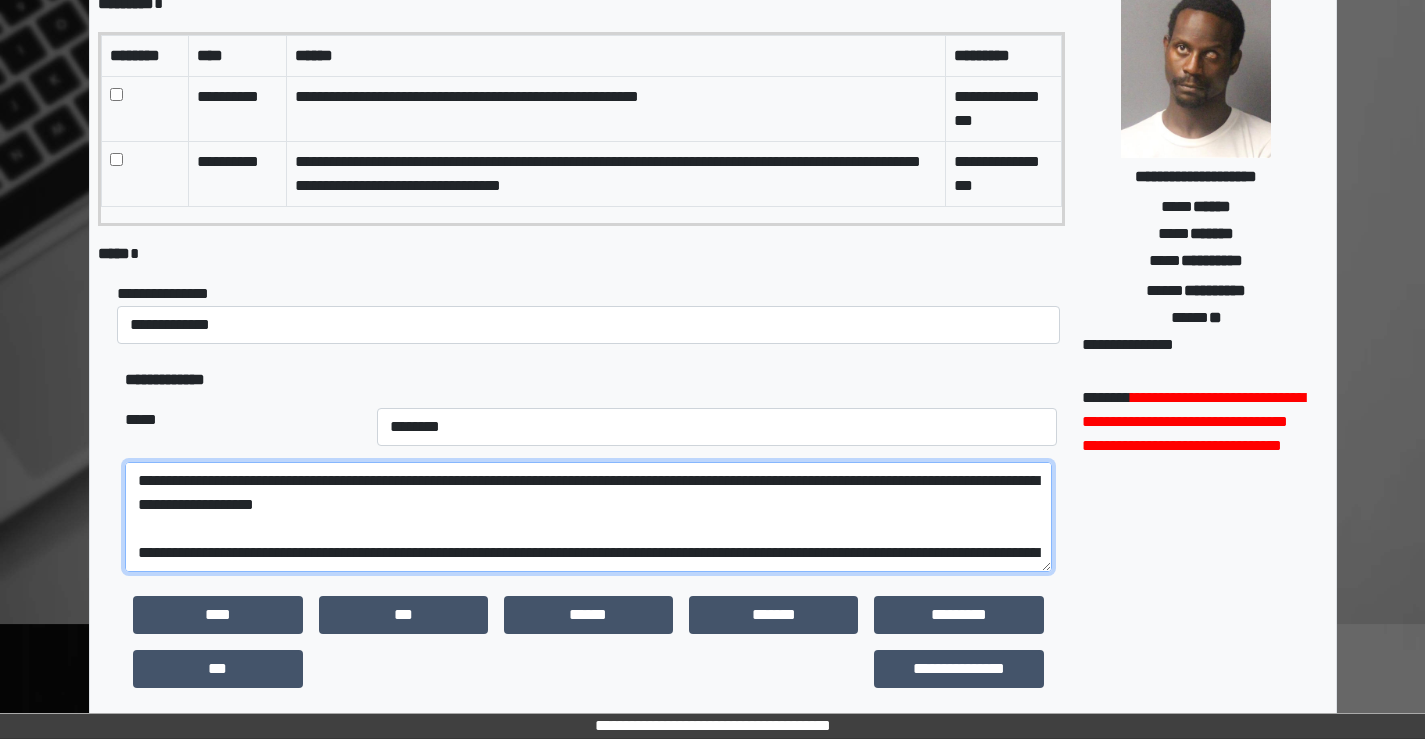 scroll, scrollTop: 100, scrollLeft: 0, axis: vertical 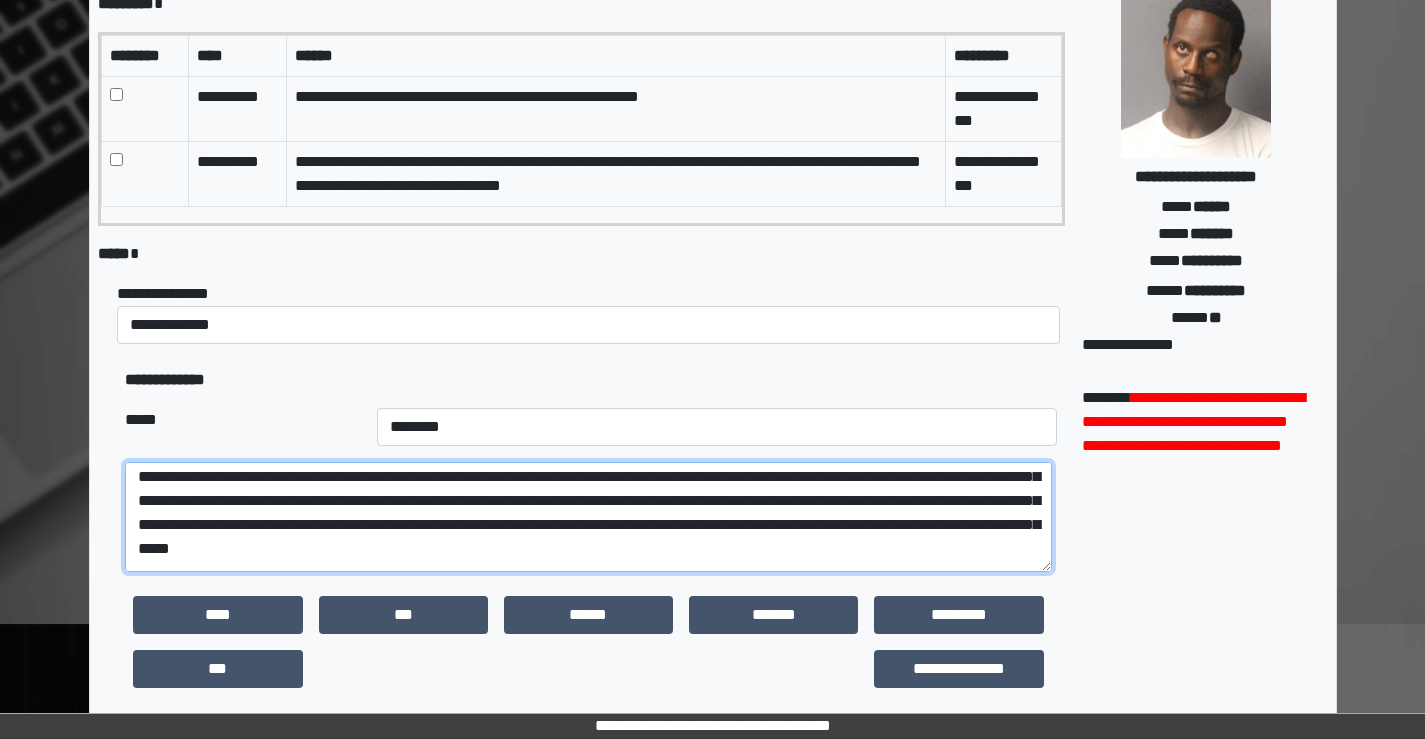 click on "**********" at bounding box center (588, 517) 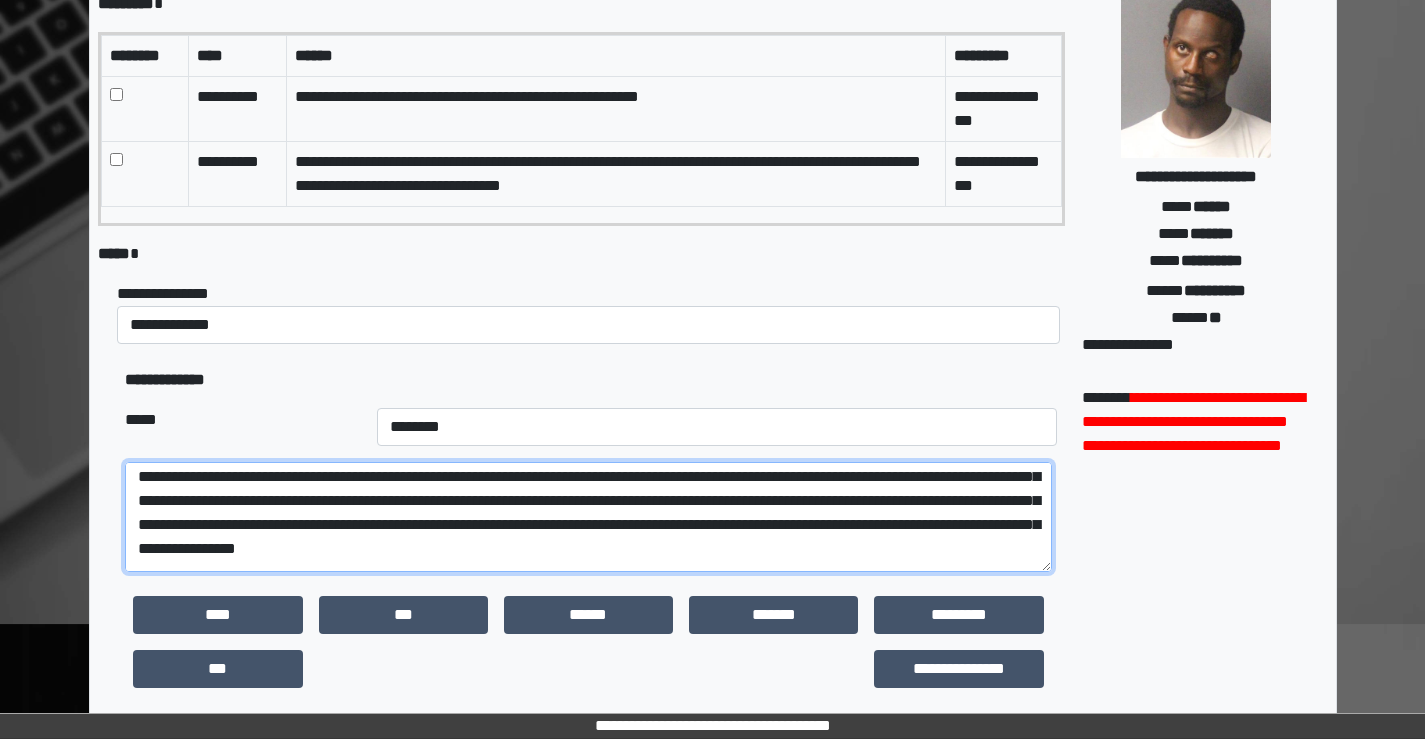 drag, startPoint x: 399, startPoint y: 551, endPoint x: 471, endPoint y: 547, distance: 72.11102 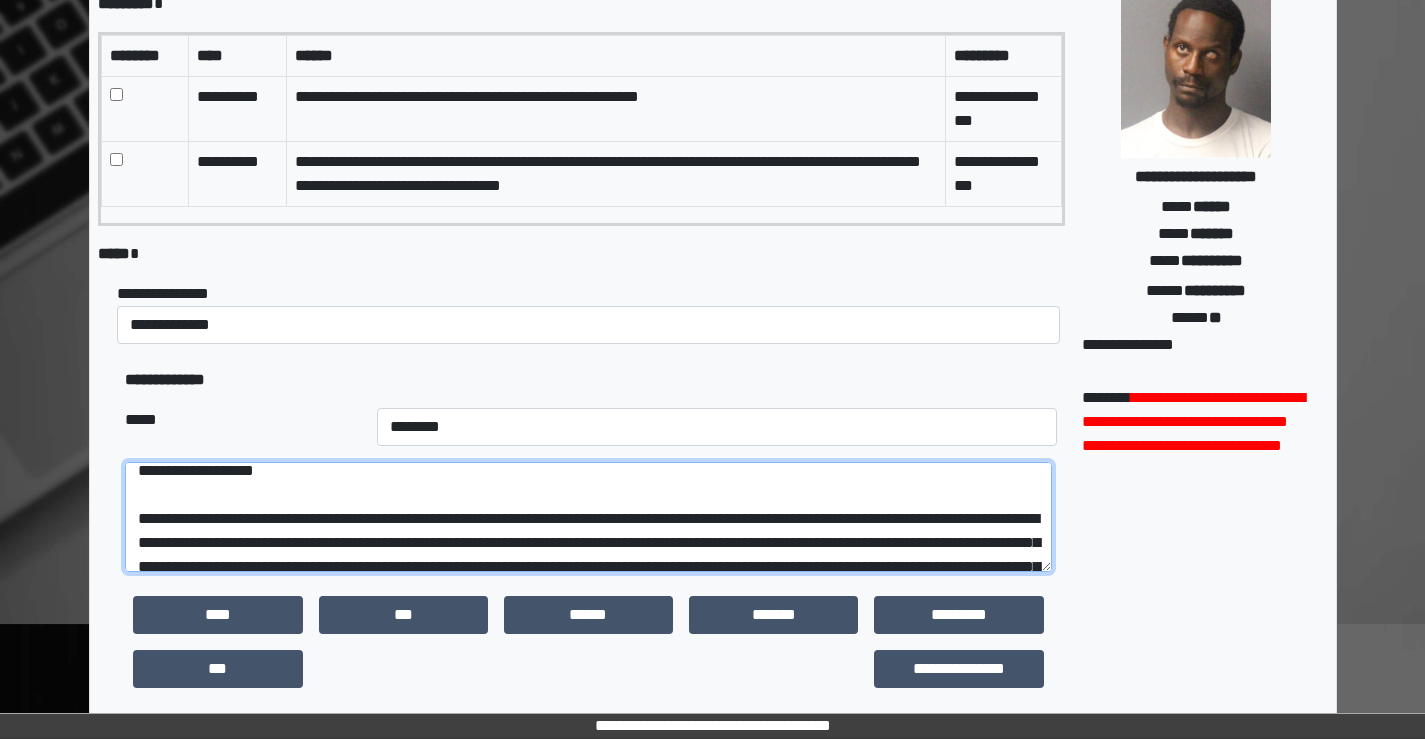 scroll, scrollTop: 0, scrollLeft: 0, axis: both 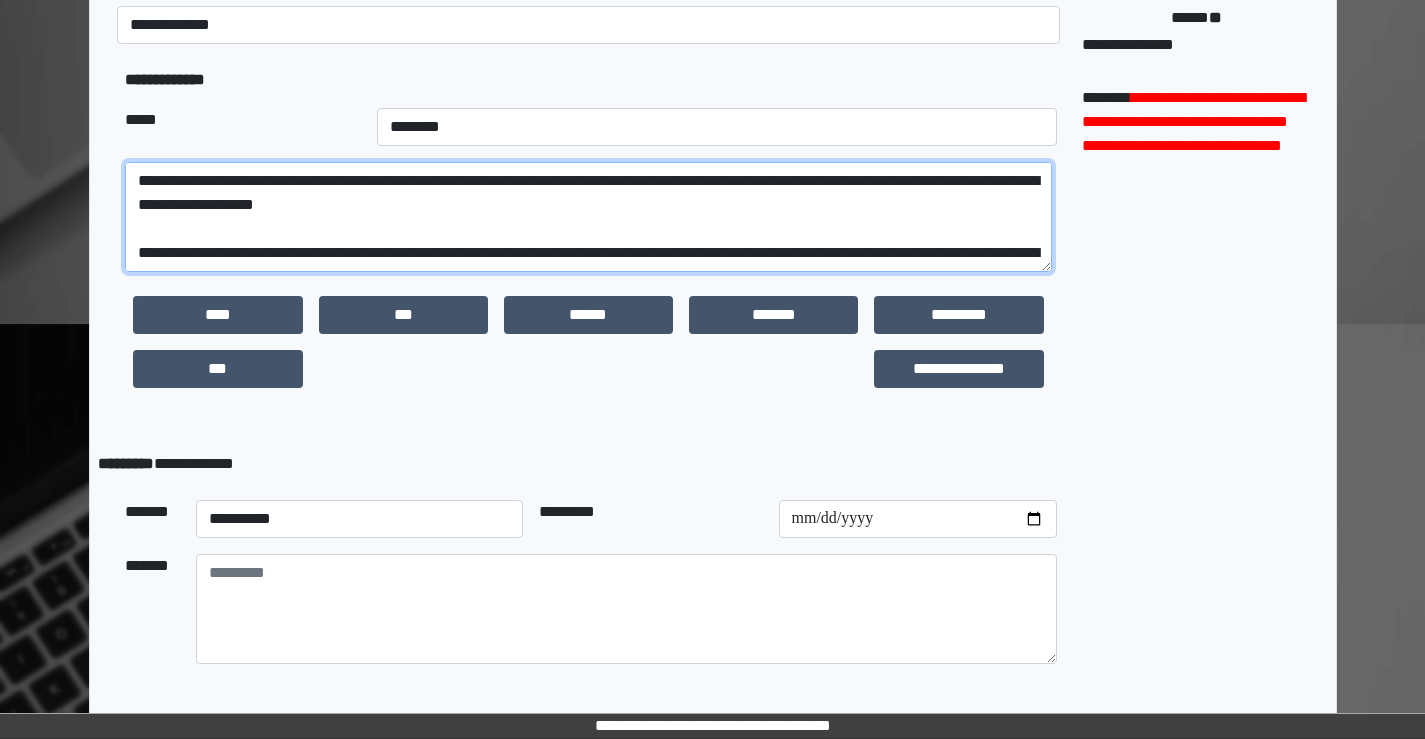 type on "**********" 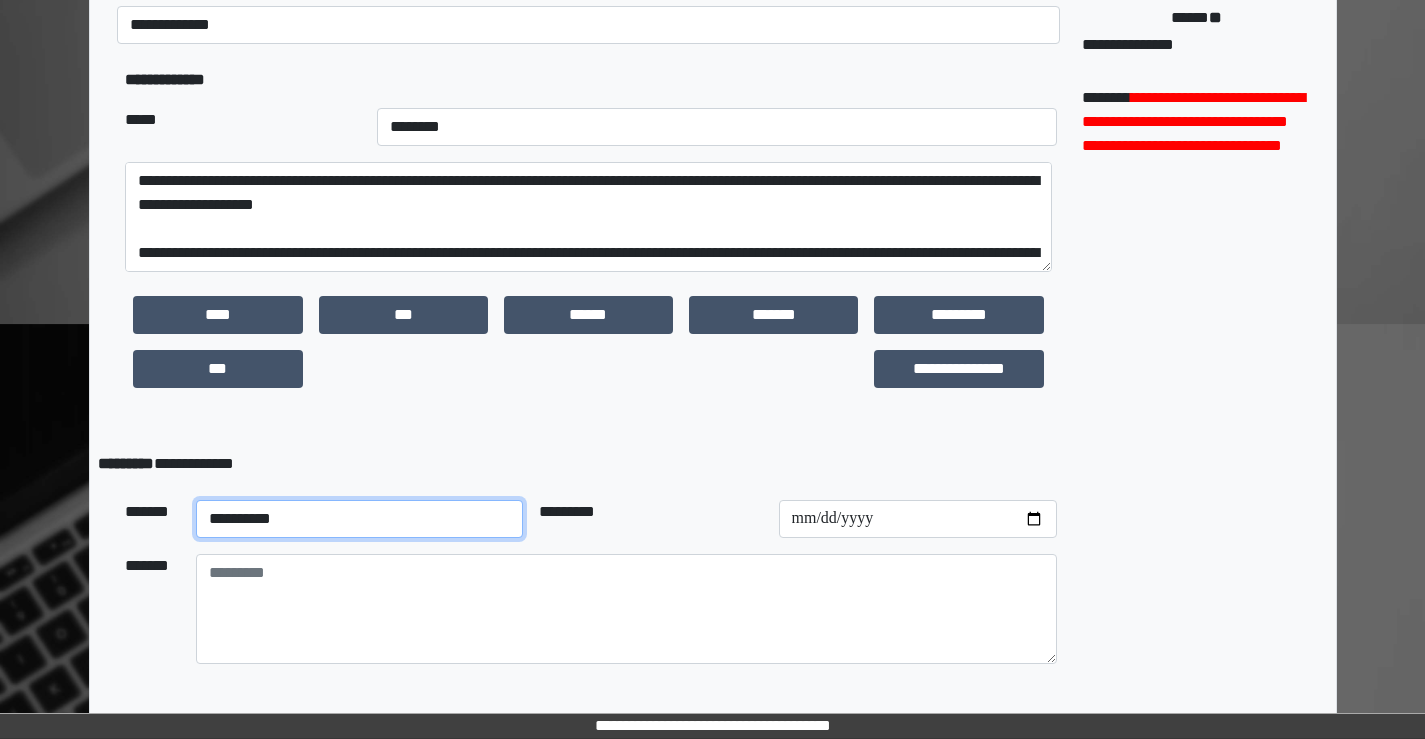 click on "**********" at bounding box center [360, 519] 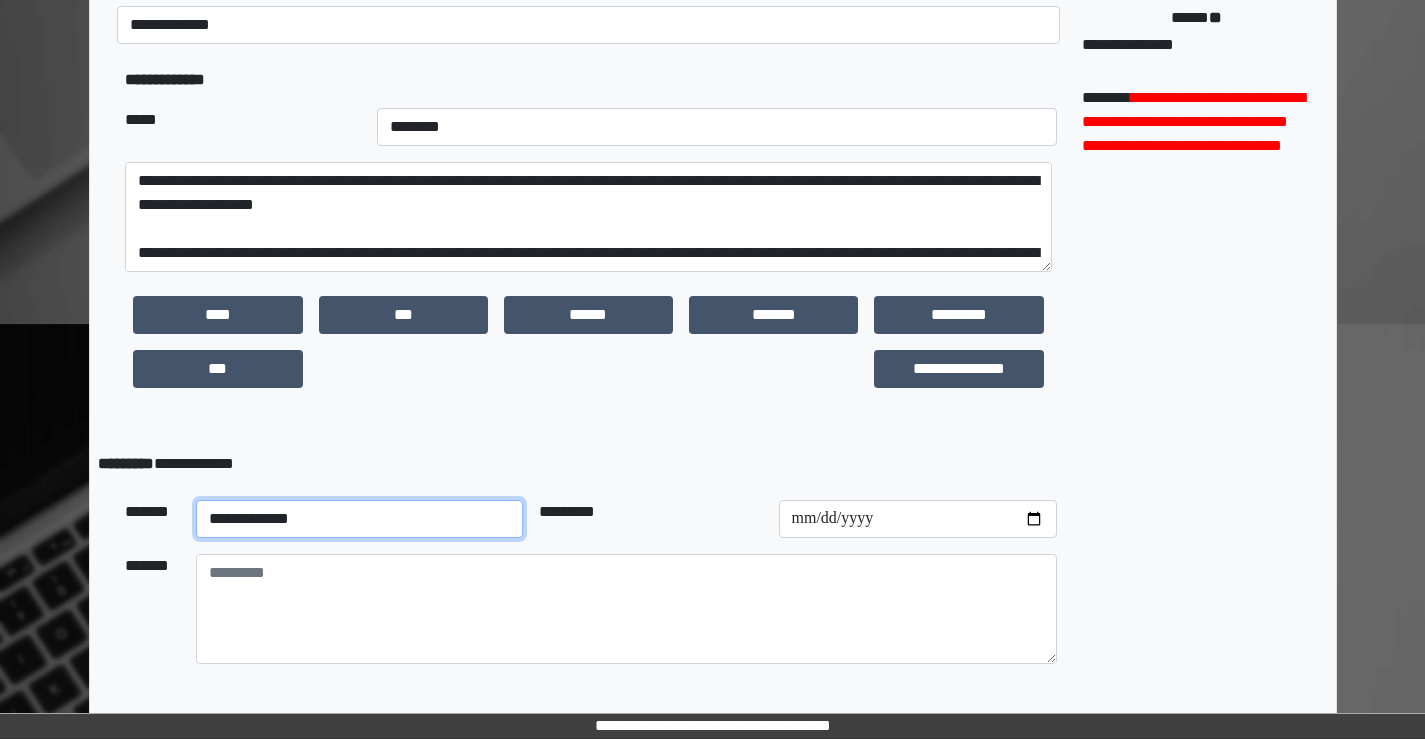 click on "**********" at bounding box center [360, 519] 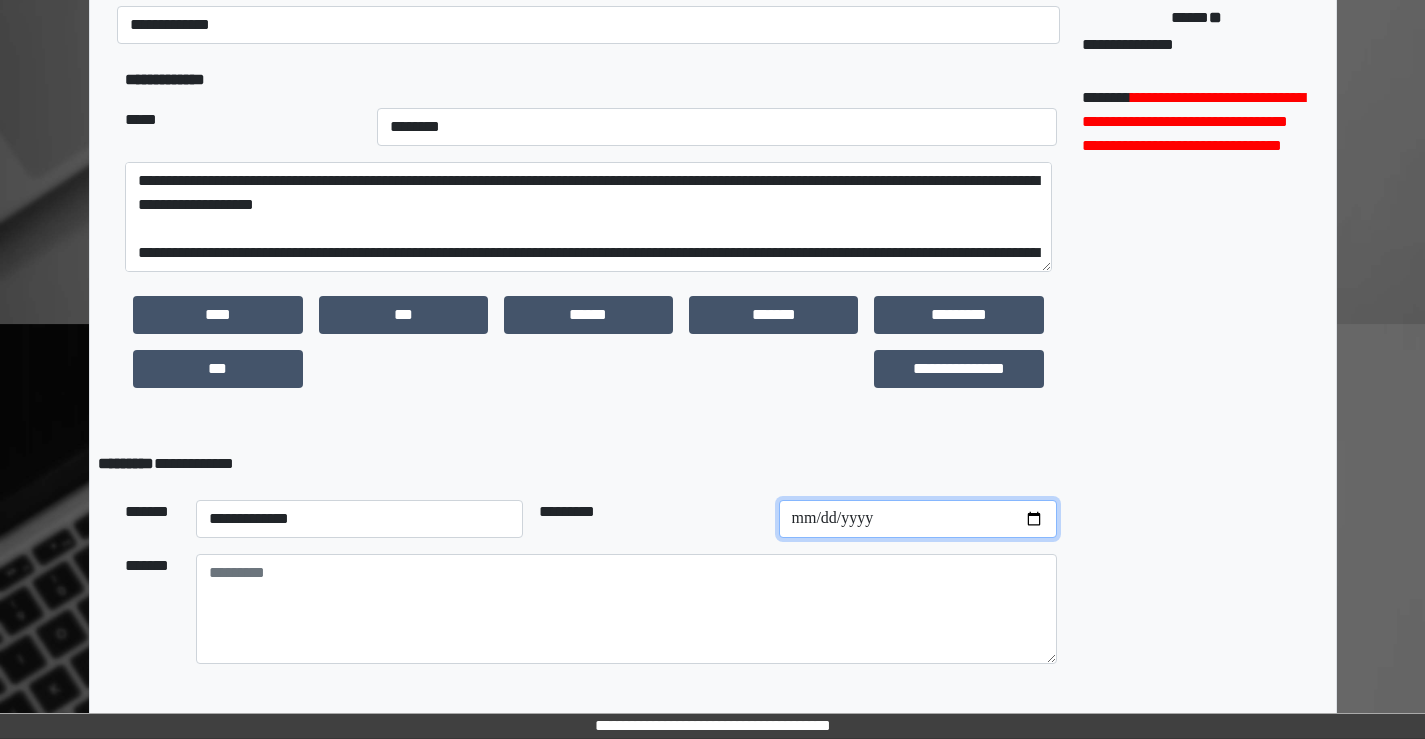 click at bounding box center [918, 519] 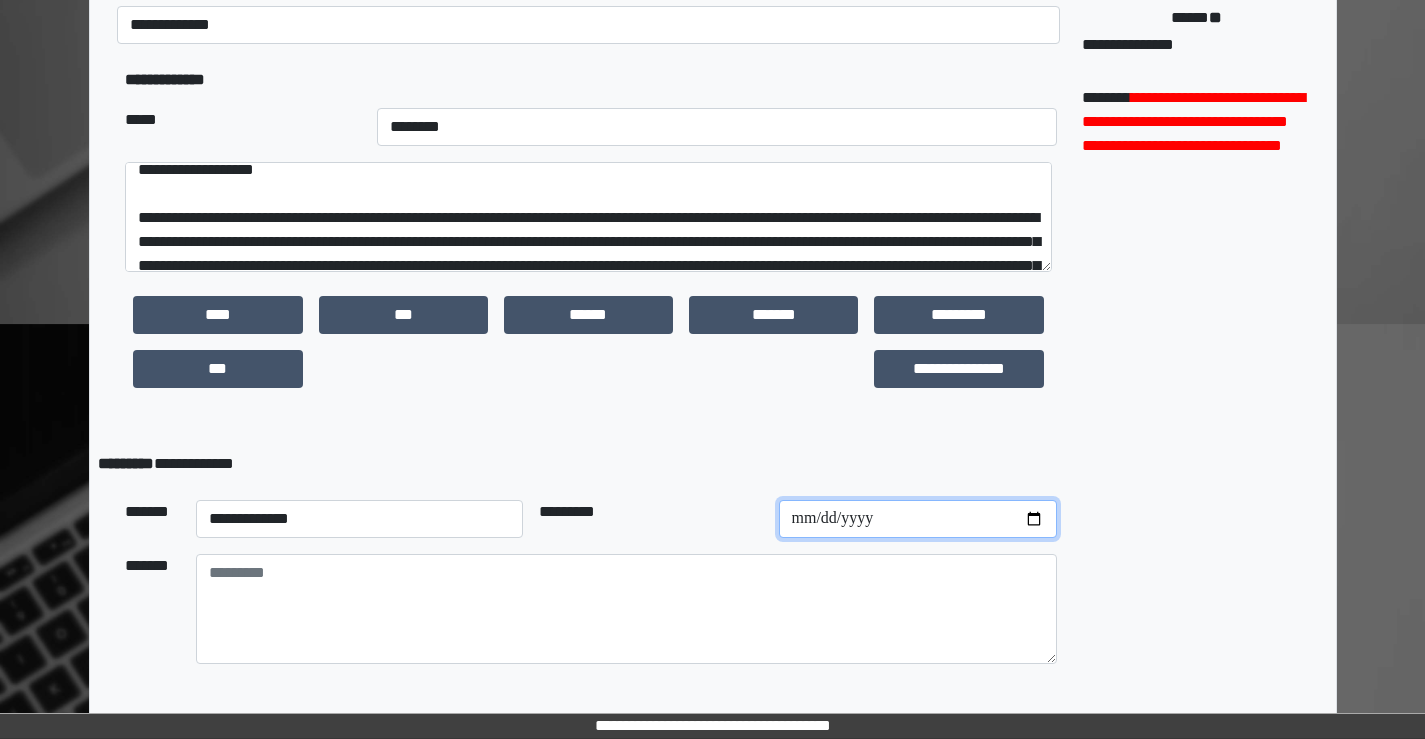 scroll, scrollTop: 0, scrollLeft: 0, axis: both 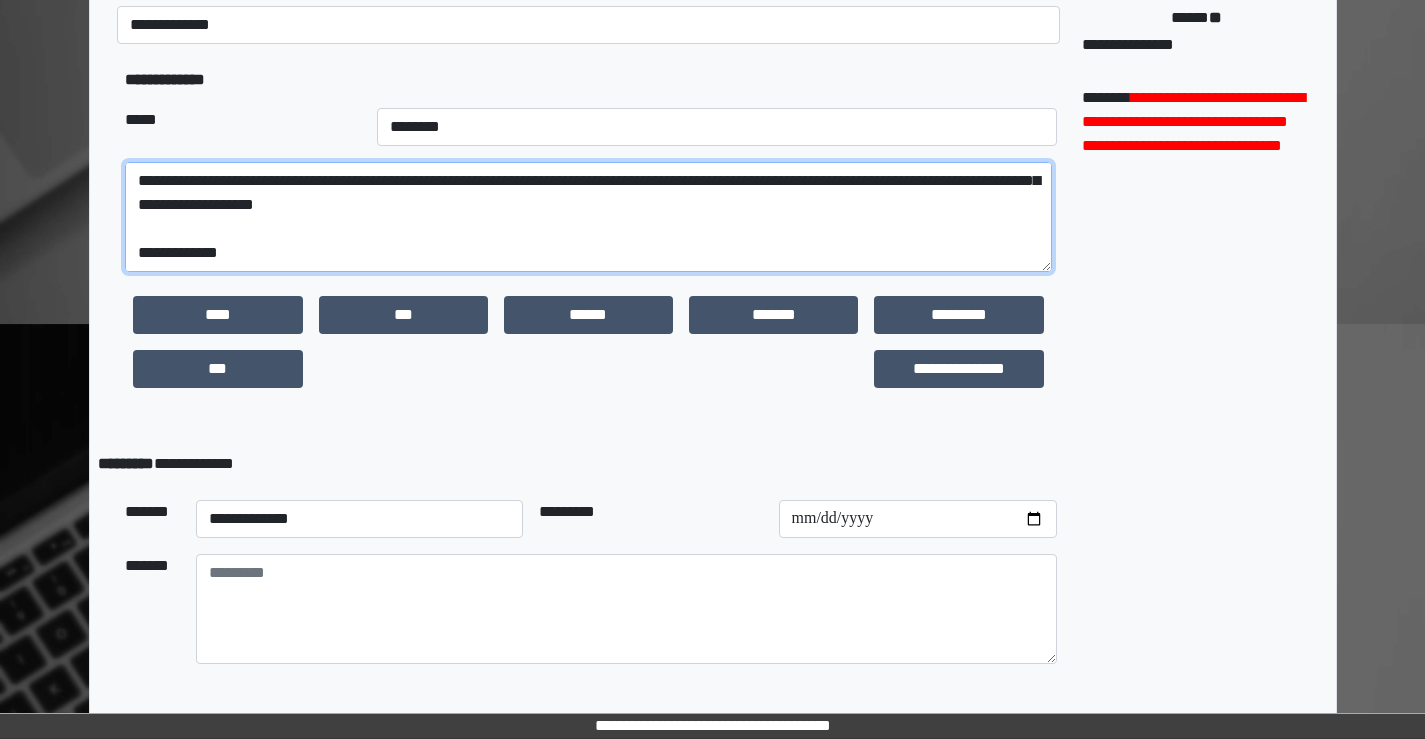 drag, startPoint x: 142, startPoint y: 248, endPoint x: 228, endPoint y: 201, distance: 98.005104 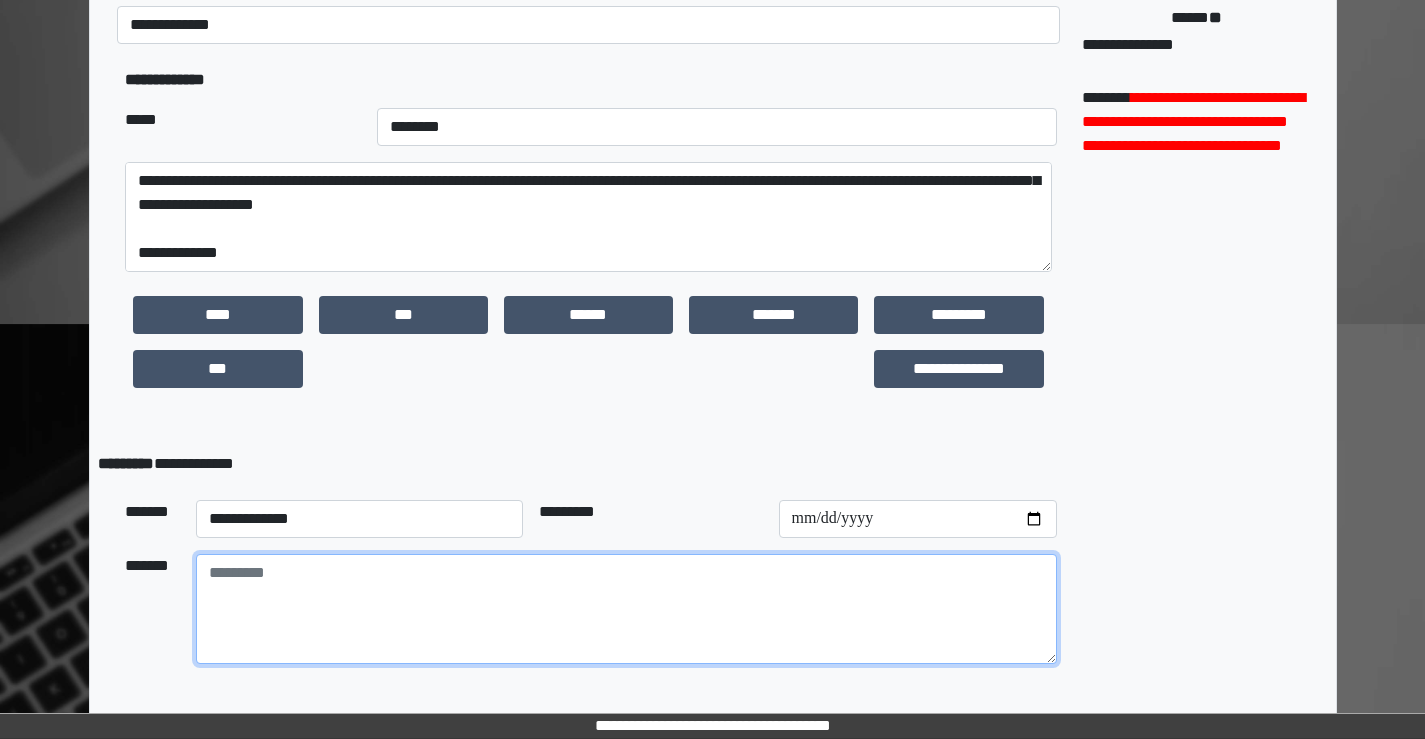 click at bounding box center (626, 609) 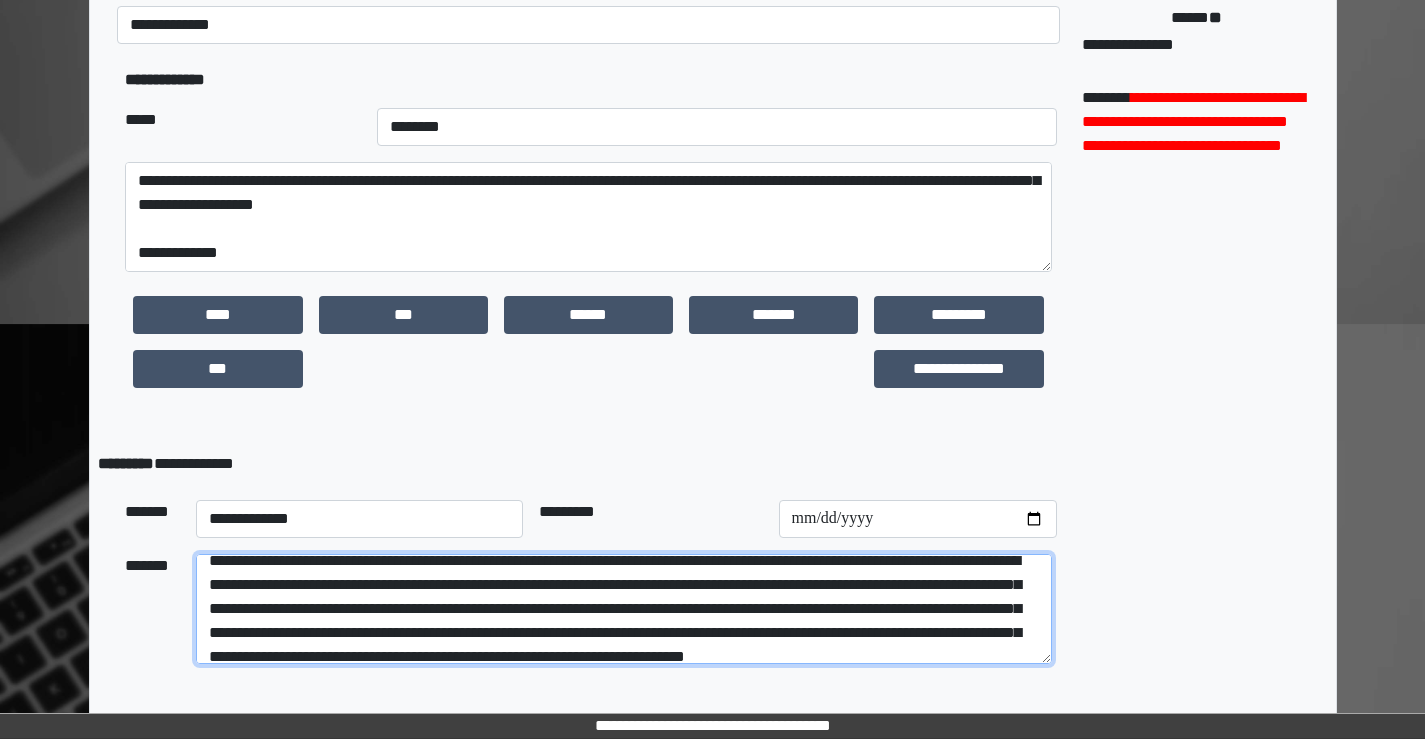 scroll, scrollTop: 0, scrollLeft: 0, axis: both 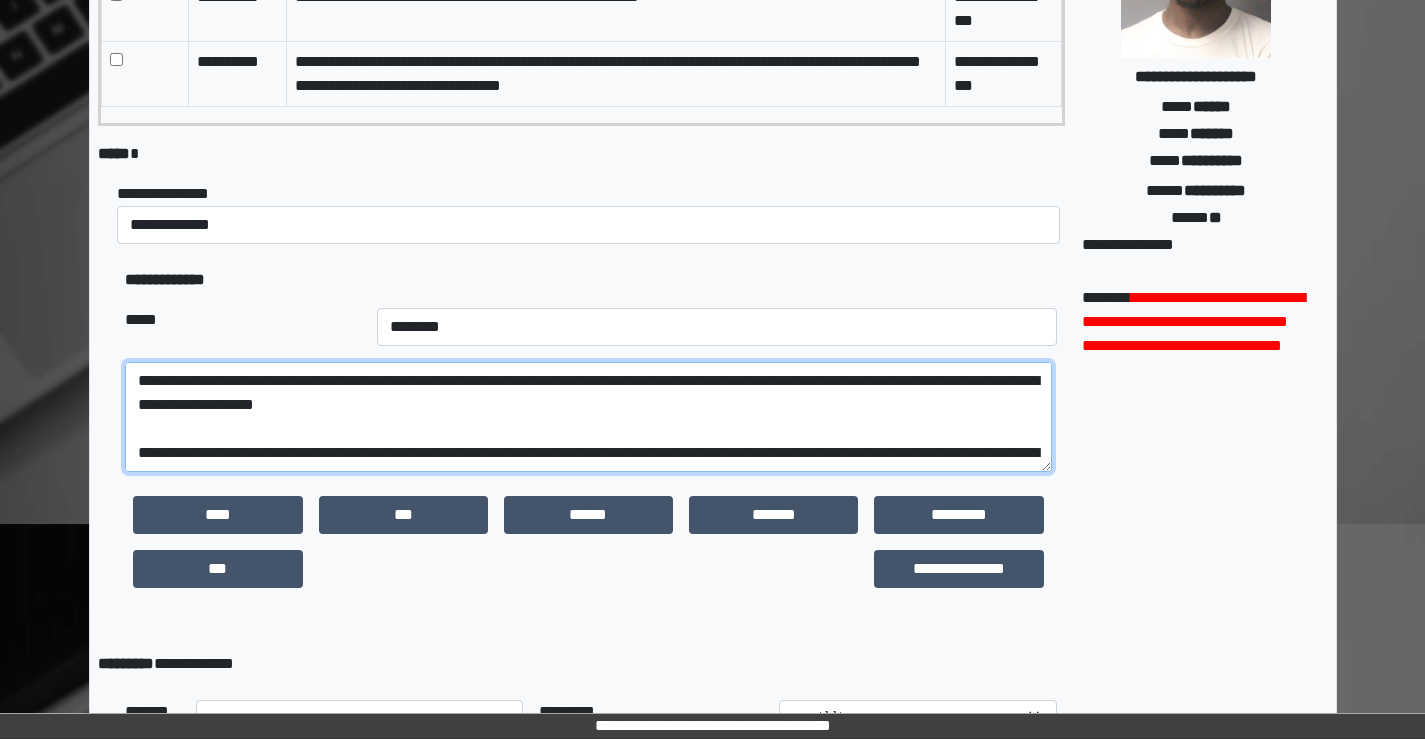 drag, startPoint x: 473, startPoint y: 406, endPoint x: 137, endPoint y: 382, distance: 336.85605 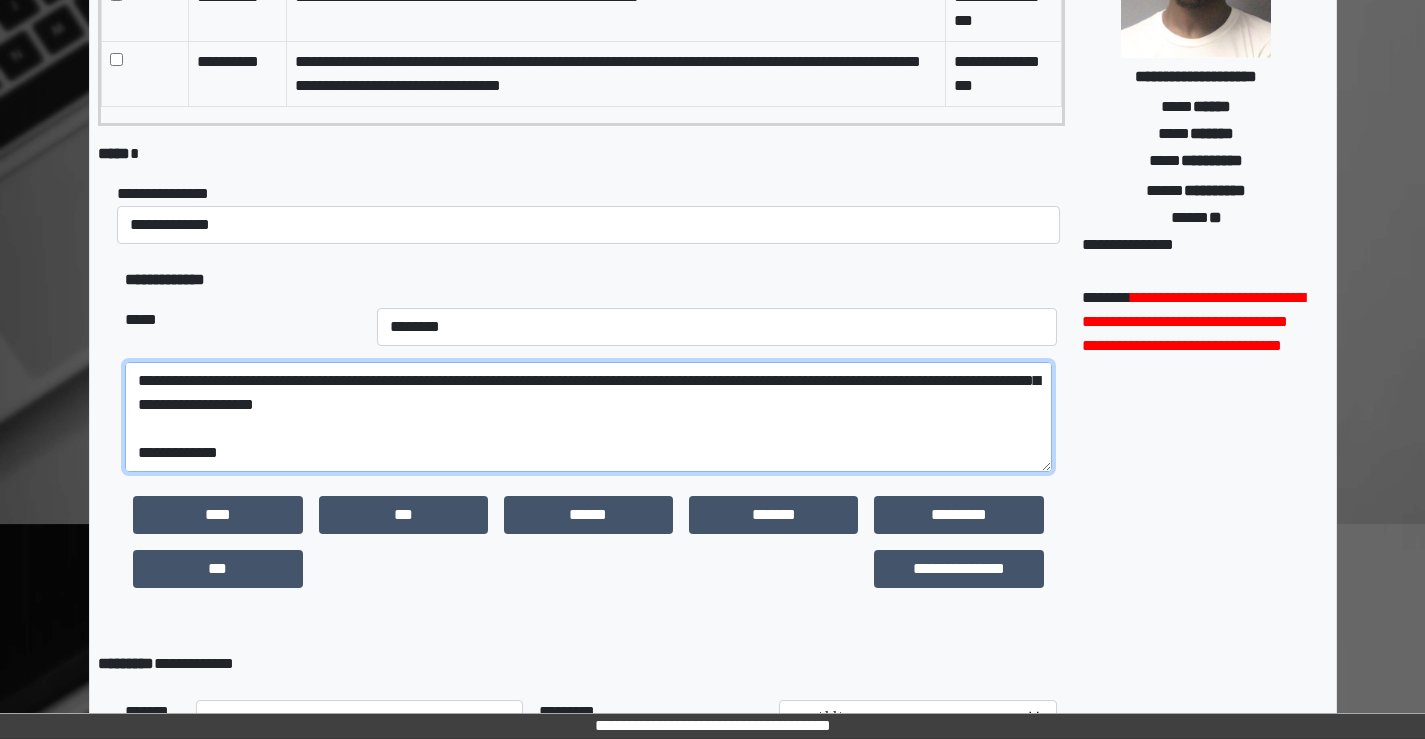 scroll, scrollTop: 168, scrollLeft: 0, axis: vertical 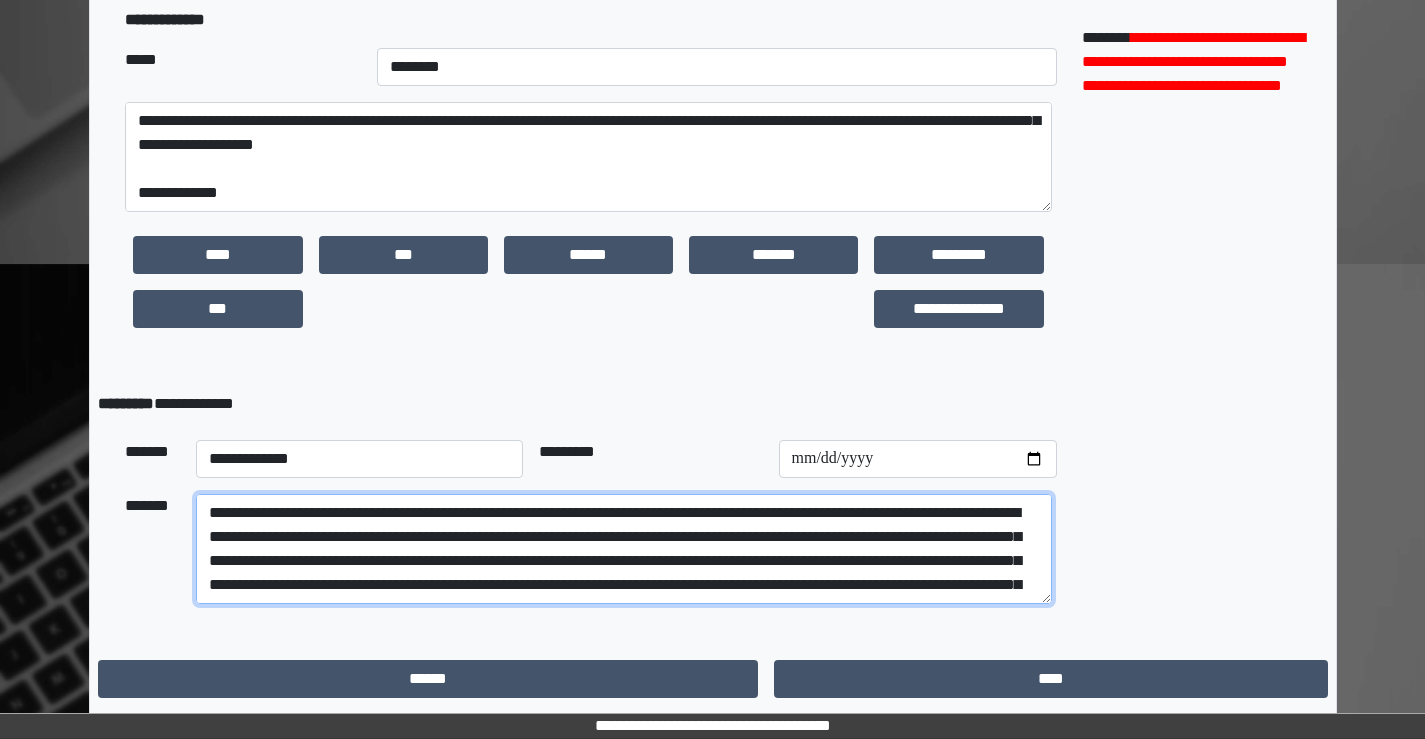 click on "**********" at bounding box center [624, 549] 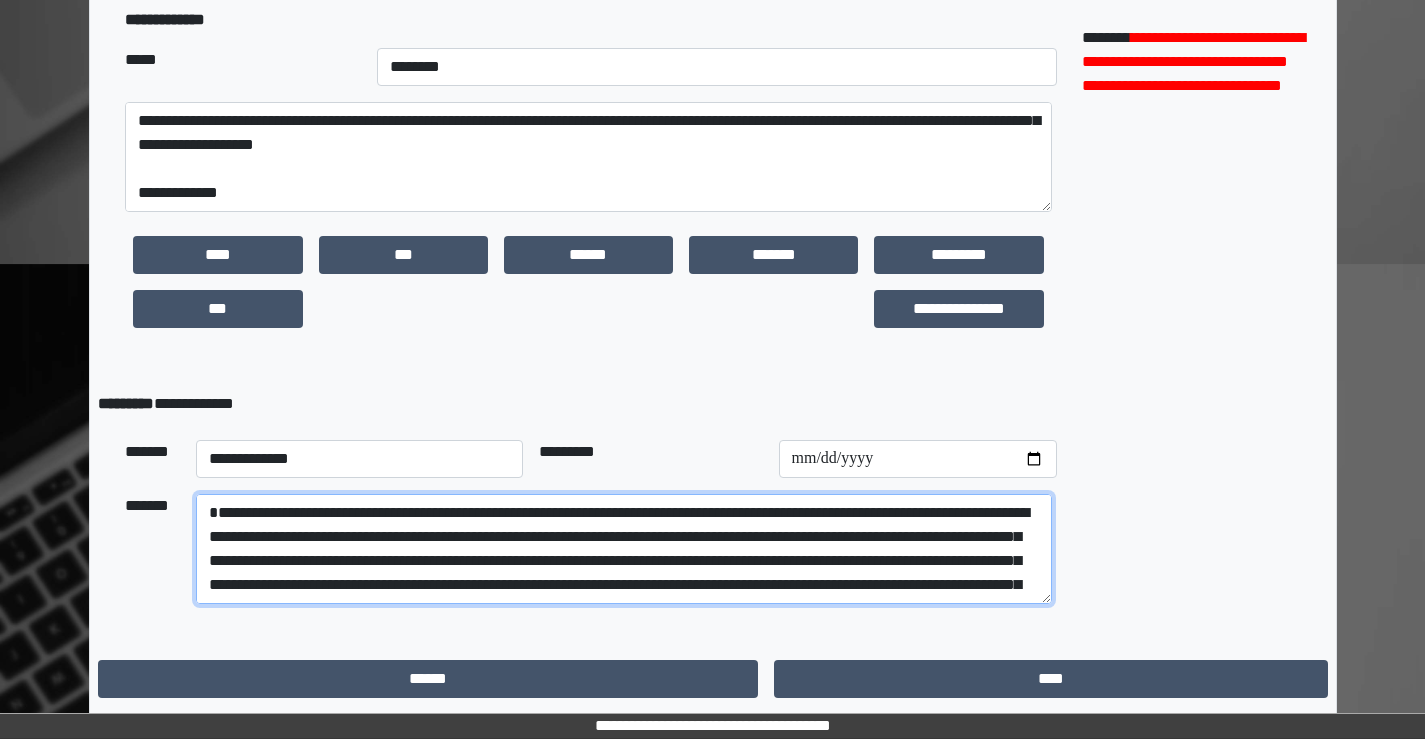 click on "**********" at bounding box center [624, 549] 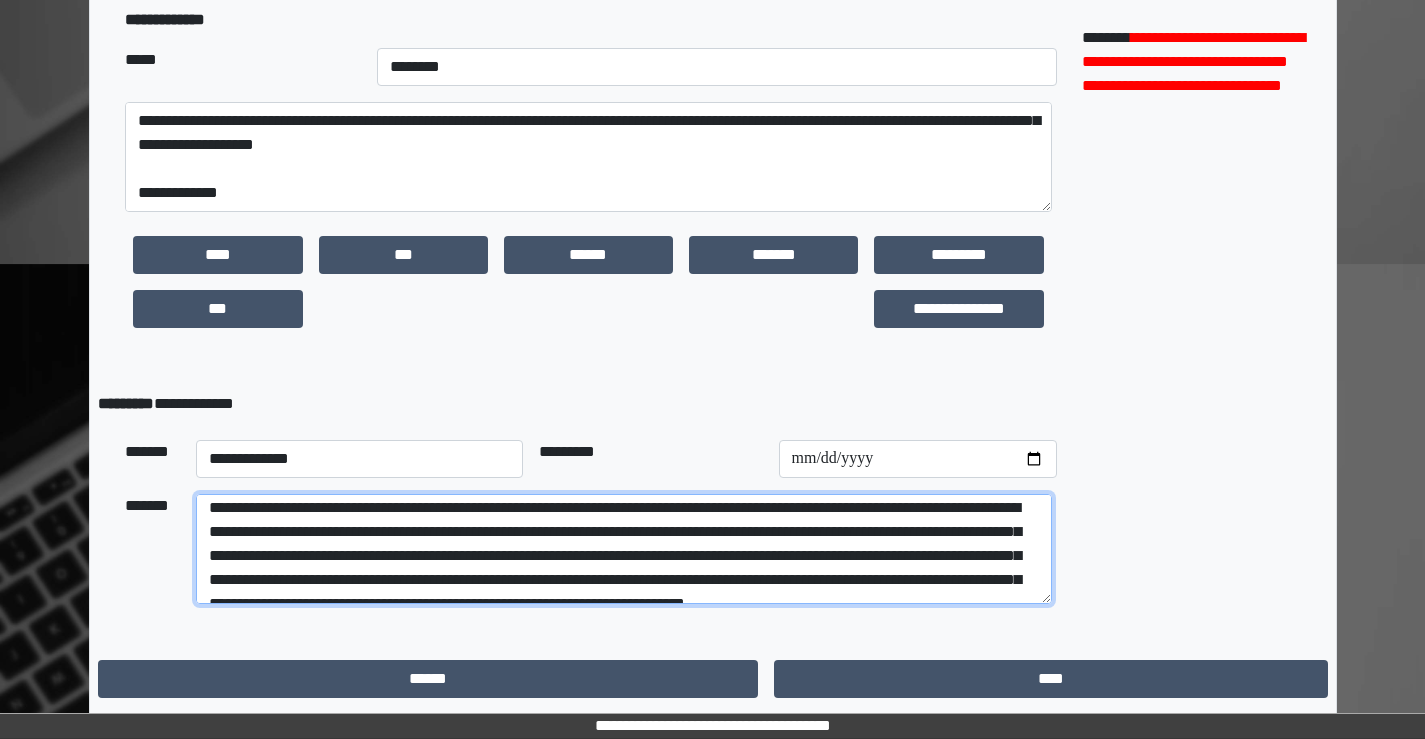 scroll, scrollTop: 100, scrollLeft: 0, axis: vertical 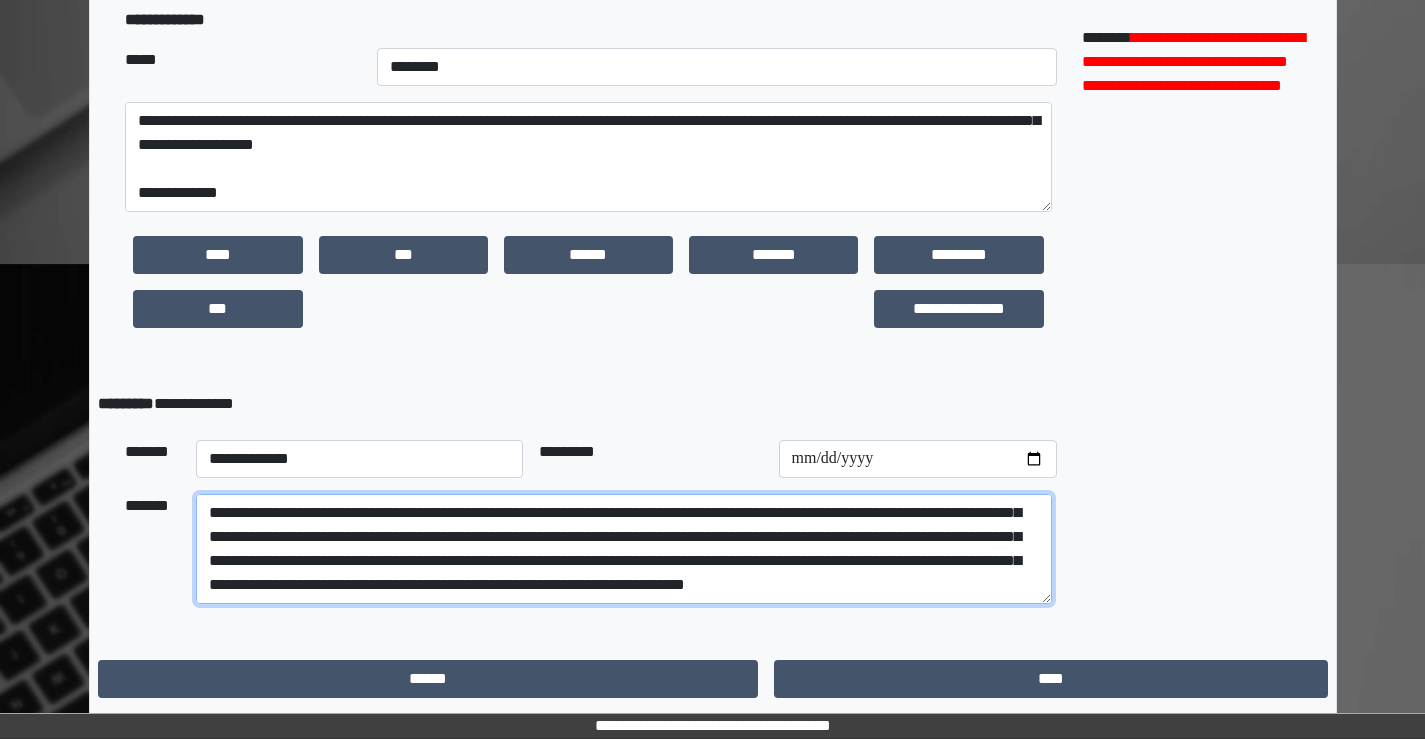 drag, startPoint x: 454, startPoint y: 536, endPoint x: 353, endPoint y: 536, distance: 101 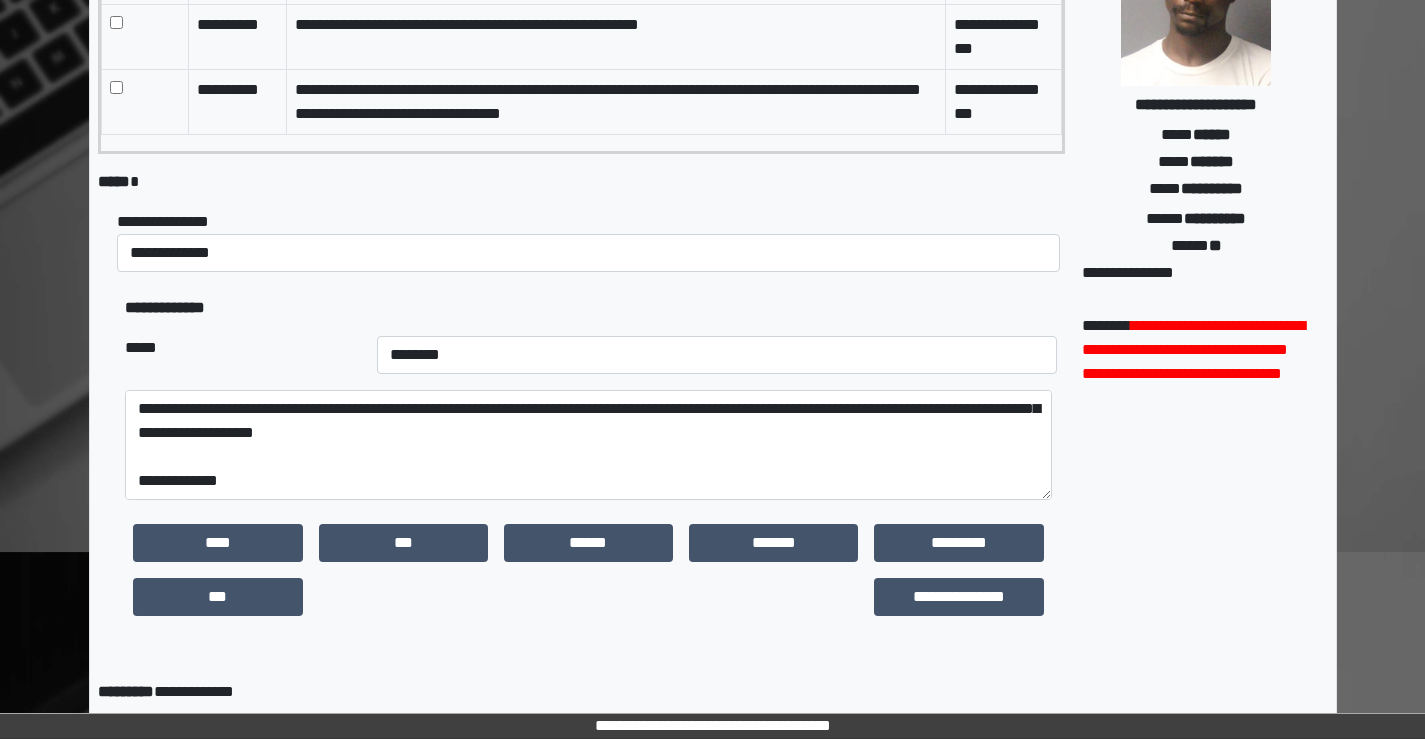 scroll, scrollTop: 260, scrollLeft: 0, axis: vertical 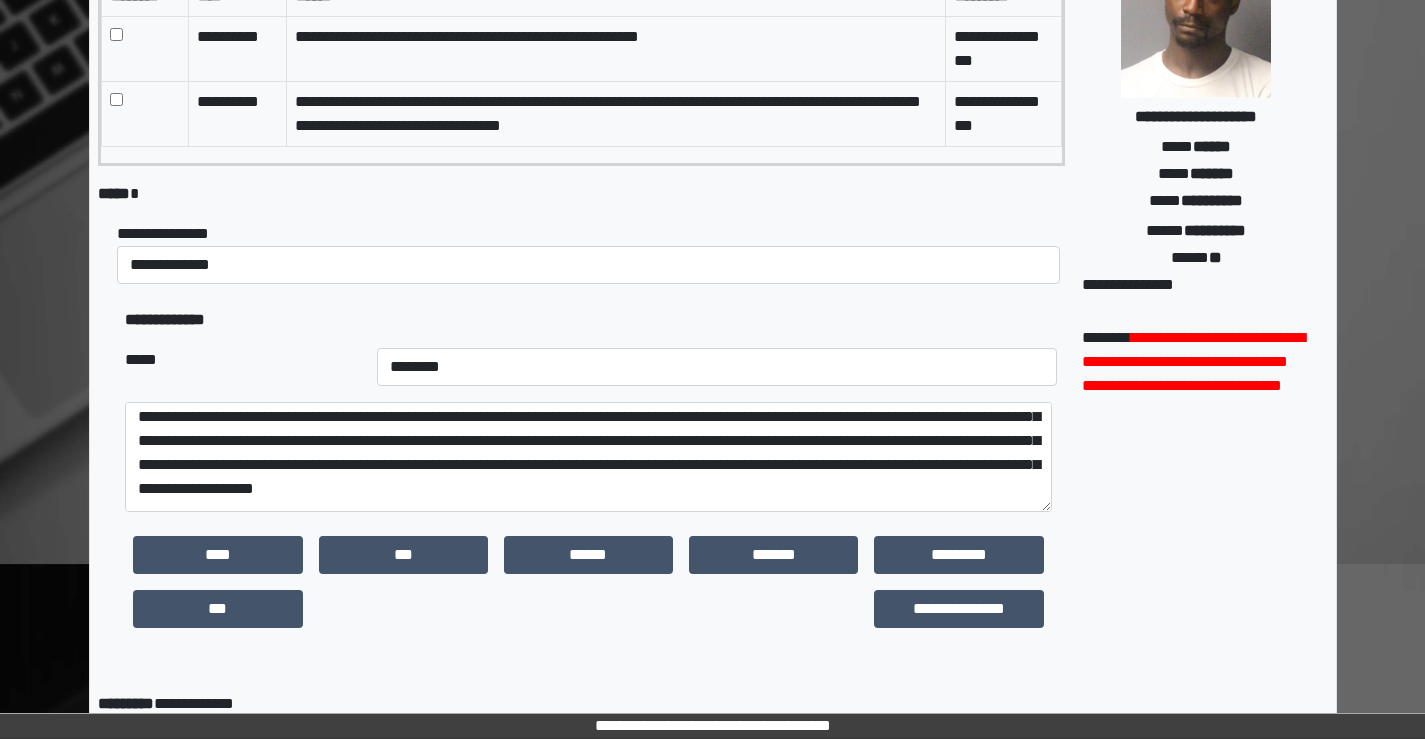 type on "**********" 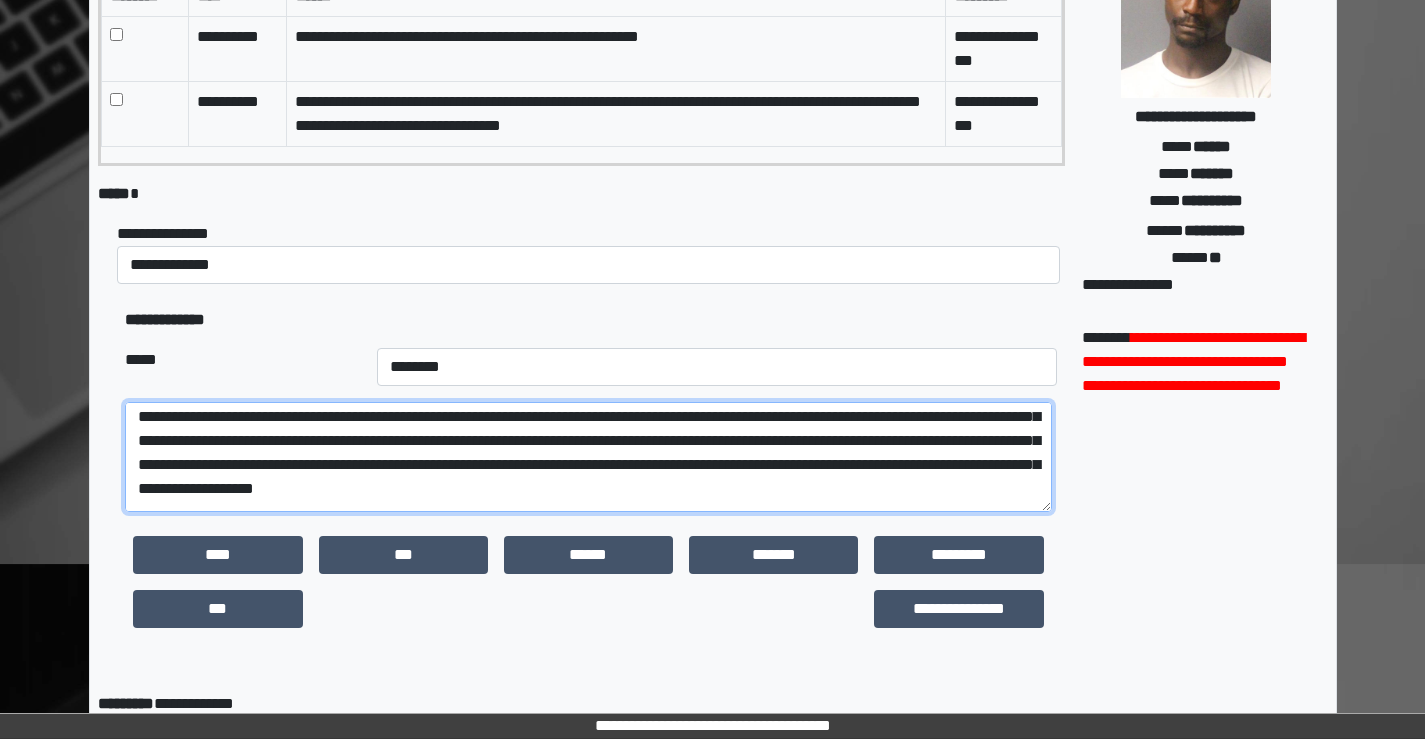 drag, startPoint x: 233, startPoint y: 466, endPoint x: 129, endPoint y: 459, distance: 104.23531 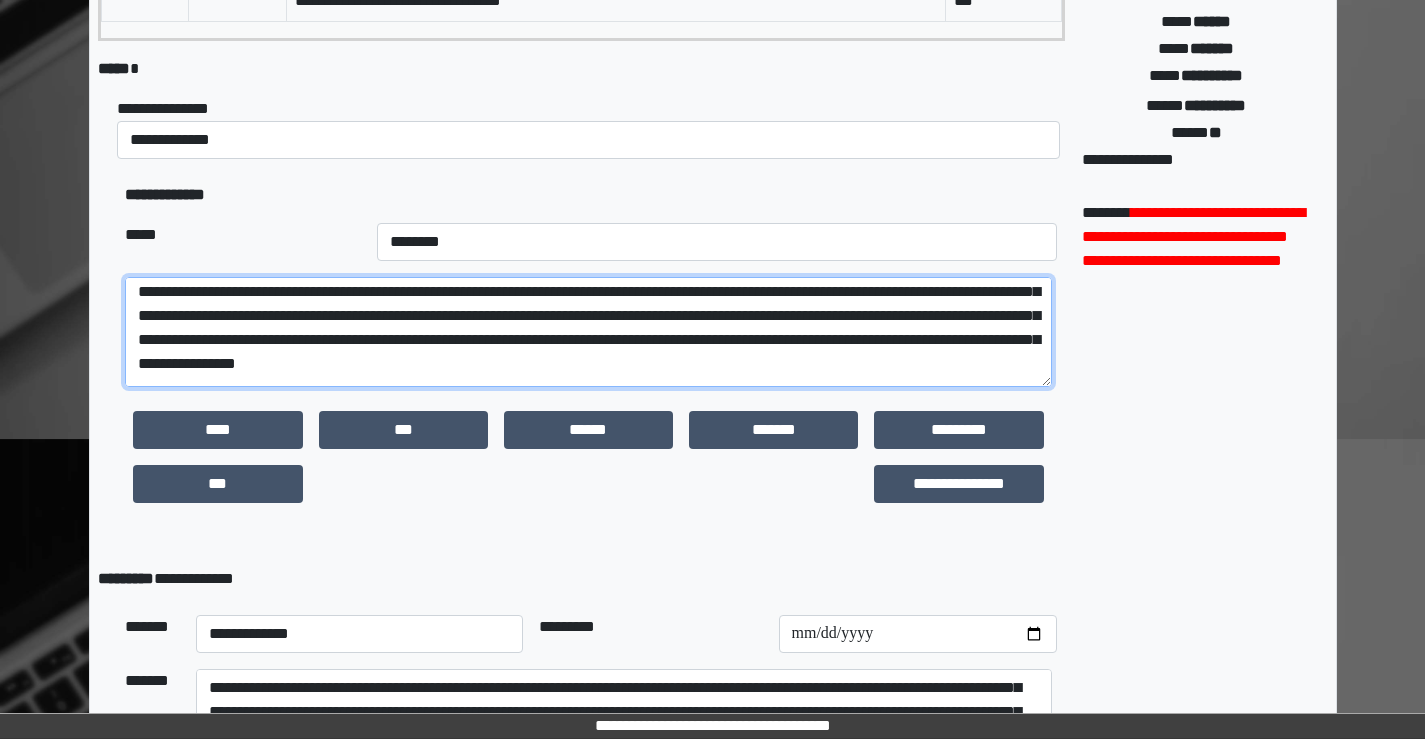 scroll, scrollTop: 560, scrollLeft: 0, axis: vertical 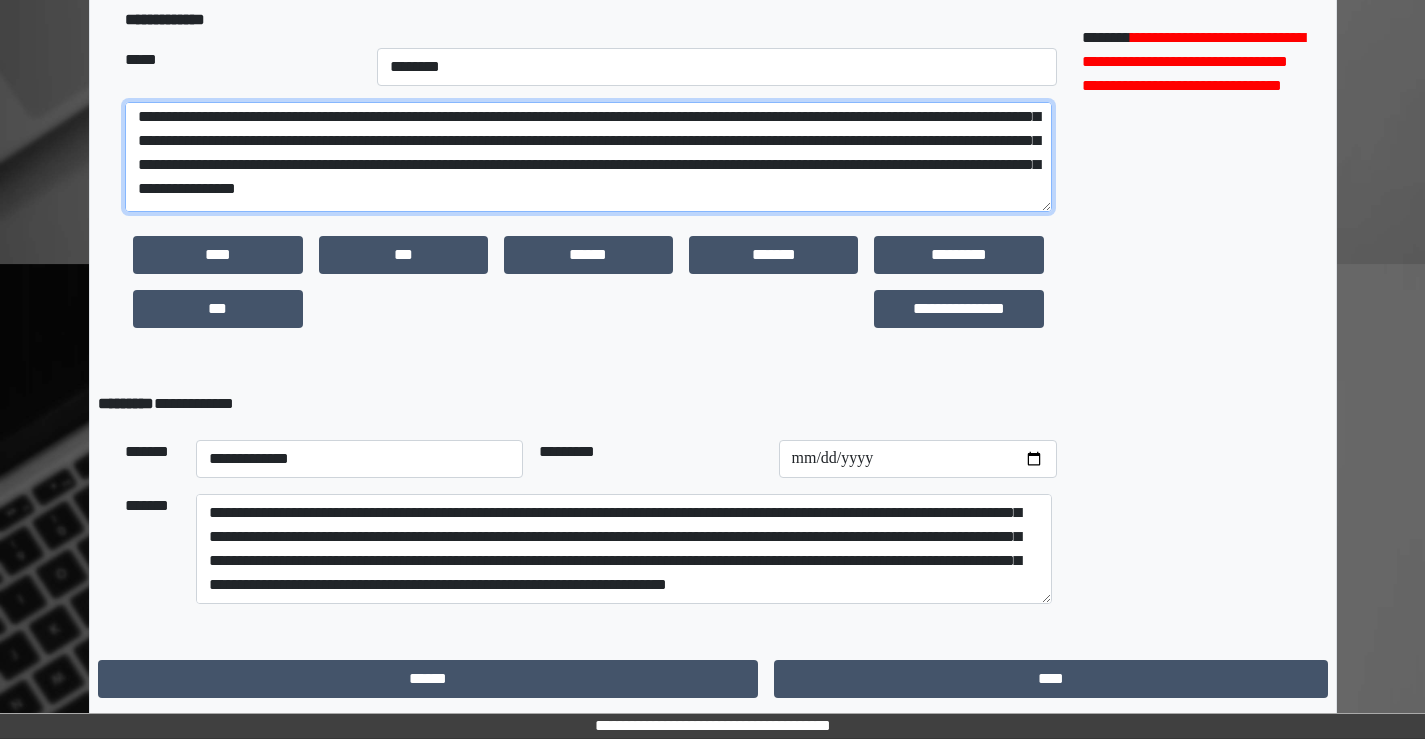 type on "**********" 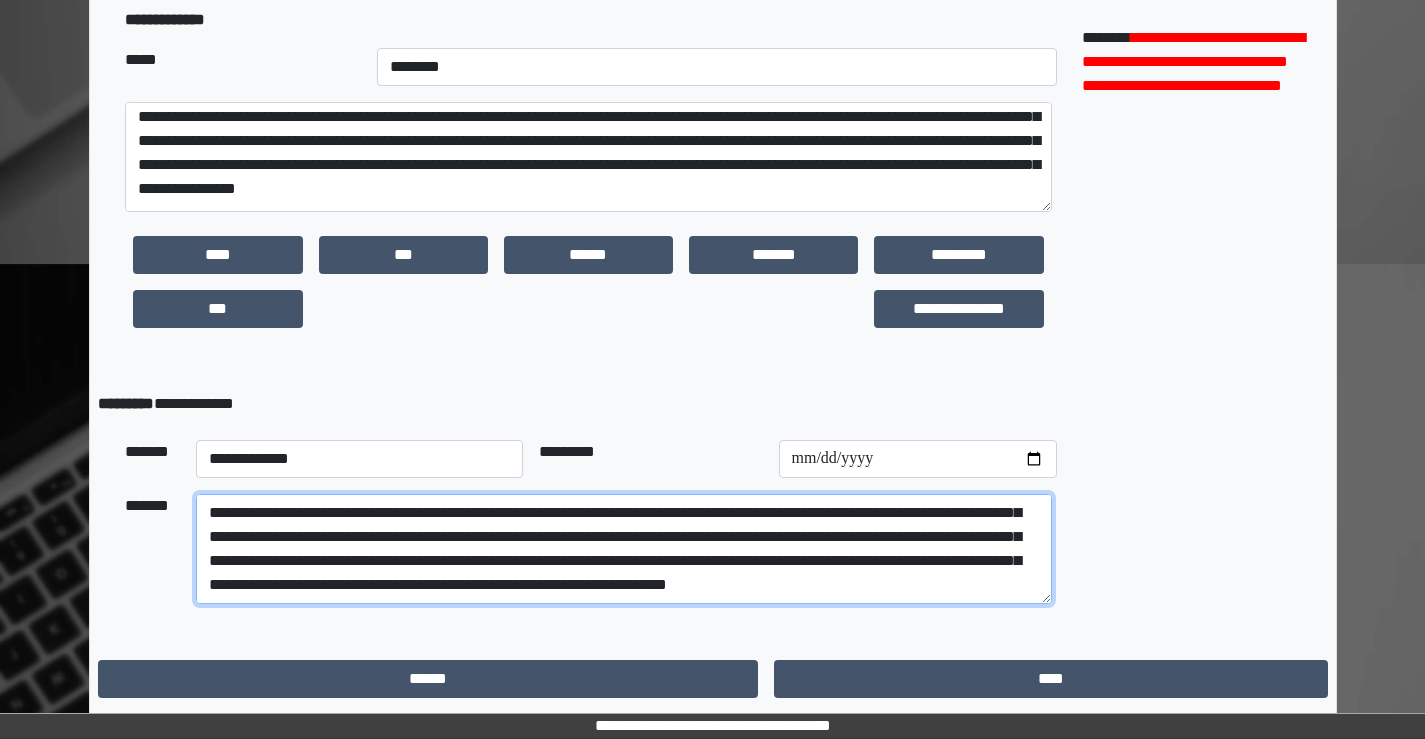 scroll, scrollTop: 0, scrollLeft: 0, axis: both 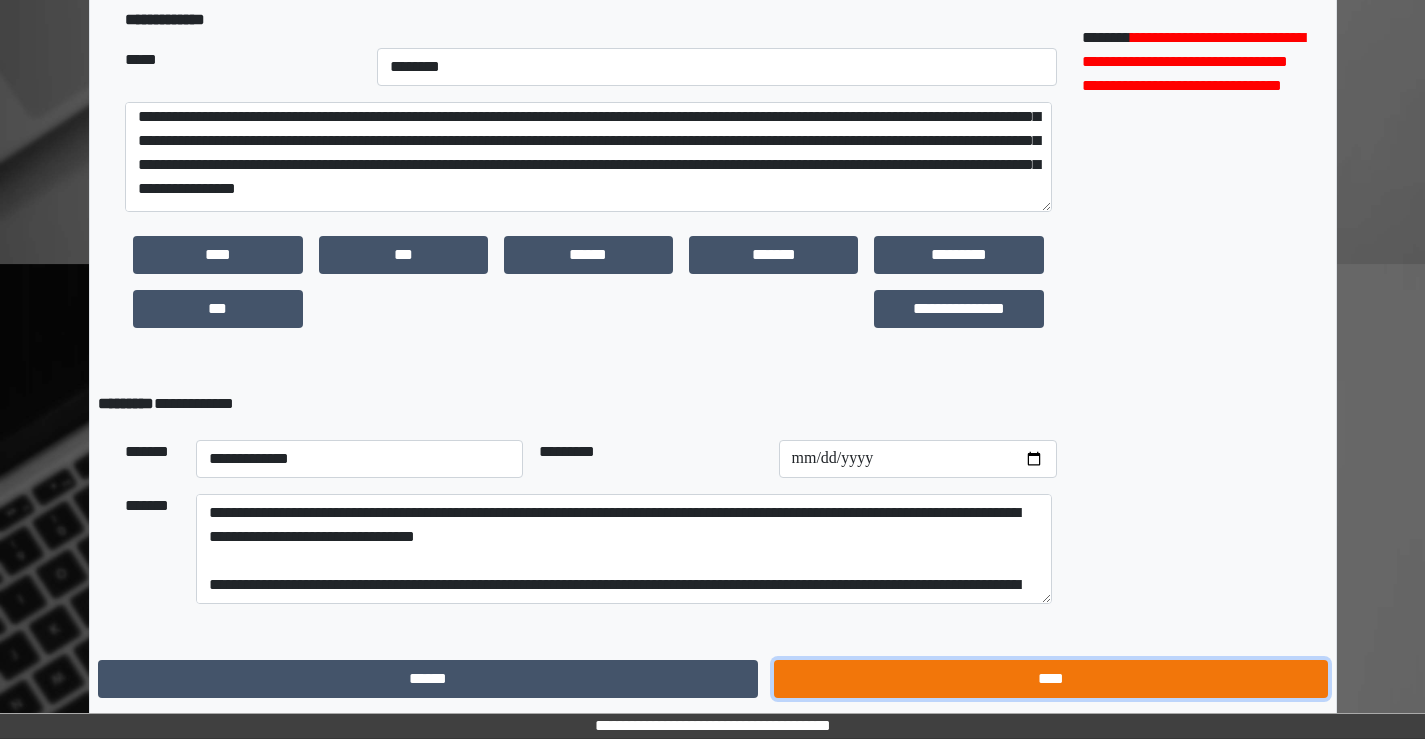 click on "****" at bounding box center (1050, 679) 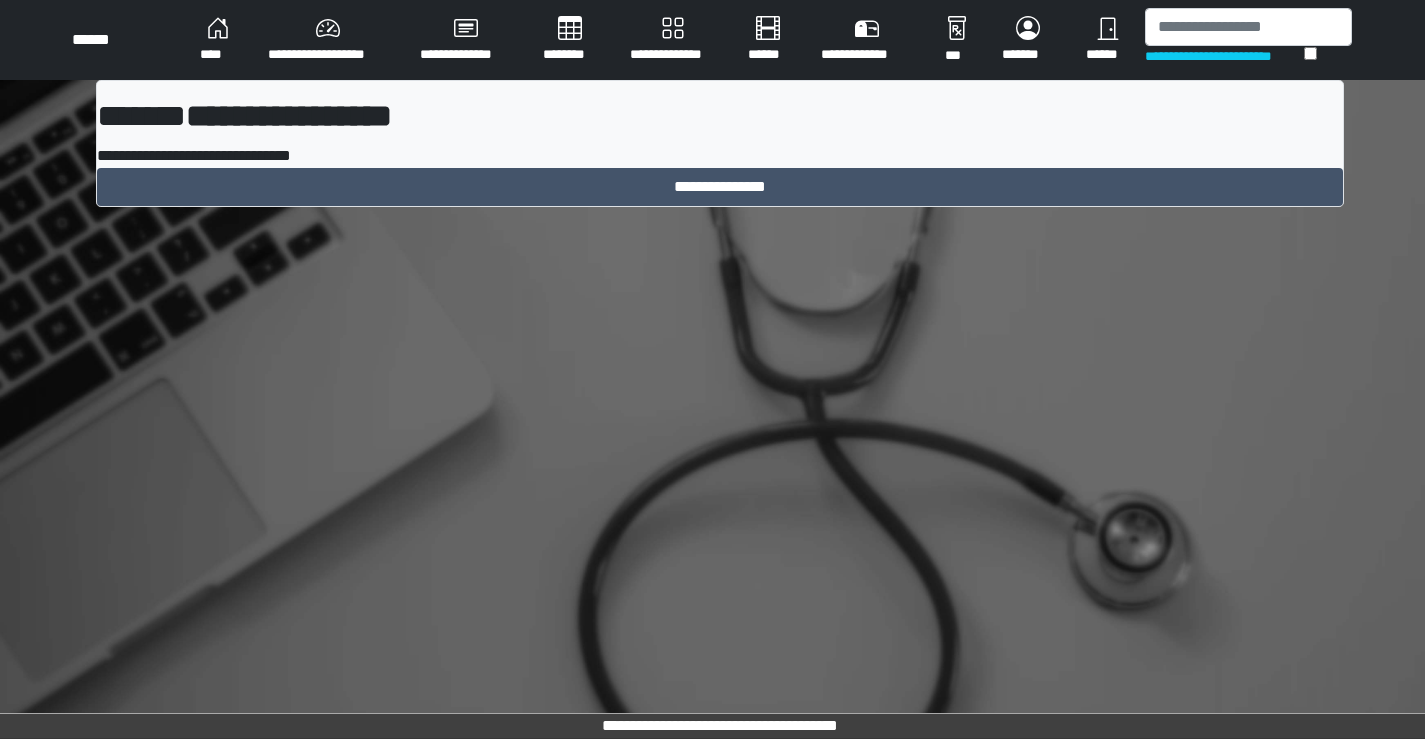 scroll, scrollTop: 0, scrollLeft: 0, axis: both 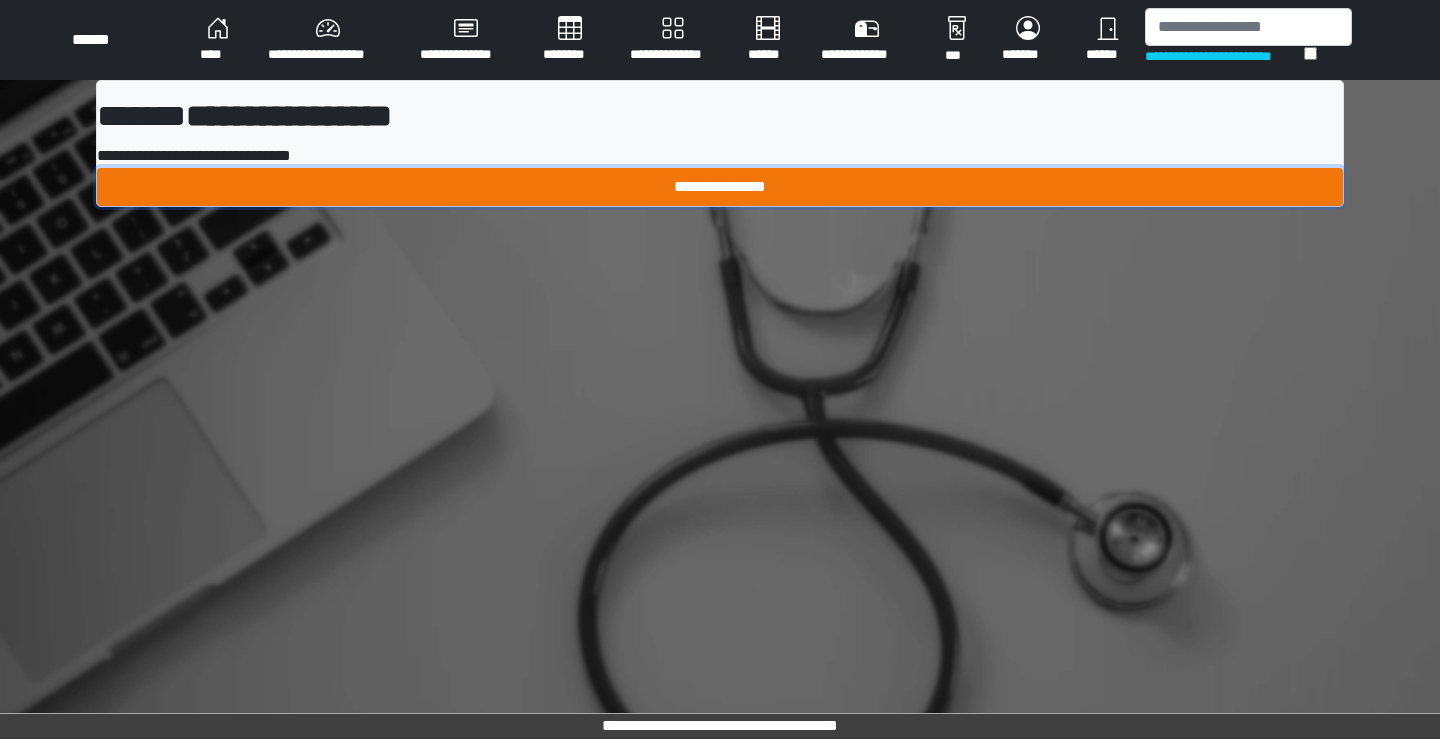 click on "**********" at bounding box center (720, 187) 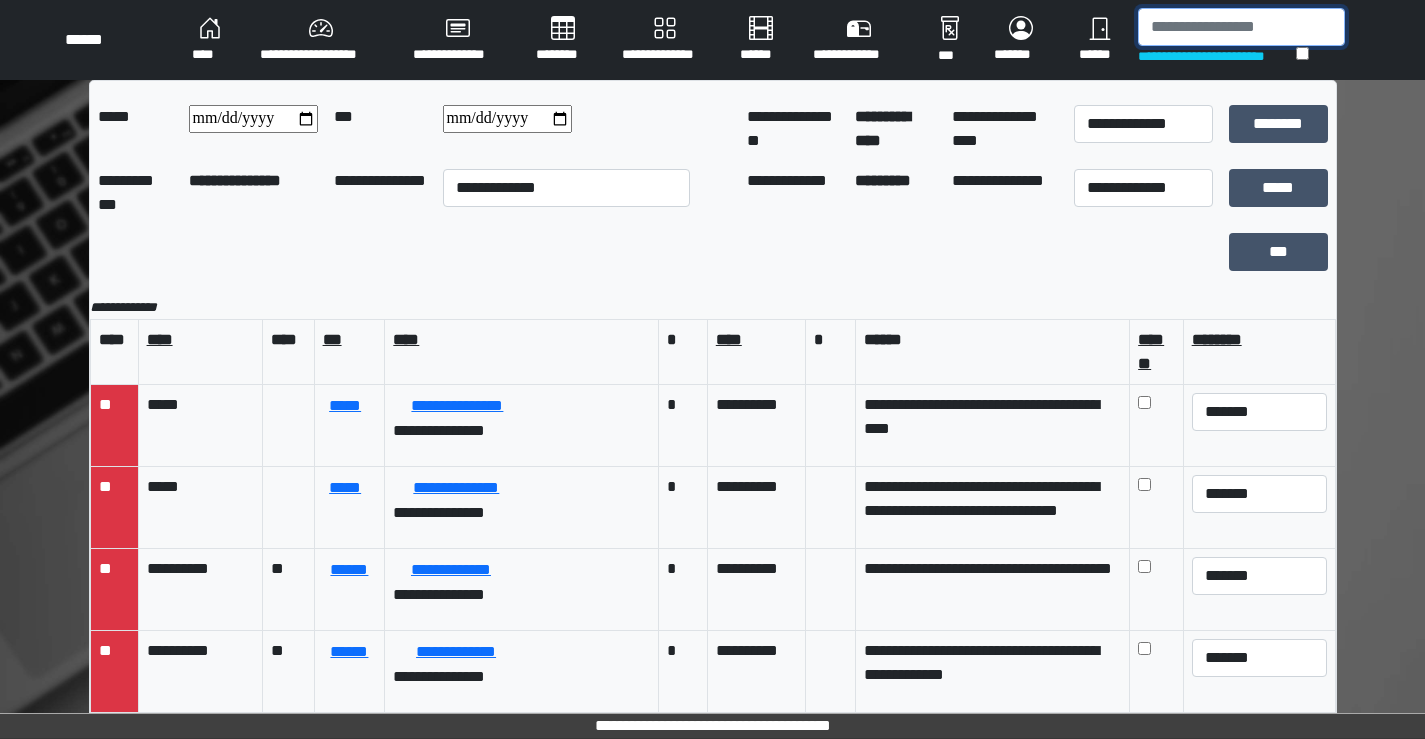 click at bounding box center [1241, 27] 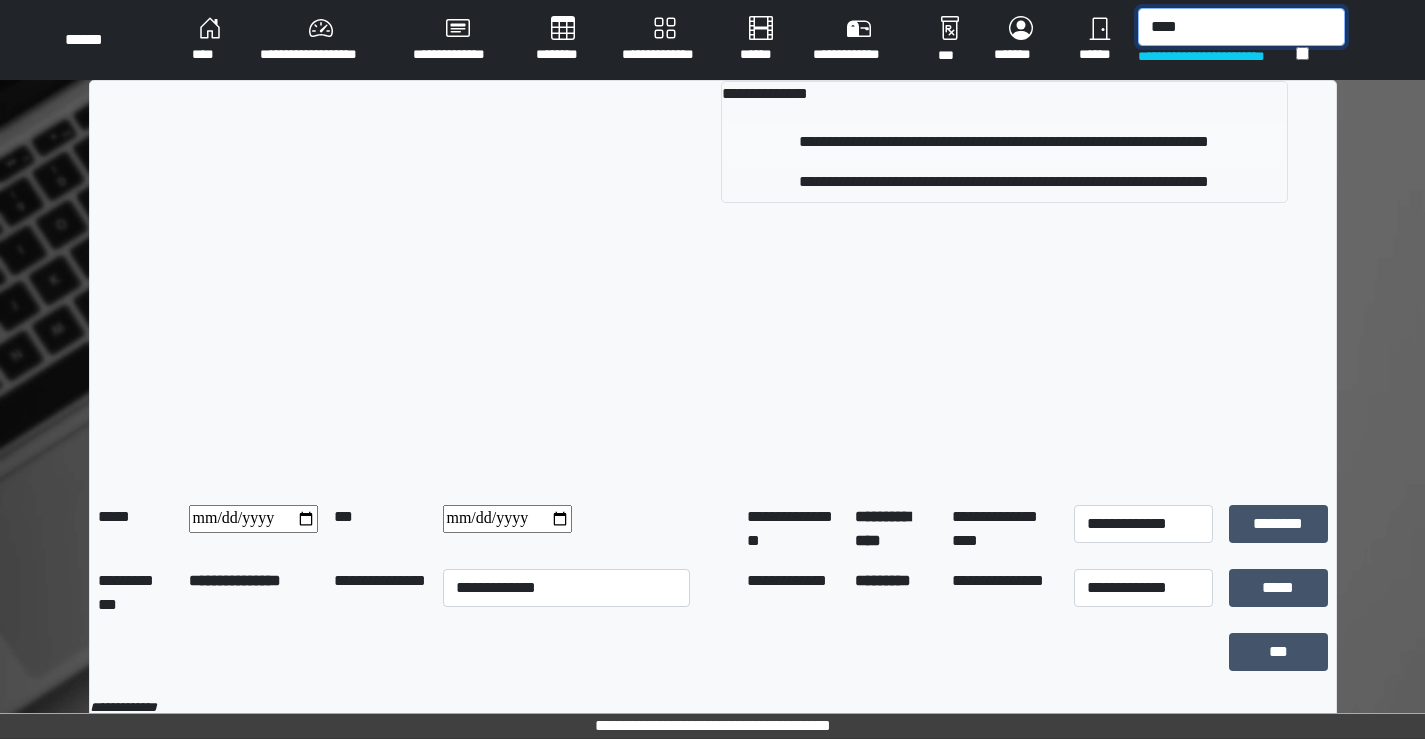 type on "****" 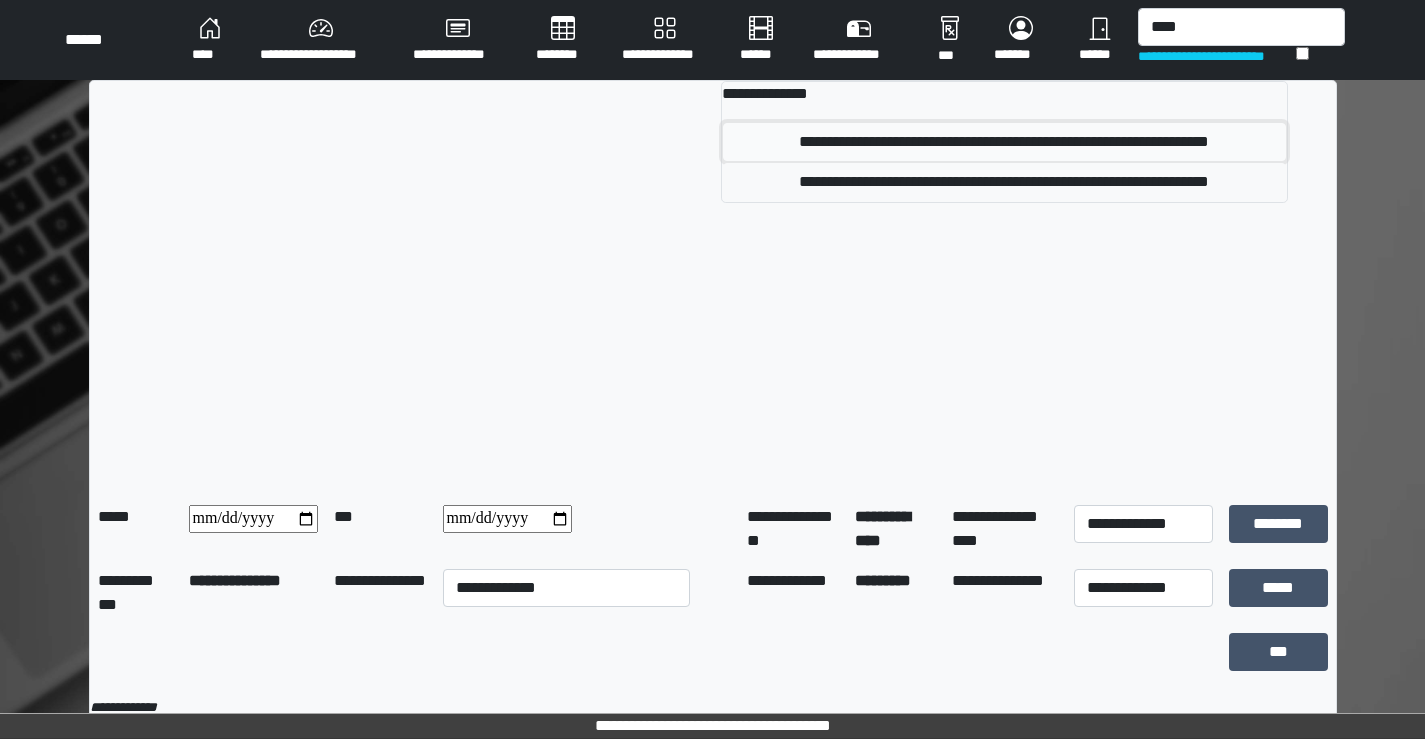 drag, startPoint x: 883, startPoint y: 144, endPoint x: 611, endPoint y: 54, distance: 286.50305 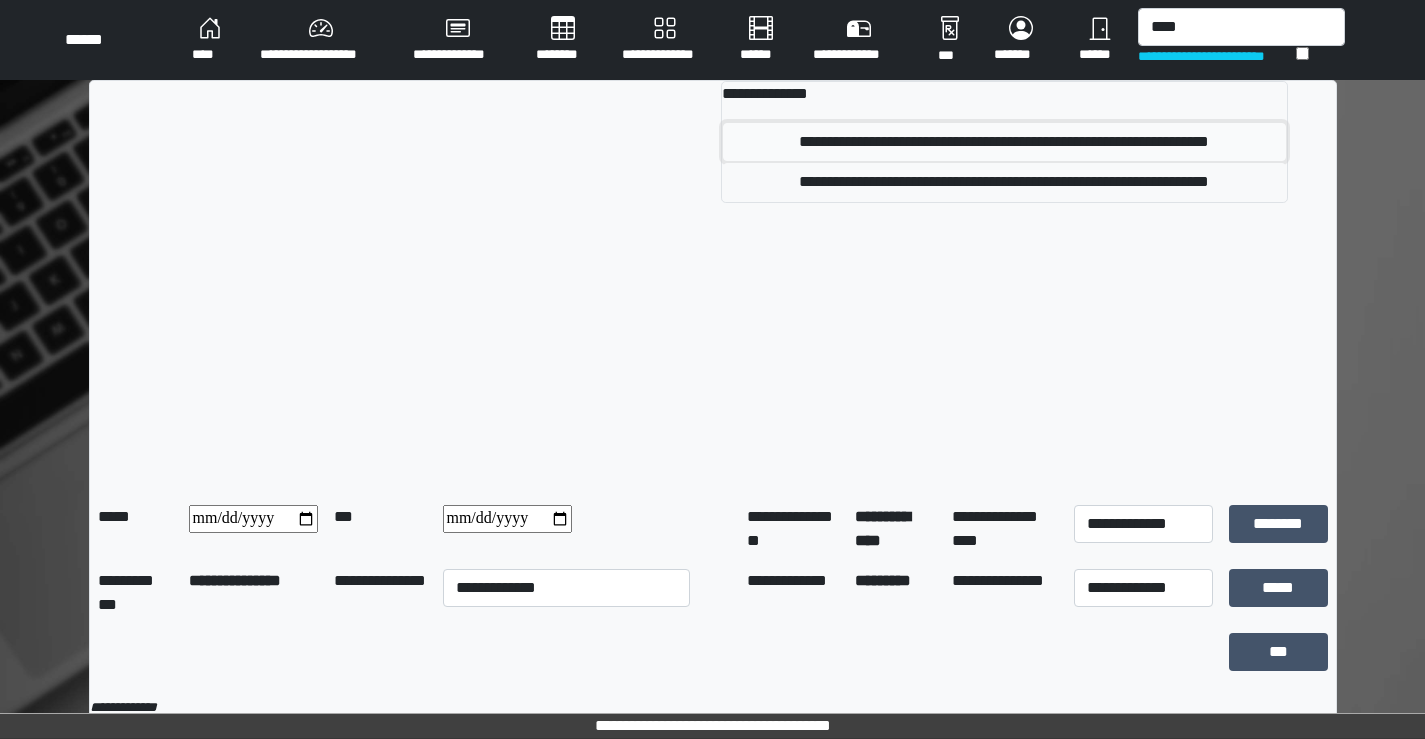 click on "**********" at bounding box center (1004, 142) 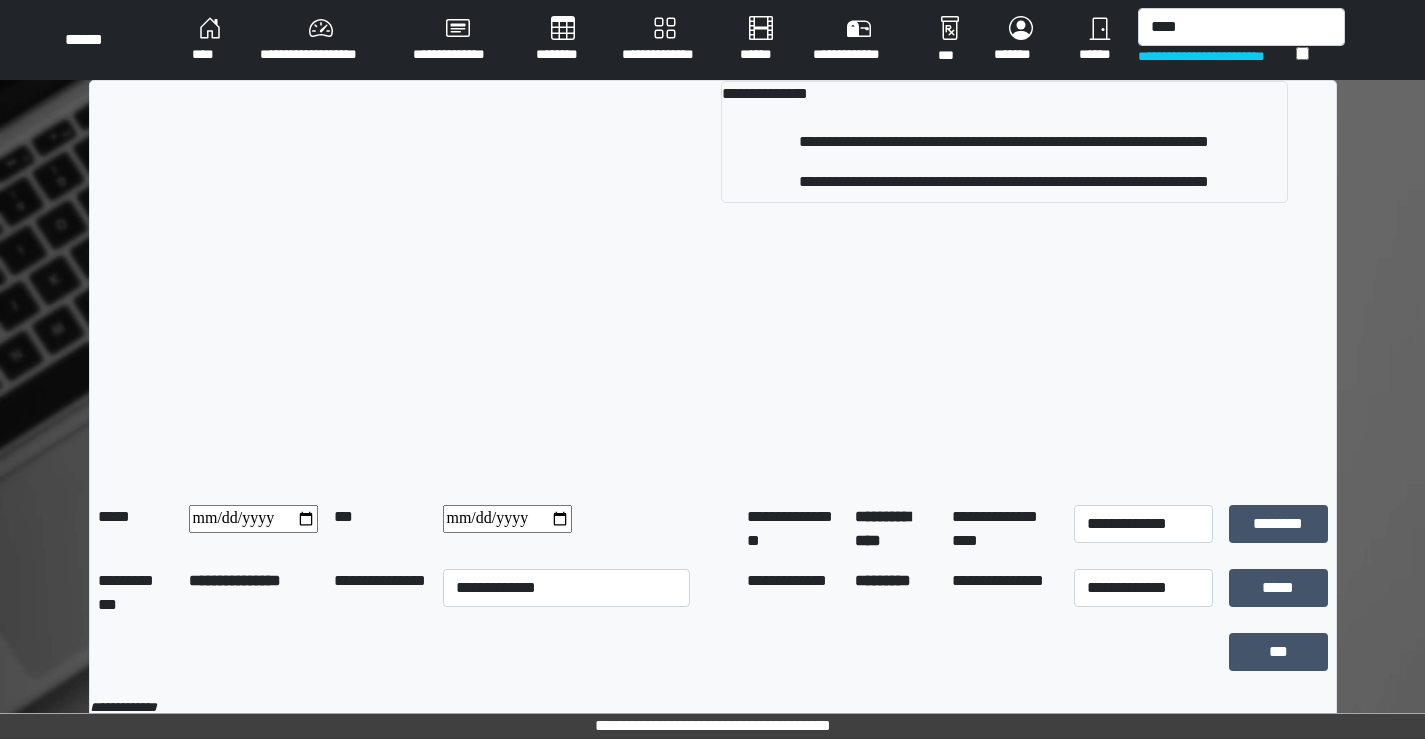 type 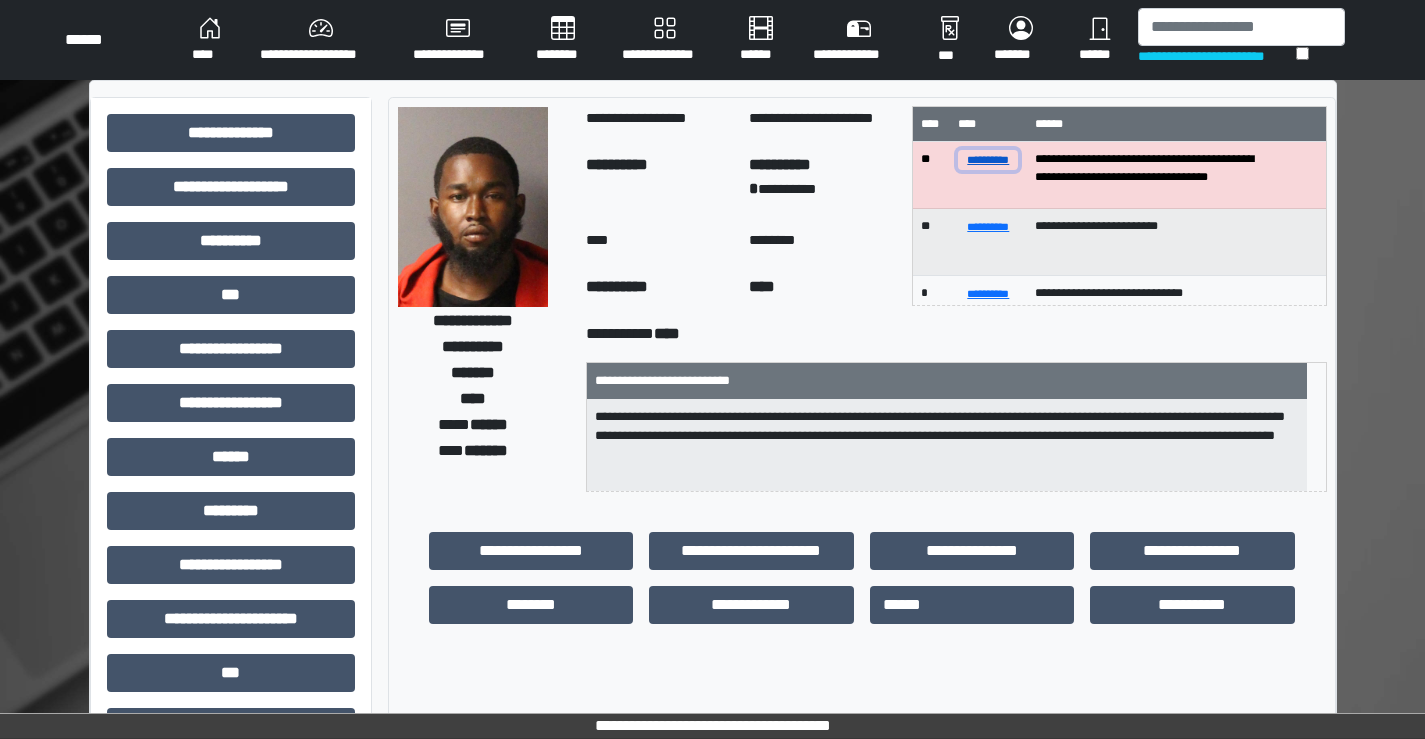 click on "**********" at bounding box center (988, 159) 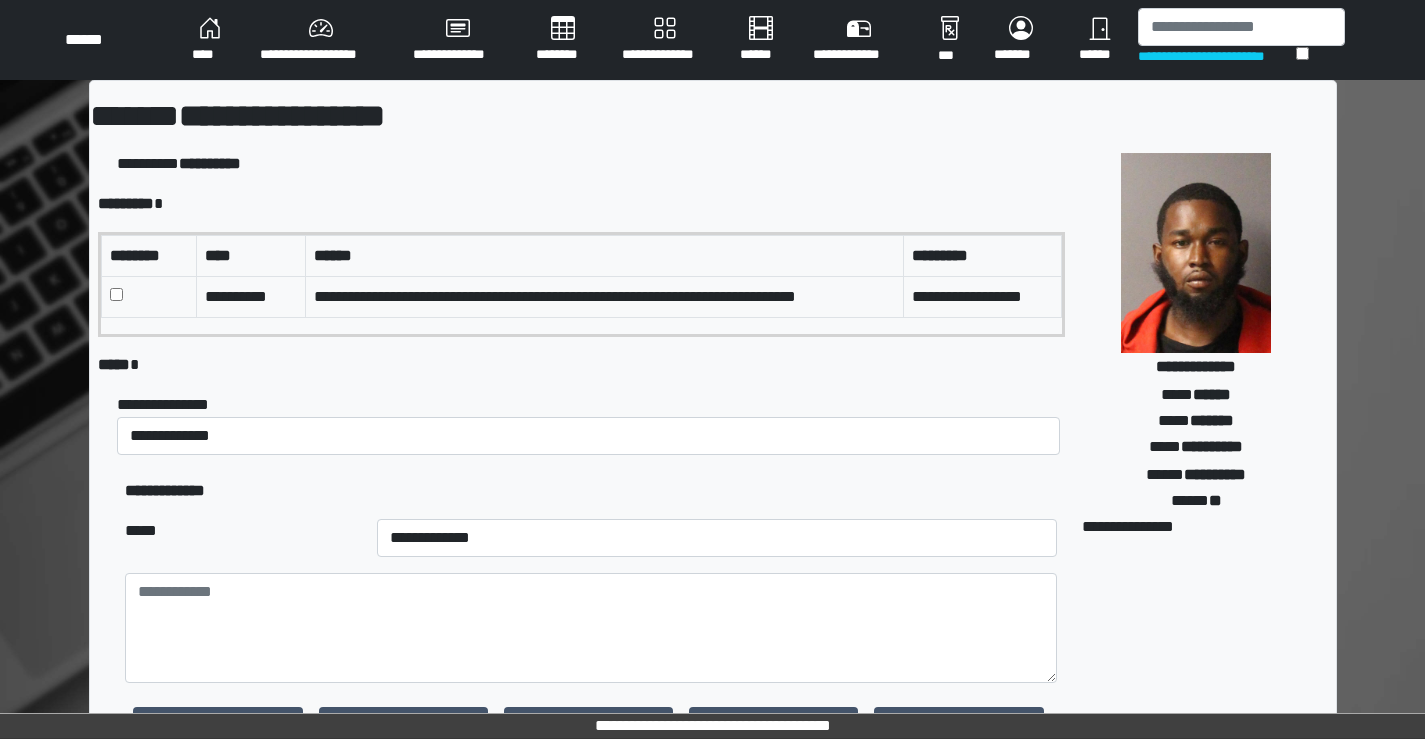 click on "**********" at bounding box center (590, 424) 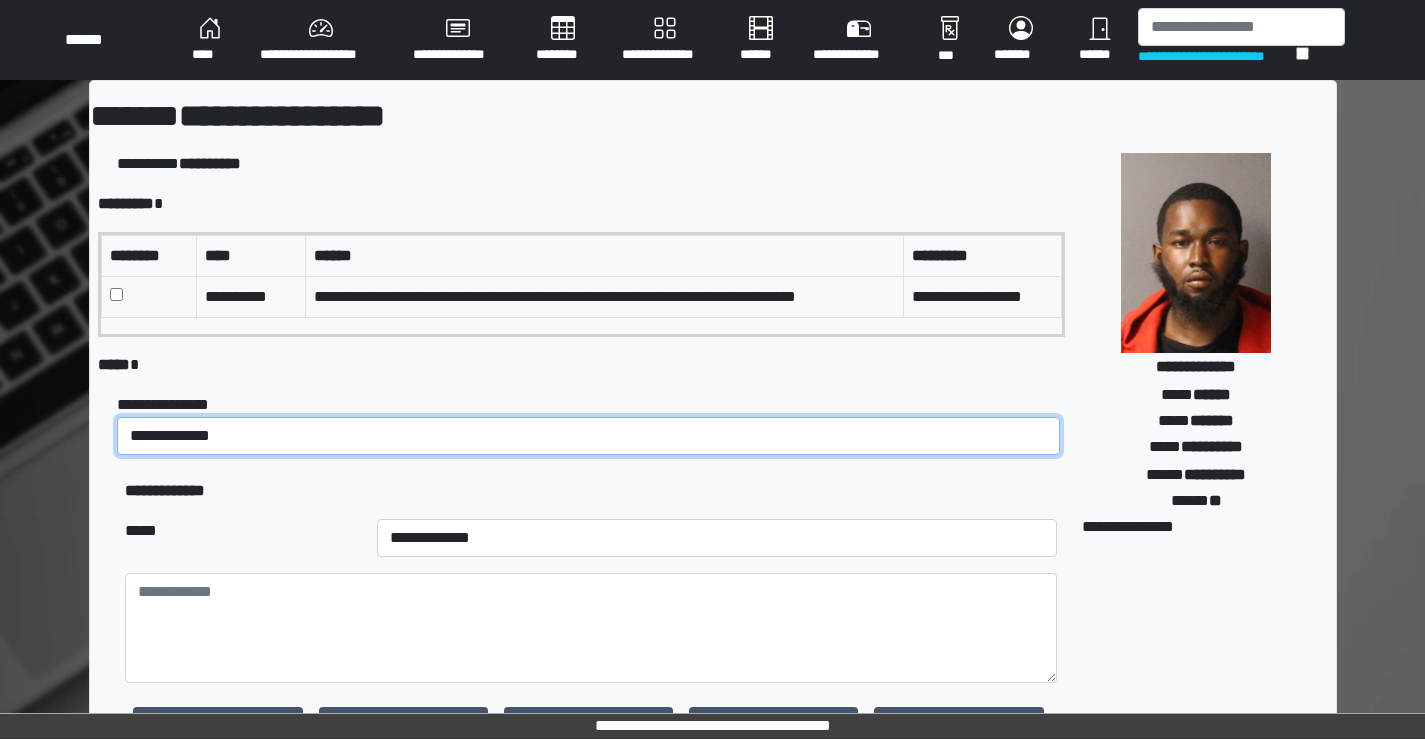 drag, startPoint x: 200, startPoint y: 440, endPoint x: 206, endPoint y: 452, distance: 13.416408 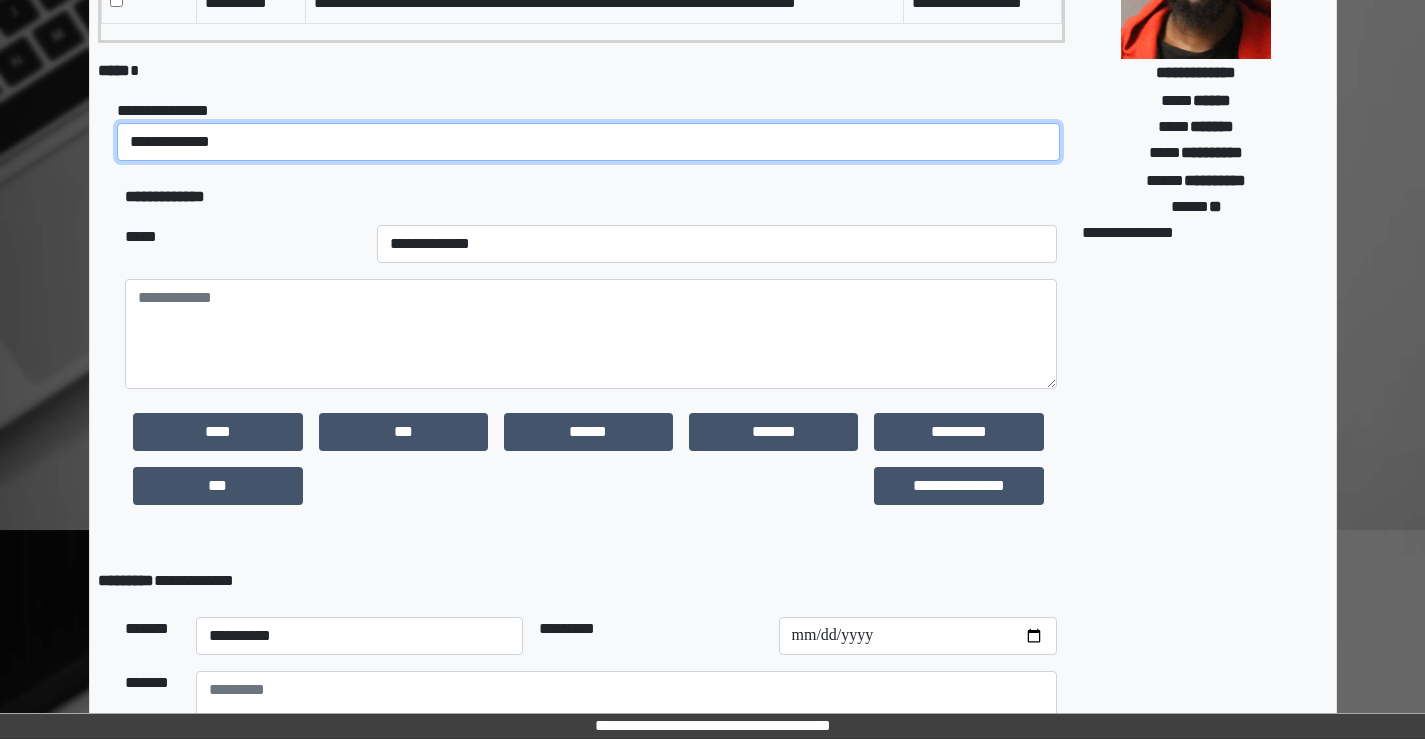 scroll, scrollTop: 300, scrollLeft: 0, axis: vertical 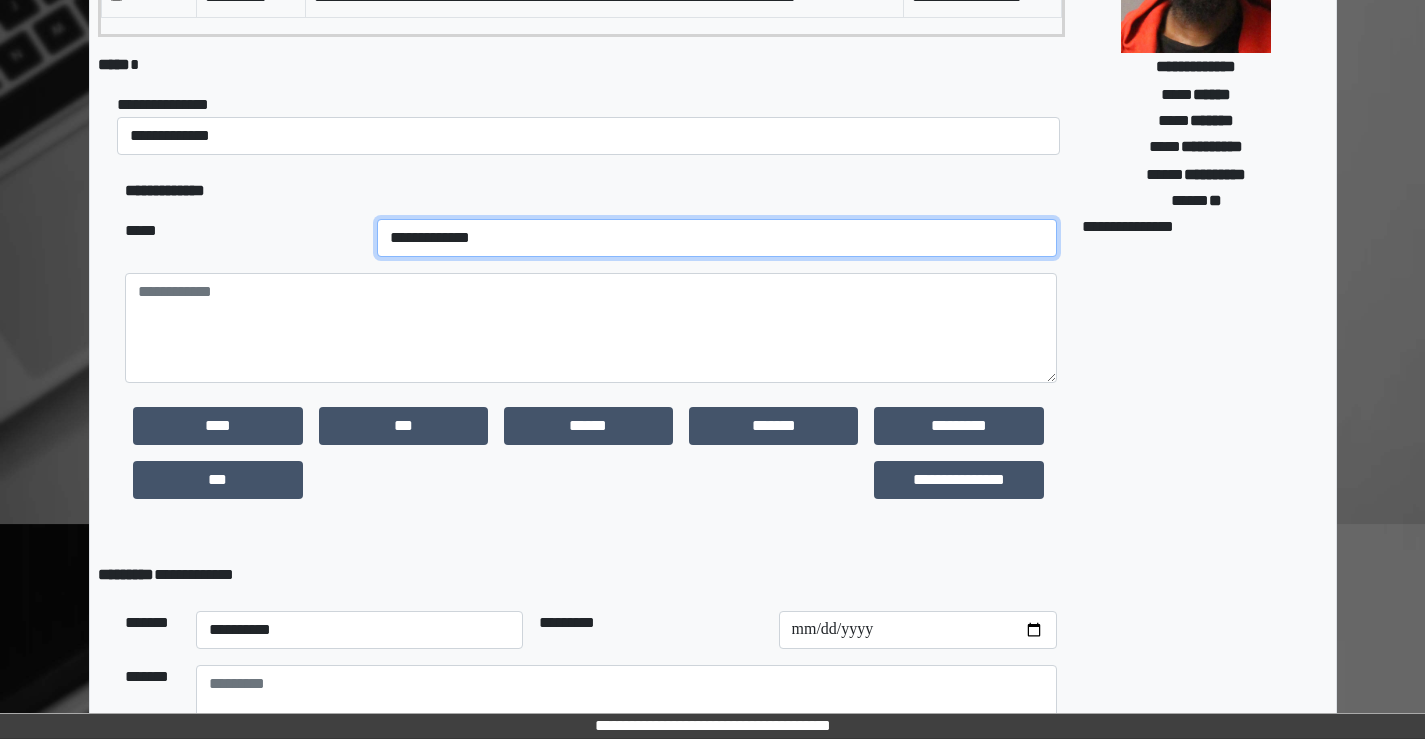 click on "**********" at bounding box center (717, 238) 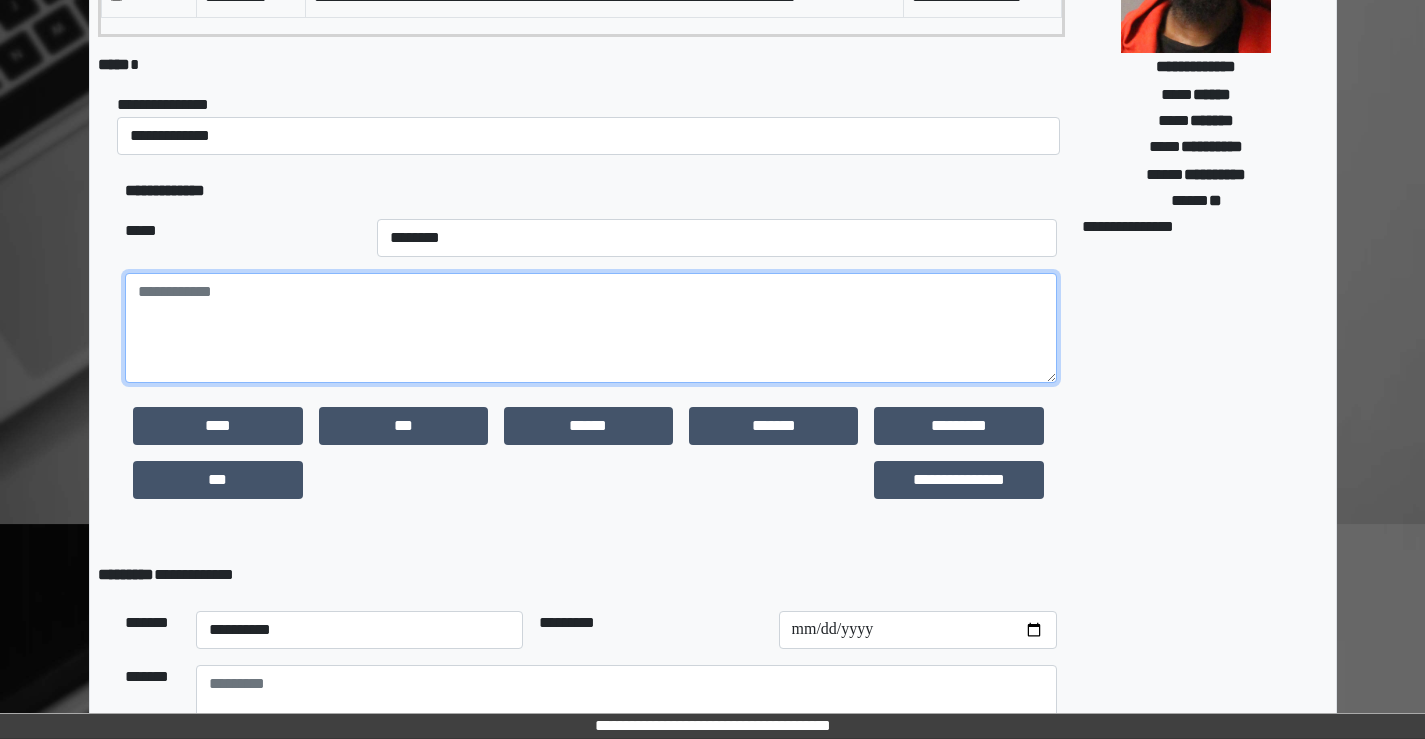 click at bounding box center [590, 328] 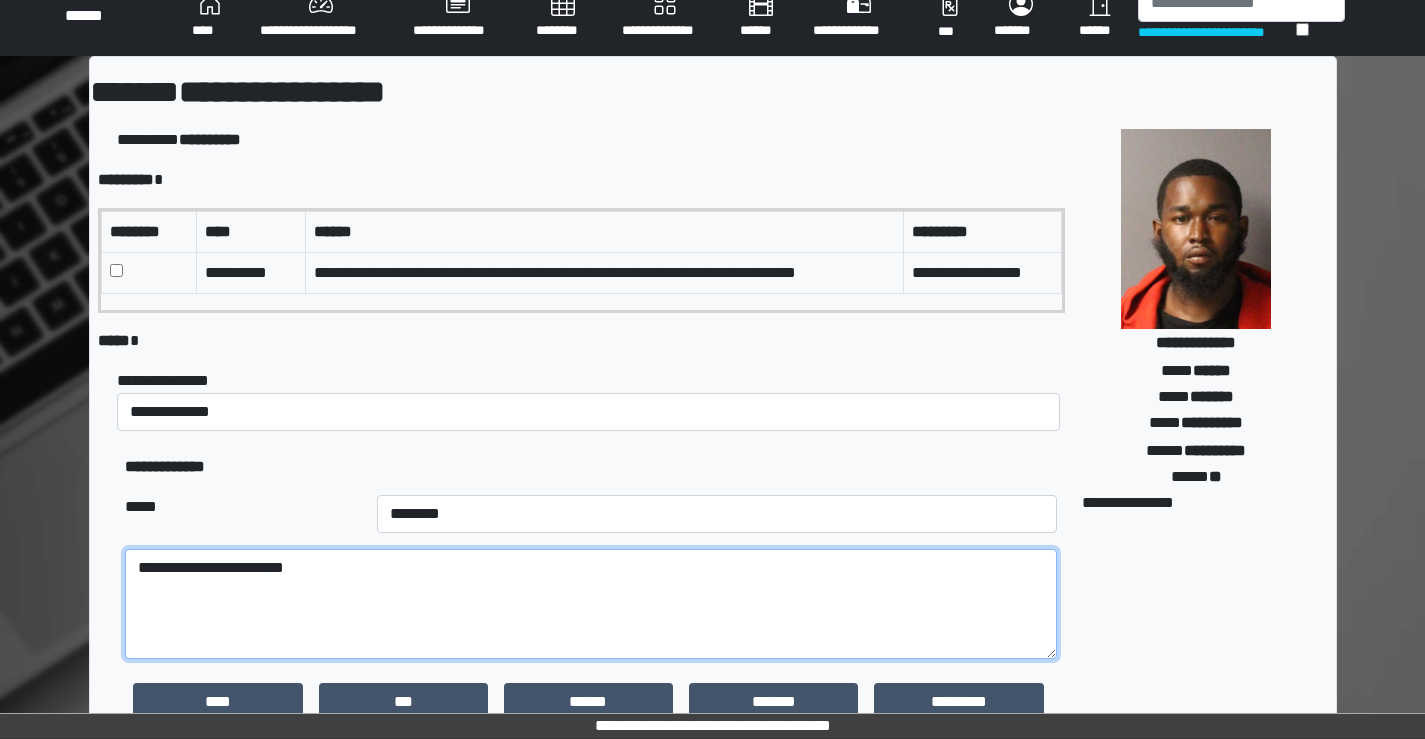 scroll, scrollTop: 0, scrollLeft: 0, axis: both 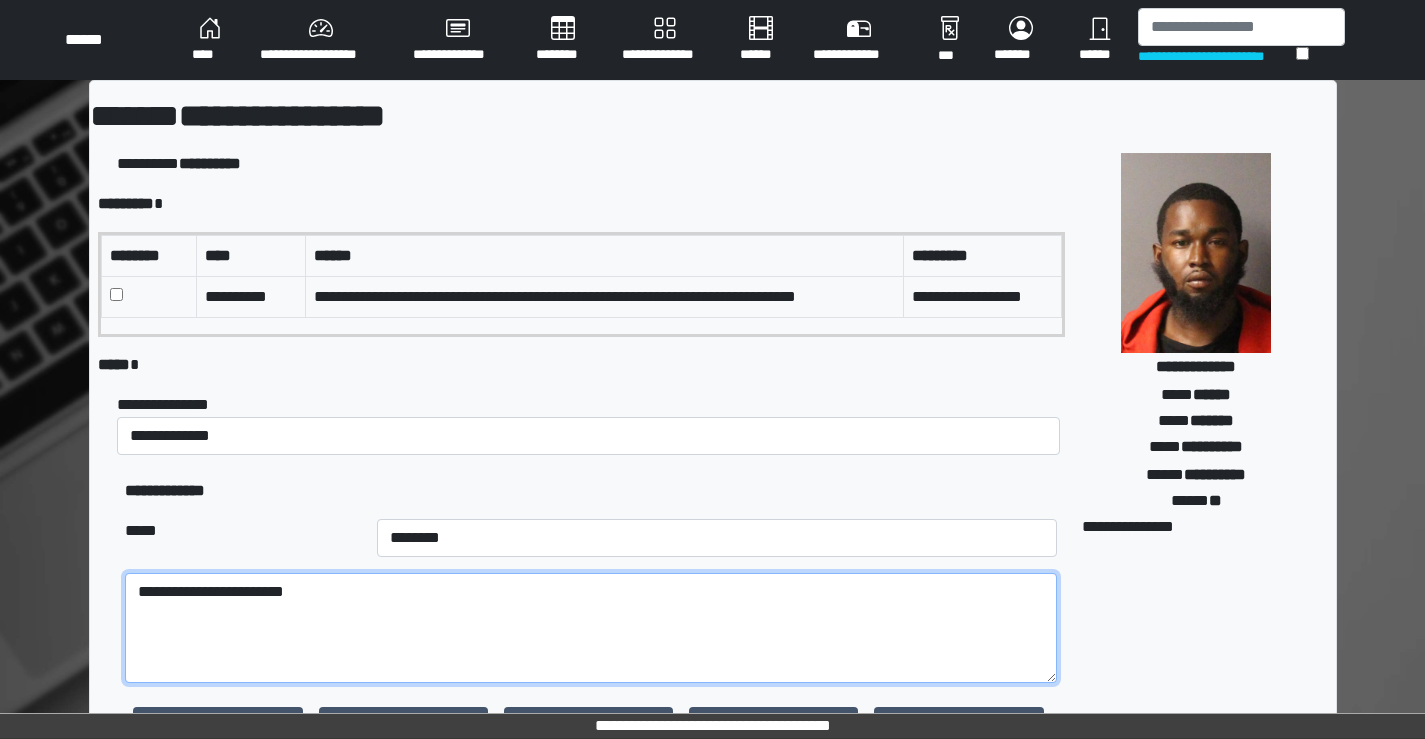 click on "**********" at bounding box center (590, 628) 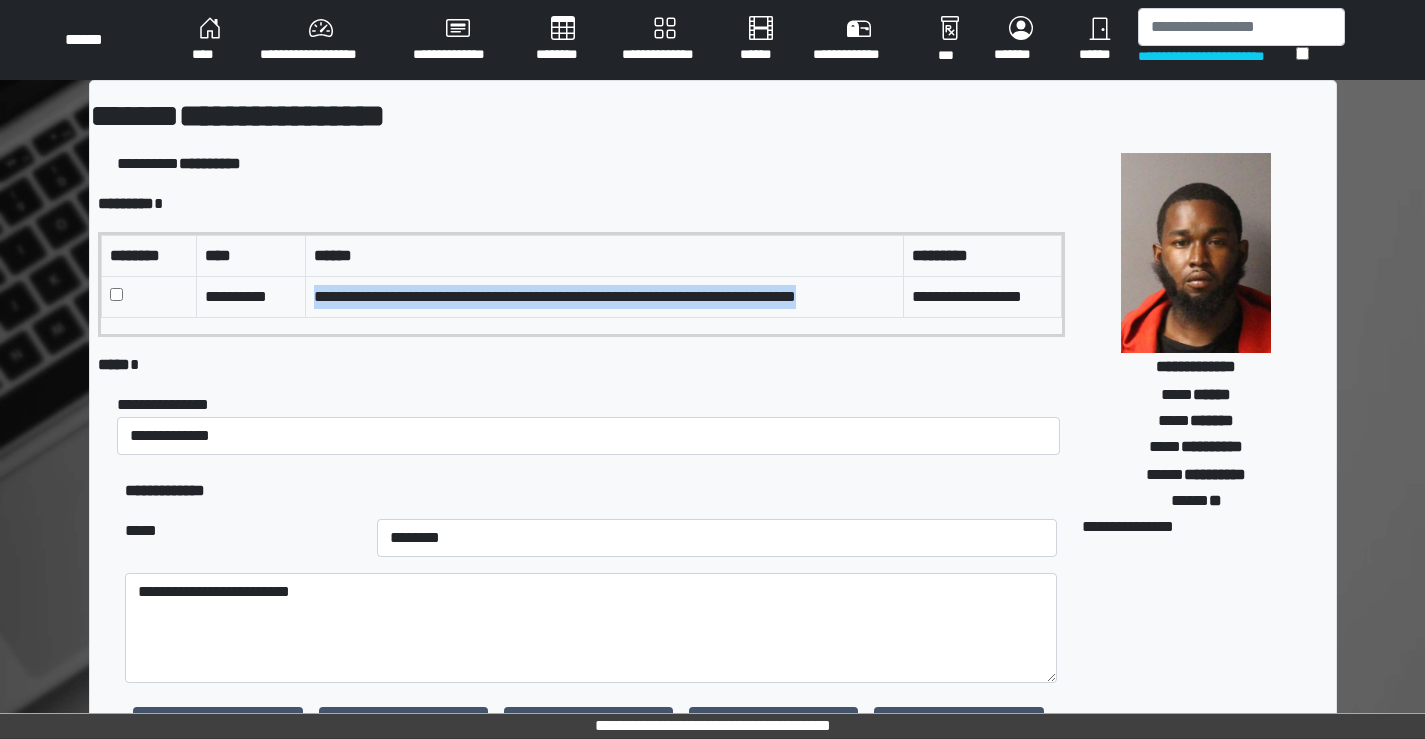 drag, startPoint x: 866, startPoint y: 290, endPoint x: 316, endPoint y: 295, distance: 550.0227 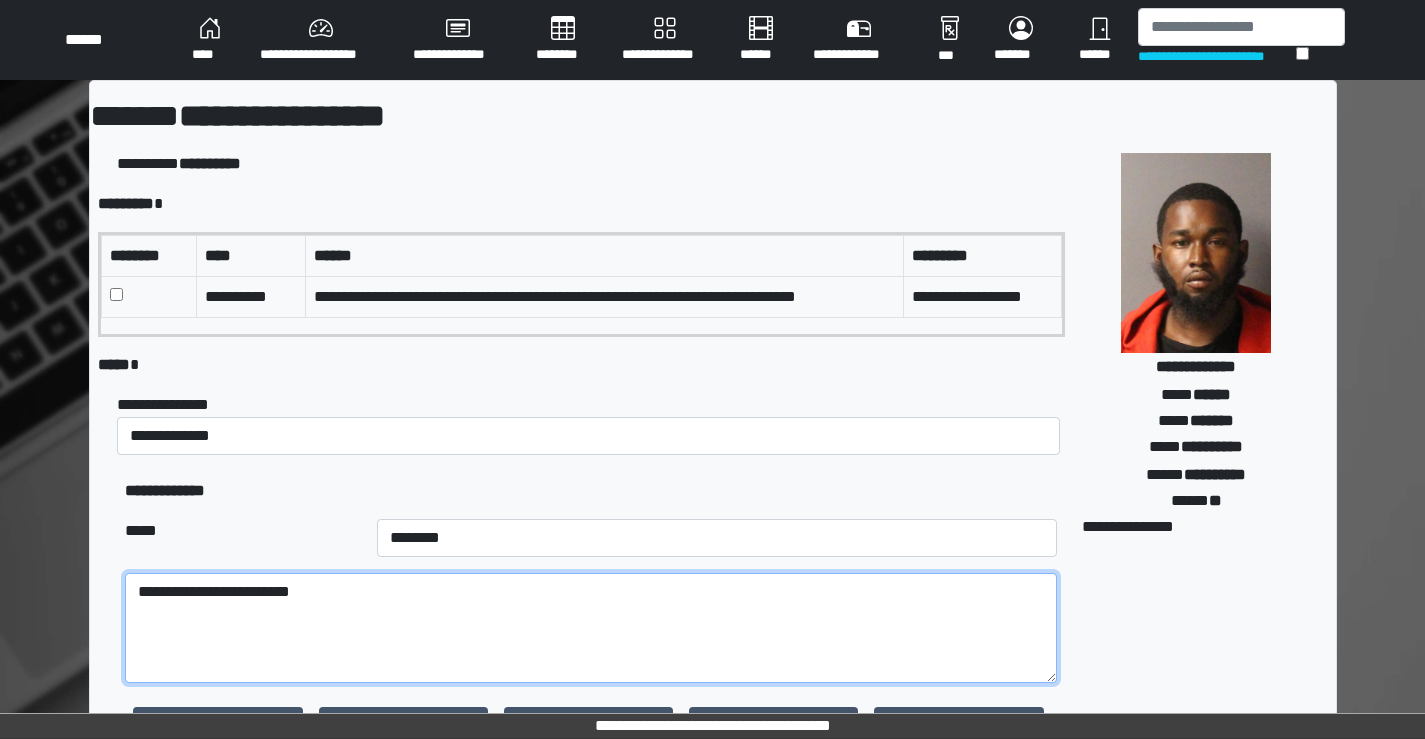 click on "**********" at bounding box center [590, 628] 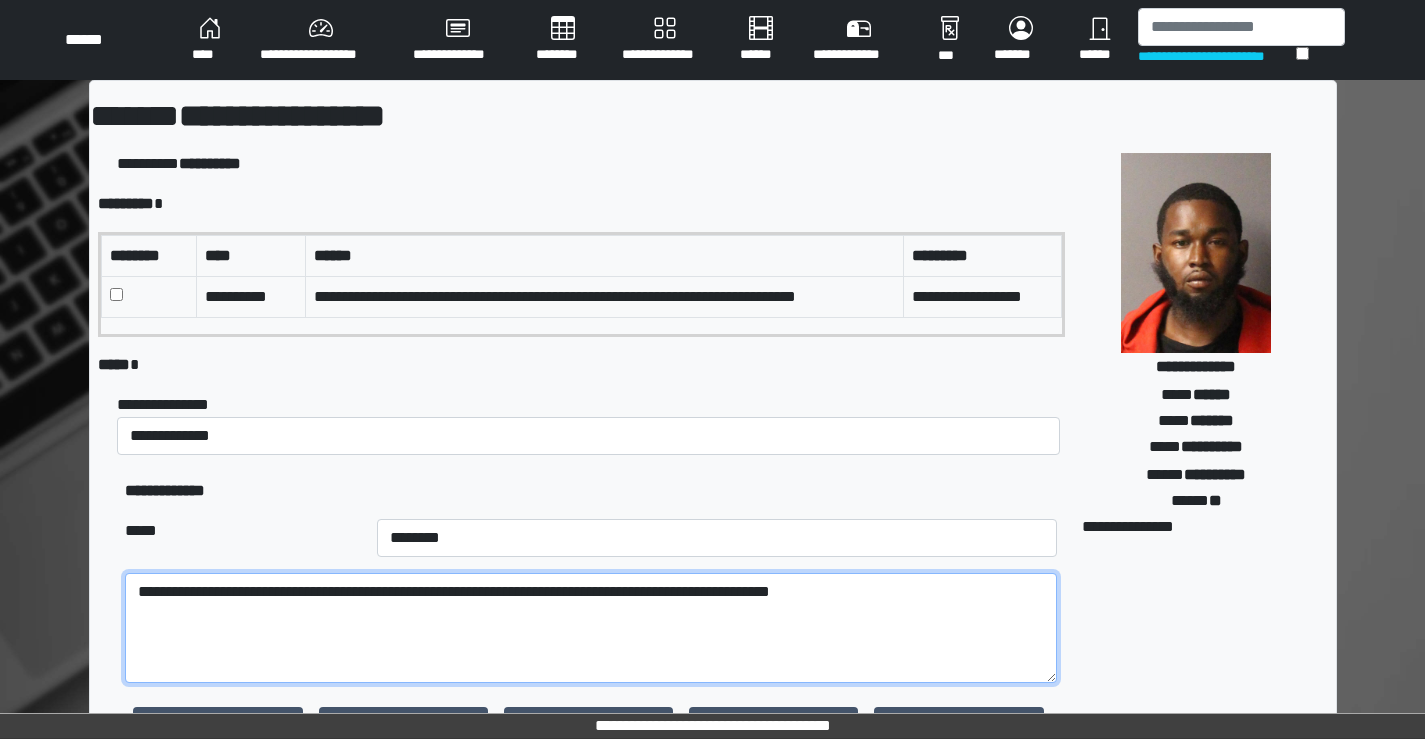 click on "**********" at bounding box center (590, 628) 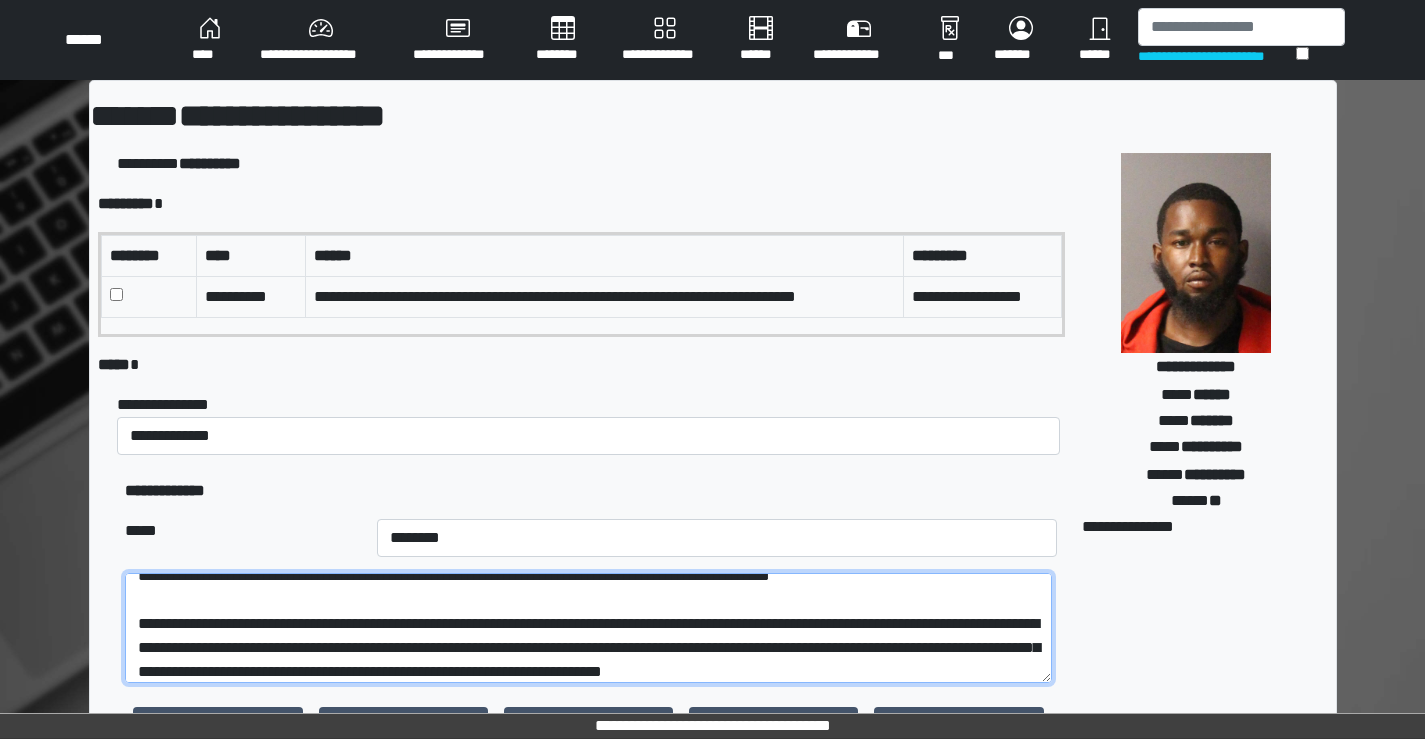 scroll, scrollTop: 40, scrollLeft: 0, axis: vertical 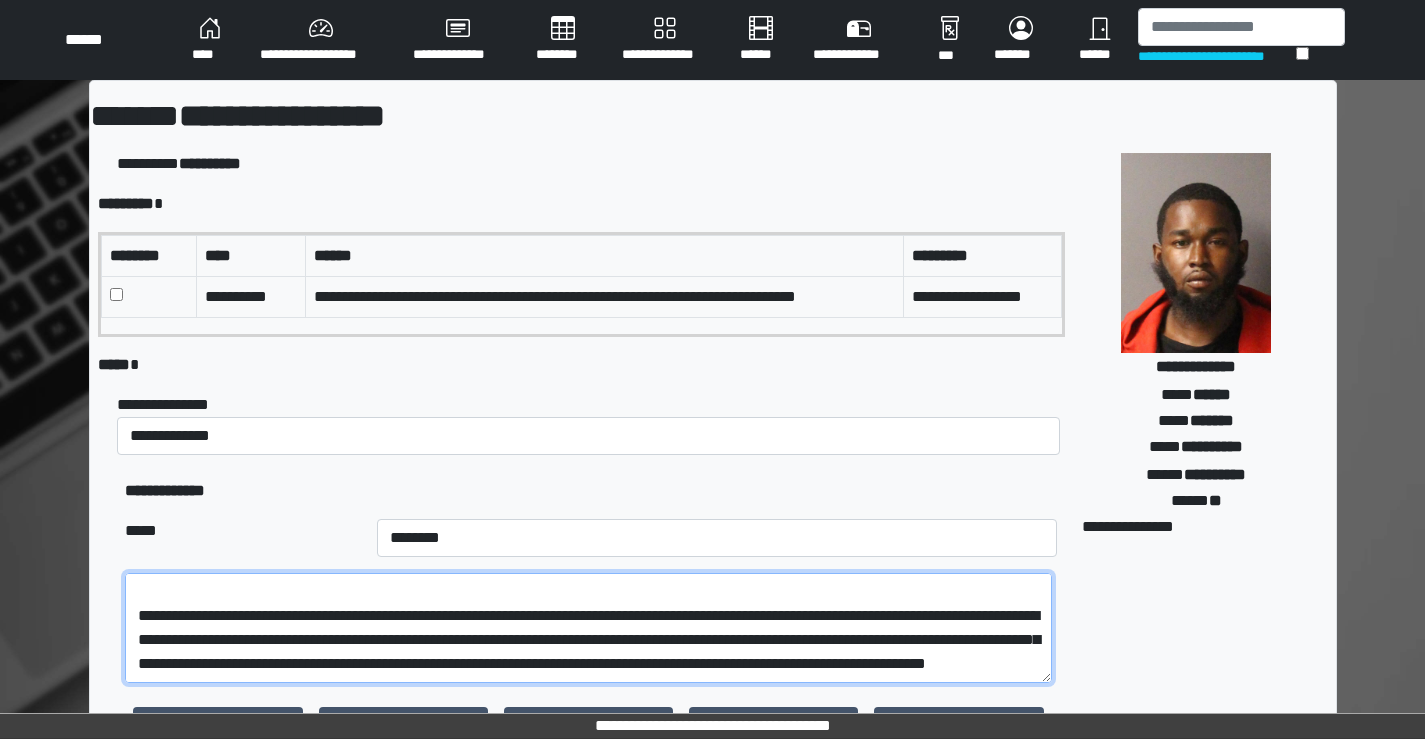 click on "**********" at bounding box center (588, 628) 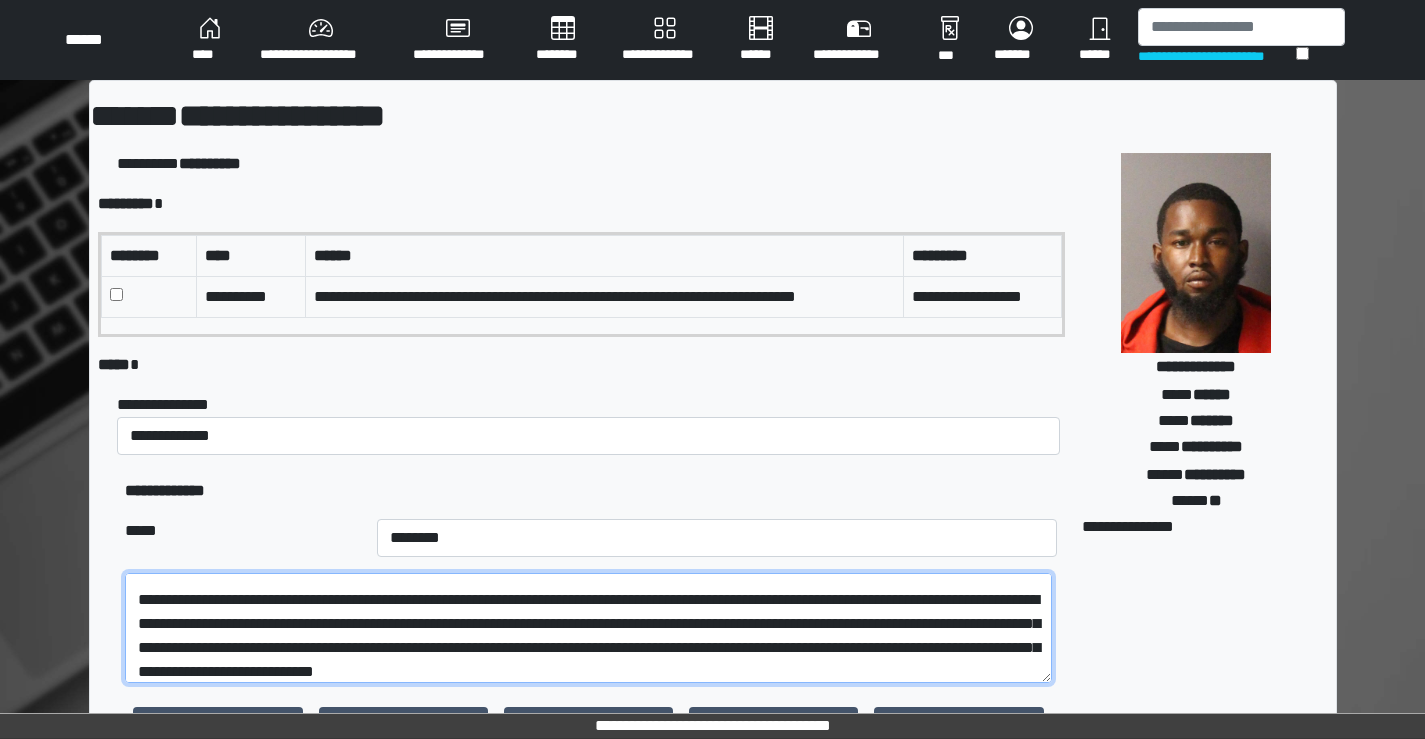 click on "**********" at bounding box center [588, 628] 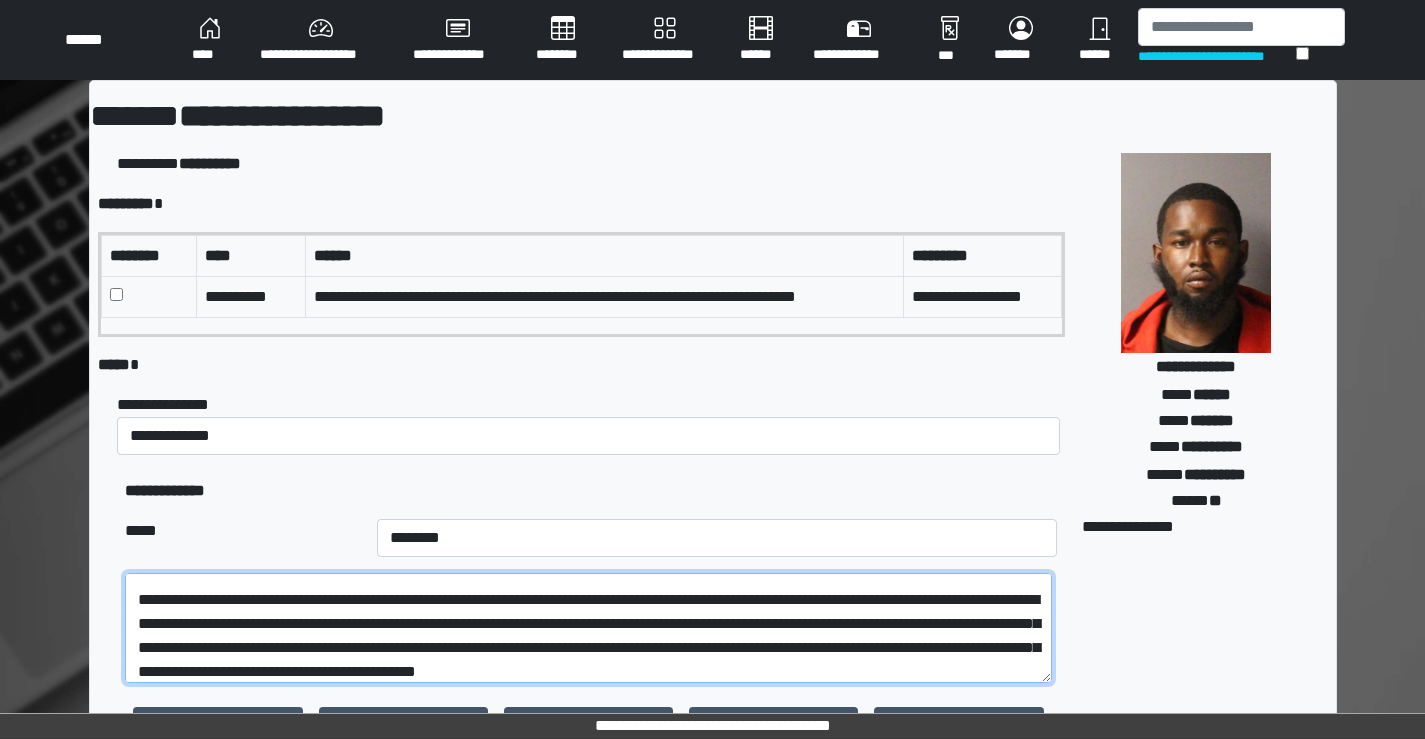 scroll, scrollTop: 48, scrollLeft: 0, axis: vertical 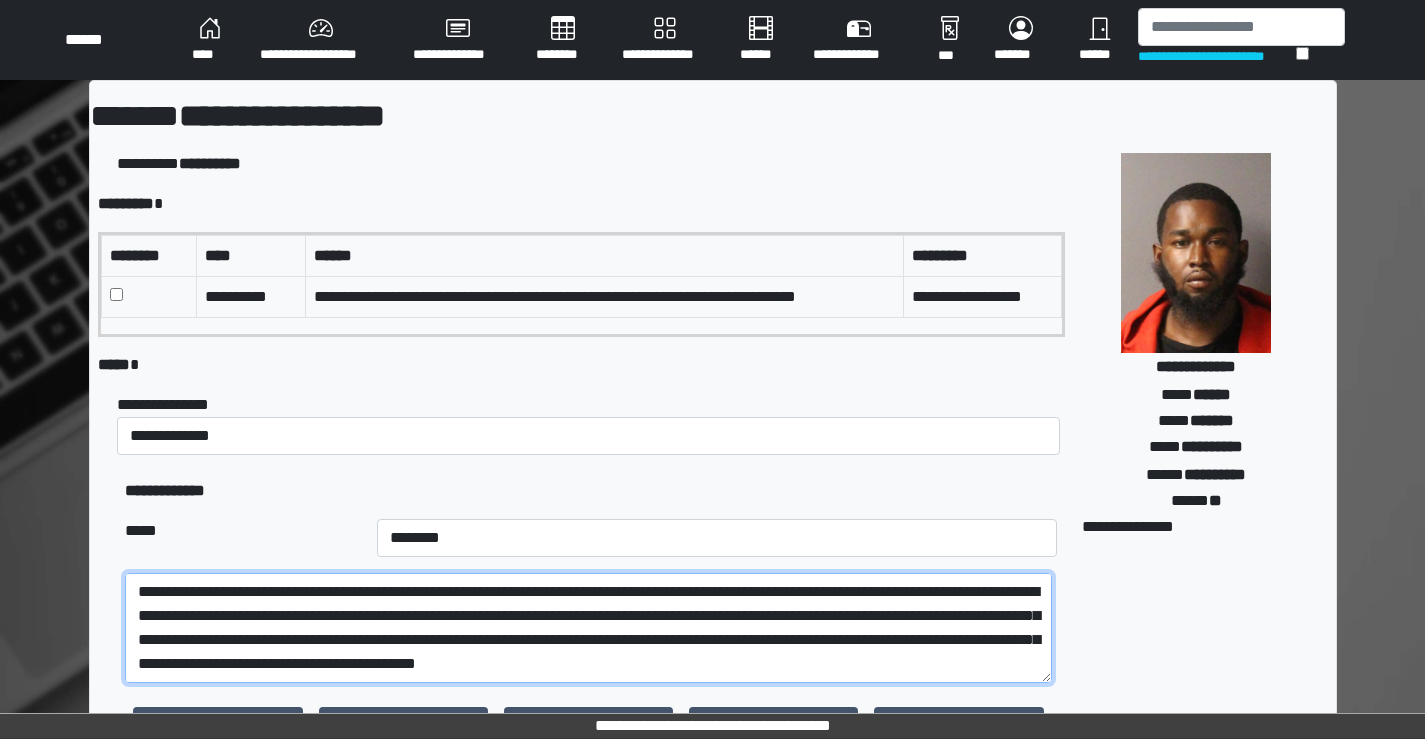 click on "**********" at bounding box center (588, 628) 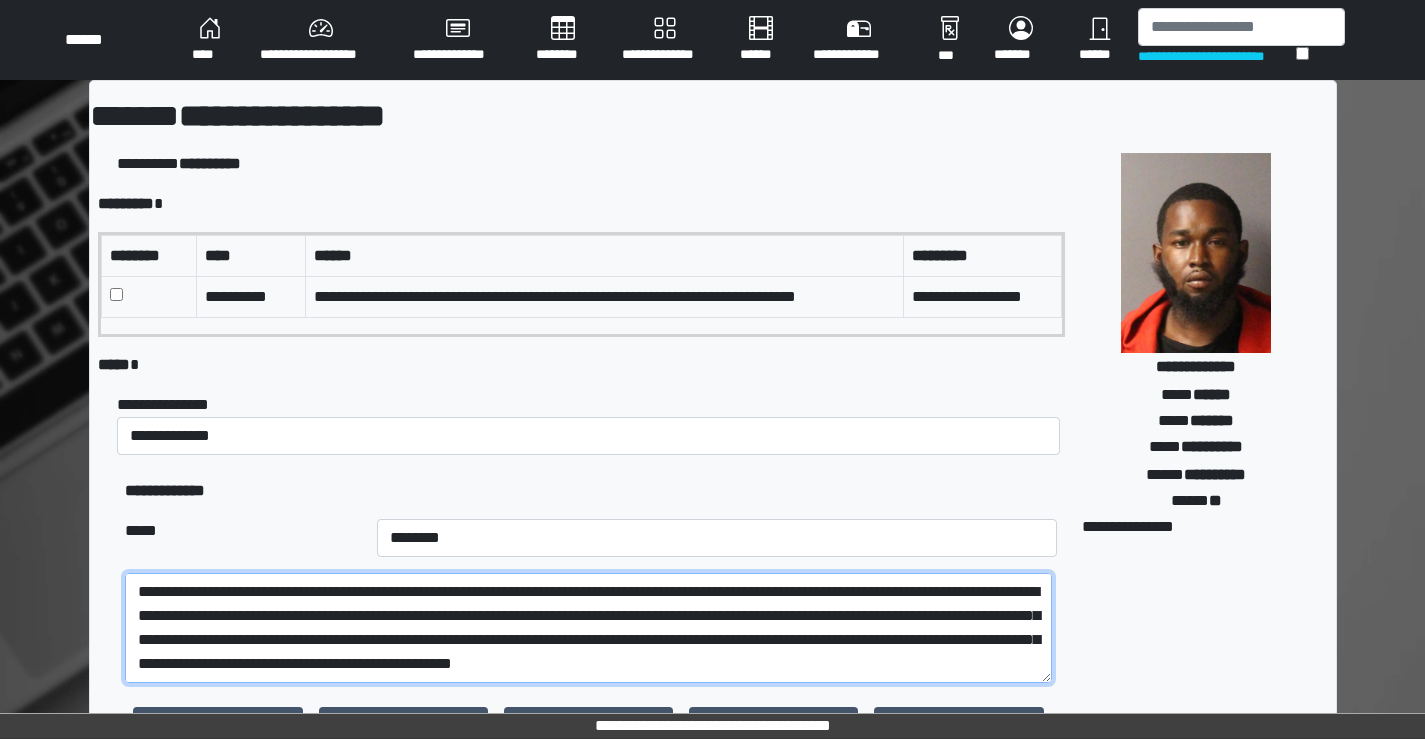 scroll, scrollTop: 64, scrollLeft: 0, axis: vertical 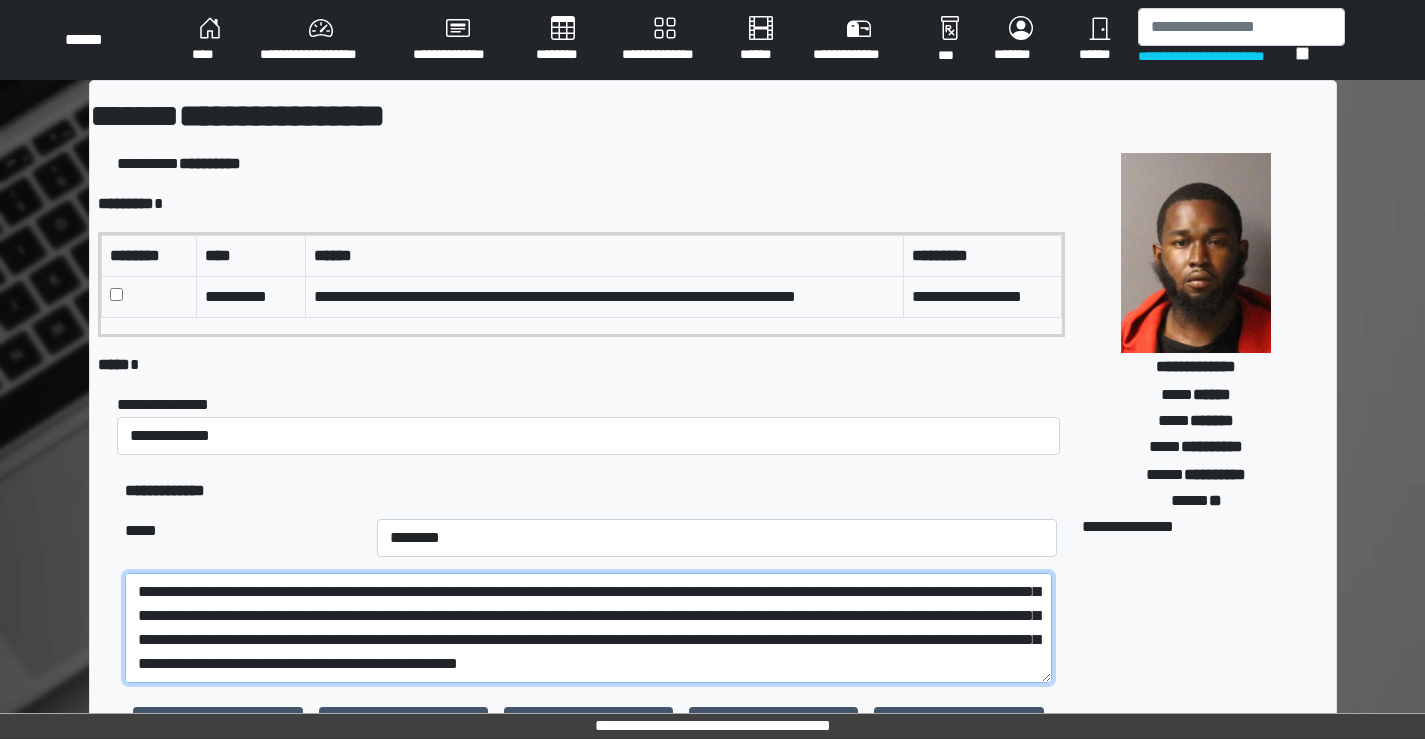 click on "**********" at bounding box center (588, 628) 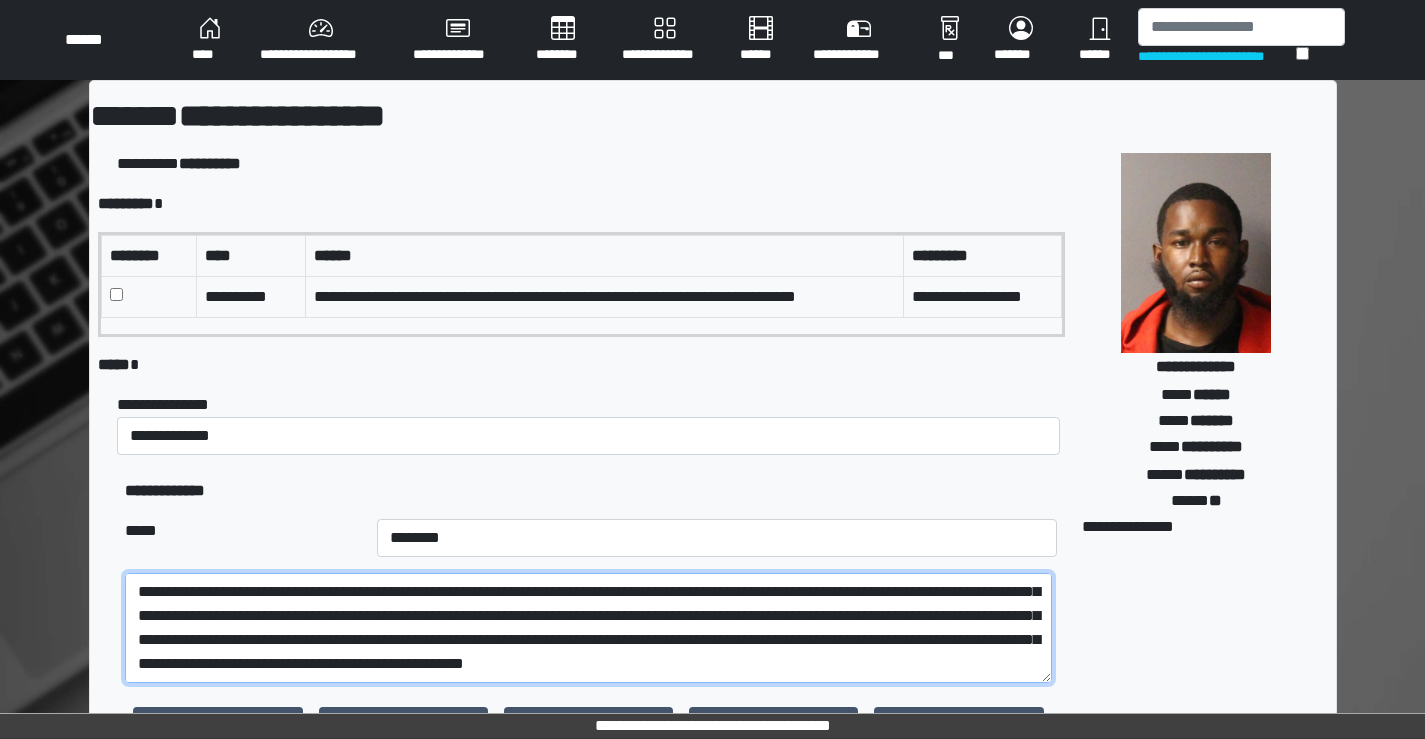 click on "**********" at bounding box center [588, 628] 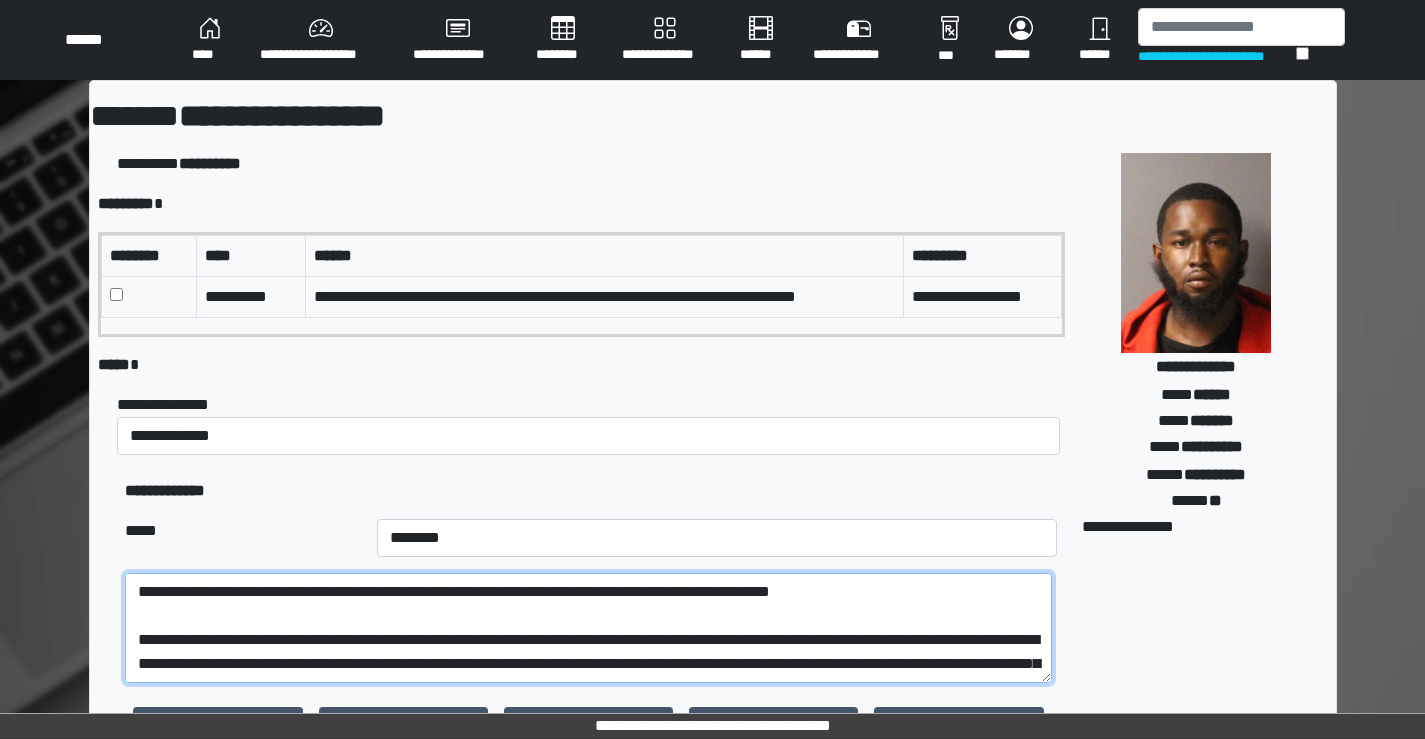 scroll, scrollTop: 96, scrollLeft: 0, axis: vertical 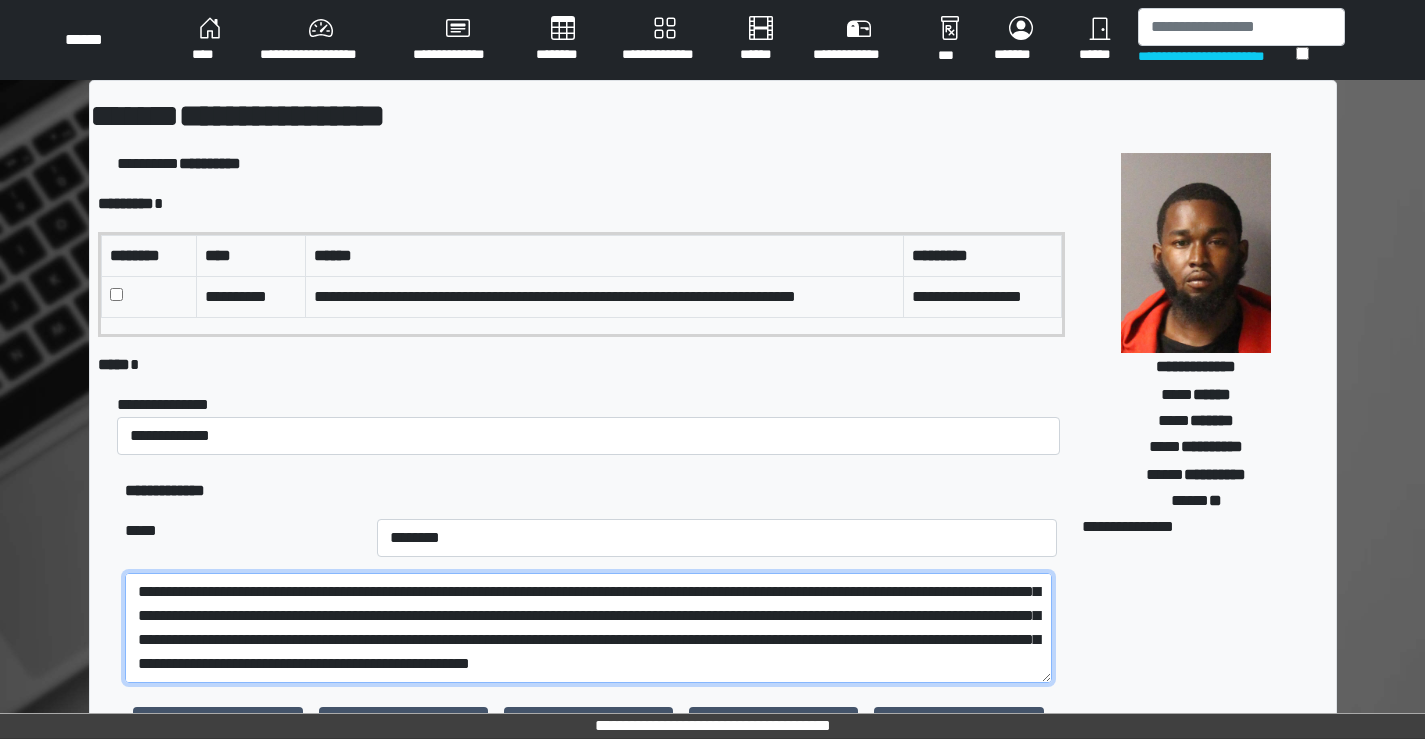 click on "**********" at bounding box center (588, 628) 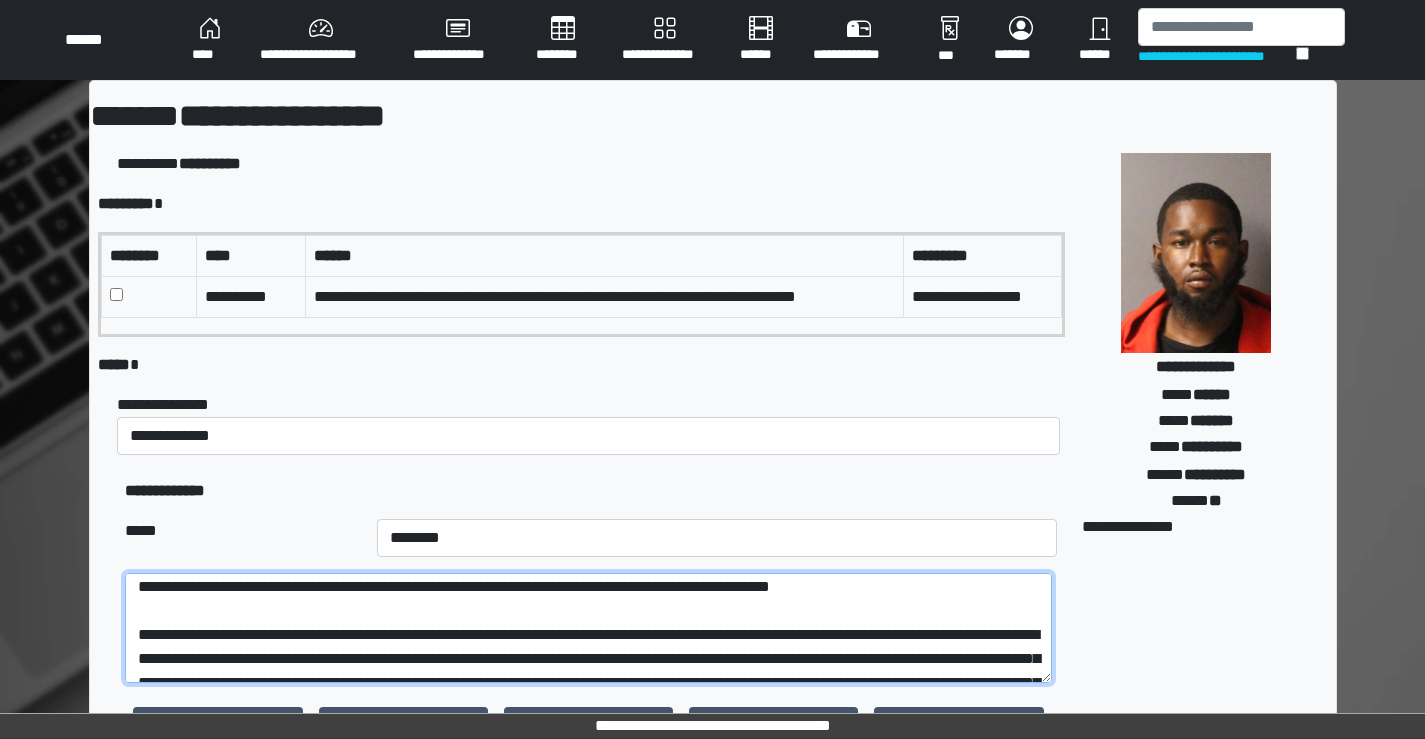 scroll, scrollTop: 0, scrollLeft: 0, axis: both 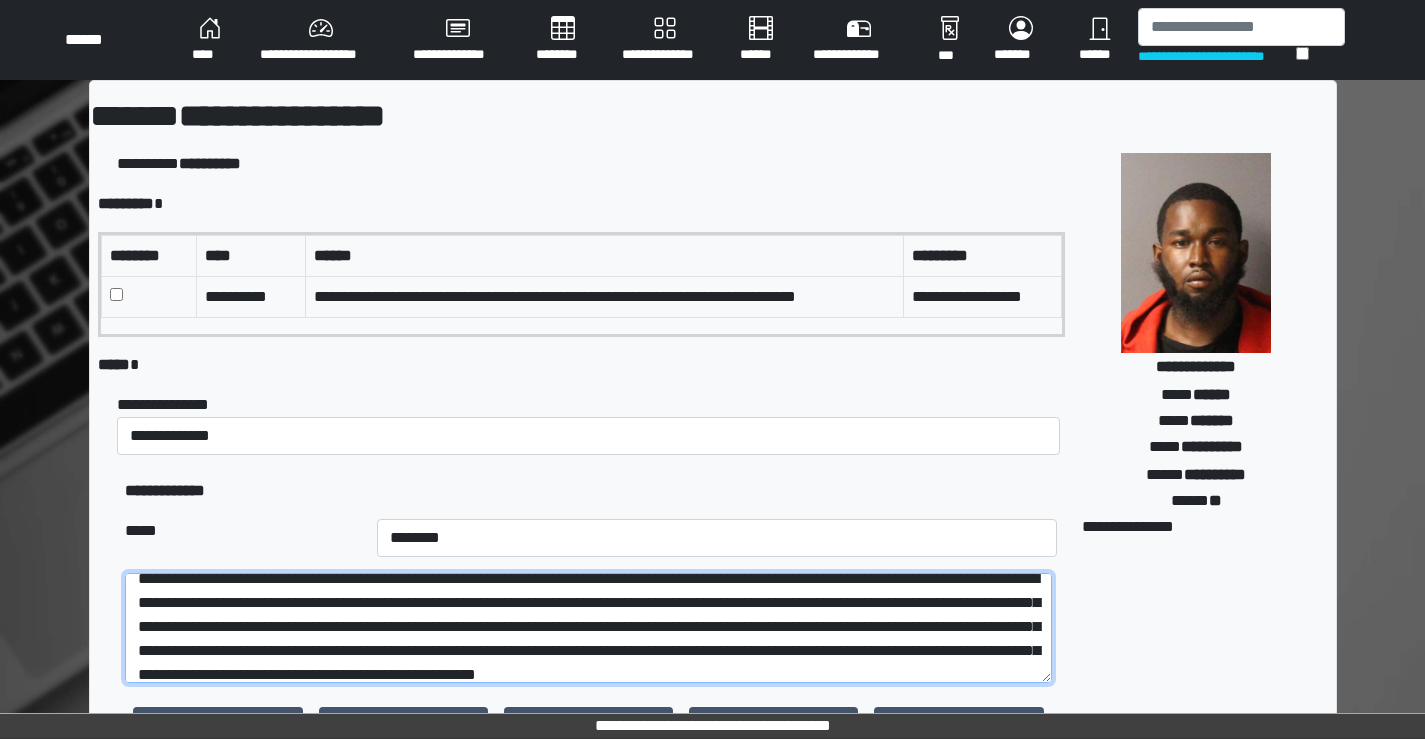 drag, startPoint x: 505, startPoint y: 628, endPoint x: 231, endPoint y: 633, distance: 274.04562 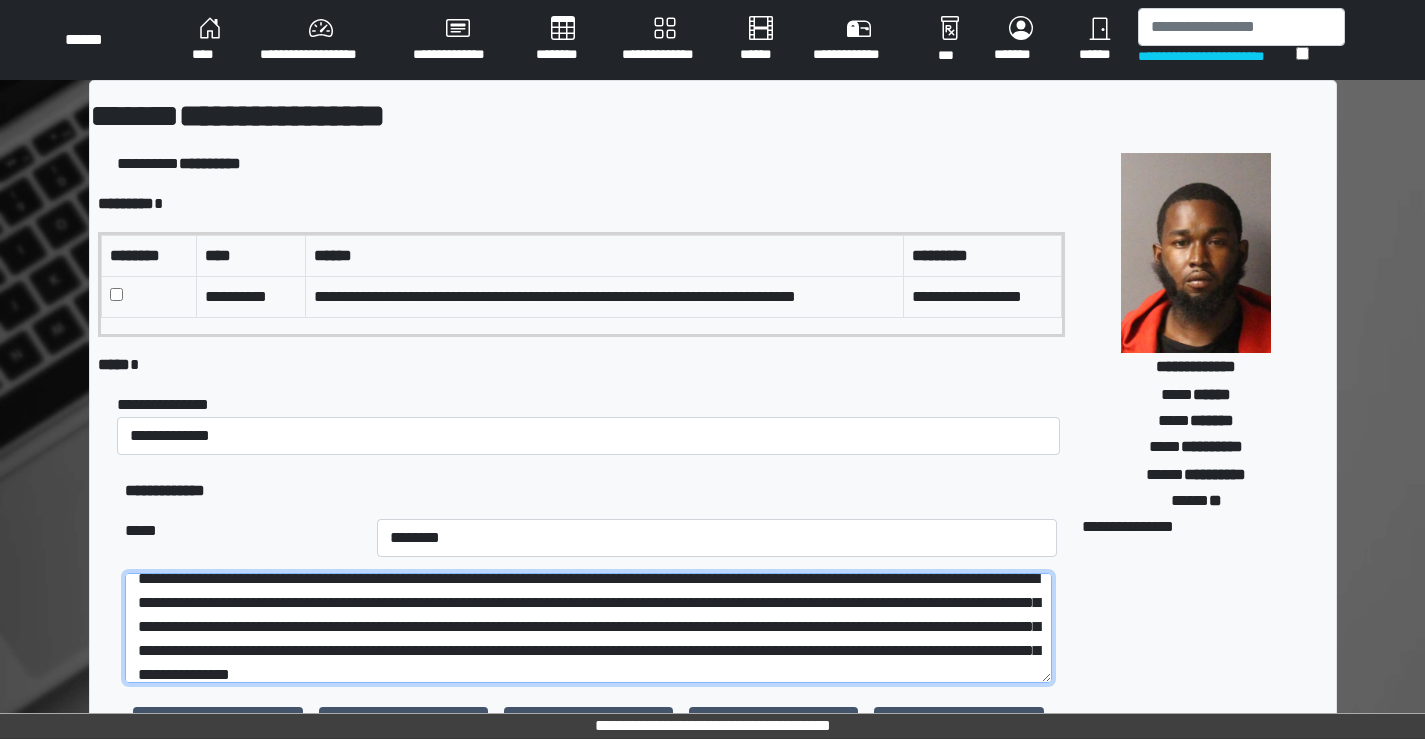 click on "**********" at bounding box center (588, 628) 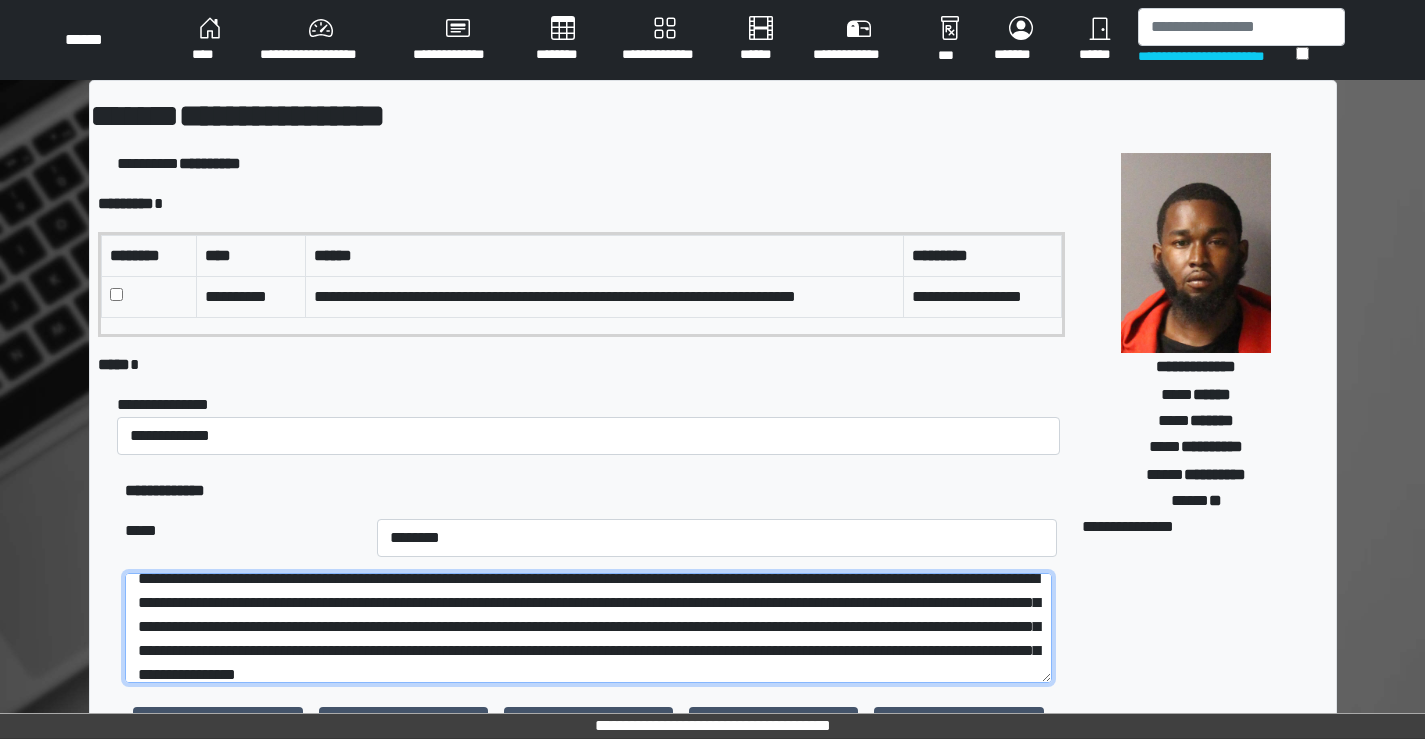 paste on "**********" 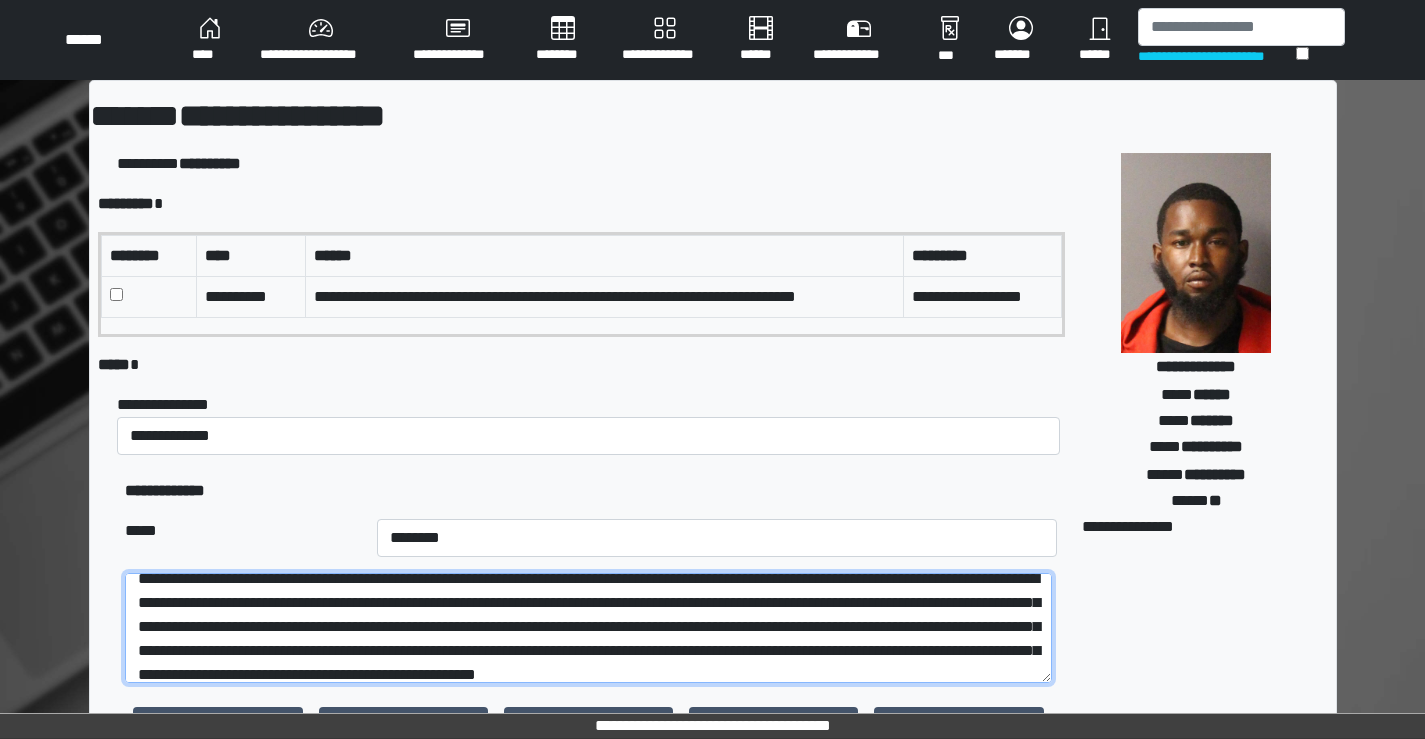 drag, startPoint x: 916, startPoint y: 627, endPoint x: 850, endPoint y: 625, distance: 66.0303 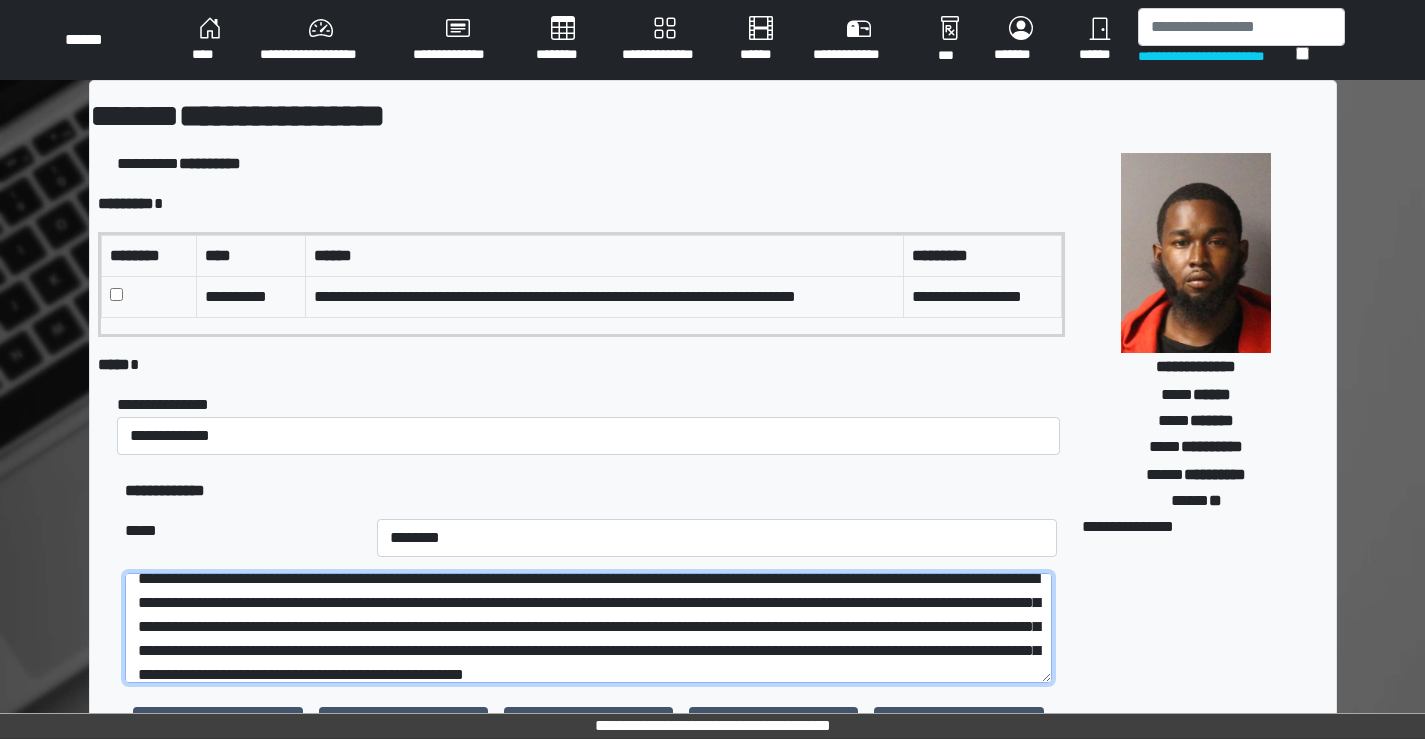 click on "**********" at bounding box center (588, 628) 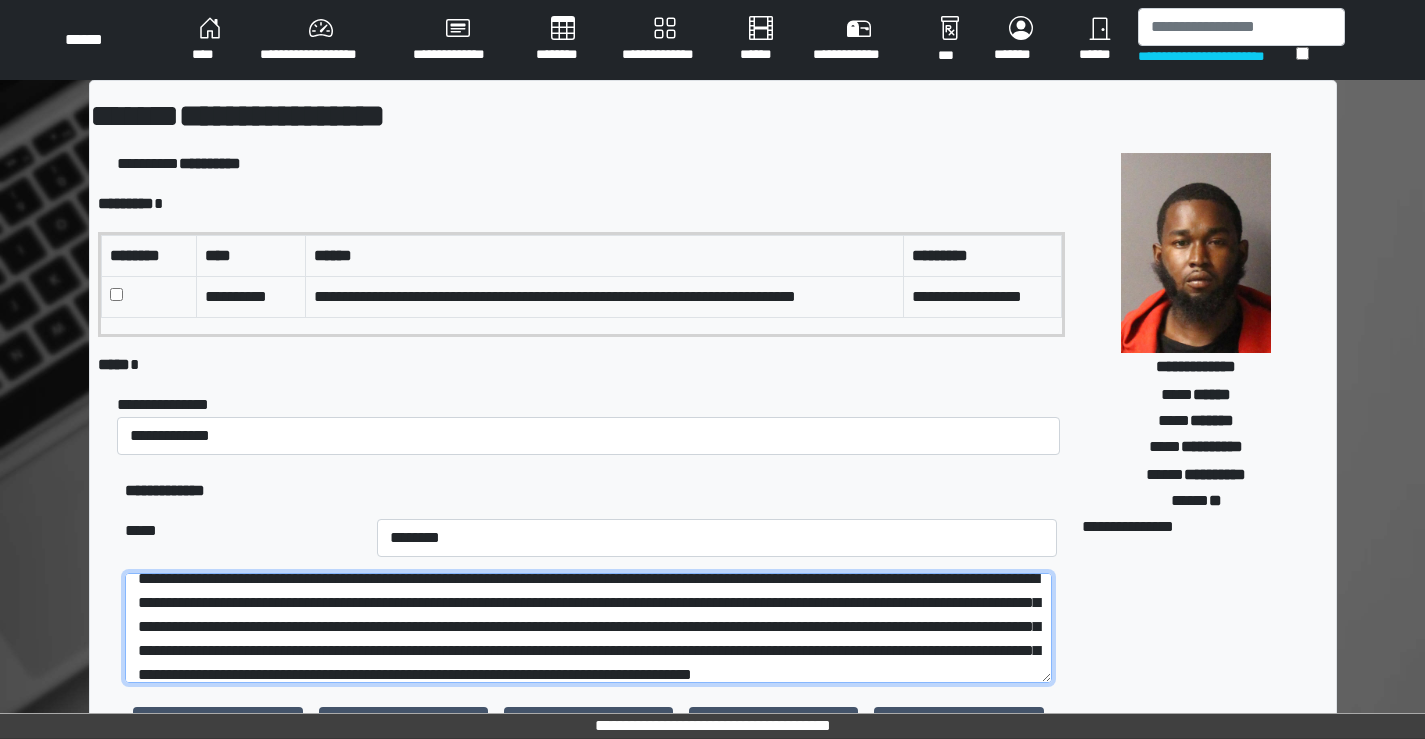 drag, startPoint x: 722, startPoint y: 655, endPoint x: 998, endPoint y: 654, distance: 276.0018 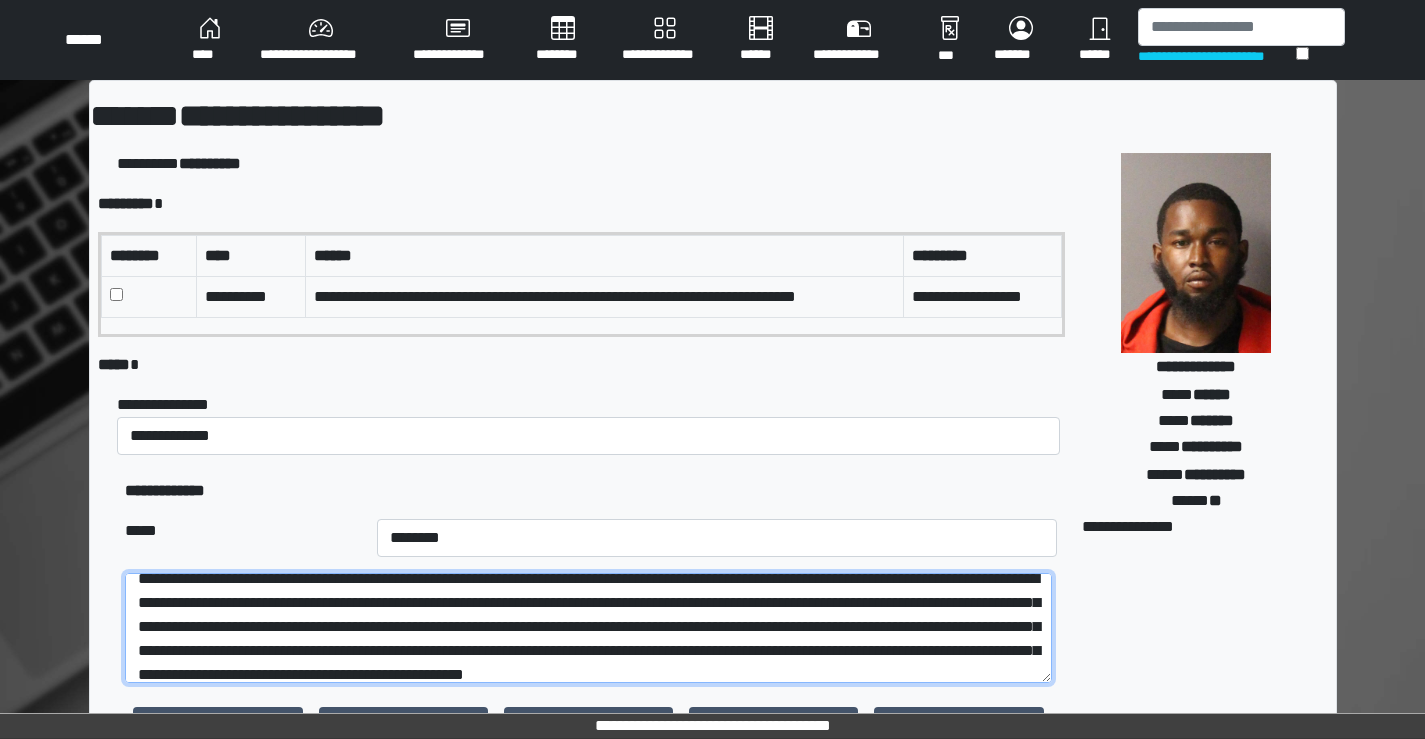 click on "**********" at bounding box center [588, 628] 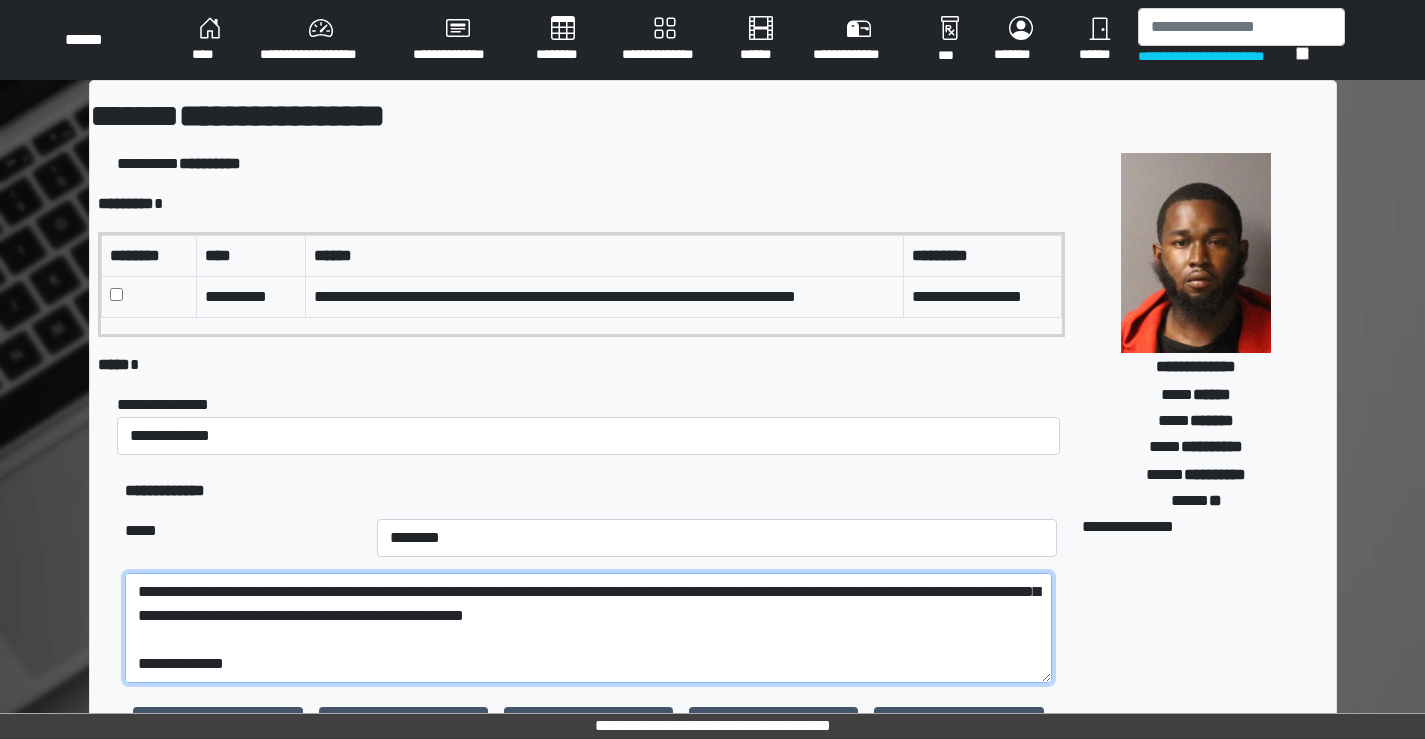 scroll, scrollTop: 144, scrollLeft: 0, axis: vertical 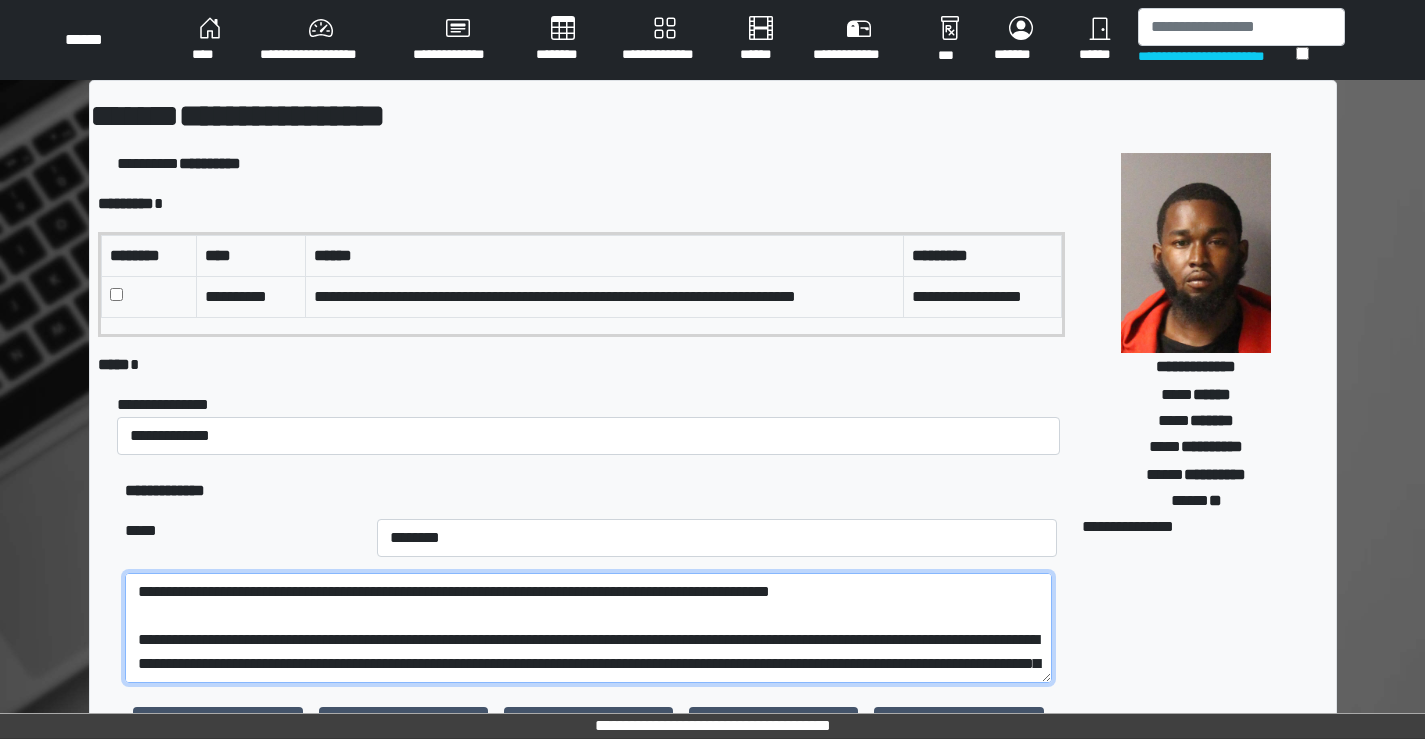 click on "**********" at bounding box center [588, 628] 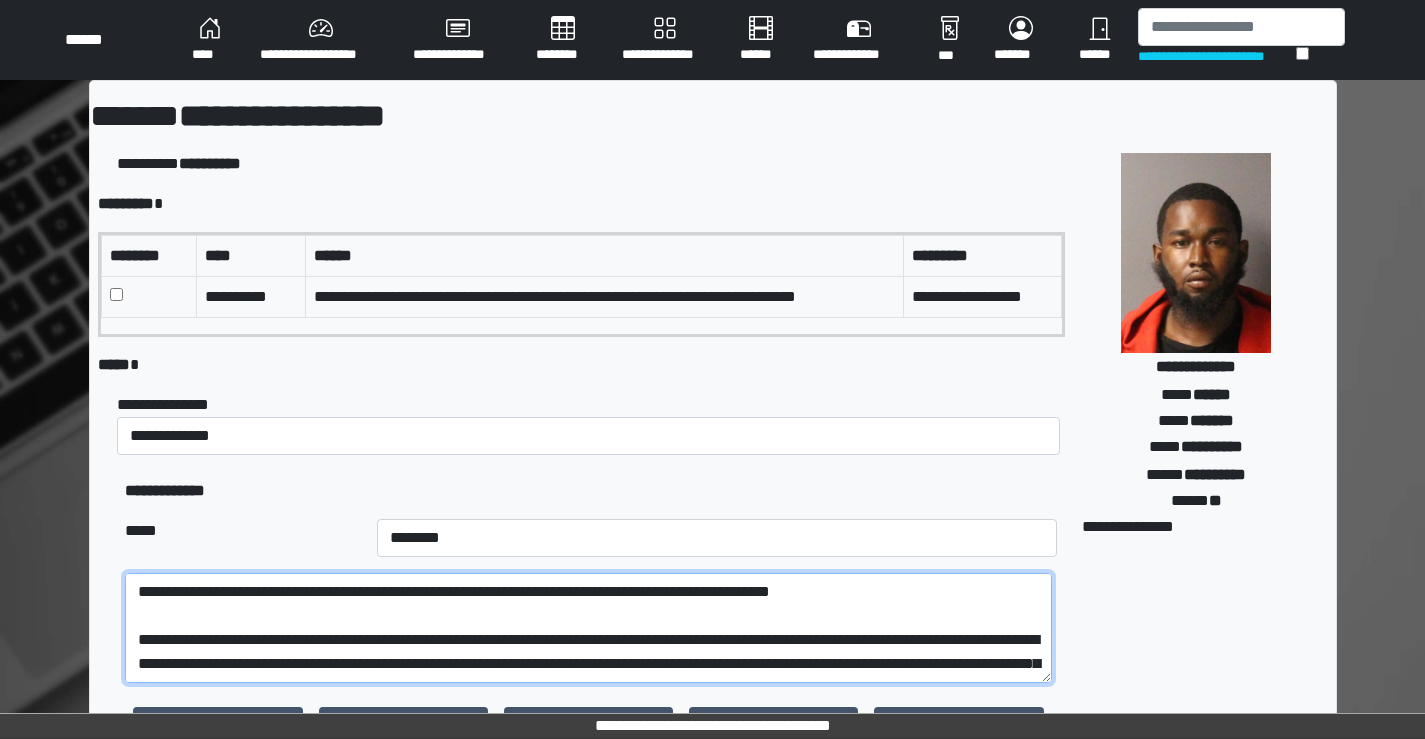 click on "**********" at bounding box center (588, 628) 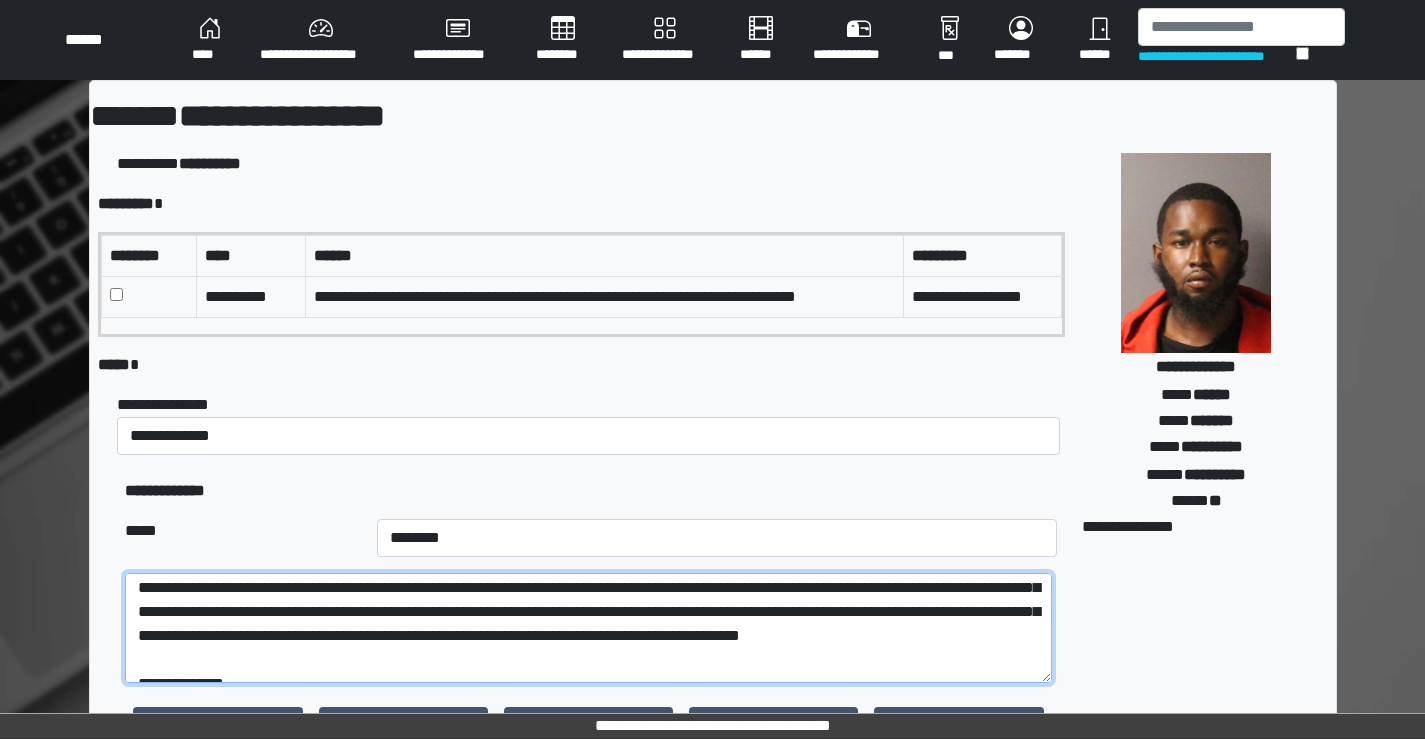 scroll, scrollTop: 144, scrollLeft: 0, axis: vertical 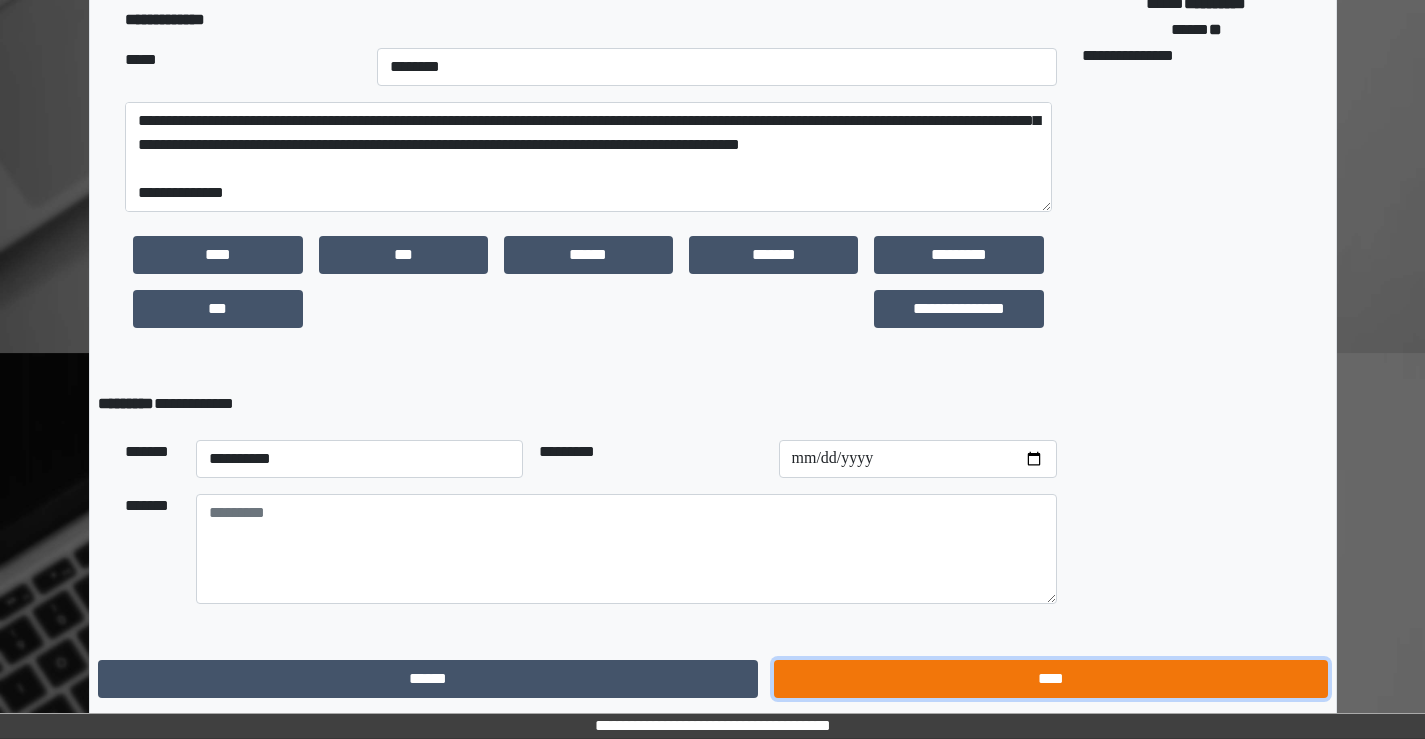 click on "****" at bounding box center (1050, 679) 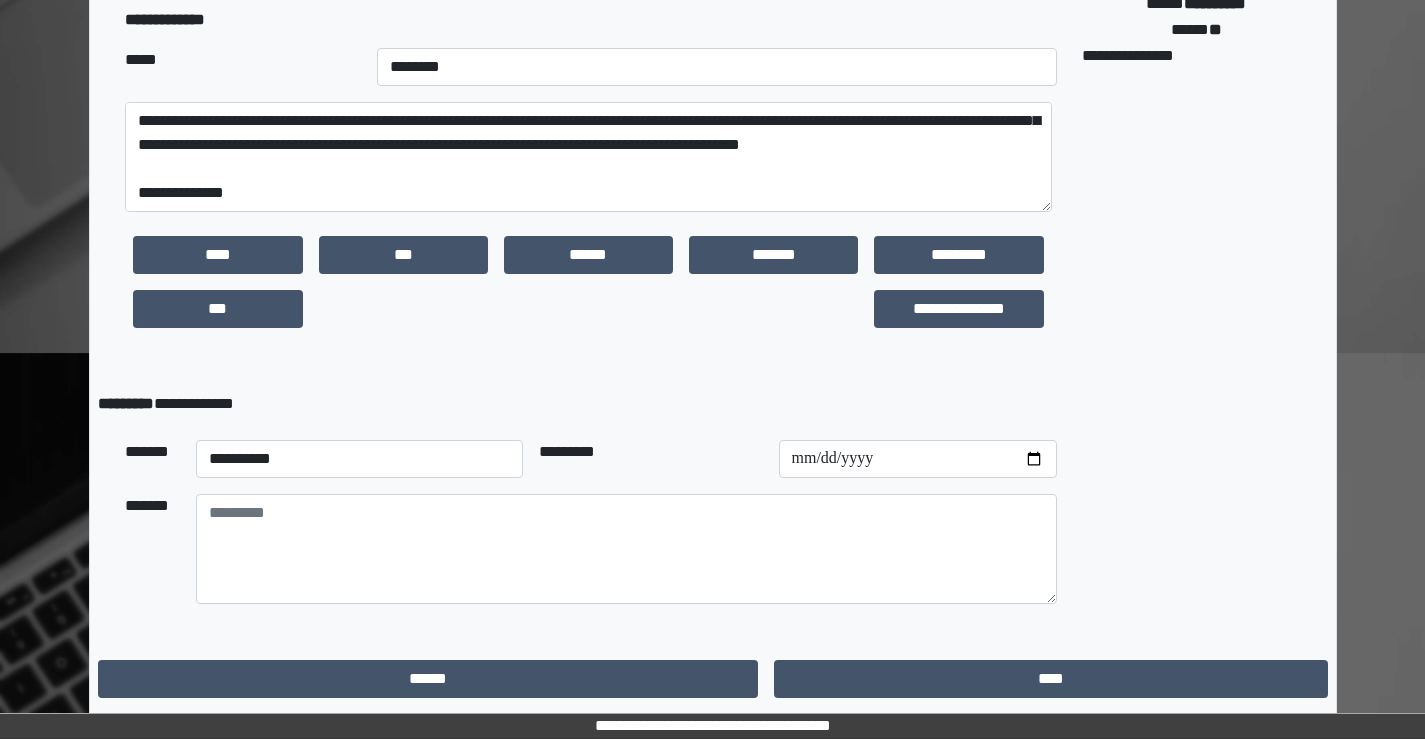scroll, scrollTop: 0, scrollLeft: 0, axis: both 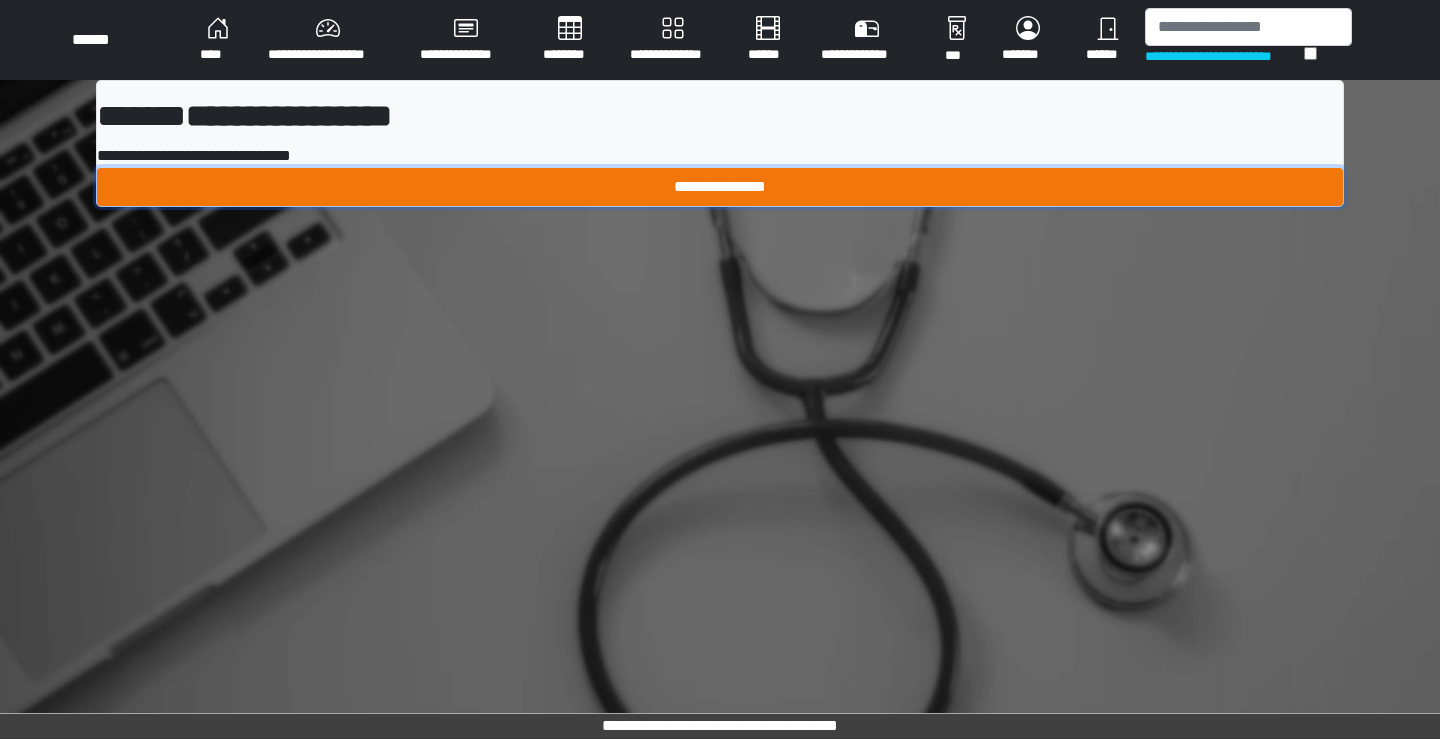 click on "**********" at bounding box center [720, 187] 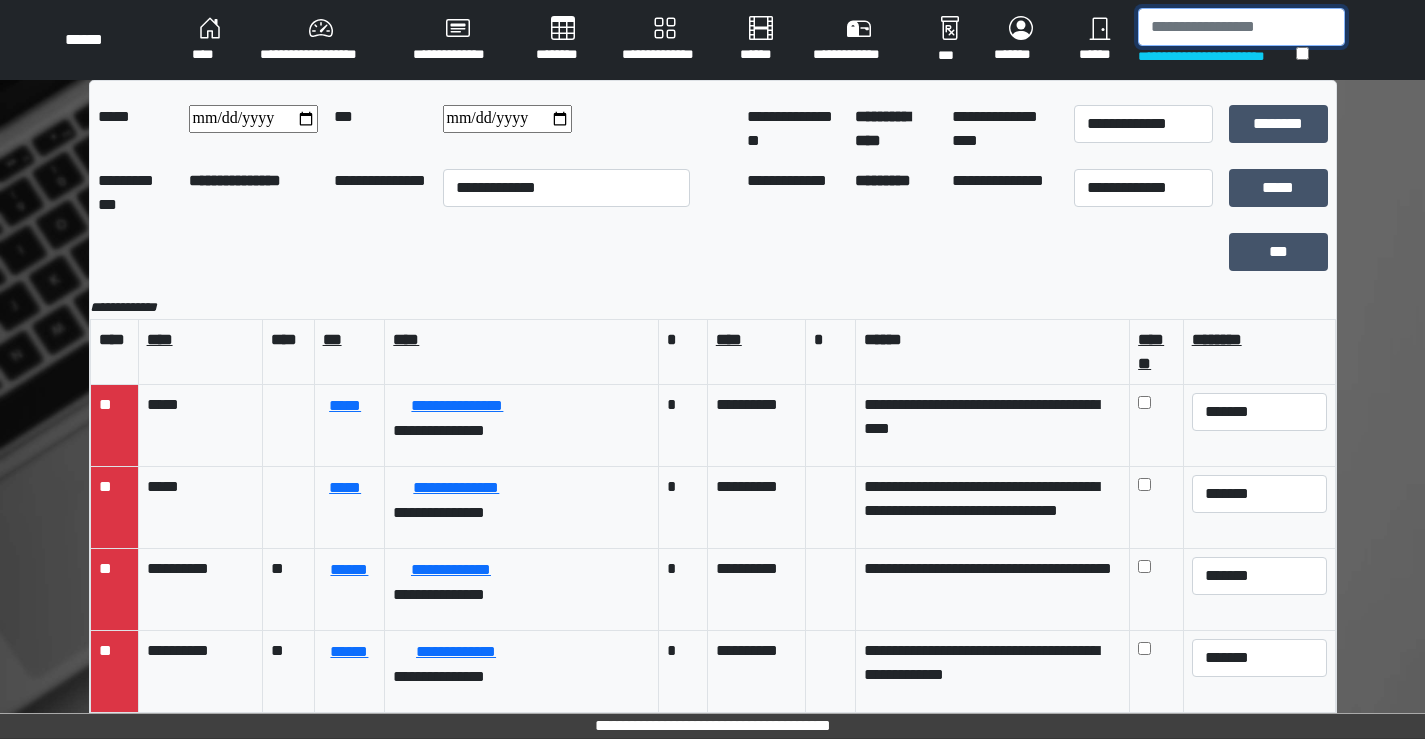 click at bounding box center [1241, 27] 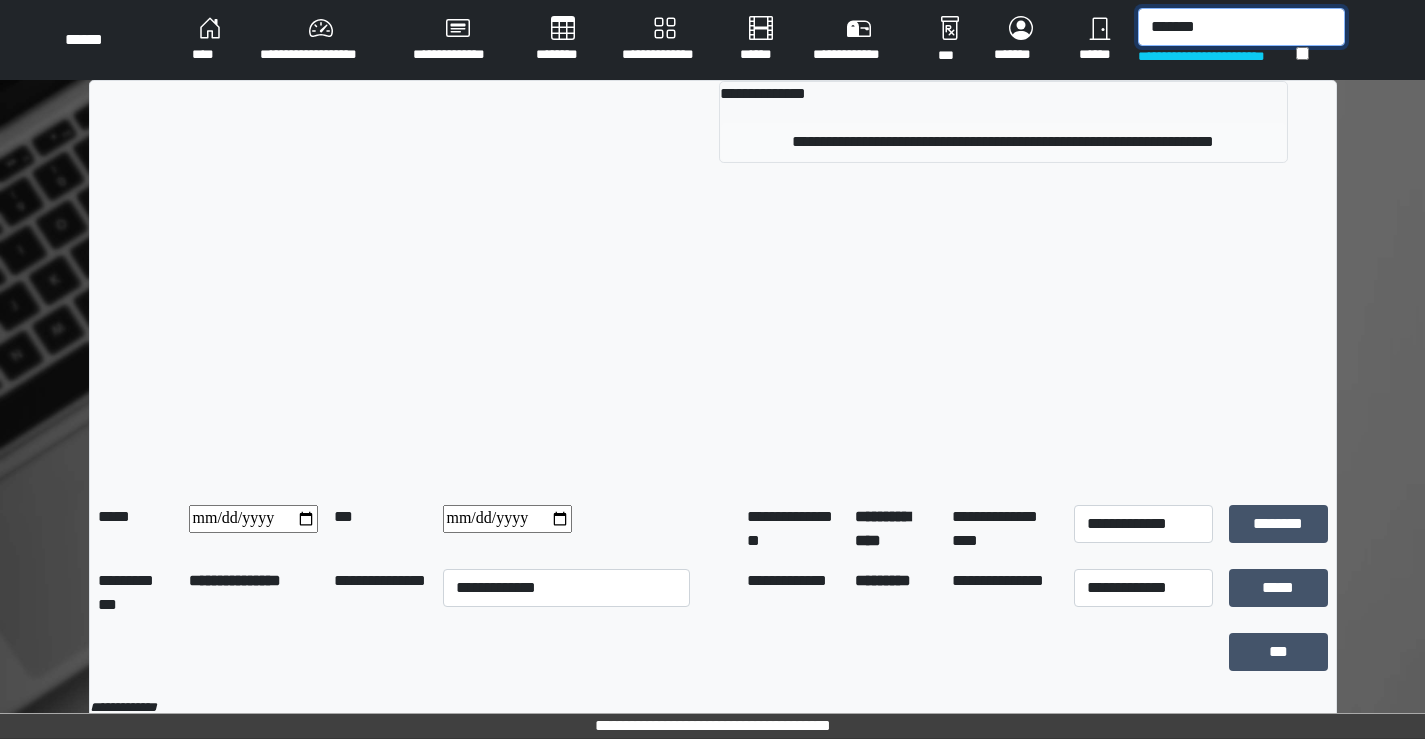 type on "*******" 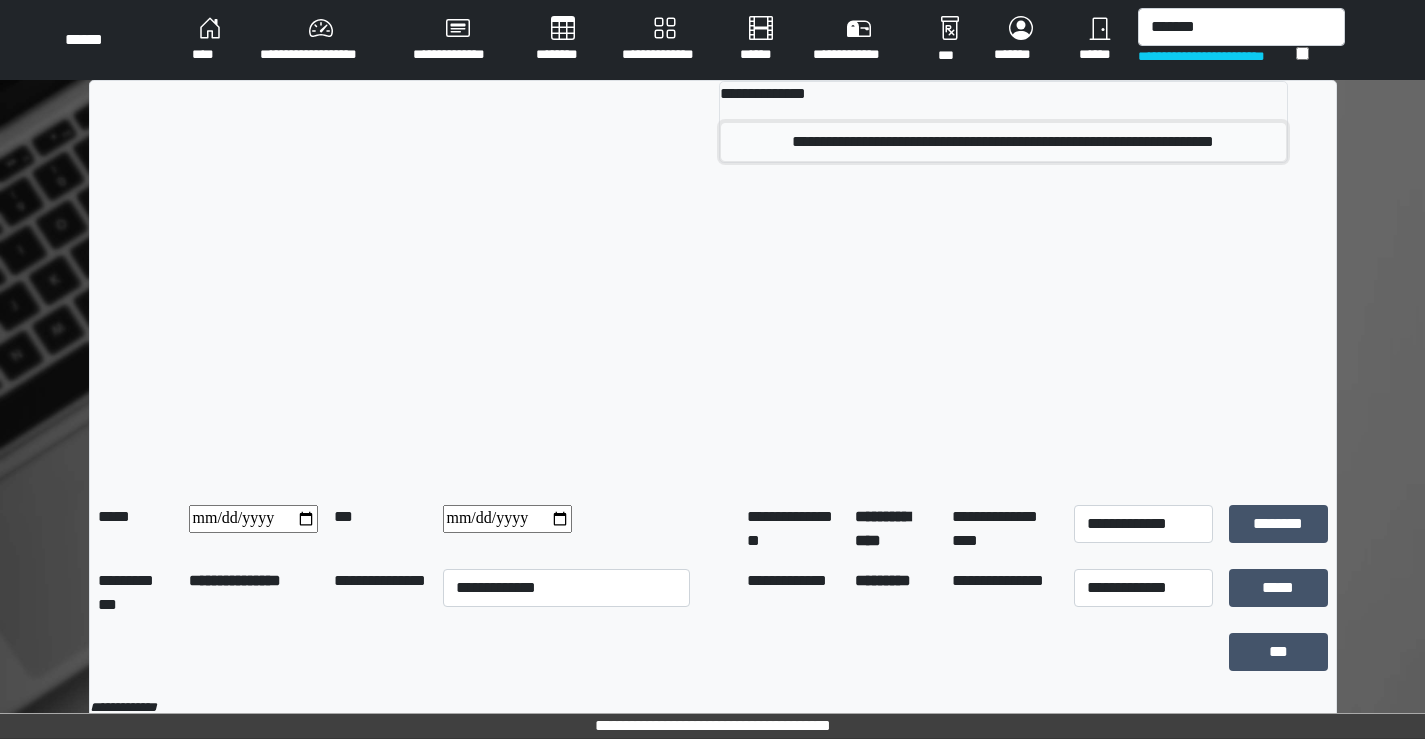 click on "**********" at bounding box center [1003, 142] 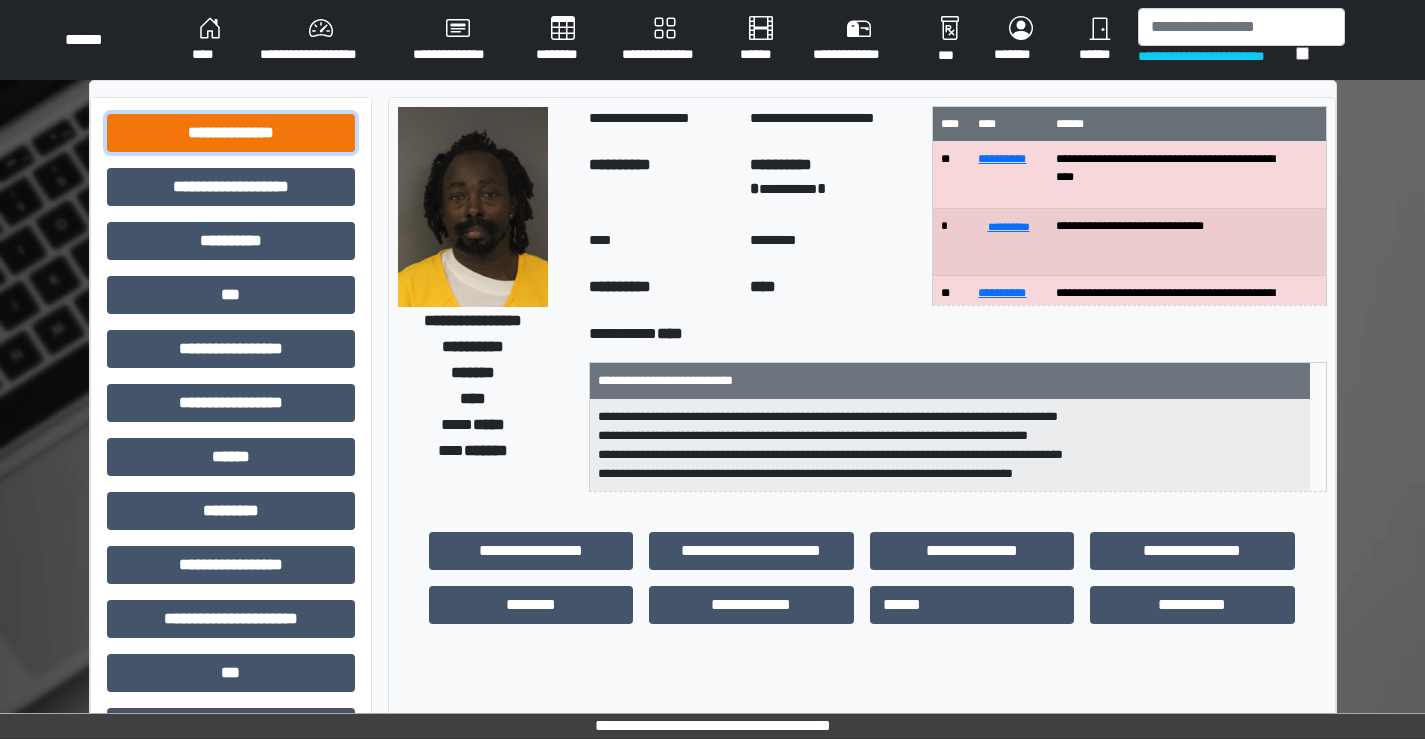 click on "**********" at bounding box center [231, 133] 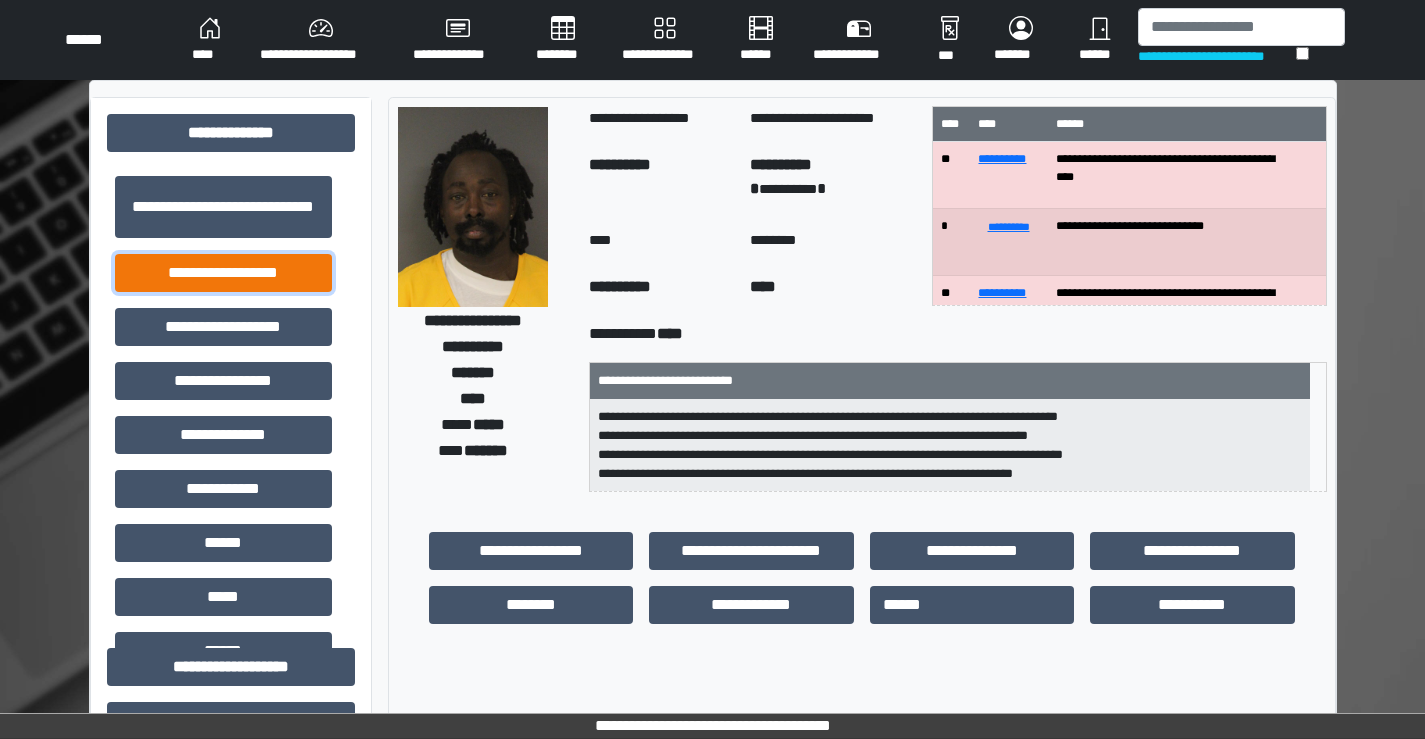 click on "**********" at bounding box center [223, 273] 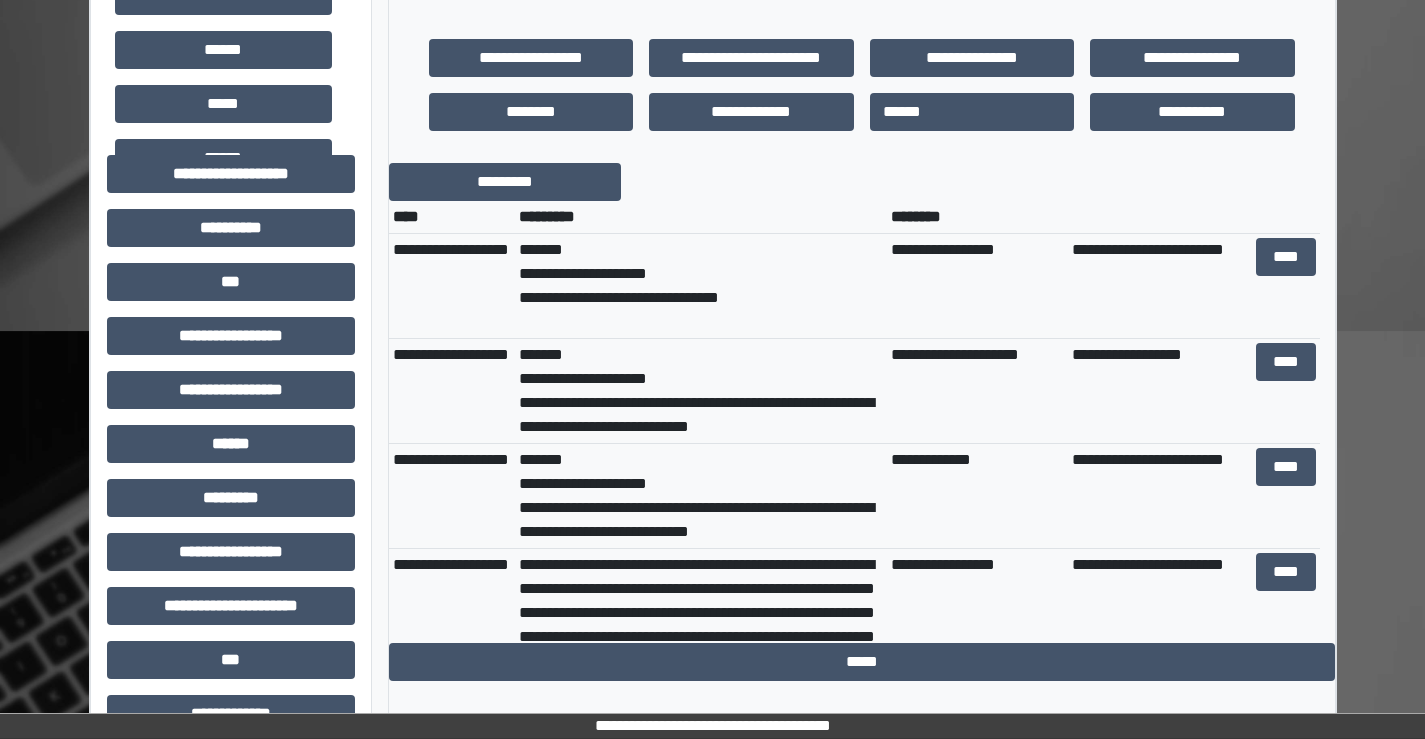scroll, scrollTop: 500, scrollLeft: 0, axis: vertical 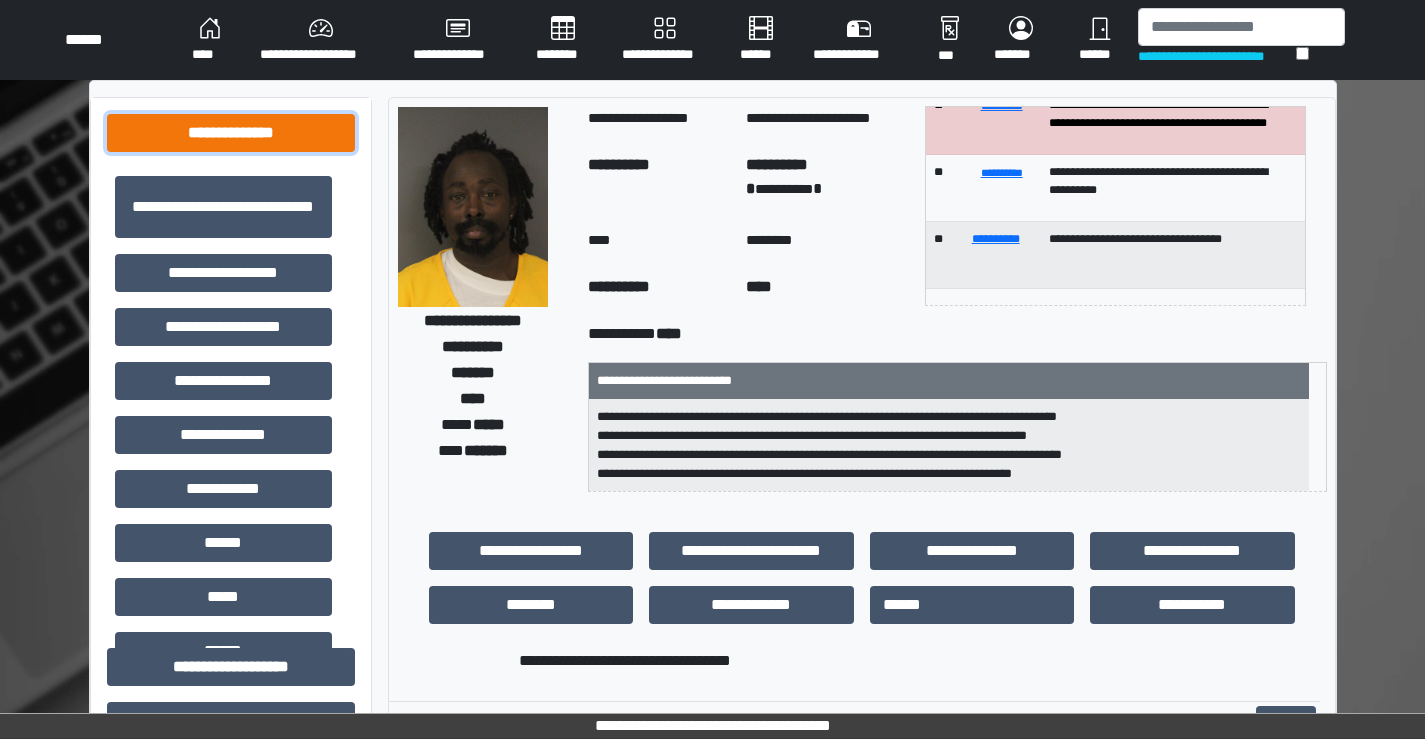 click on "**********" at bounding box center (231, 133) 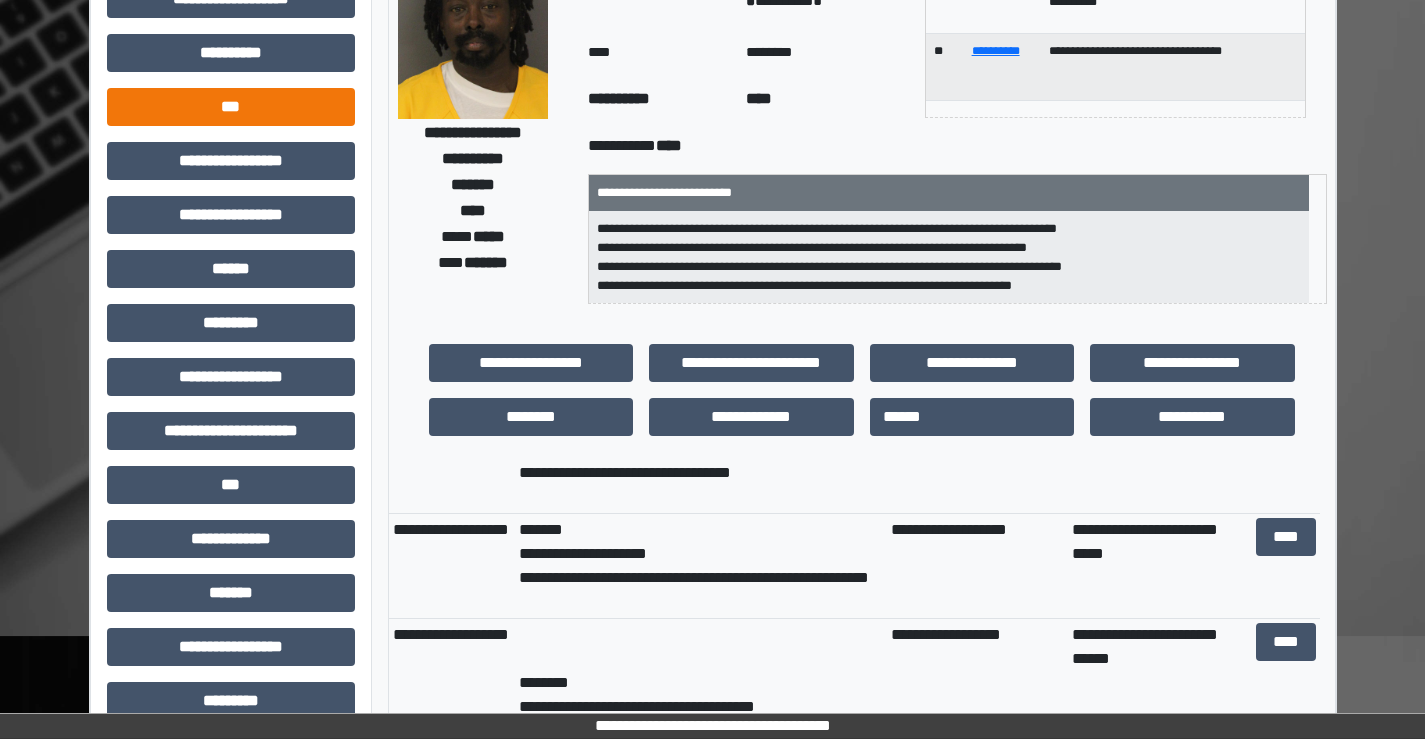 scroll, scrollTop: 453, scrollLeft: 0, axis: vertical 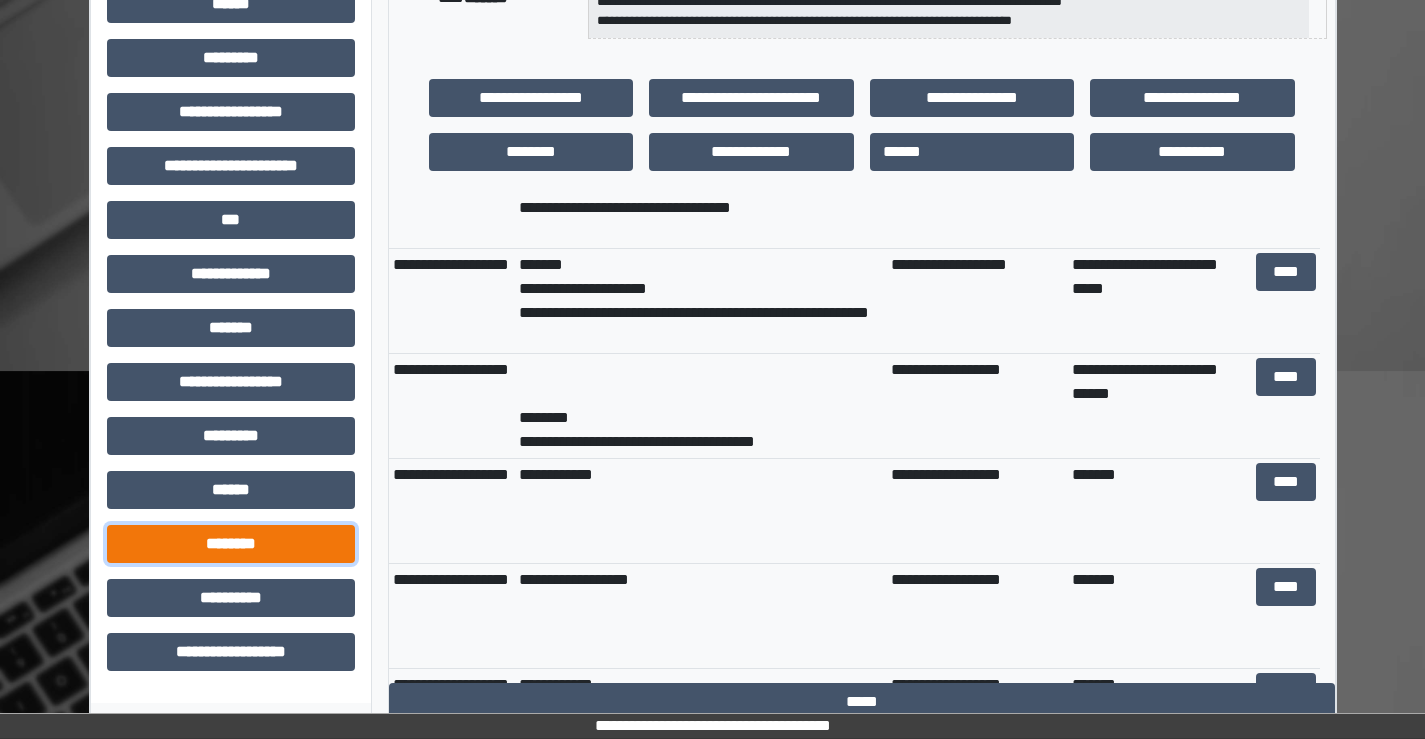 click on "********" at bounding box center (231, 544) 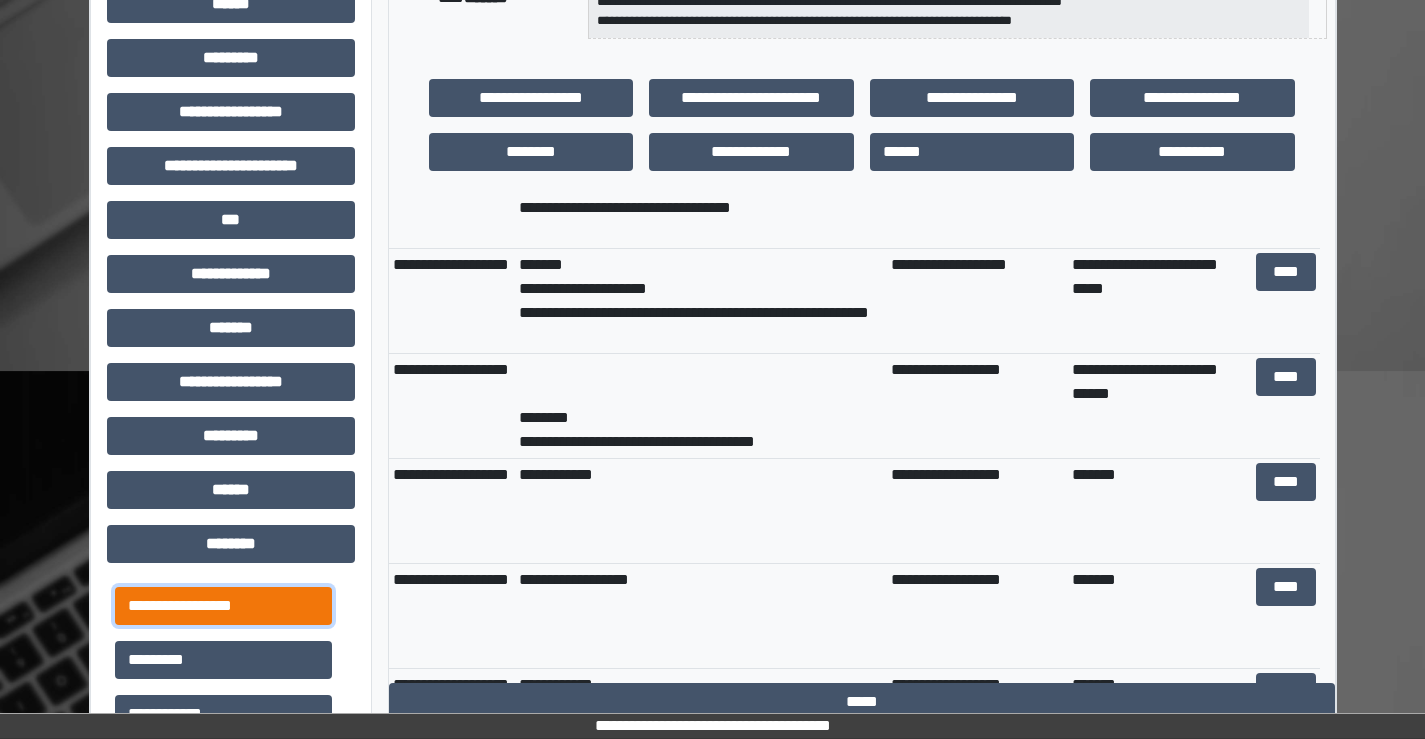 click on "**********" at bounding box center [223, 606] 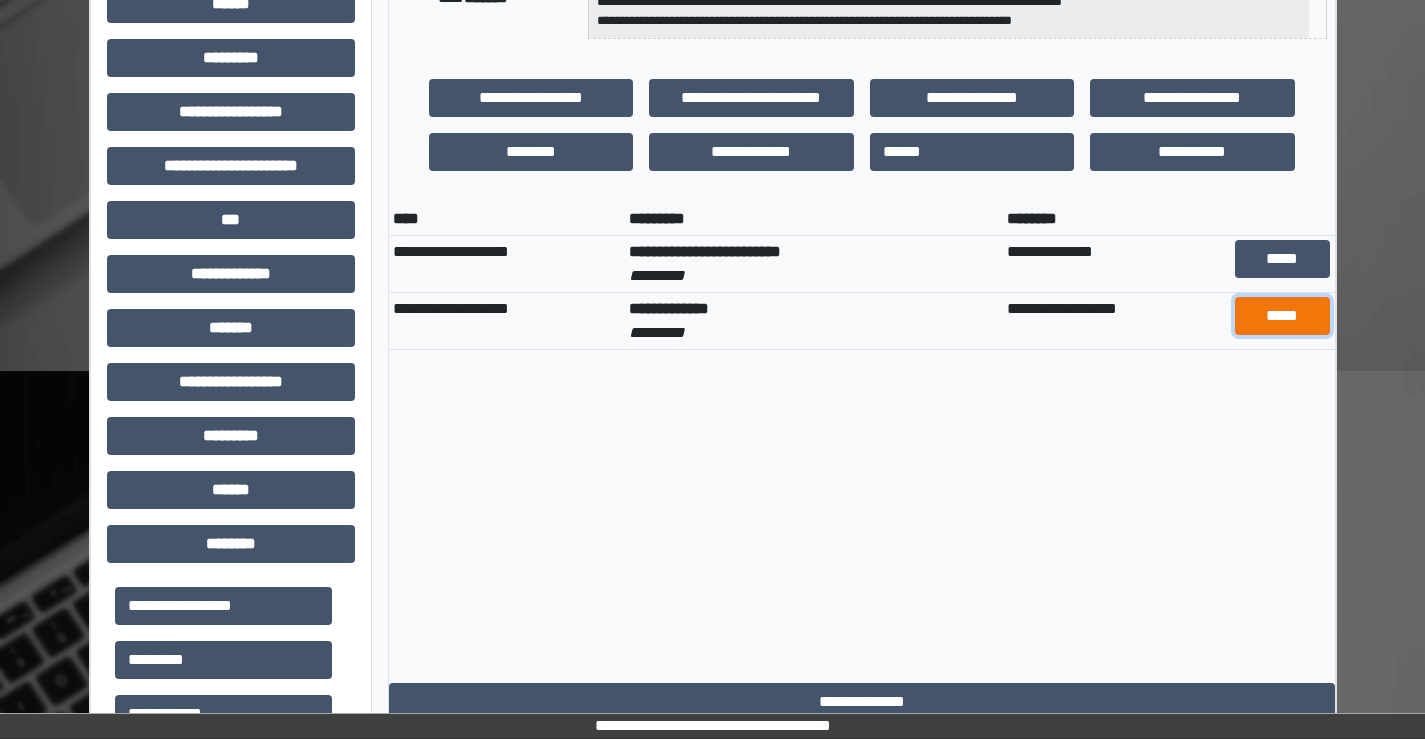click on "*****" at bounding box center [1282, 316] 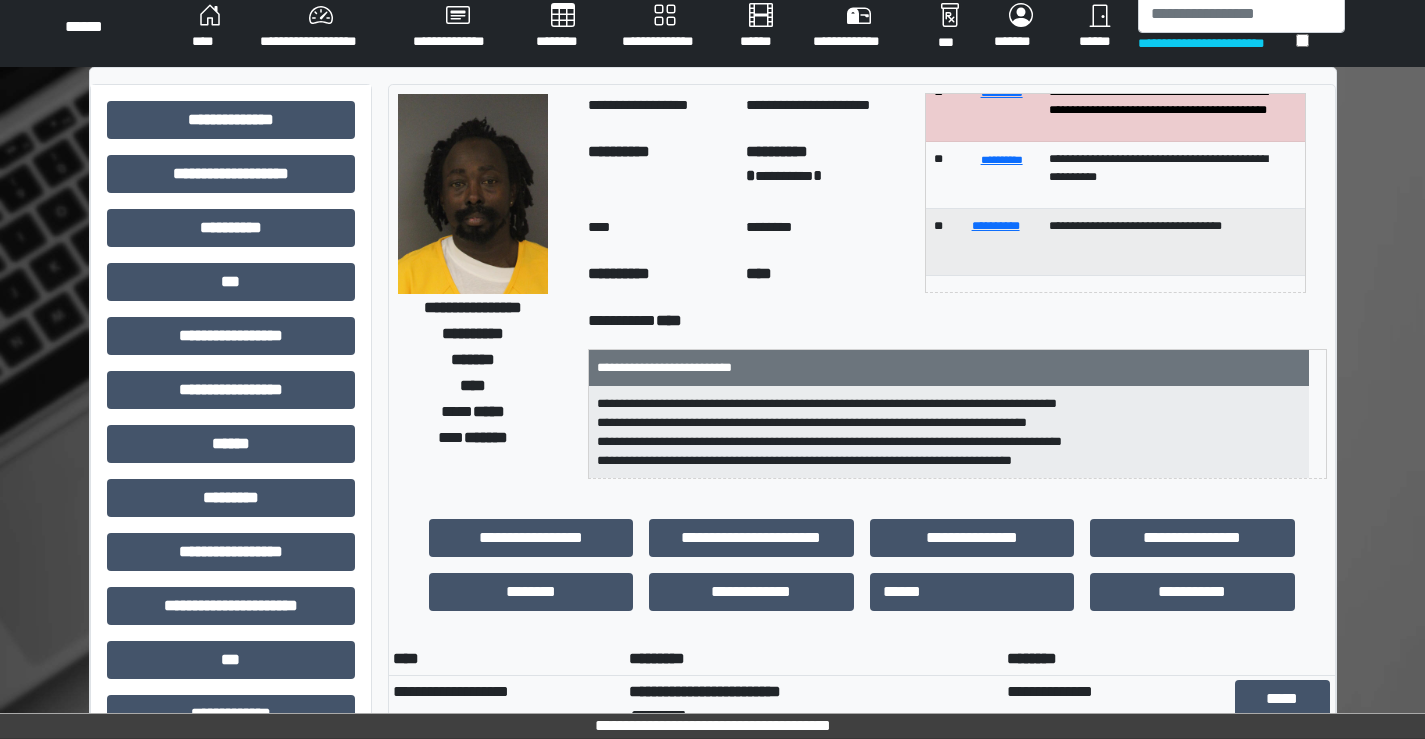scroll, scrollTop: 0, scrollLeft: 0, axis: both 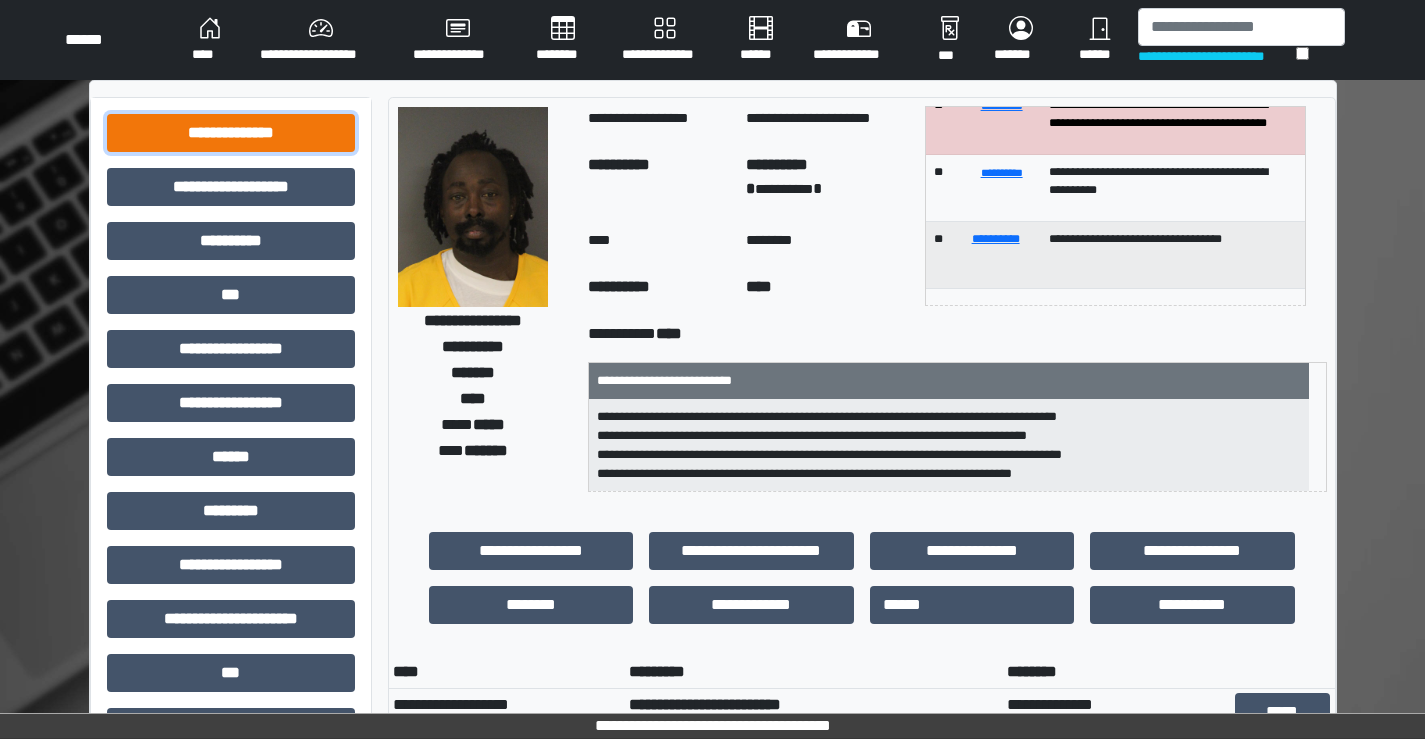 click on "**********" at bounding box center (231, 133) 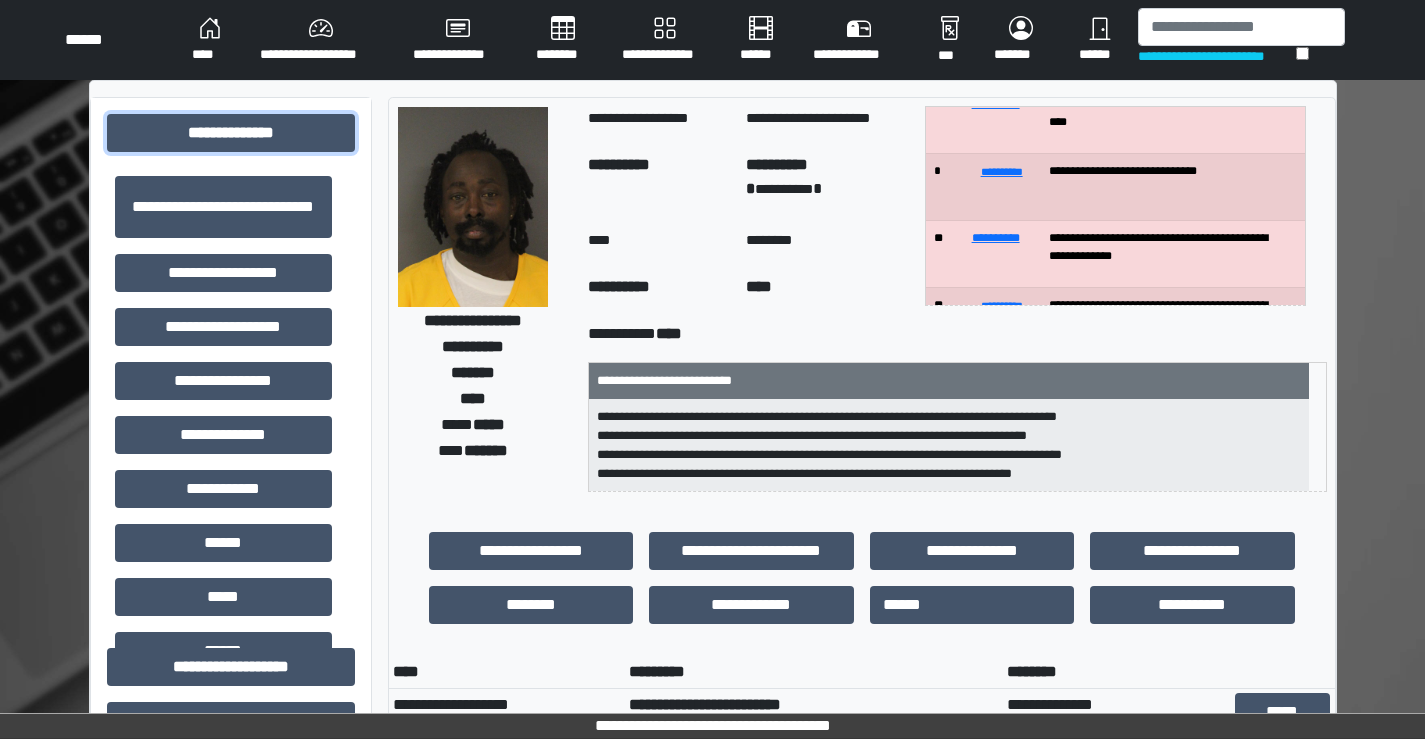scroll, scrollTop: 0, scrollLeft: 0, axis: both 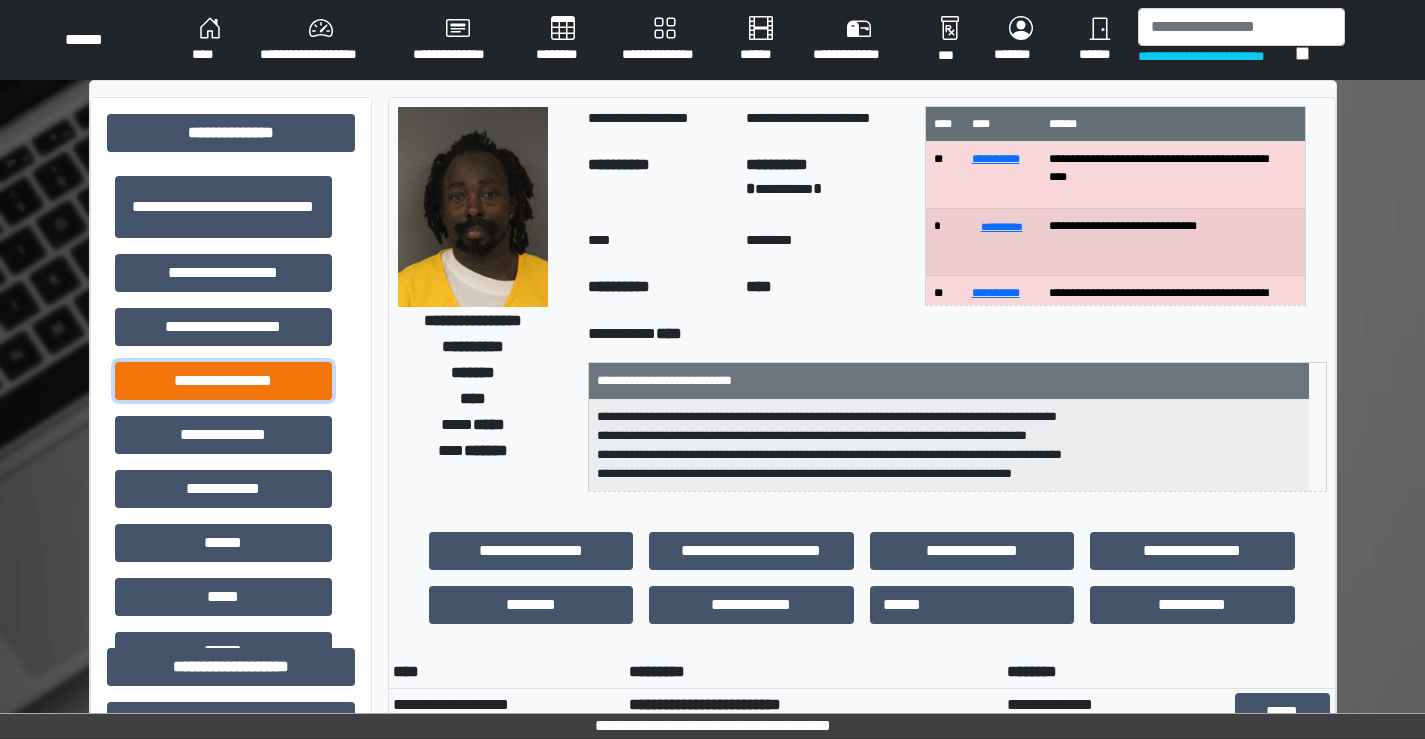 click on "**********" at bounding box center [223, 381] 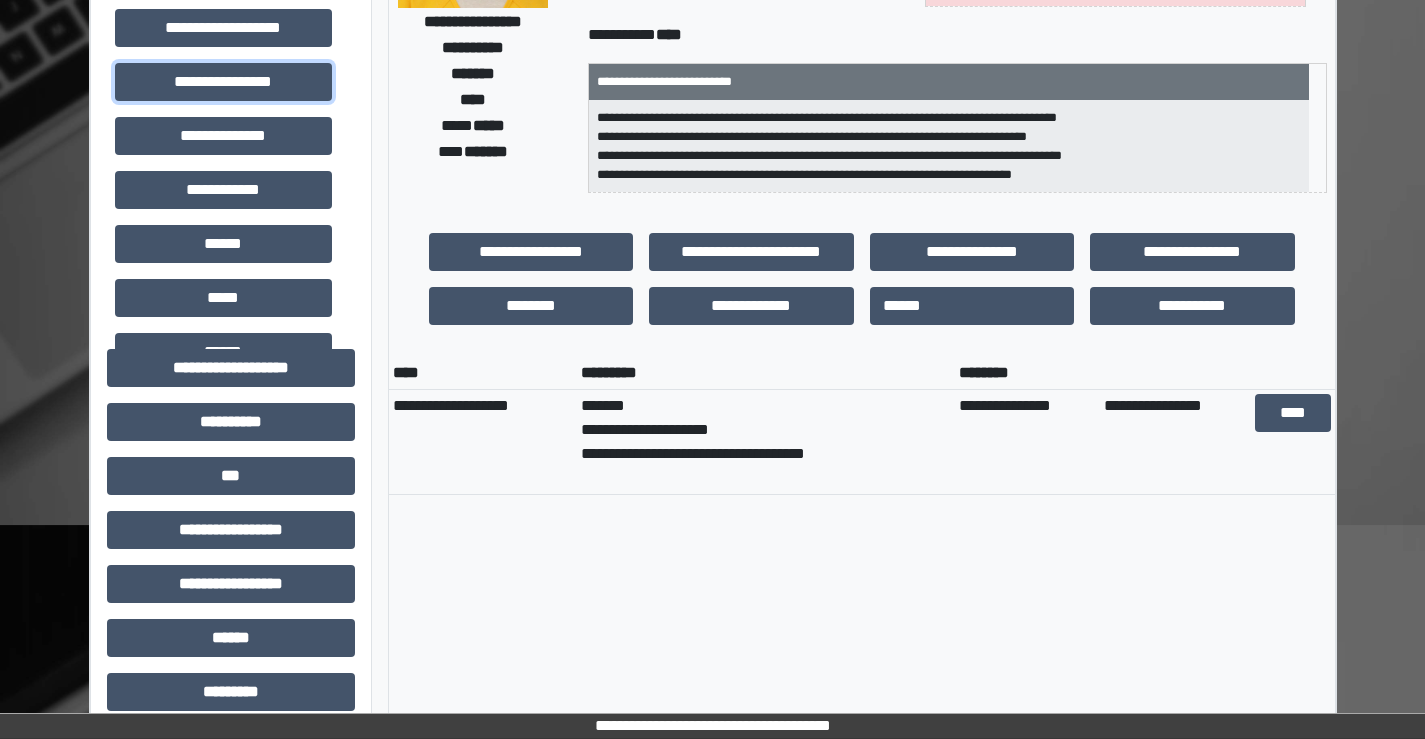 scroll, scrollTop: 300, scrollLeft: 0, axis: vertical 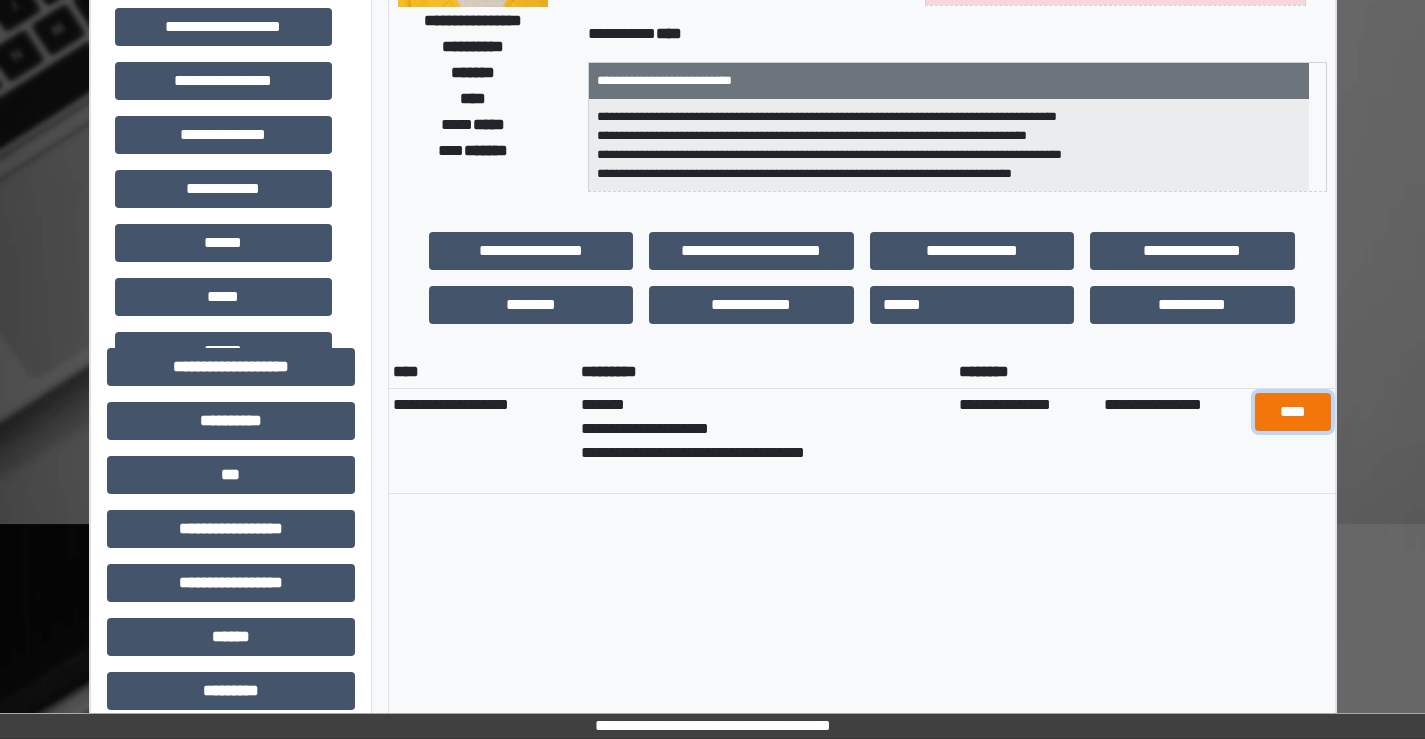 click on "****" at bounding box center (1293, 412) 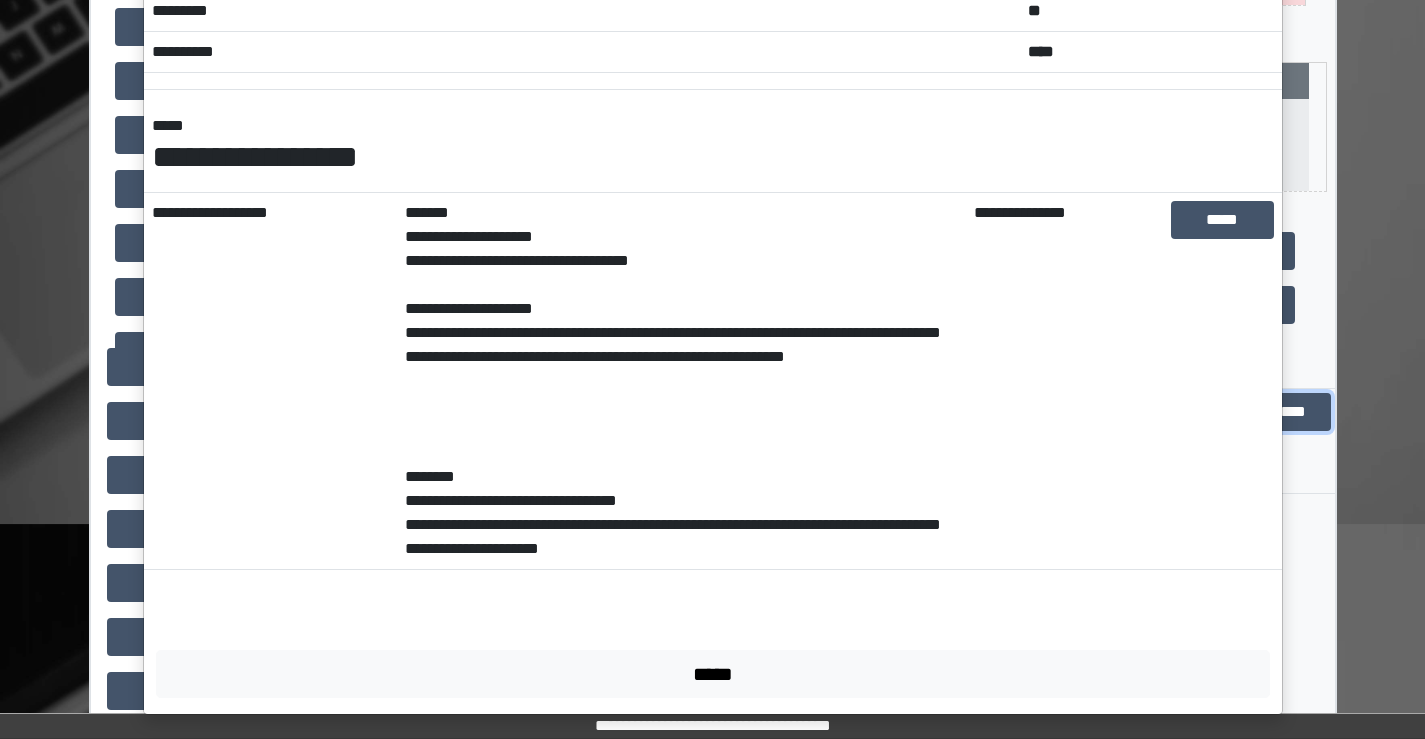 scroll, scrollTop: 192, scrollLeft: 0, axis: vertical 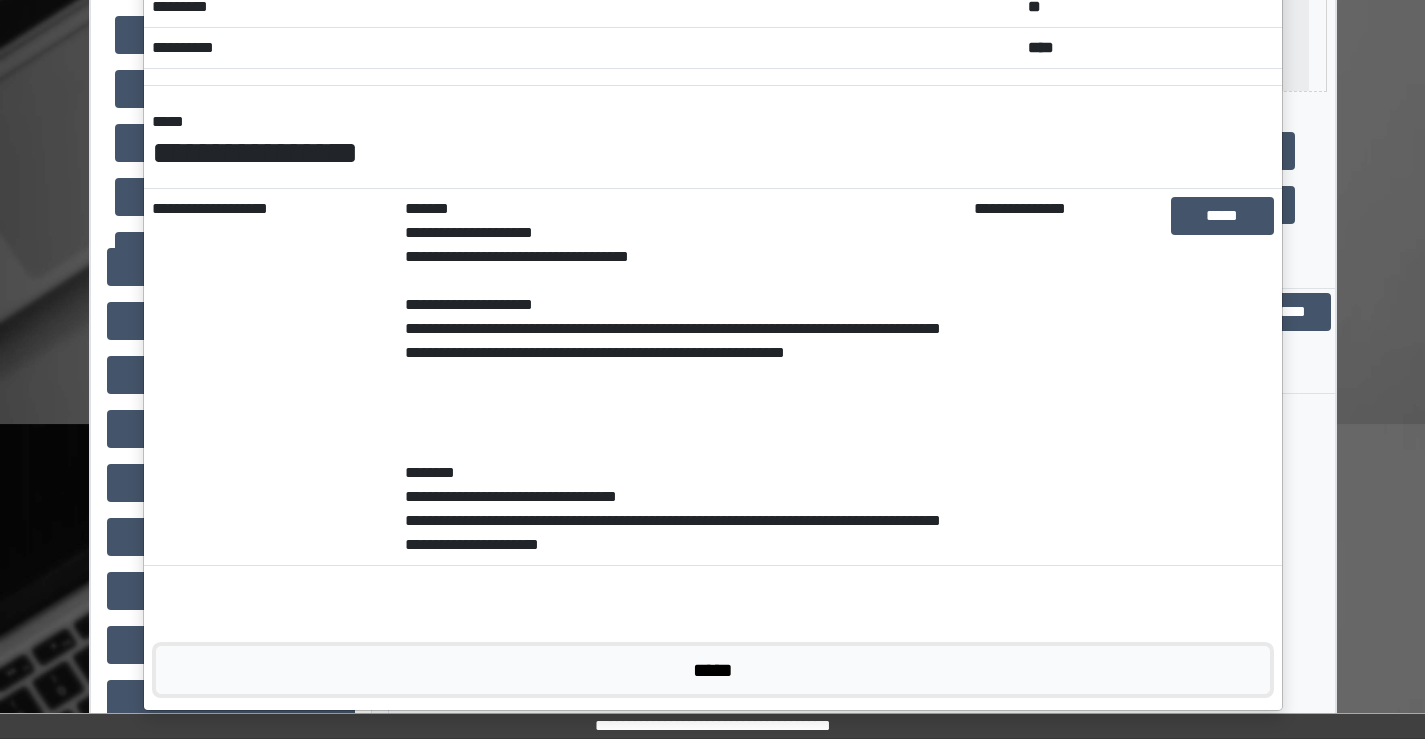 click on "*****" at bounding box center (713, 670) 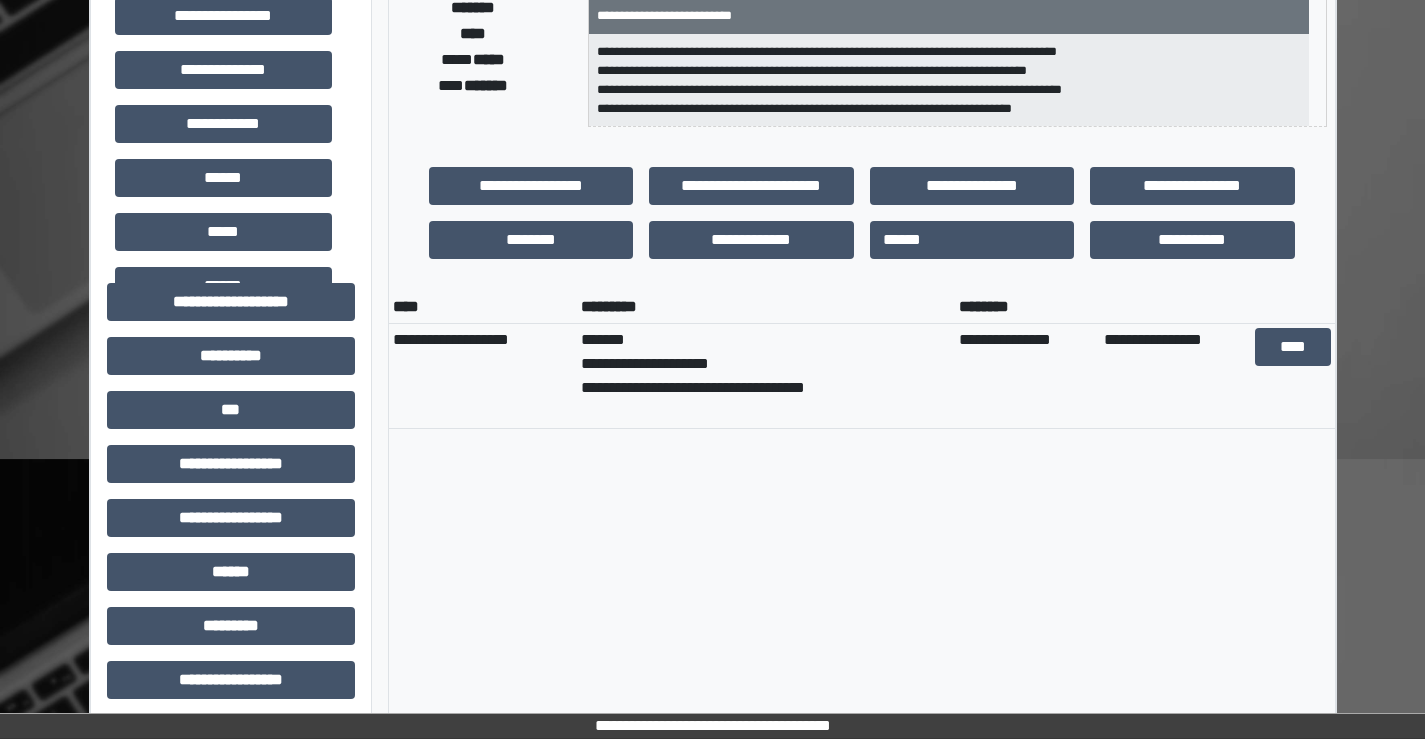 scroll, scrollTop: 0, scrollLeft: 0, axis: both 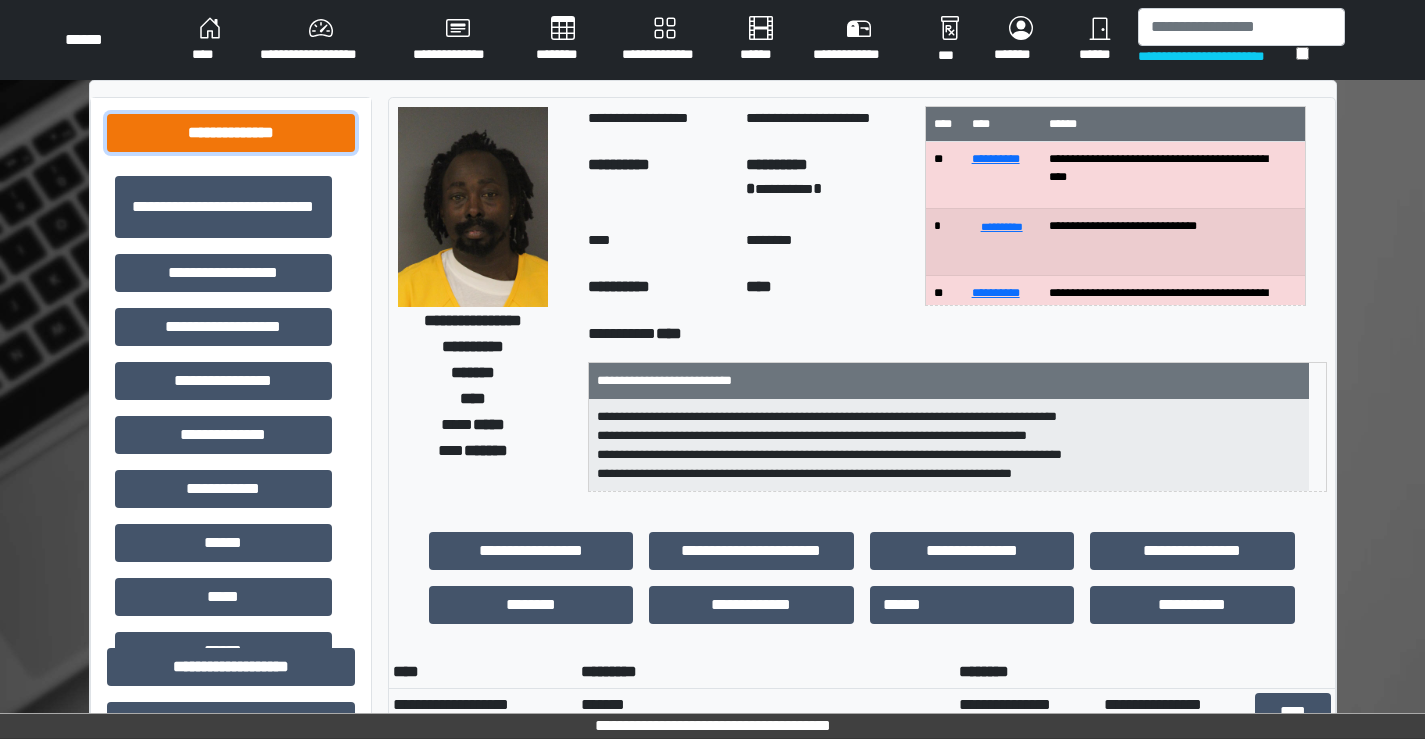 click on "**********" at bounding box center (231, 133) 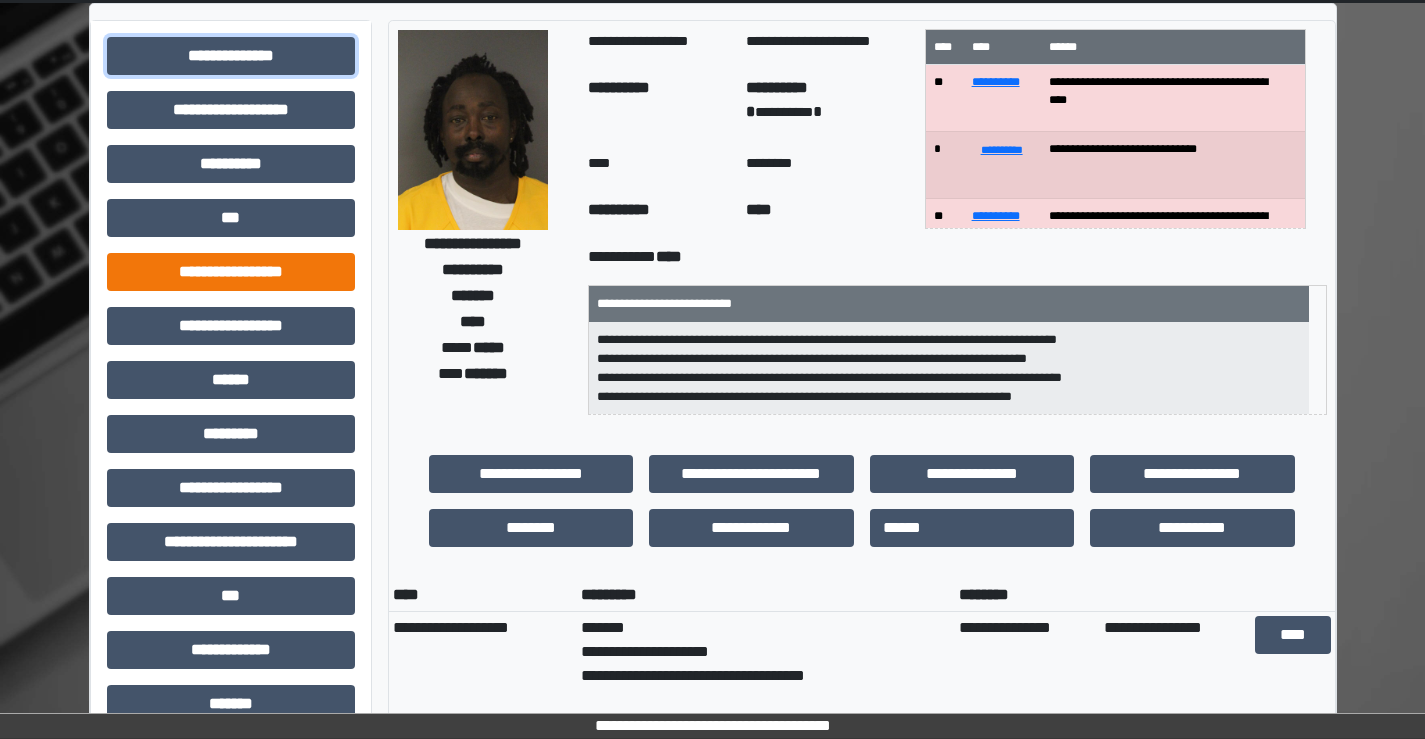 scroll, scrollTop: 100, scrollLeft: 0, axis: vertical 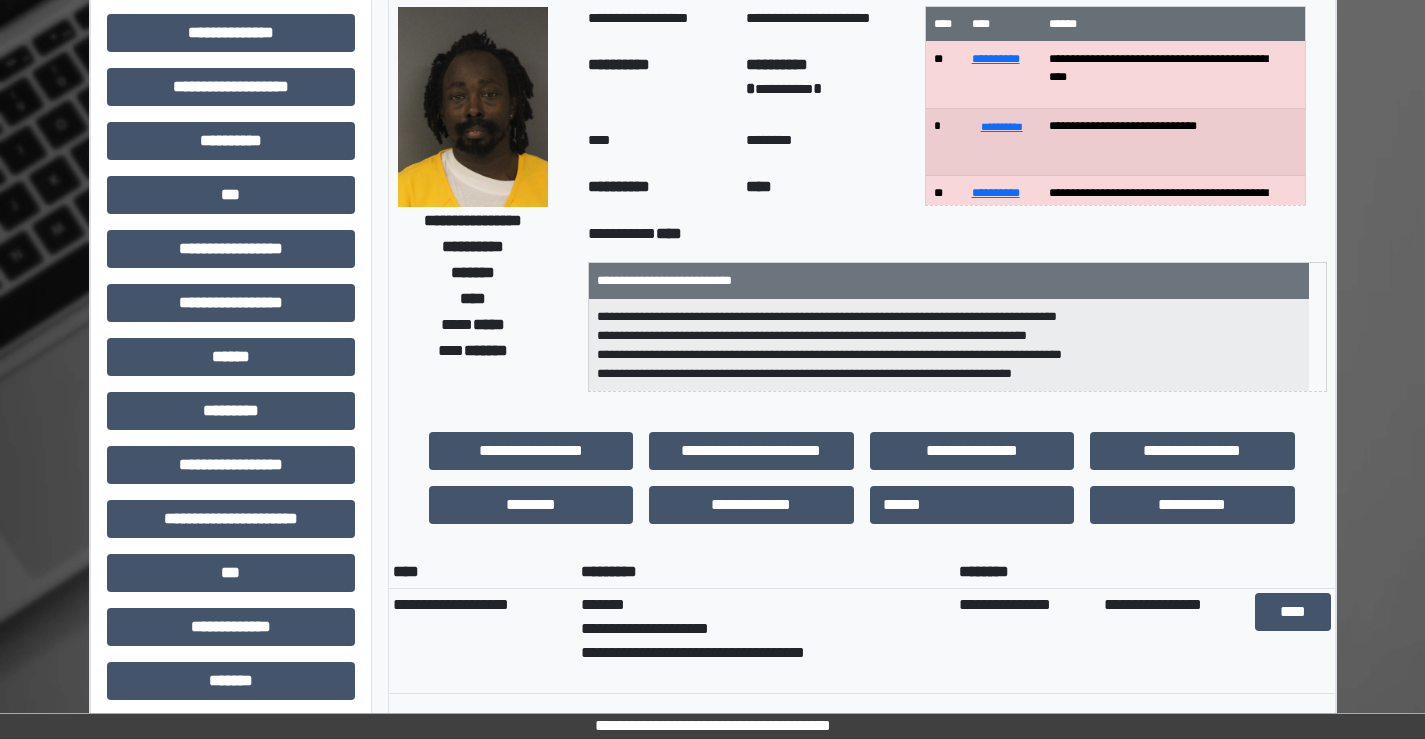 click on "**********" at bounding box center (231, 767) 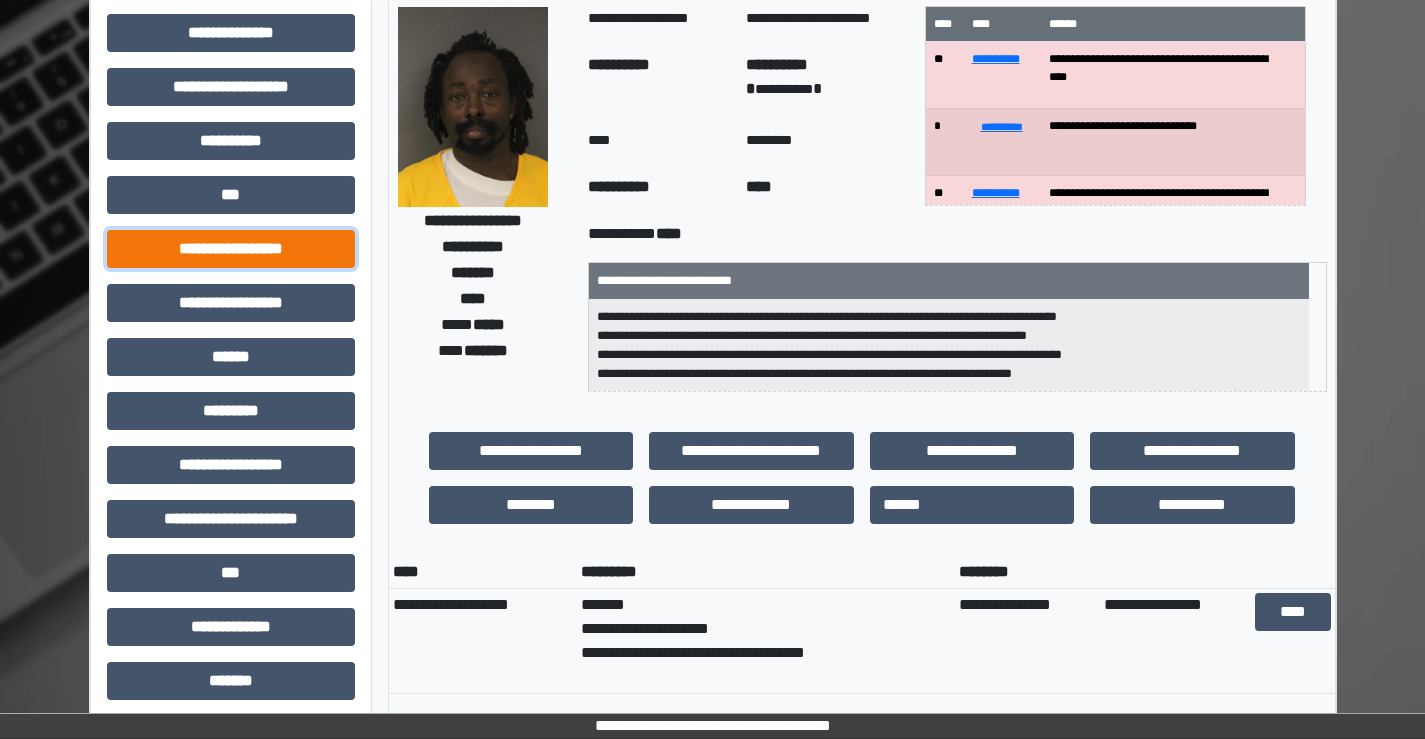 drag, startPoint x: 279, startPoint y: 245, endPoint x: 274, endPoint y: 266, distance: 21.587032 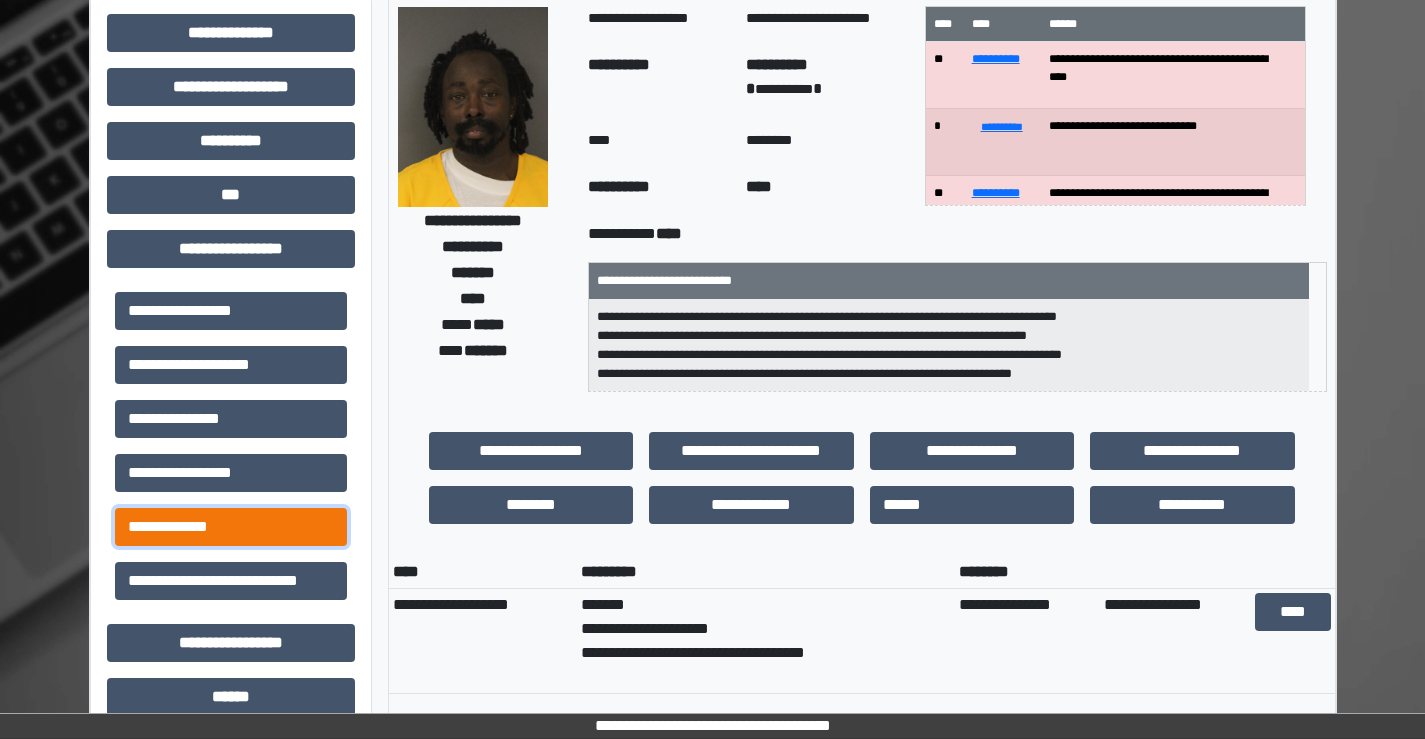 click on "**********" at bounding box center (231, 527) 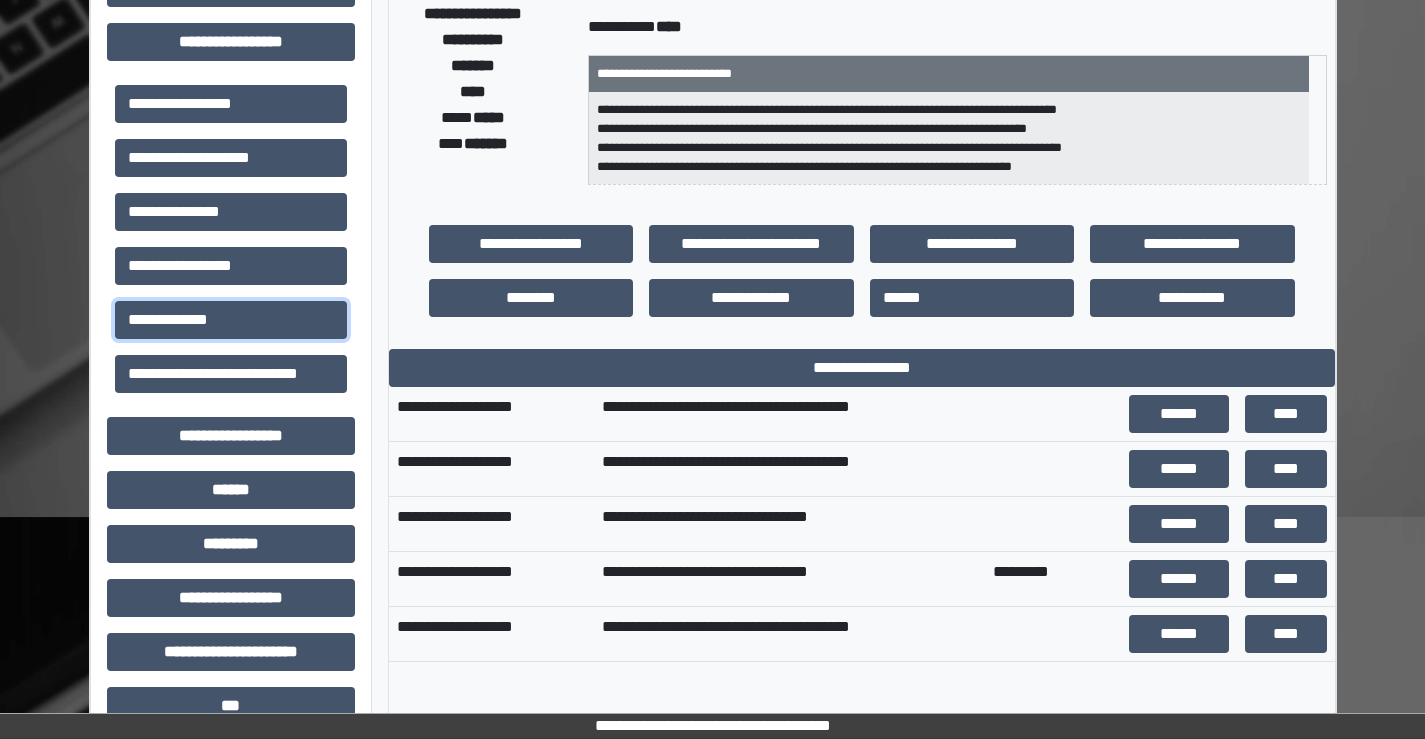 scroll, scrollTop: 400, scrollLeft: 0, axis: vertical 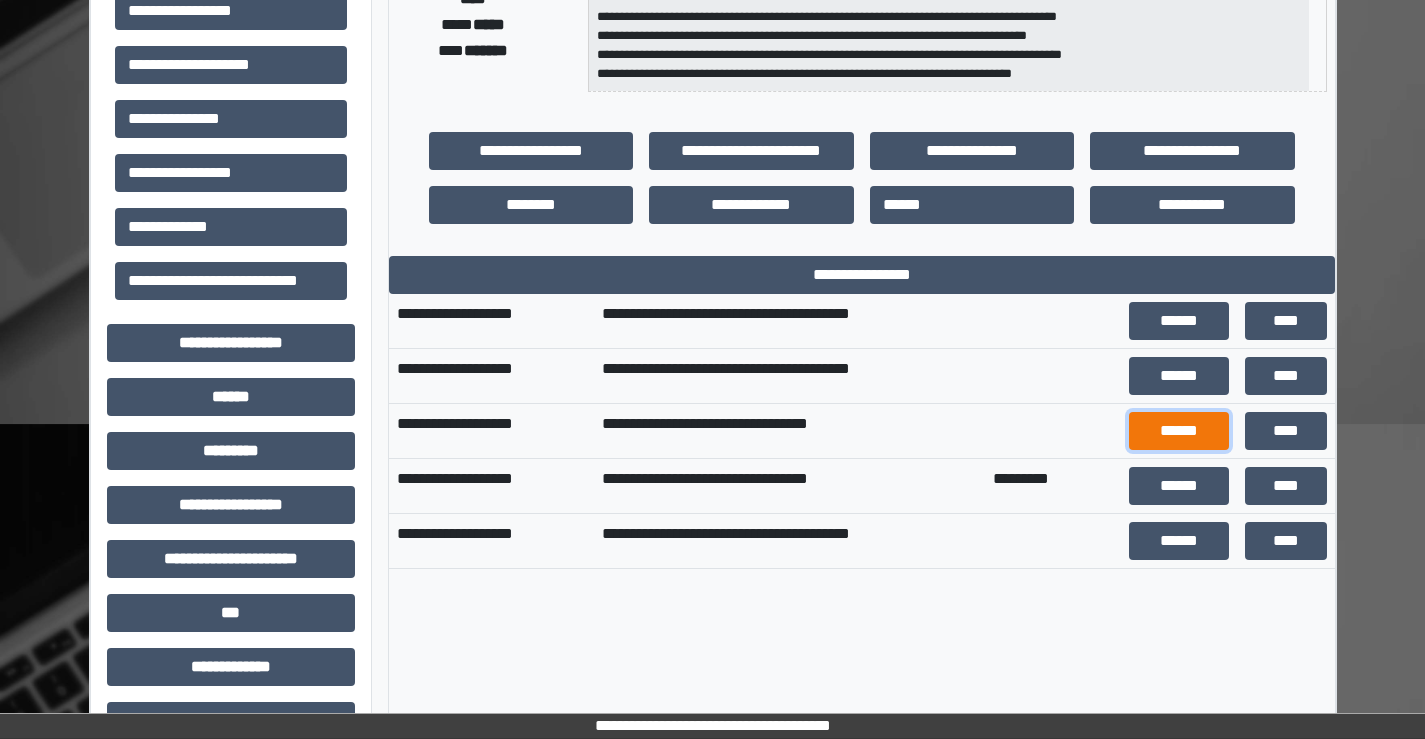 click on "******" at bounding box center [1179, 431] 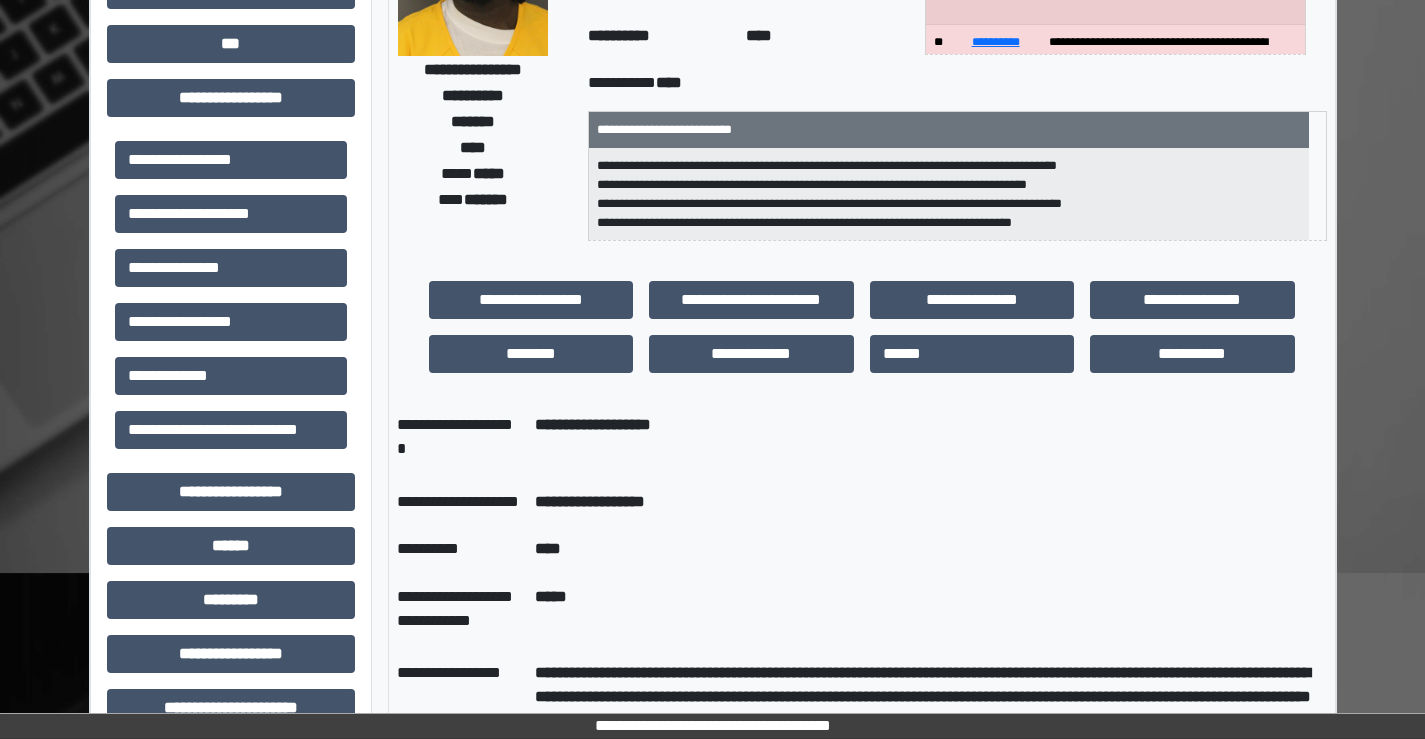 scroll, scrollTop: 300, scrollLeft: 0, axis: vertical 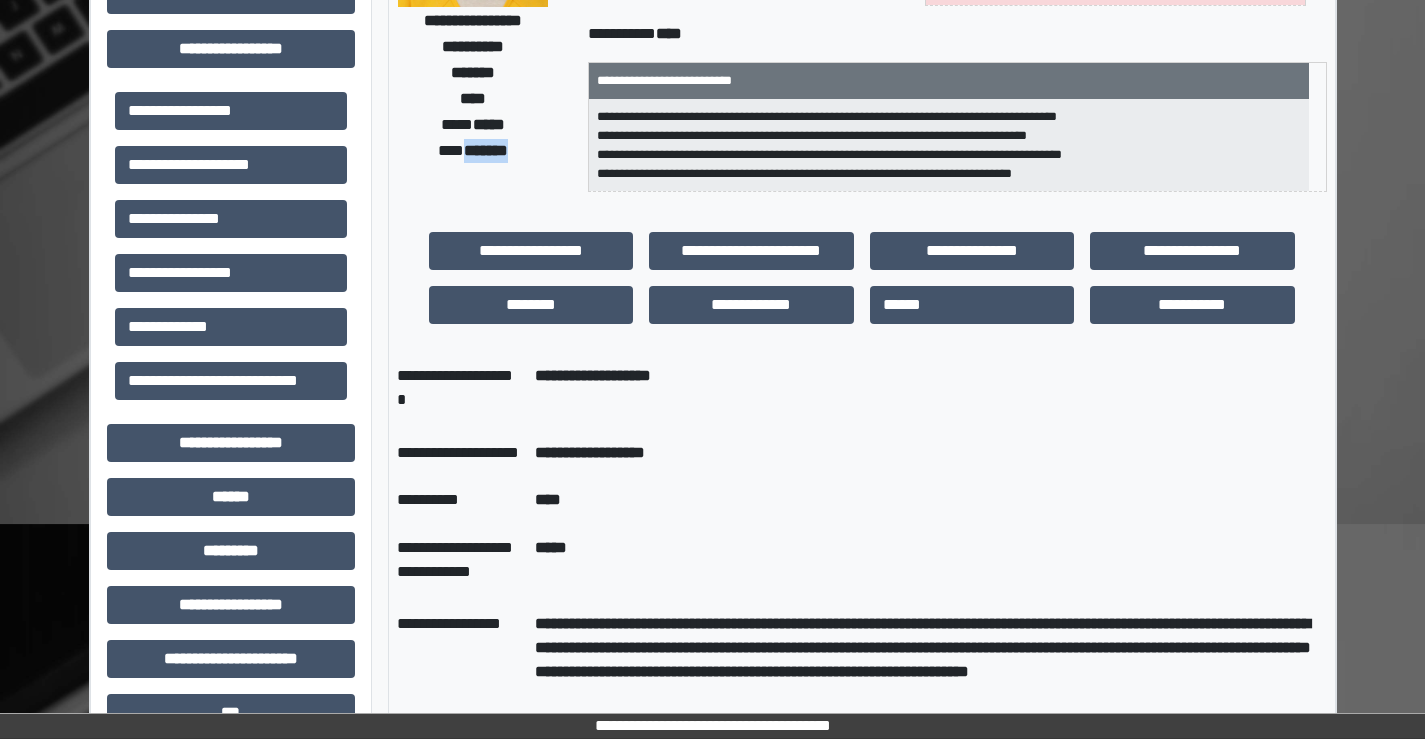 drag, startPoint x: 519, startPoint y: 148, endPoint x: 457, endPoint y: 151, distance: 62.072536 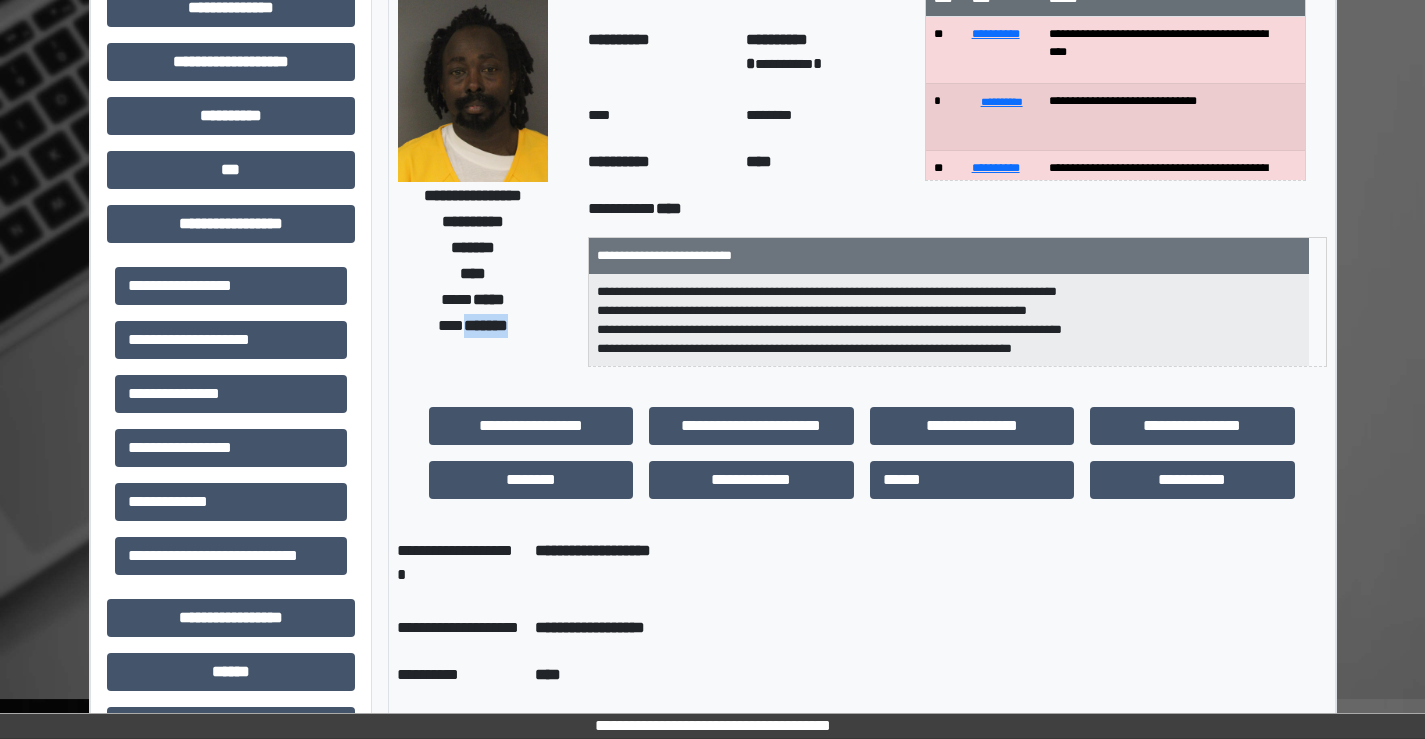 scroll, scrollTop: 100, scrollLeft: 0, axis: vertical 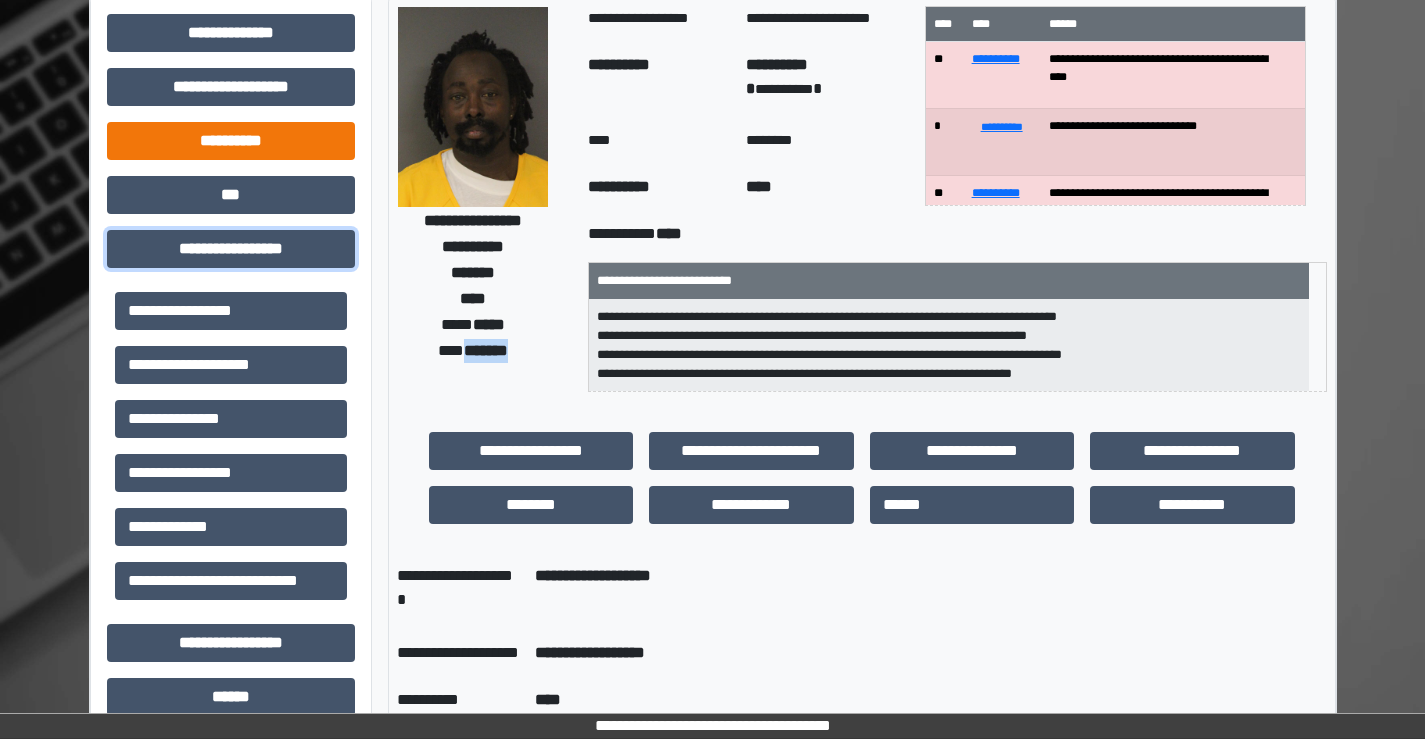 drag, startPoint x: 309, startPoint y: 254, endPoint x: 276, endPoint y: 142, distance: 116.76044 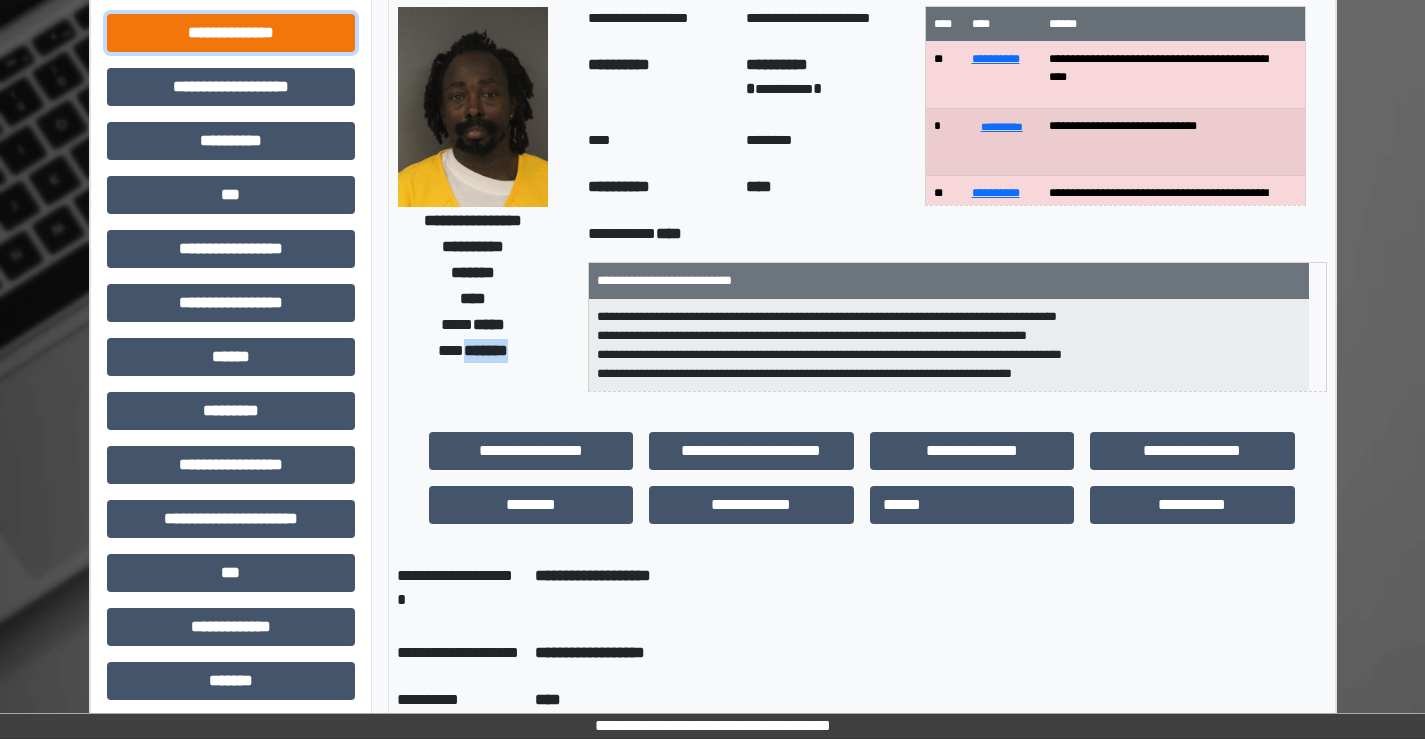 click on "**********" at bounding box center (231, 33) 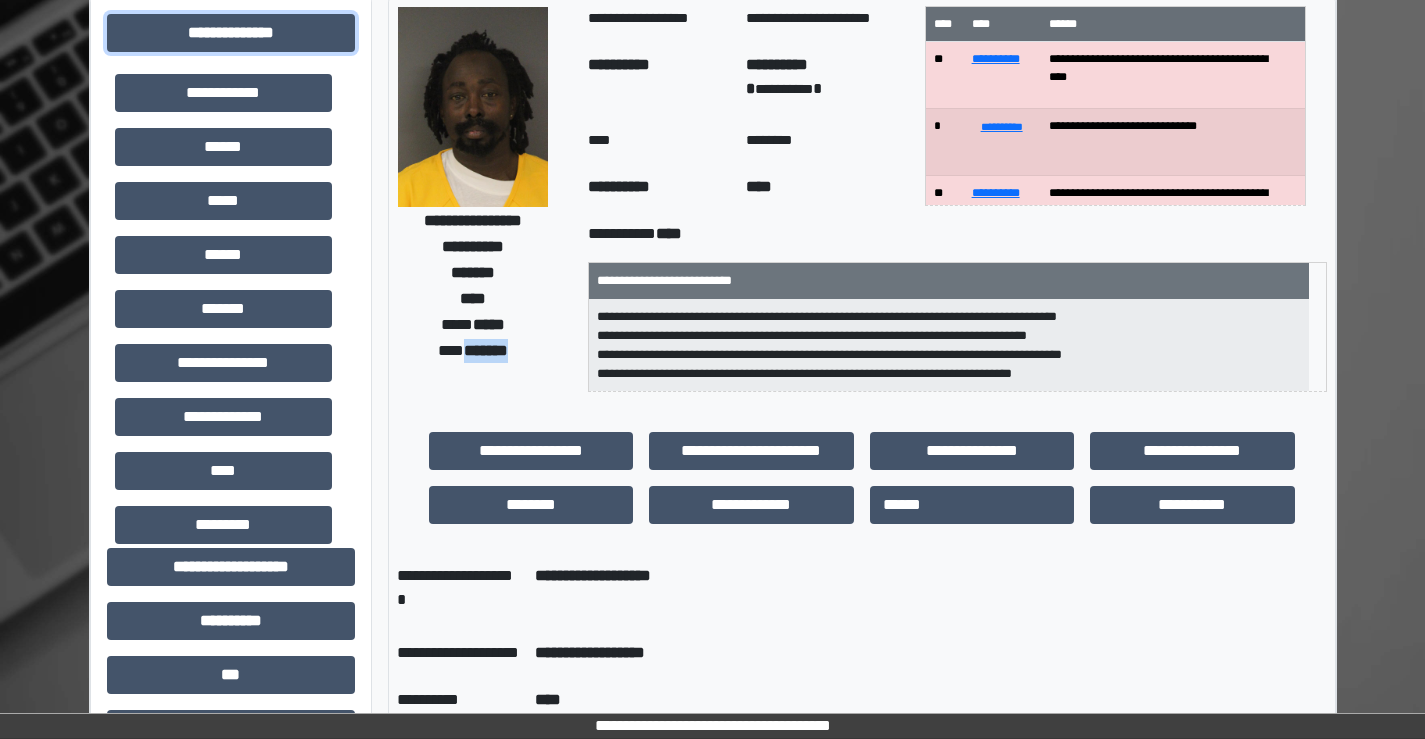 scroll, scrollTop: 80, scrollLeft: 0, axis: vertical 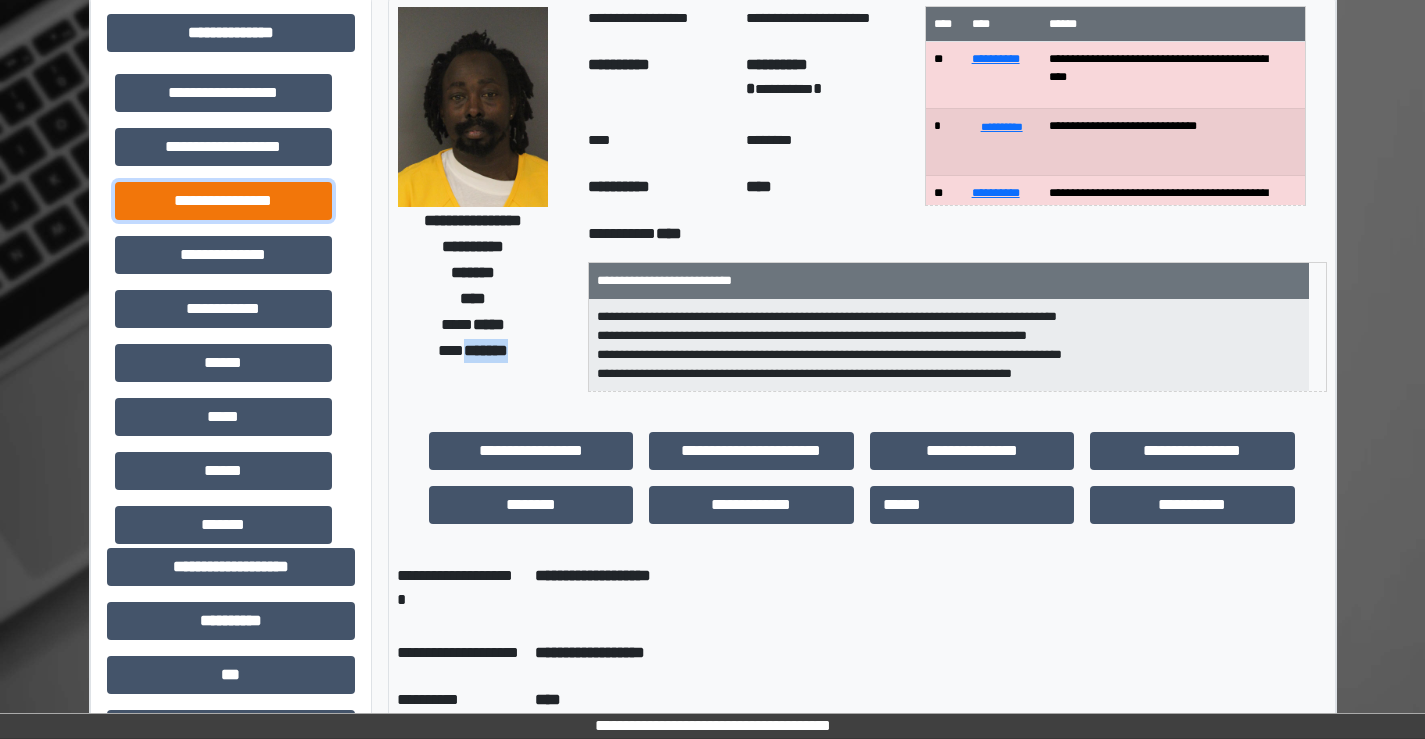 click on "**********" at bounding box center (223, 201) 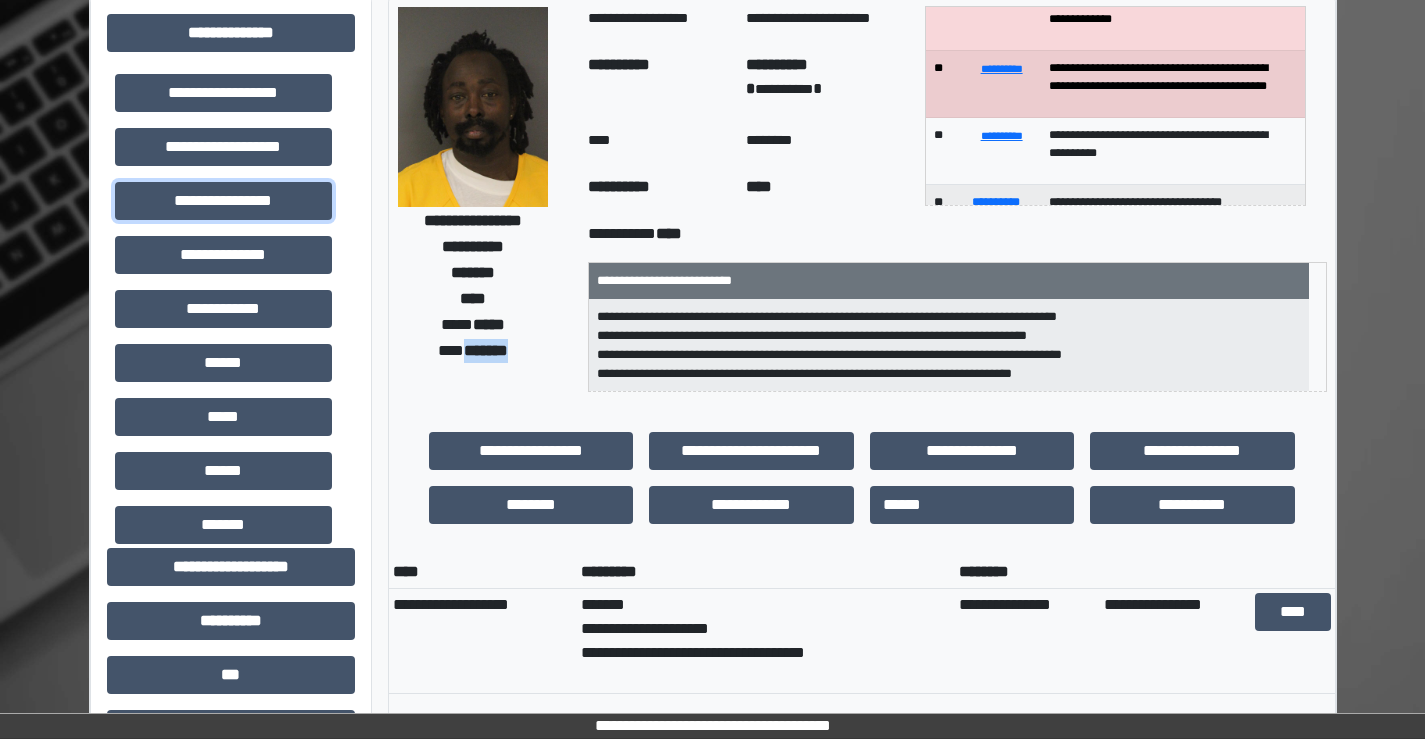 scroll, scrollTop: 200, scrollLeft: 0, axis: vertical 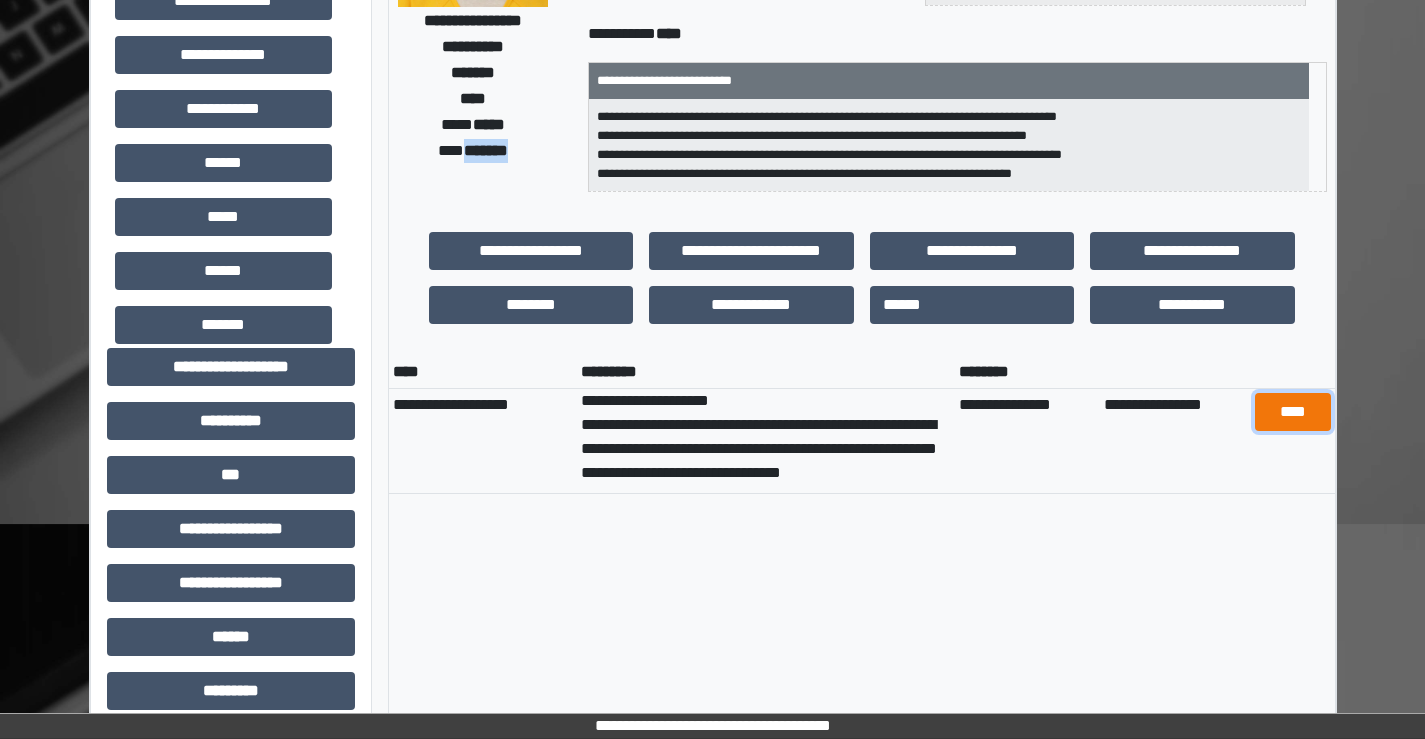 click on "****" at bounding box center [1293, 412] 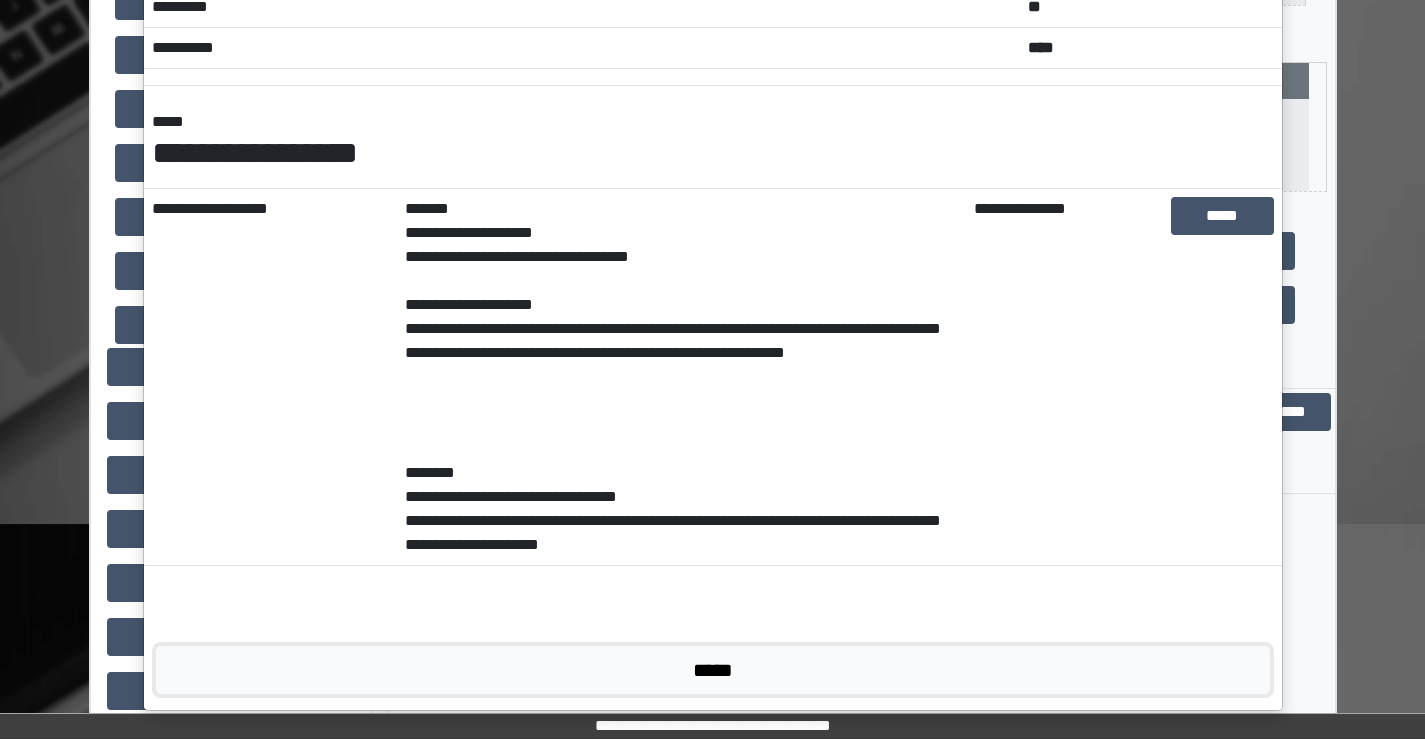 click on "*****" at bounding box center [713, 670] 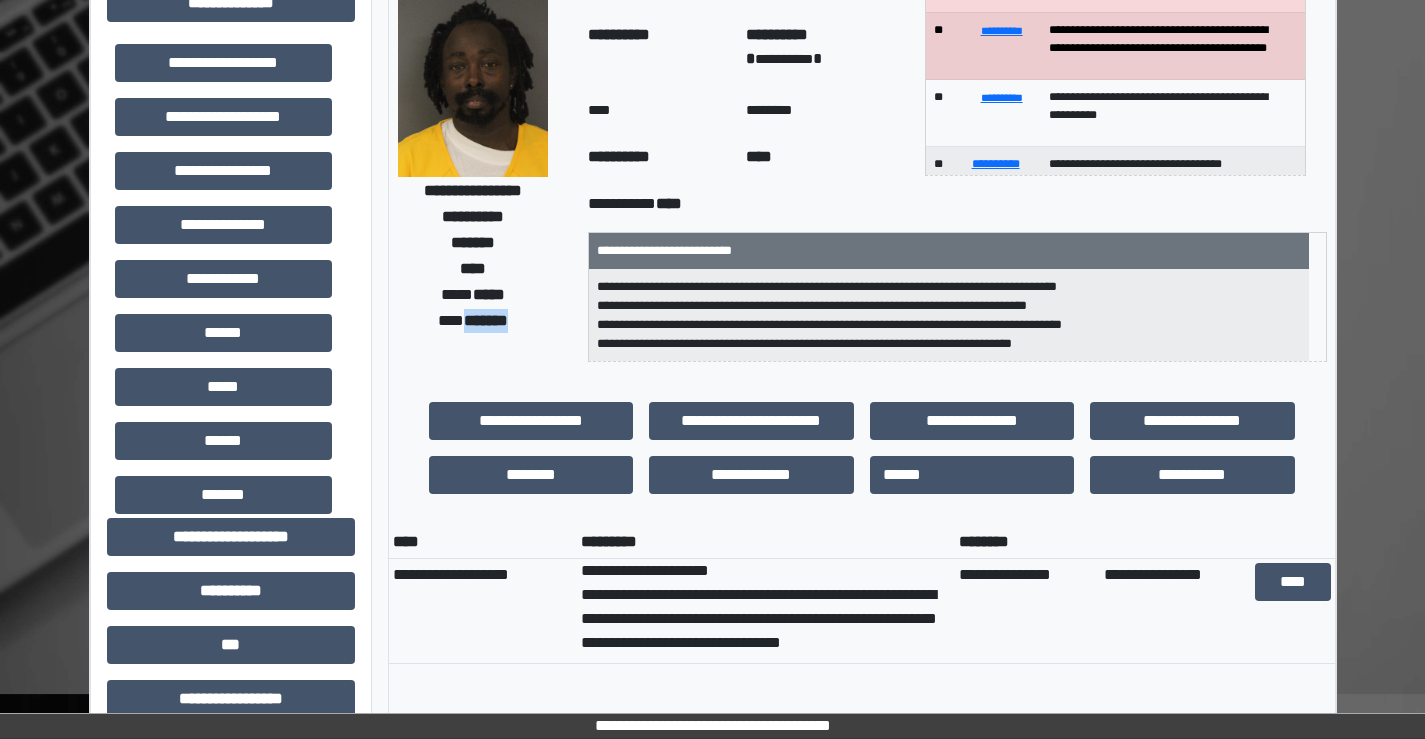 scroll, scrollTop: 0, scrollLeft: 0, axis: both 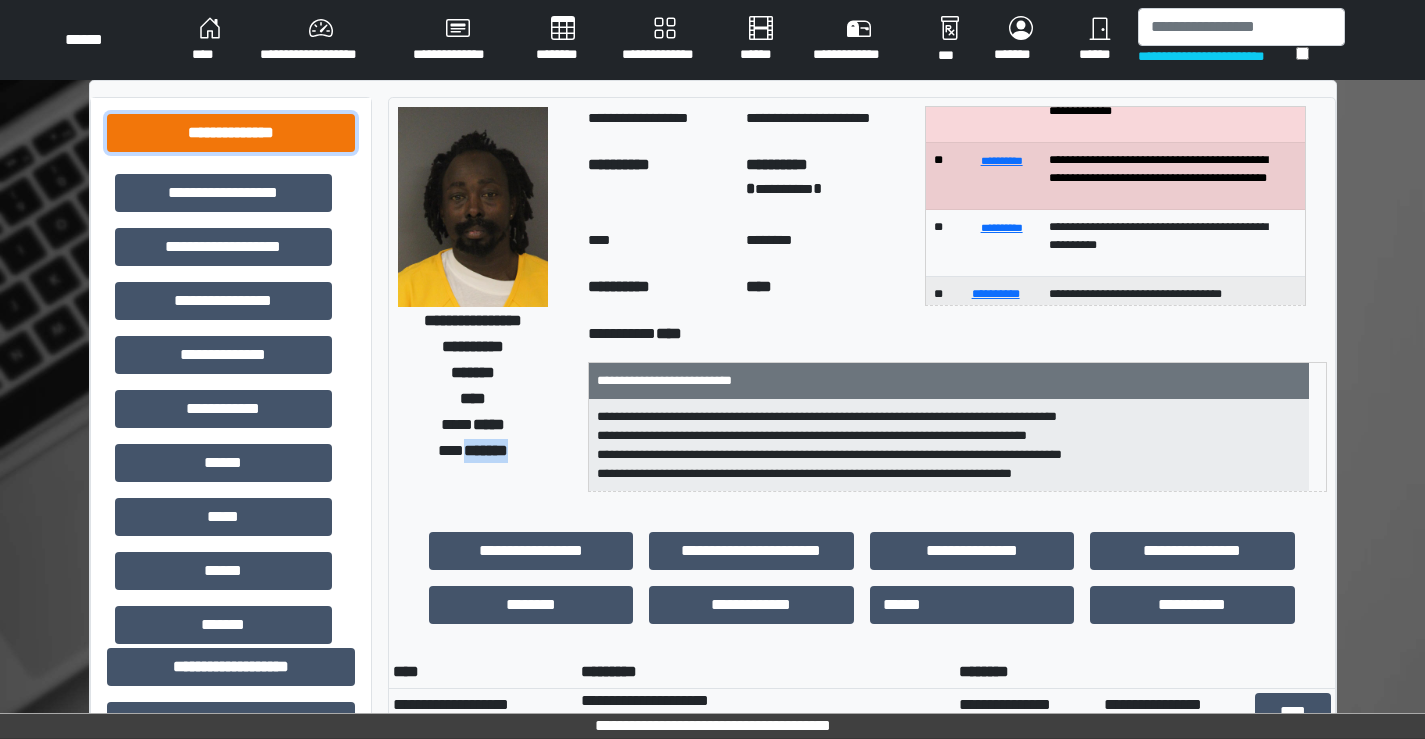click on "**********" at bounding box center [231, 133] 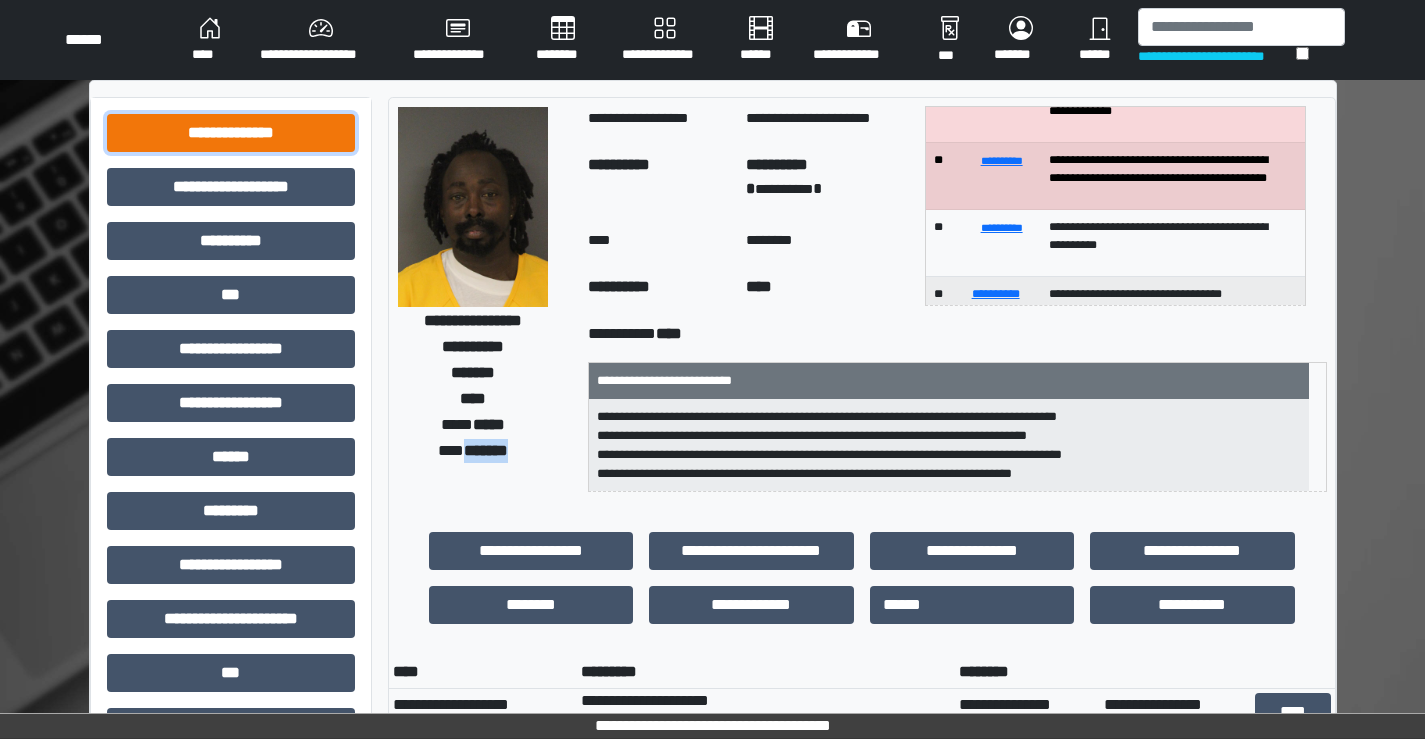 click on "**********" at bounding box center (231, 133) 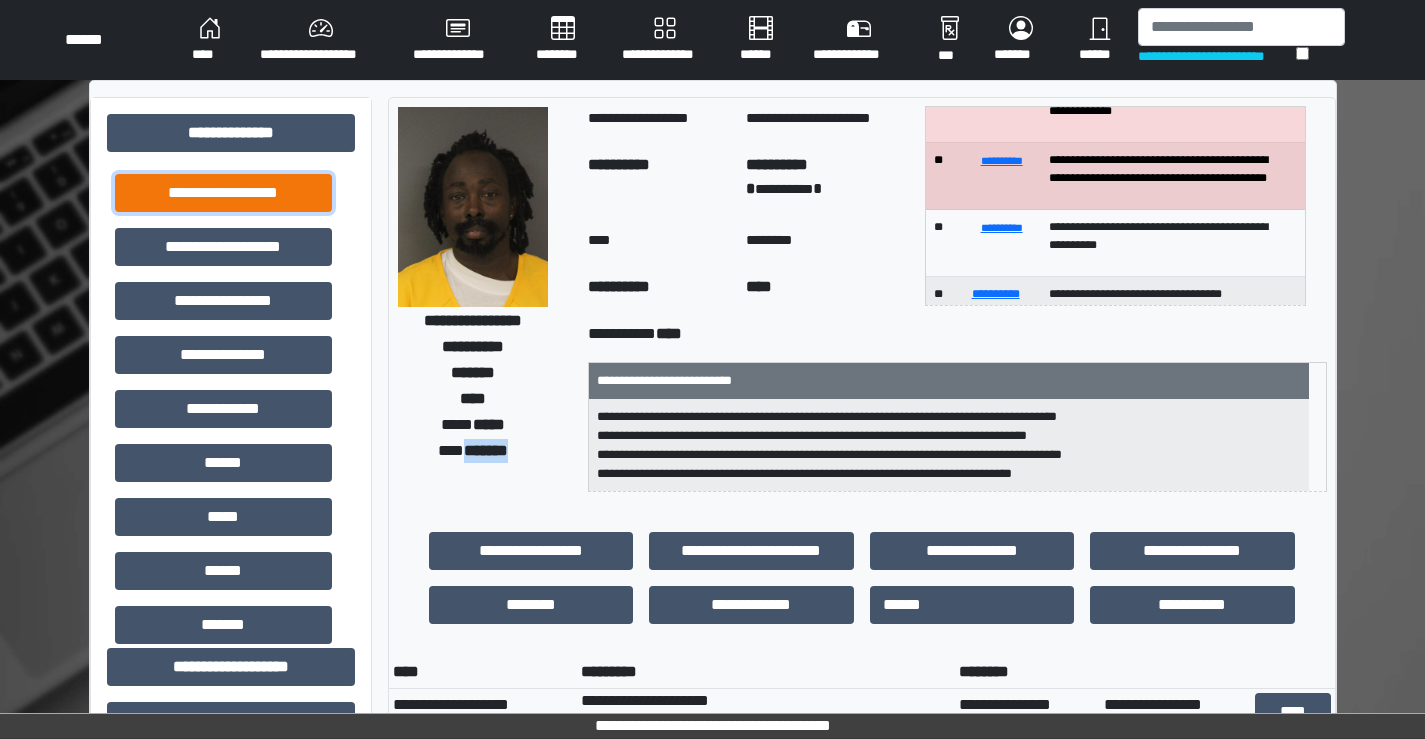 click on "**********" at bounding box center (223, 193) 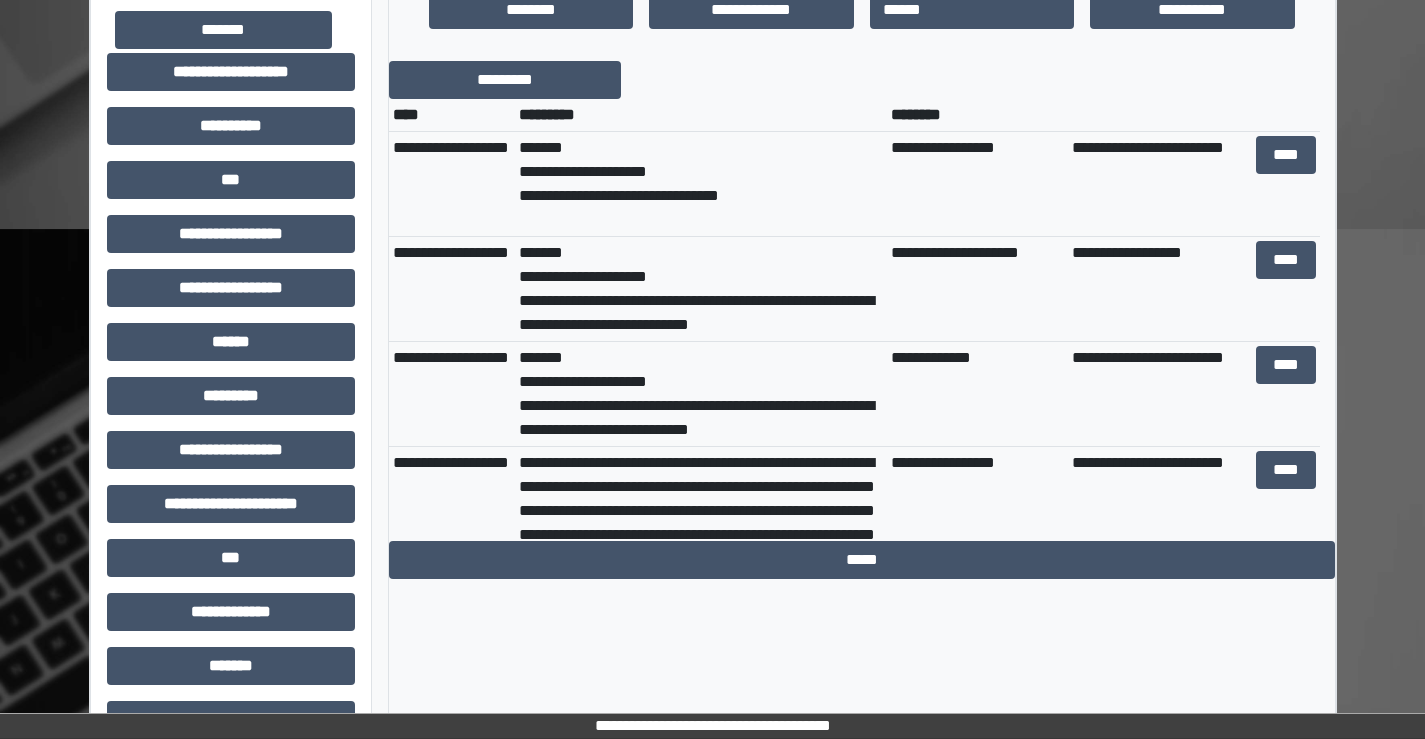 scroll, scrollTop: 600, scrollLeft: 0, axis: vertical 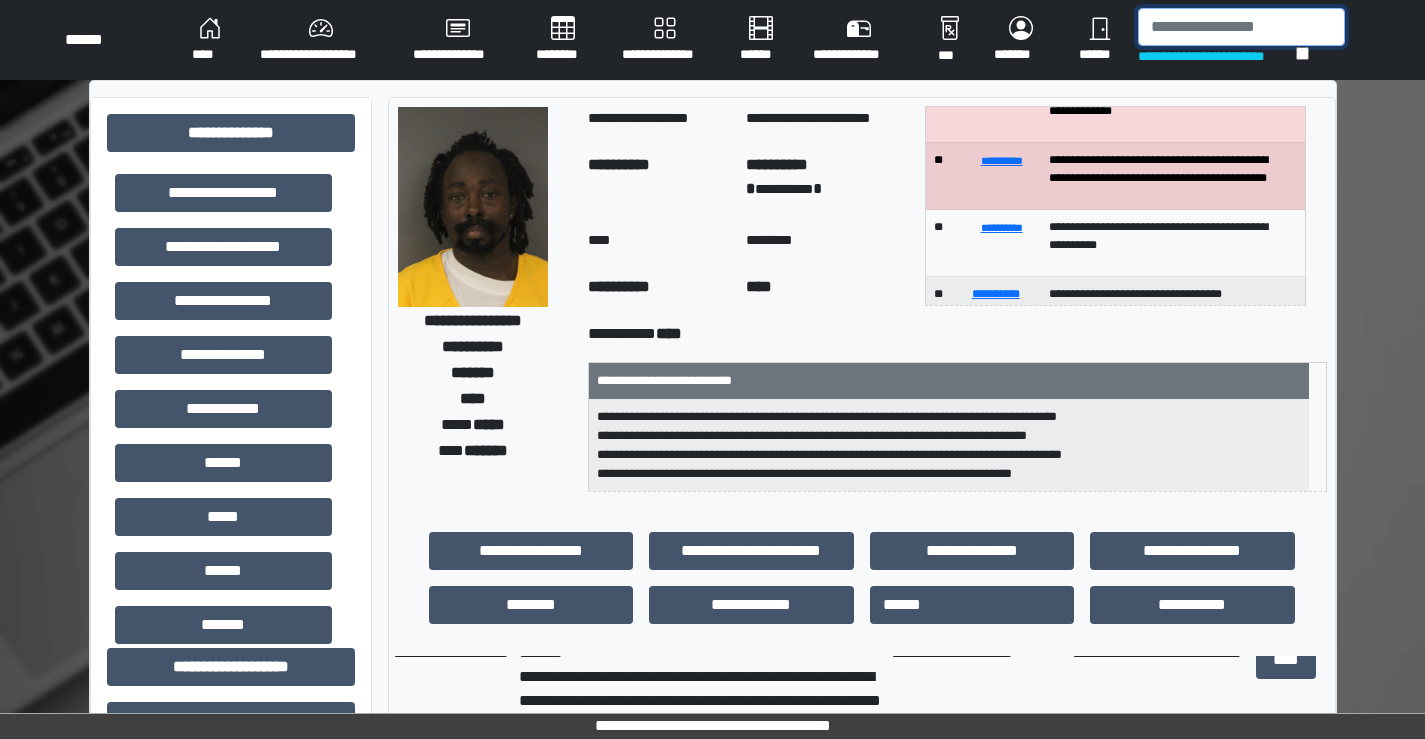 click at bounding box center (1241, 27) 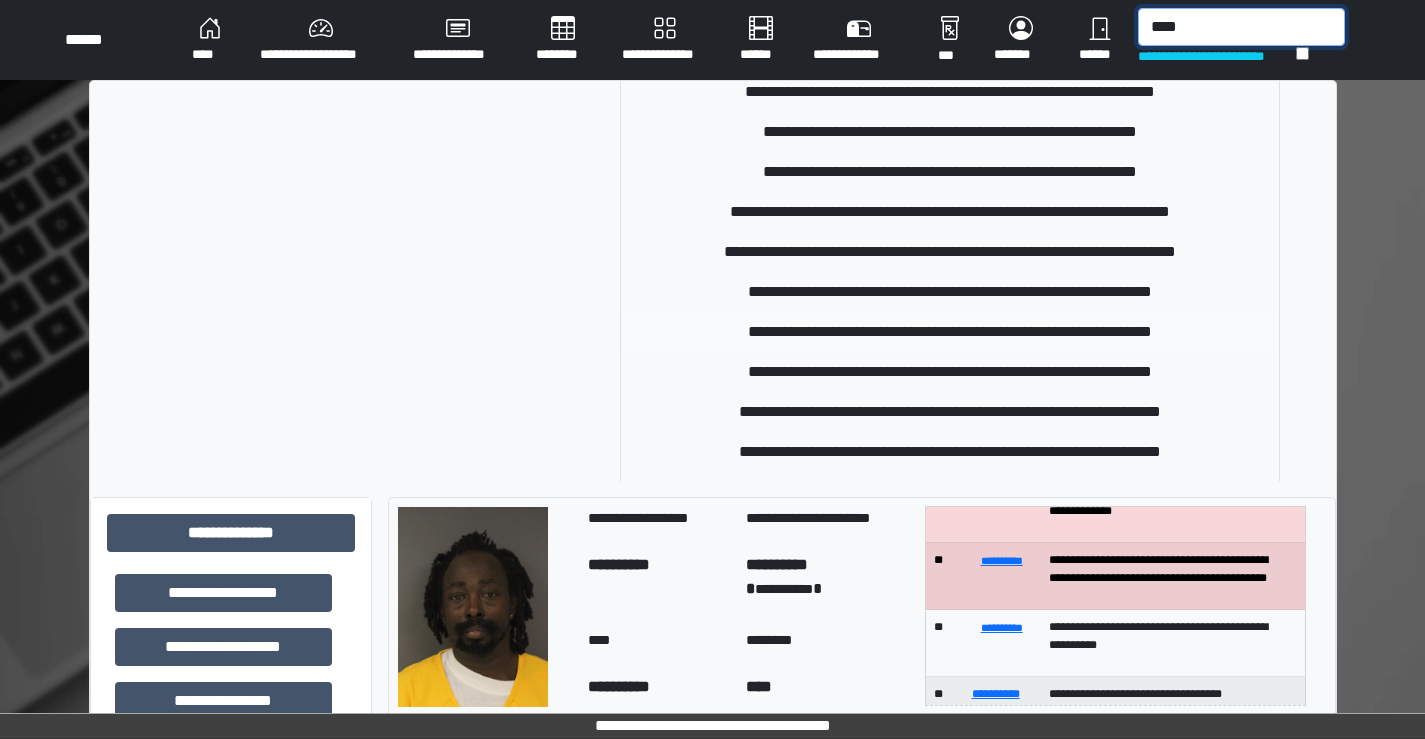 scroll, scrollTop: 500, scrollLeft: 0, axis: vertical 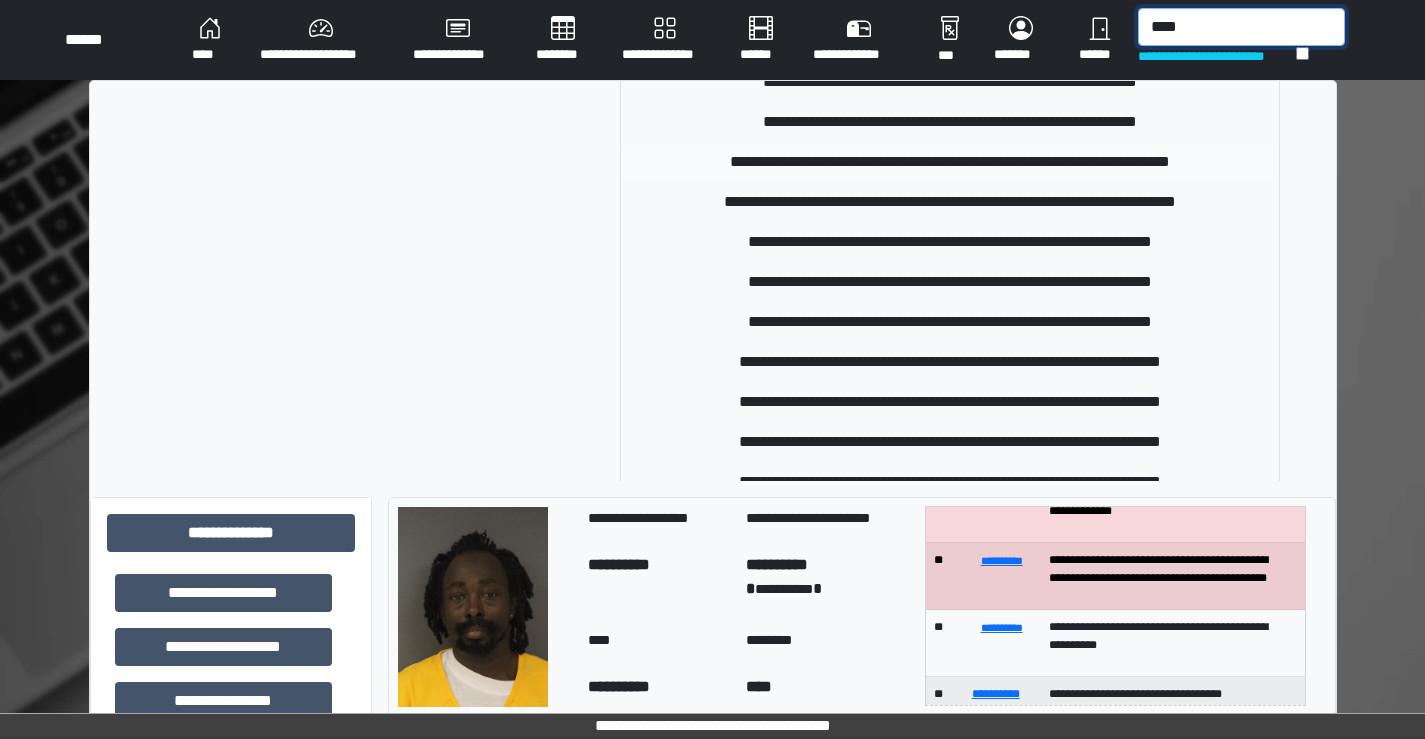 type on "****" 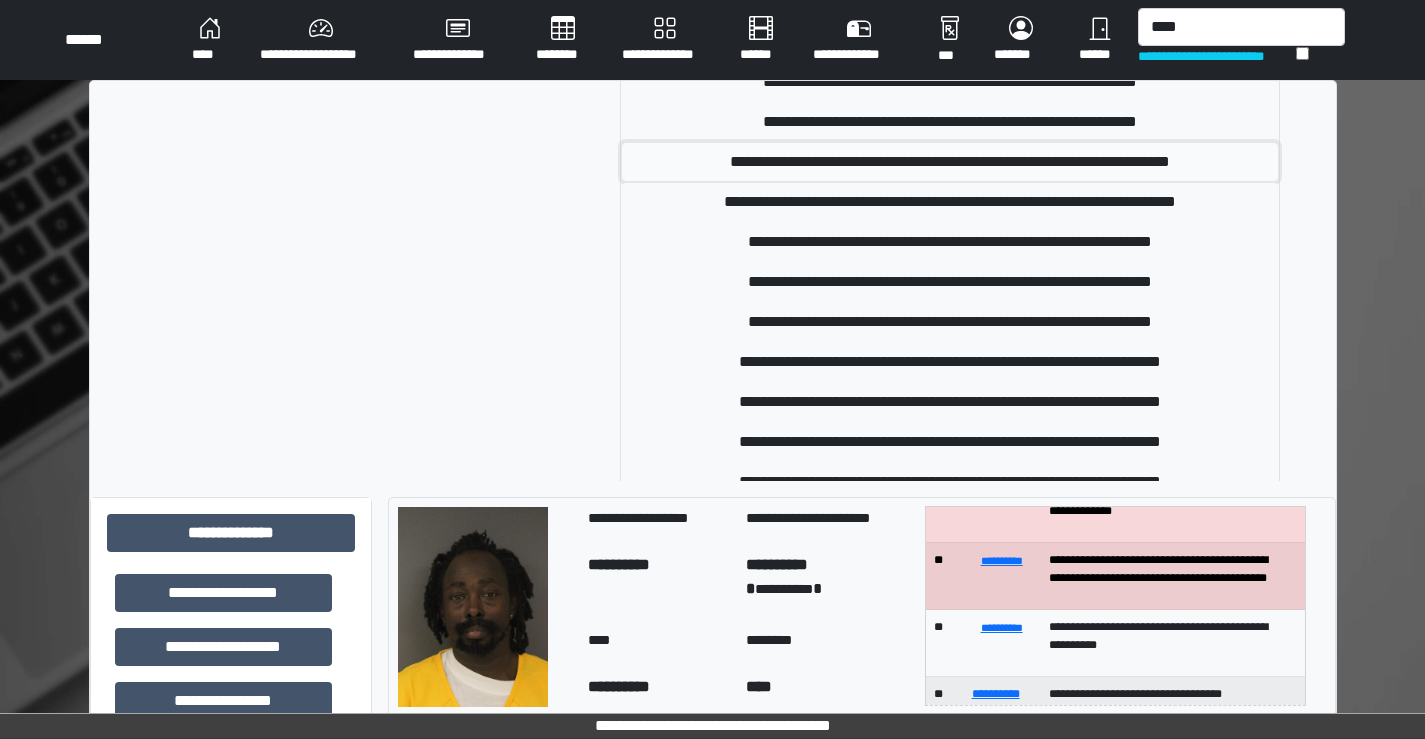 click on "**********" at bounding box center (950, 162) 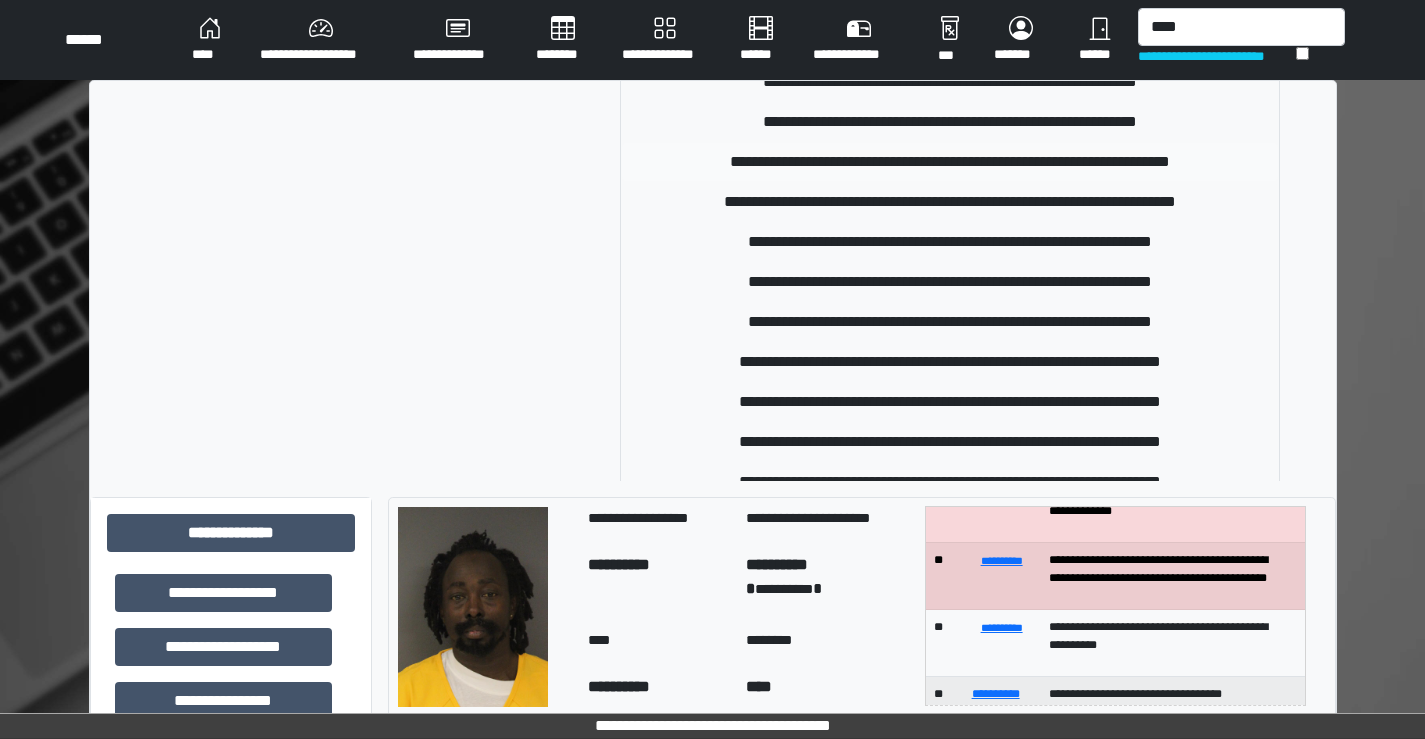 type 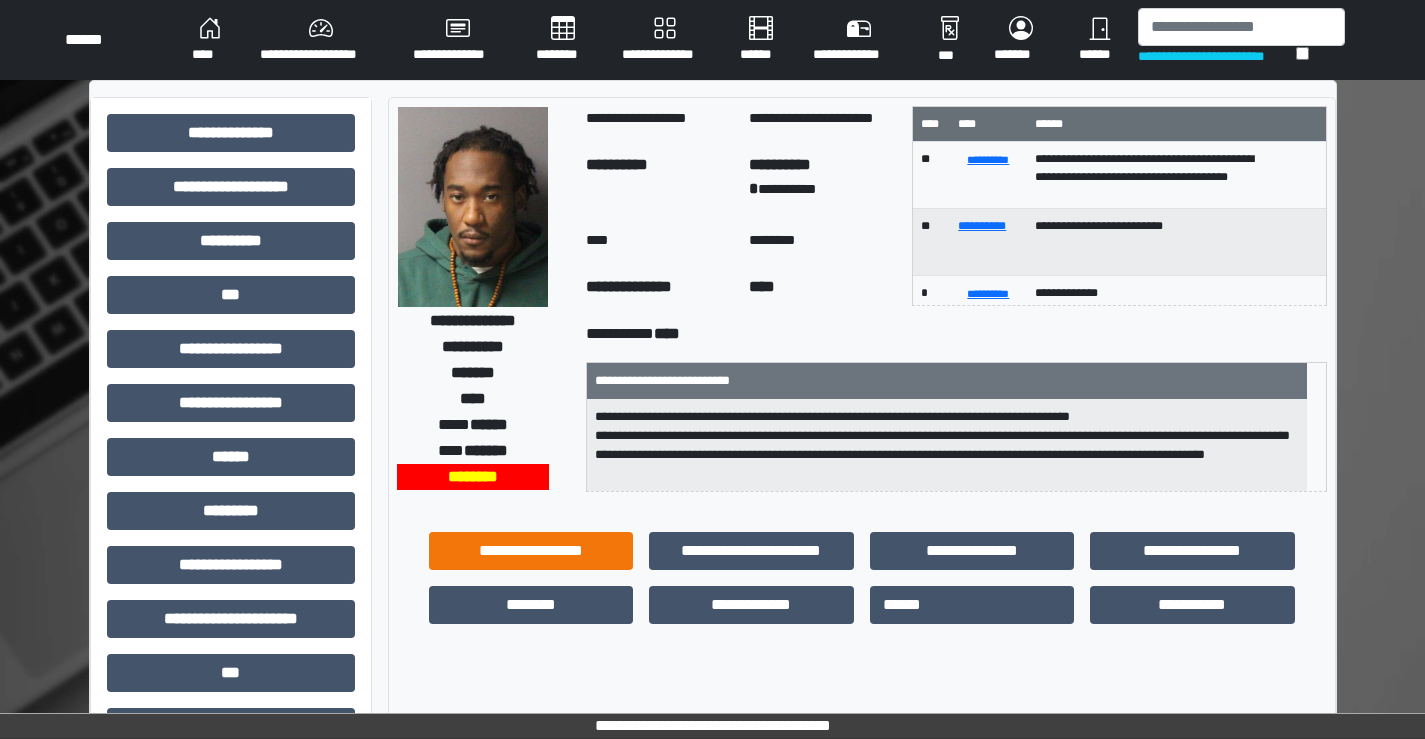 drag, startPoint x: 634, startPoint y: 537, endPoint x: 558, endPoint y: 543, distance: 76.23647 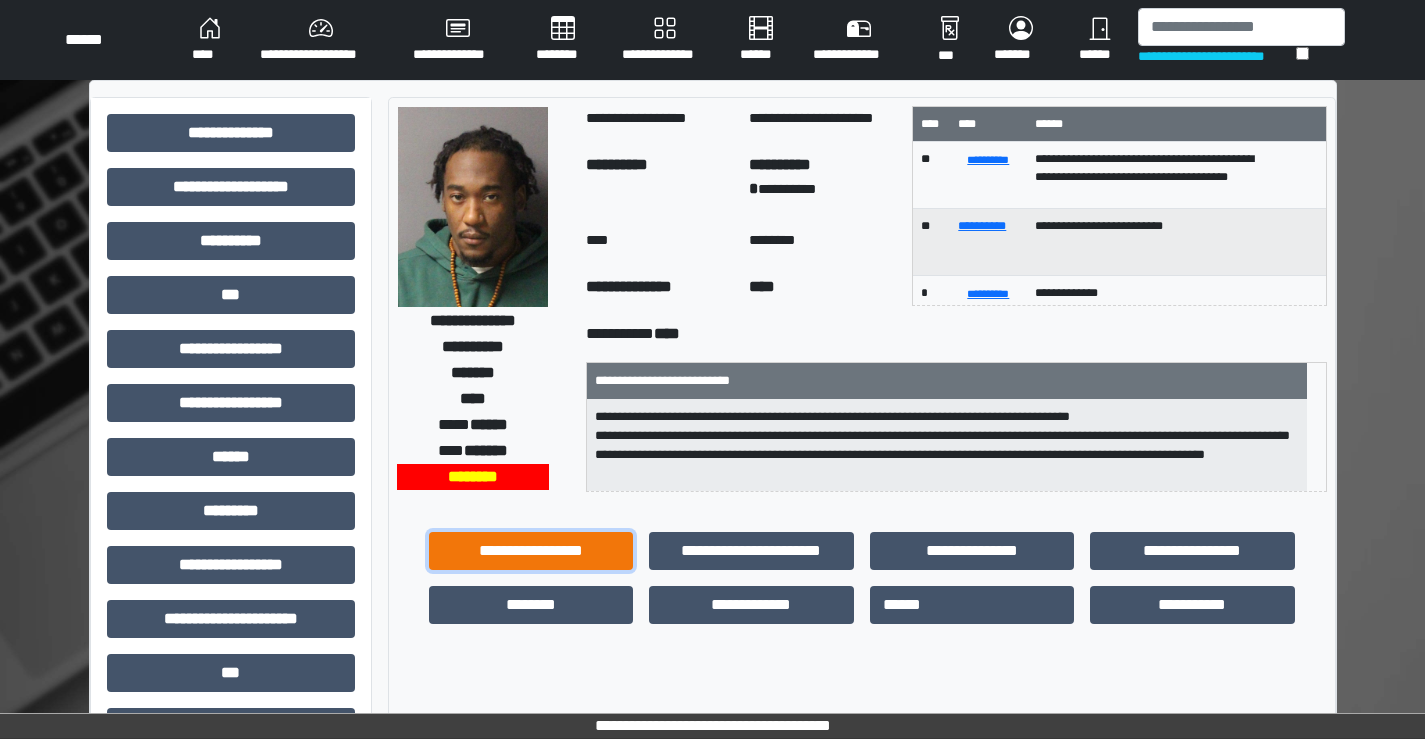click on "**********" at bounding box center [531, 551] 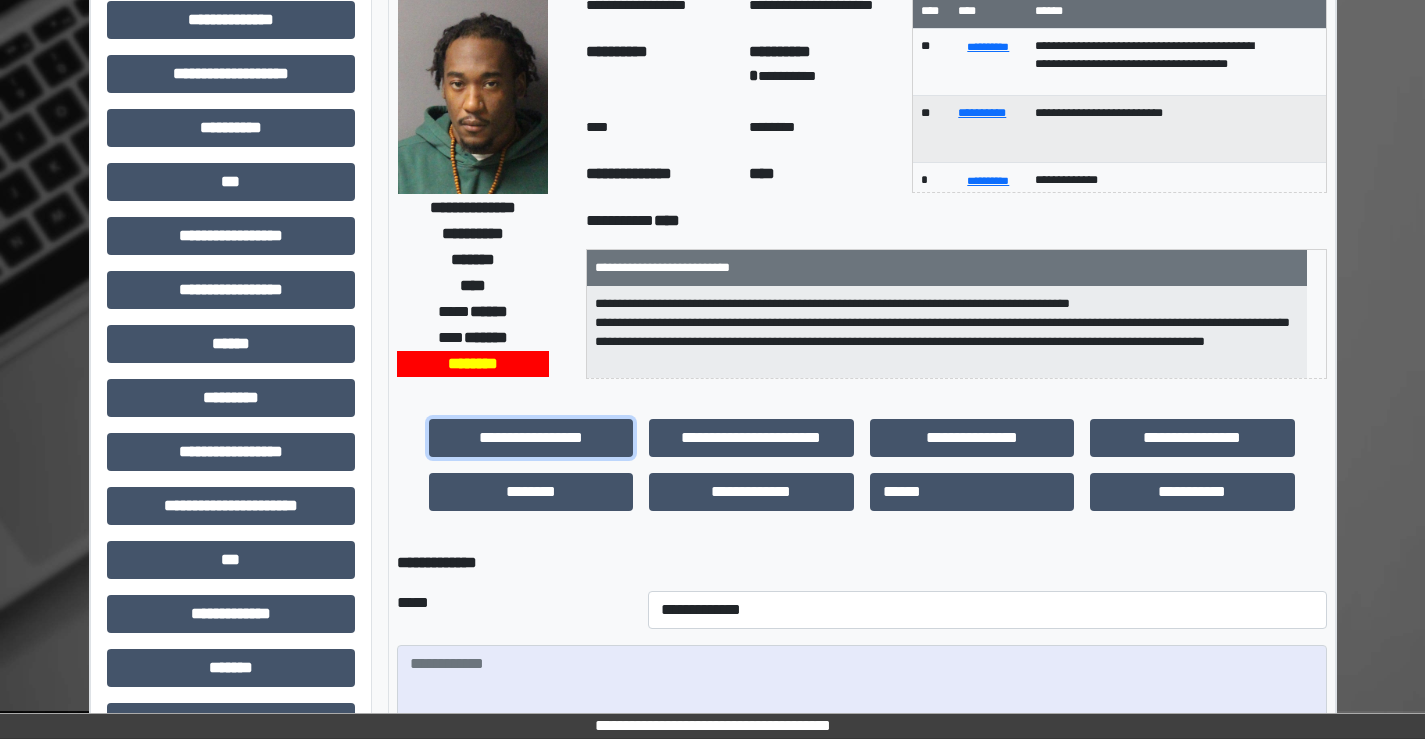 scroll, scrollTop: 300, scrollLeft: 0, axis: vertical 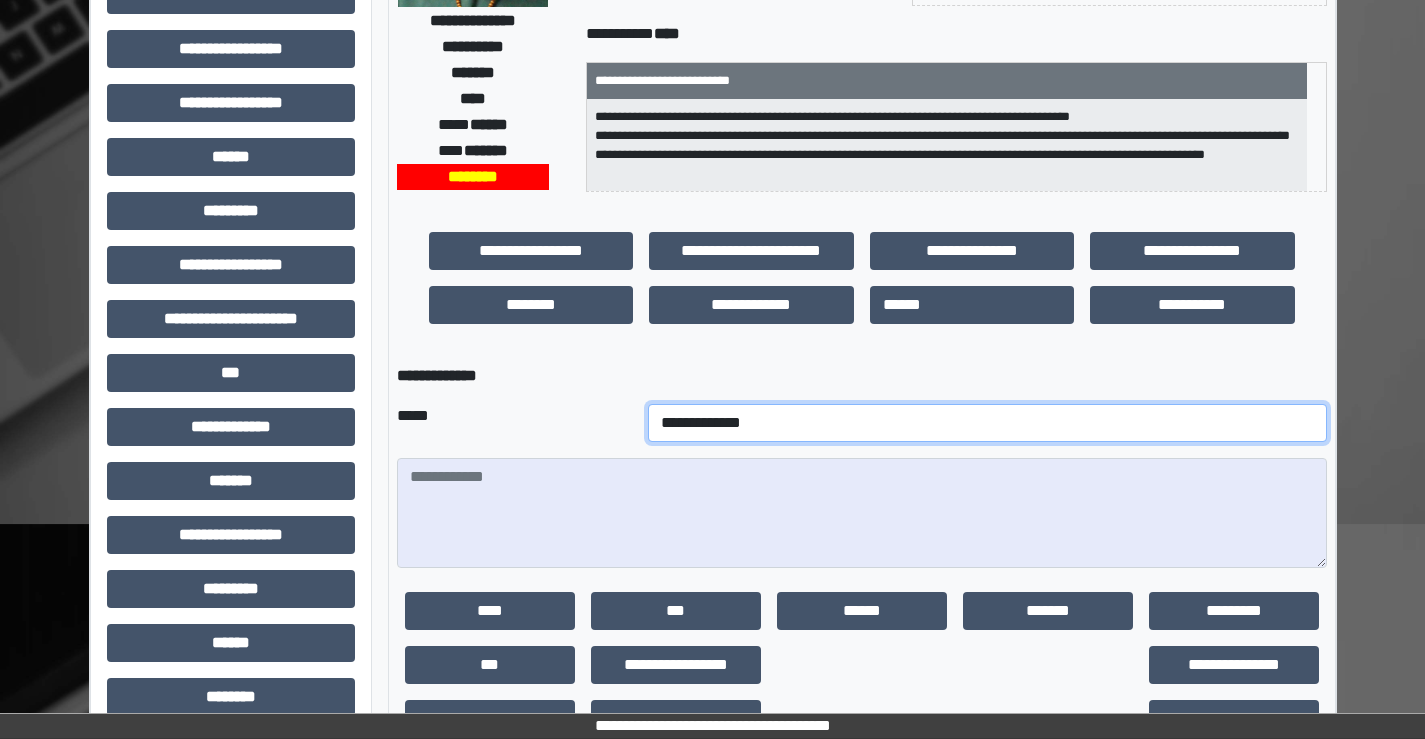 click on "**********" at bounding box center (987, 423) 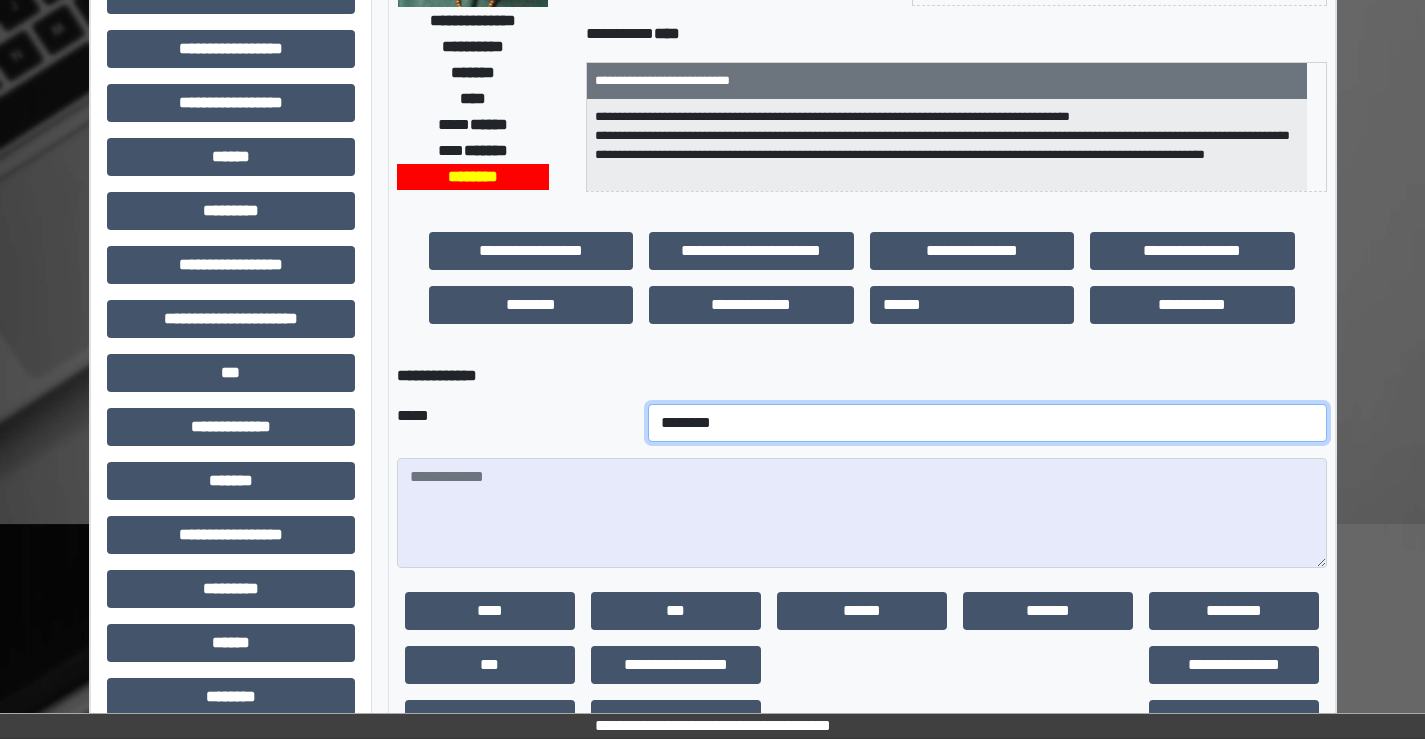 click on "**********" at bounding box center [987, 423] 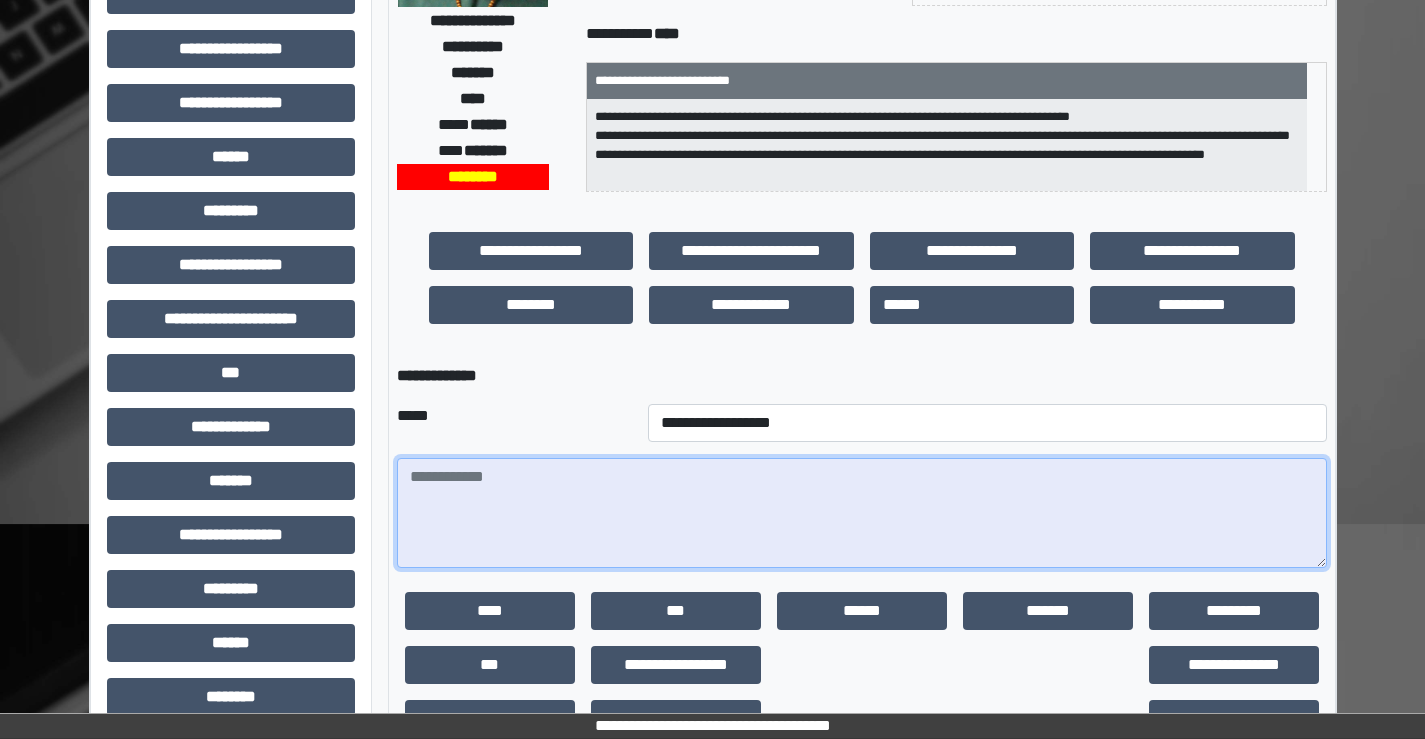 click at bounding box center (862, 513) 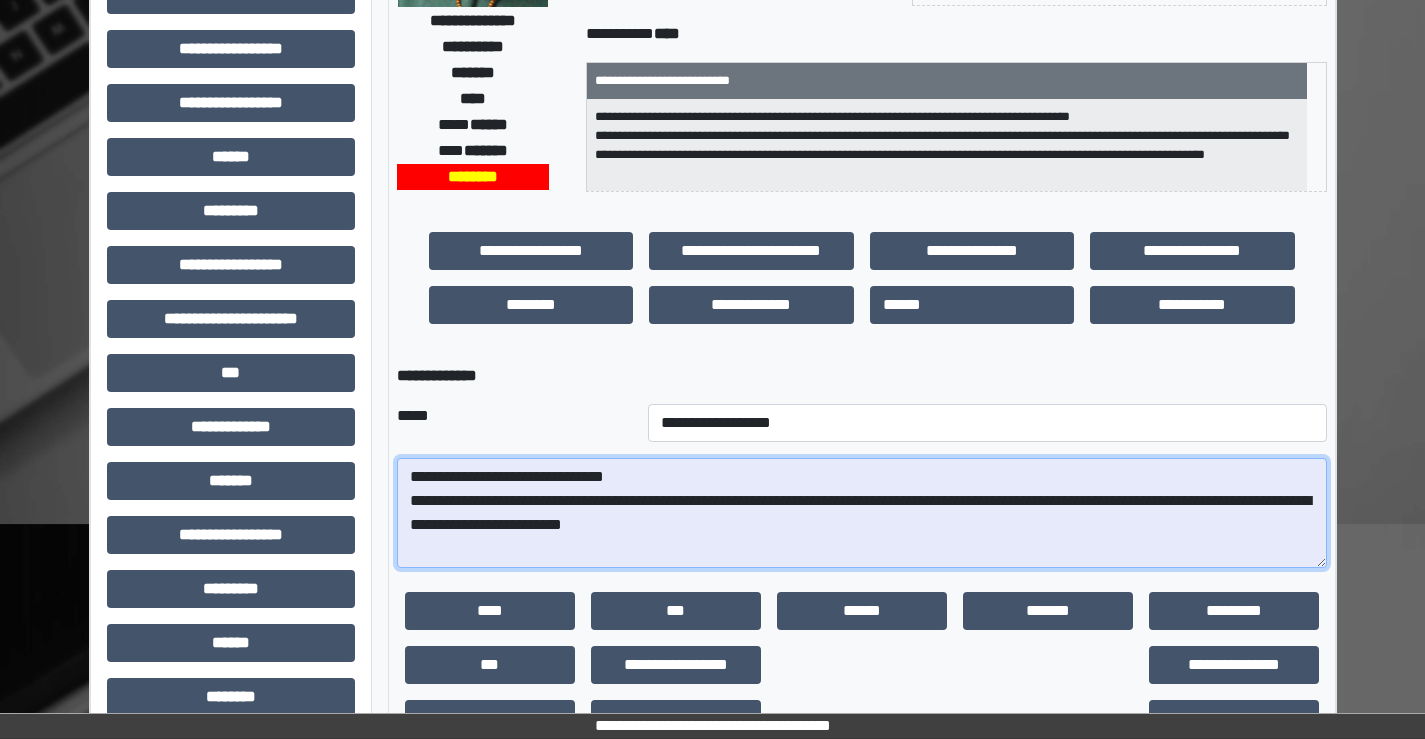 click on "**********" at bounding box center [862, 513] 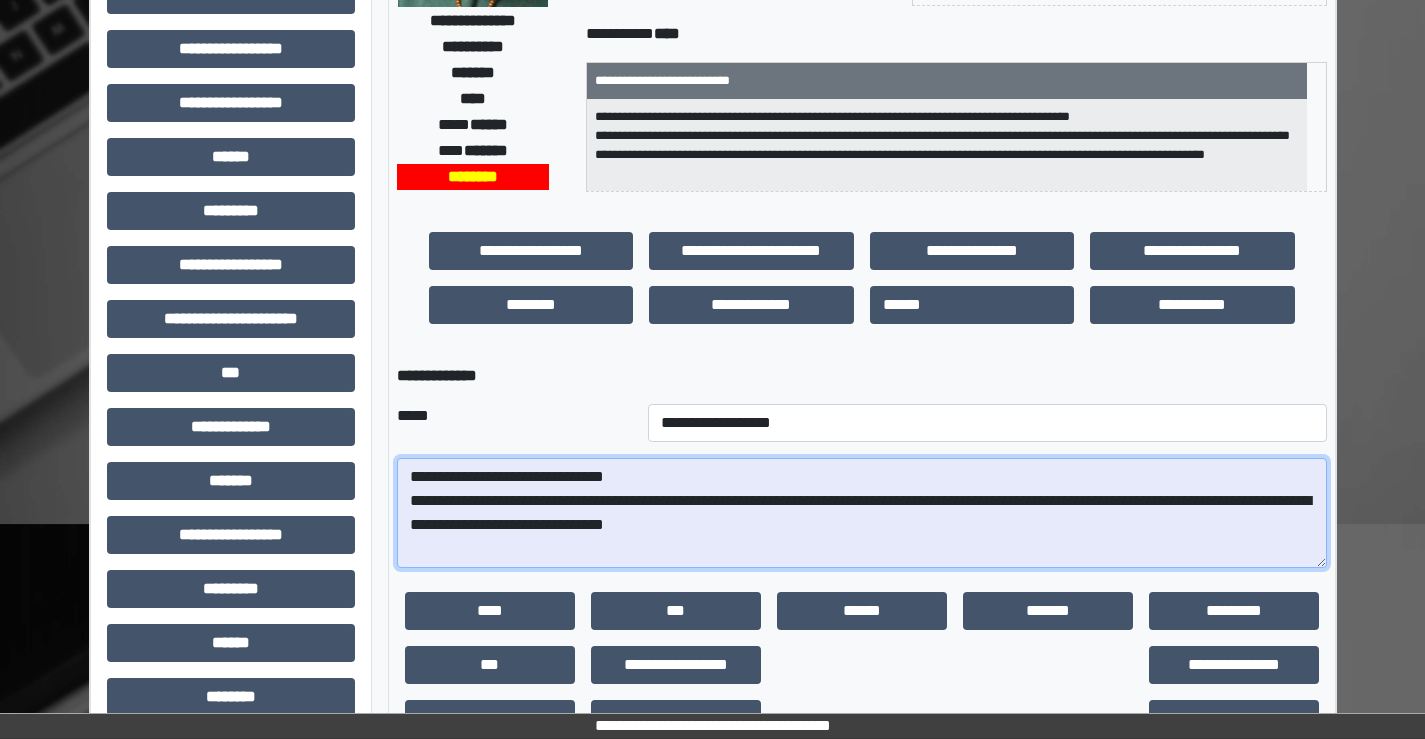 drag, startPoint x: 783, startPoint y: 502, endPoint x: 579, endPoint y: 506, distance: 204.03922 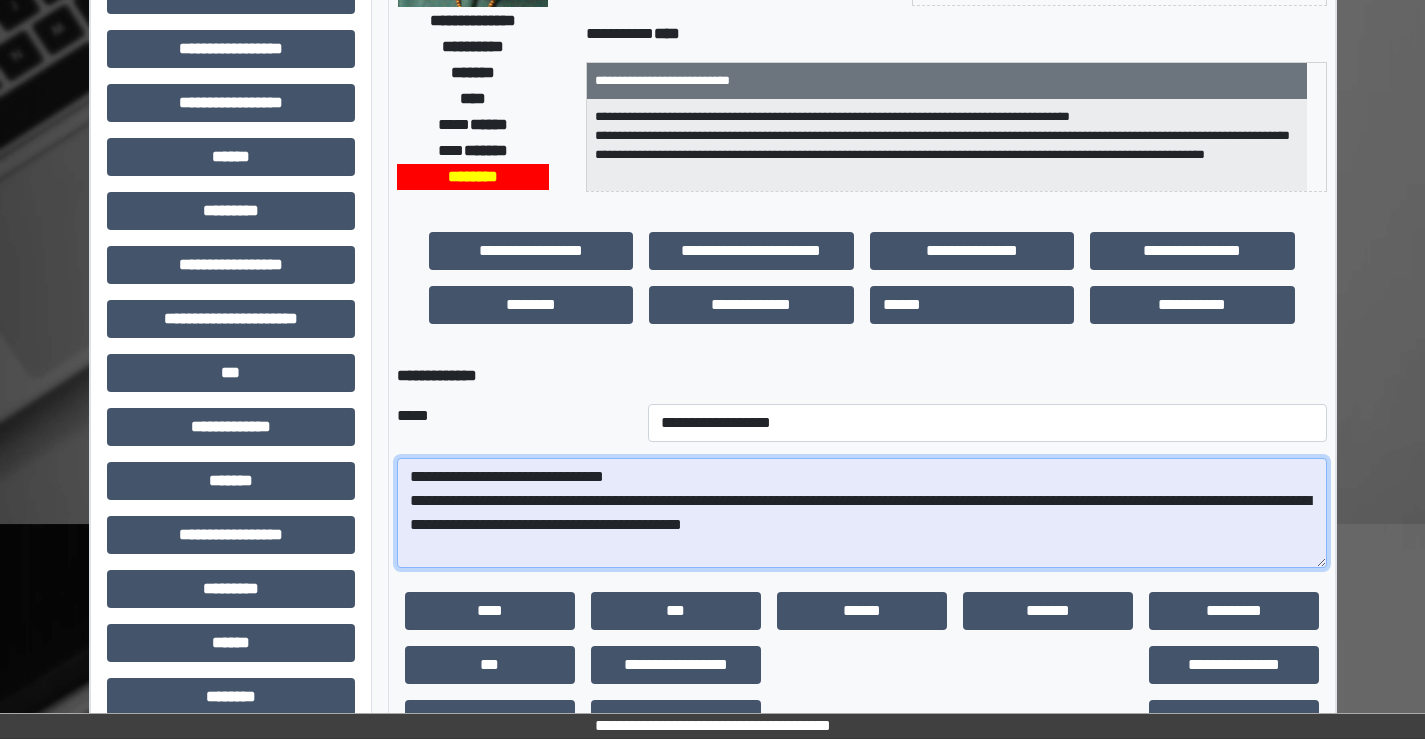 drag, startPoint x: 712, startPoint y: 504, endPoint x: 785, endPoint y: 504, distance: 73 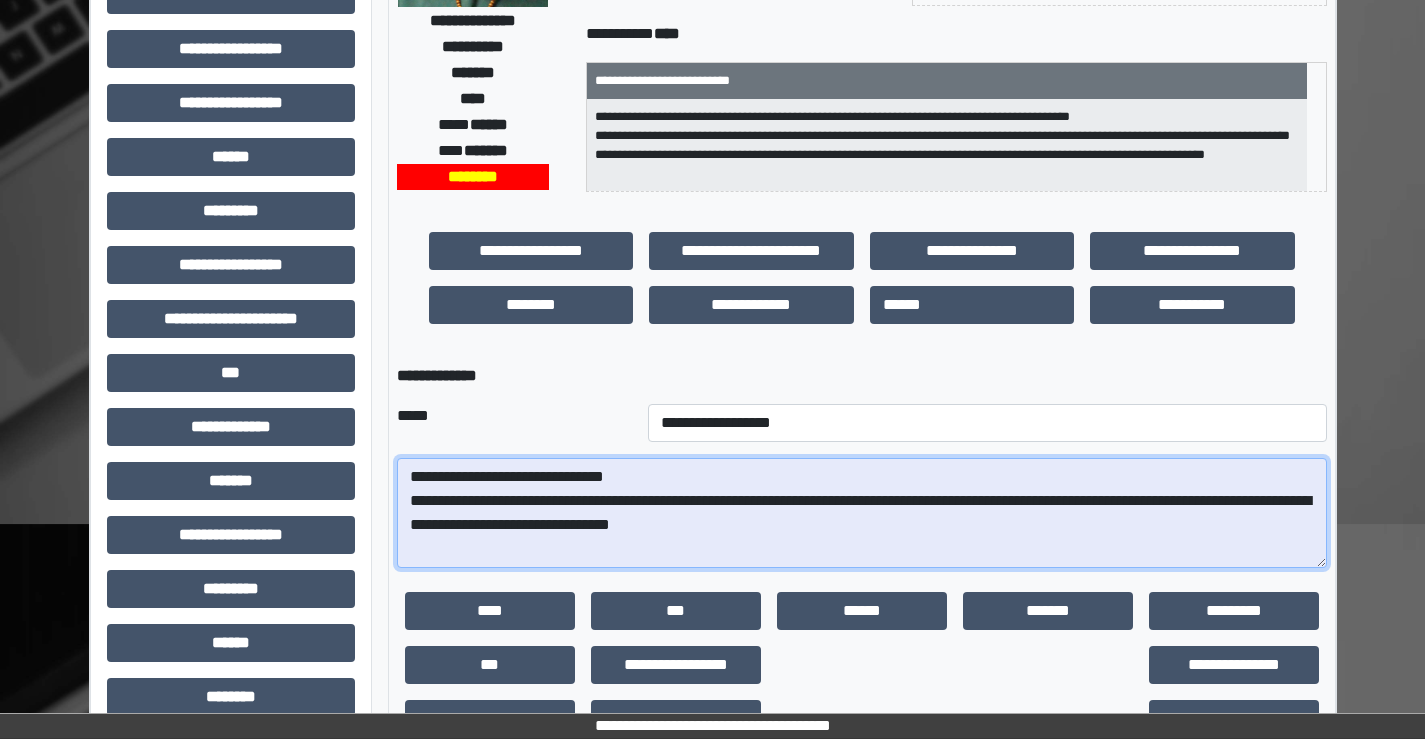 click on "**********" at bounding box center [862, 513] 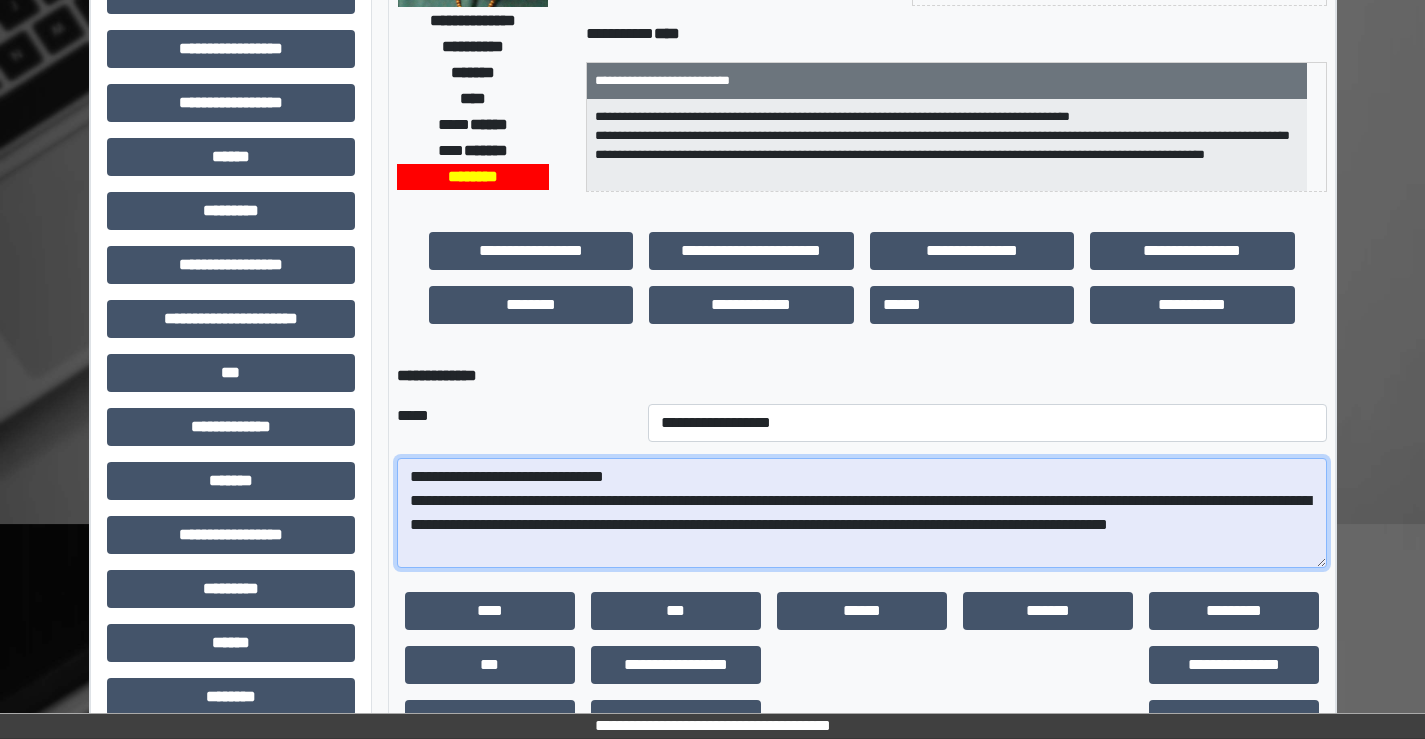 drag, startPoint x: 807, startPoint y: 529, endPoint x: 495, endPoint y: 532, distance: 312.01443 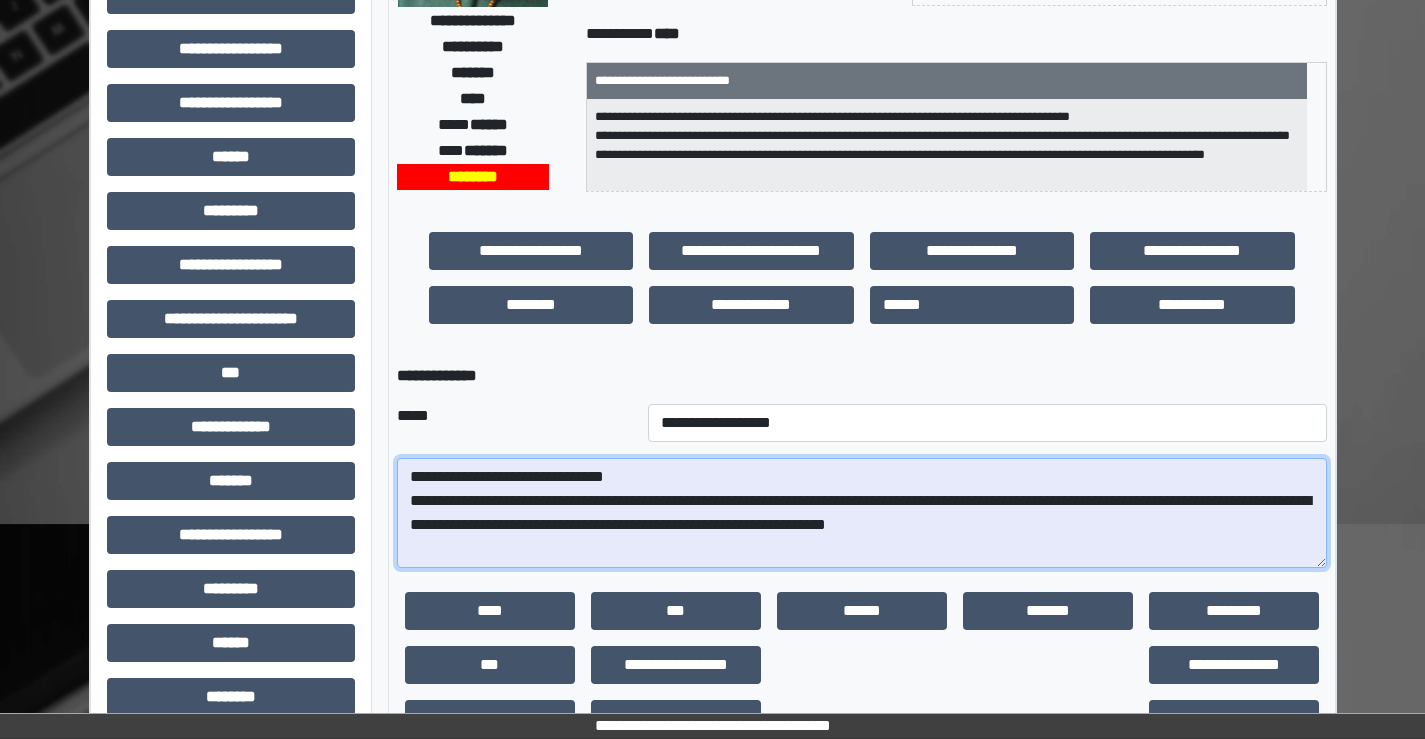 drag, startPoint x: 795, startPoint y: 524, endPoint x: 820, endPoint y: 527, distance: 25.179358 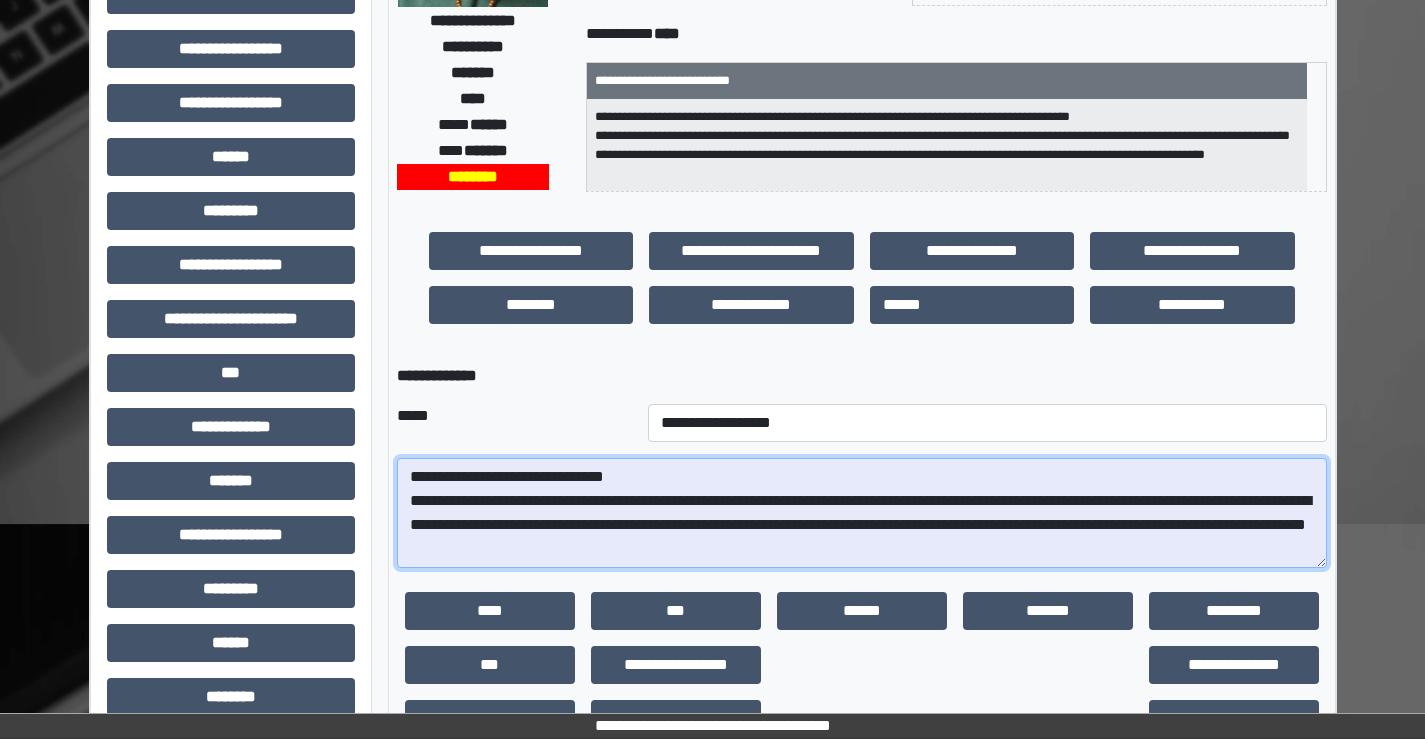 click on "**********" at bounding box center [862, 513] 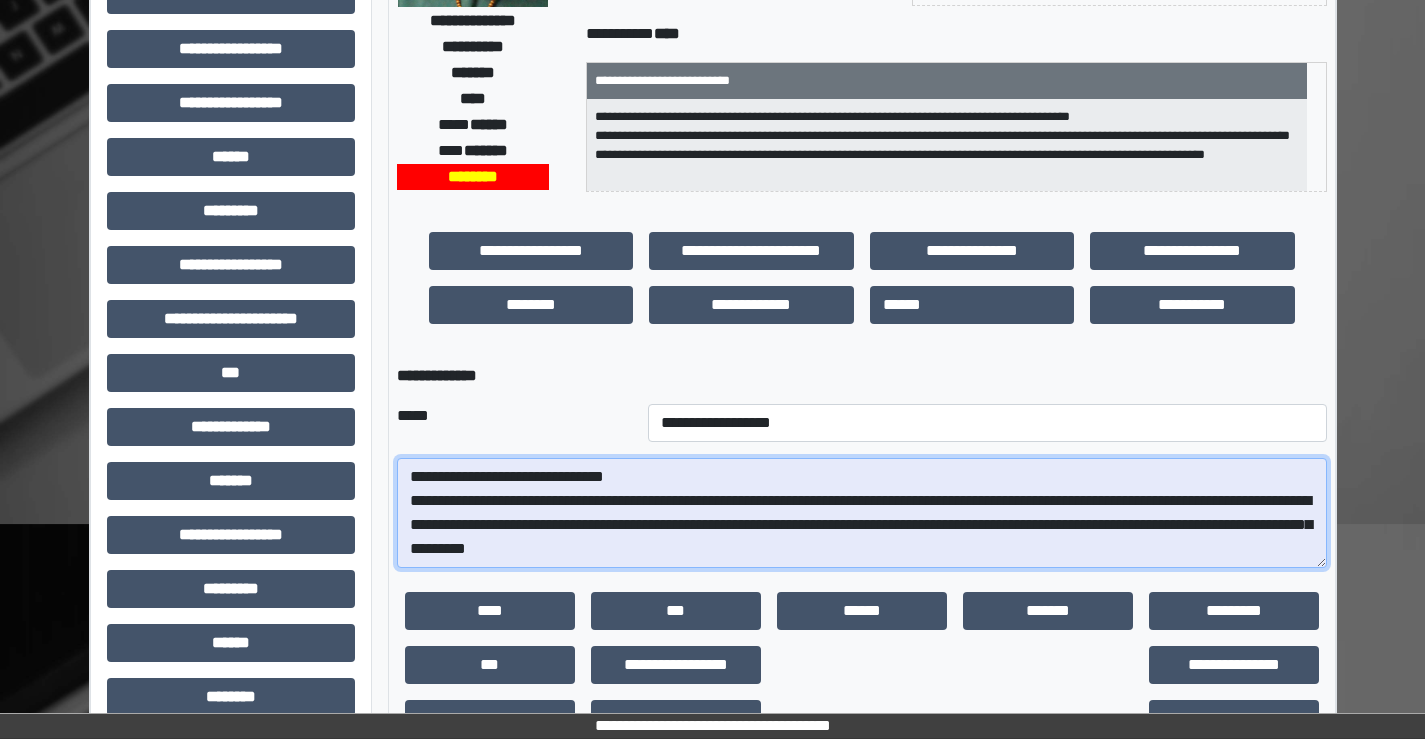 click on "**********" at bounding box center [862, 513] 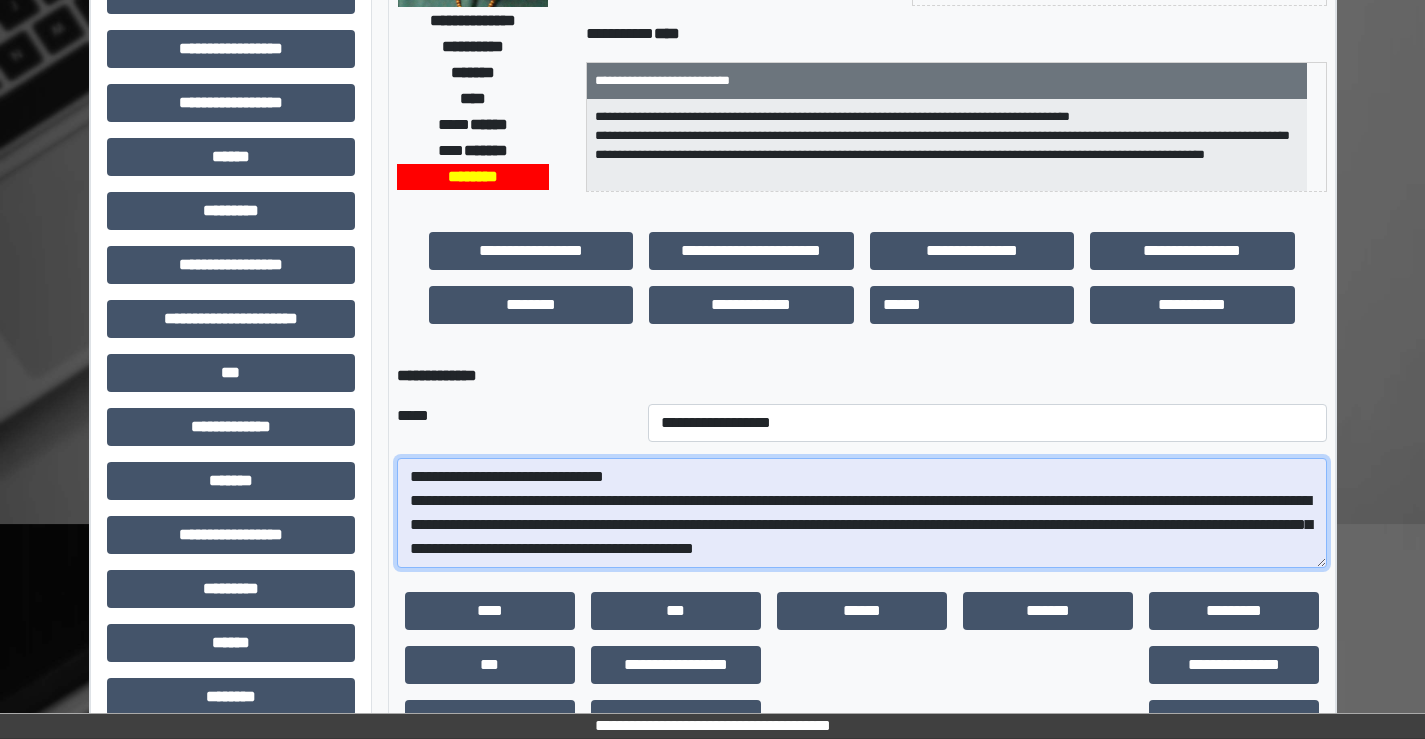 drag, startPoint x: 653, startPoint y: 549, endPoint x: 499, endPoint y: 552, distance: 154.02922 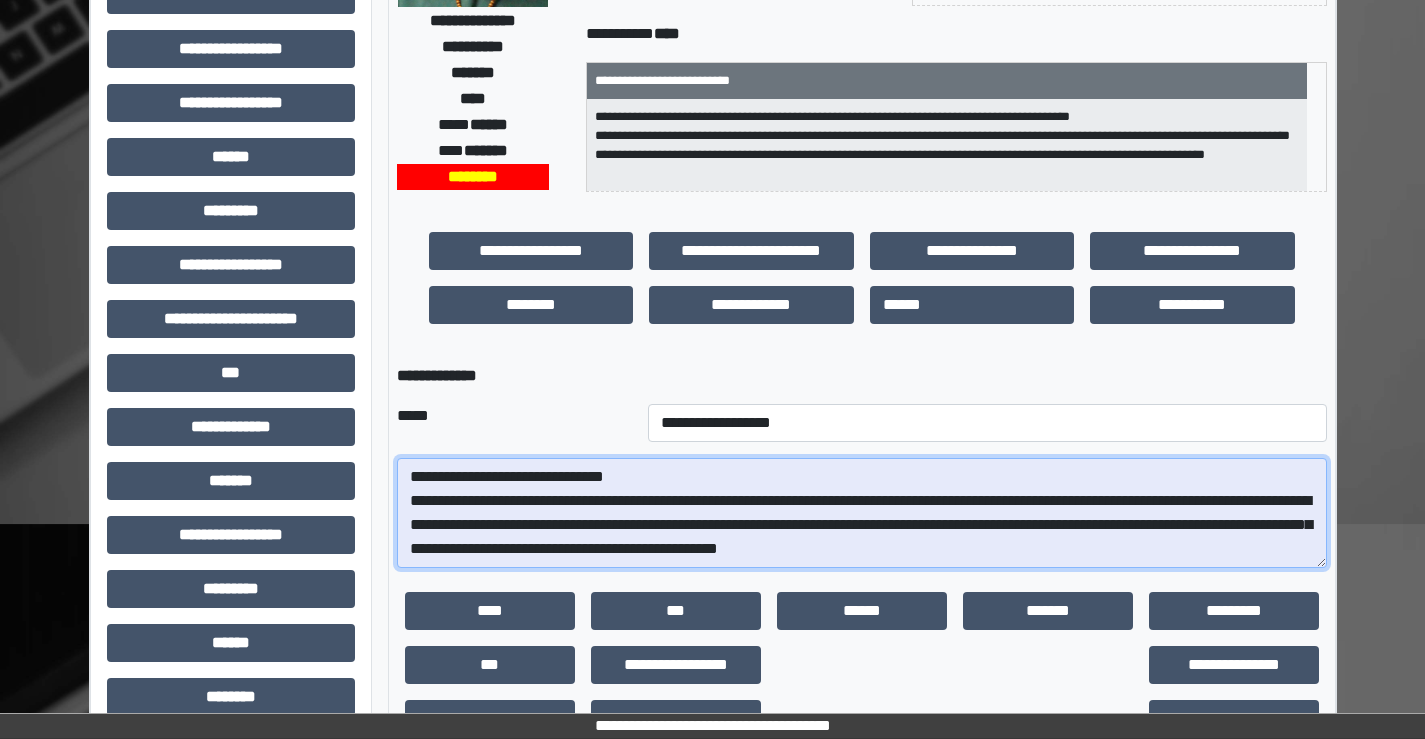 drag, startPoint x: 709, startPoint y: 548, endPoint x: 688, endPoint y: 553, distance: 21.587032 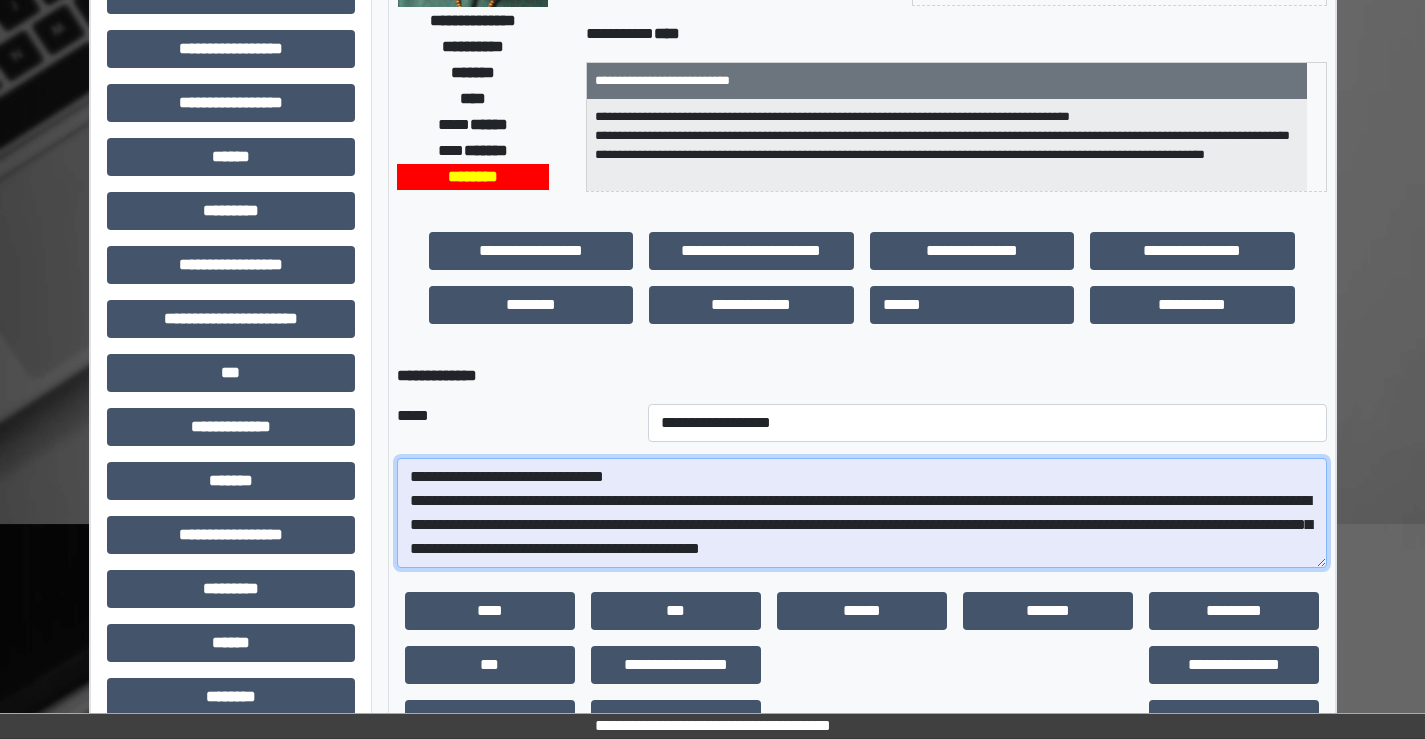 click on "**********" at bounding box center (862, 513) 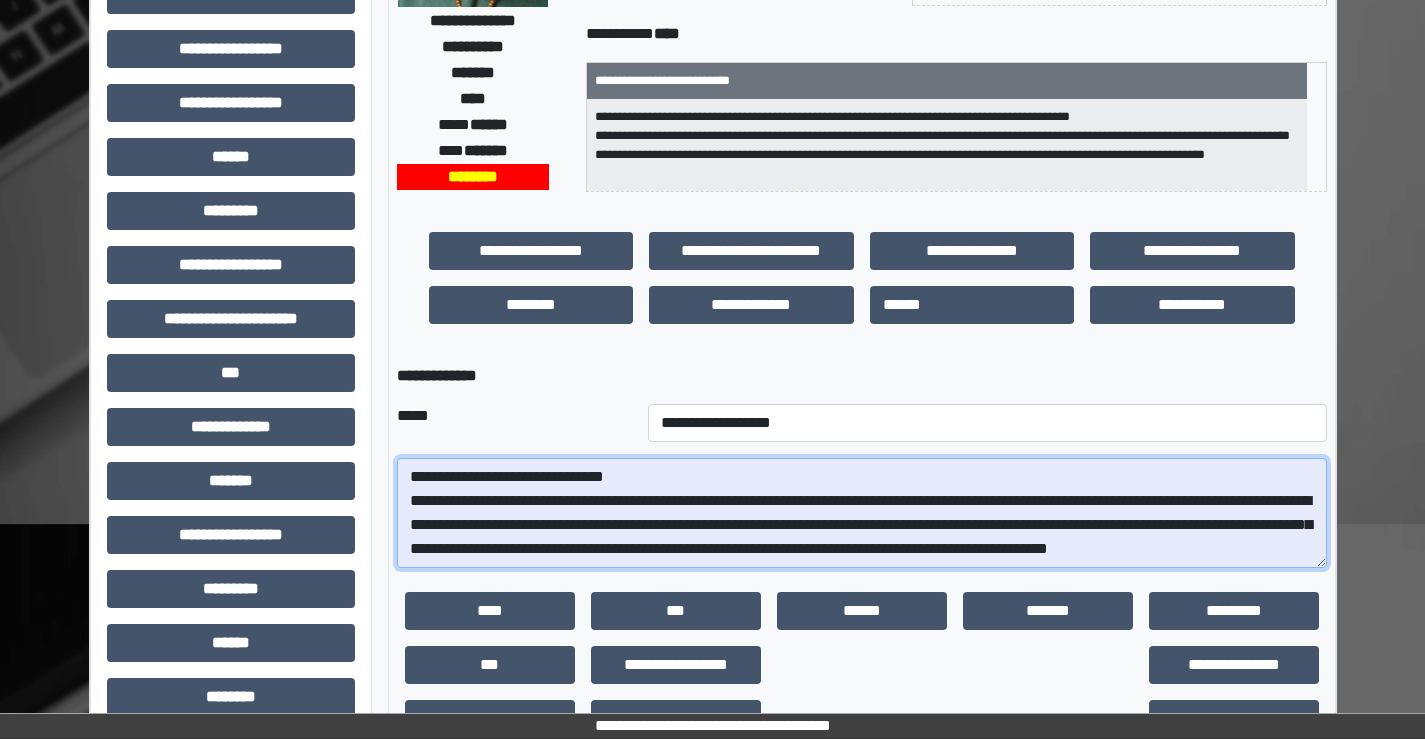 scroll, scrollTop: 17, scrollLeft: 0, axis: vertical 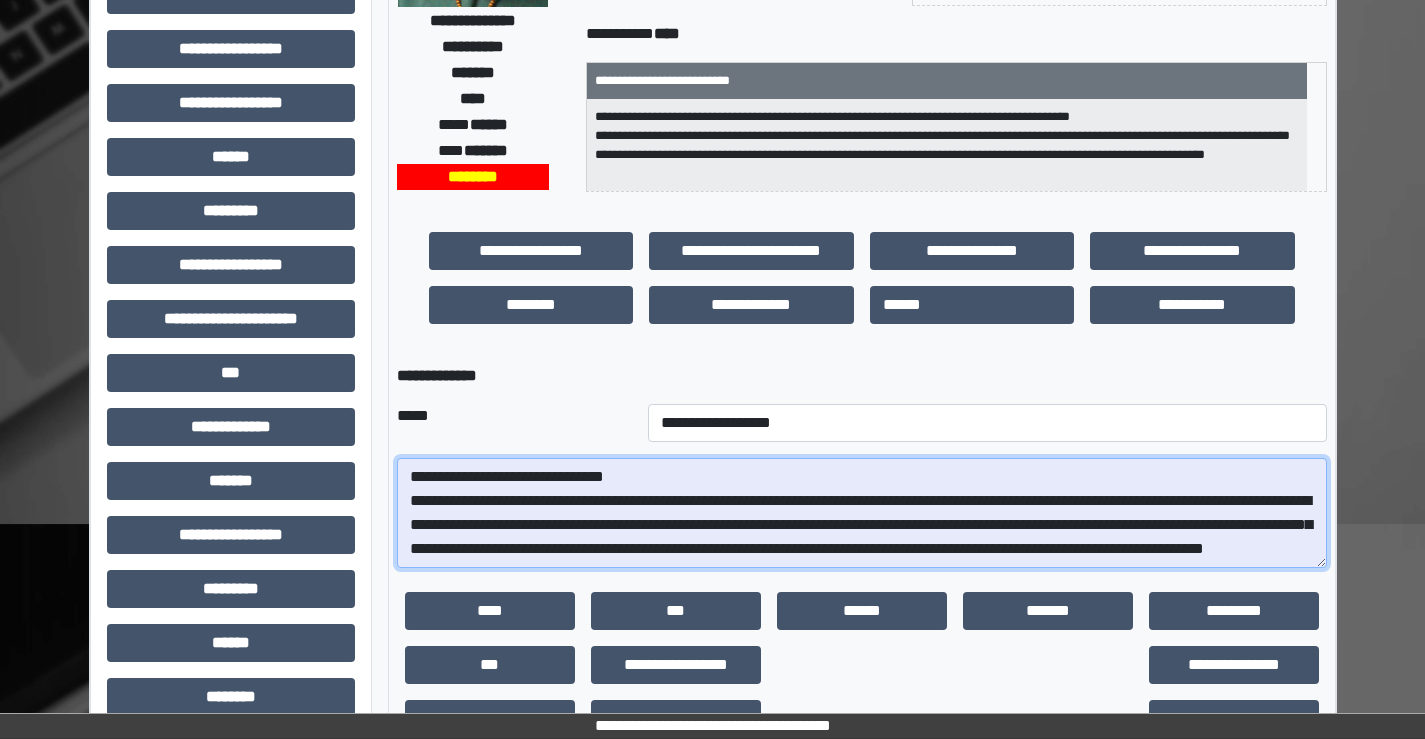 drag, startPoint x: 1198, startPoint y: 534, endPoint x: 527, endPoint y: 549, distance: 671.16766 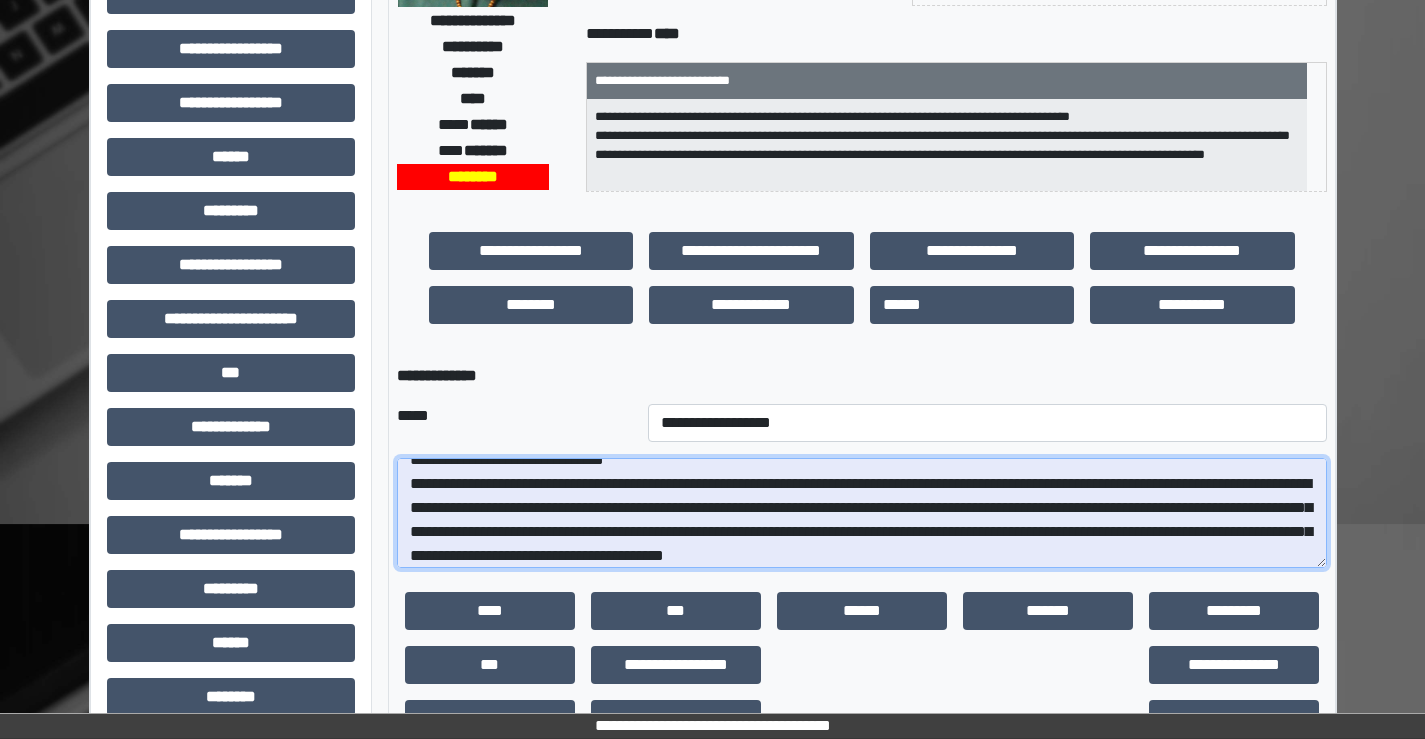 scroll, scrollTop: 24, scrollLeft: 0, axis: vertical 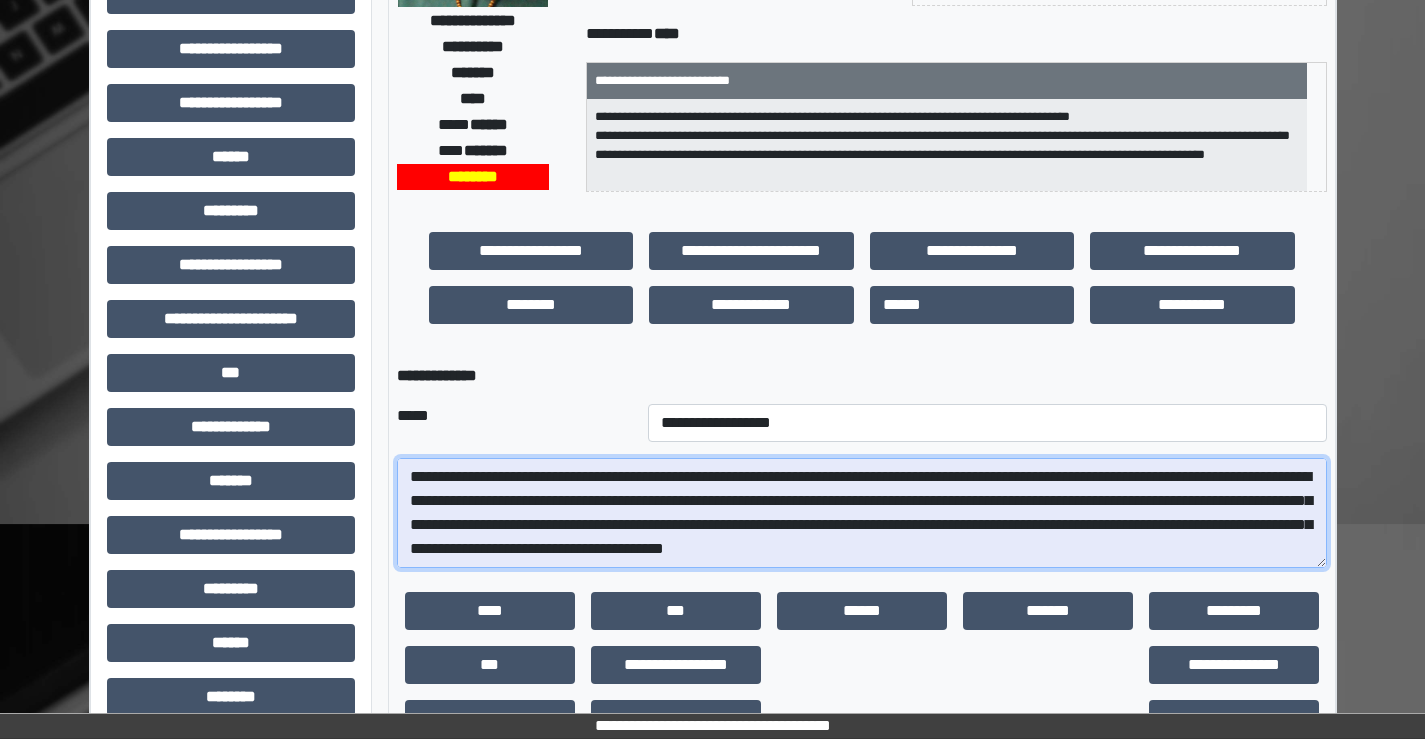 drag, startPoint x: 835, startPoint y: 558, endPoint x: 758, endPoint y: 556, distance: 77.02597 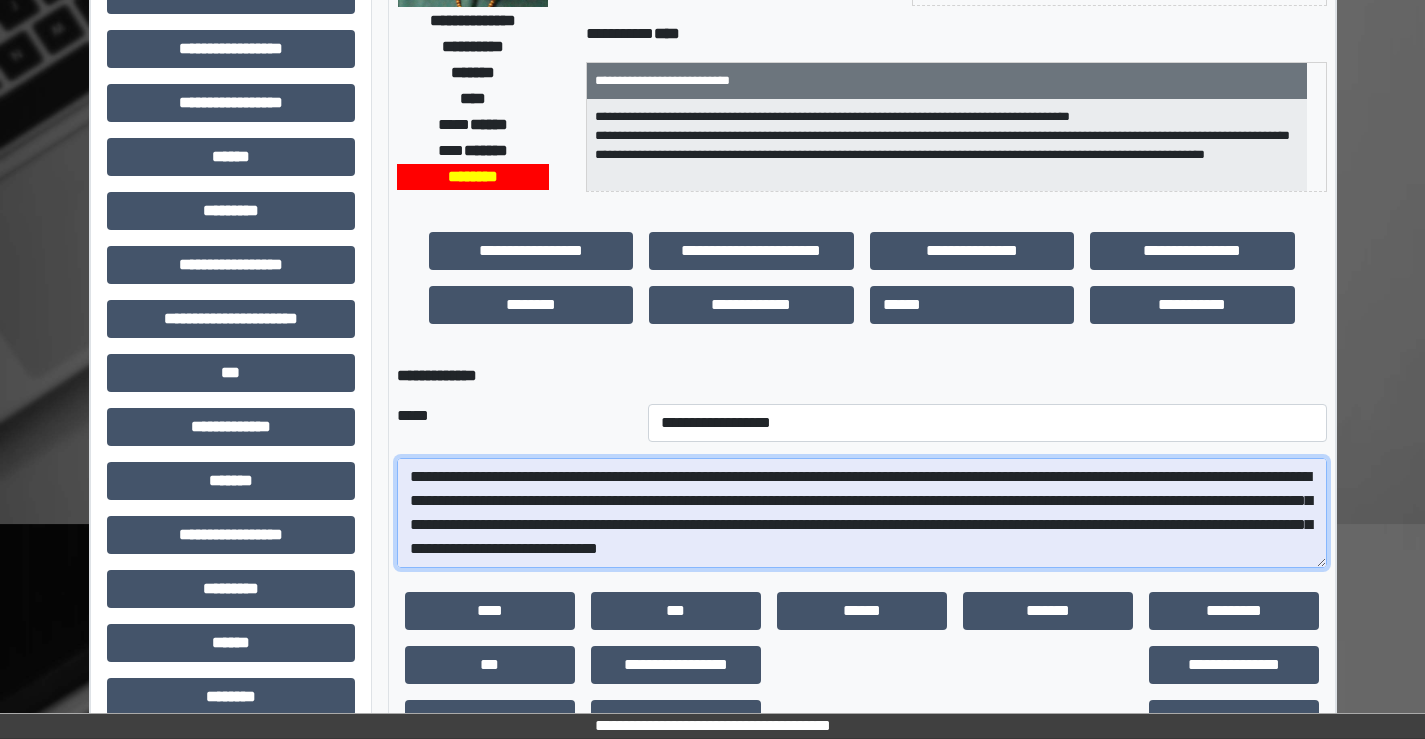 click on "**********" at bounding box center [862, 513] 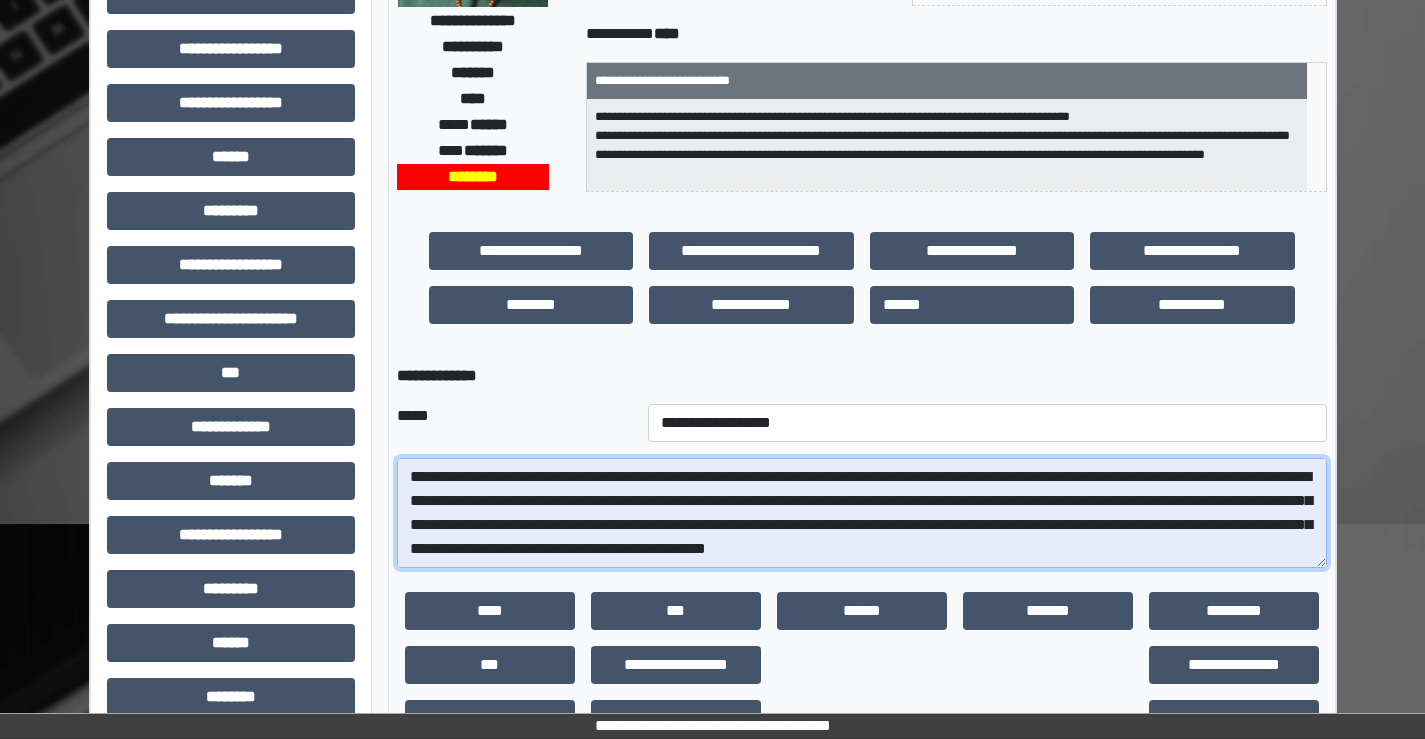 click on "**********" at bounding box center (862, 513) 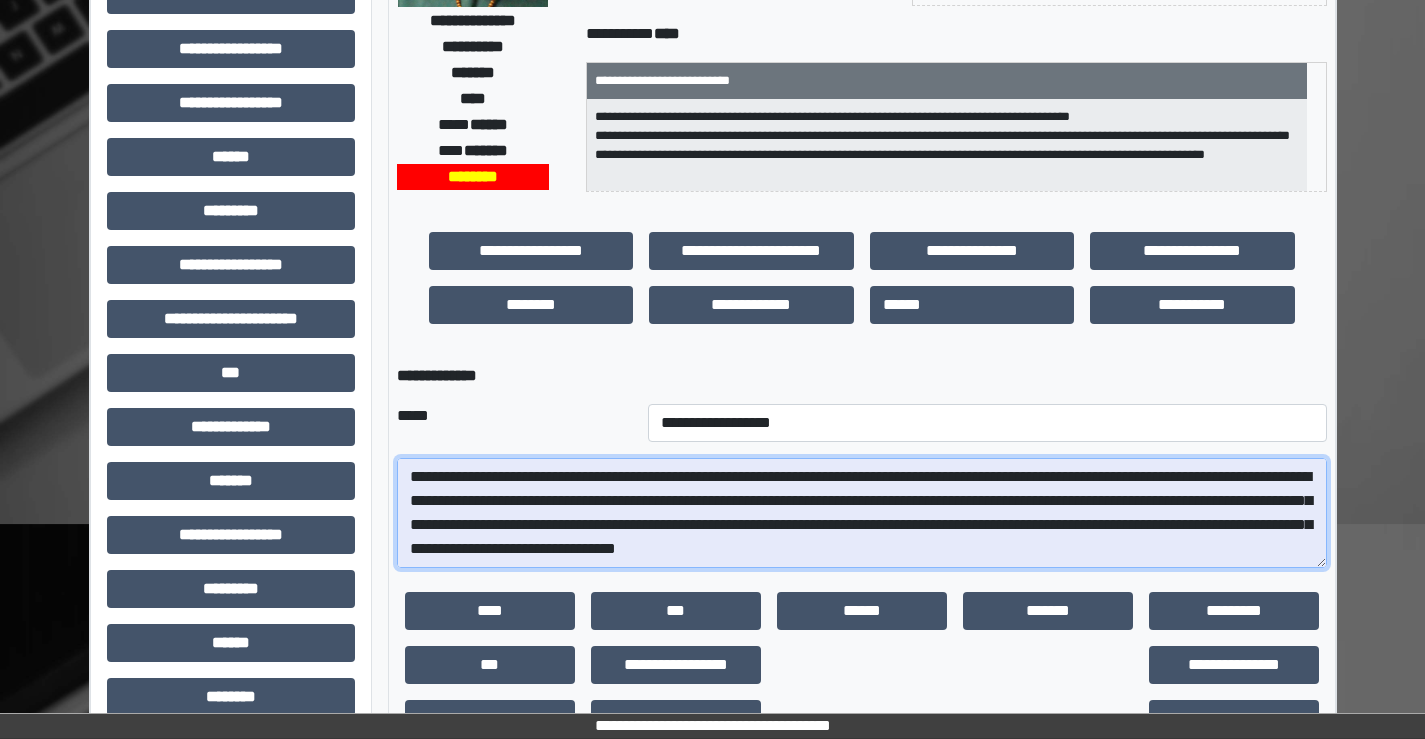 click on "**********" at bounding box center (862, 513) 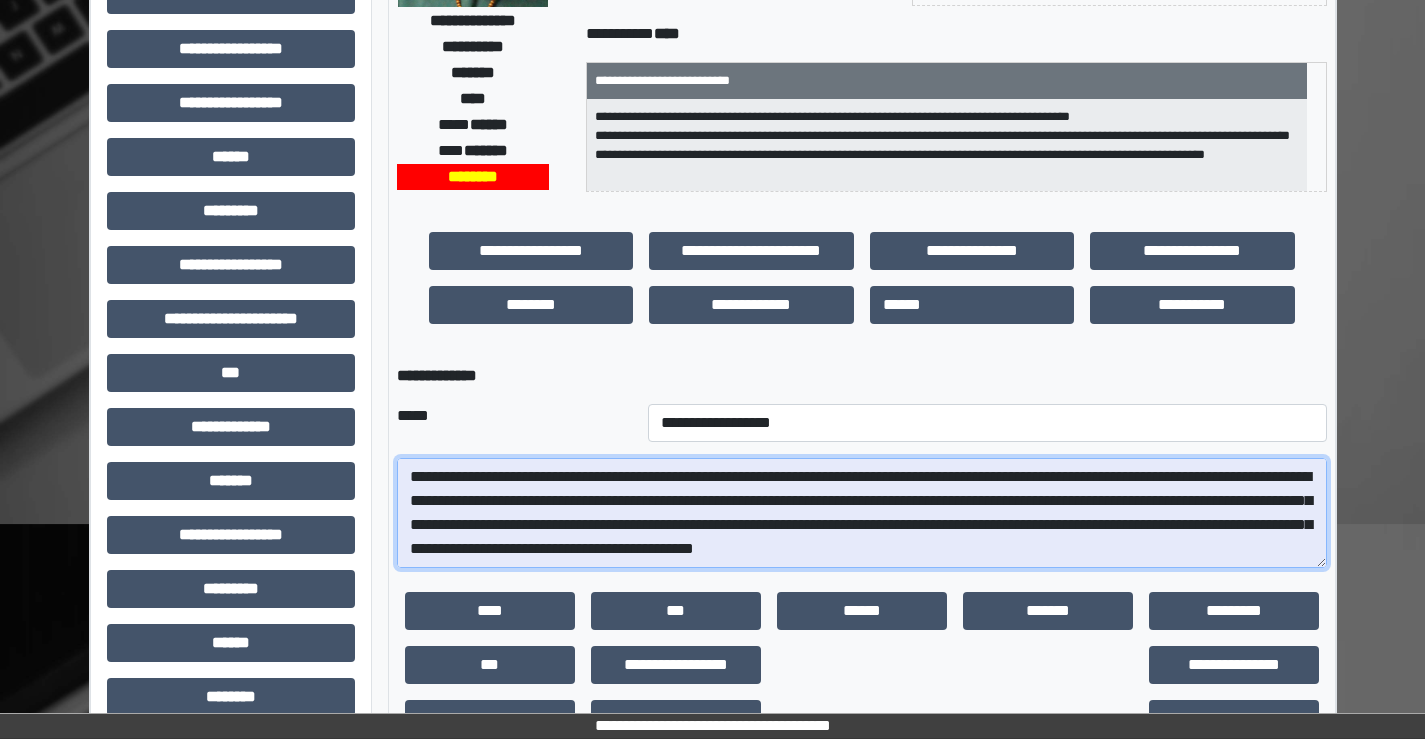 drag, startPoint x: 774, startPoint y: 524, endPoint x: 613, endPoint y: 519, distance: 161.07762 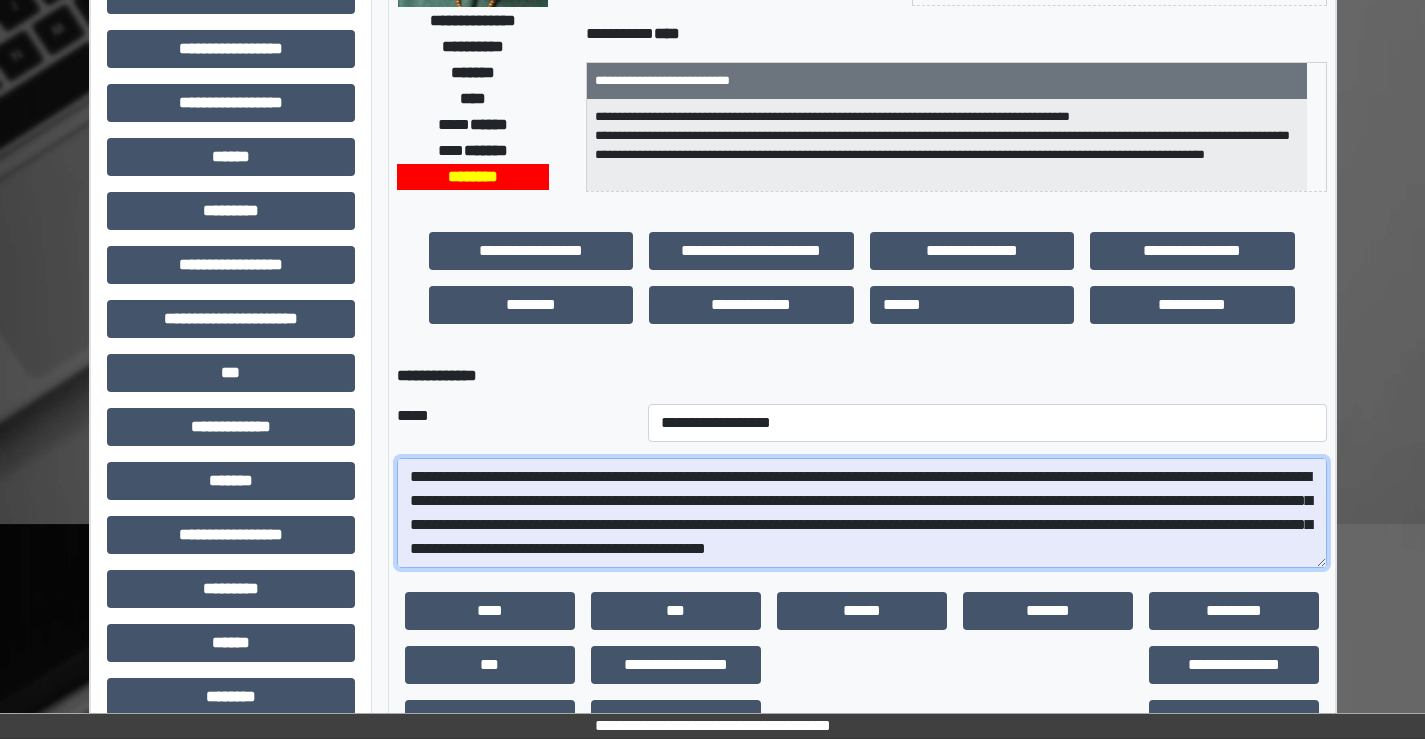 click on "**********" at bounding box center (862, 513) 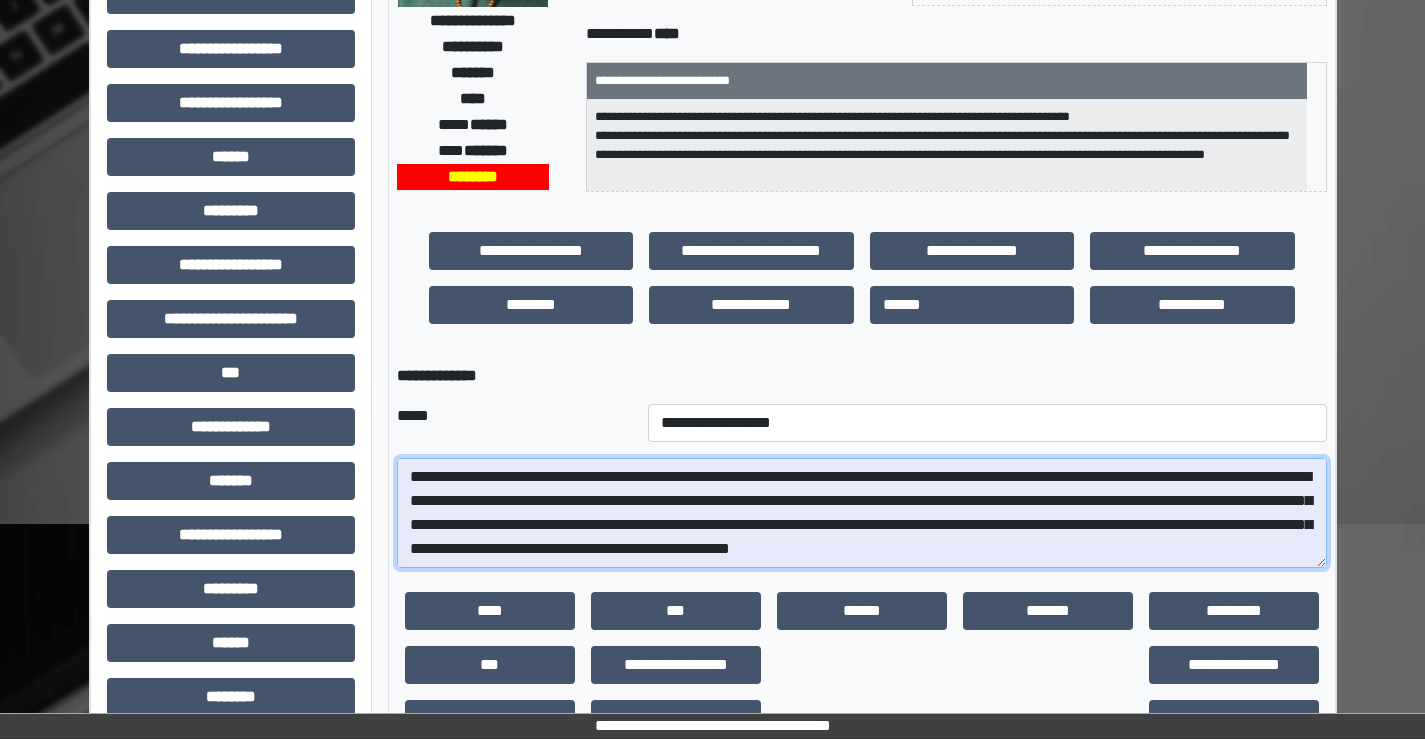 click on "**********" at bounding box center (862, 513) 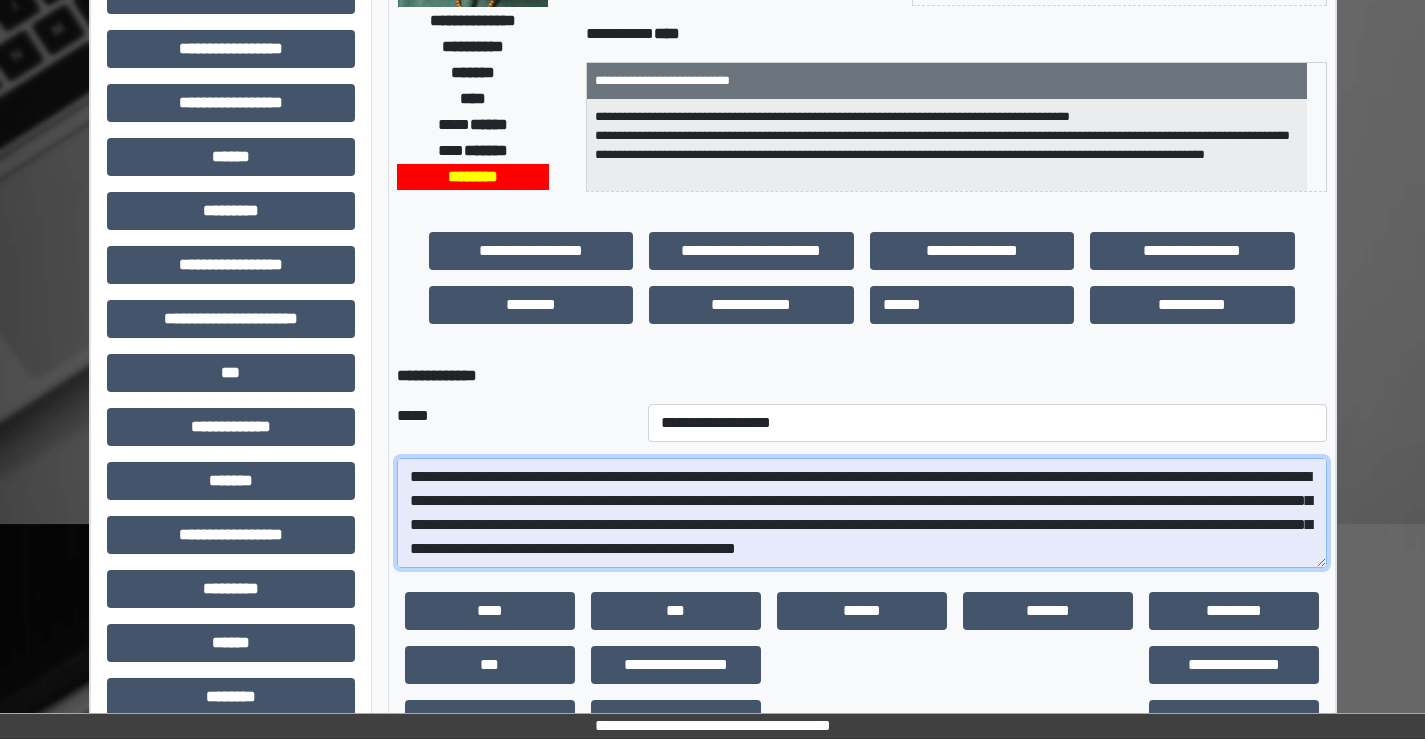 click on "**********" at bounding box center [862, 513] 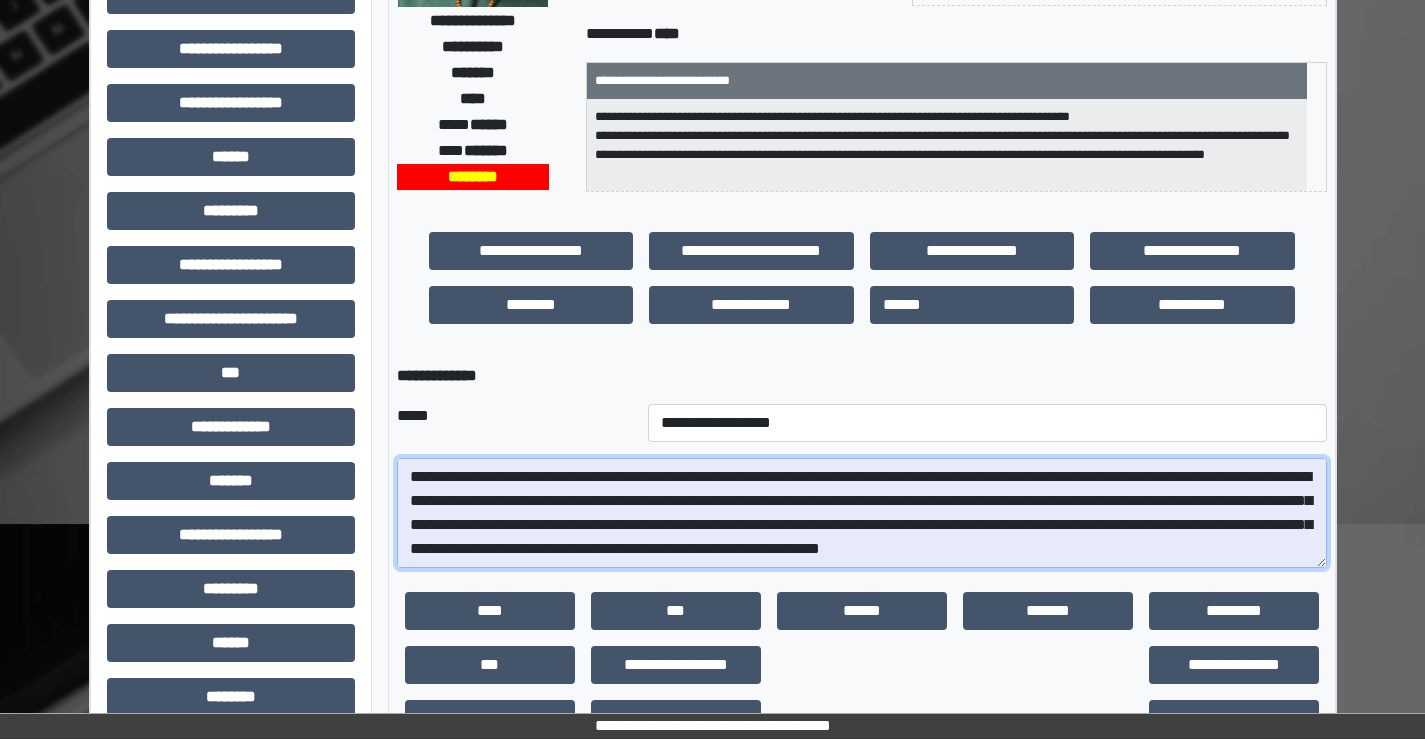 click on "**********" at bounding box center [862, 513] 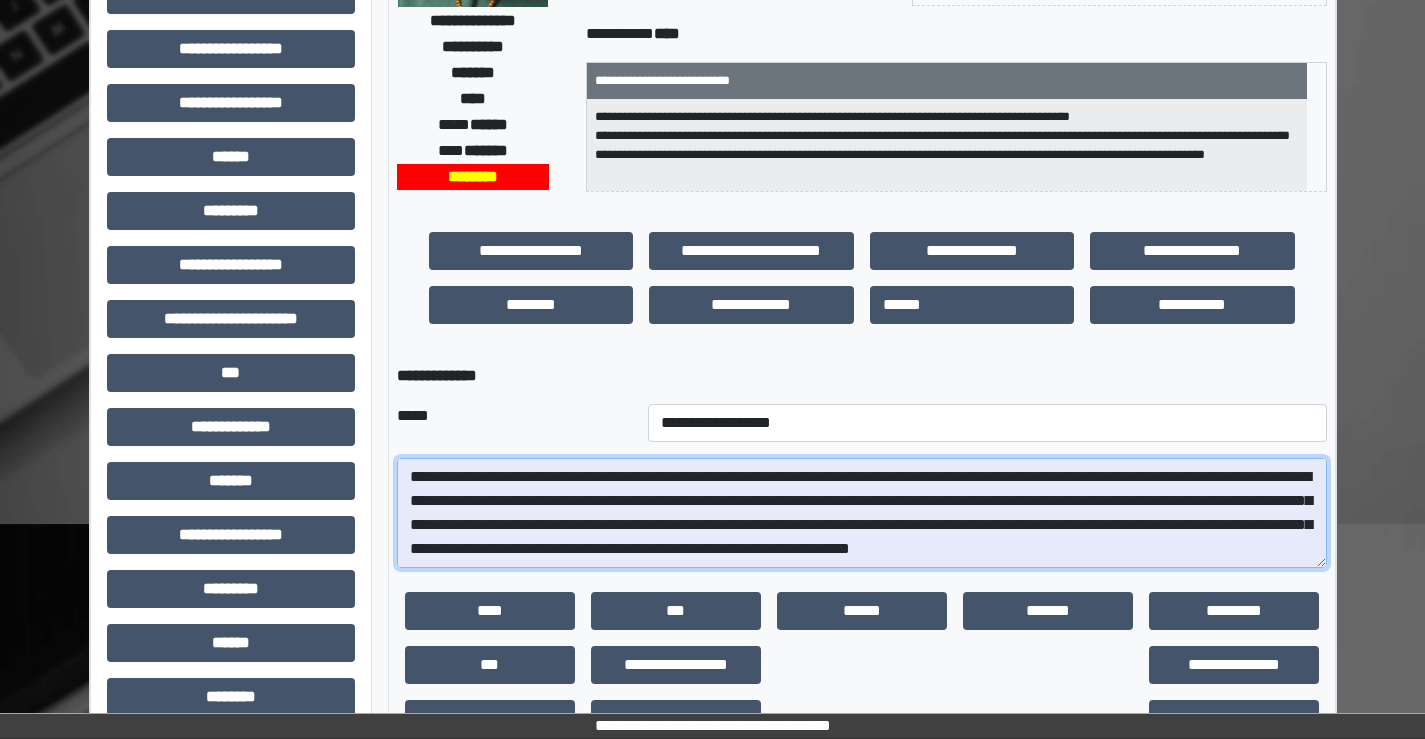 click on "**********" at bounding box center (862, 513) 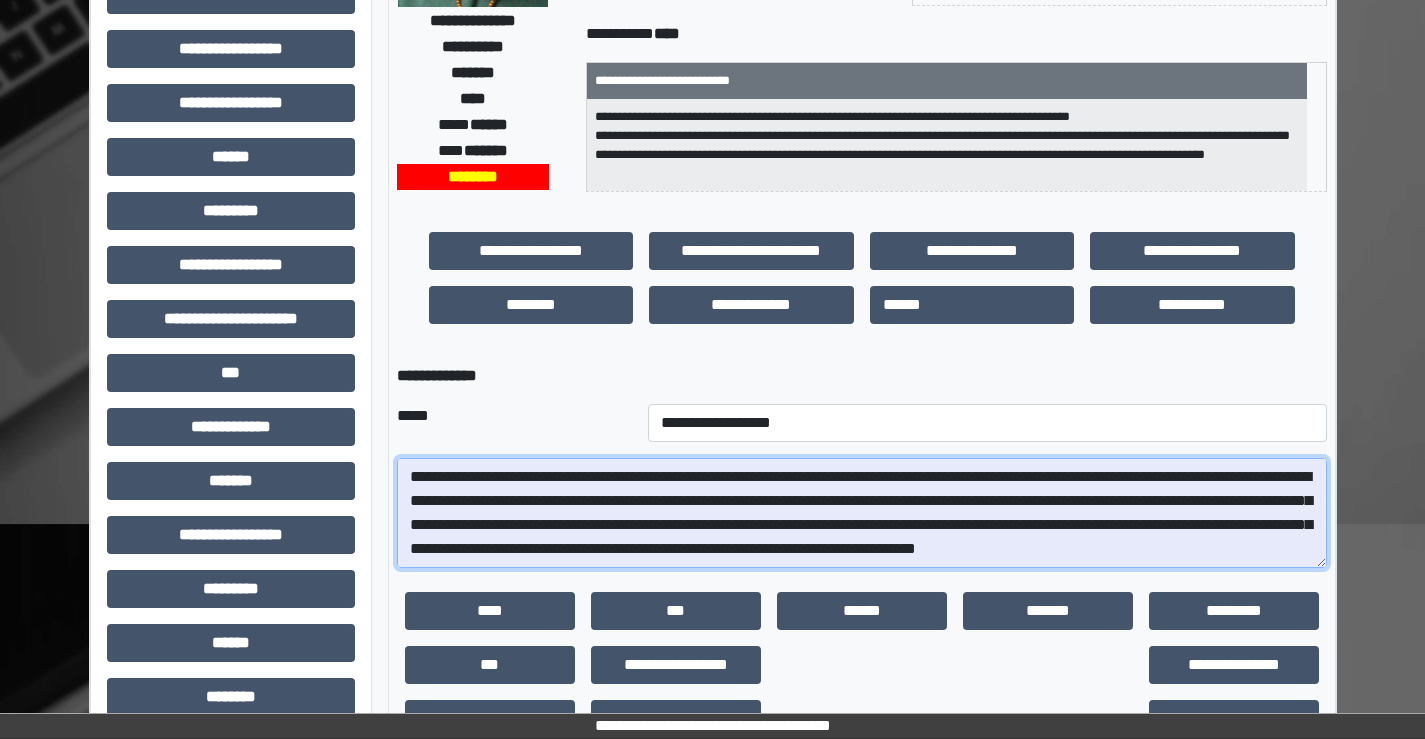 drag, startPoint x: 710, startPoint y: 480, endPoint x: 403, endPoint y: 481, distance: 307.00162 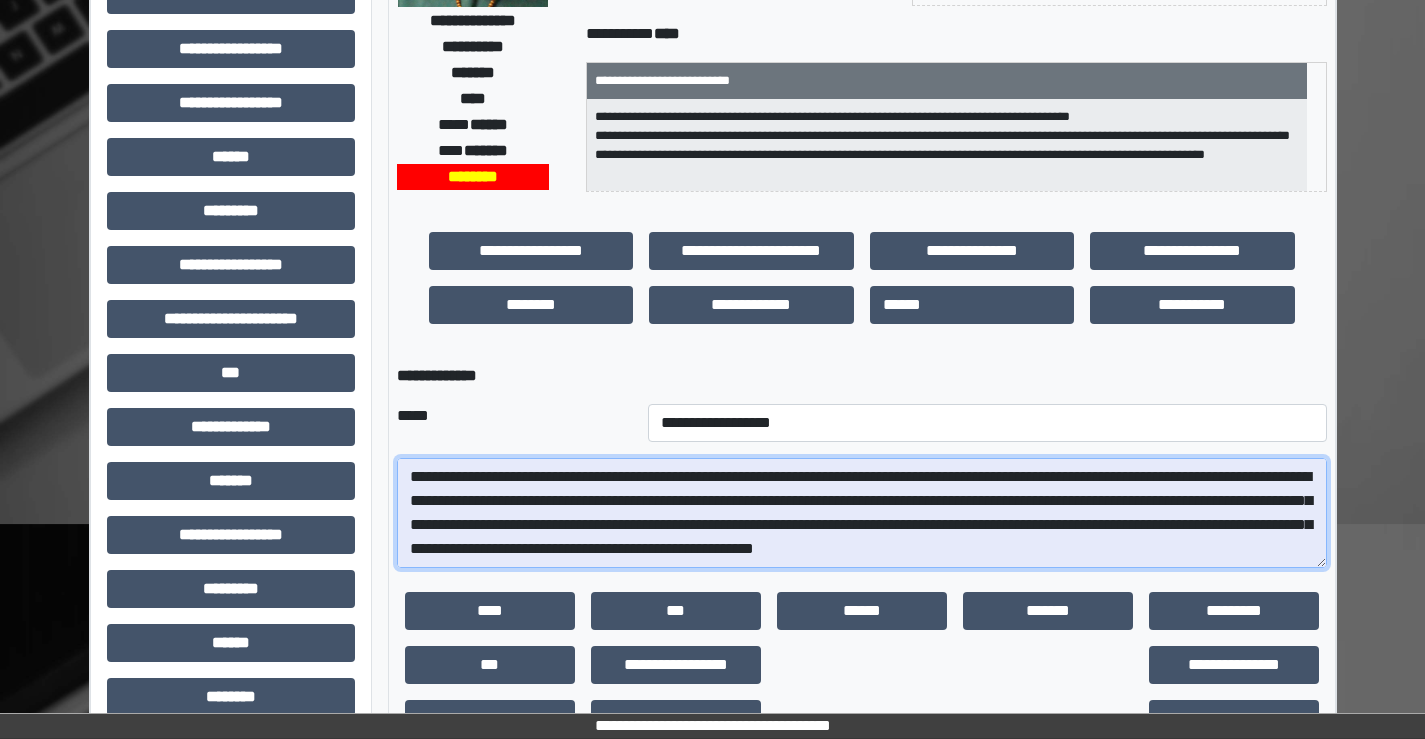 click on "**********" at bounding box center [862, 513] 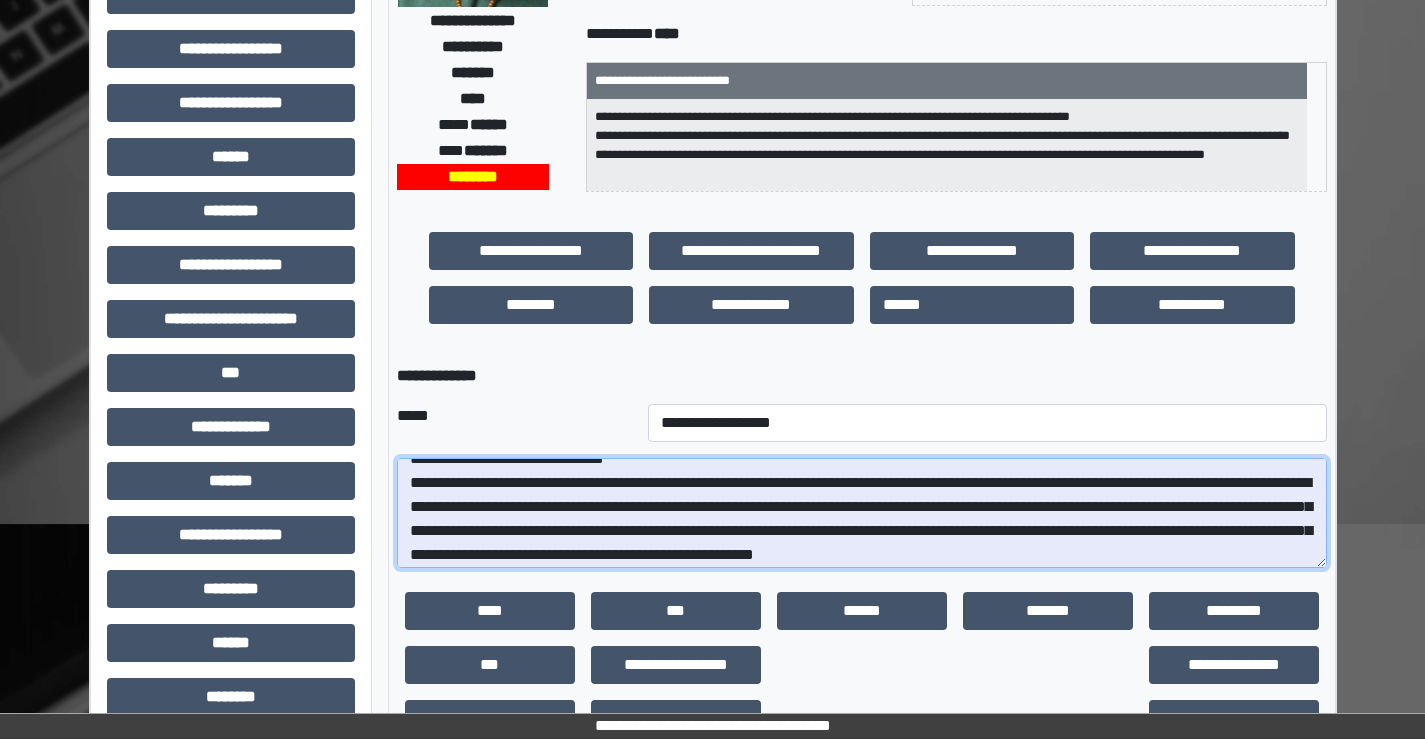 drag, startPoint x: 951, startPoint y: 475, endPoint x: 744, endPoint y: 479, distance: 207.03865 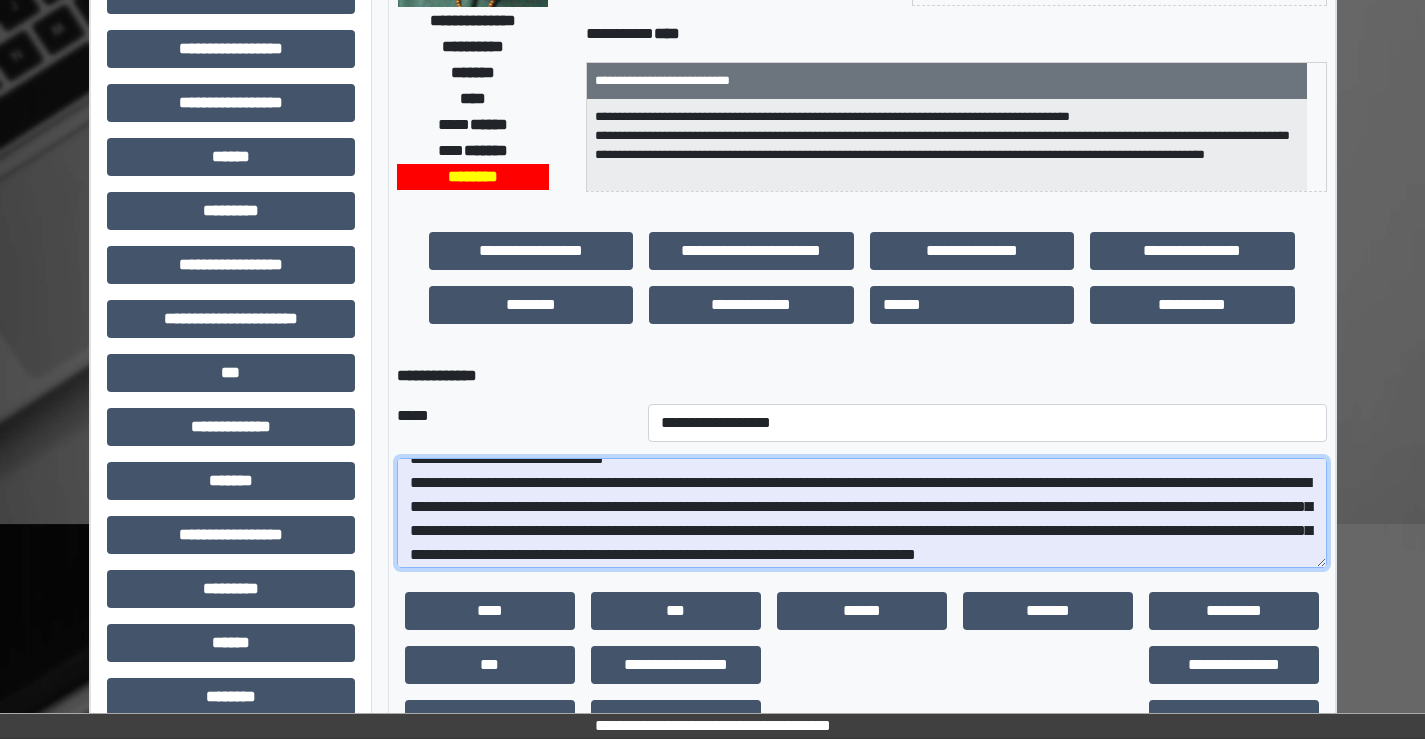 drag, startPoint x: 975, startPoint y: 485, endPoint x: 906, endPoint y: 485, distance: 69 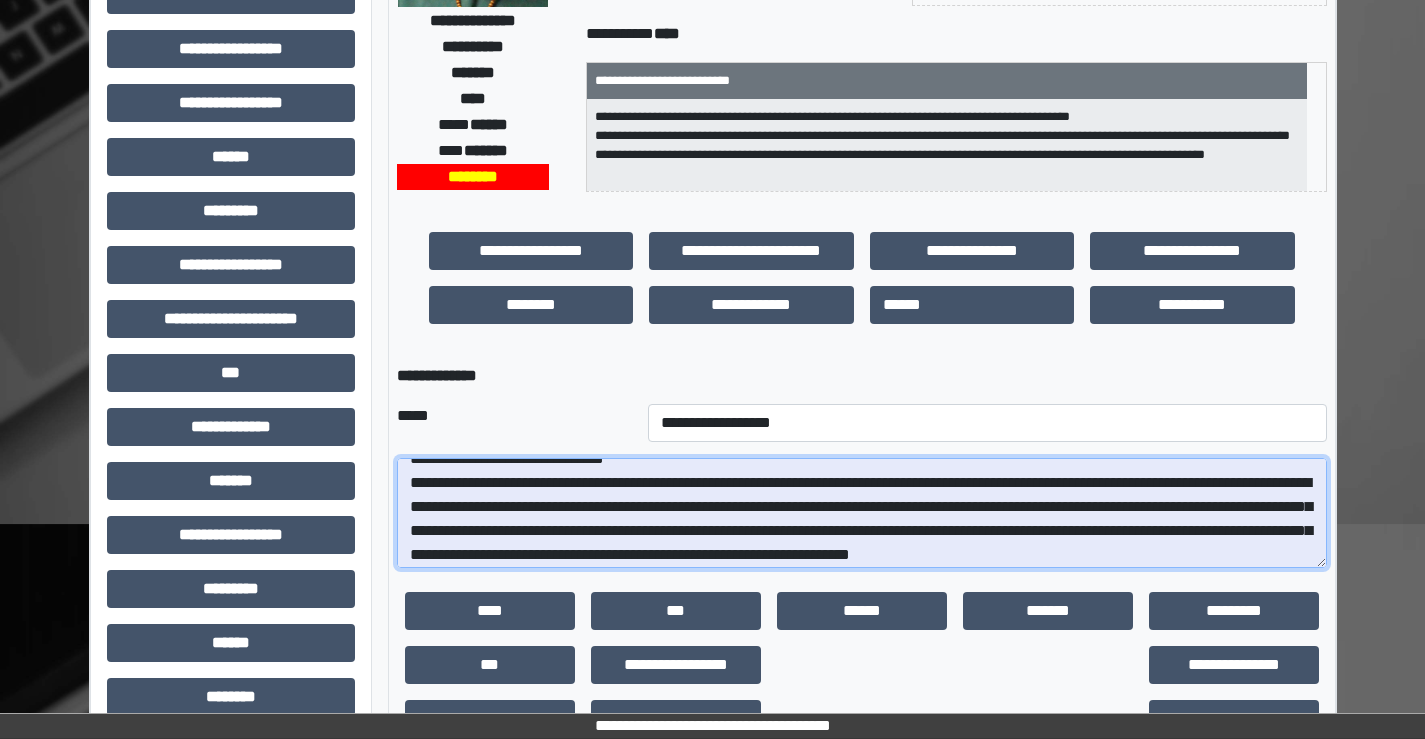 click on "**********" at bounding box center (862, 513) 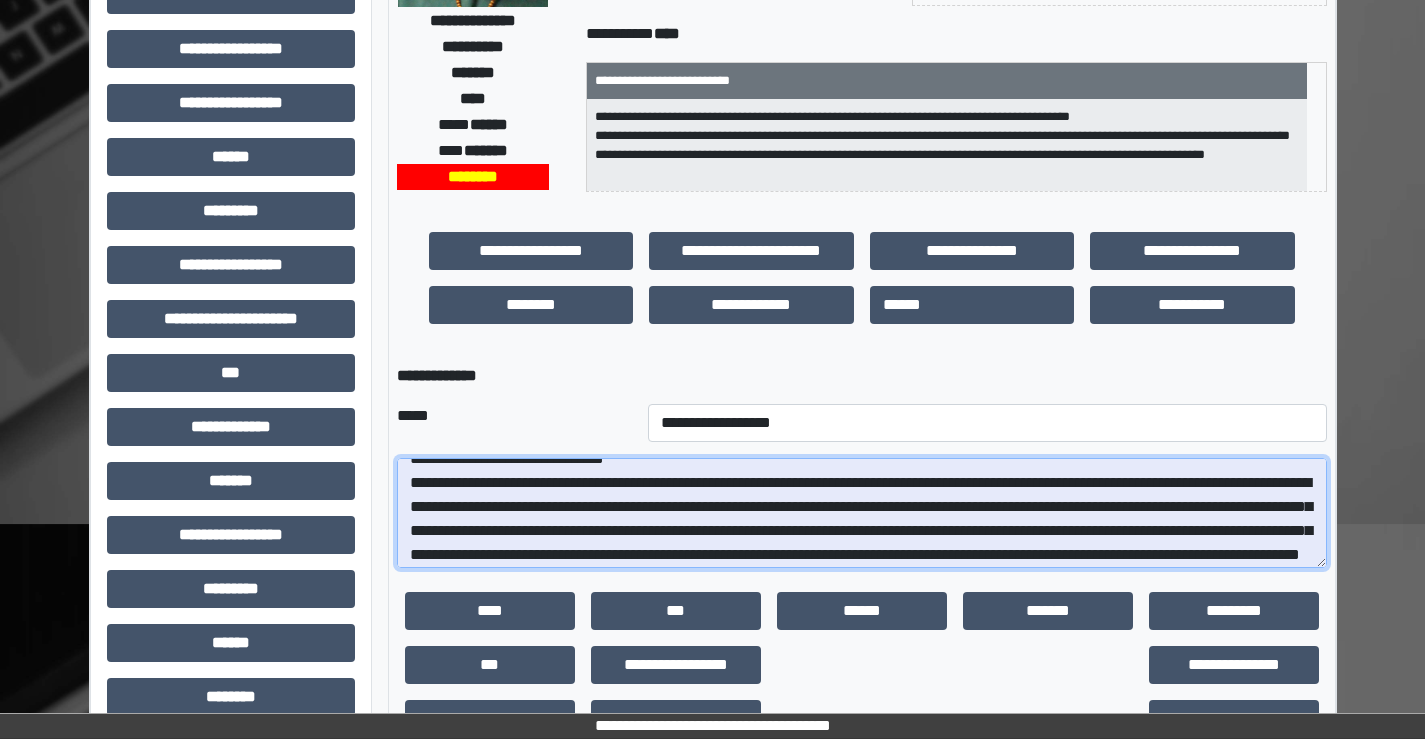 click on "**********" at bounding box center [862, 513] 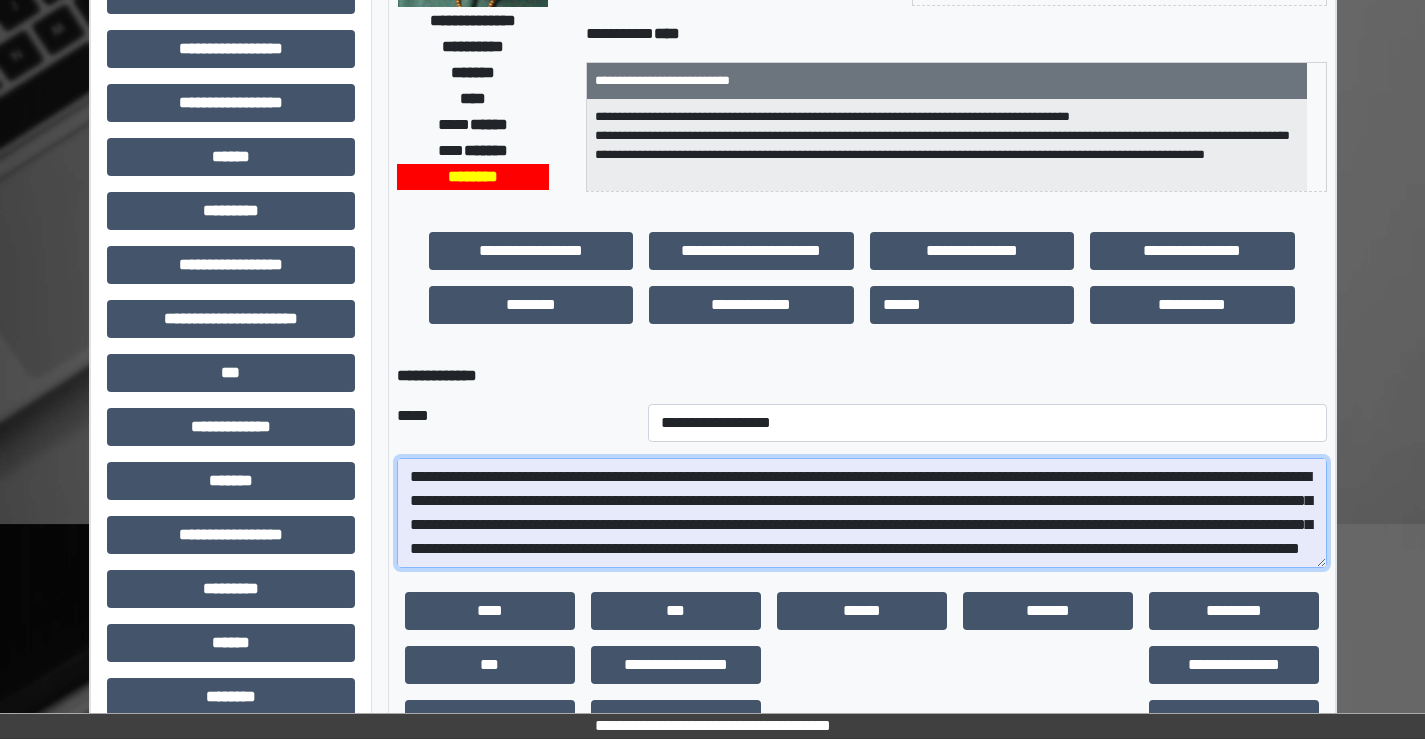 drag, startPoint x: 703, startPoint y: 555, endPoint x: 671, endPoint y: 520, distance: 47.423622 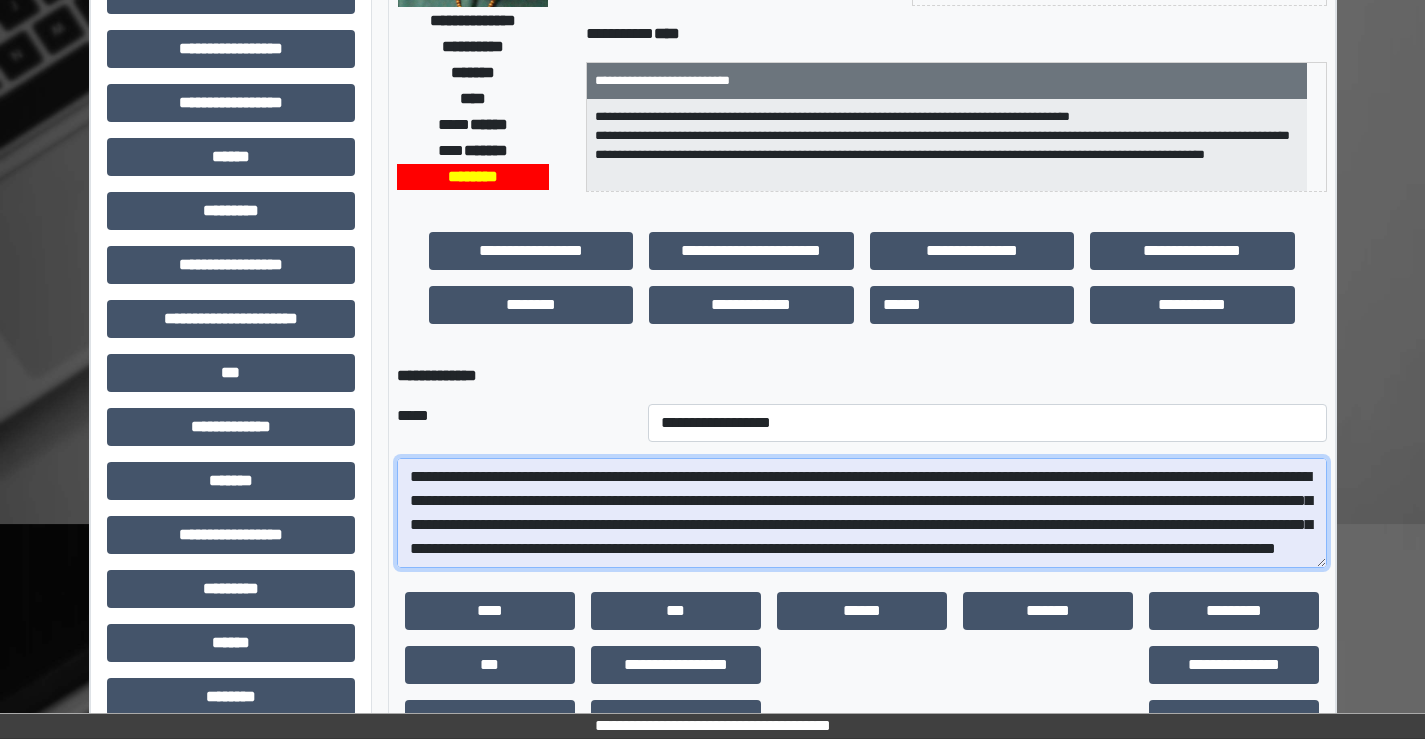 click on "**********" at bounding box center [862, 513] 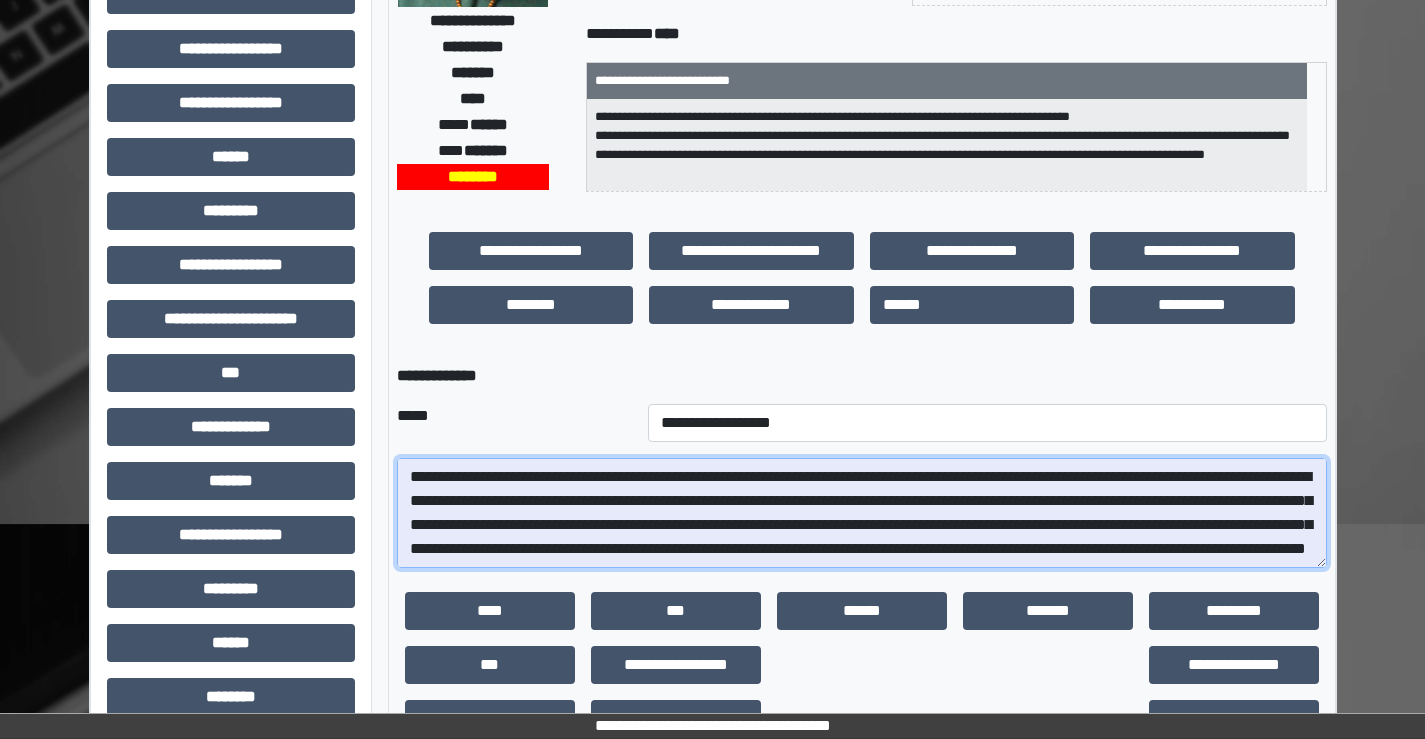 drag, startPoint x: 973, startPoint y: 480, endPoint x: 1251, endPoint y: 480, distance: 278 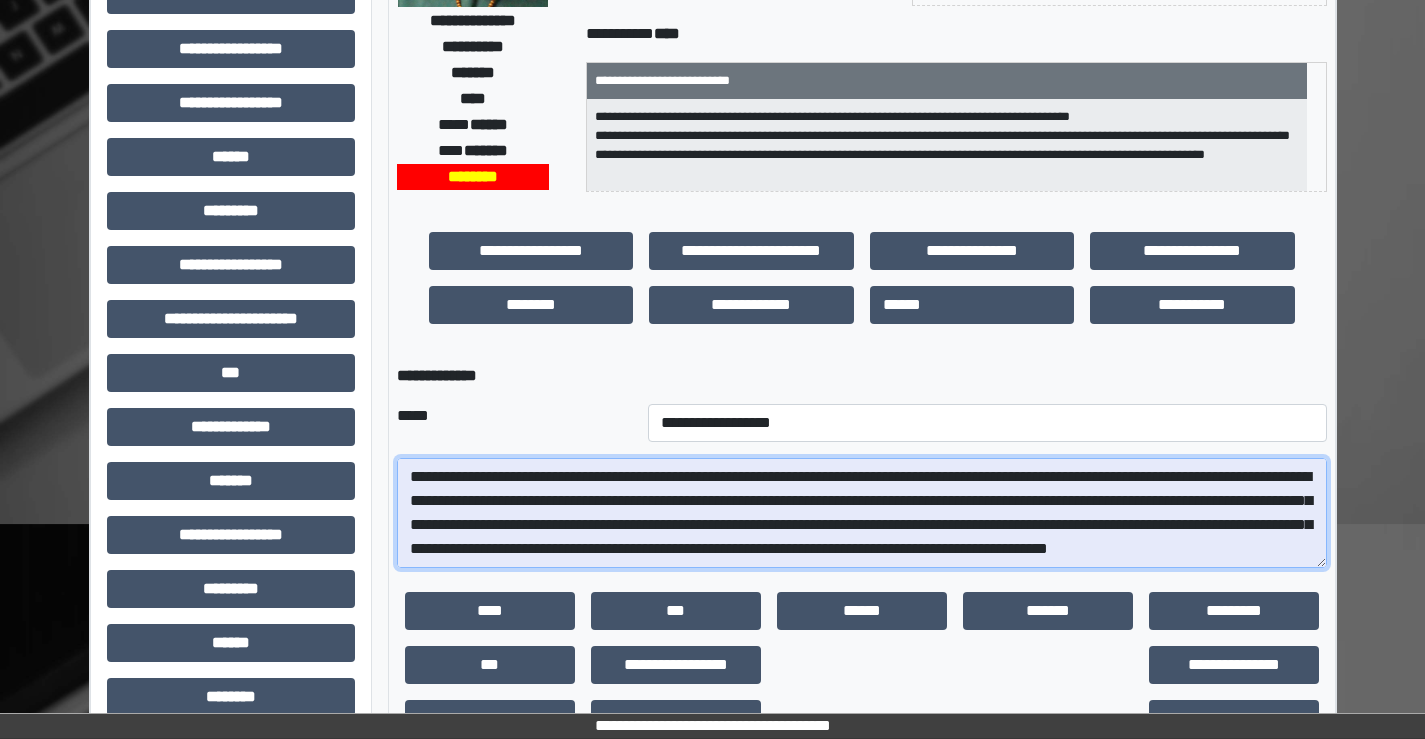 click on "**********" at bounding box center (862, 513) 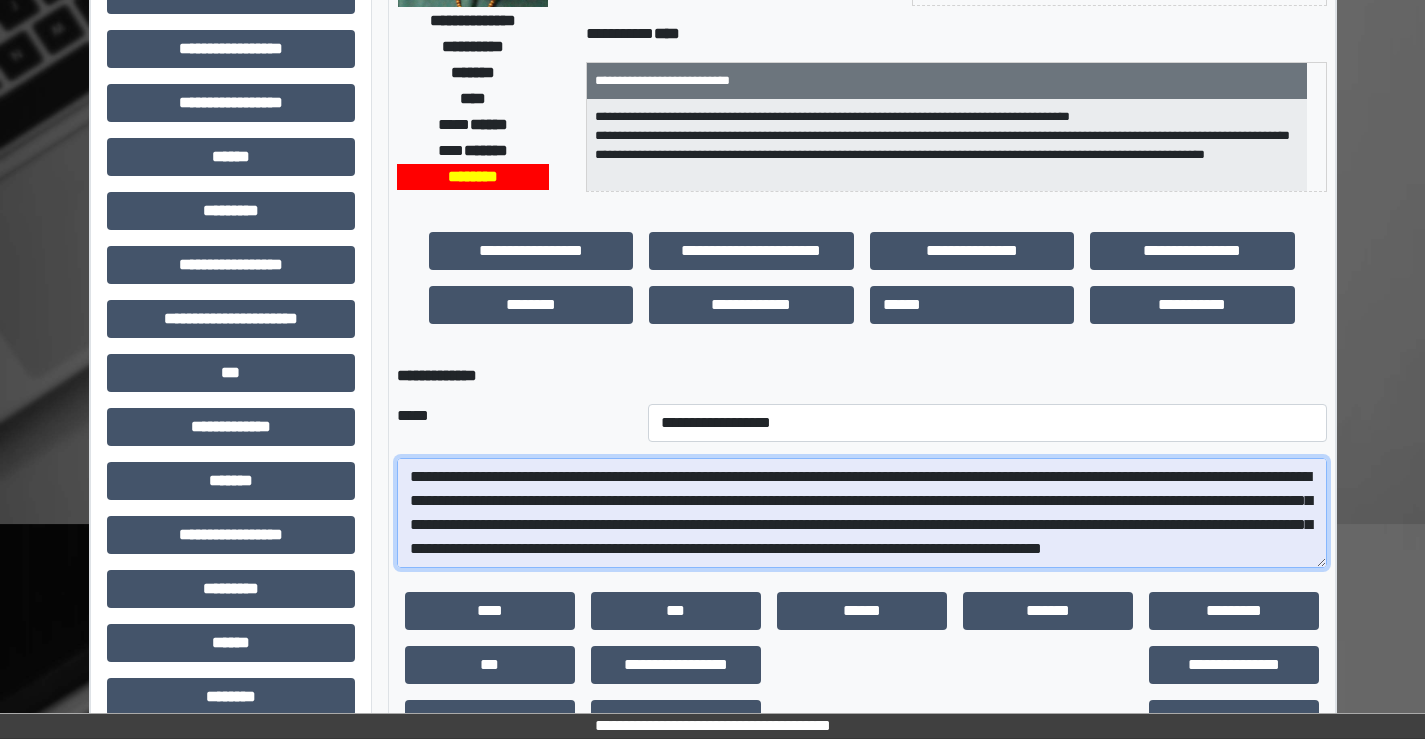 drag, startPoint x: 477, startPoint y: 527, endPoint x: 419, endPoint y: 524, distance: 58.077534 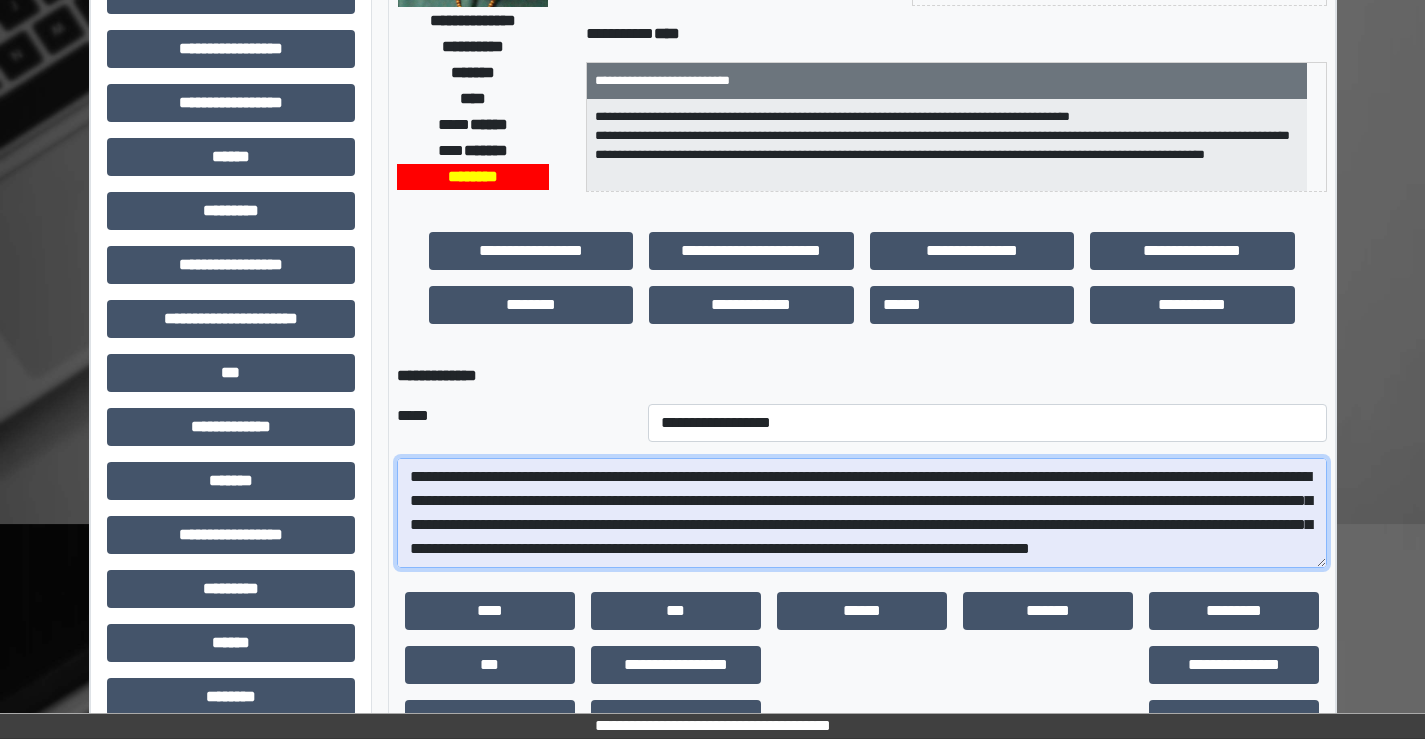 click on "**********" at bounding box center (862, 513) 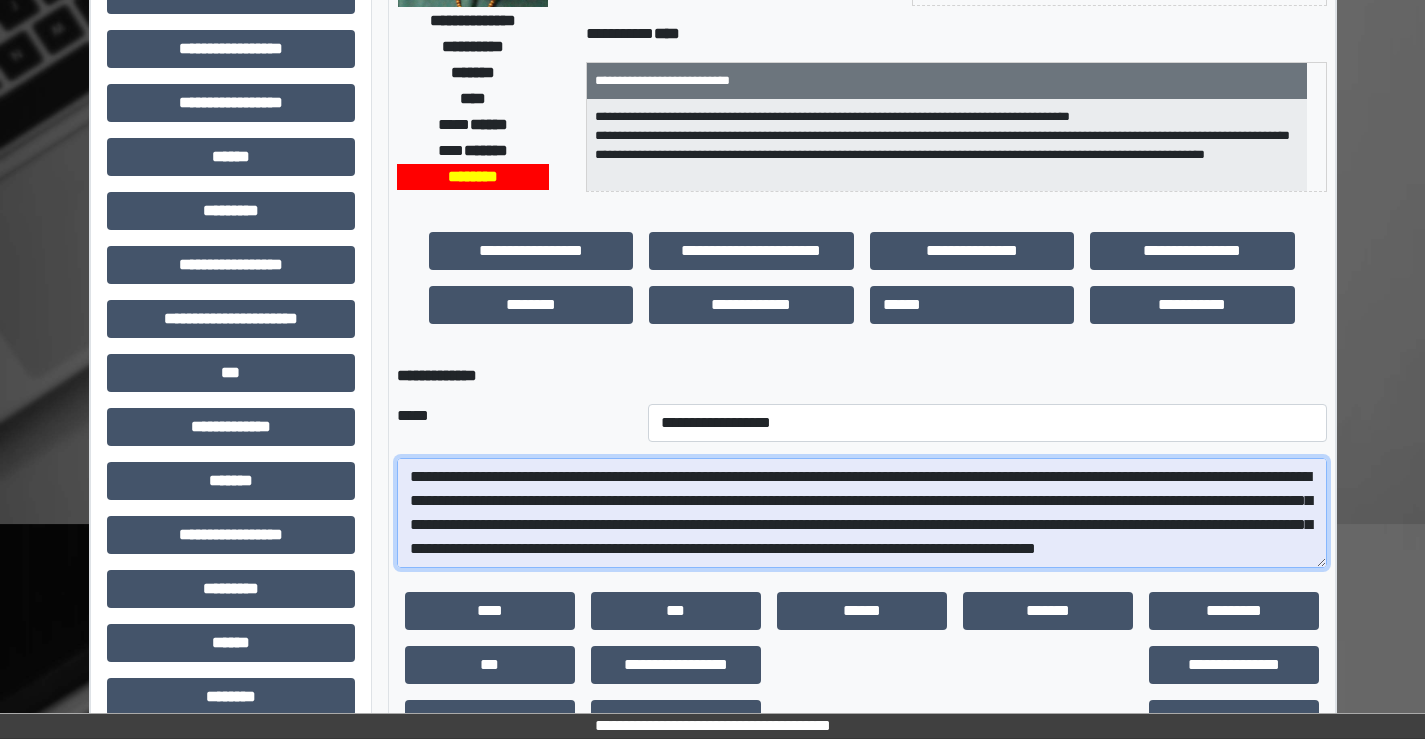 click on "**********" at bounding box center (862, 513) 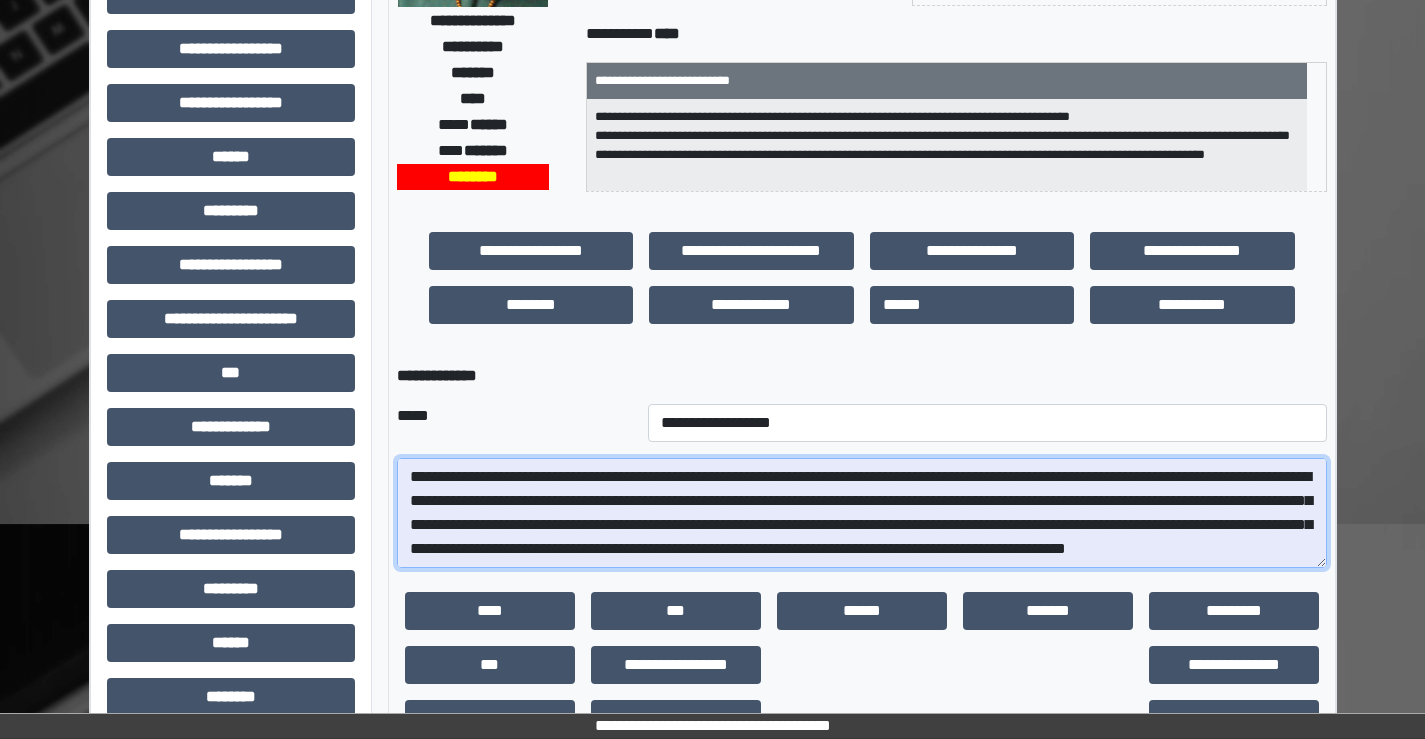 click on "**********" at bounding box center (862, 513) 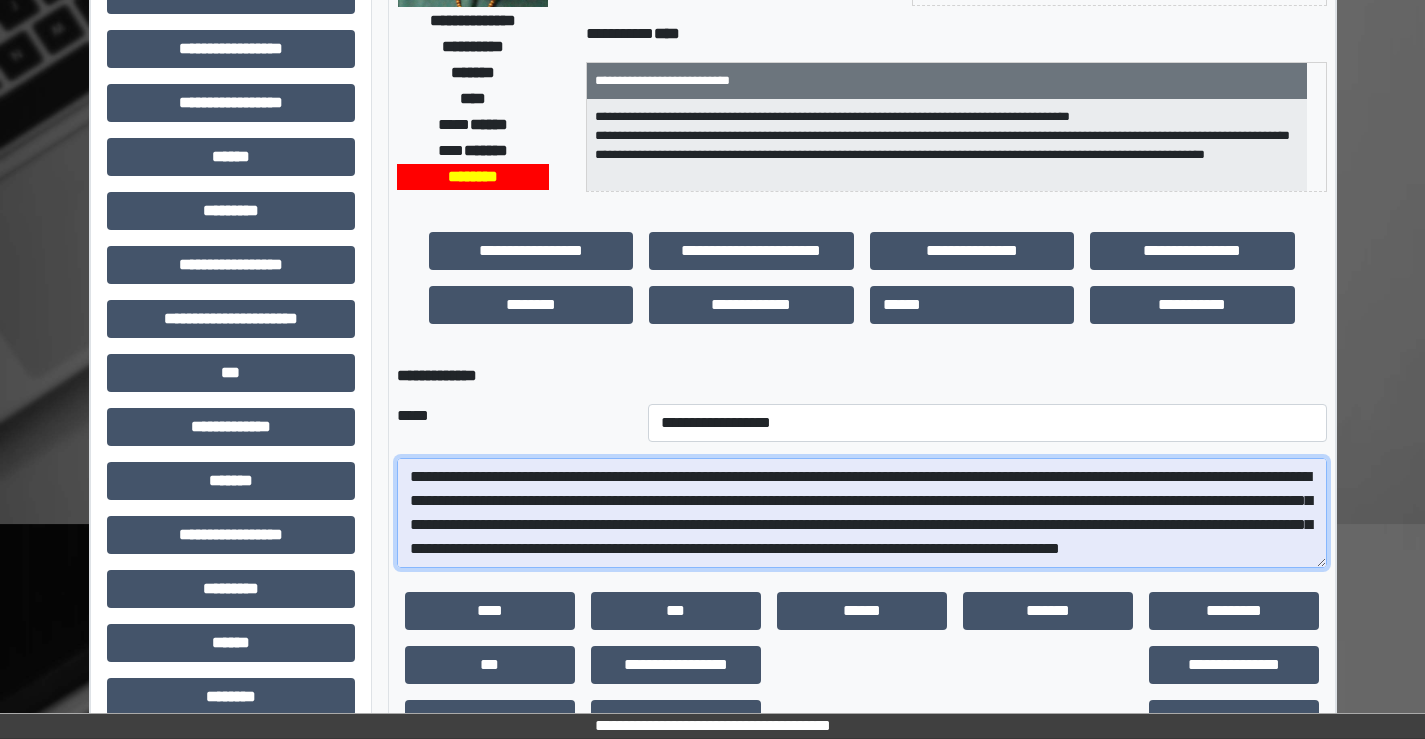 click on "**********" at bounding box center (862, 513) 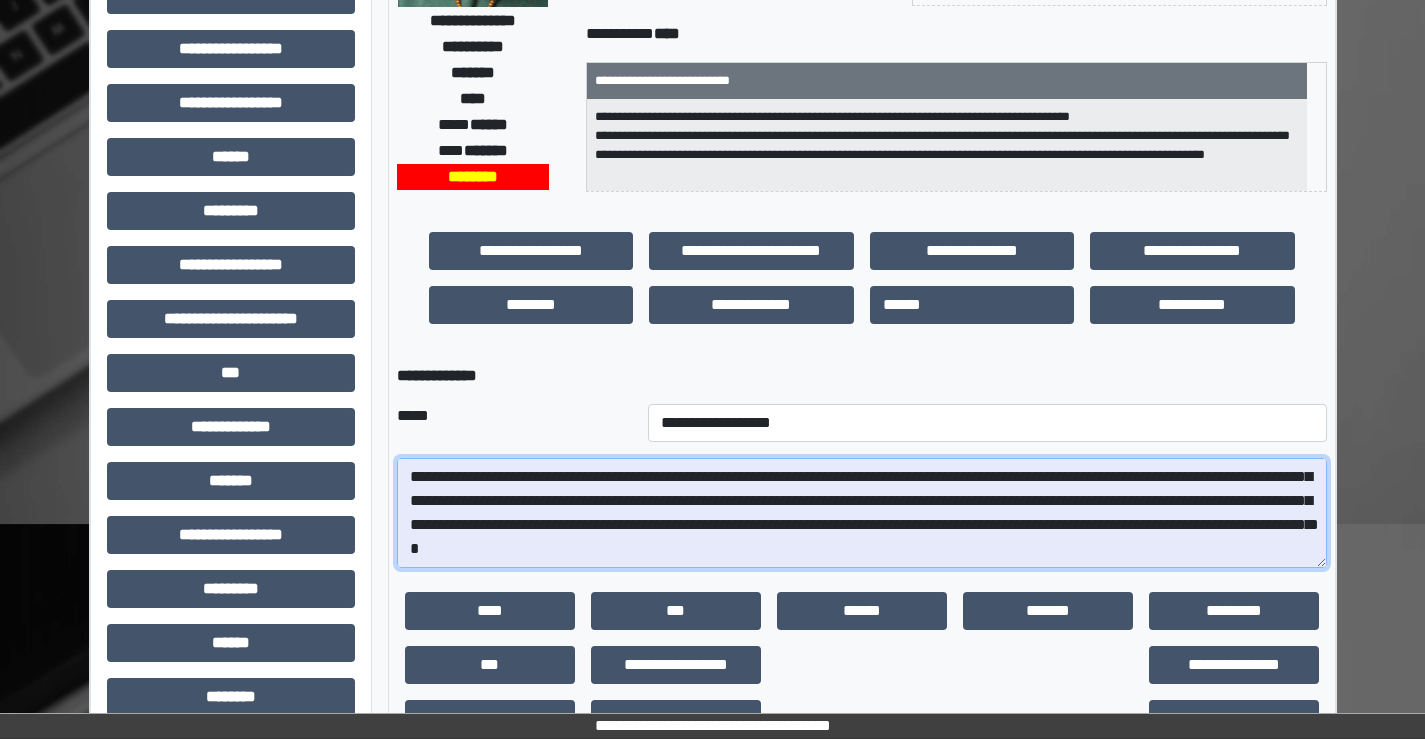 click on "**********" at bounding box center (862, 513) 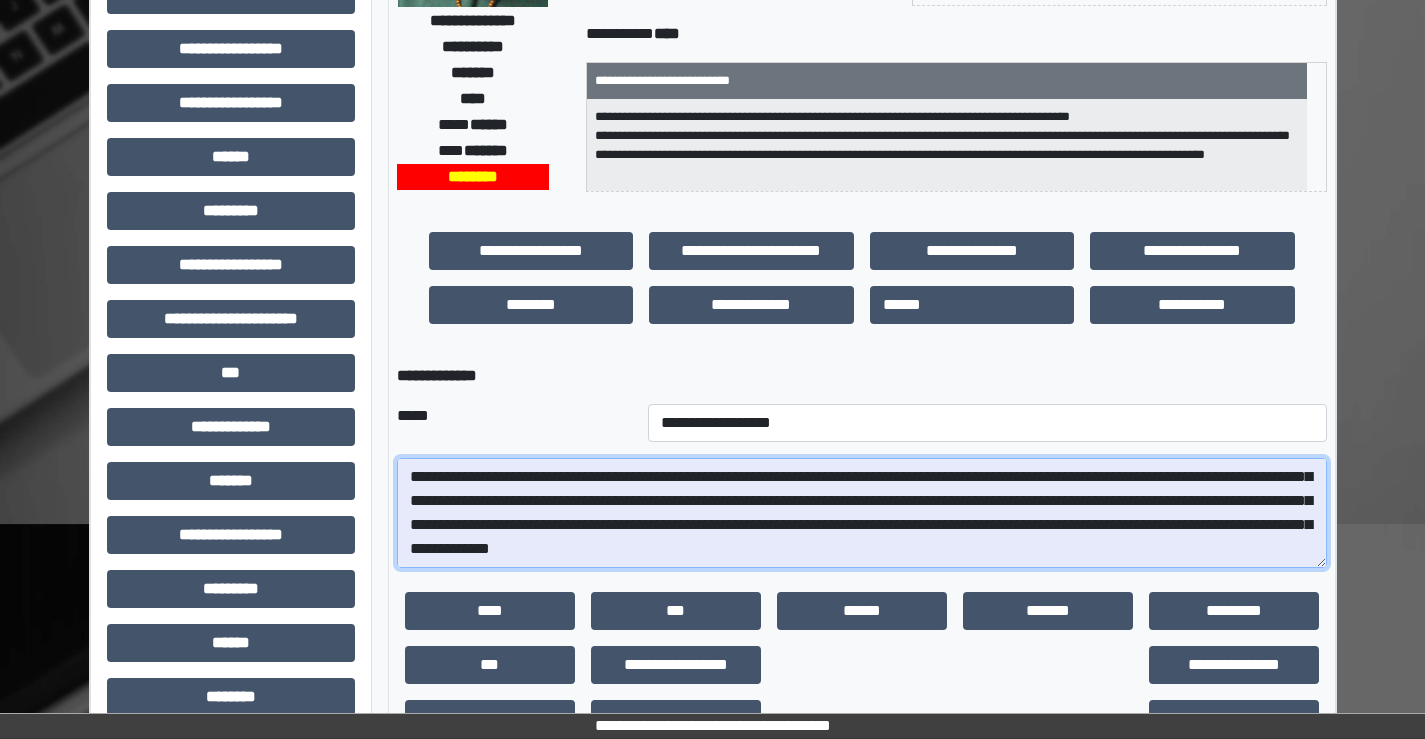 click on "**********" at bounding box center (862, 513) 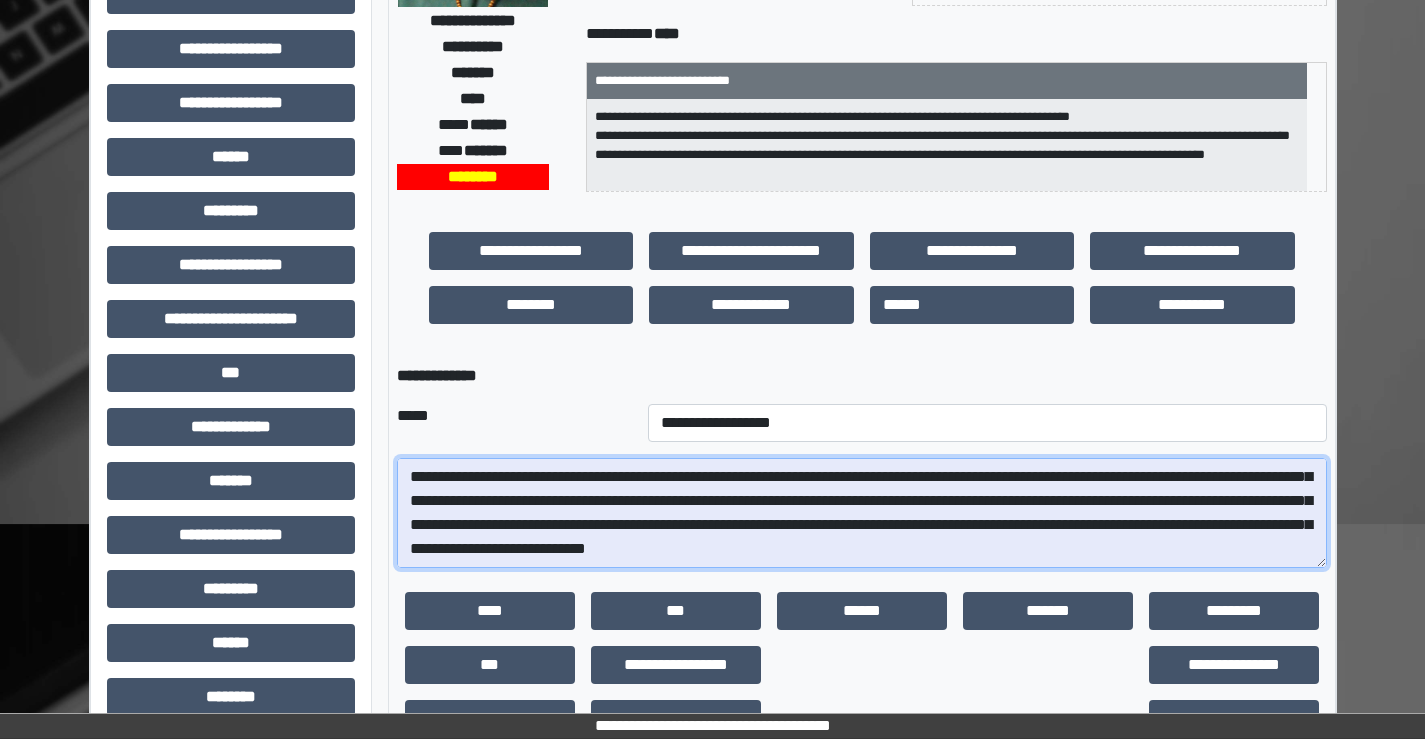 click on "**********" at bounding box center (862, 513) 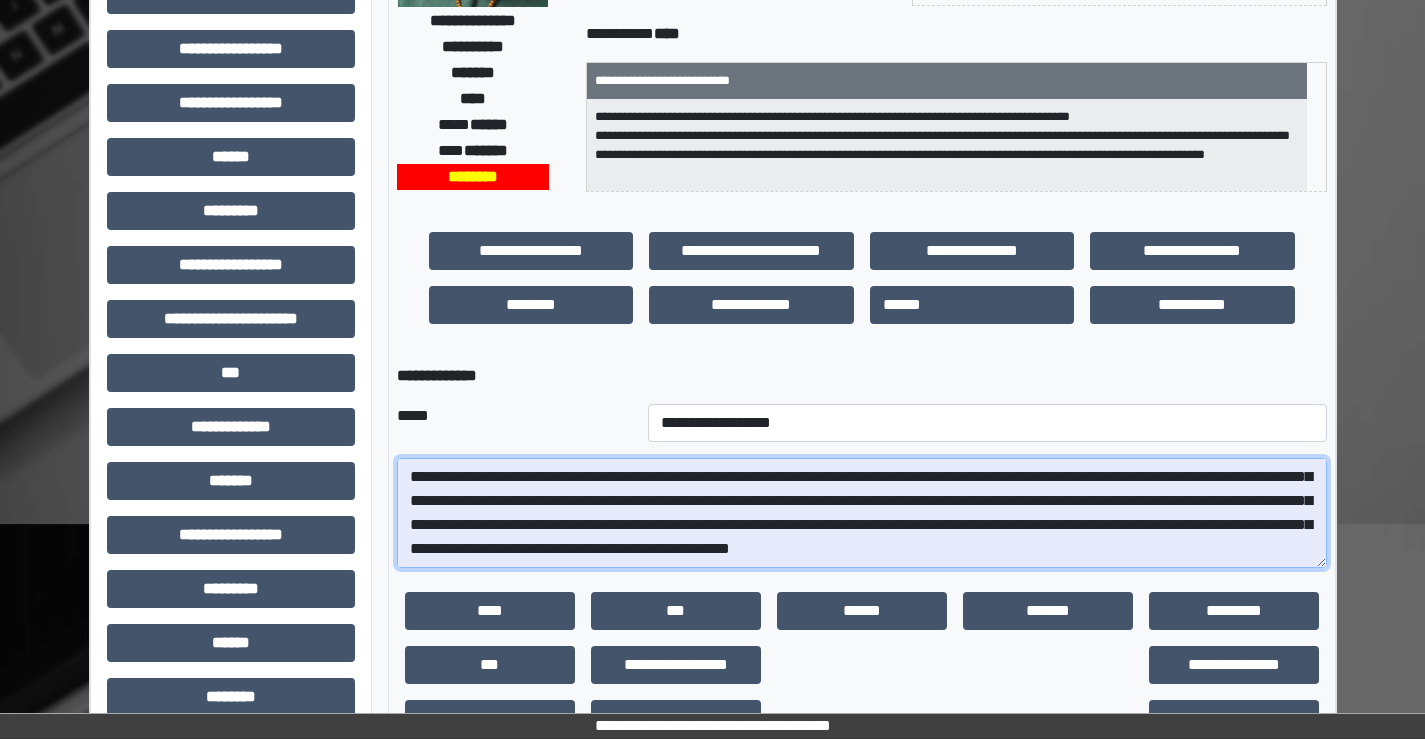 click on "**********" at bounding box center (862, 513) 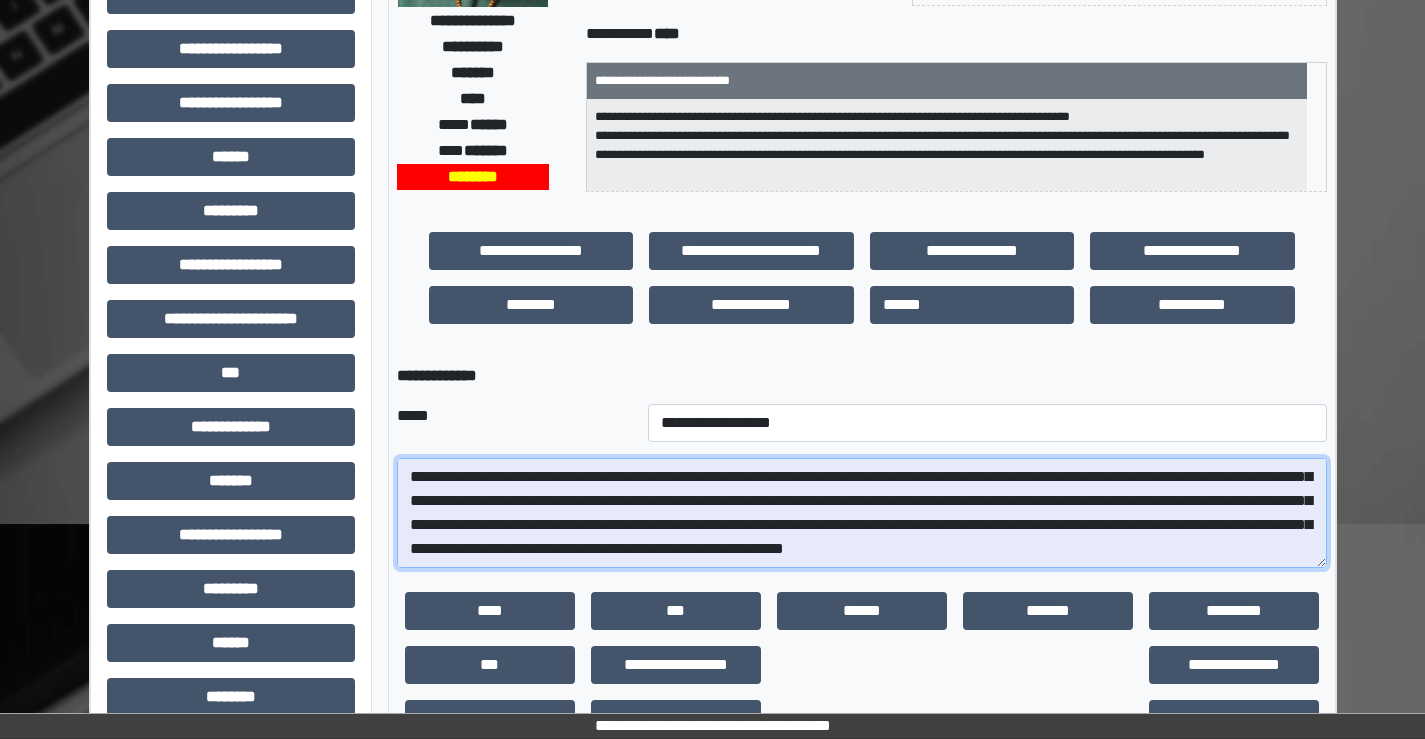 click on "**********" at bounding box center [862, 513] 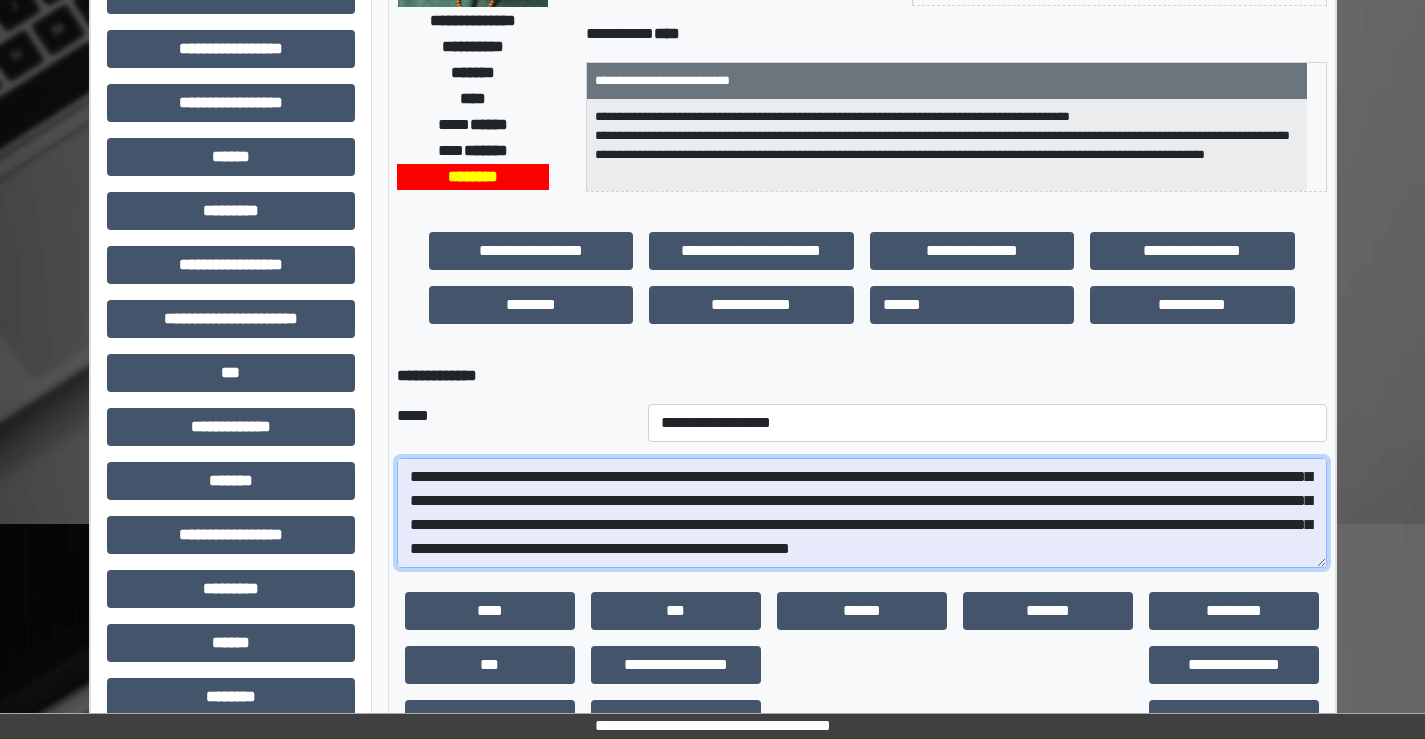 click on "**********" at bounding box center (862, 513) 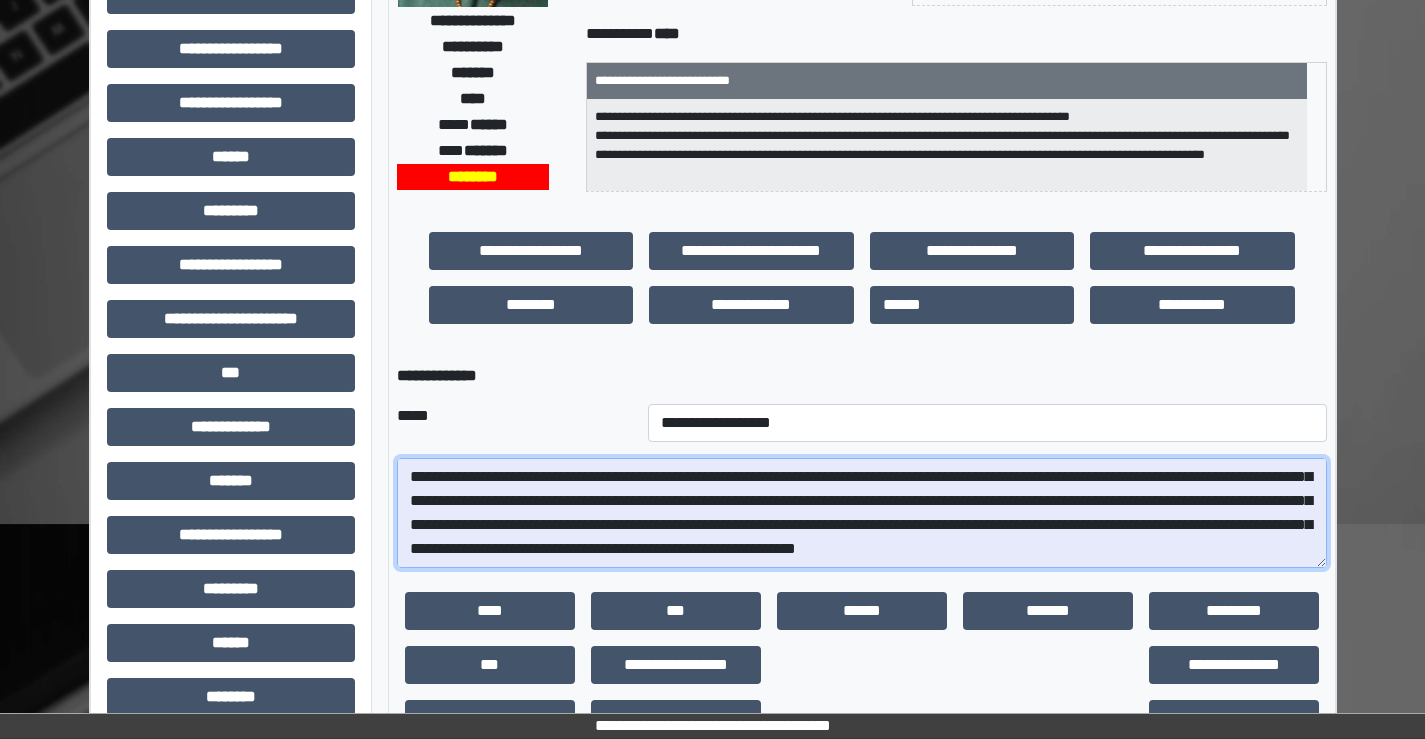 scroll, scrollTop: 72, scrollLeft: 0, axis: vertical 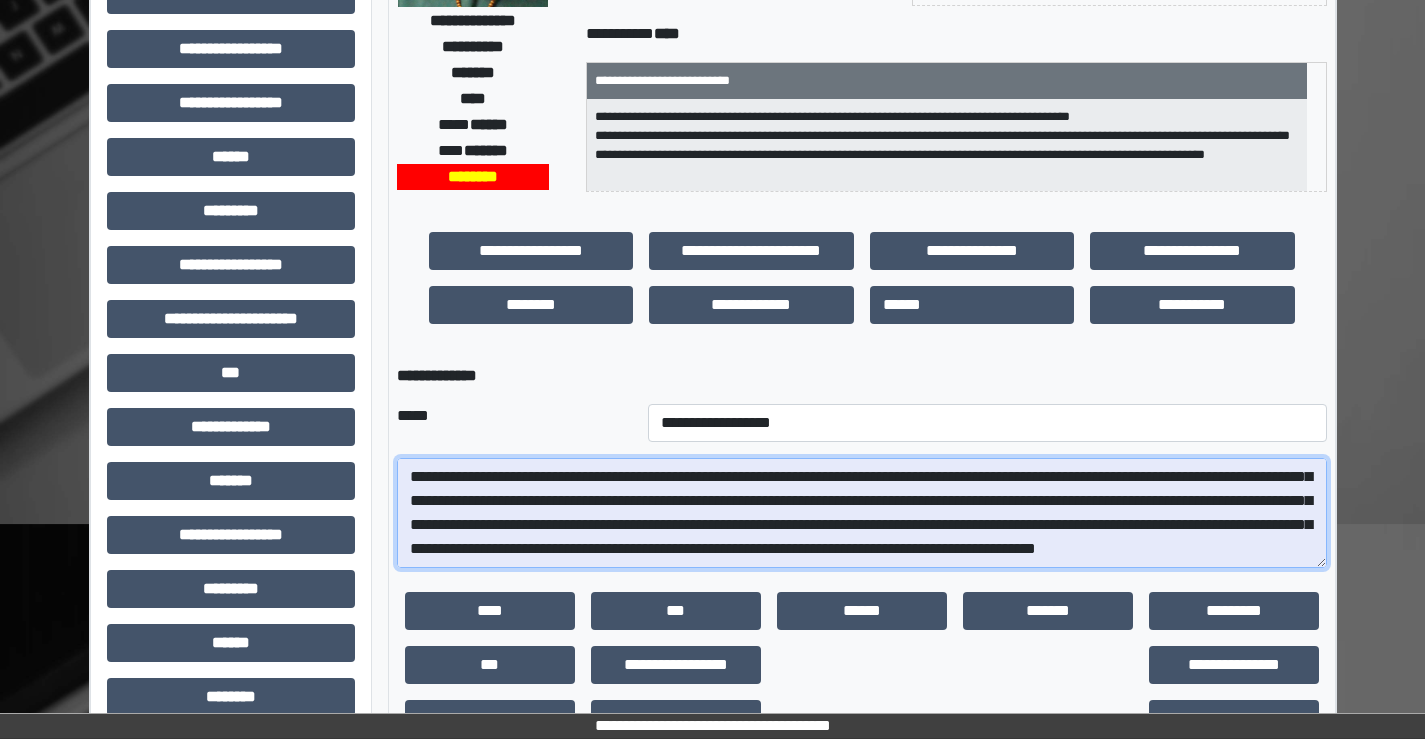 drag, startPoint x: 981, startPoint y: 556, endPoint x: 711, endPoint y: 557, distance: 270.00186 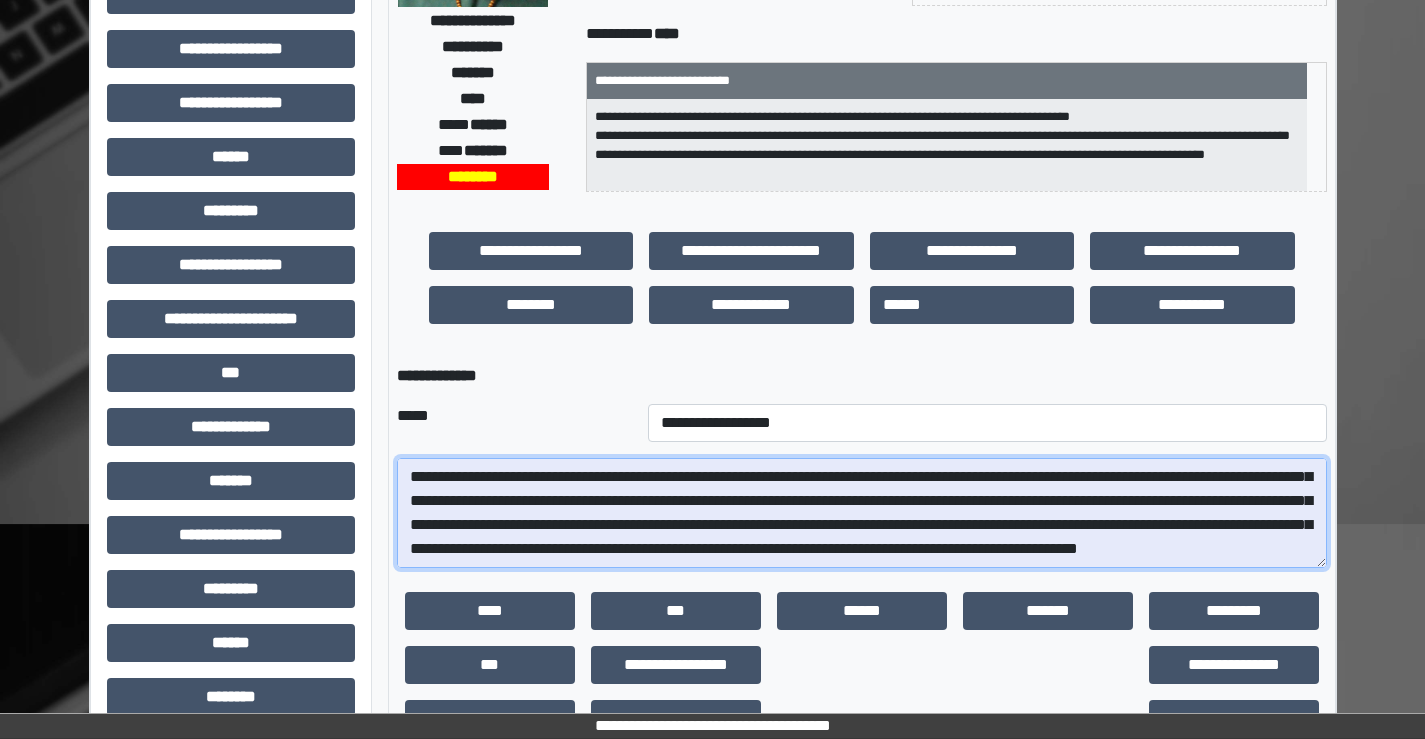 click on "**********" at bounding box center [862, 513] 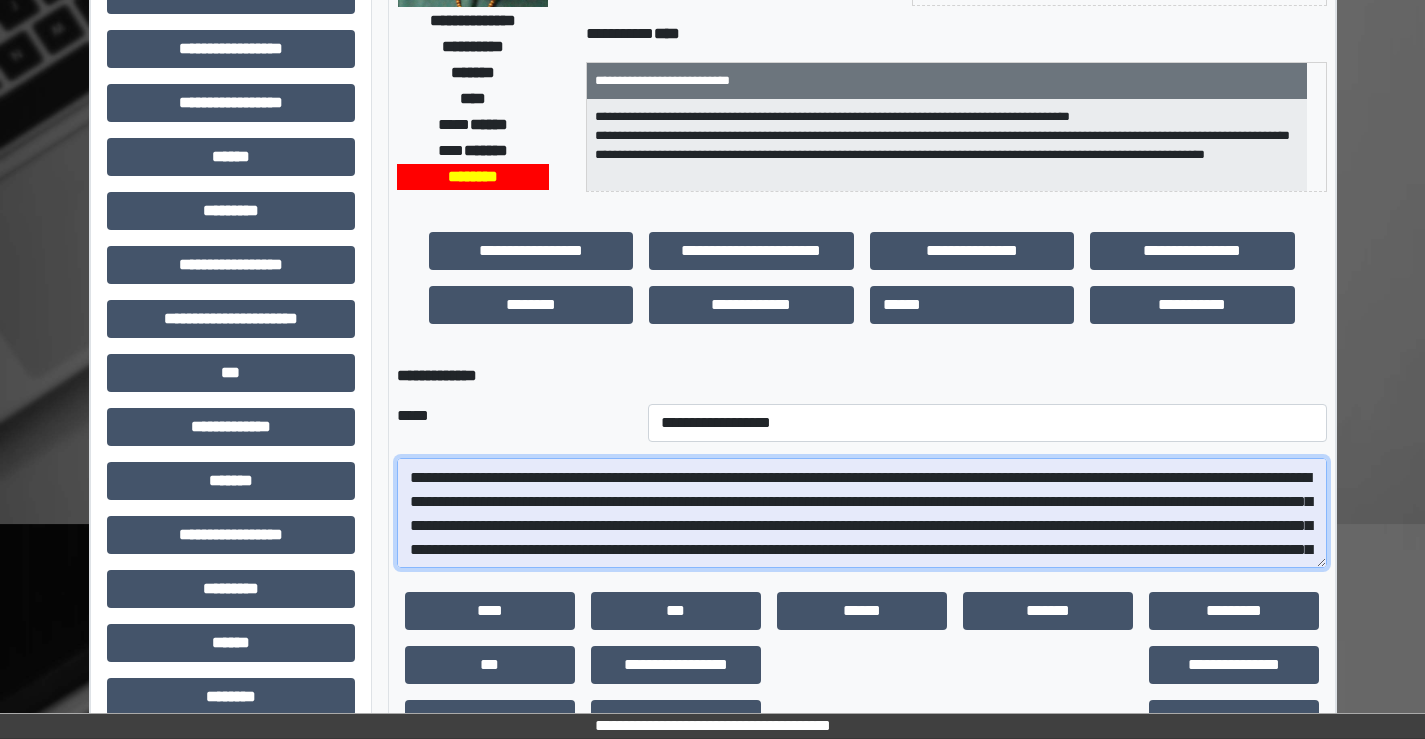 scroll, scrollTop: 0, scrollLeft: 0, axis: both 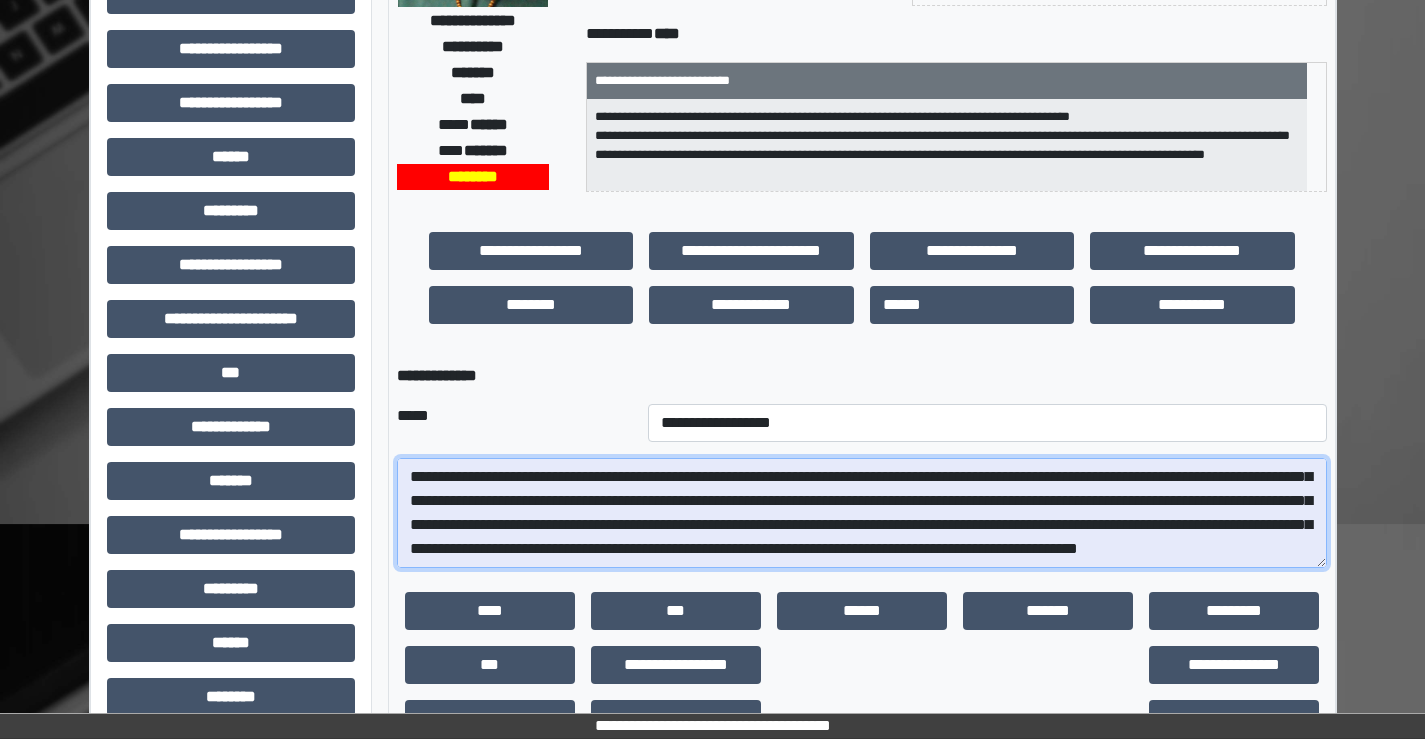 drag, startPoint x: 1277, startPoint y: 486, endPoint x: 1258, endPoint y: 492, distance: 19.924858 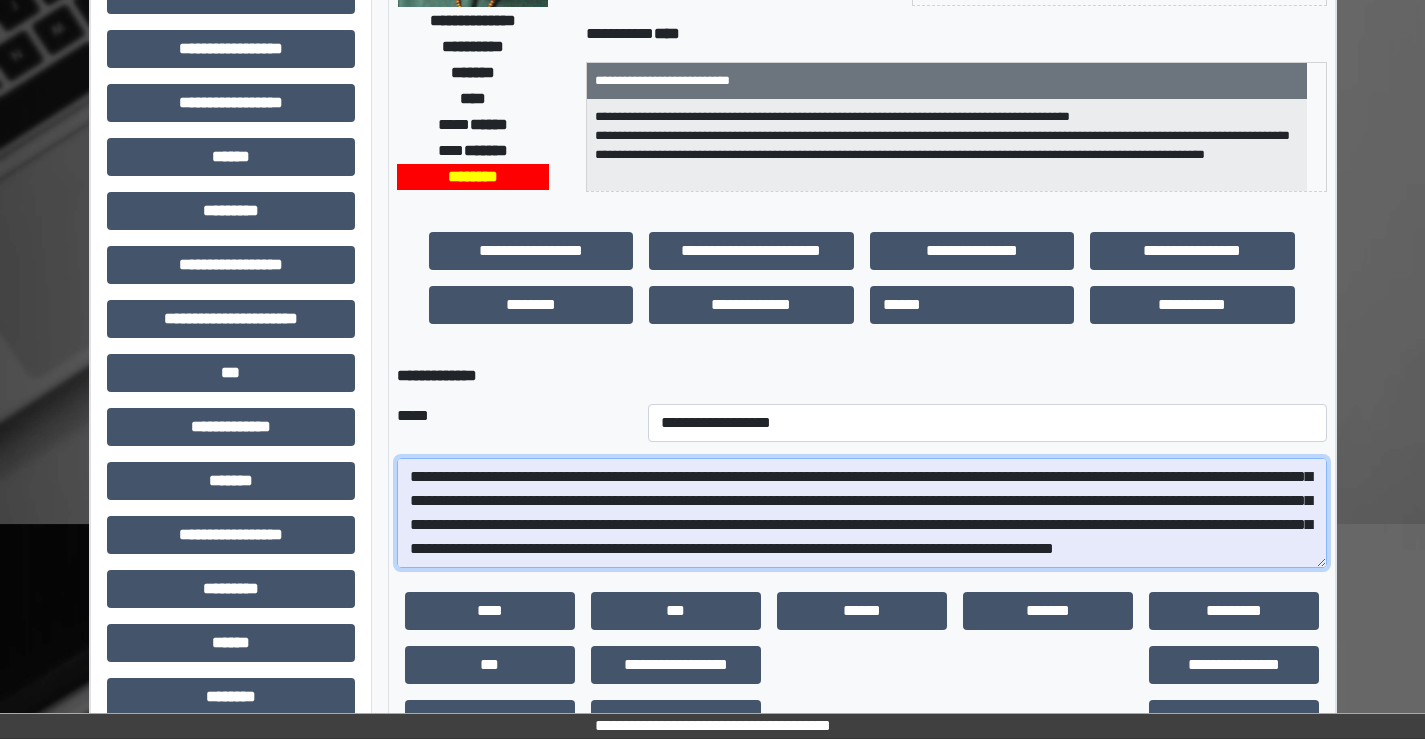 scroll, scrollTop: 72, scrollLeft: 0, axis: vertical 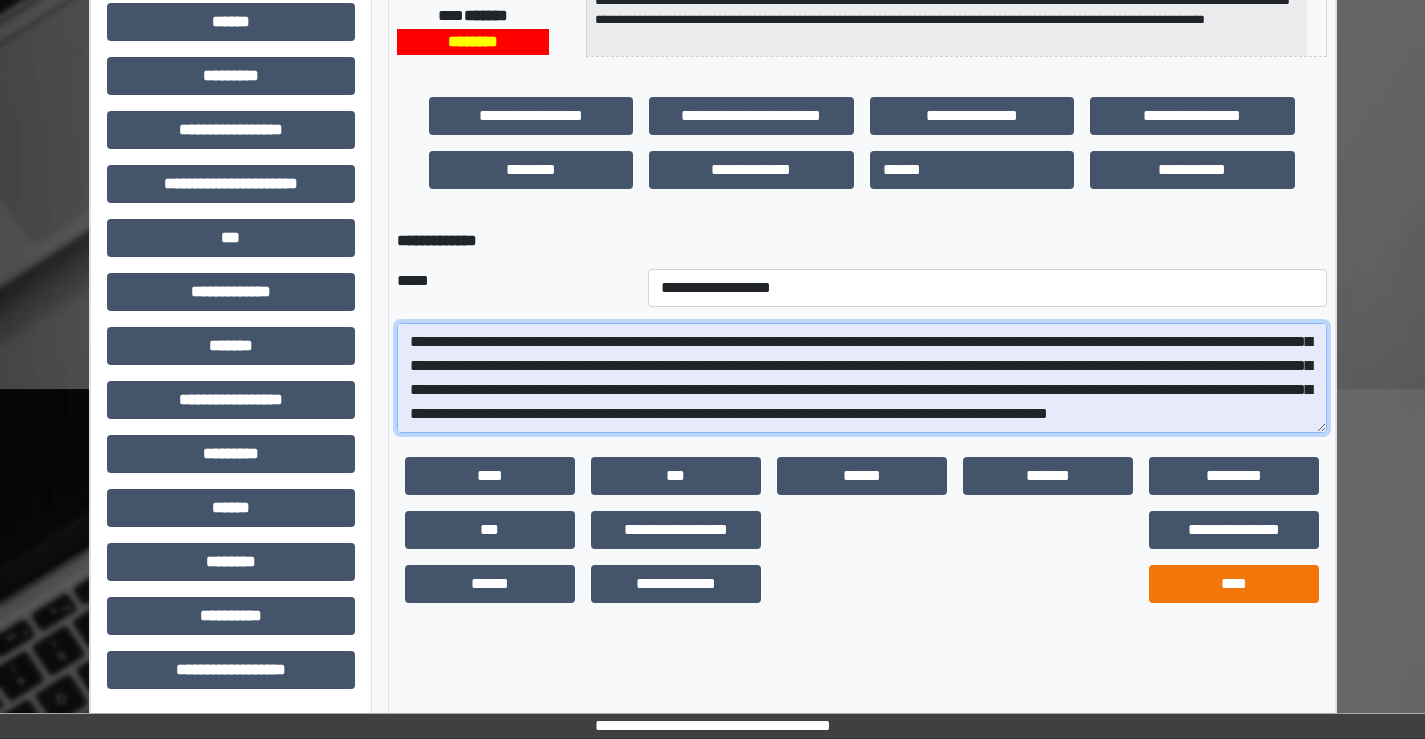 type on "**********" 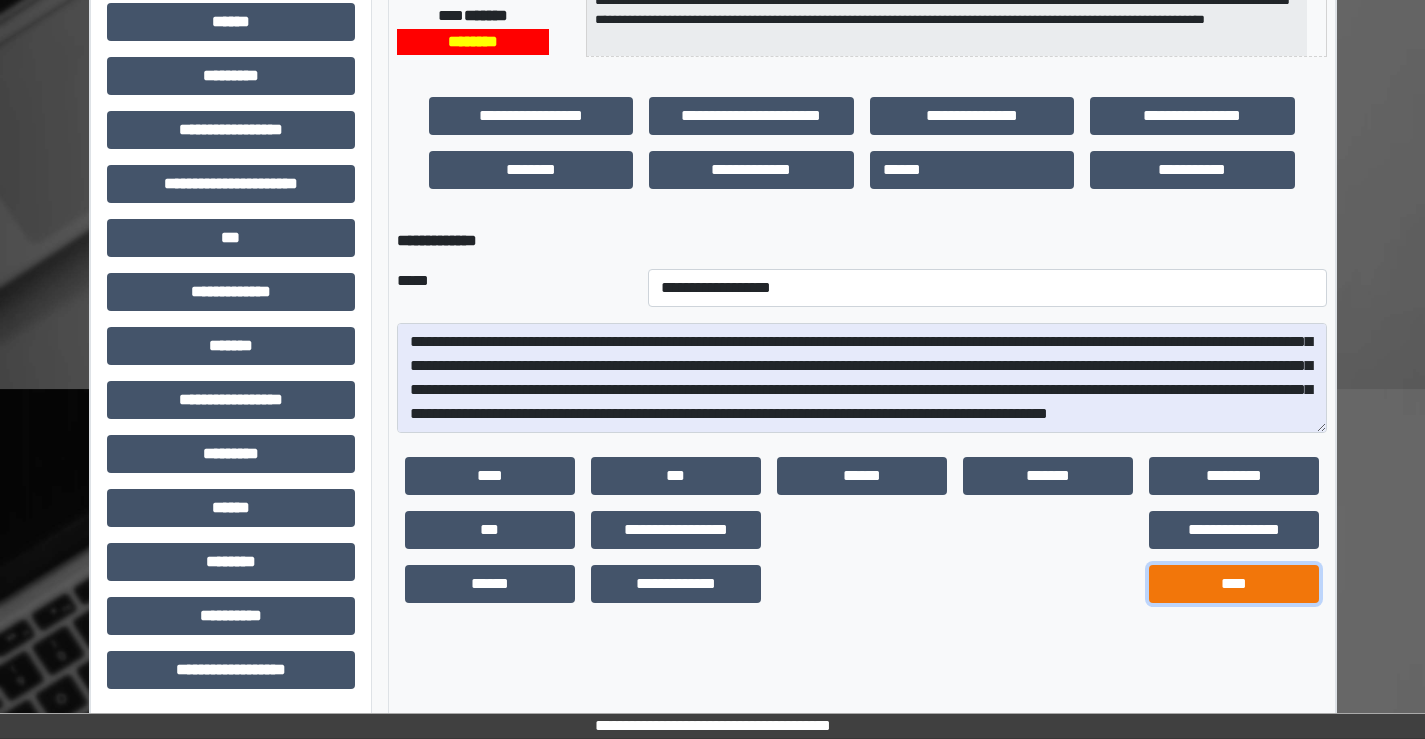 click on "****" at bounding box center [1234, 584] 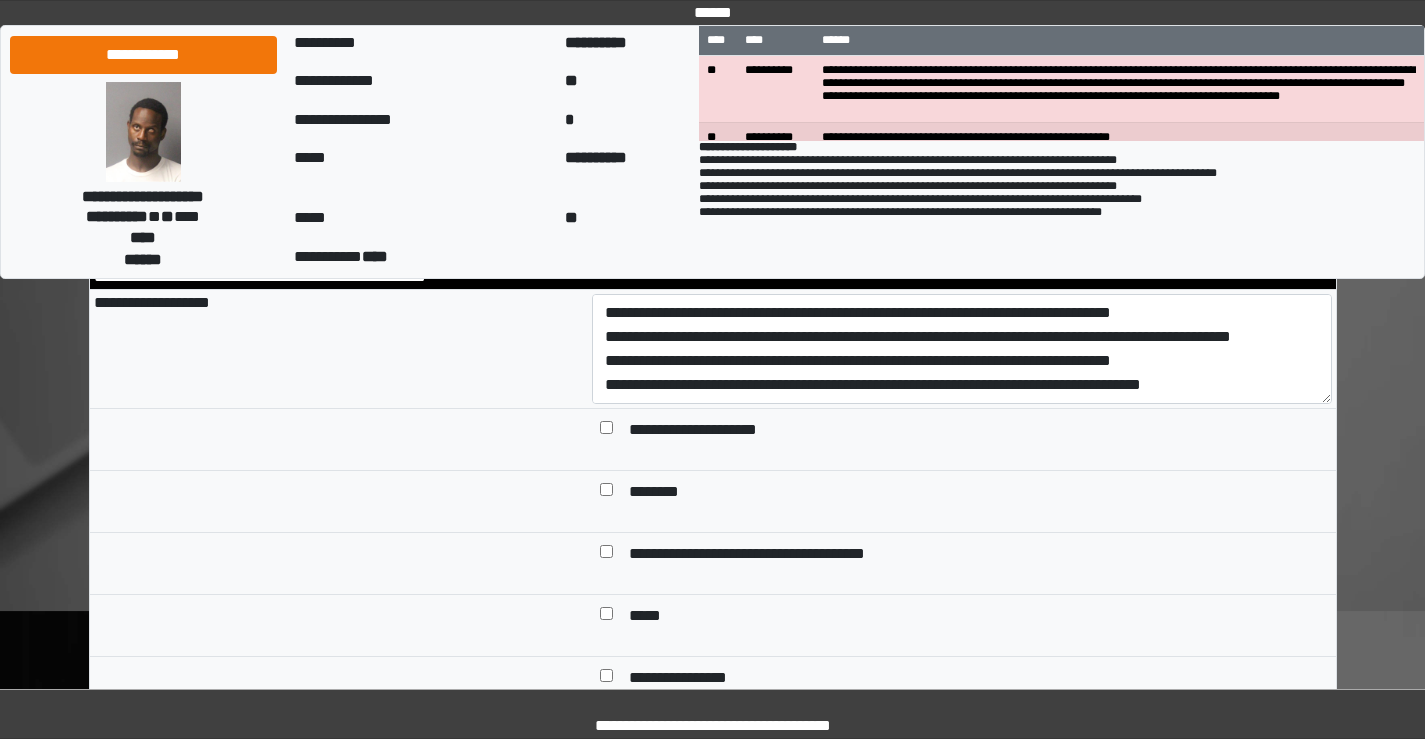 scroll, scrollTop: 0, scrollLeft: 0, axis: both 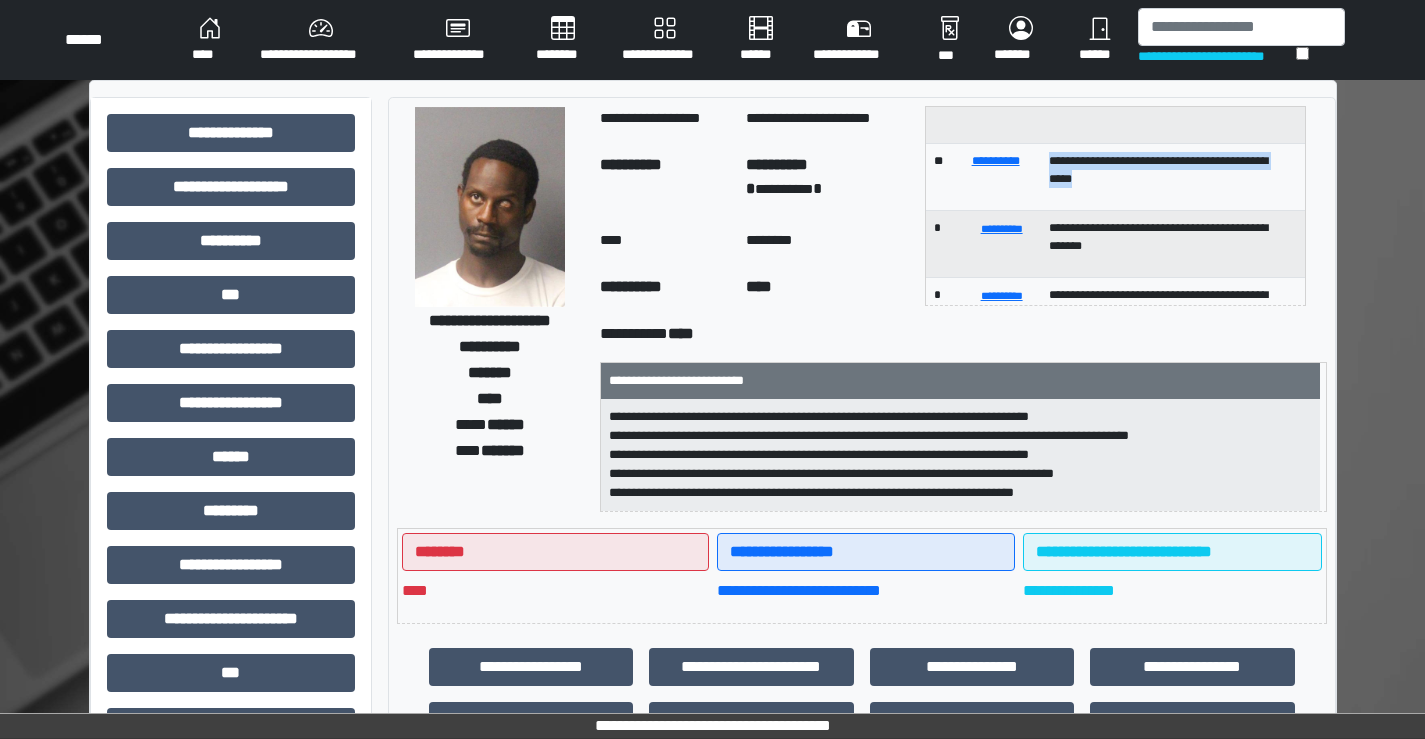 drag, startPoint x: 1163, startPoint y: 178, endPoint x: 1069, endPoint y: 158, distance: 96.10411 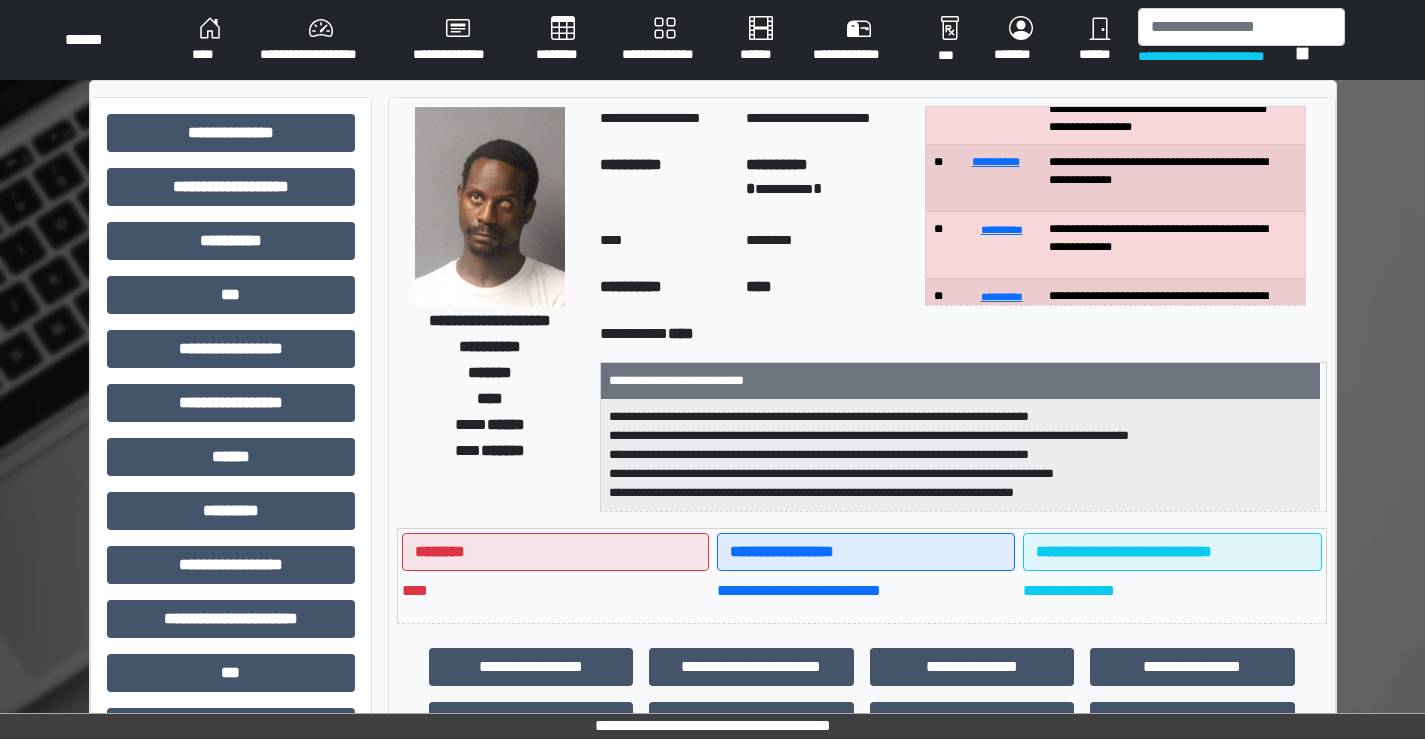 scroll, scrollTop: 100, scrollLeft: 0, axis: vertical 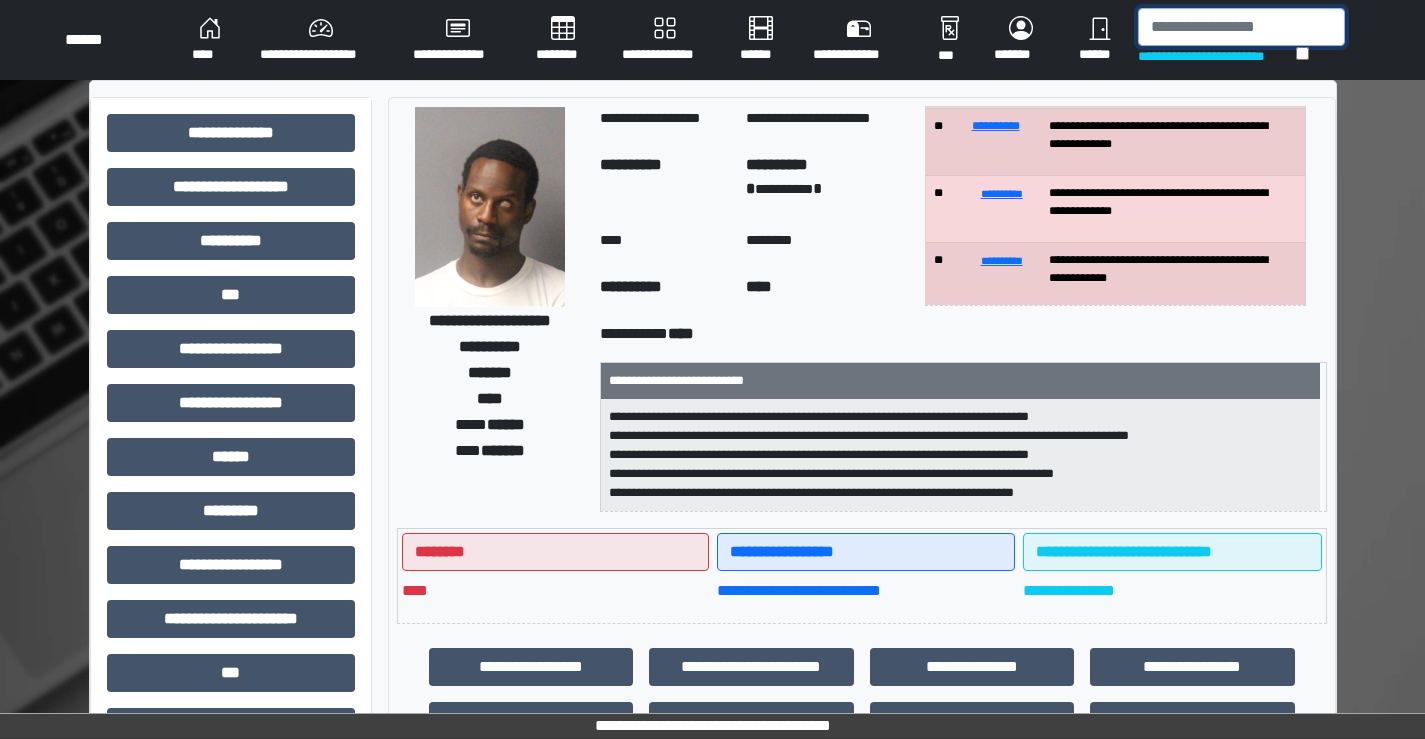 click at bounding box center [1241, 27] 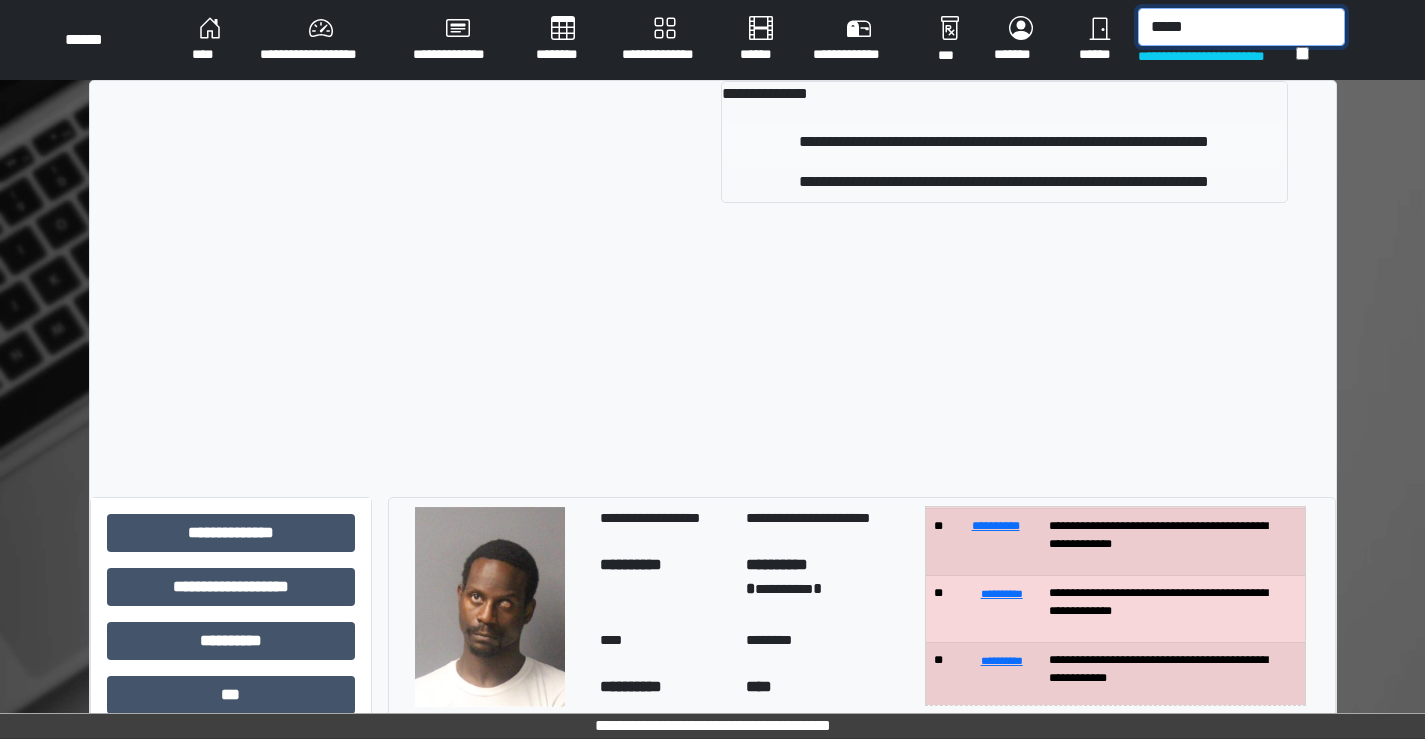 type on "*****" 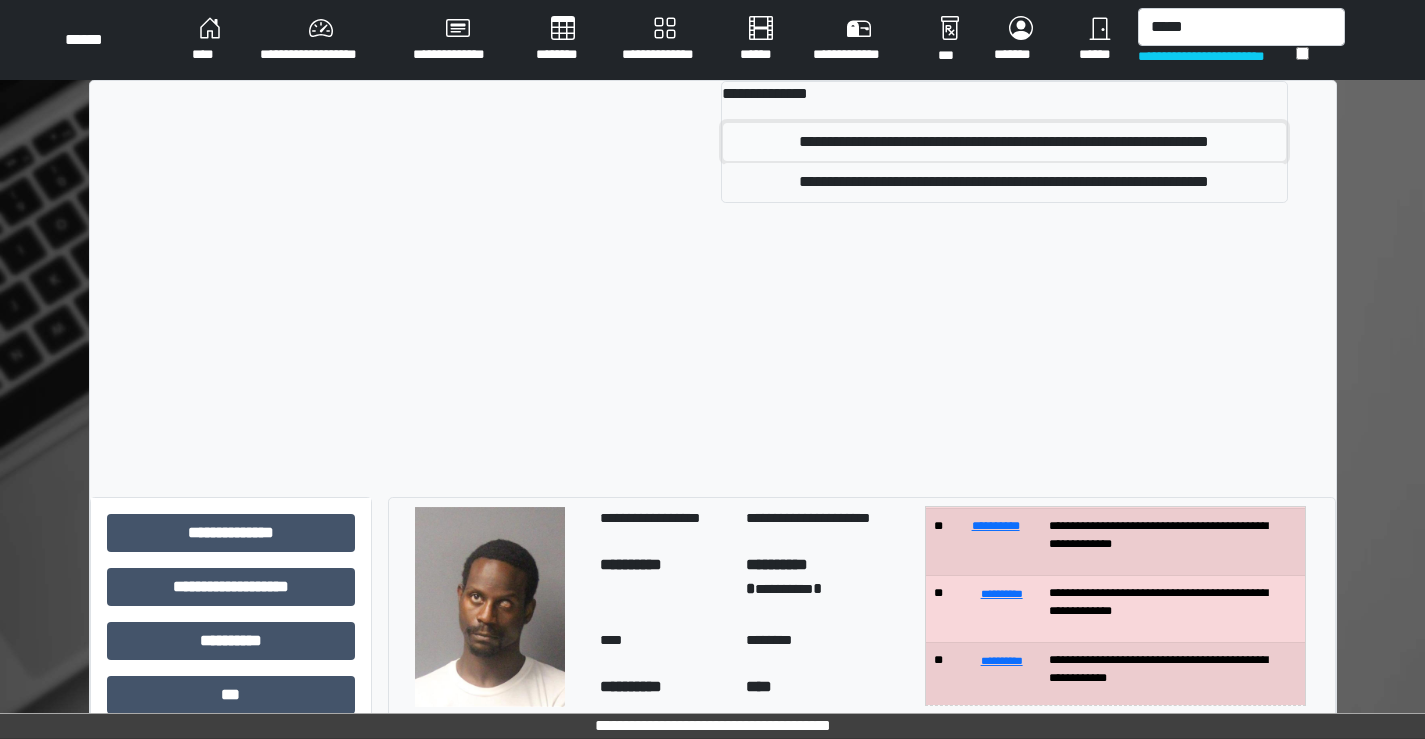 drag, startPoint x: 915, startPoint y: 136, endPoint x: 598, endPoint y: 17, distance: 338.60007 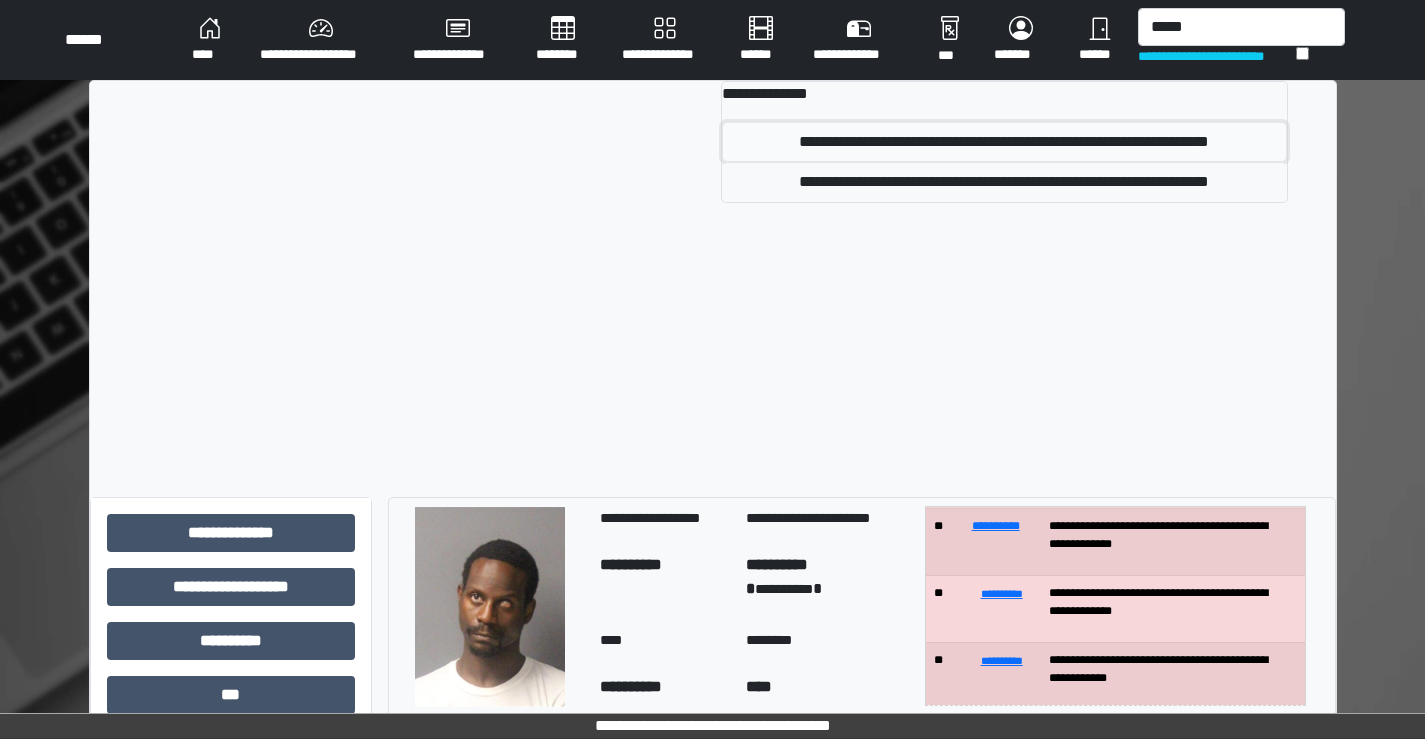 click on "**********" at bounding box center (1004, 142) 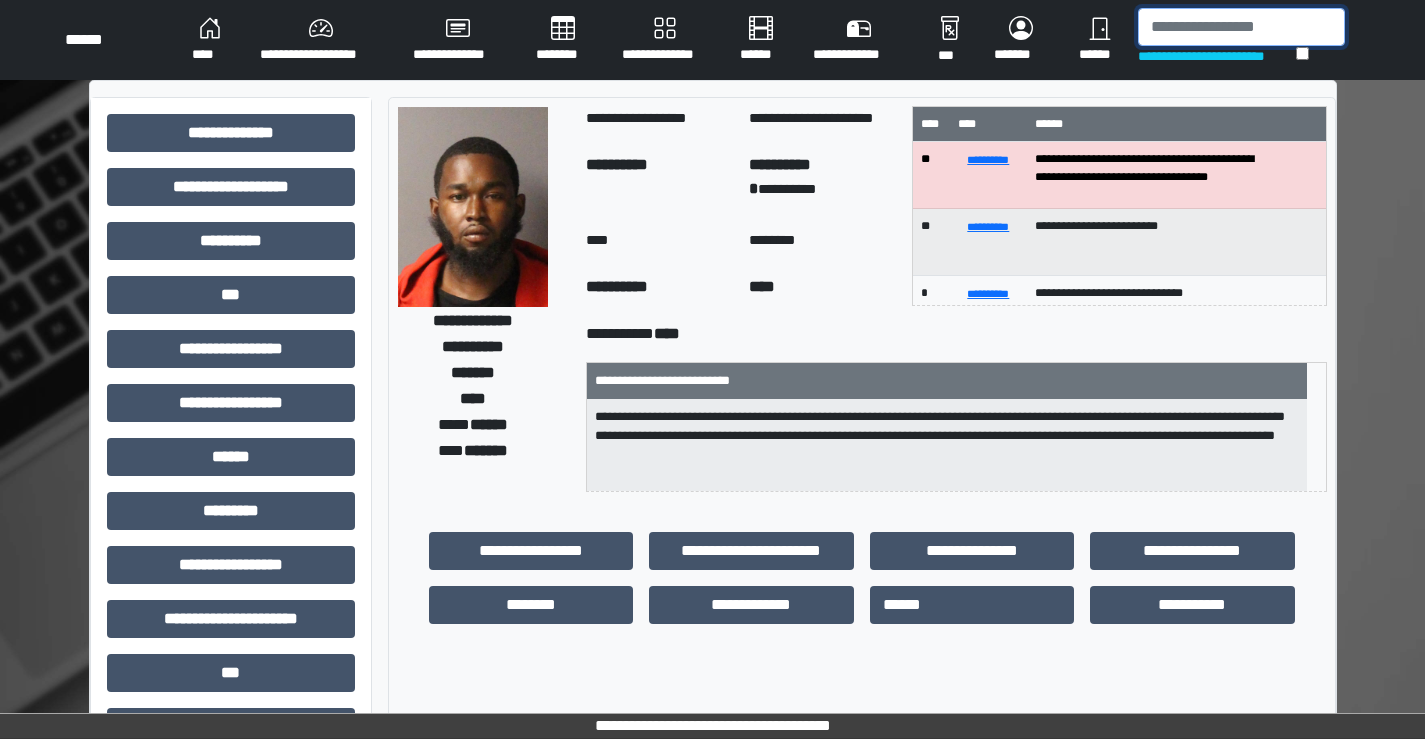 click at bounding box center (1241, 27) 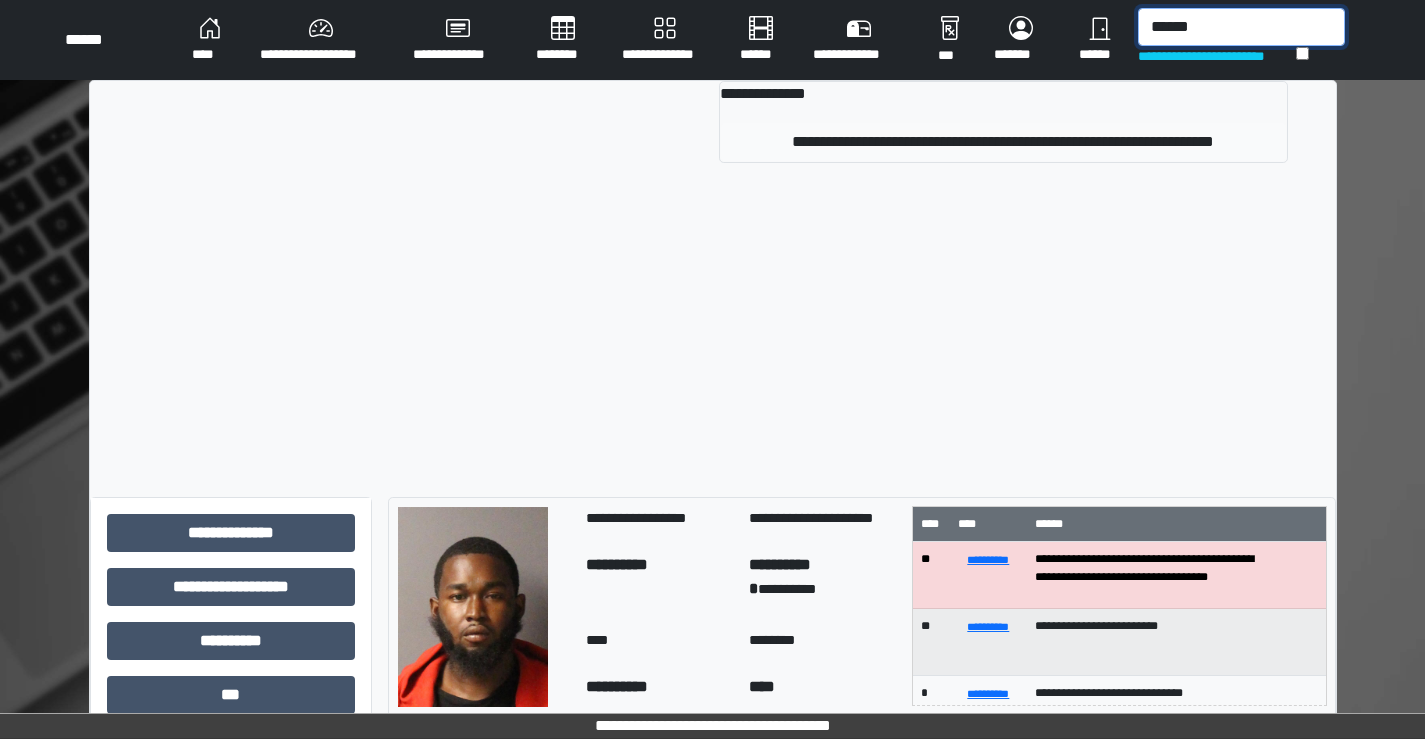 type on "******" 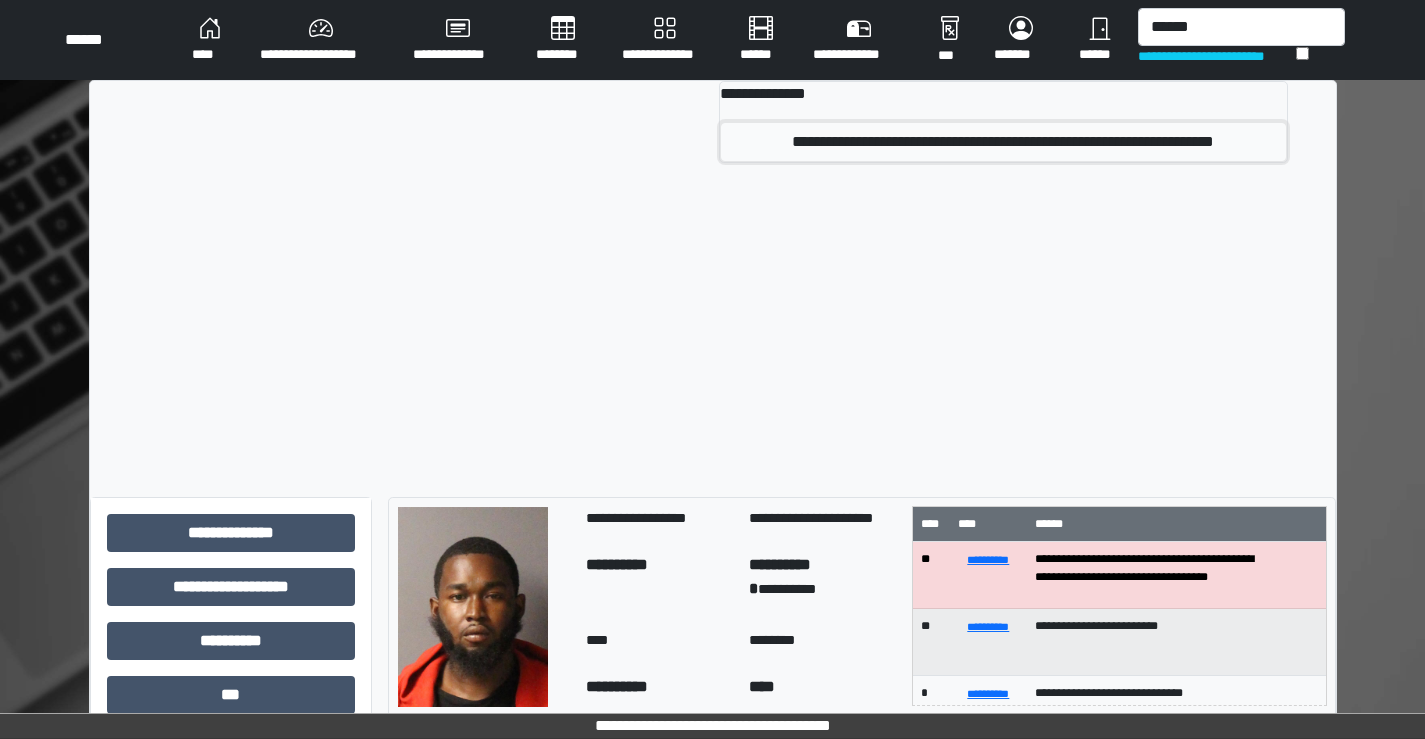 click on "**********" at bounding box center (1003, 142) 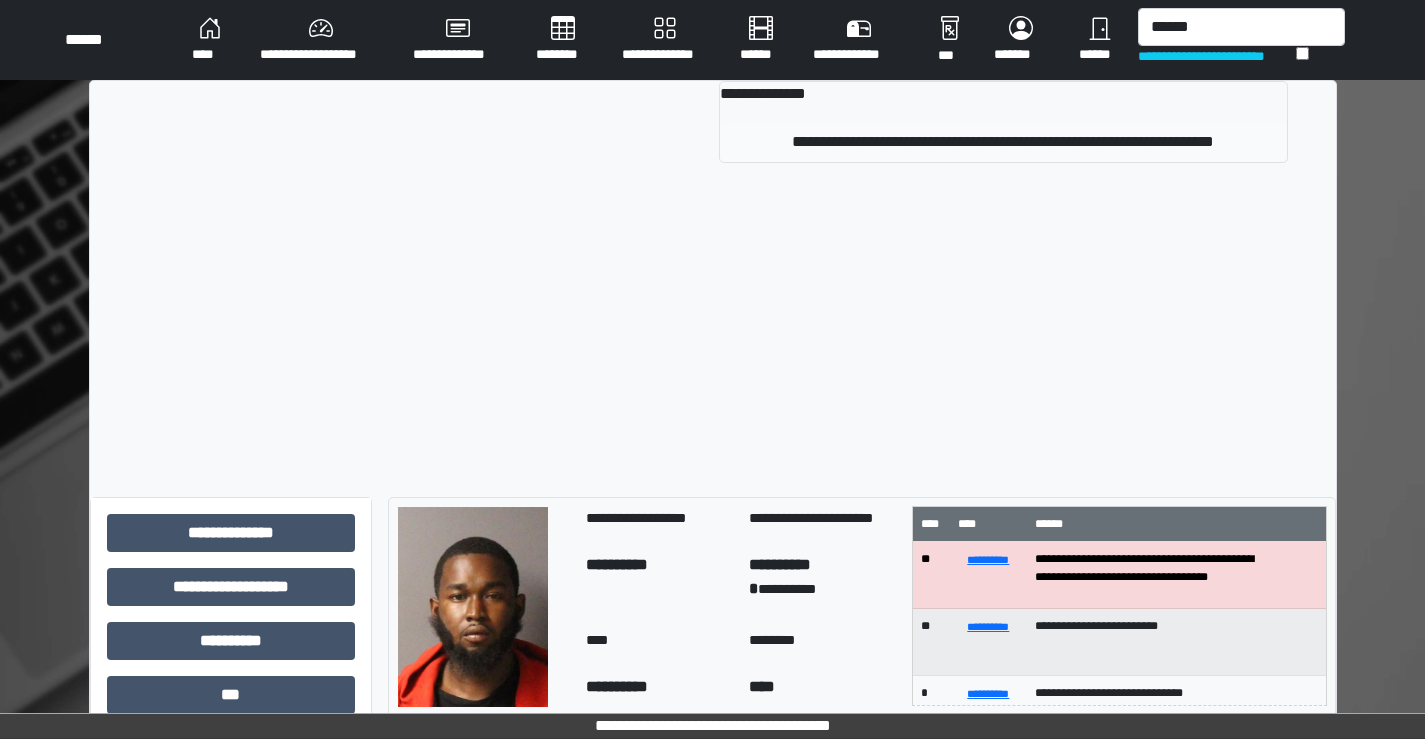 type 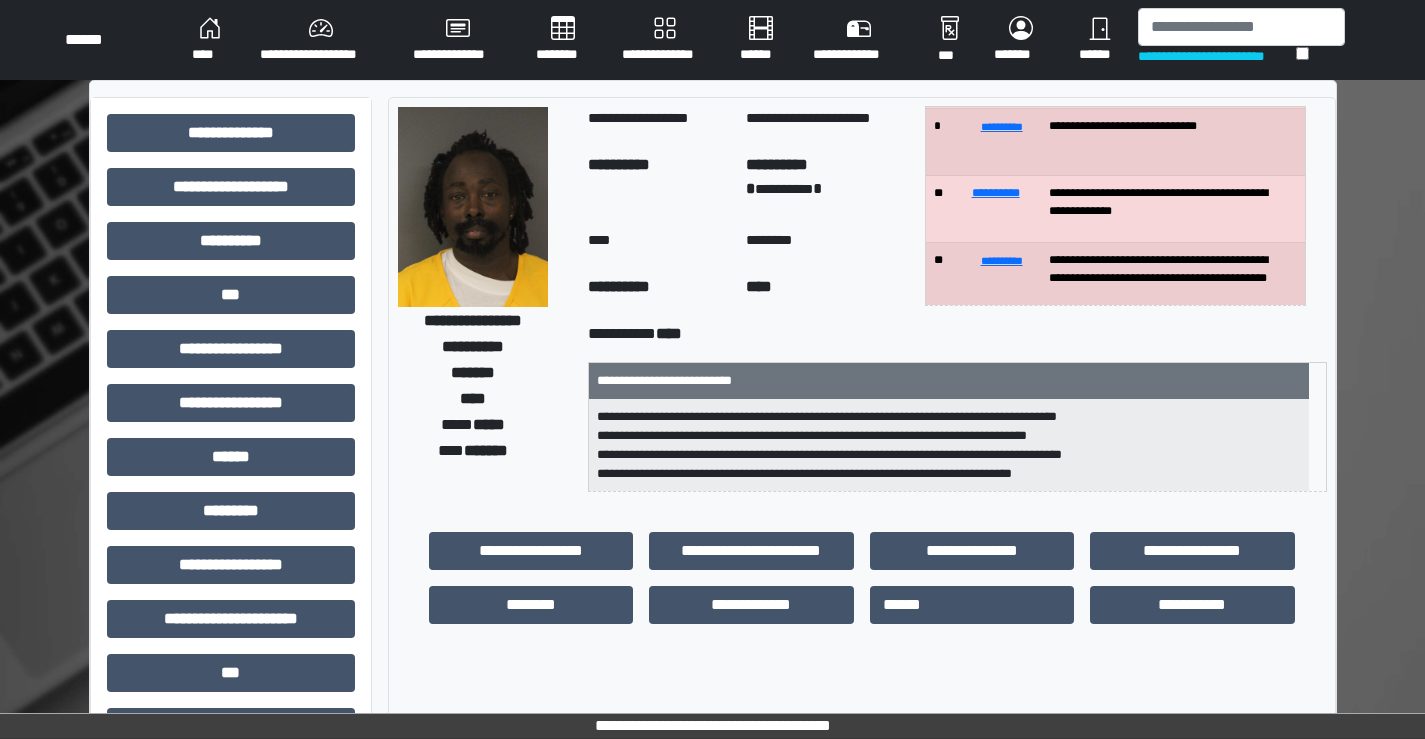 scroll, scrollTop: 200, scrollLeft: 0, axis: vertical 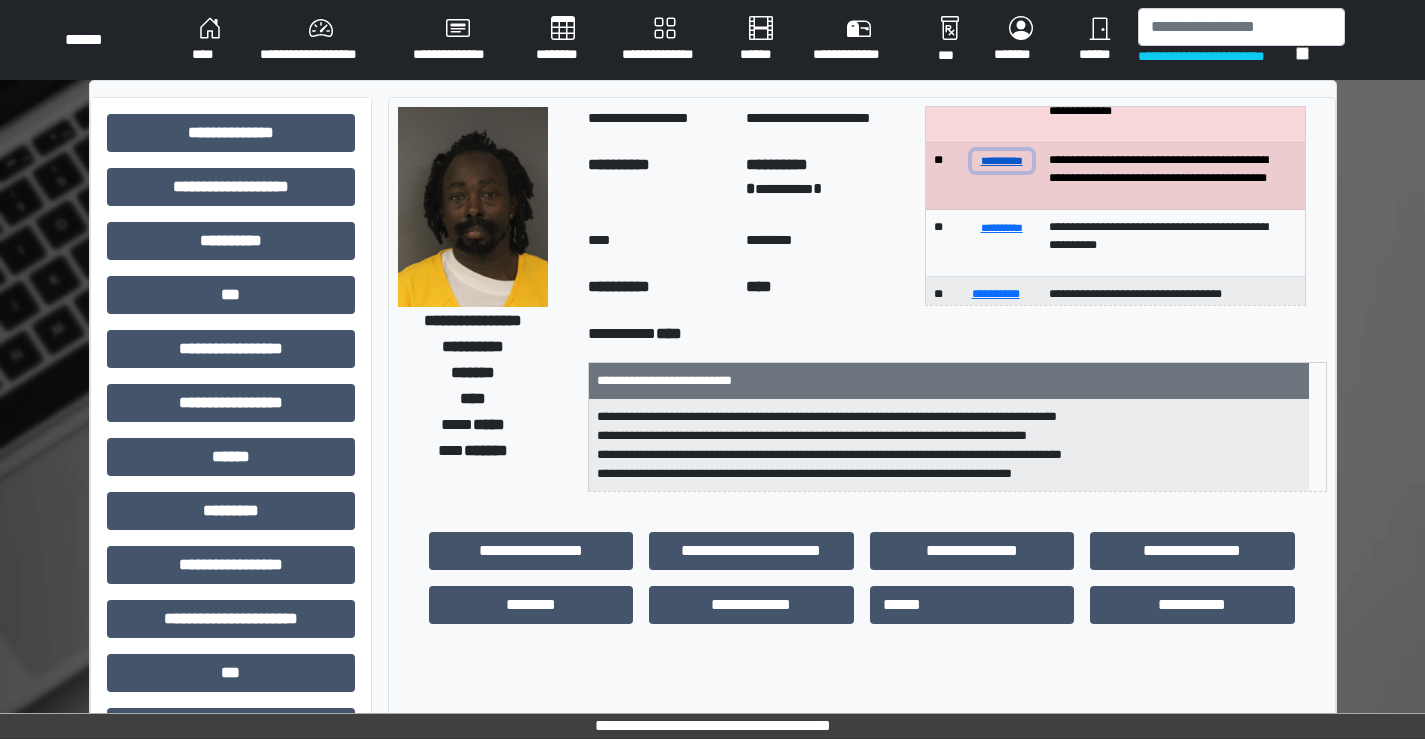 click on "**********" at bounding box center [1002, 160] 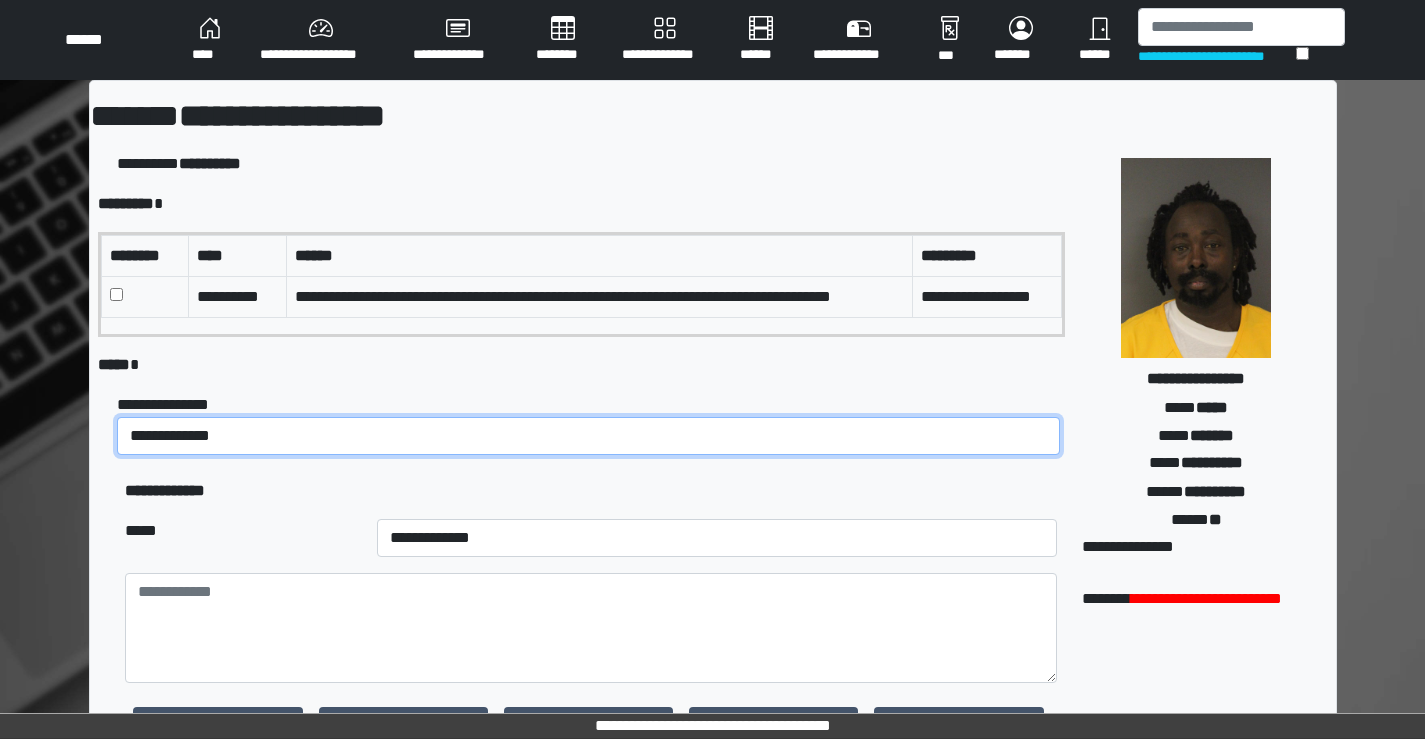 click on "**********" at bounding box center (588, 436) 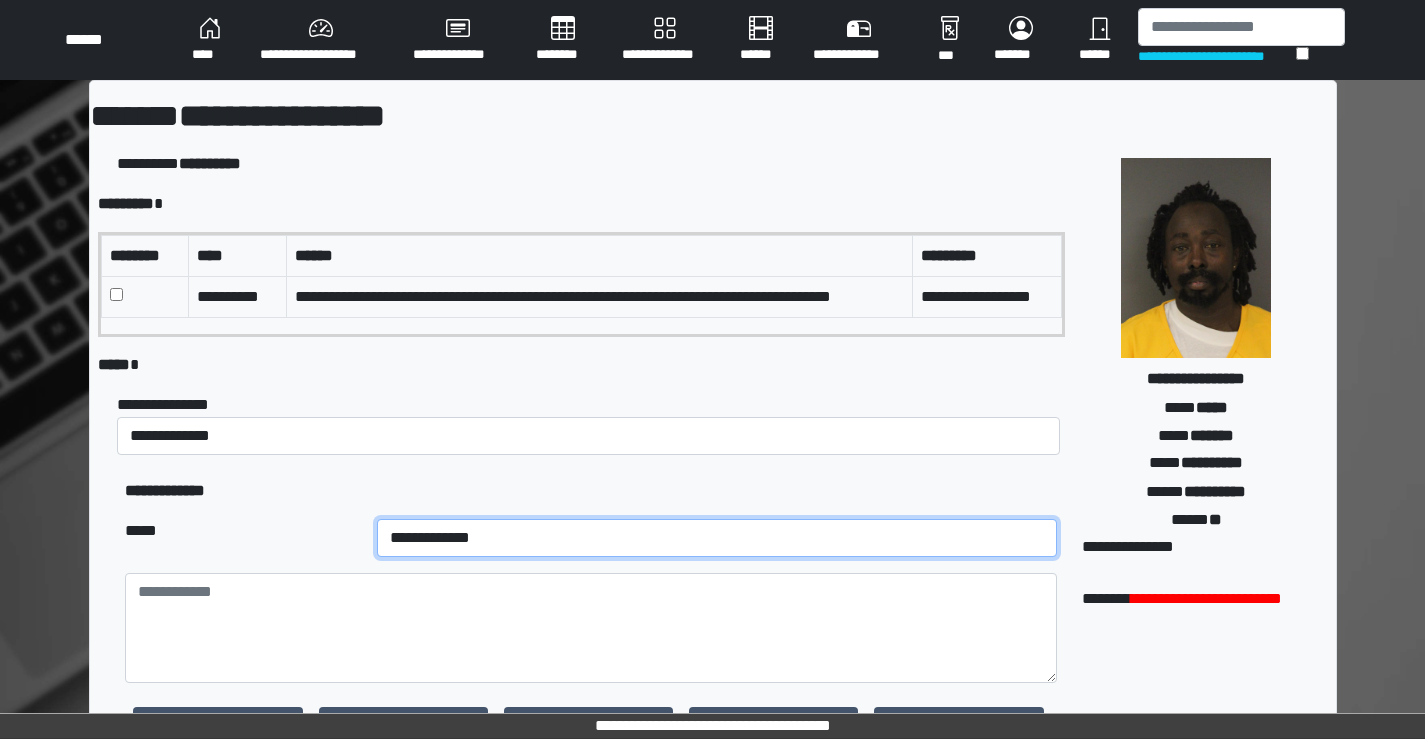 click on "**********" at bounding box center (717, 538) 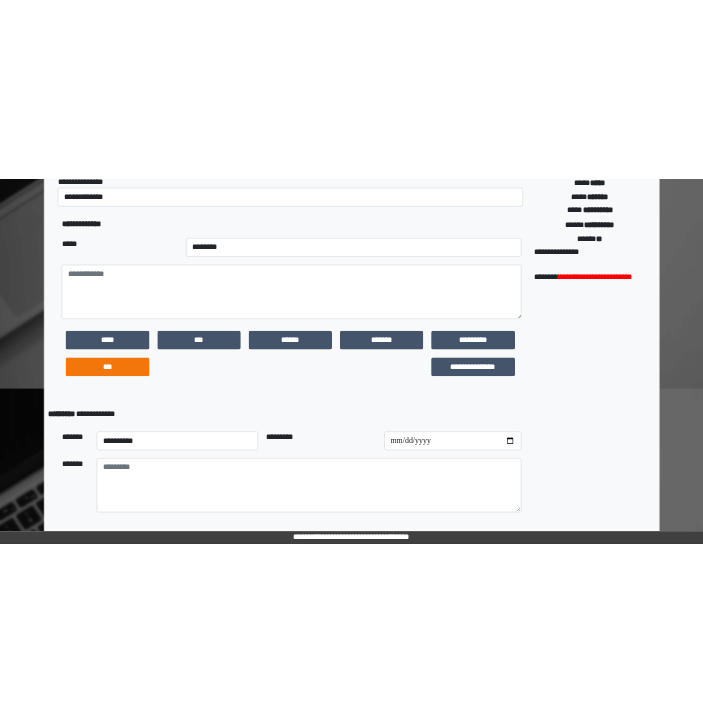 scroll, scrollTop: 400, scrollLeft: 0, axis: vertical 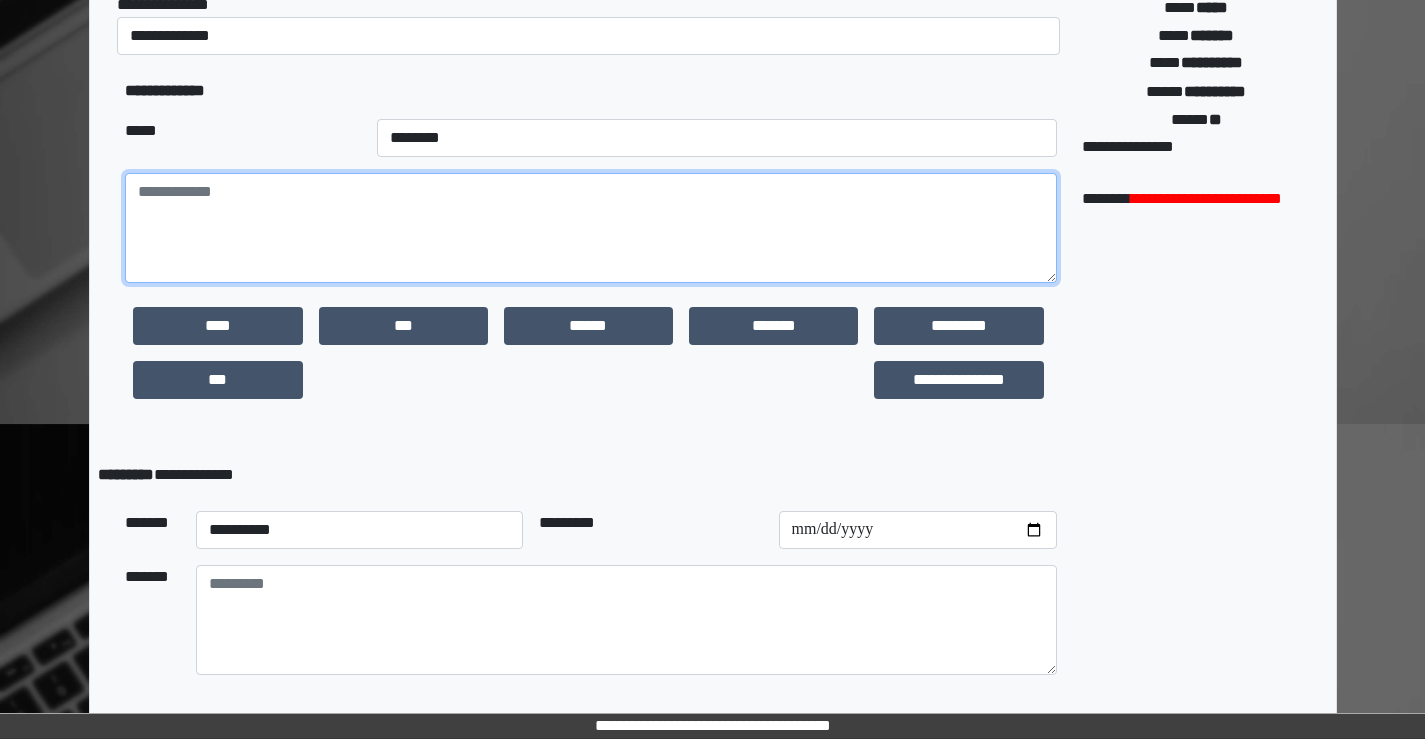 click at bounding box center [590, 228] 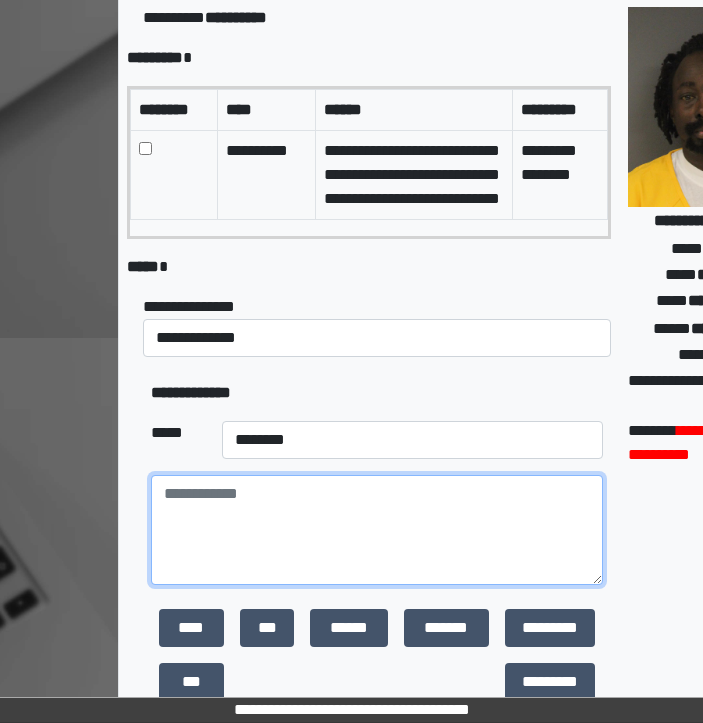 click at bounding box center [377, 530] 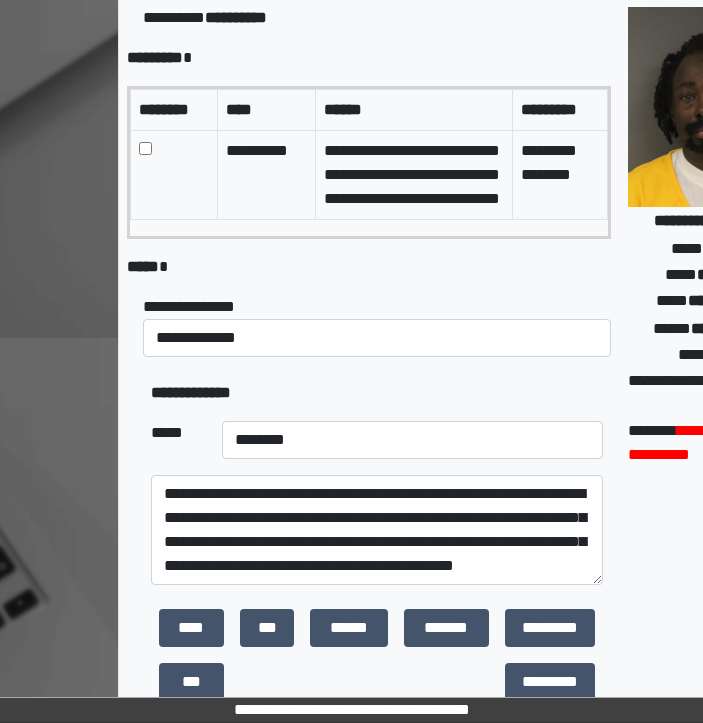 scroll, scrollTop: 0, scrollLeft: 0, axis: both 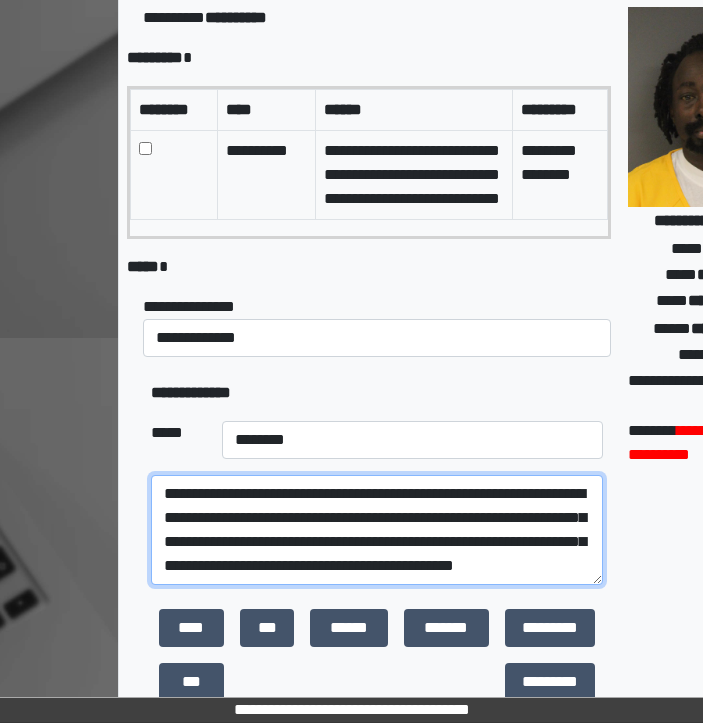 click on "**********" at bounding box center [377, 530] 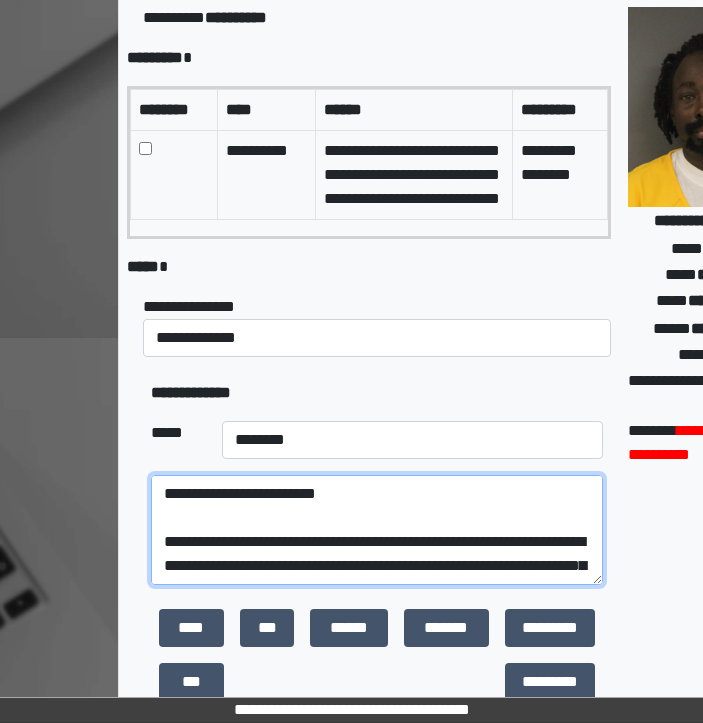 click on "**********" at bounding box center [377, 530] 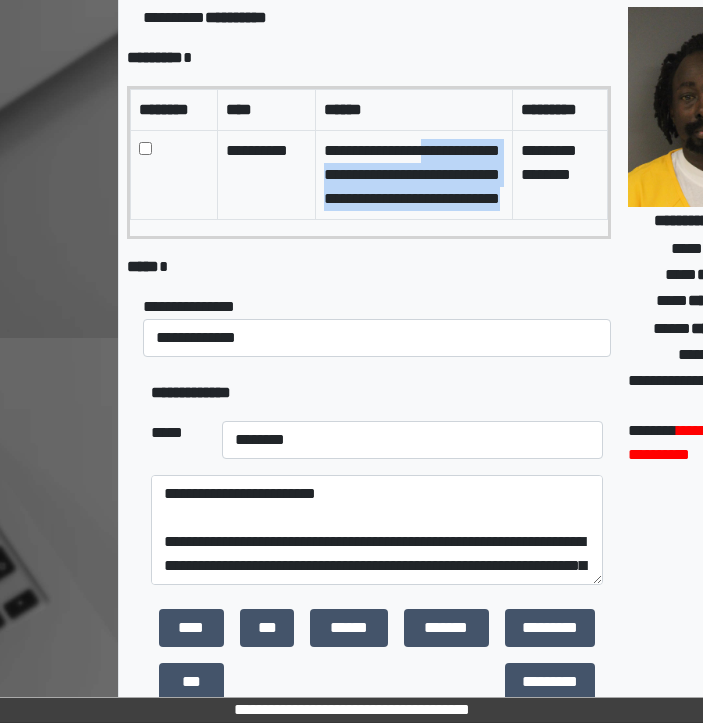 drag, startPoint x: 464, startPoint y: 224, endPoint x: 427, endPoint y: 147, distance: 85.42833 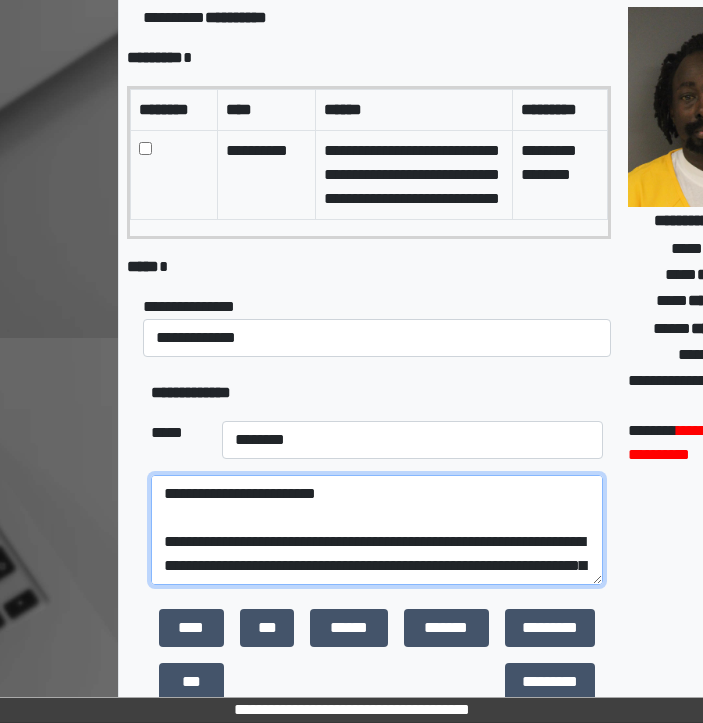 click on "**********" at bounding box center [377, 530] 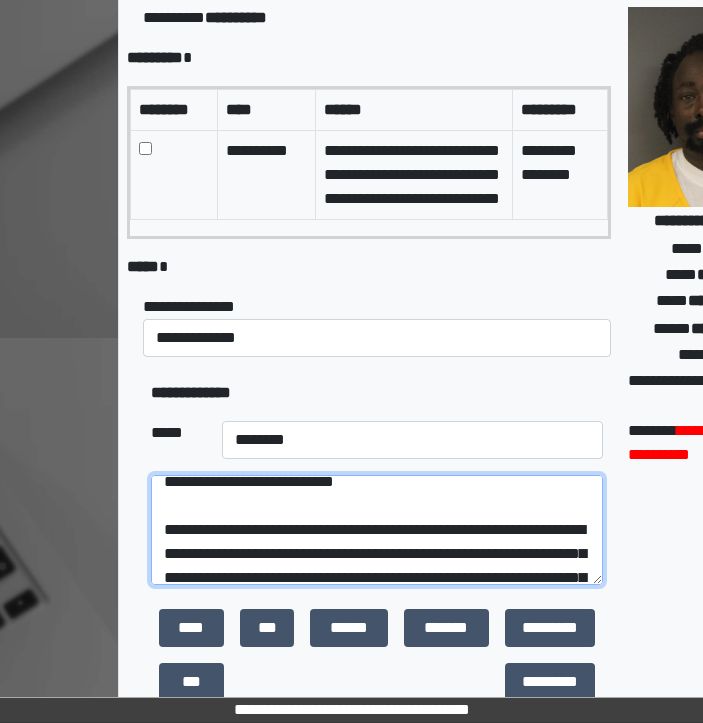 scroll, scrollTop: 0, scrollLeft: 0, axis: both 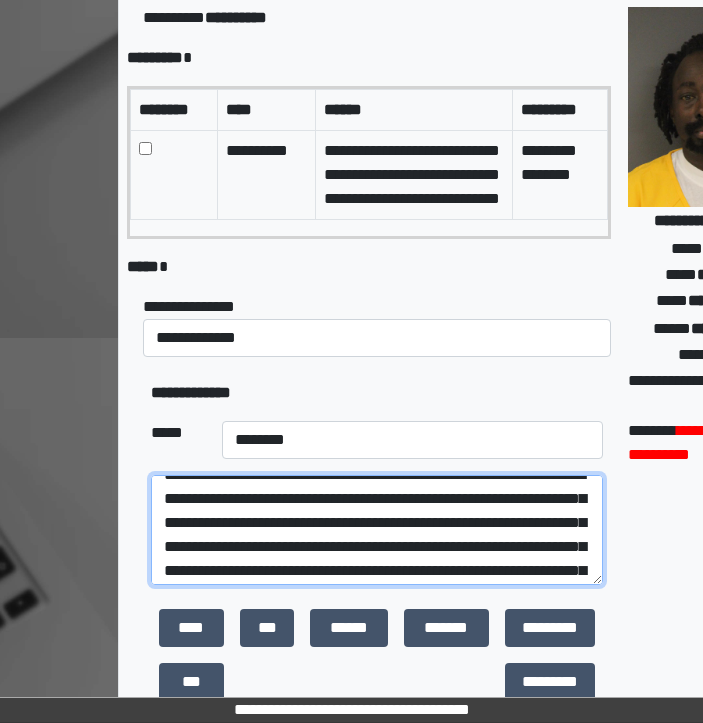drag, startPoint x: 433, startPoint y: 529, endPoint x: 357, endPoint y: 527, distance: 76.02631 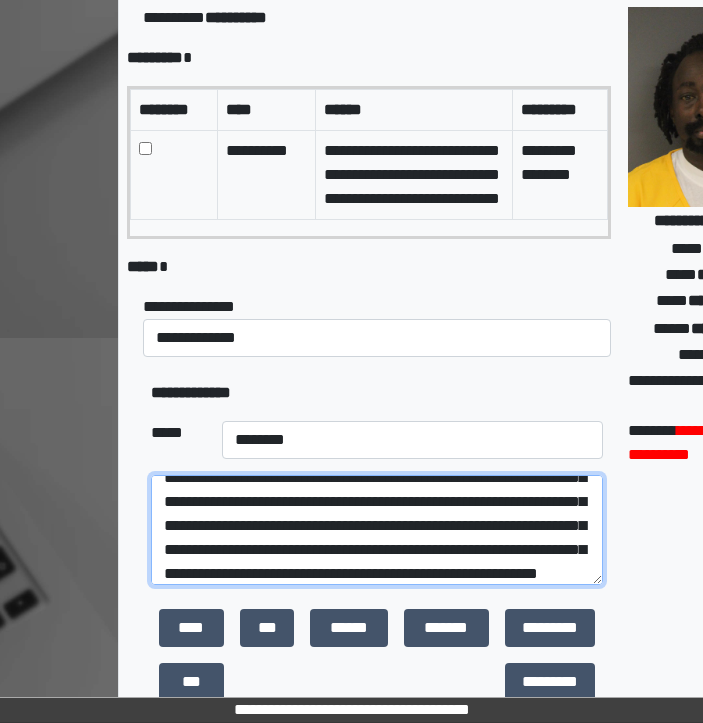 scroll, scrollTop: 148, scrollLeft: 0, axis: vertical 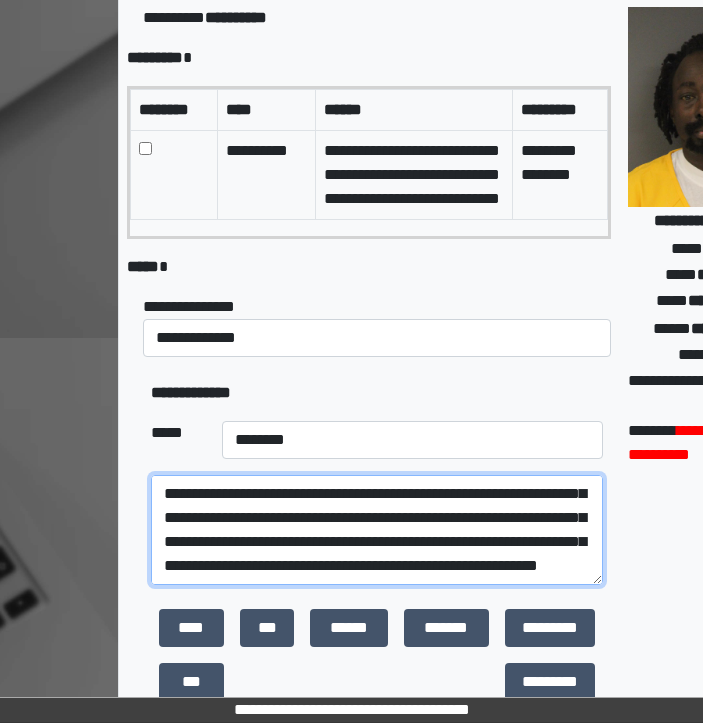 drag, startPoint x: 477, startPoint y: 571, endPoint x: 476, endPoint y: 590, distance: 19.026299 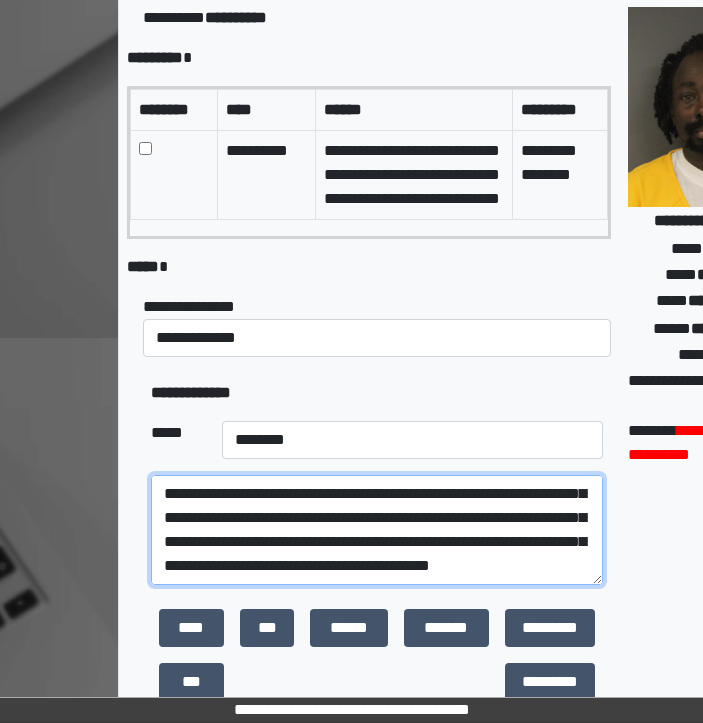 scroll, scrollTop: 144, scrollLeft: 0, axis: vertical 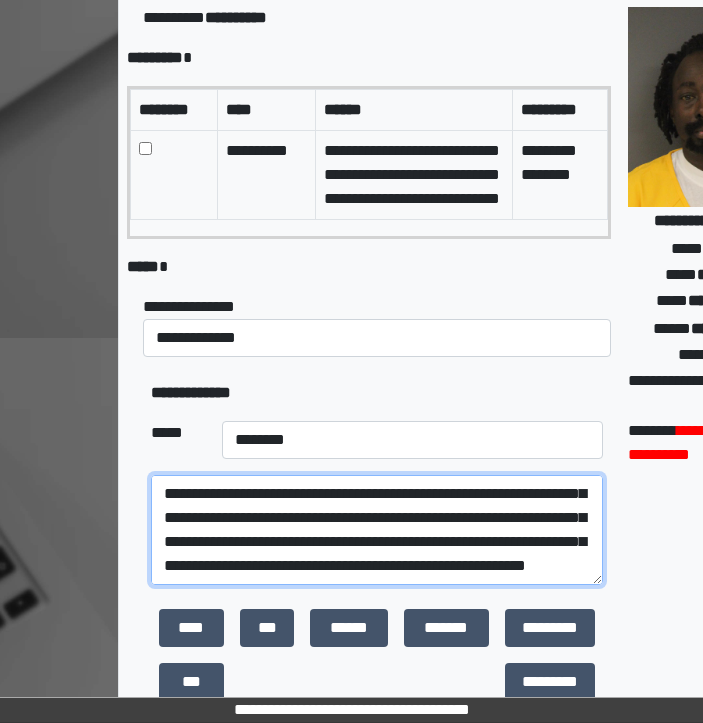 drag, startPoint x: 215, startPoint y: 590, endPoint x: 165, endPoint y: 591, distance: 50.01 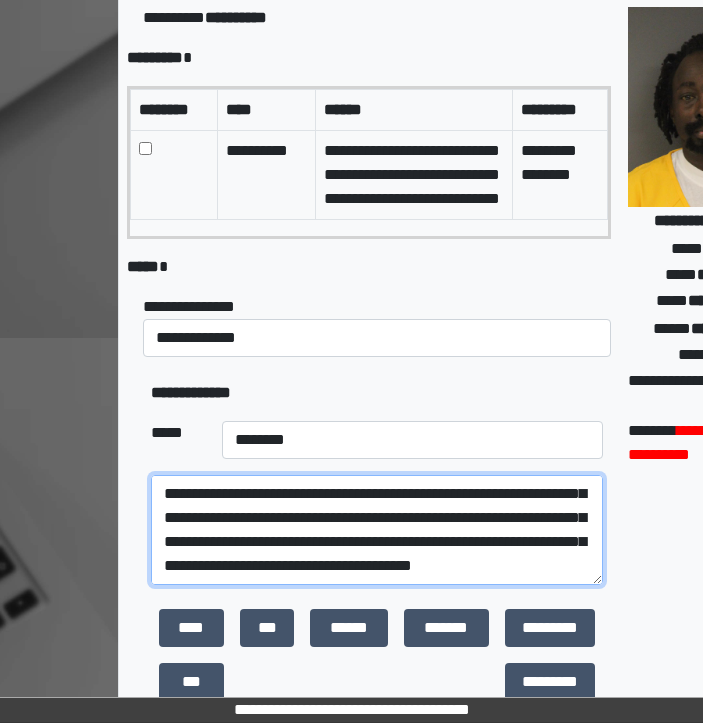 scroll, scrollTop: 168, scrollLeft: 0, axis: vertical 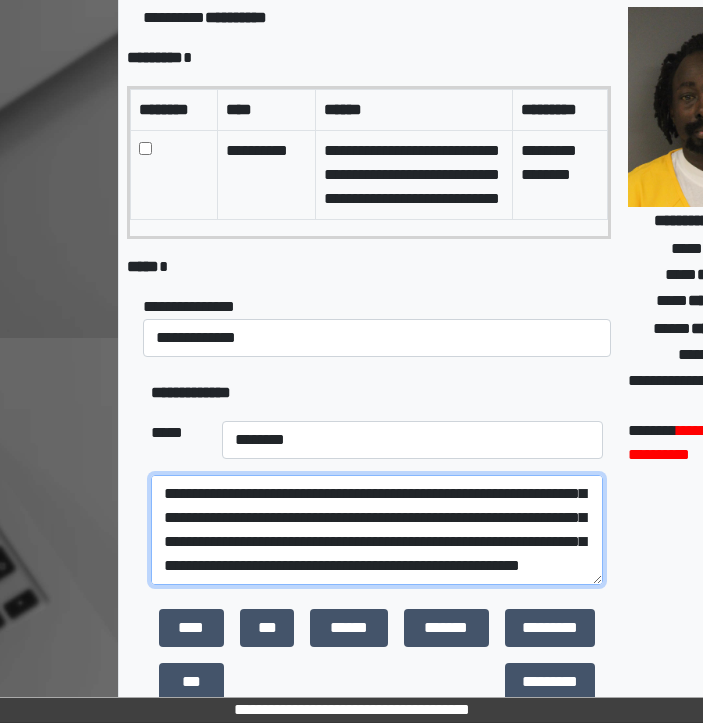 click on "**********" at bounding box center (377, 530) 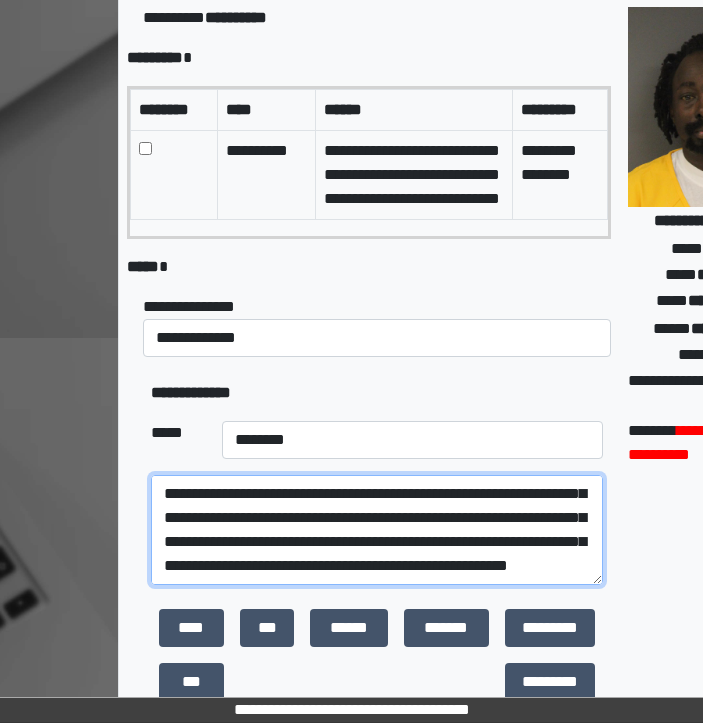 click on "**********" at bounding box center [377, 530] 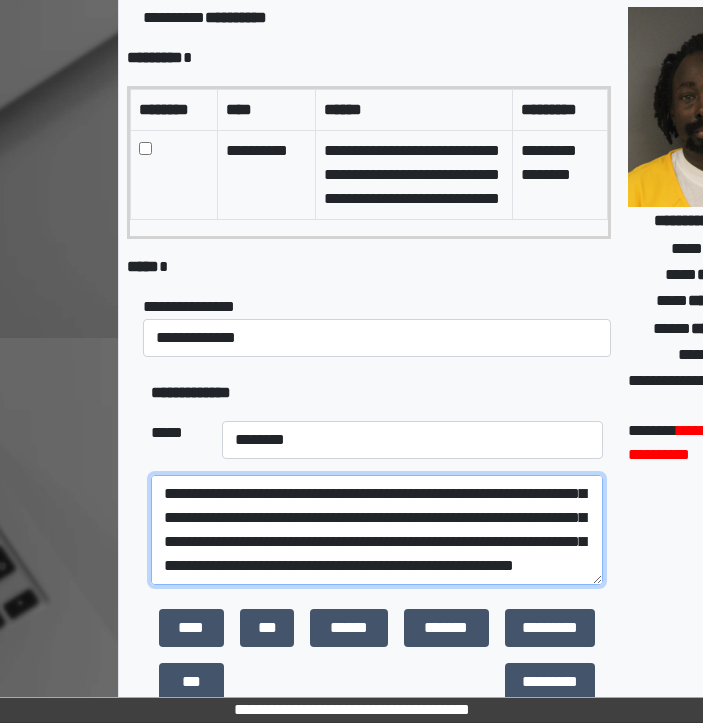 click on "**********" at bounding box center [377, 530] 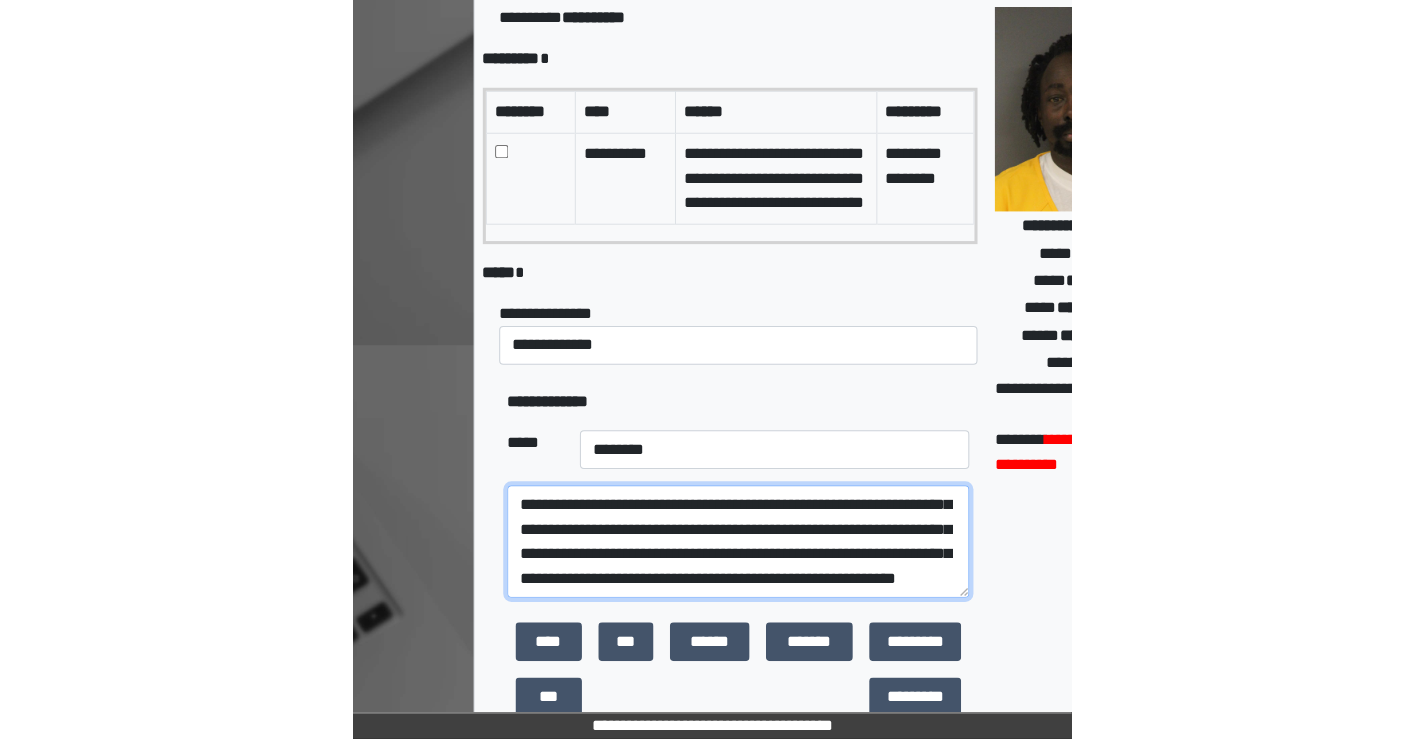 scroll, scrollTop: 208, scrollLeft: 0, axis: vertical 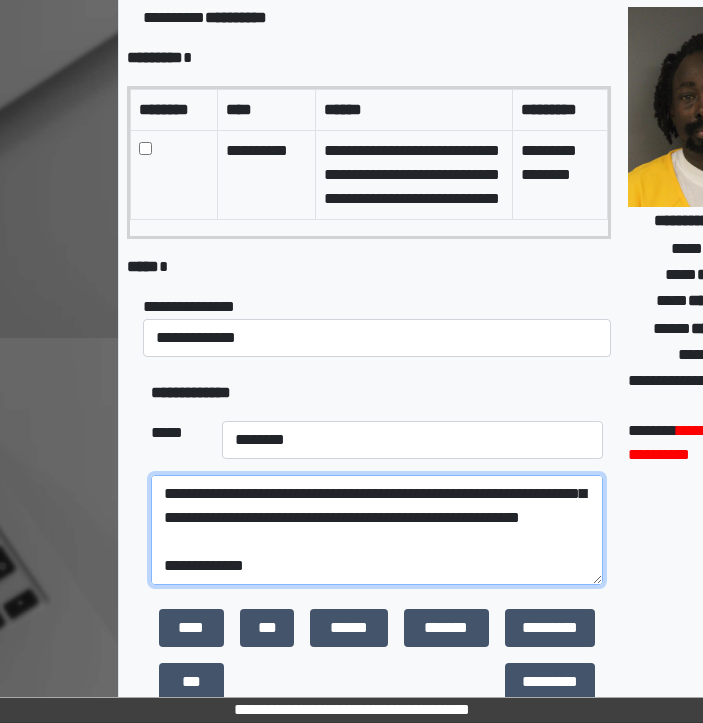 click on "**********" at bounding box center [377, 530] 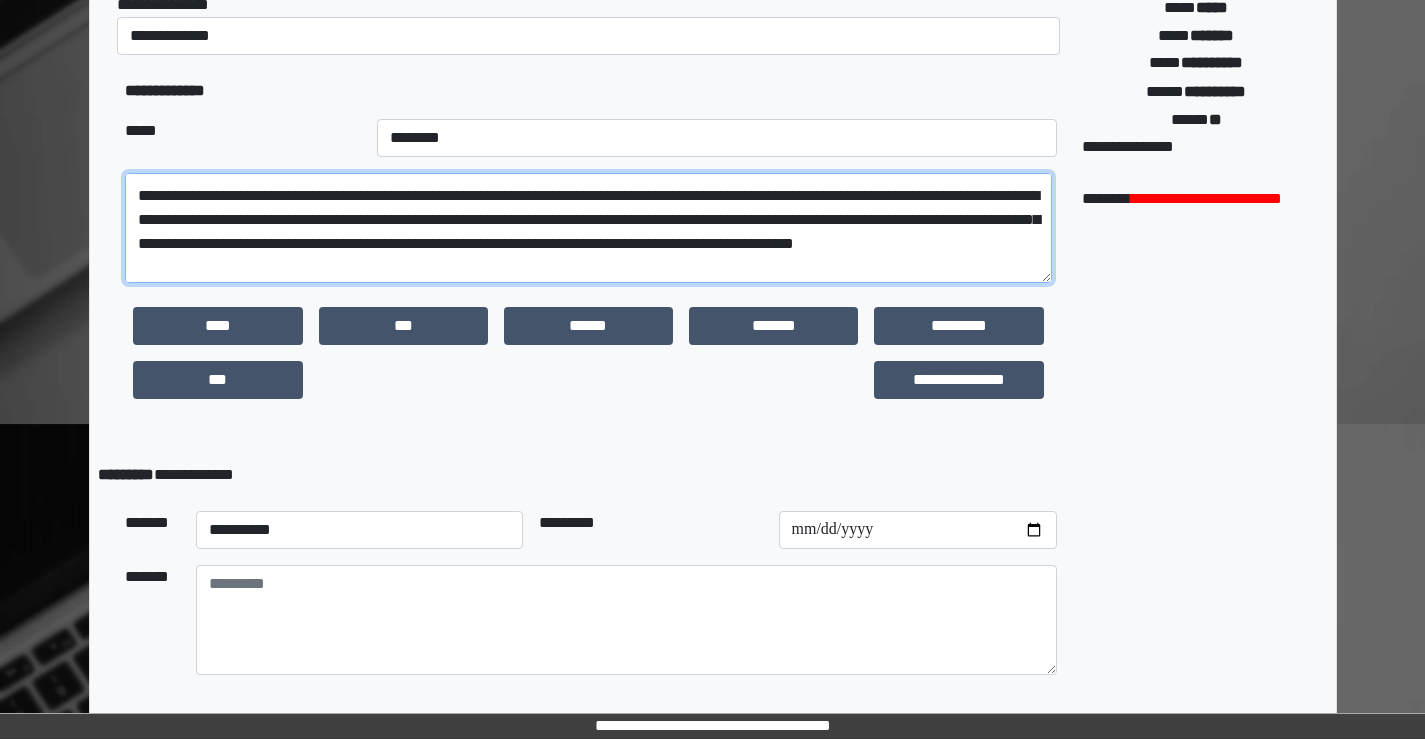 scroll, scrollTop: 0, scrollLeft: 0, axis: both 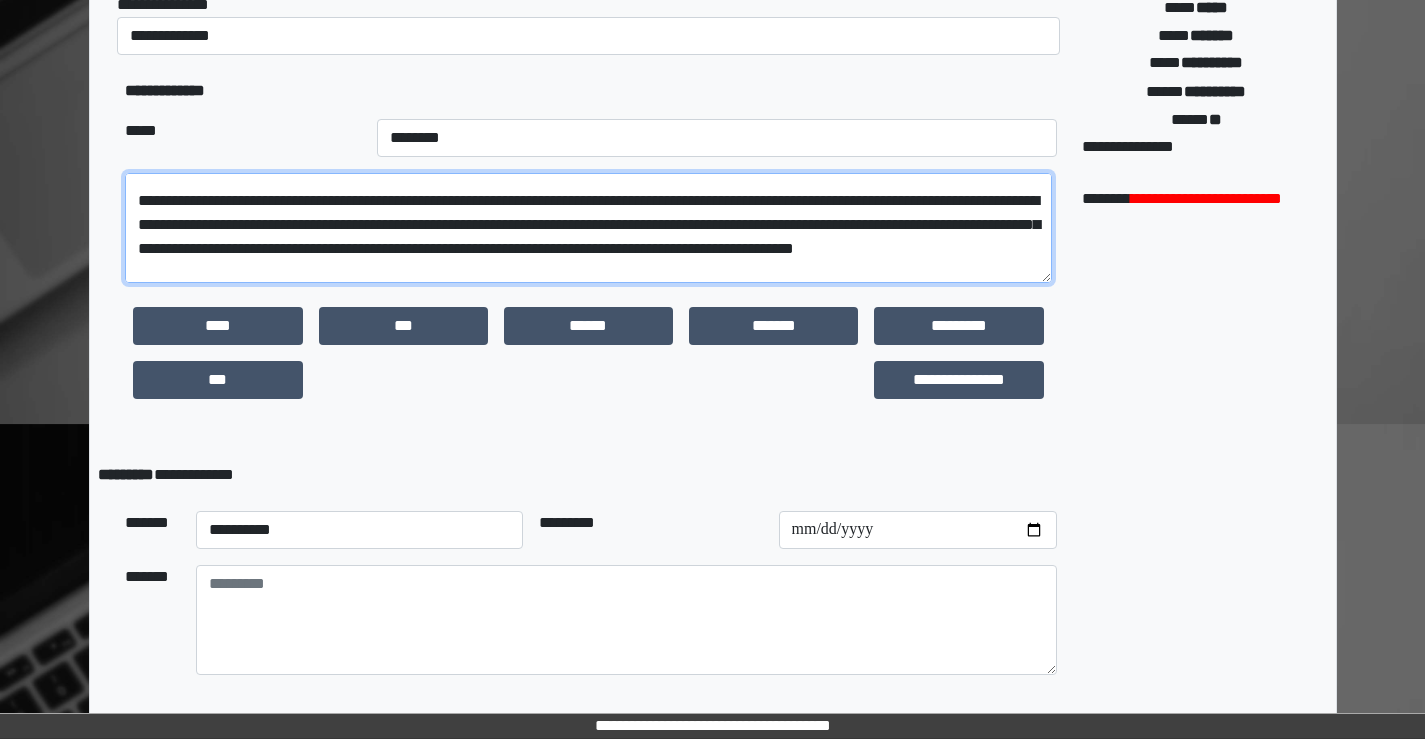 drag, startPoint x: 237, startPoint y: 255, endPoint x: 194, endPoint y: 249, distance: 43.416588 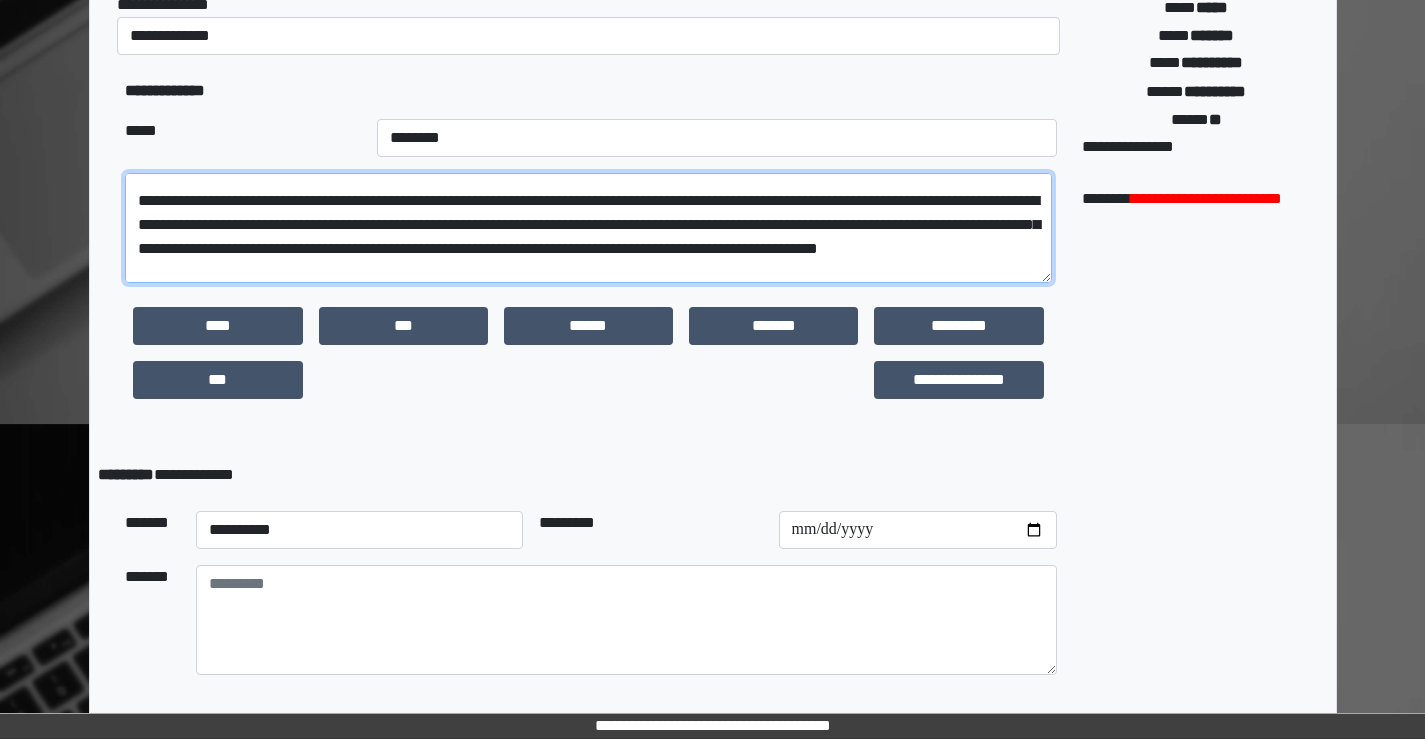 click on "**********" at bounding box center (588, 228) 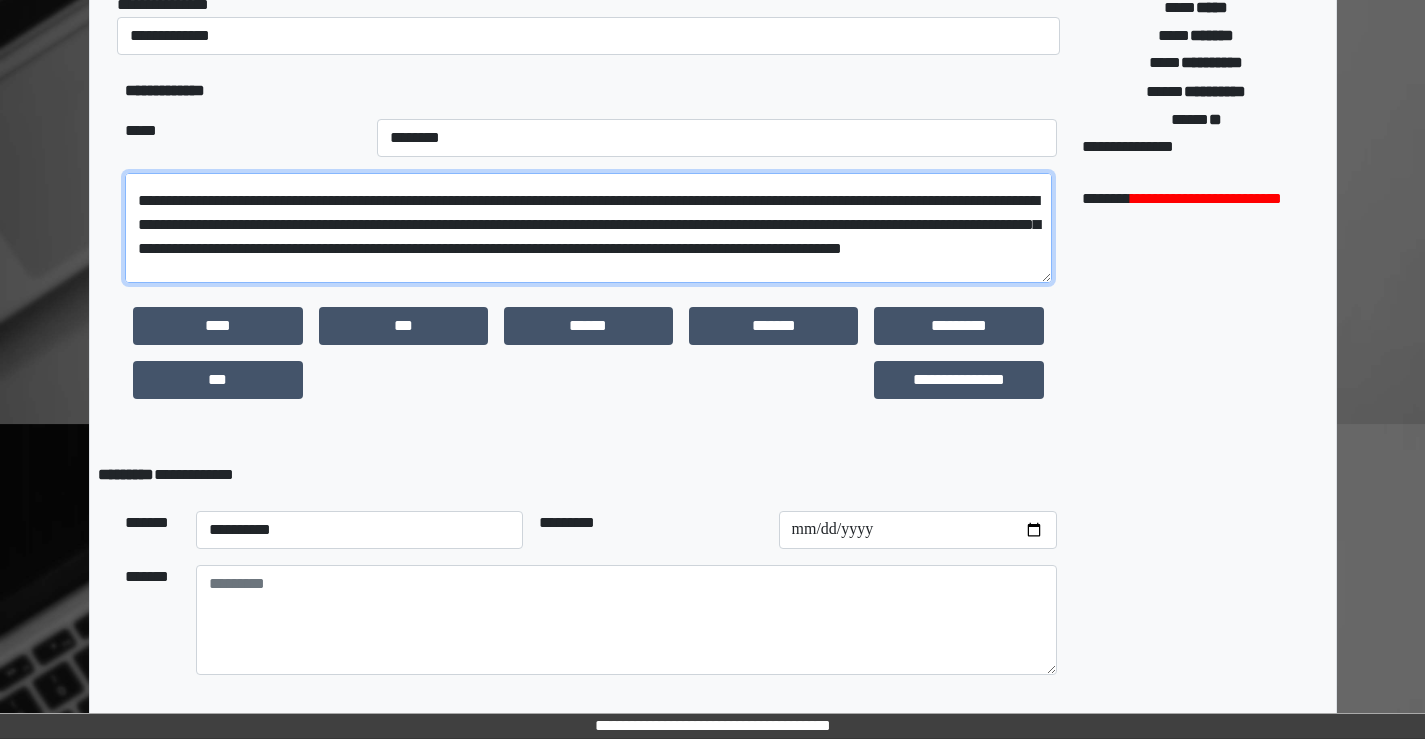 click on "**********" at bounding box center (588, 228) 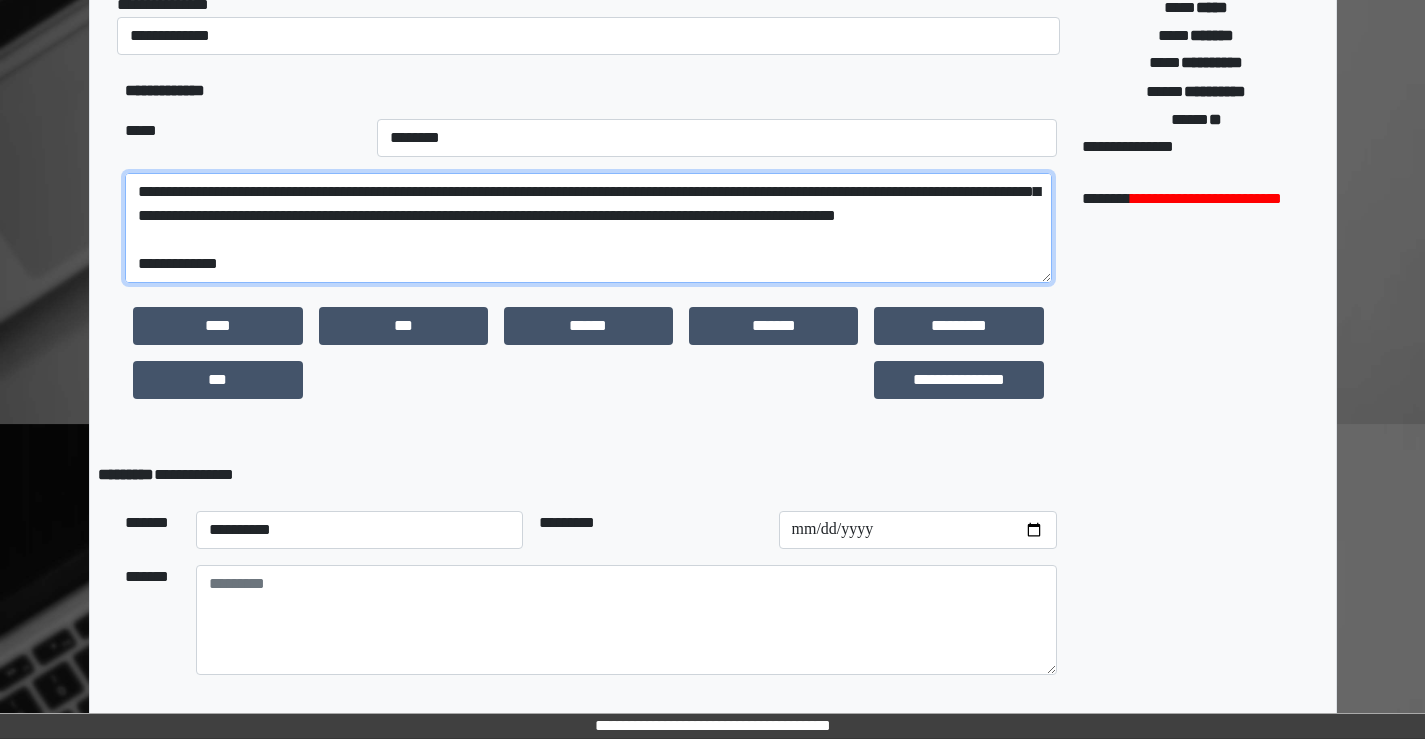 scroll, scrollTop: 0, scrollLeft: 0, axis: both 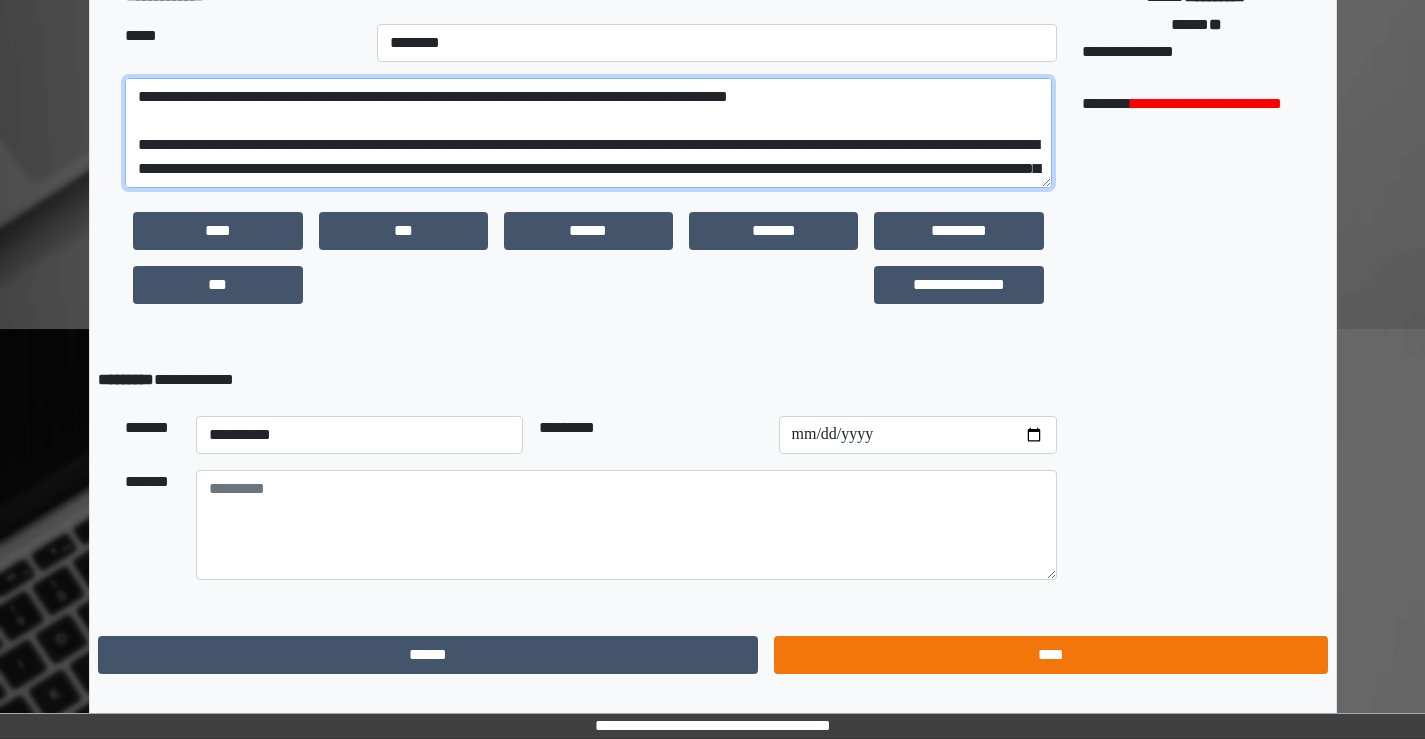 type on "**********" 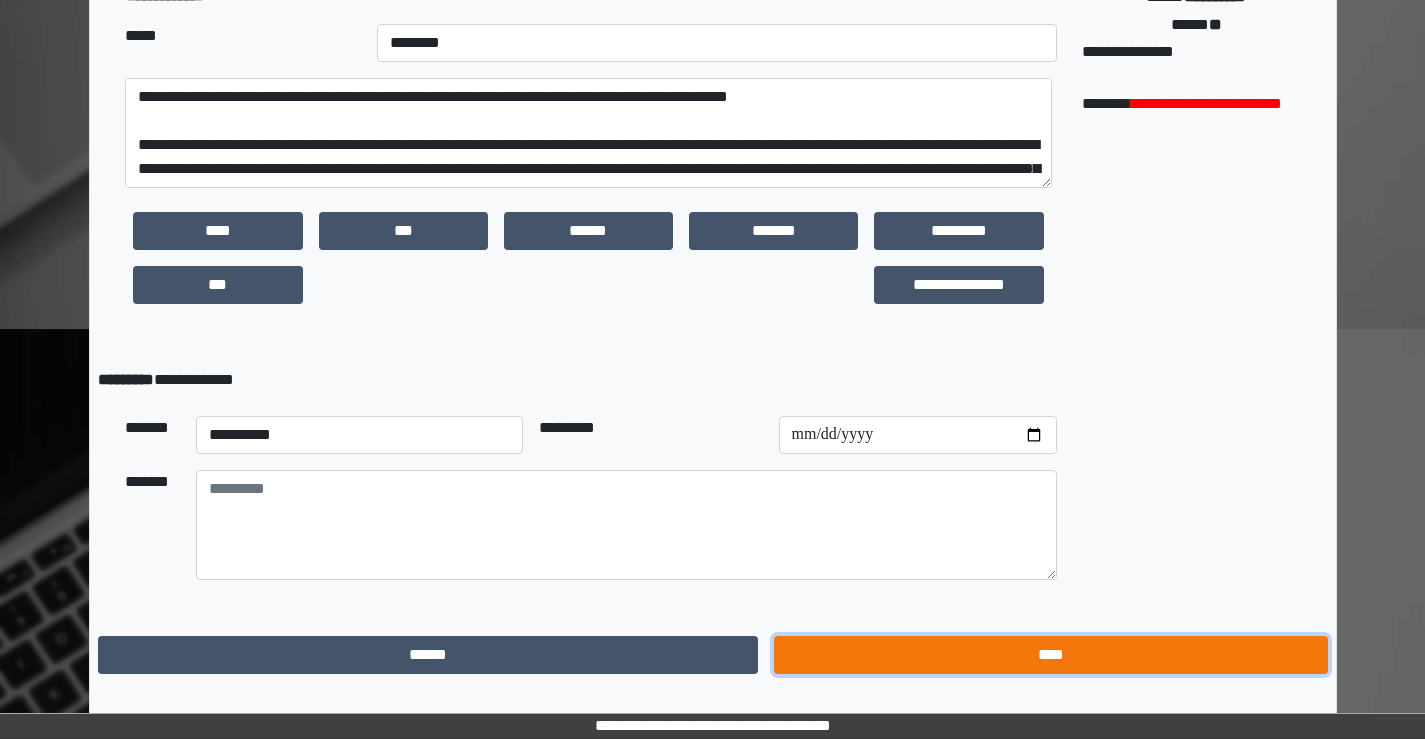 click on "****" at bounding box center (1050, 655) 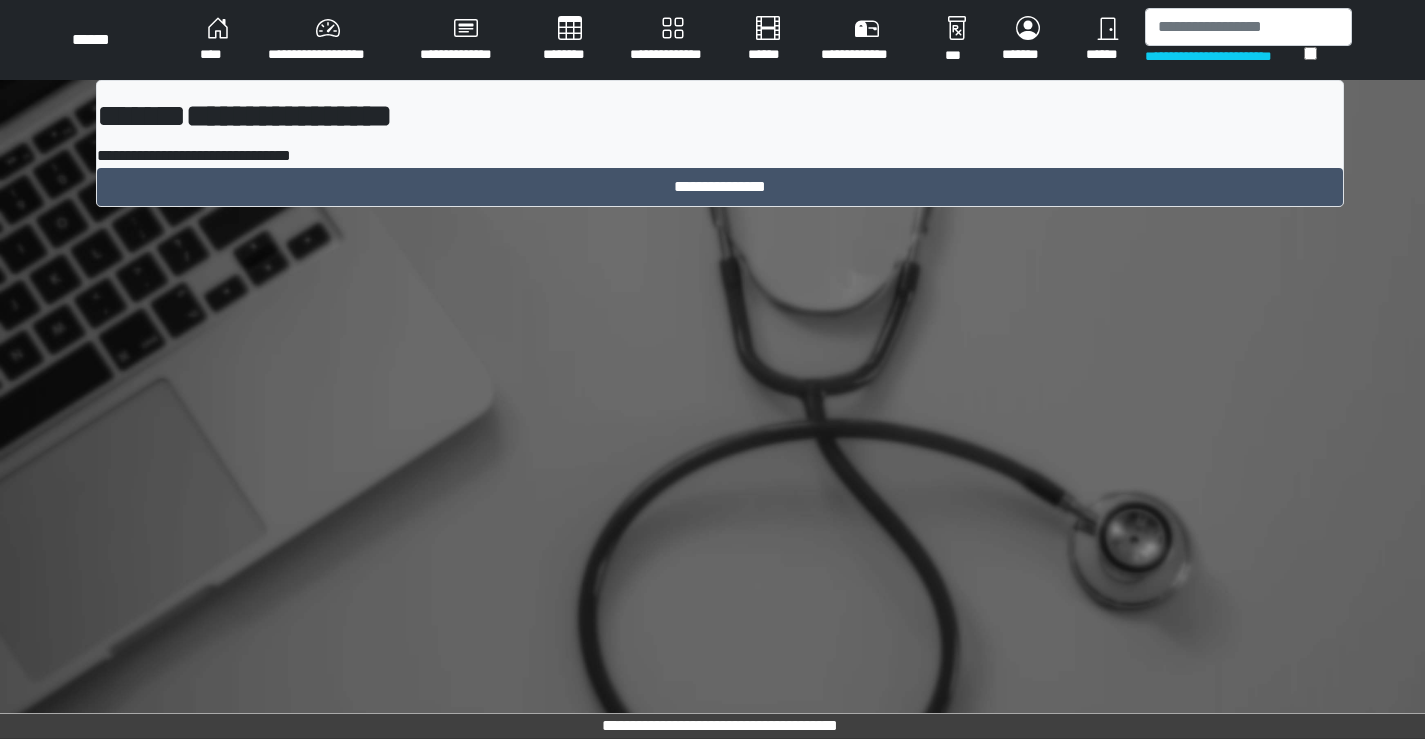 scroll, scrollTop: 0, scrollLeft: 0, axis: both 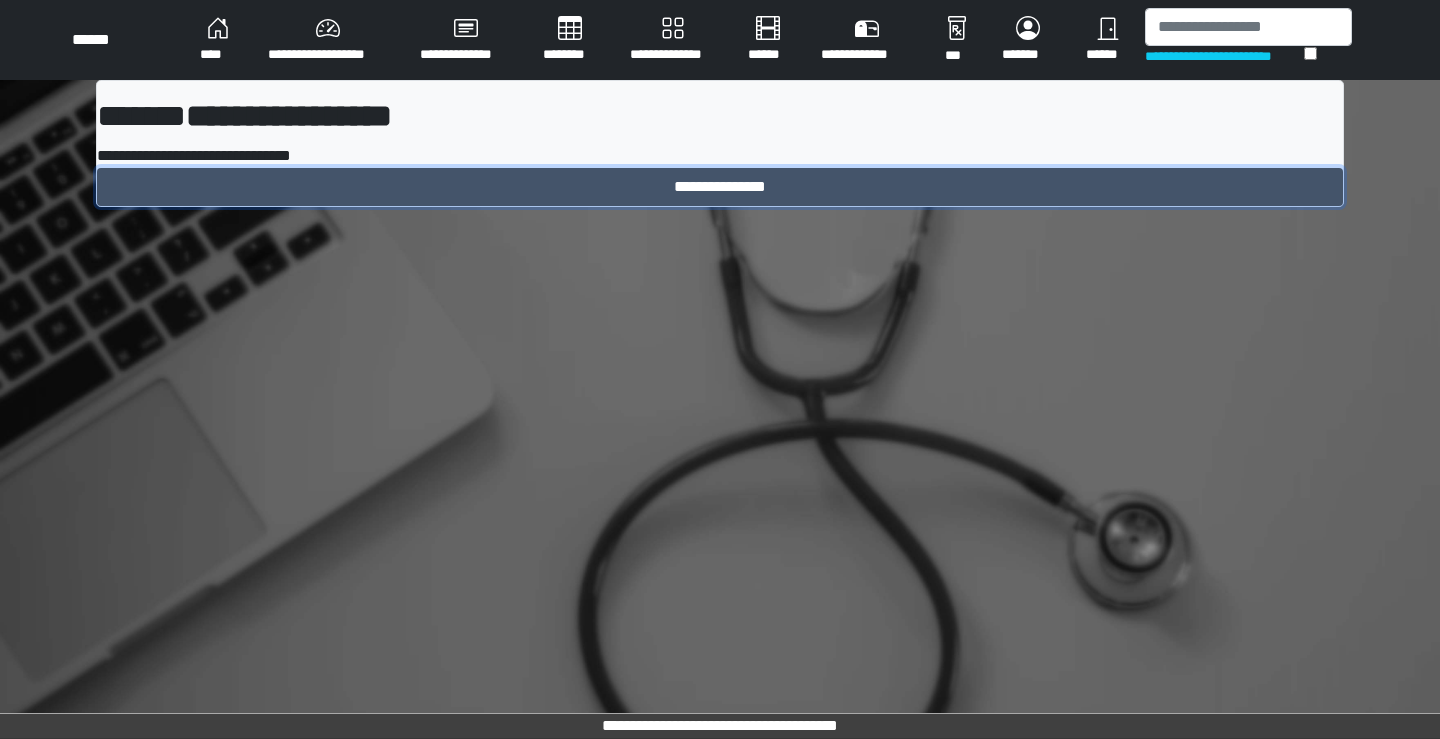 drag, startPoint x: 720, startPoint y: 199, endPoint x: 559, endPoint y: 118, distance: 180.22763 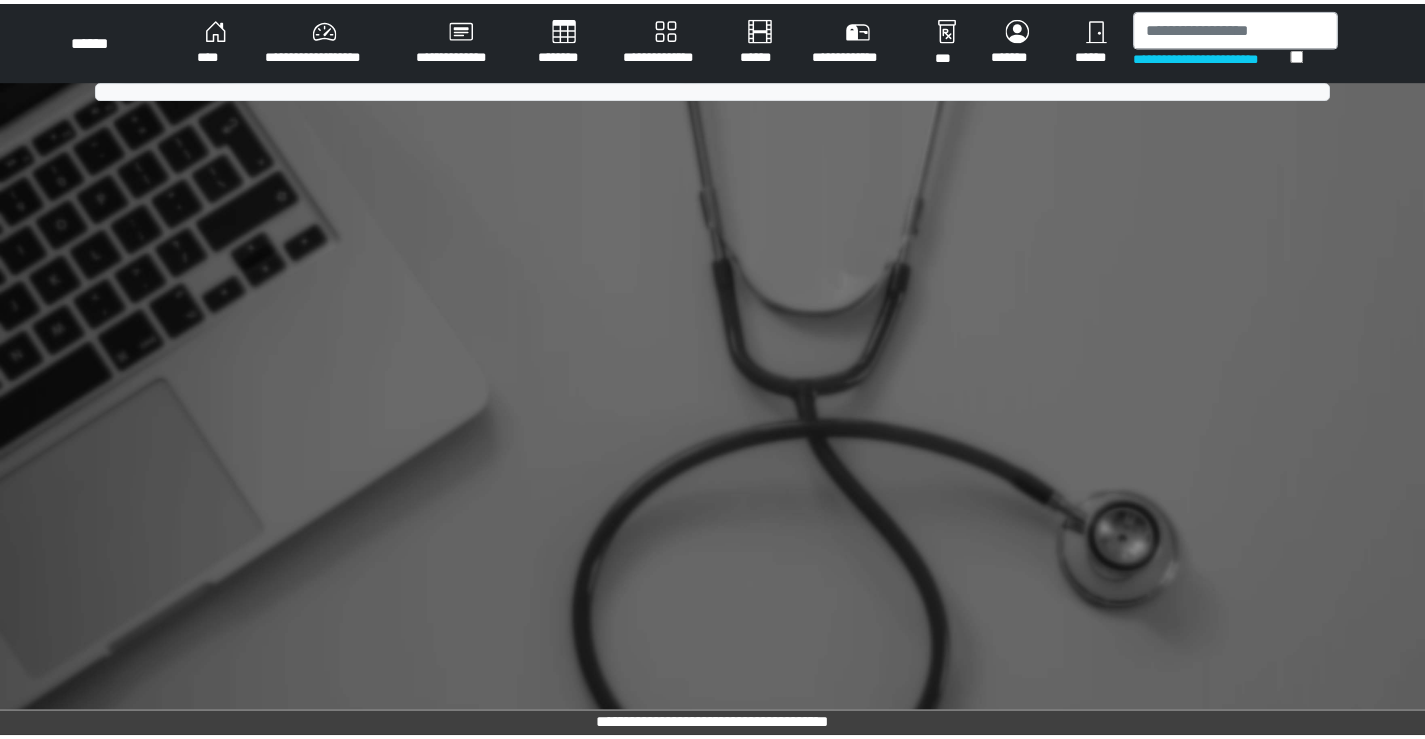 scroll, scrollTop: 0, scrollLeft: 0, axis: both 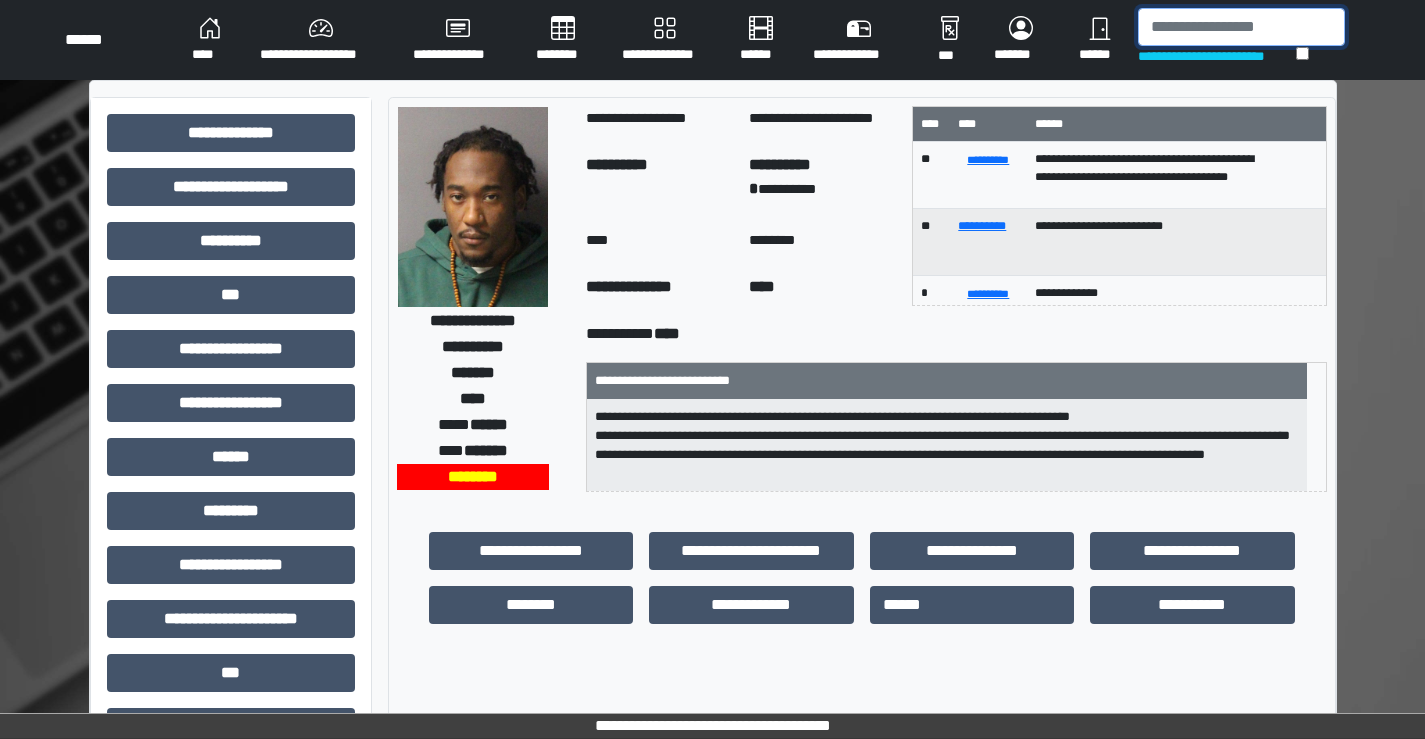 drag, startPoint x: 1205, startPoint y: 40, endPoint x: 1177, endPoint y: 34, distance: 28.635643 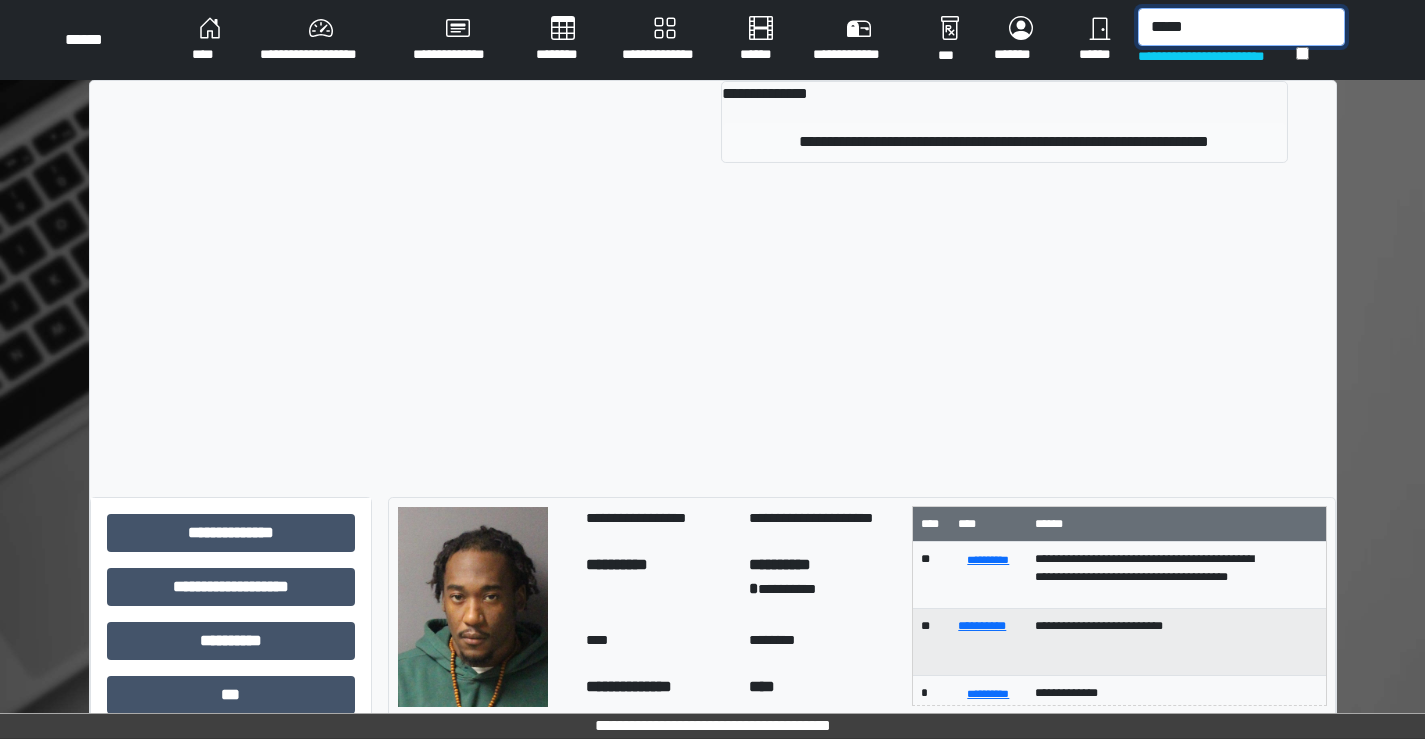 type on "*****" 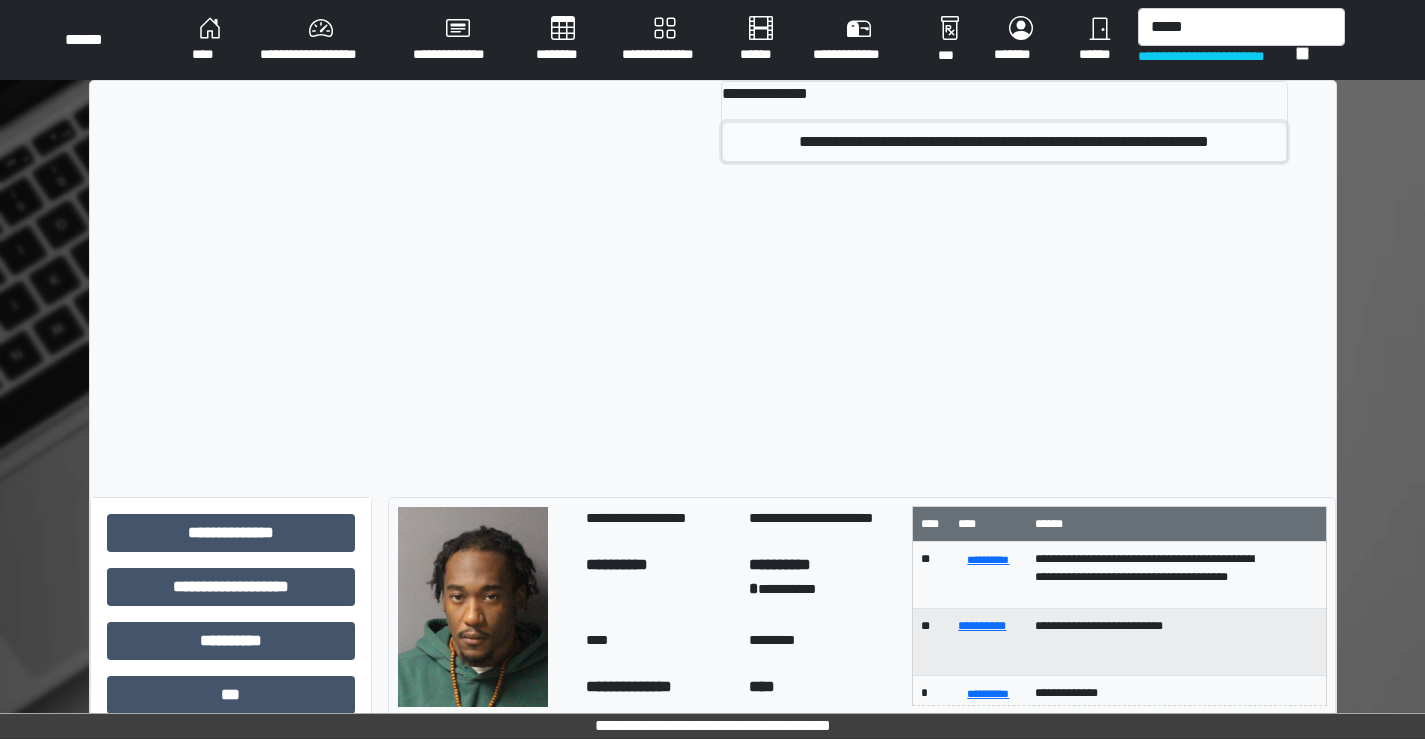 click on "**********" at bounding box center [1004, 142] 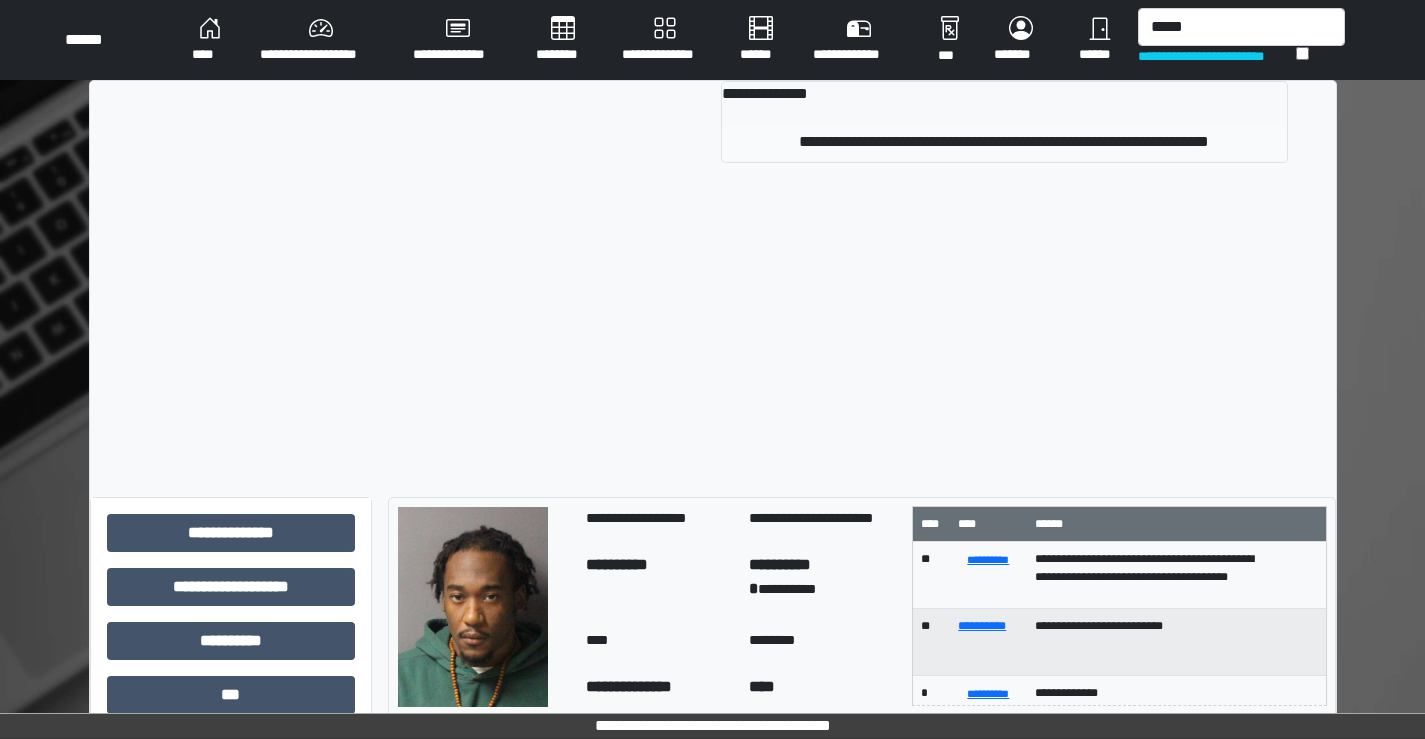 type 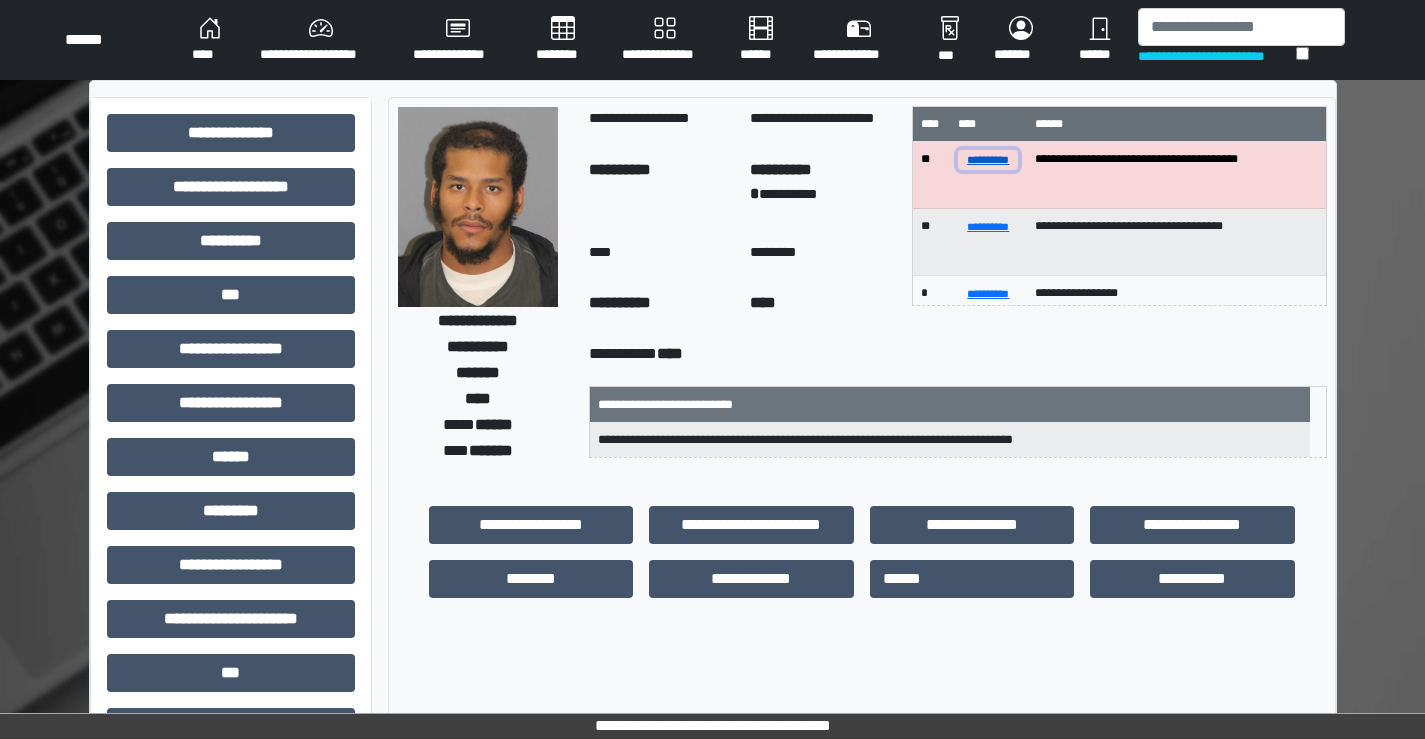 click on "**********" at bounding box center [988, 159] 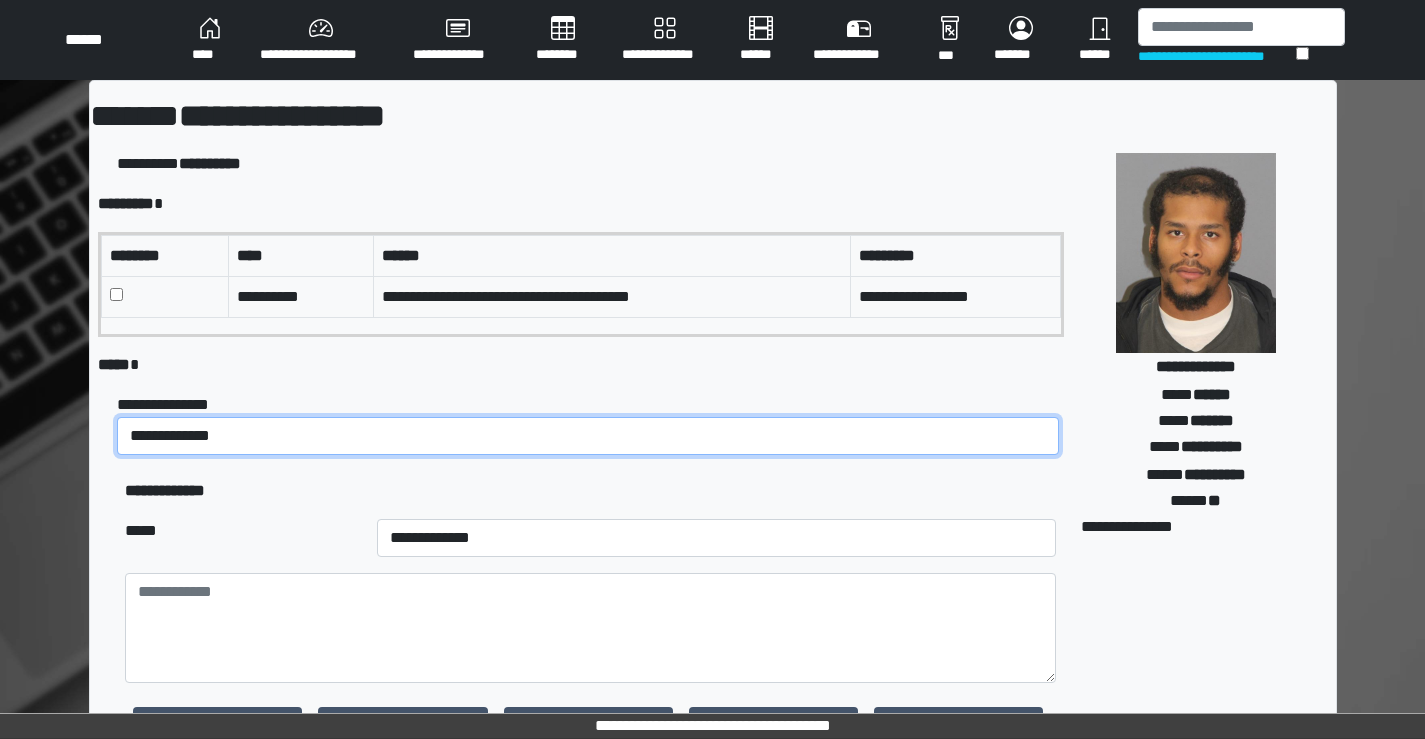 drag, startPoint x: 184, startPoint y: 432, endPoint x: 215, endPoint y: 447, distance: 34.43835 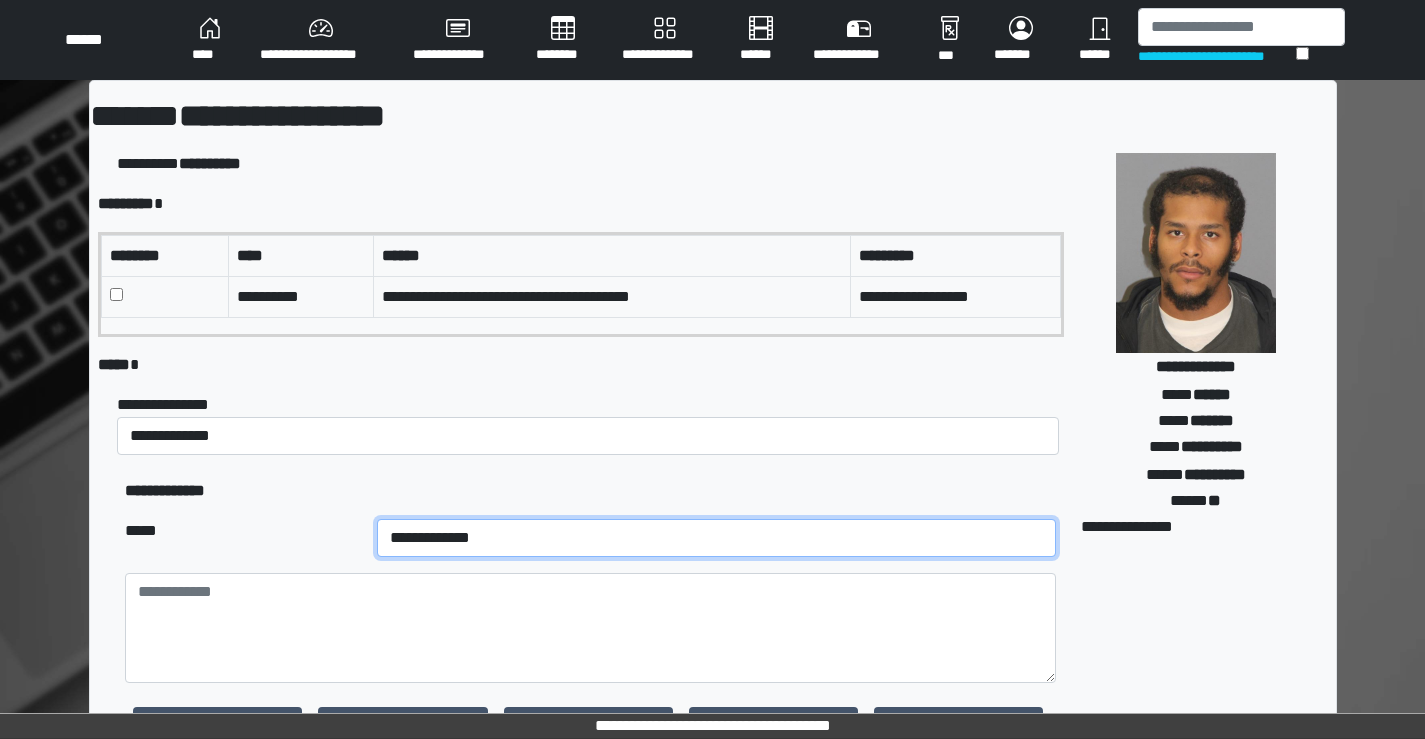 click on "**********" at bounding box center [717, 538] 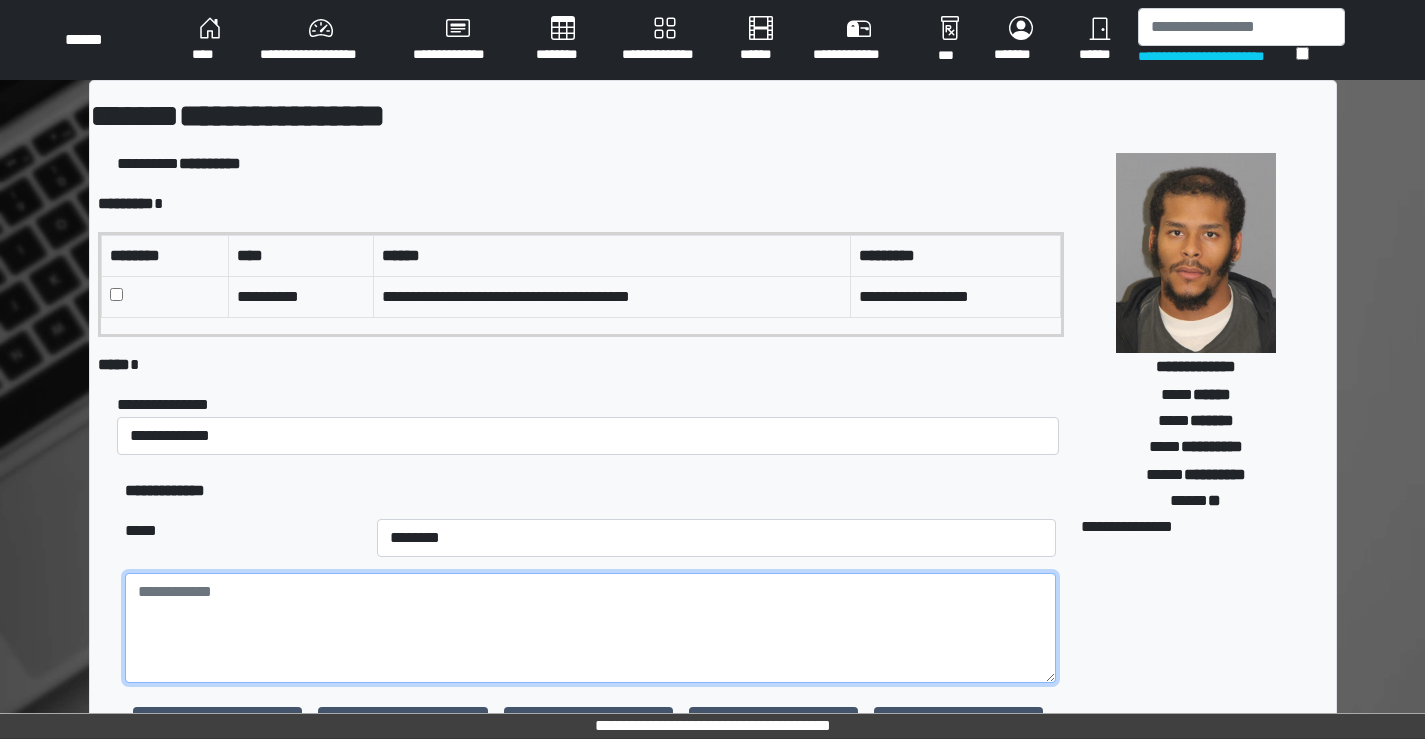 click at bounding box center [590, 628] 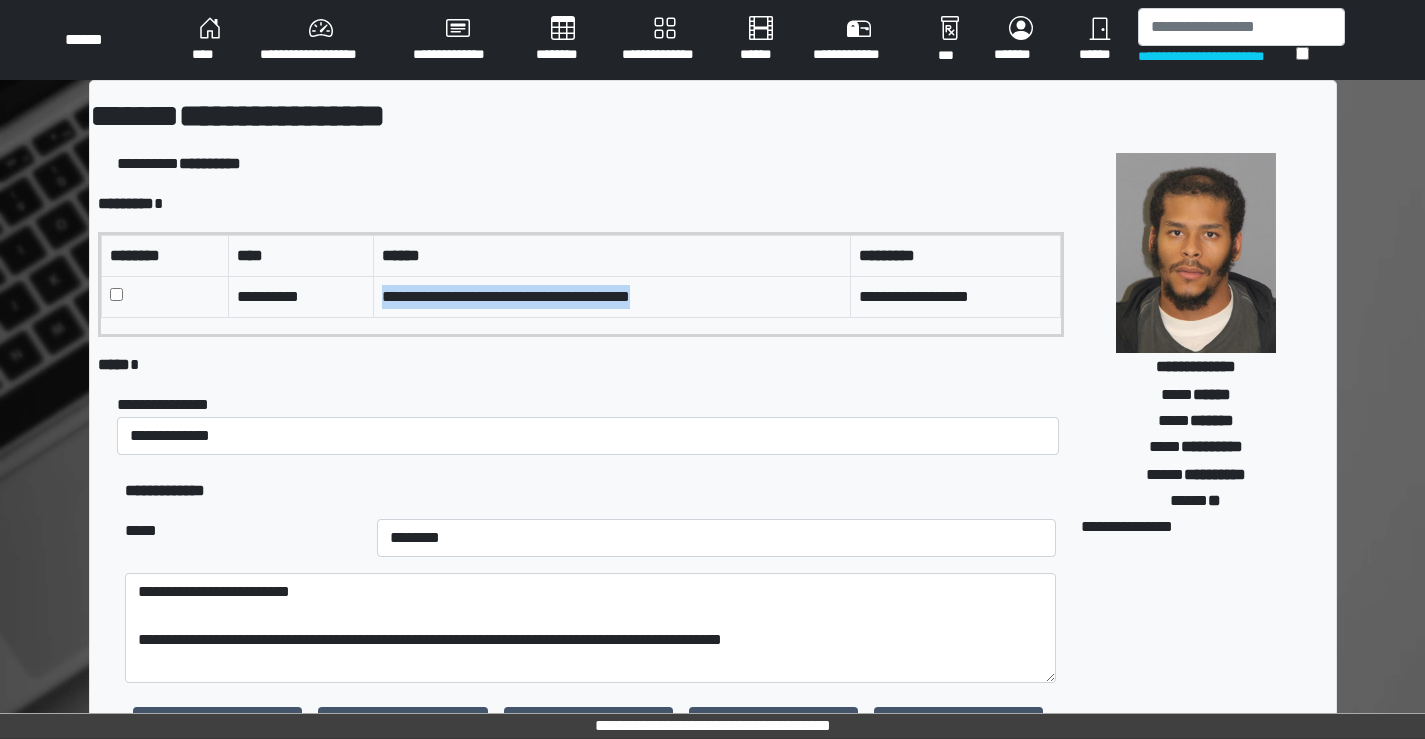 drag, startPoint x: 708, startPoint y: 298, endPoint x: 383, endPoint y: 299, distance: 325.00153 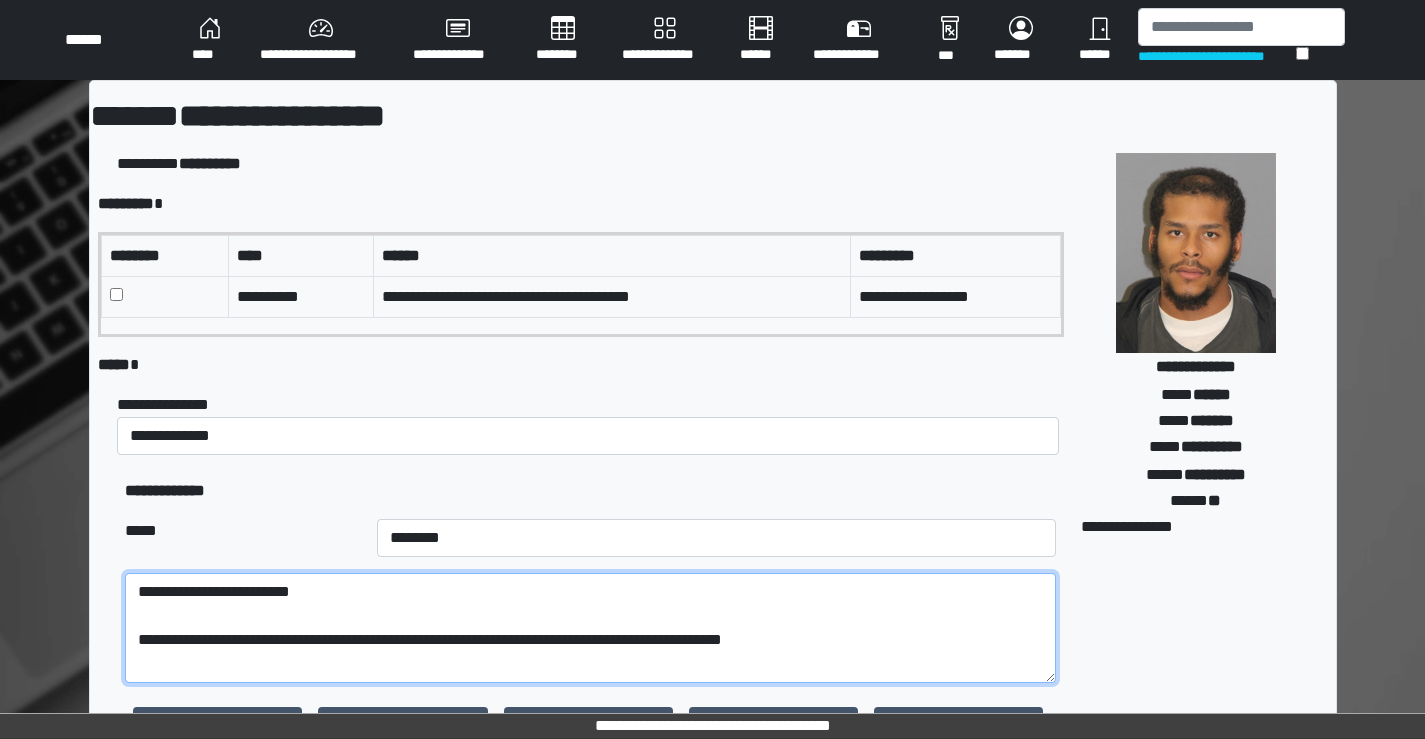click on "**********" at bounding box center [590, 628] 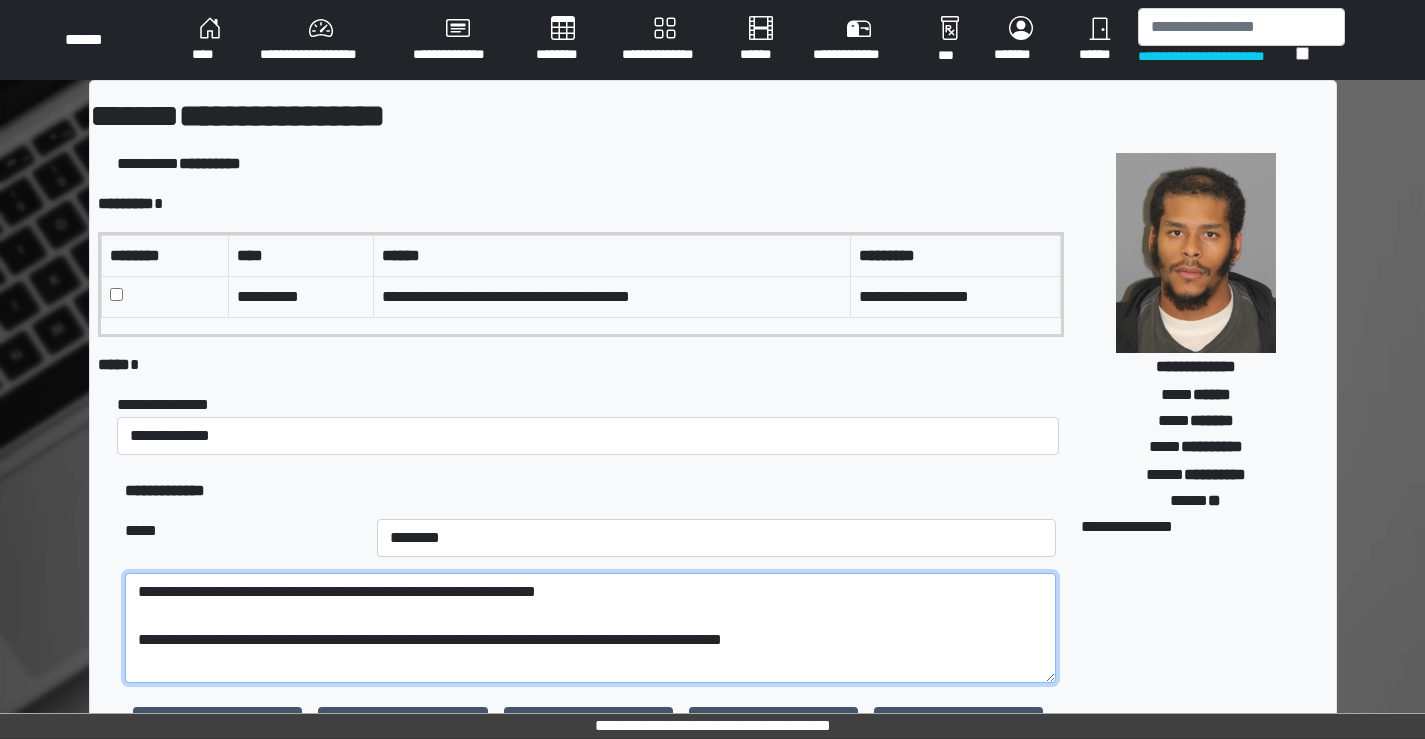 click on "**********" at bounding box center [590, 628] 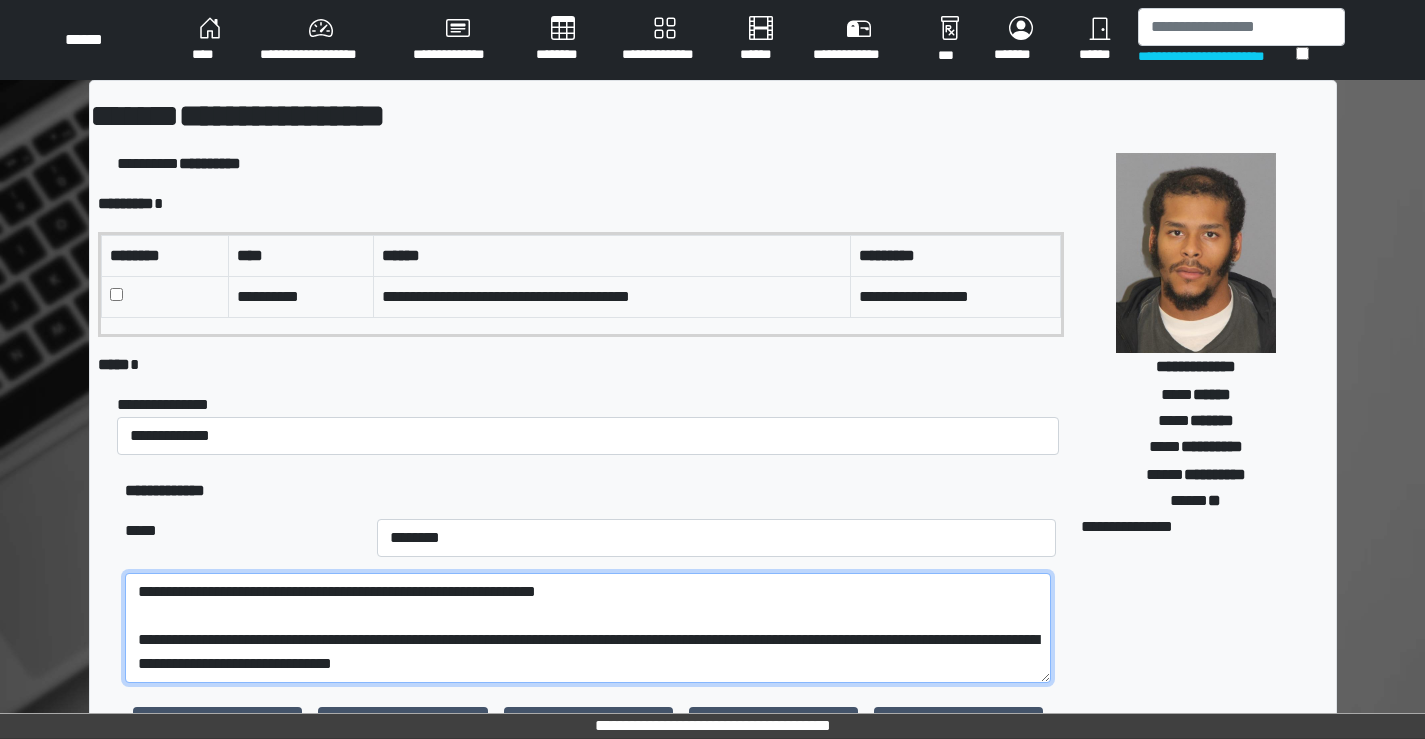 scroll, scrollTop: 40, scrollLeft: 0, axis: vertical 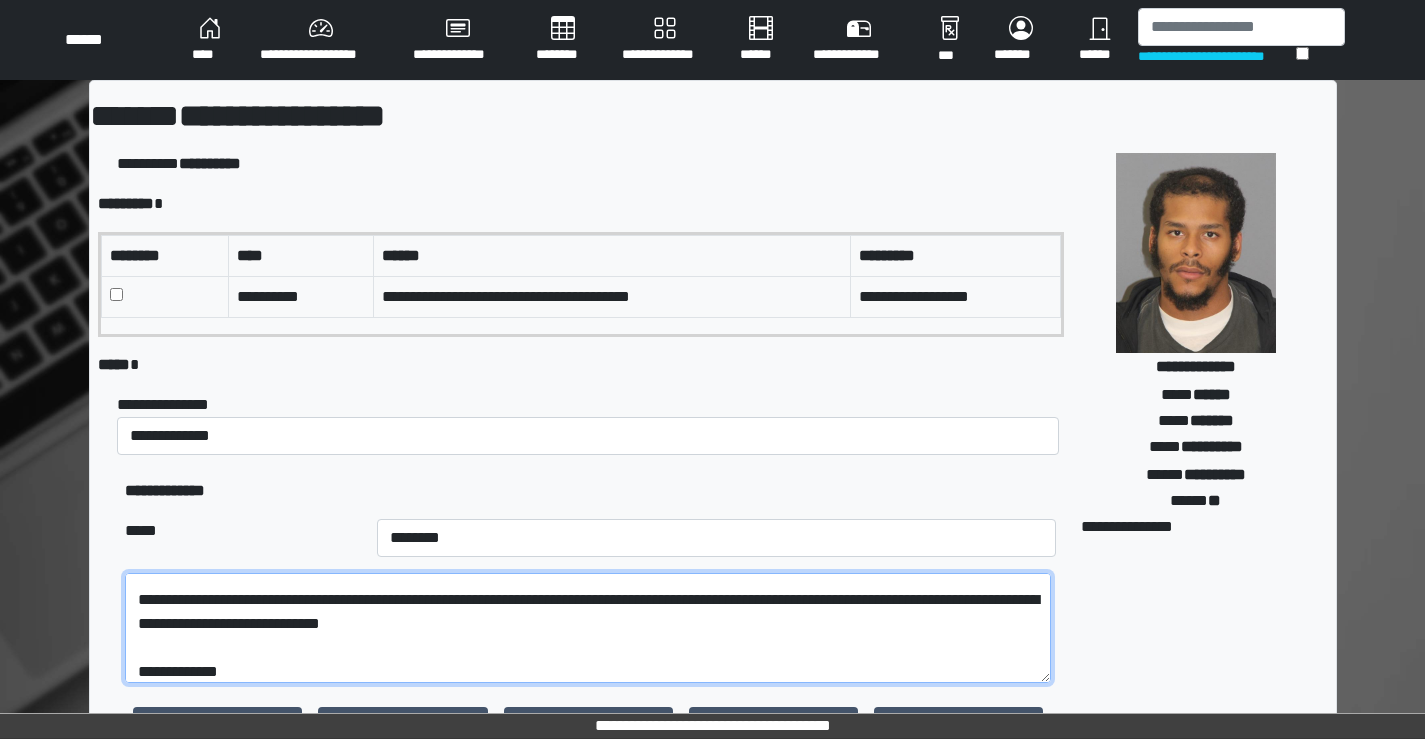 drag, startPoint x: 191, startPoint y: 627, endPoint x: 978, endPoint y: 603, distance: 787.36584 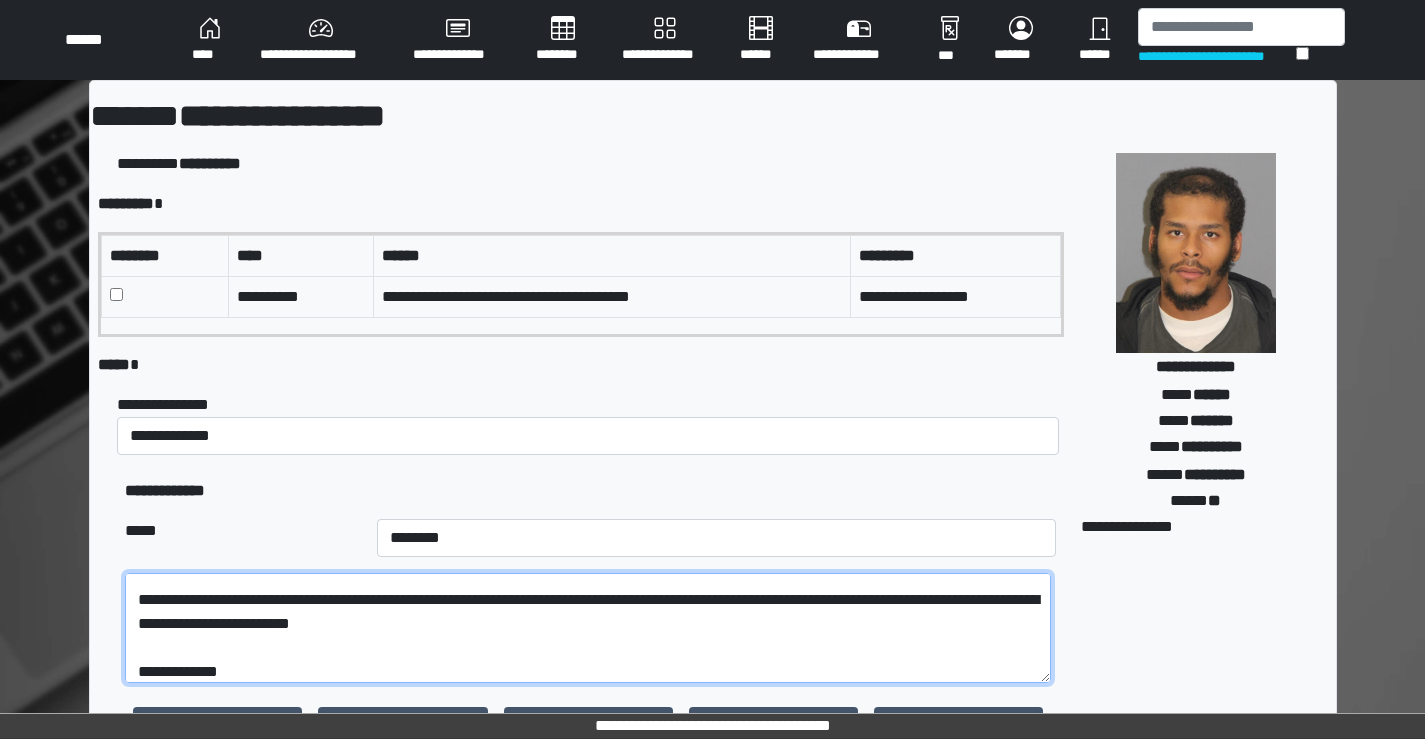 click on "**********" at bounding box center (588, 628) 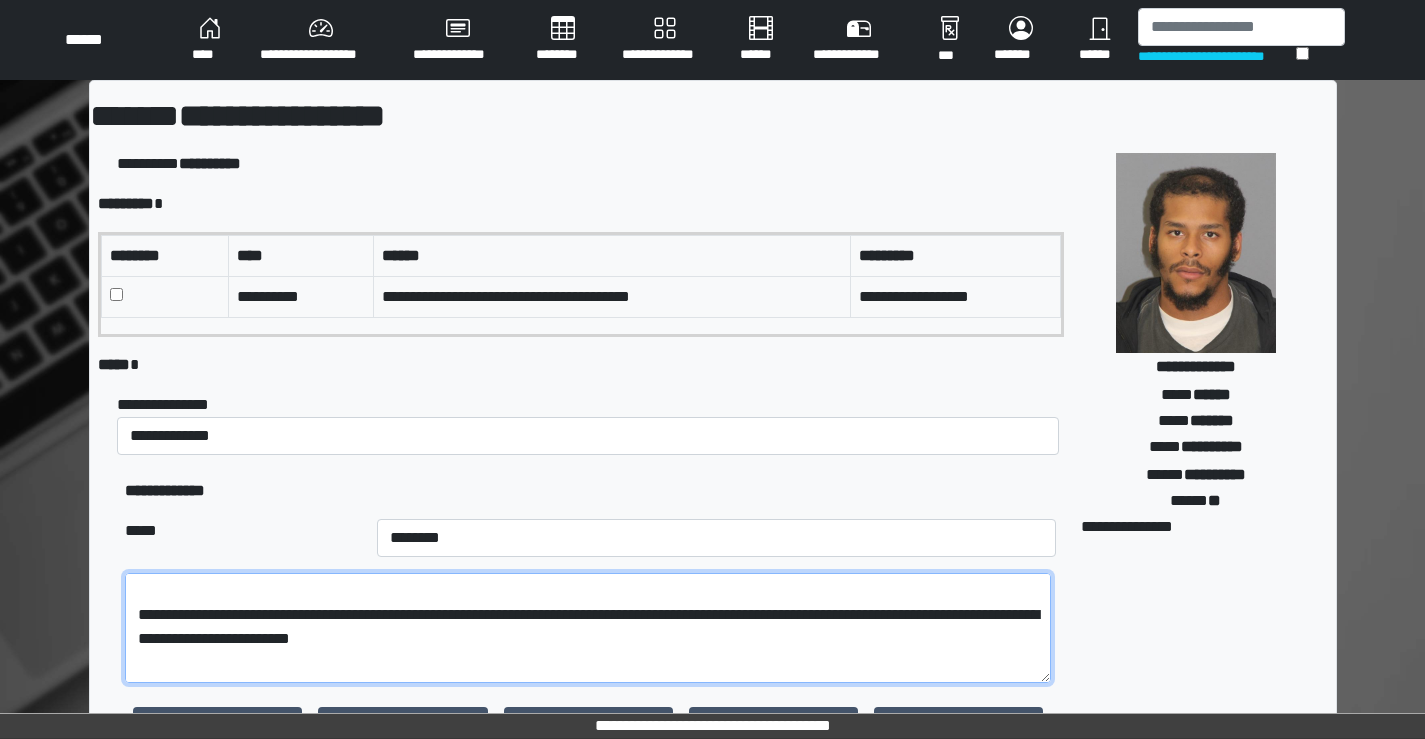 scroll, scrollTop: 48, scrollLeft: 0, axis: vertical 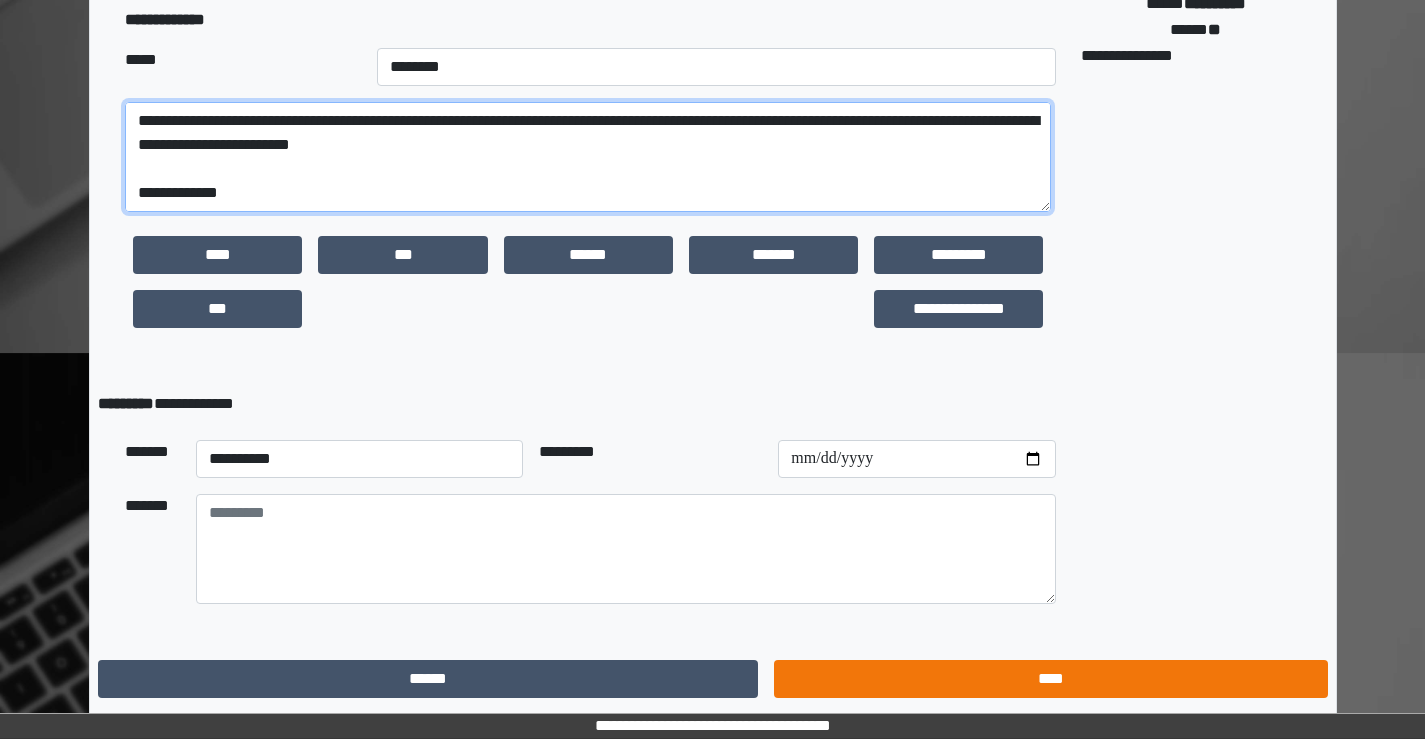 type on "**********" 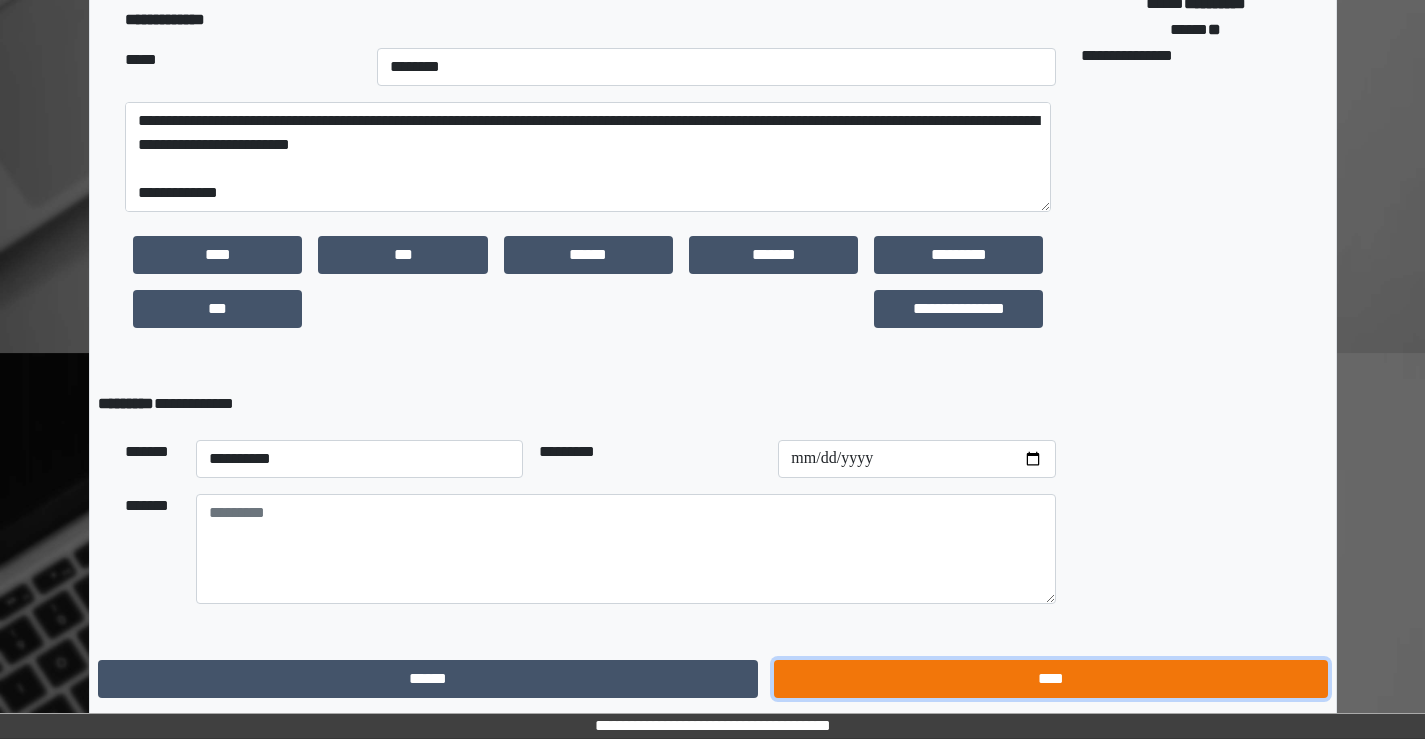 click on "****" at bounding box center [1050, 679] 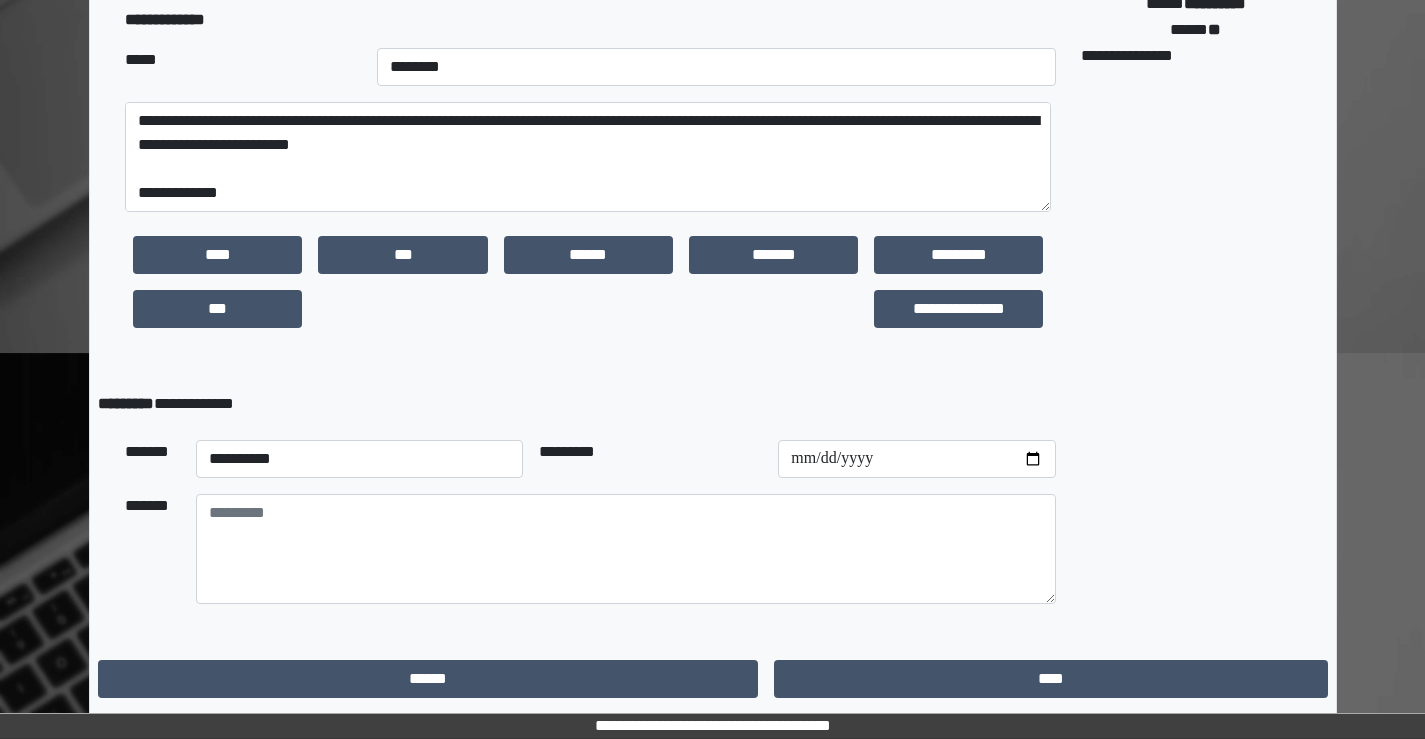 scroll, scrollTop: 0, scrollLeft: 0, axis: both 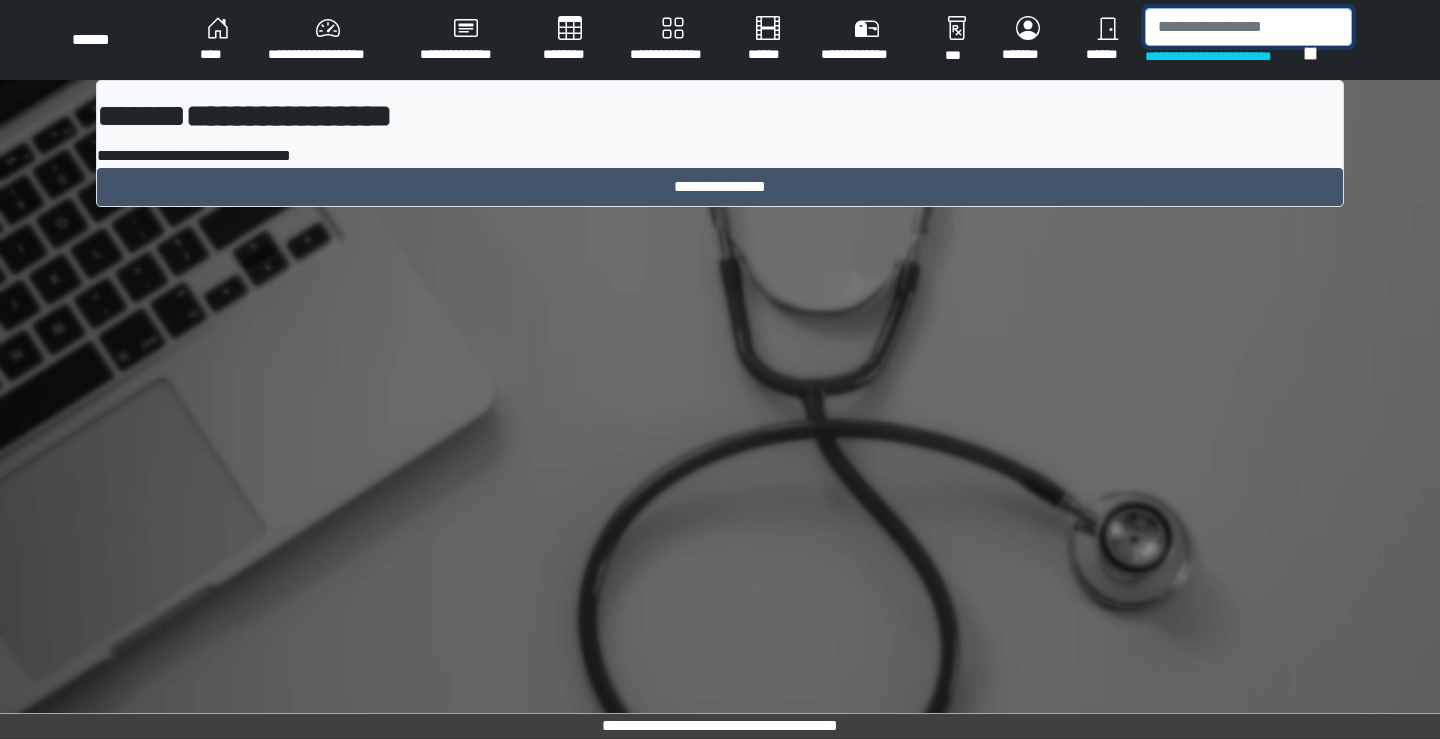 click at bounding box center [1248, 27] 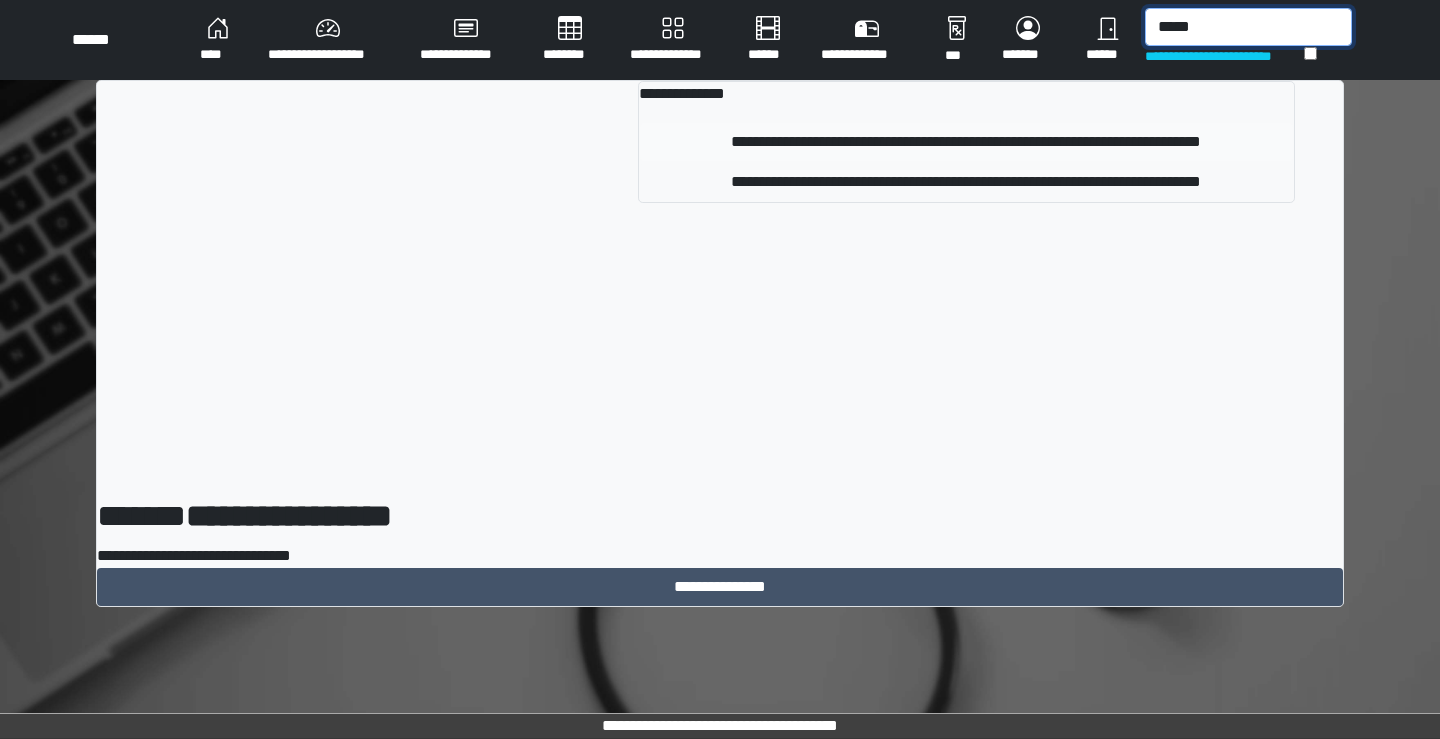 type on "*****" 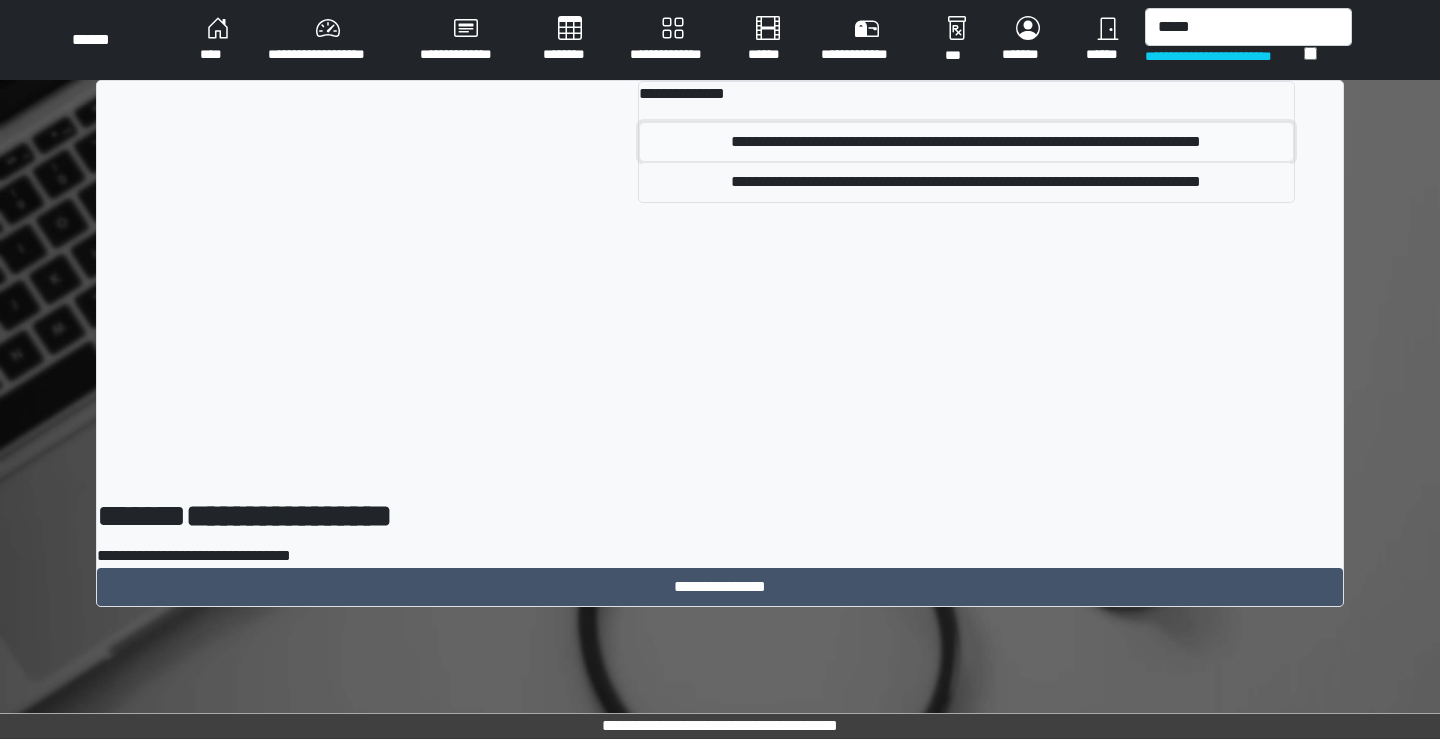 click on "**********" at bounding box center (966, 142) 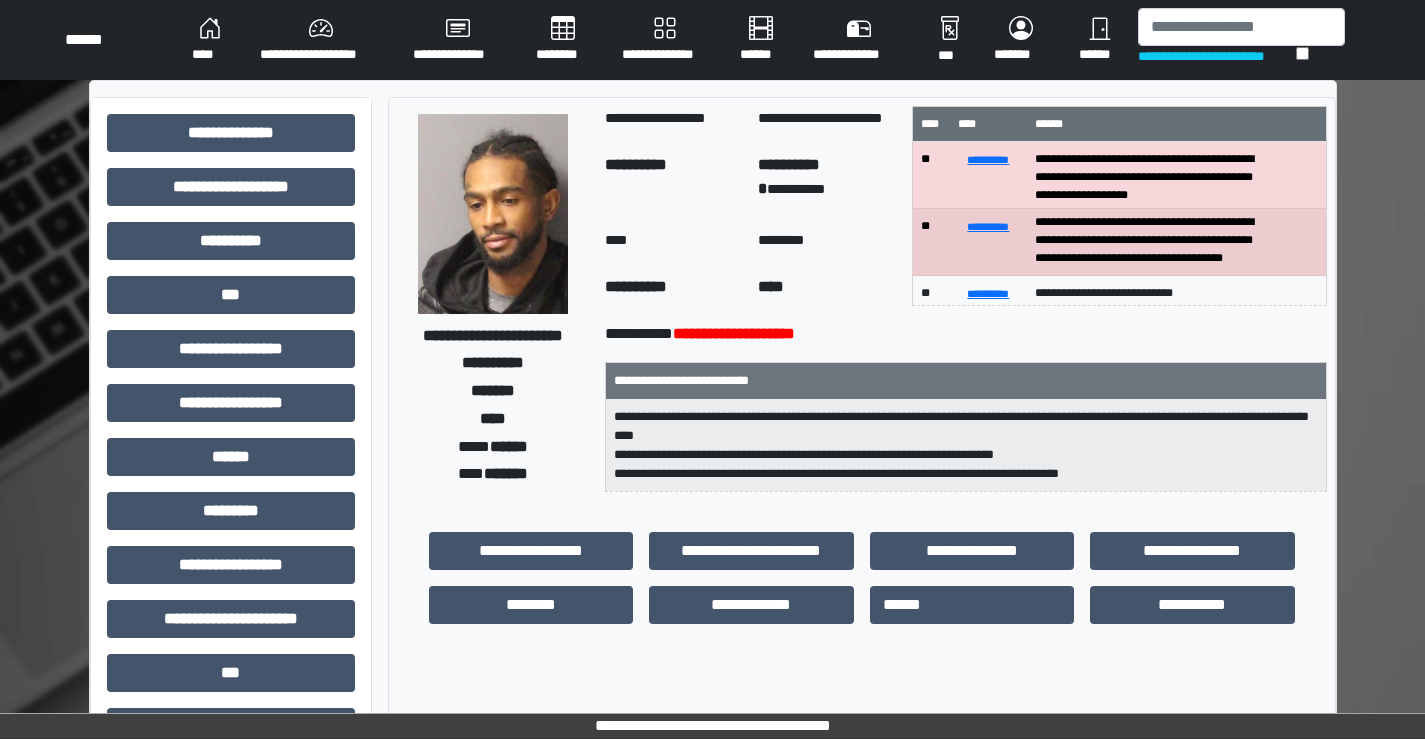 scroll, scrollTop: 22, scrollLeft: 0, axis: vertical 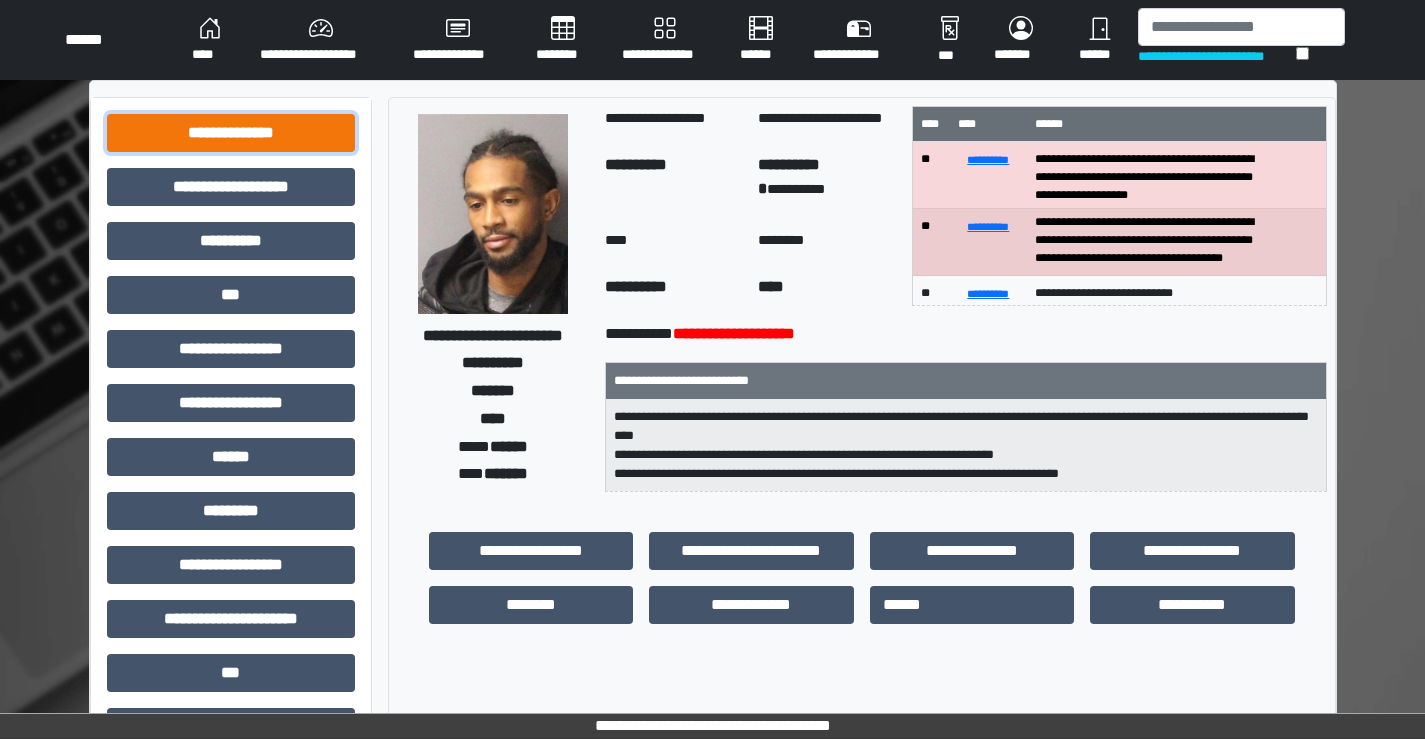 click on "**********" at bounding box center (231, 133) 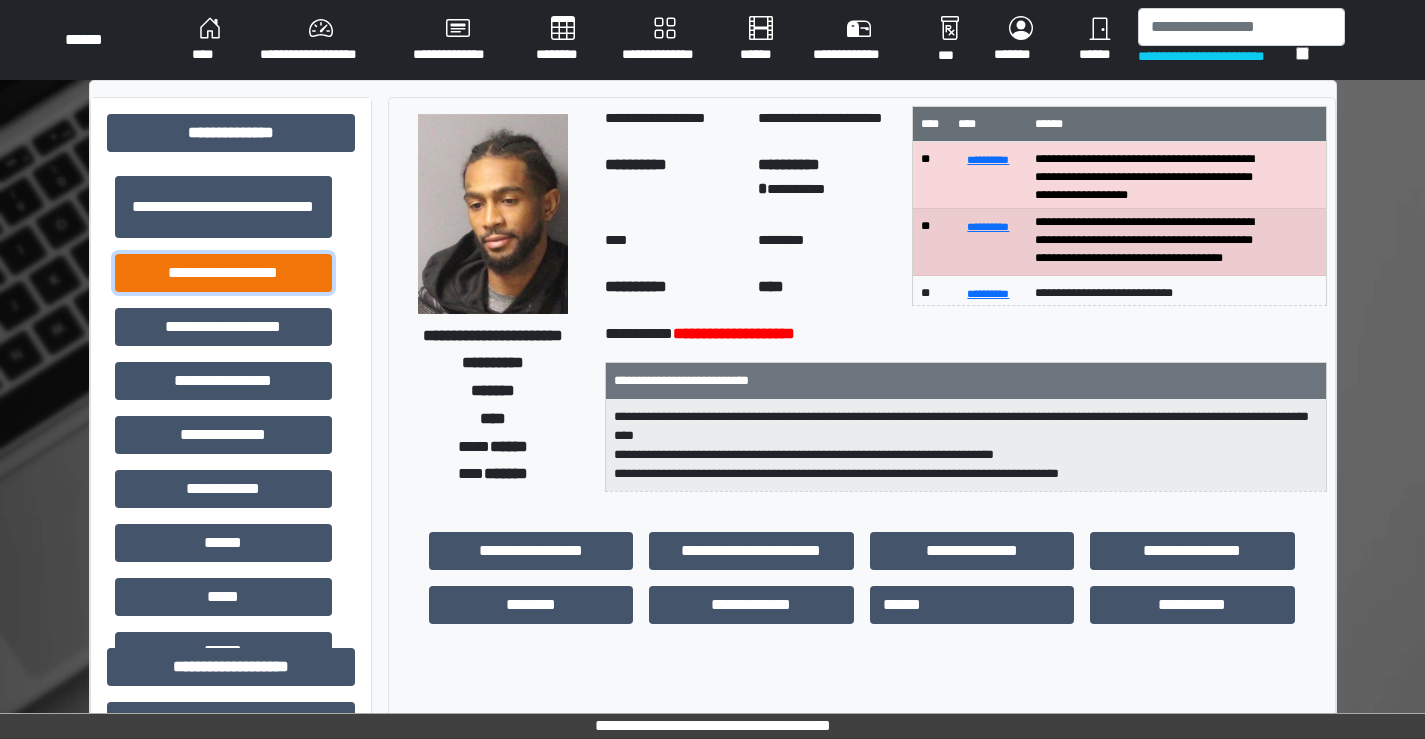 click on "**********" at bounding box center [223, 273] 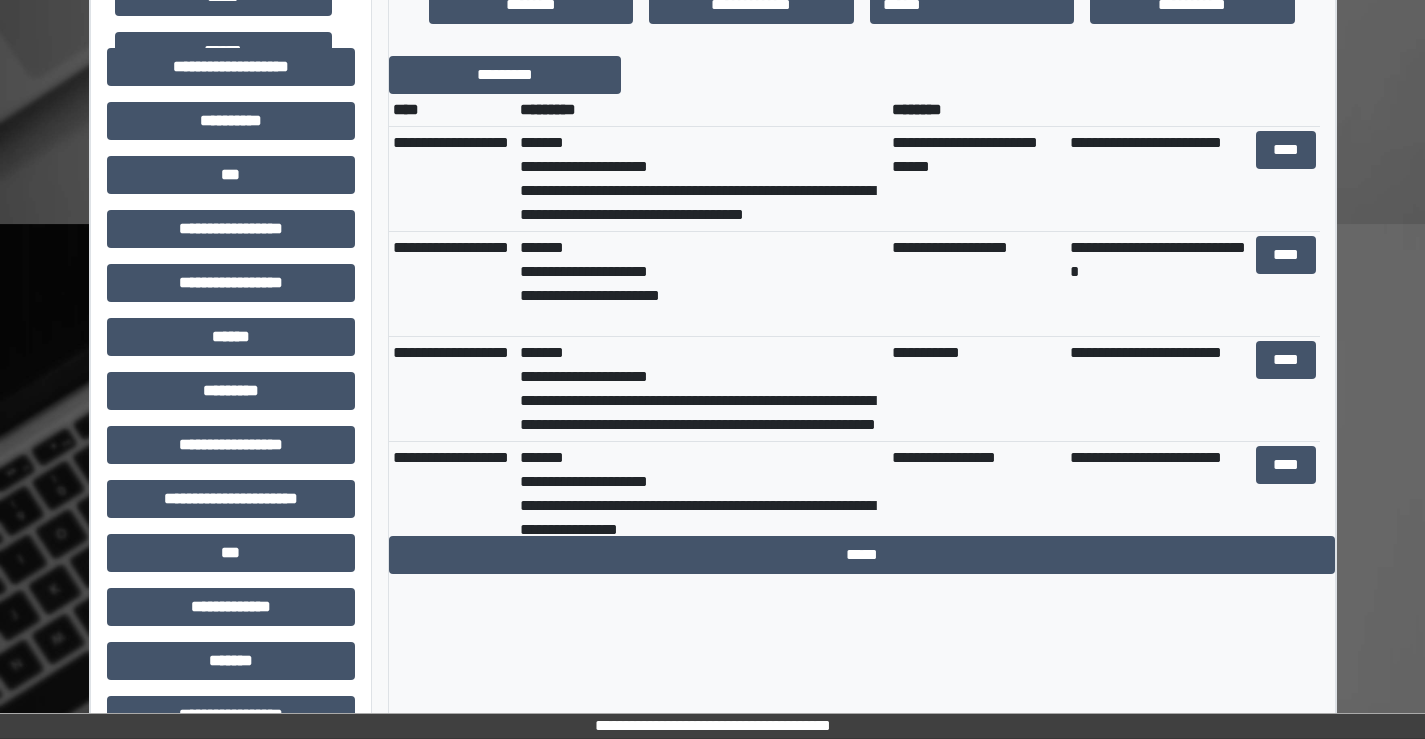 scroll, scrollTop: 500, scrollLeft: 0, axis: vertical 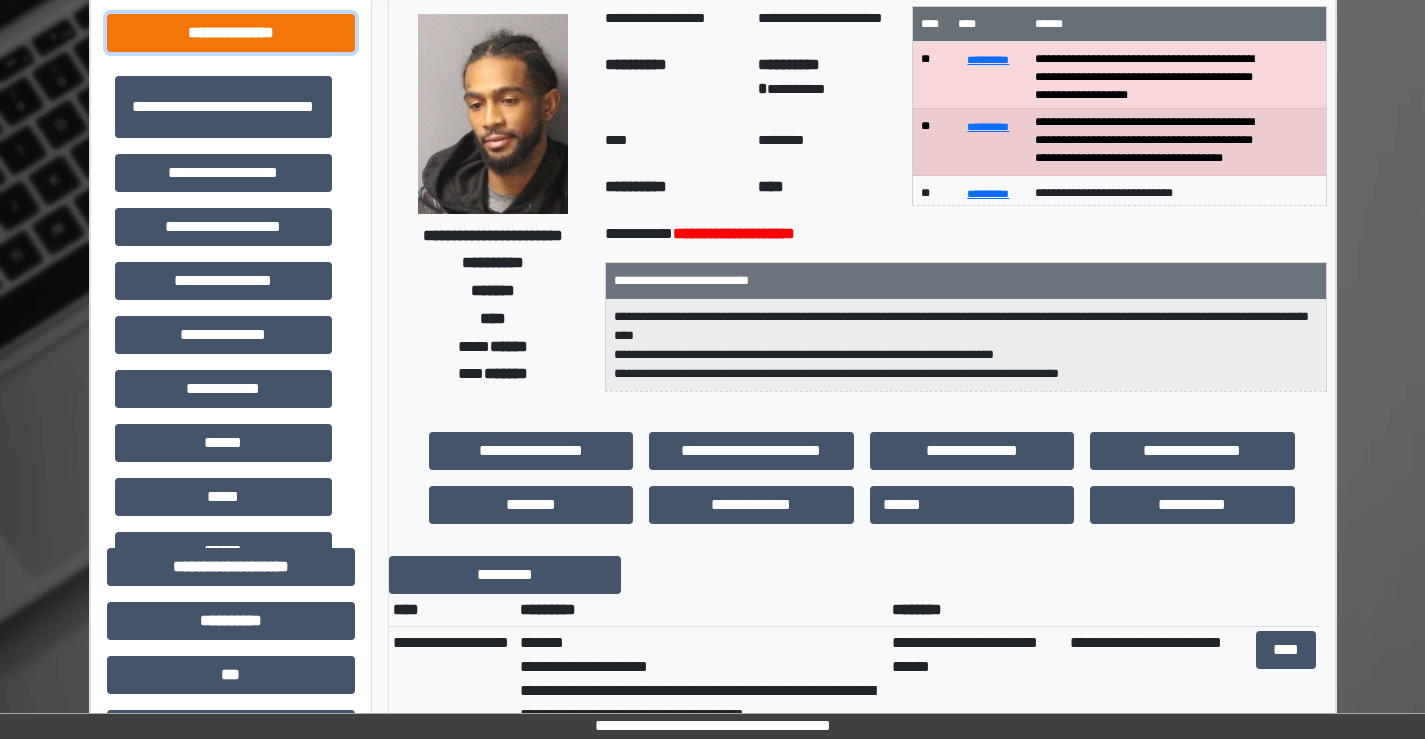 click on "**********" at bounding box center [231, 33] 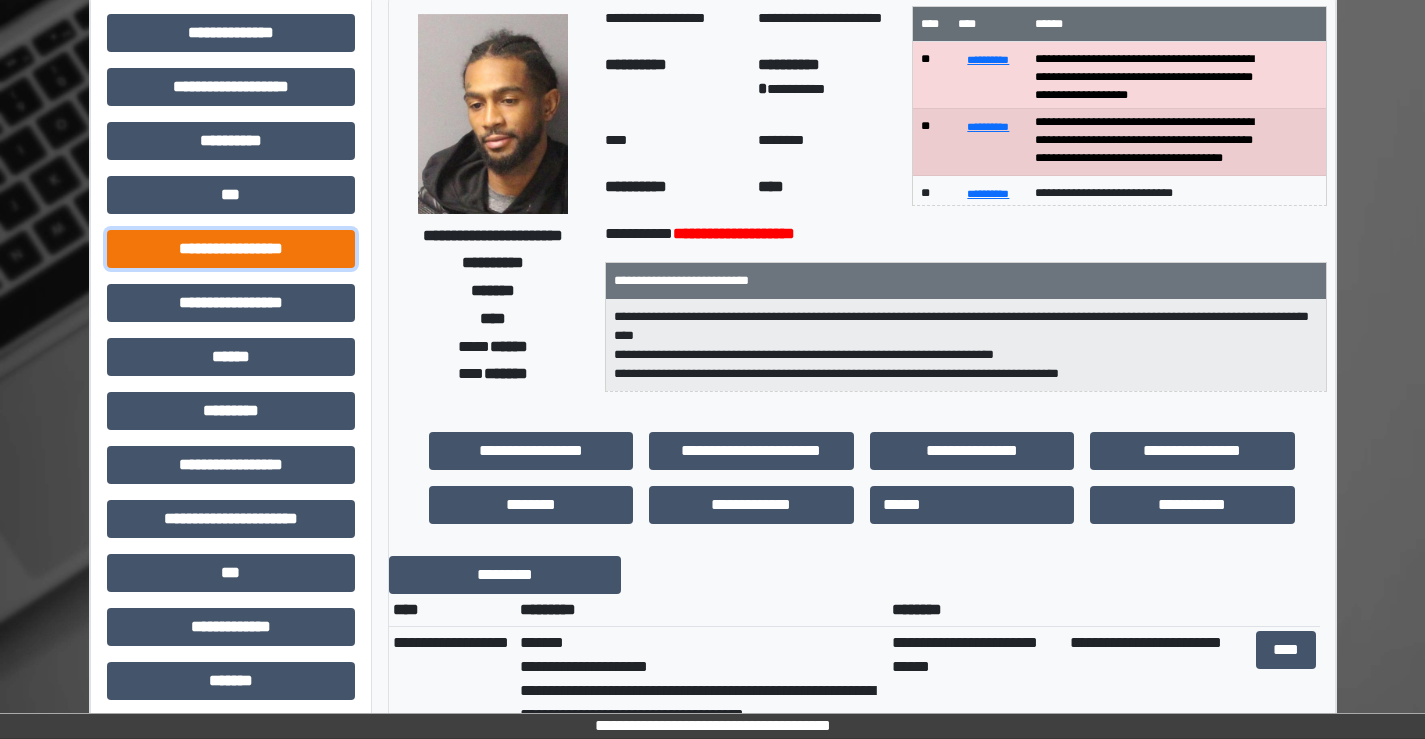 click on "**********" at bounding box center (231, 249) 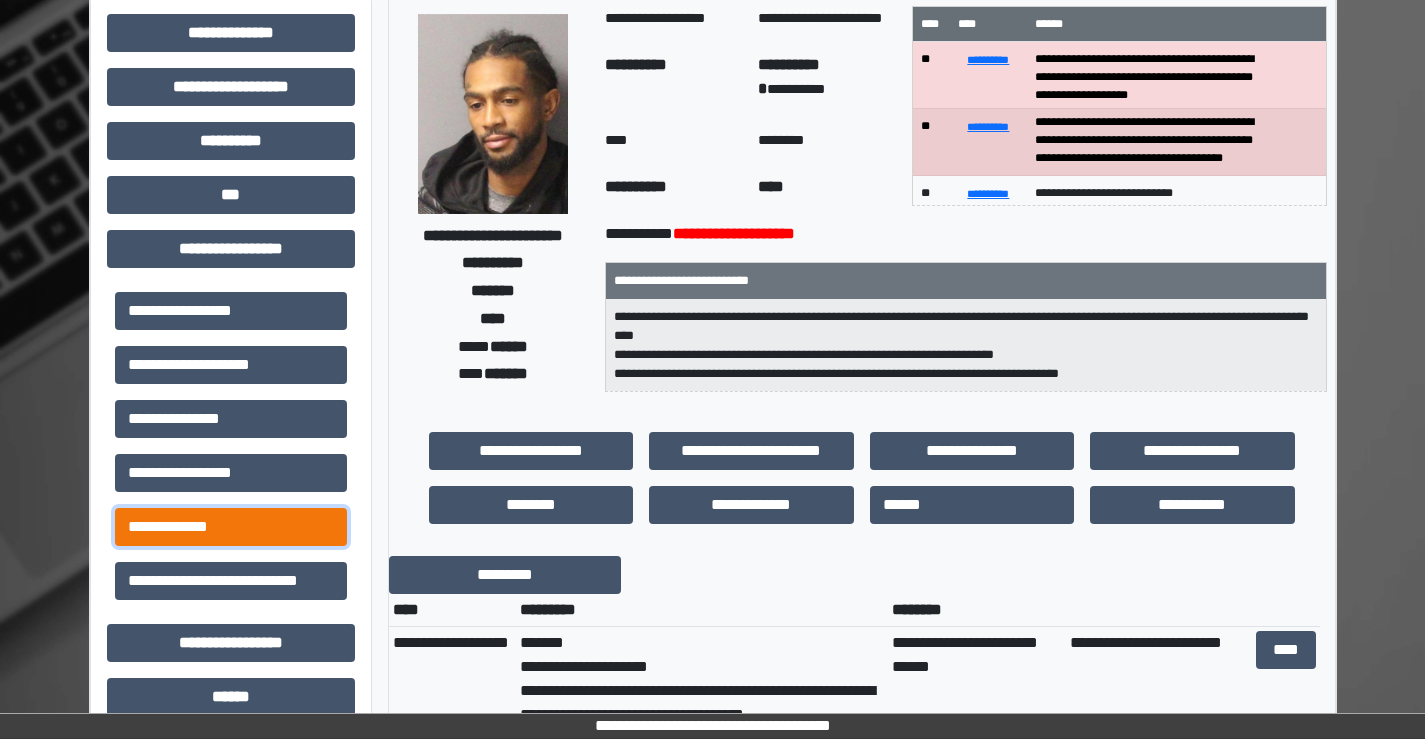 click on "**********" at bounding box center (231, 527) 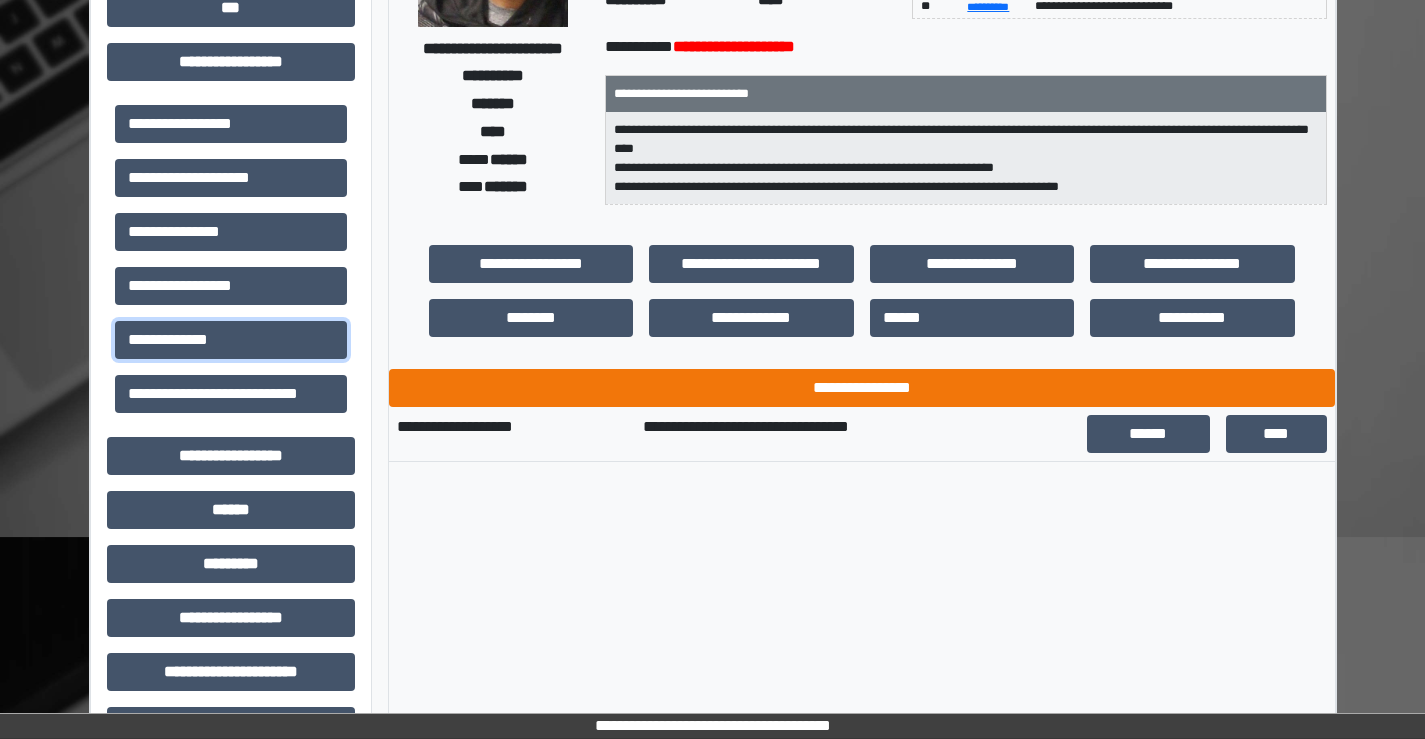 scroll, scrollTop: 300, scrollLeft: 0, axis: vertical 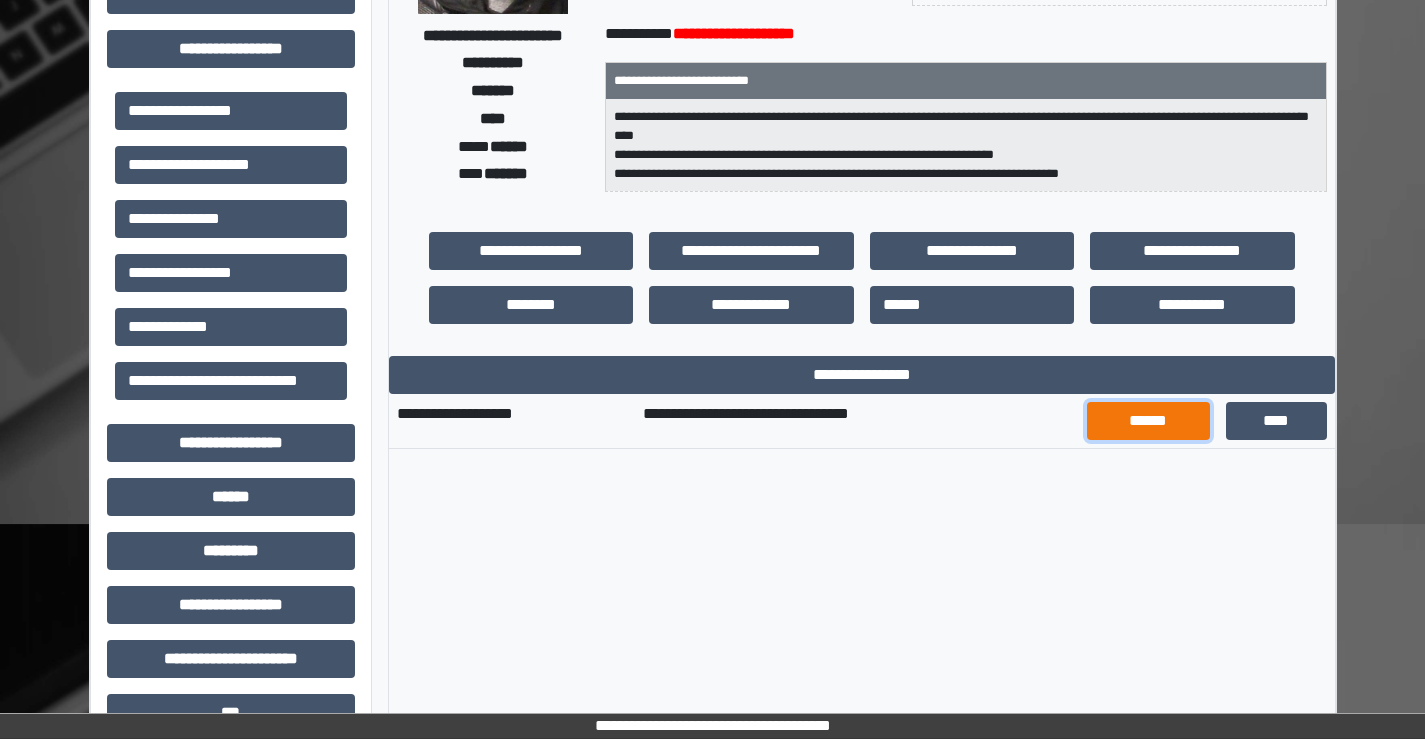 click on "******" at bounding box center [1149, 421] 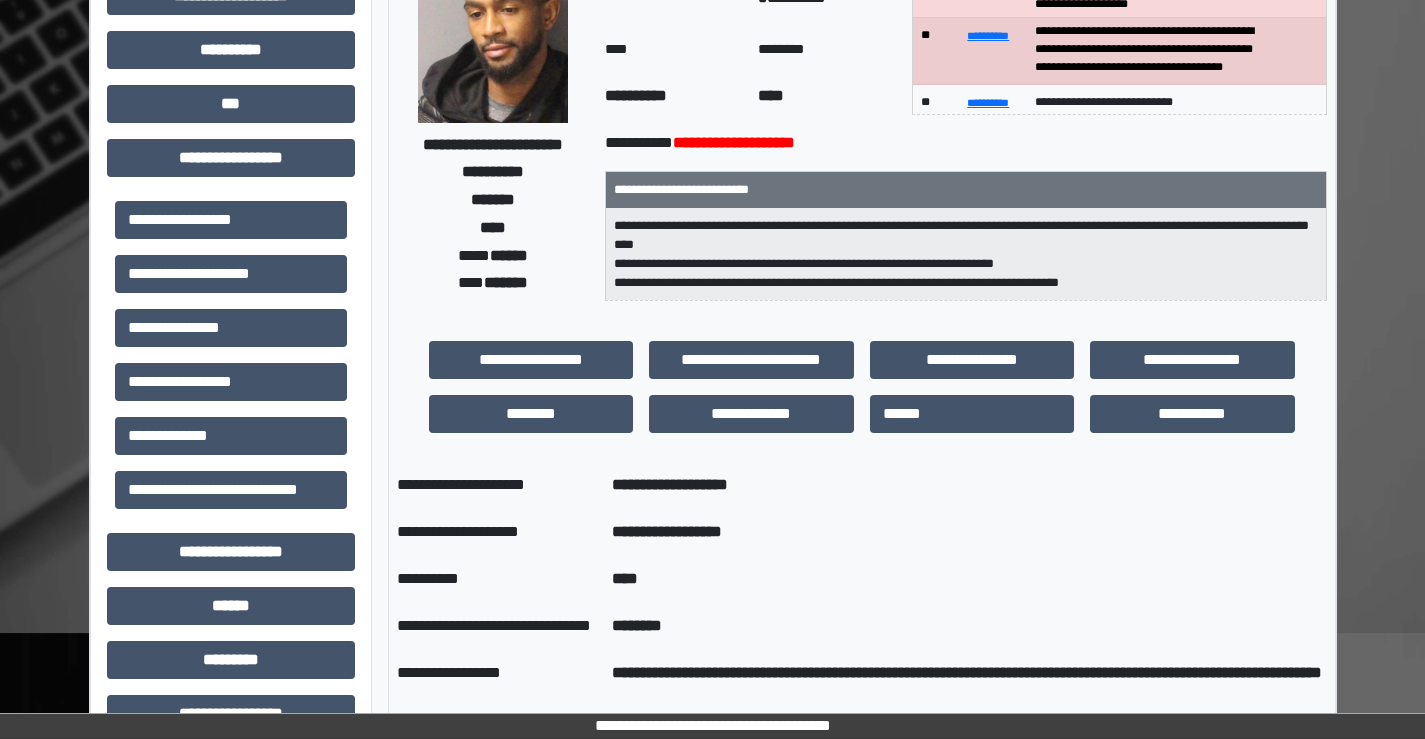 scroll, scrollTop: 0, scrollLeft: 0, axis: both 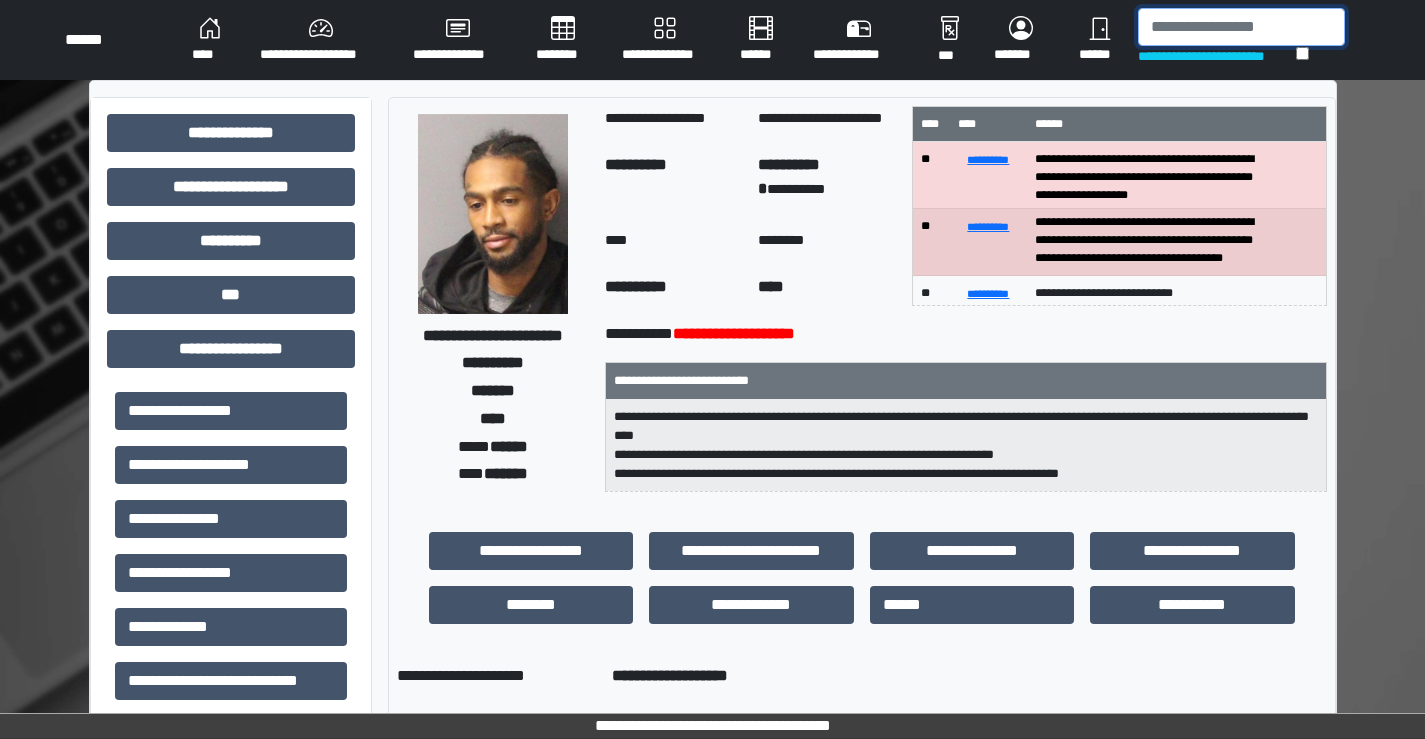 click at bounding box center (1241, 27) 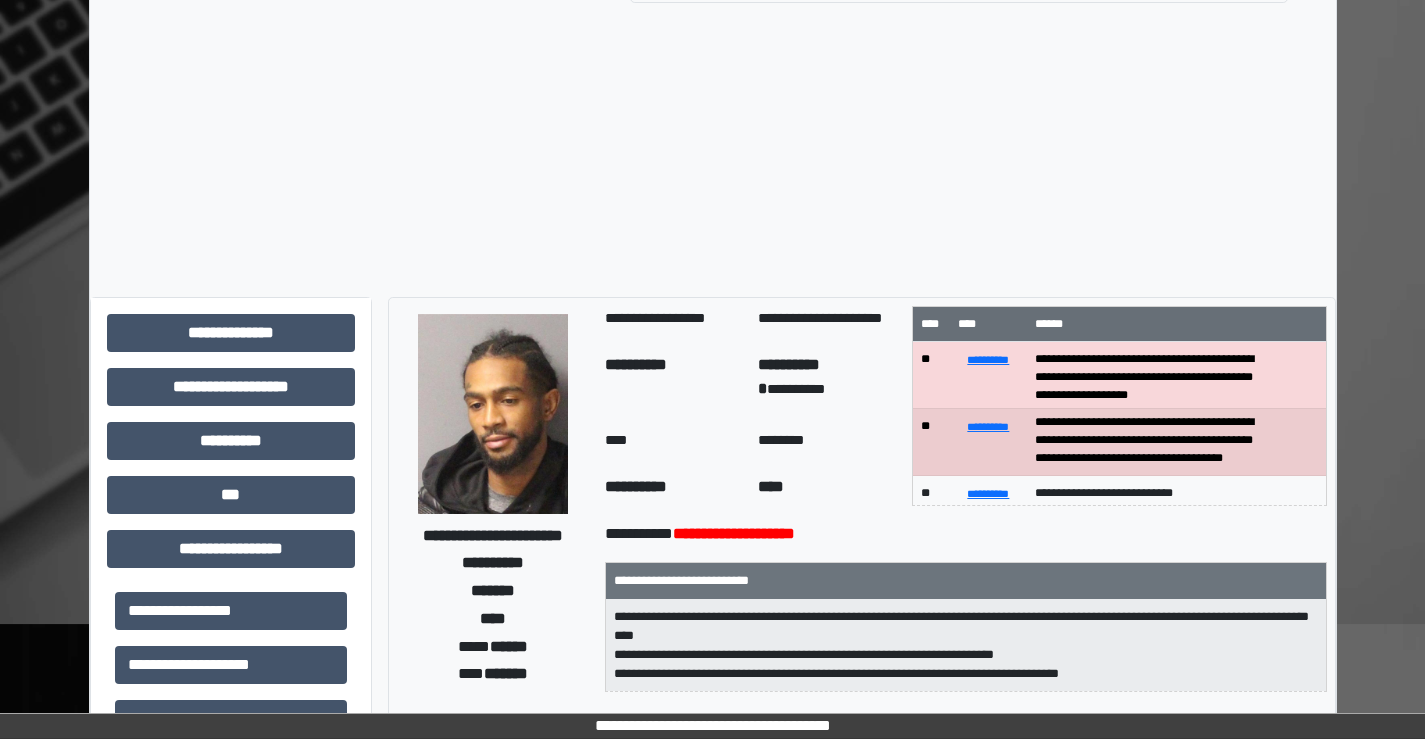 scroll, scrollTop: 300, scrollLeft: 0, axis: vertical 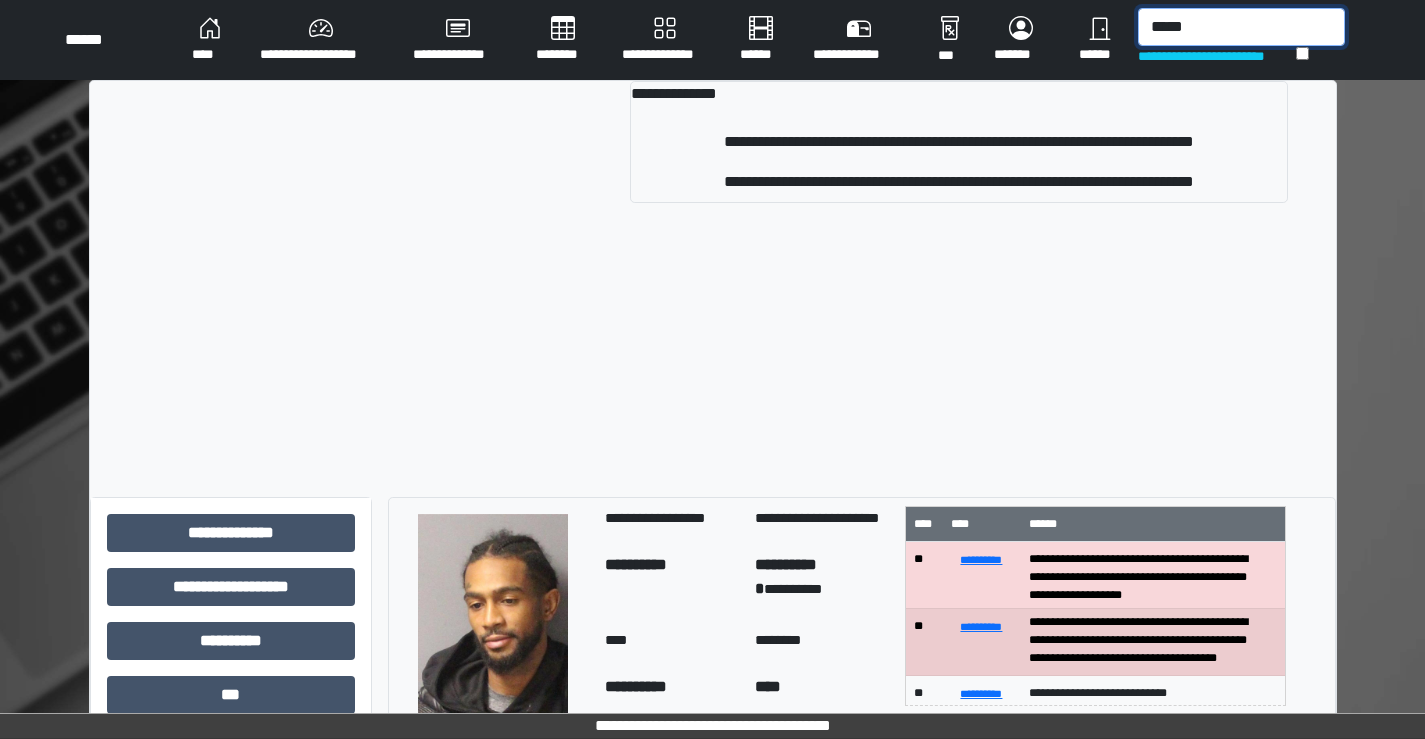 drag, startPoint x: 1208, startPoint y: 32, endPoint x: 1122, endPoint y: 32, distance: 86 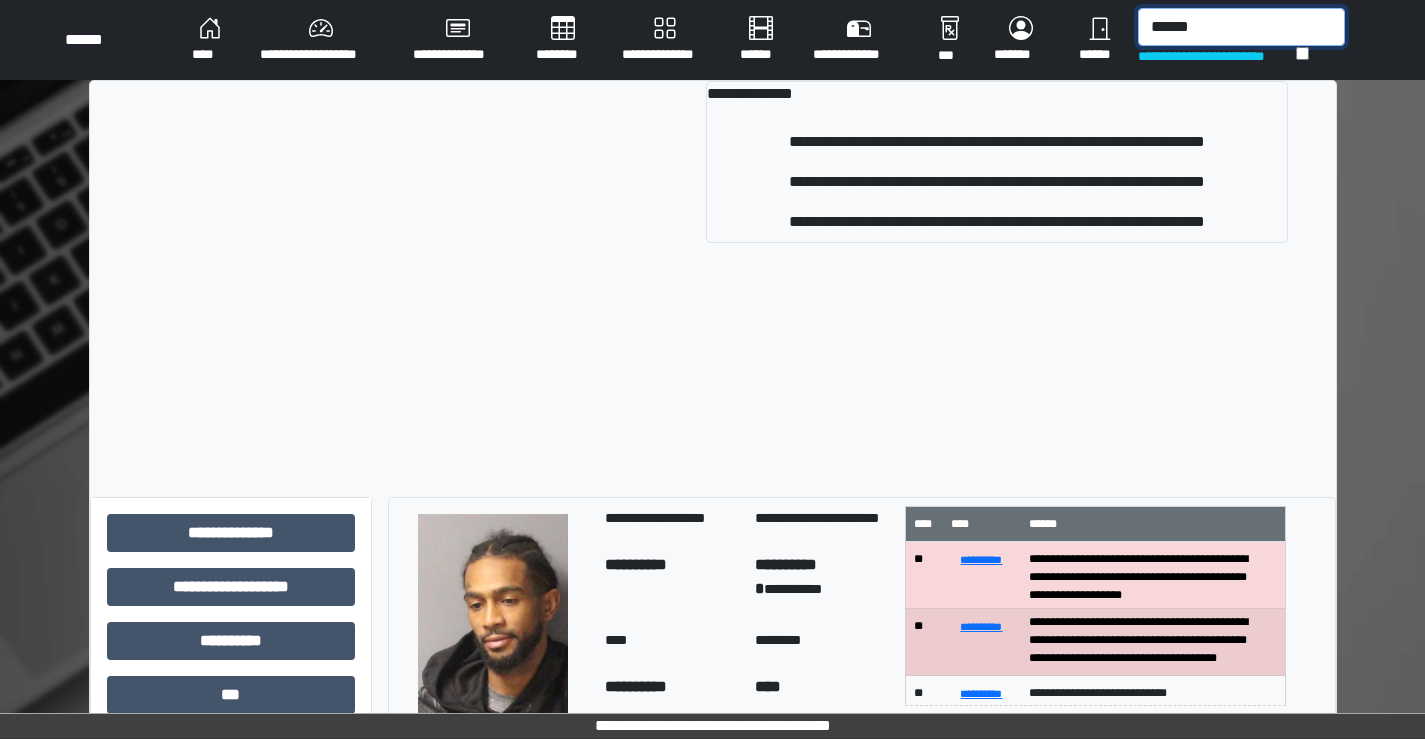 type on "******" 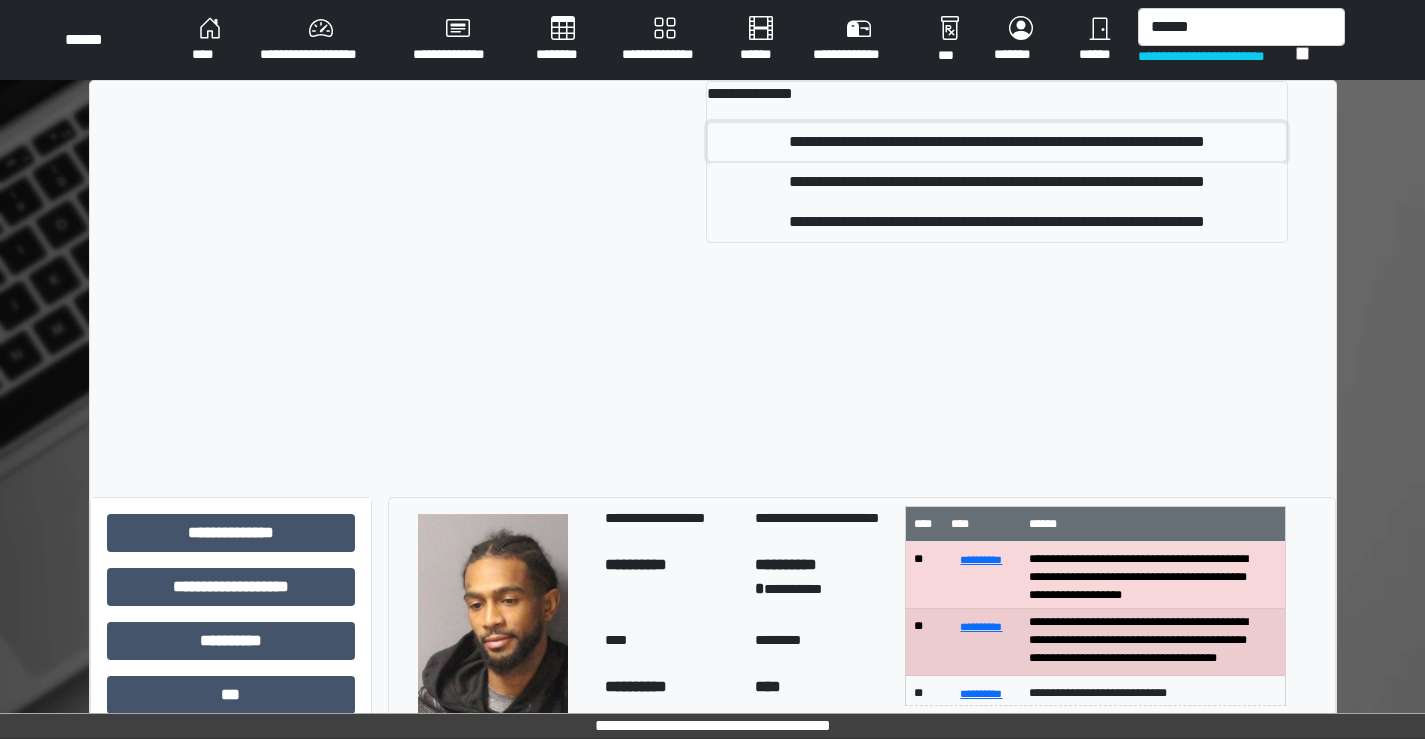 click on "**********" at bounding box center [997, 142] 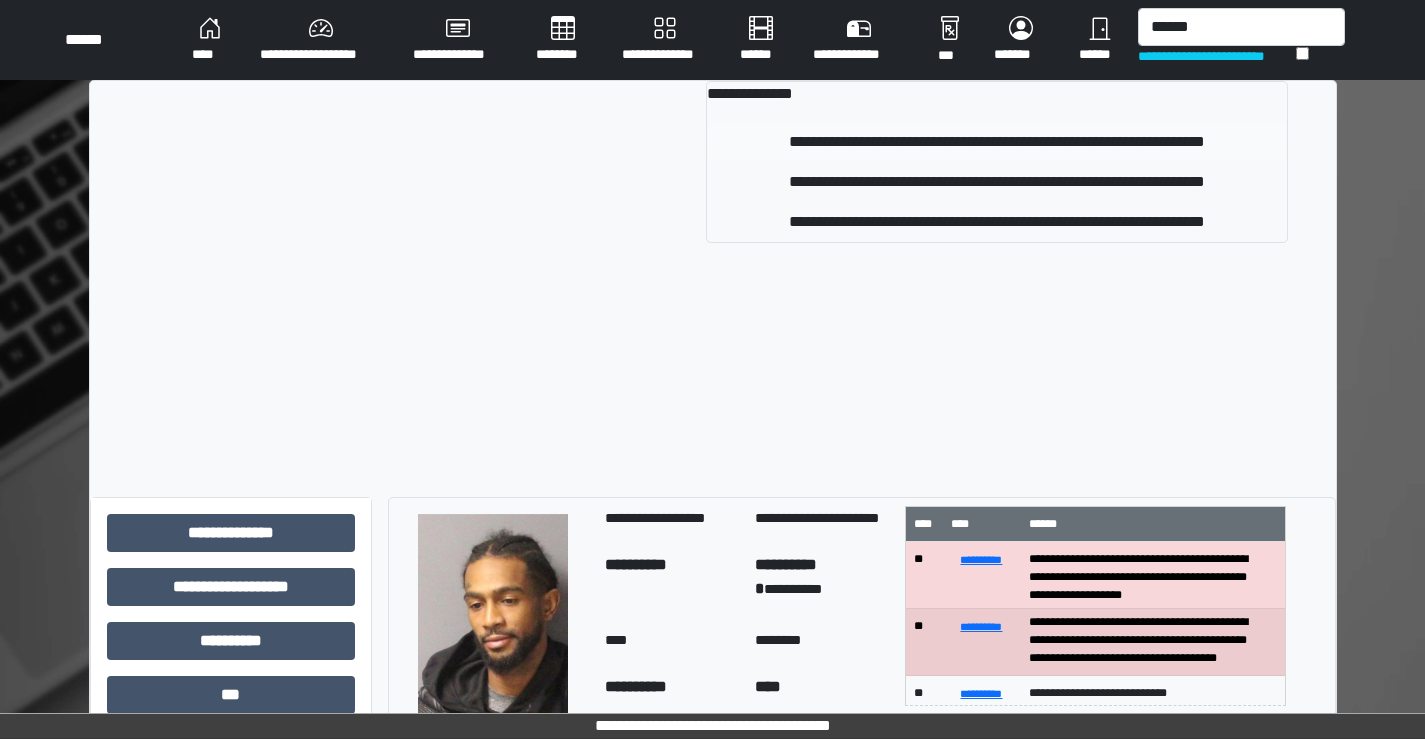 type 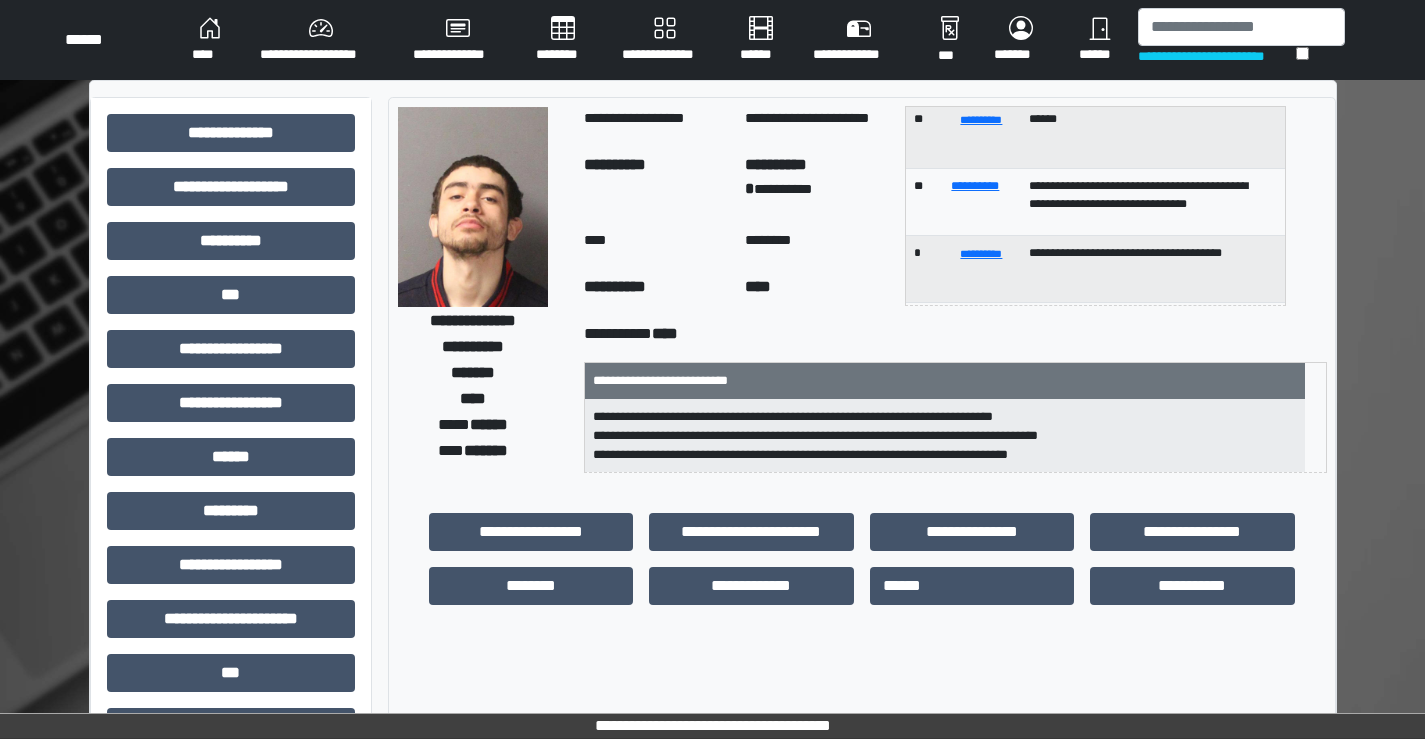 scroll, scrollTop: 0, scrollLeft: 0, axis: both 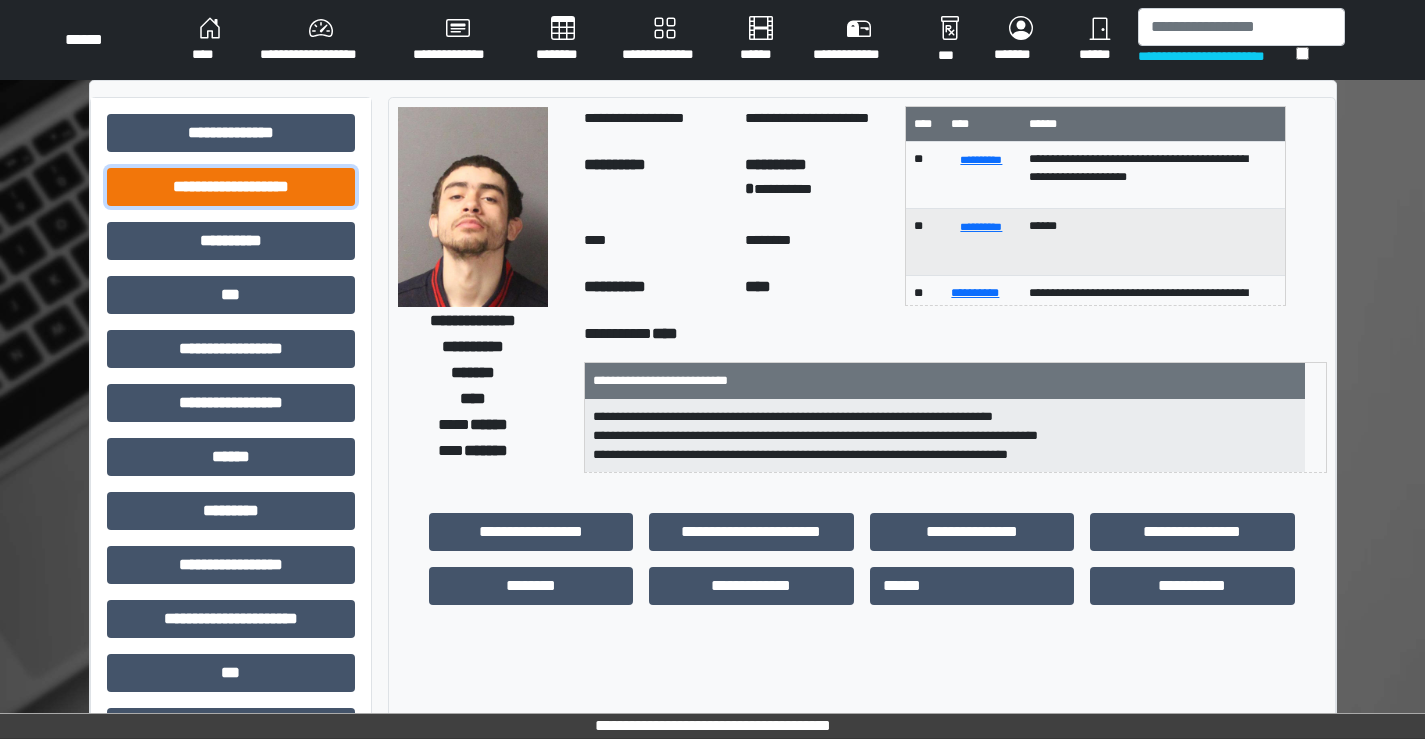 click on "**********" at bounding box center [231, 187] 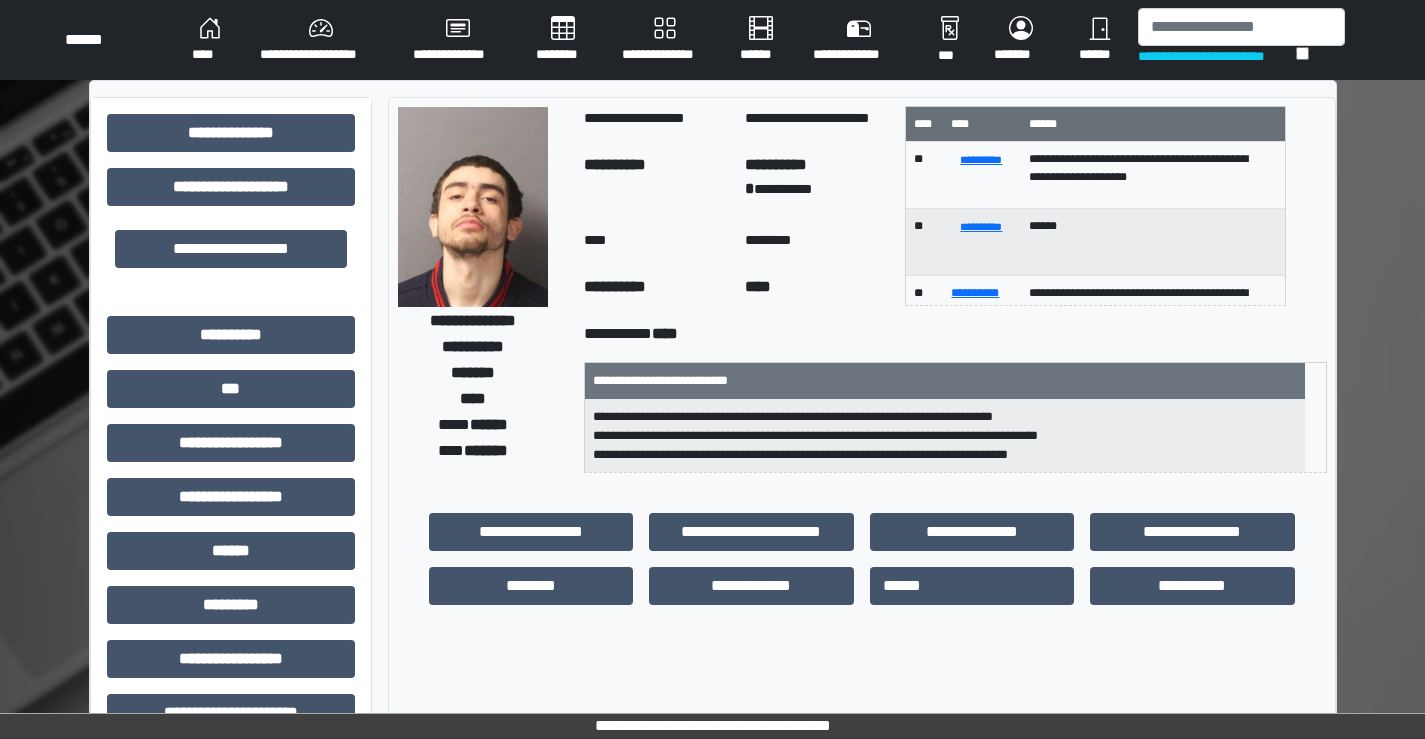 click on "**********" at bounding box center (231, 674) 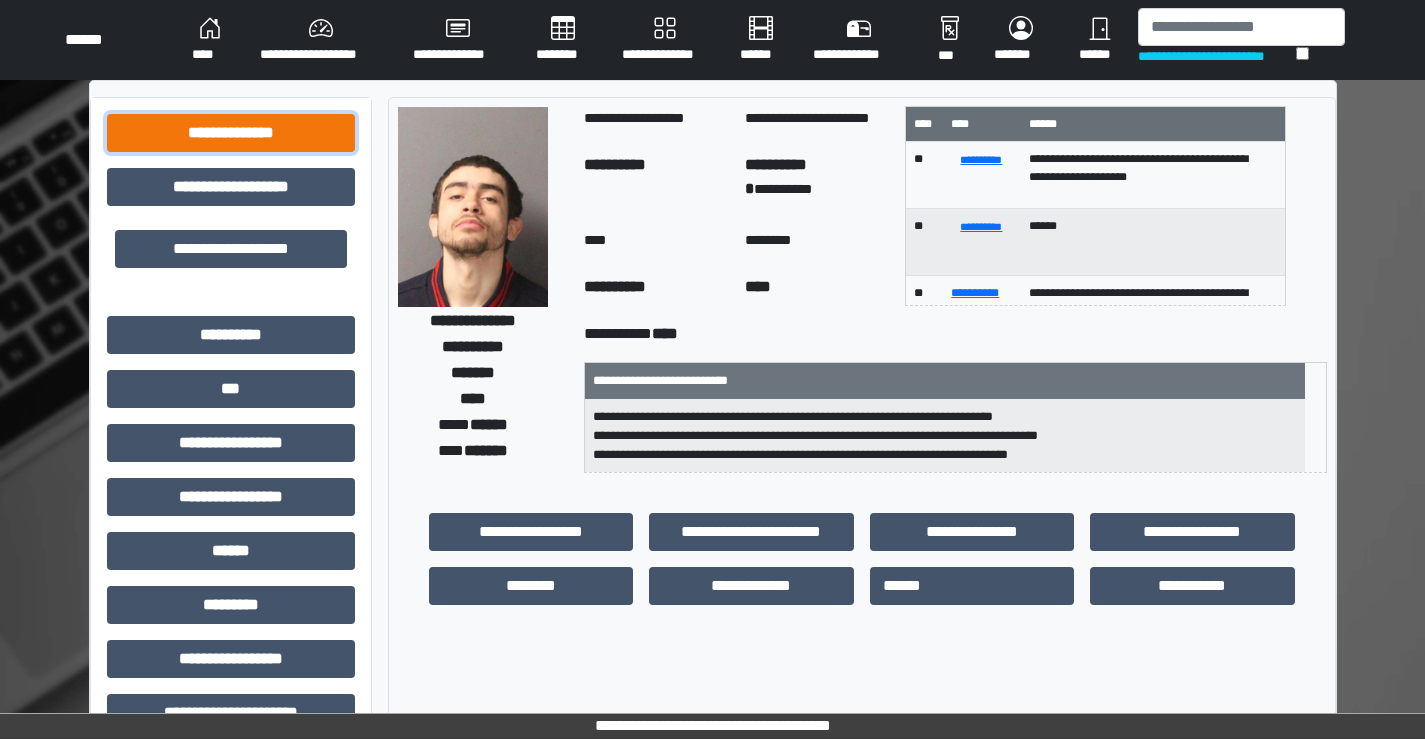 click on "**********" at bounding box center [231, 133] 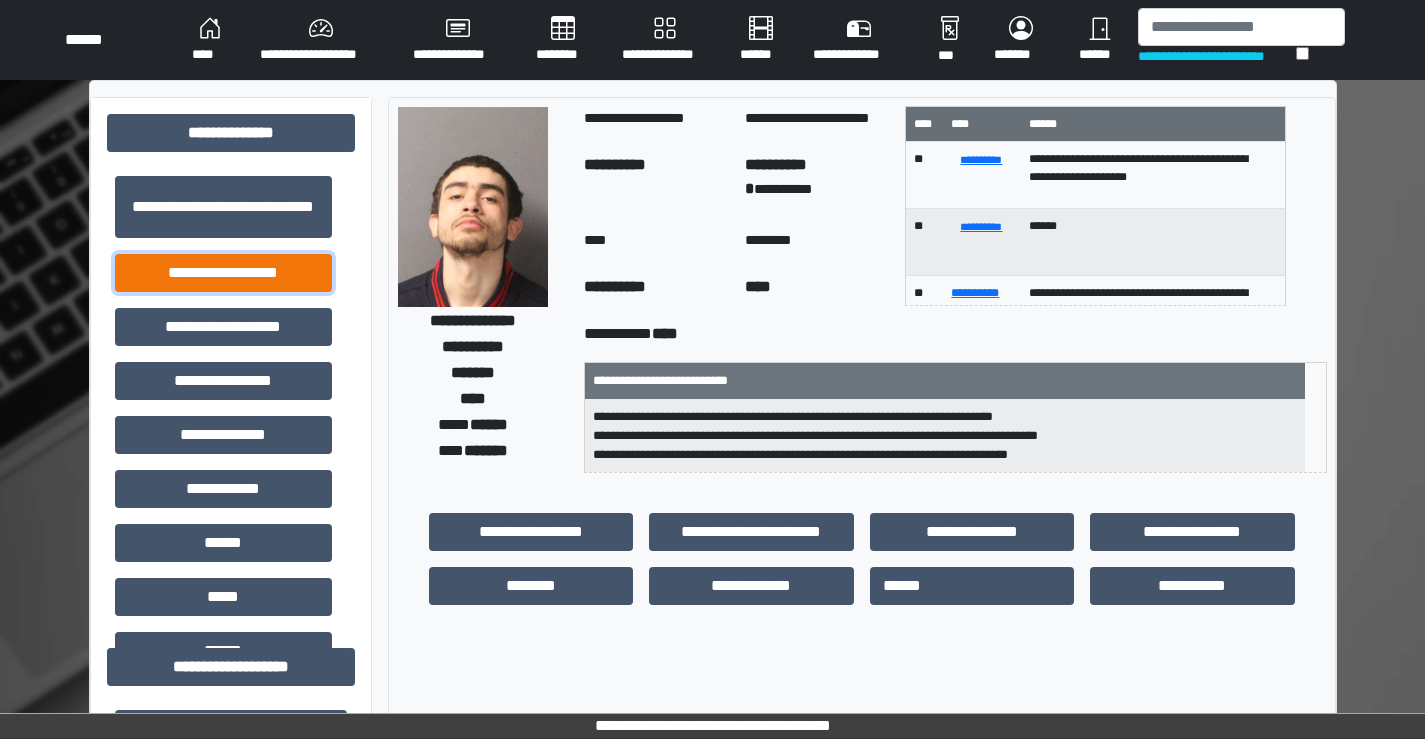 click on "**********" at bounding box center (223, 273) 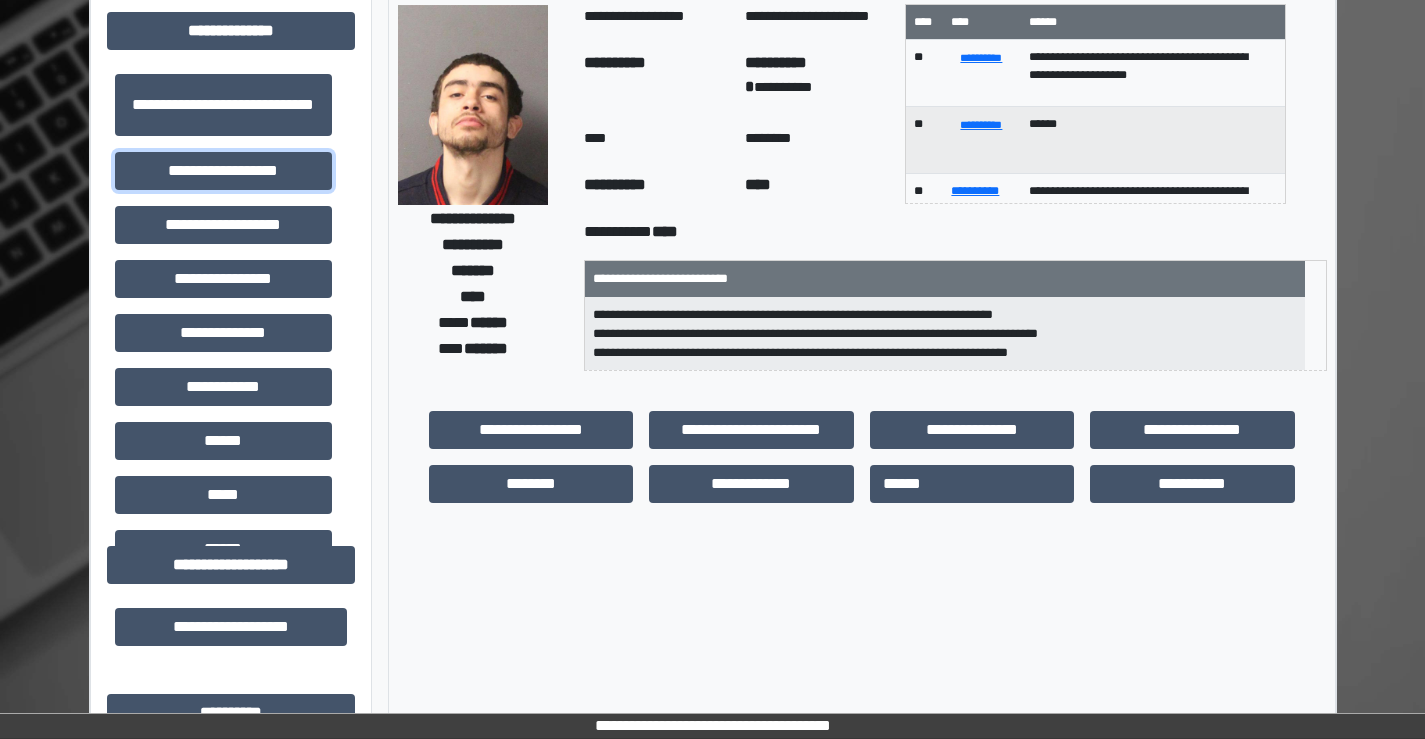 scroll, scrollTop: 400, scrollLeft: 0, axis: vertical 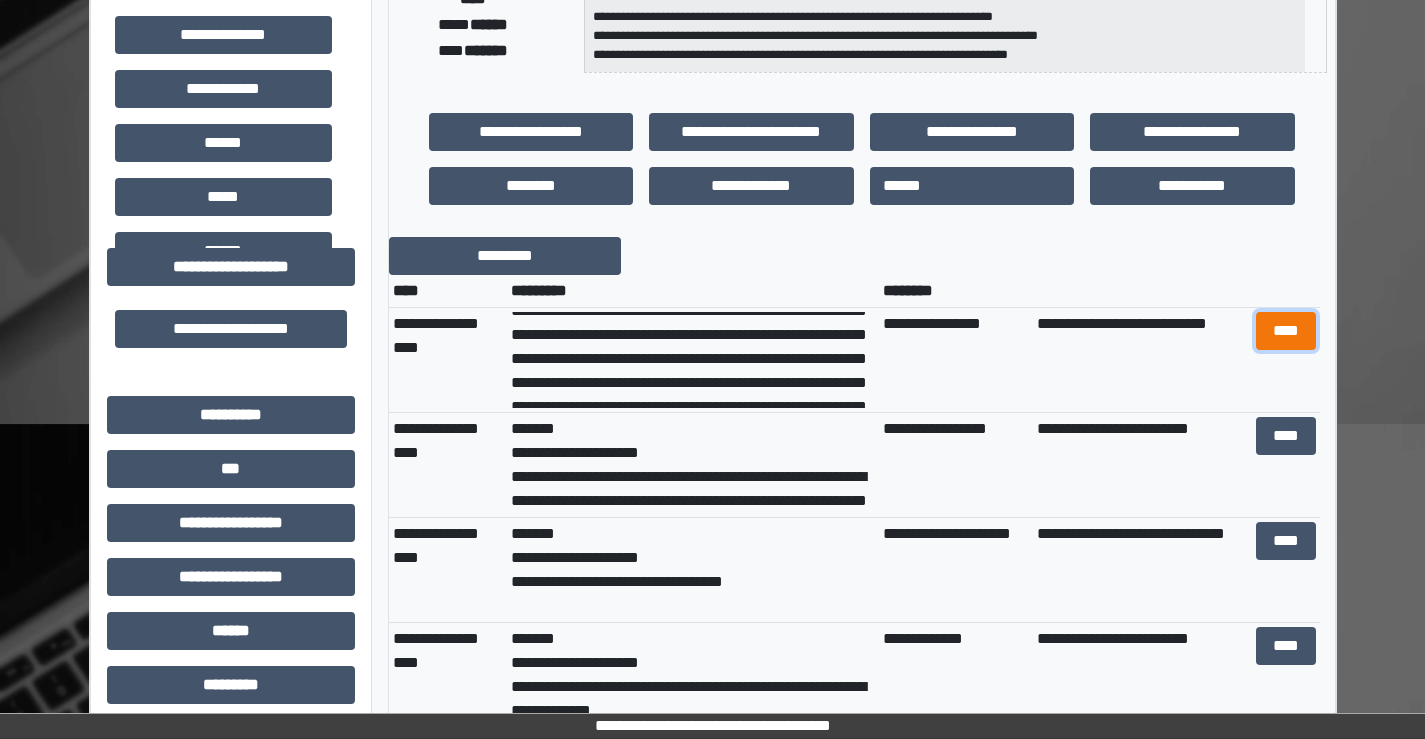 click on "****" at bounding box center (1286, 331) 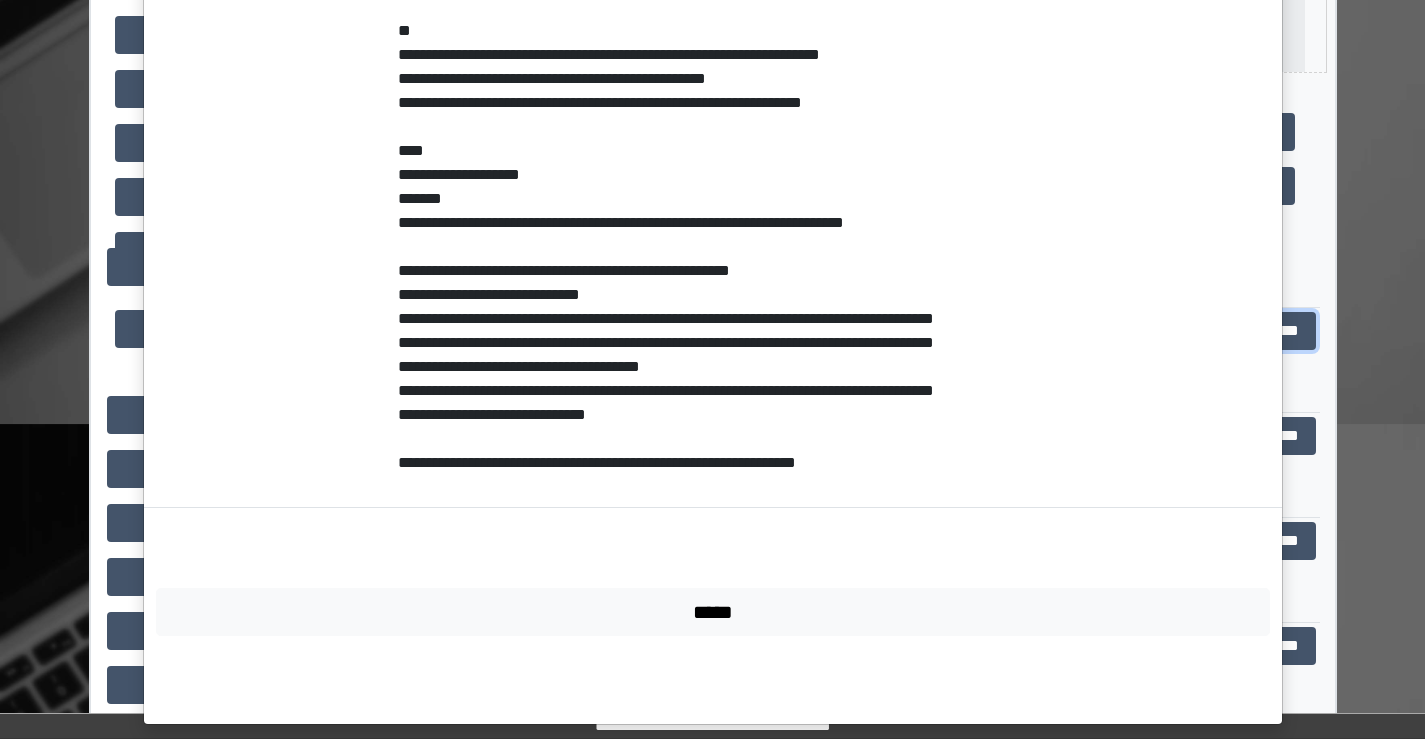 scroll, scrollTop: 840, scrollLeft: 0, axis: vertical 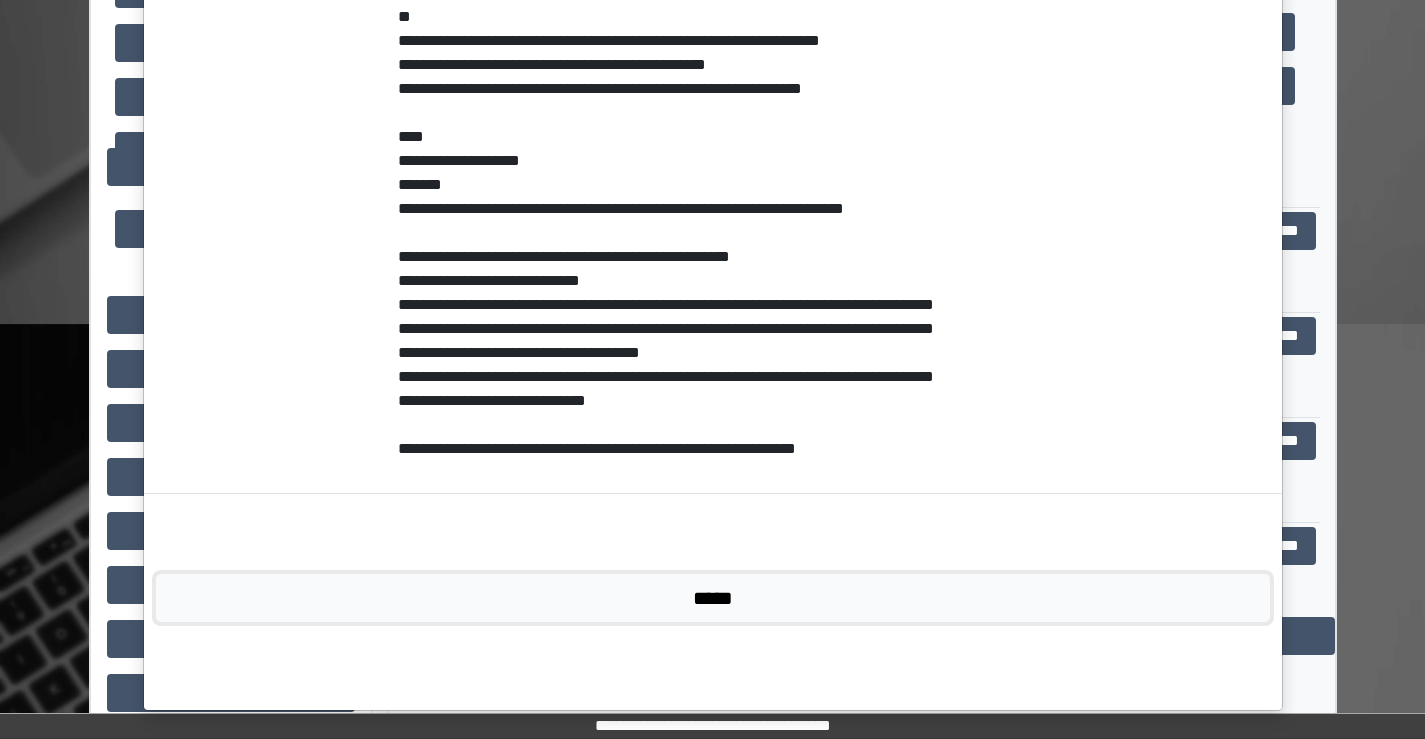 click on "*****" at bounding box center (713, 598) 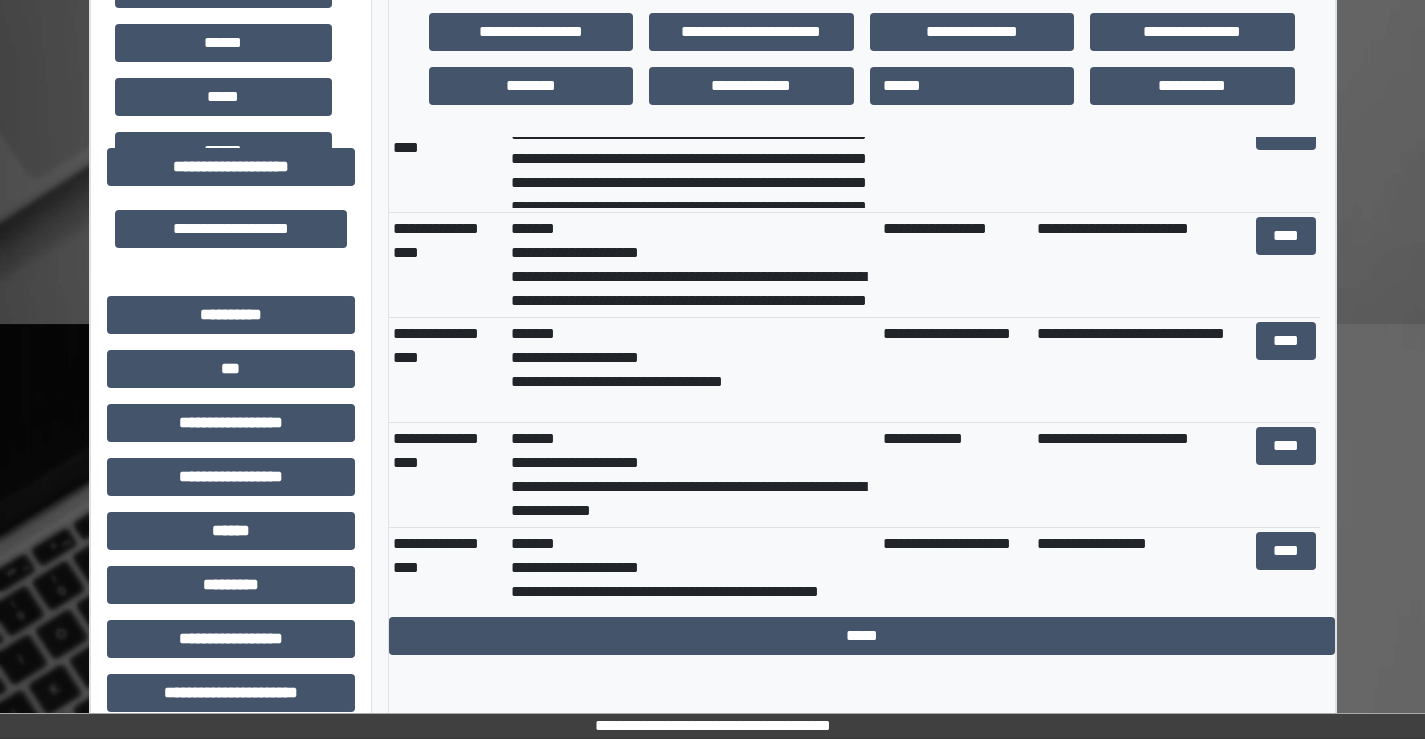 scroll, scrollTop: 0, scrollLeft: 0, axis: both 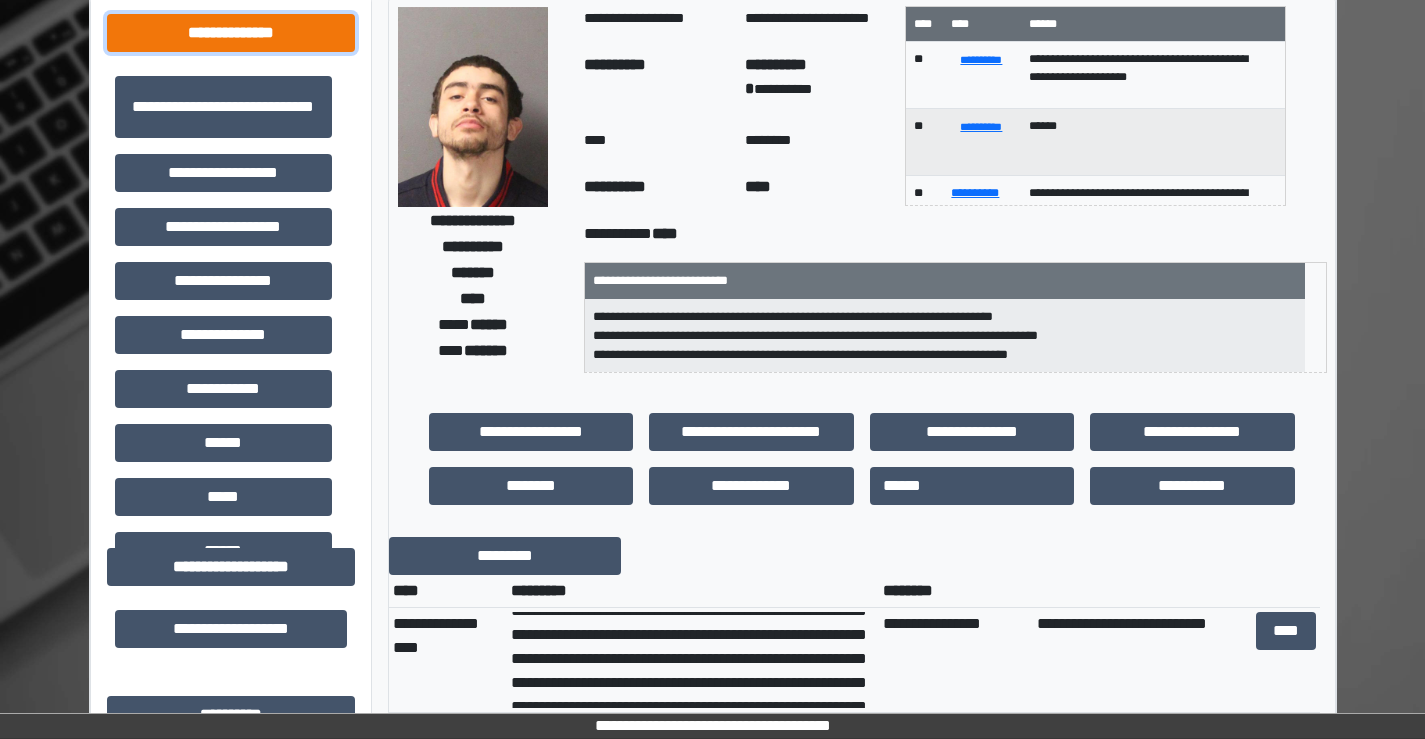 click on "**********" at bounding box center [231, 33] 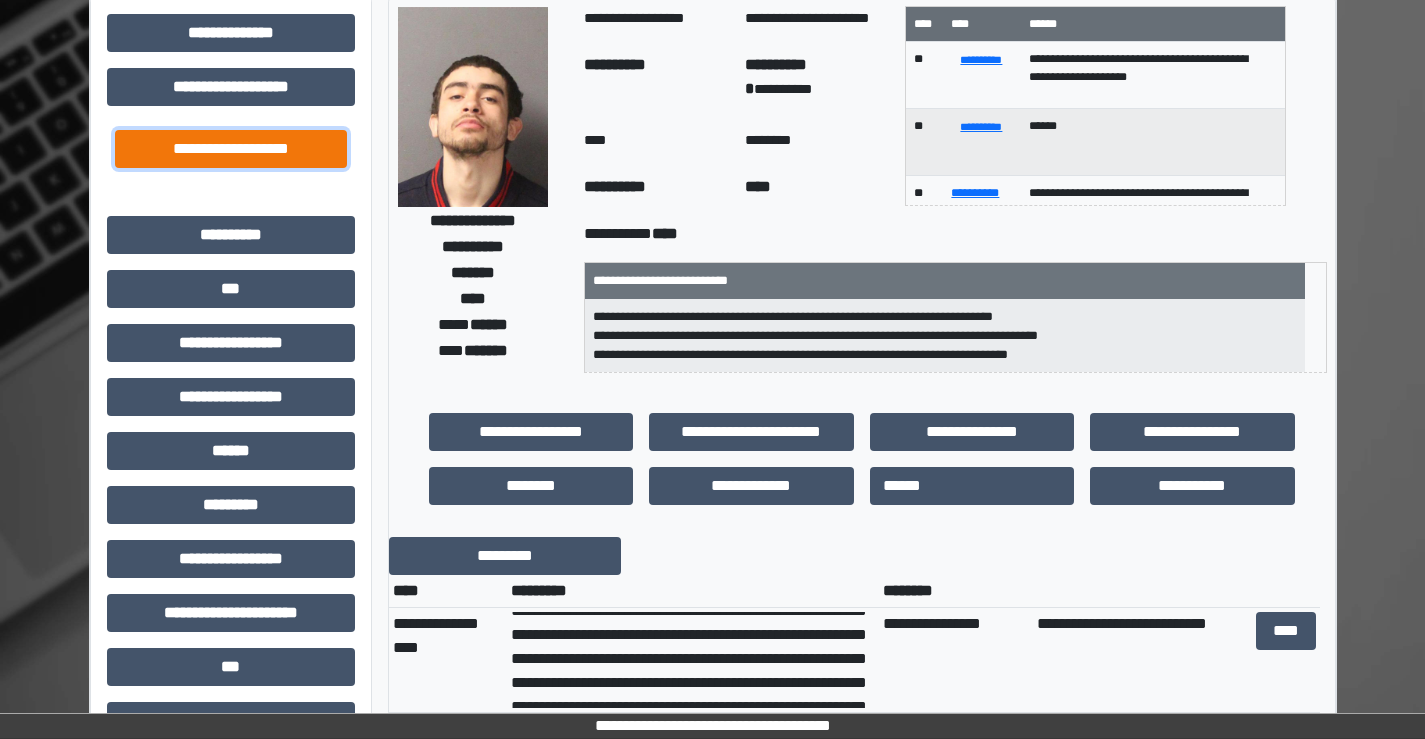 click on "**********" at bounding box center (231, 149) 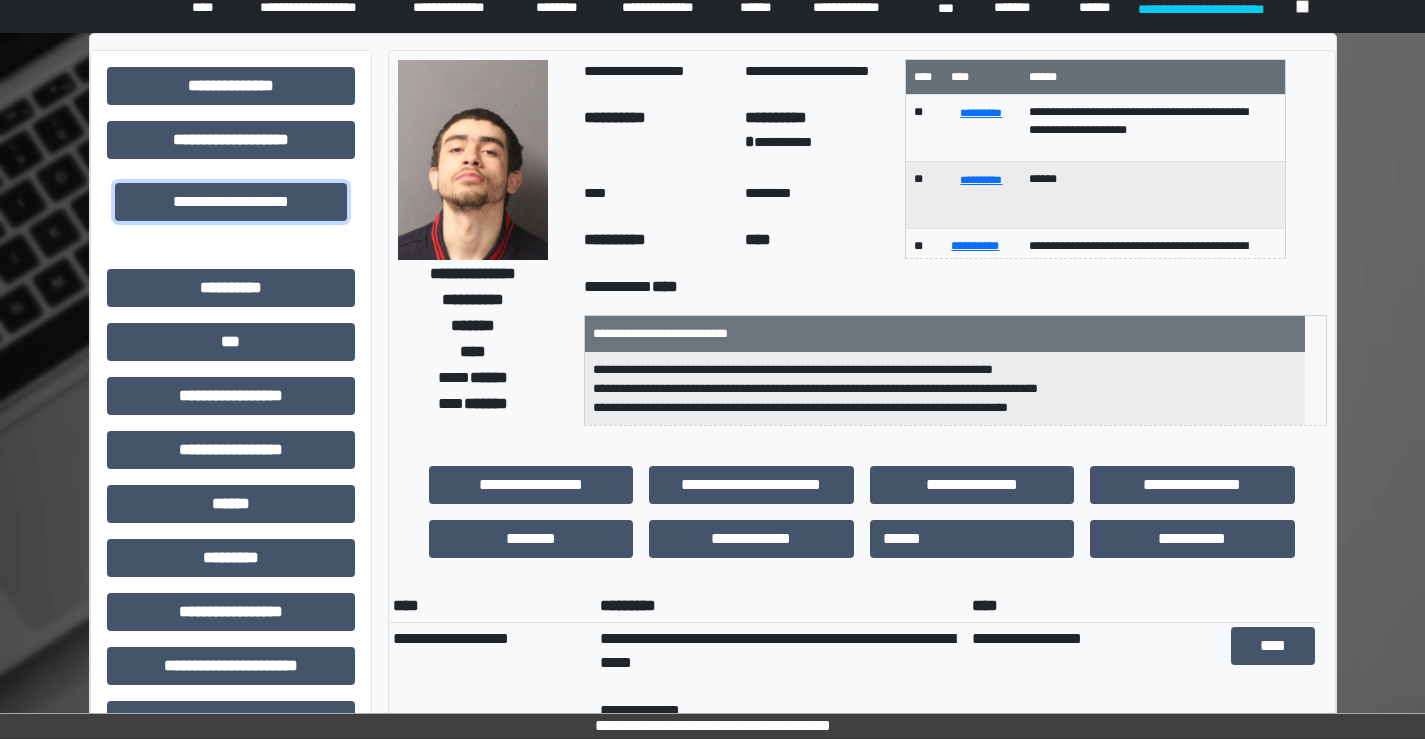 scroll, scrollTop: 29, scrollLeft: 0, axis: vertical 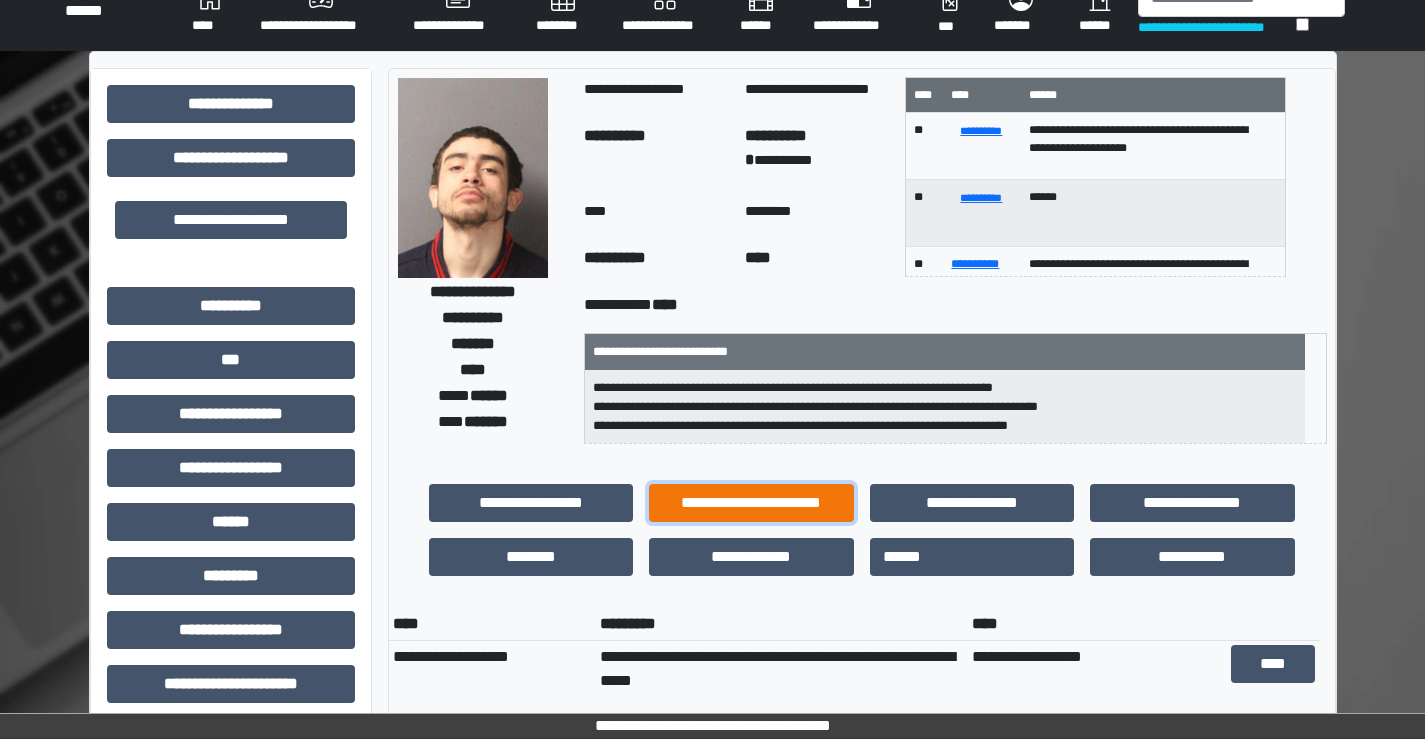 click on "**********" at bounding box center [751, 503] 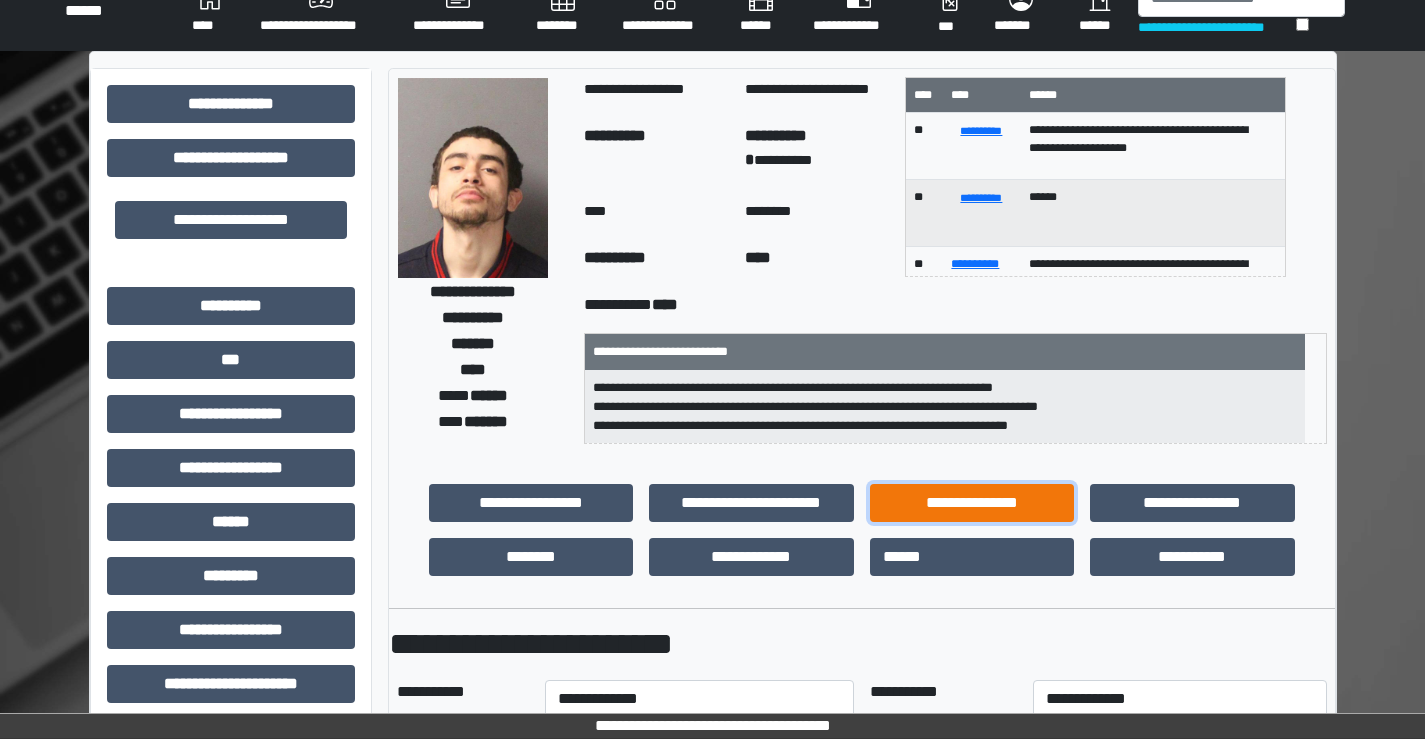 click on "**********" at bounding box center [972, 503] 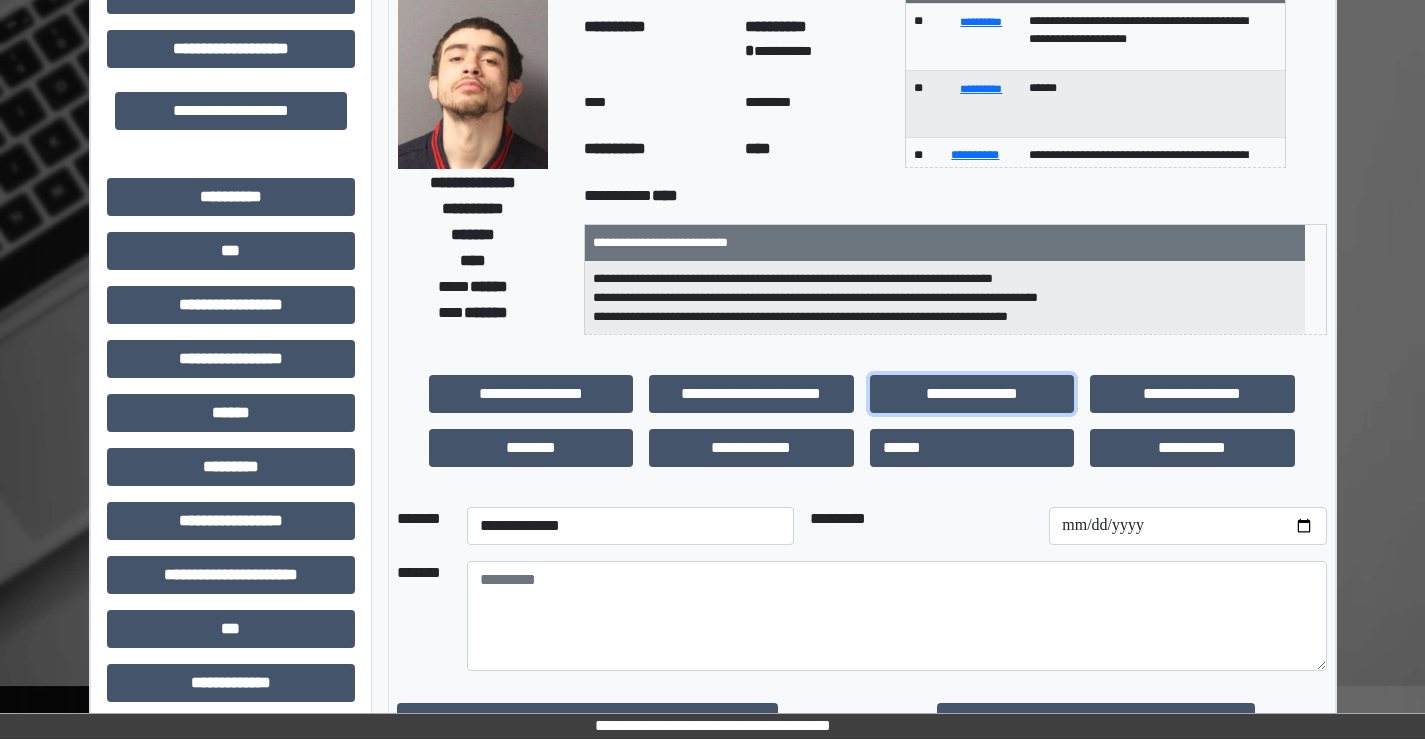 scroll, scrollTop: 329, scrollLeft: 0, axis: vertical 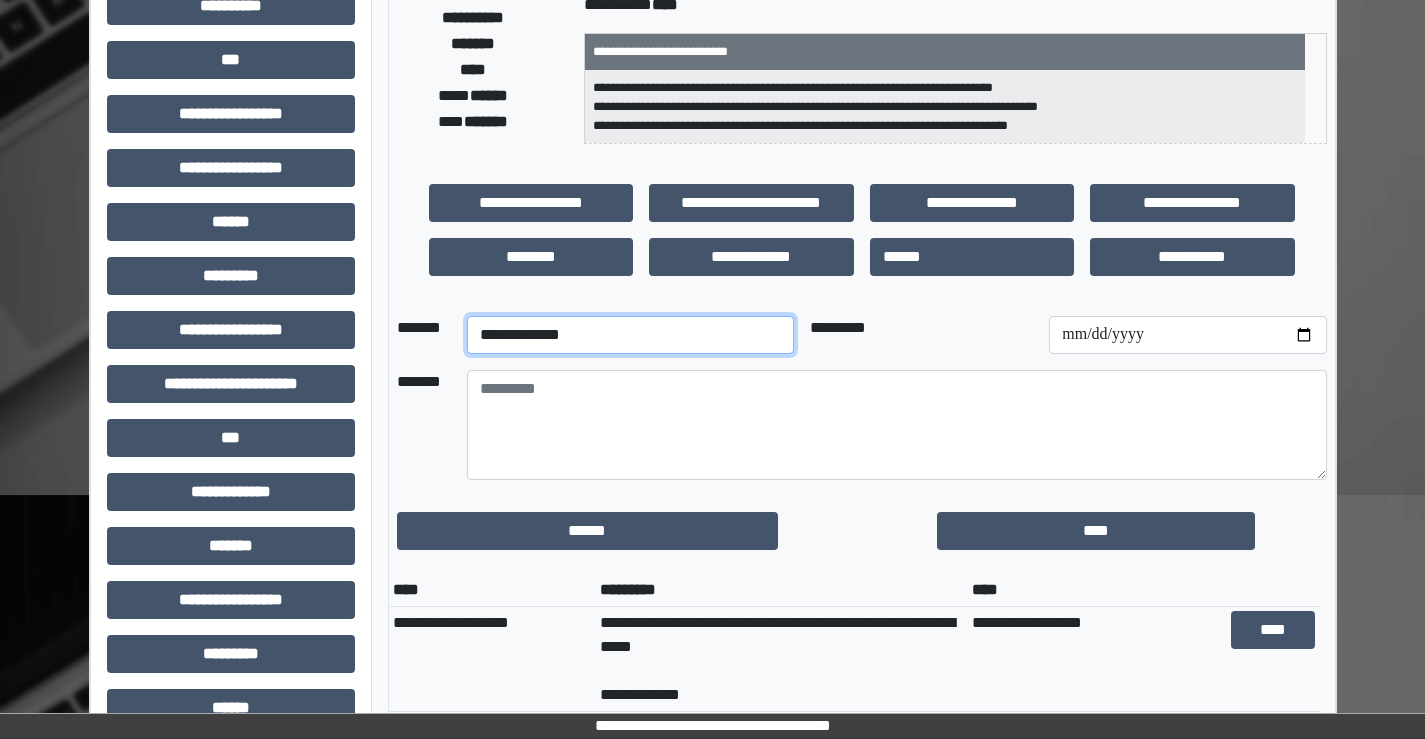 click on "**********" at bounding box center (630, 335) 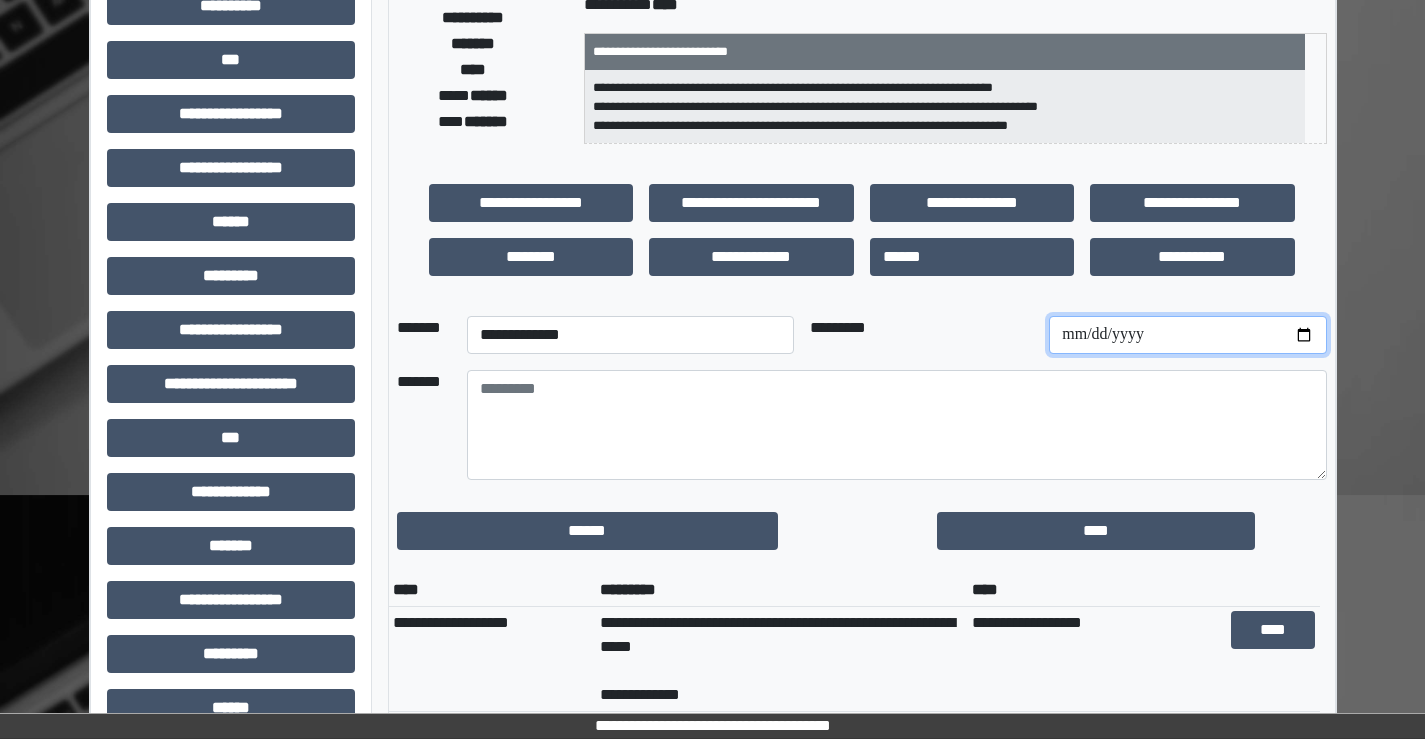 click at bounding box center (1187, 335) 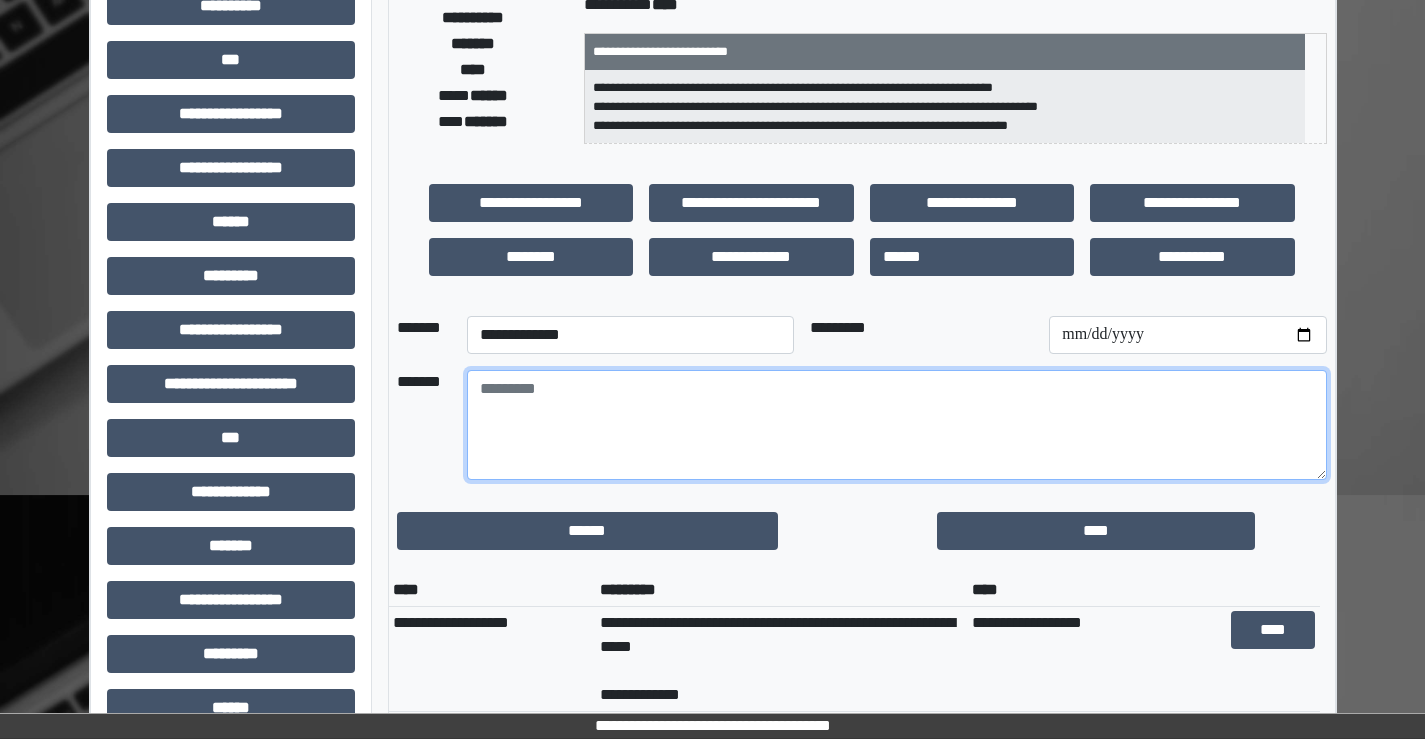 click at bounding box center (897, 425) 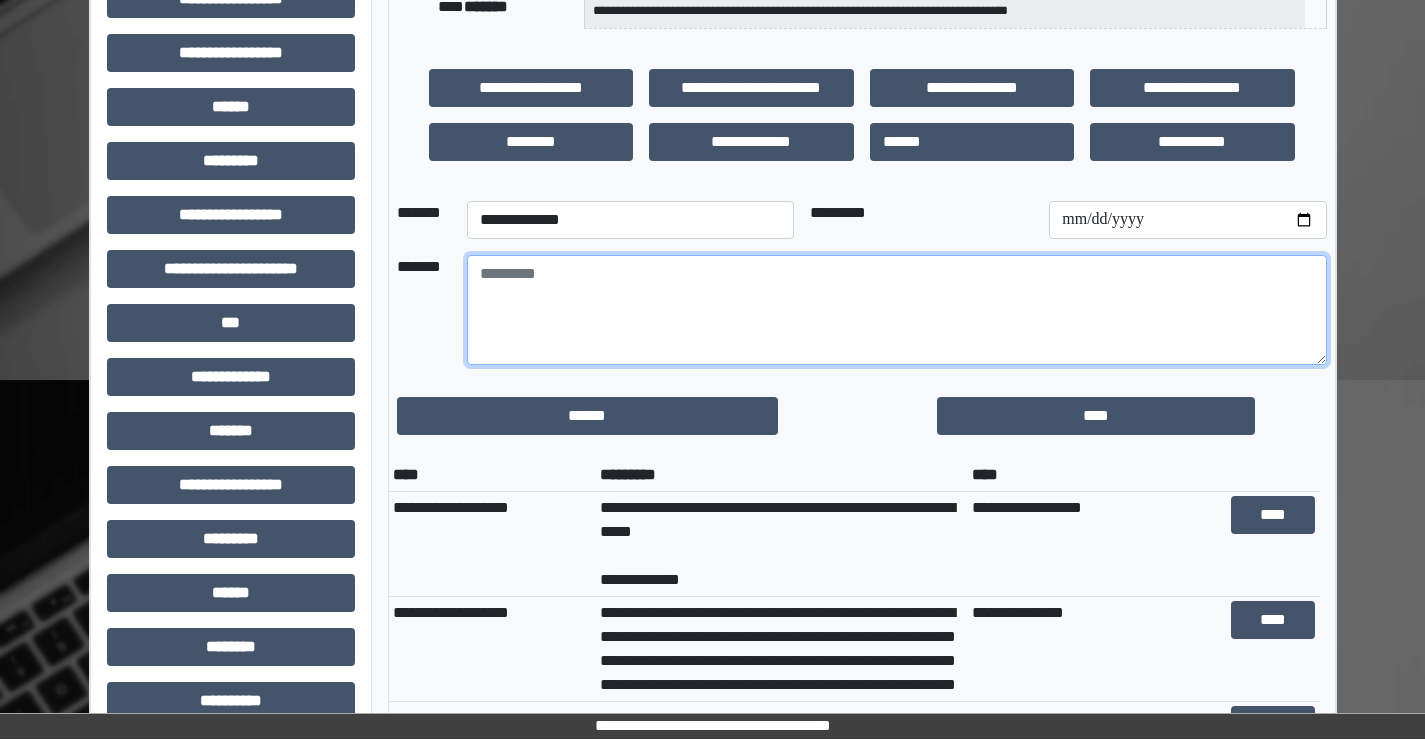 scroll, scrollTop: 529, scrollLeft: 0, axis: vertical 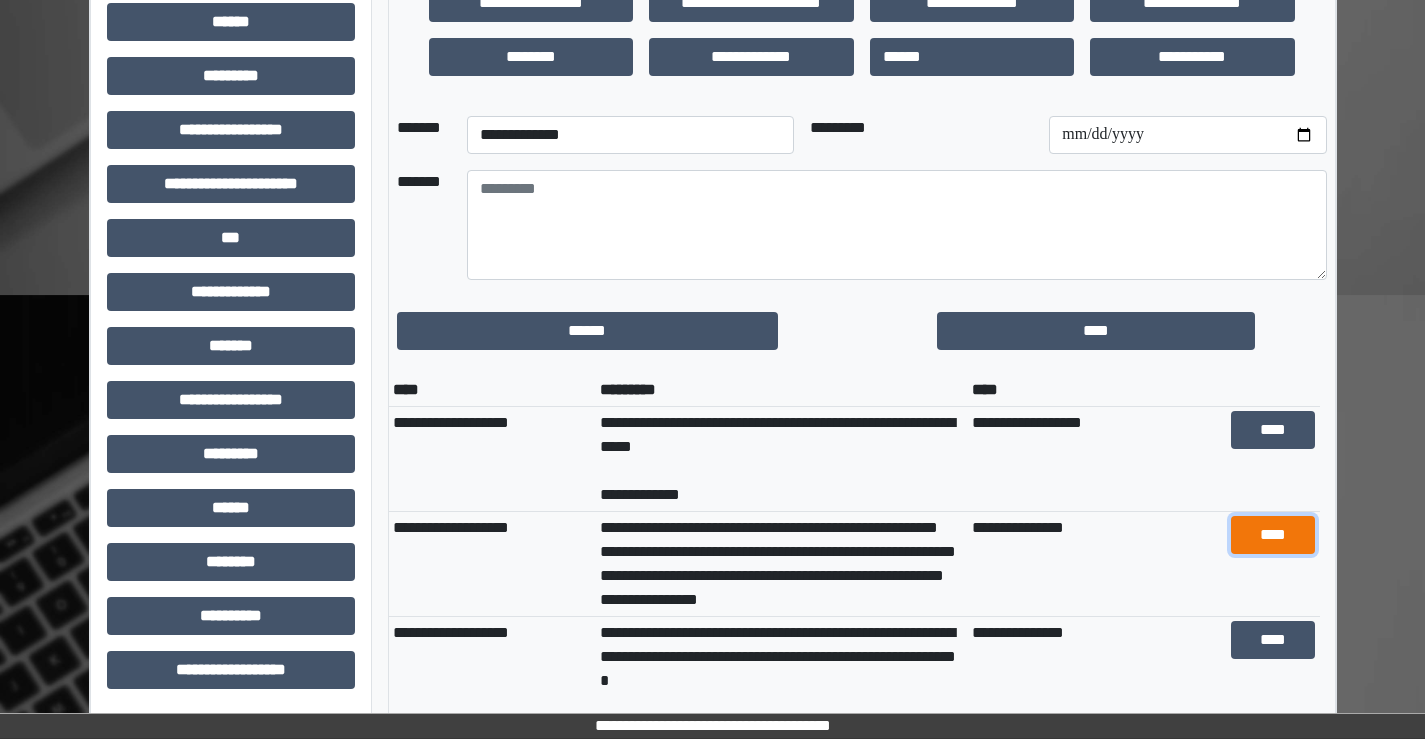click on "****" at bounding box center (1273, 535) 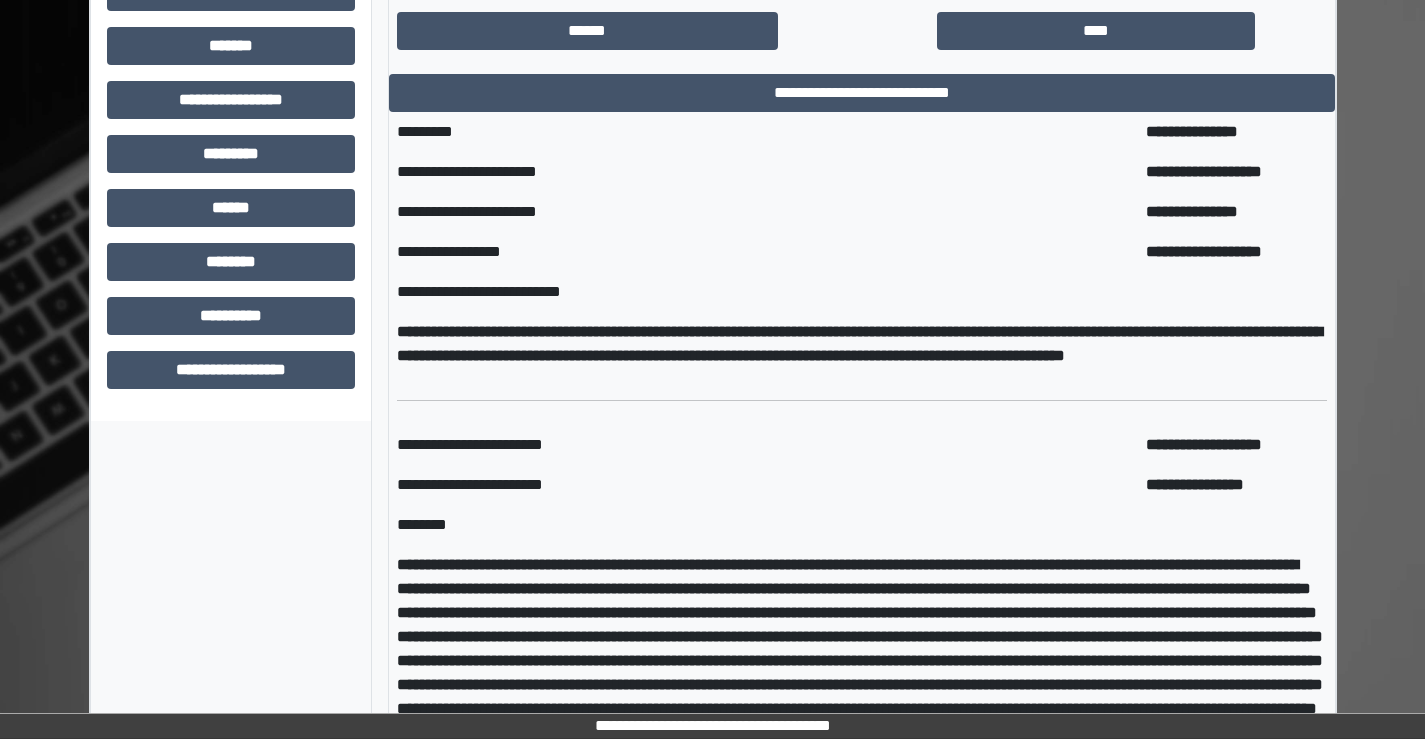 scroll, scrollTop: 1069, scrollLeft: 0, axis: vertical 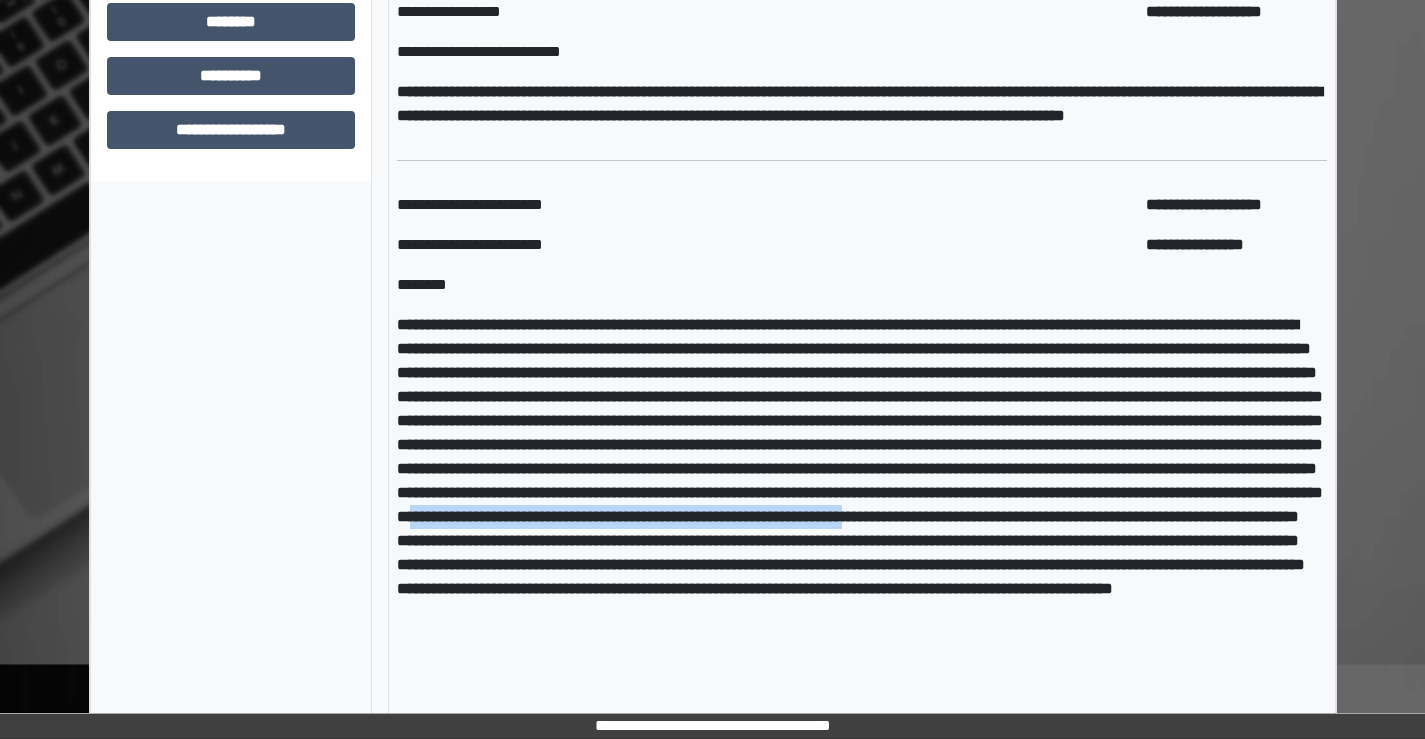 drag, startPoint x: 536, startPoint y: 590, endPoint x: 1102, endPoint y: 585, distance: 566.0221 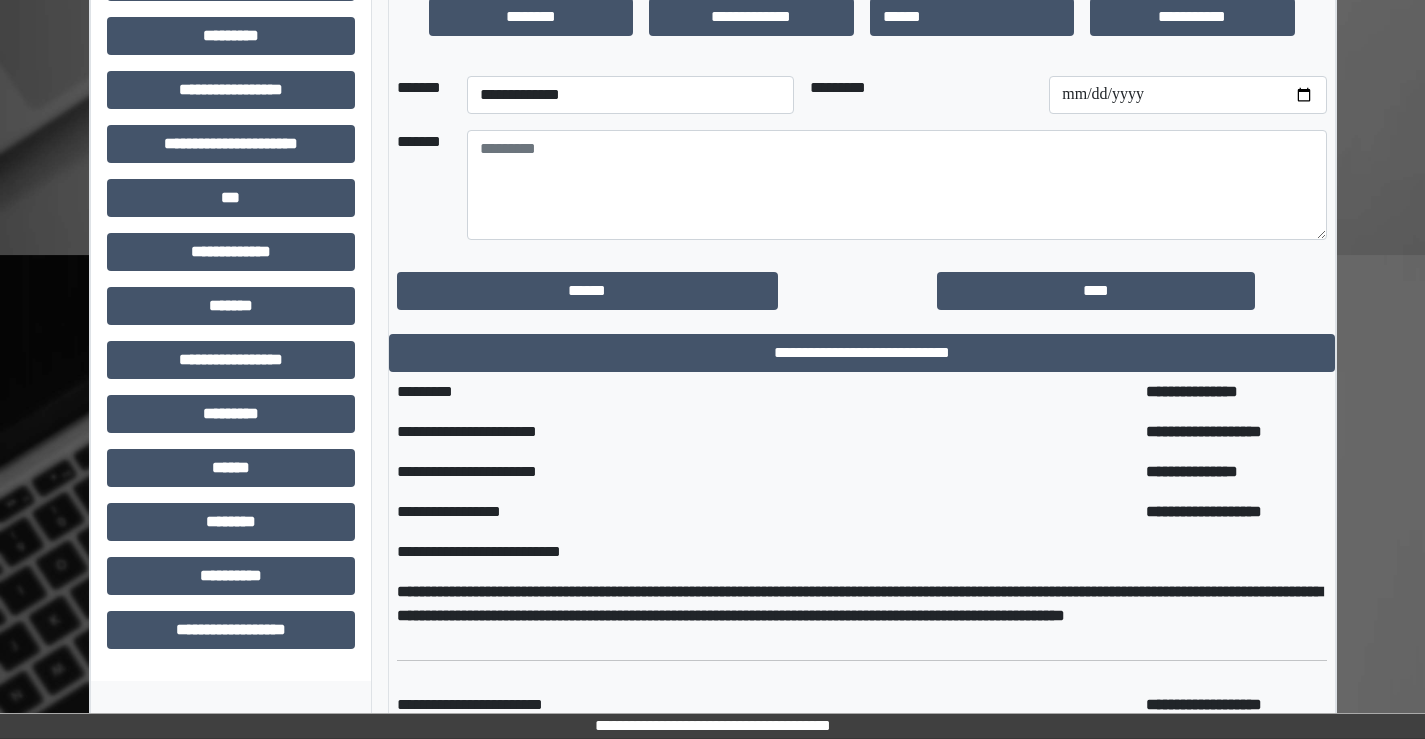 scroll, scrollTop: 169, scrollLeft: 0, axis: vertical 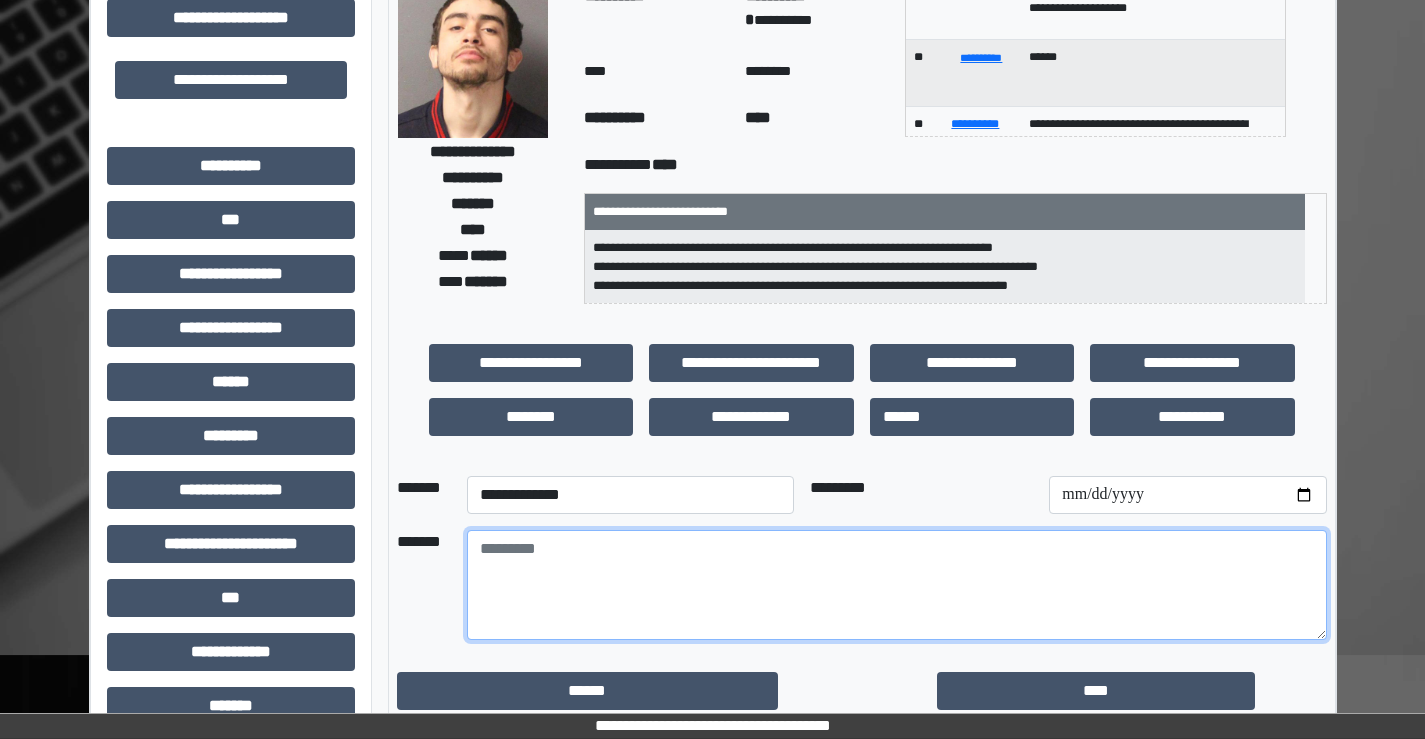 click at bounding box center [897, 585] 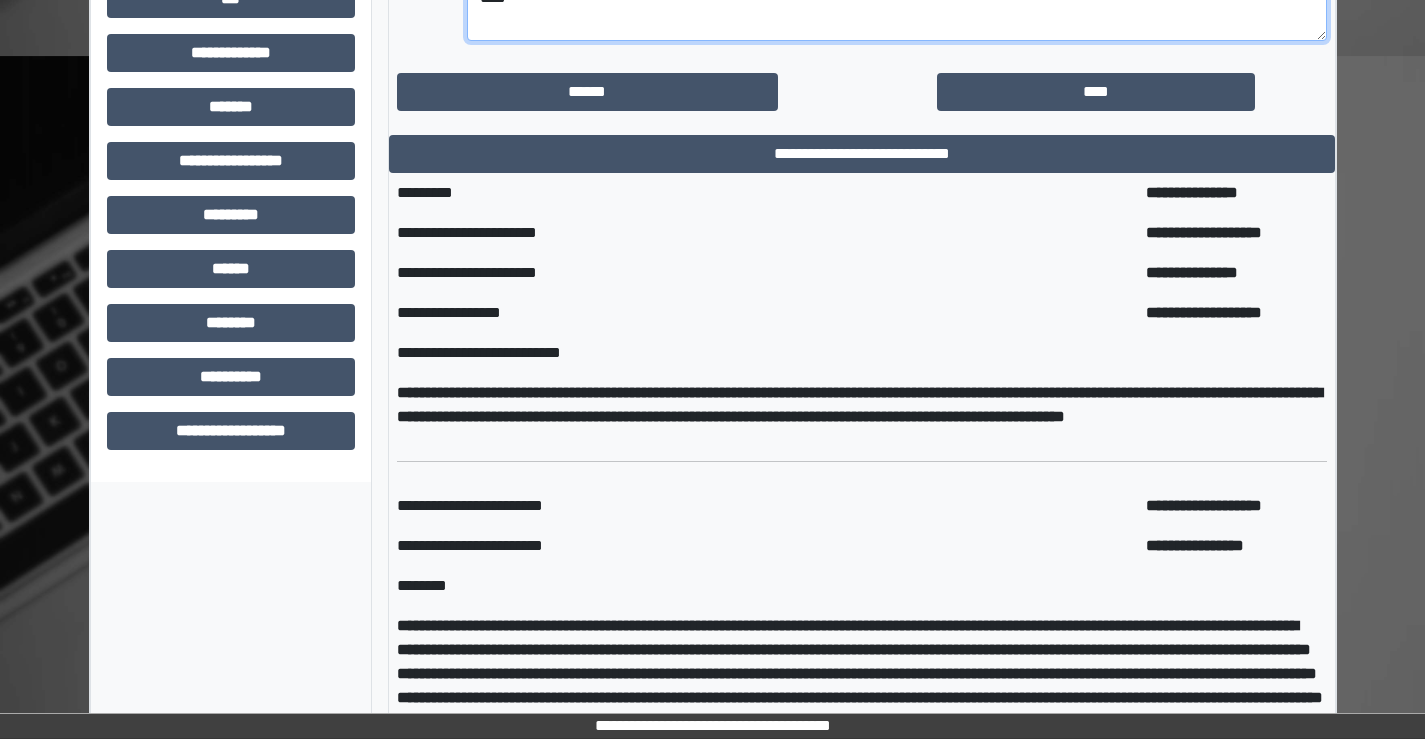 scroll, scrollTop: 769, scrollLeft: 0, axis: vertical 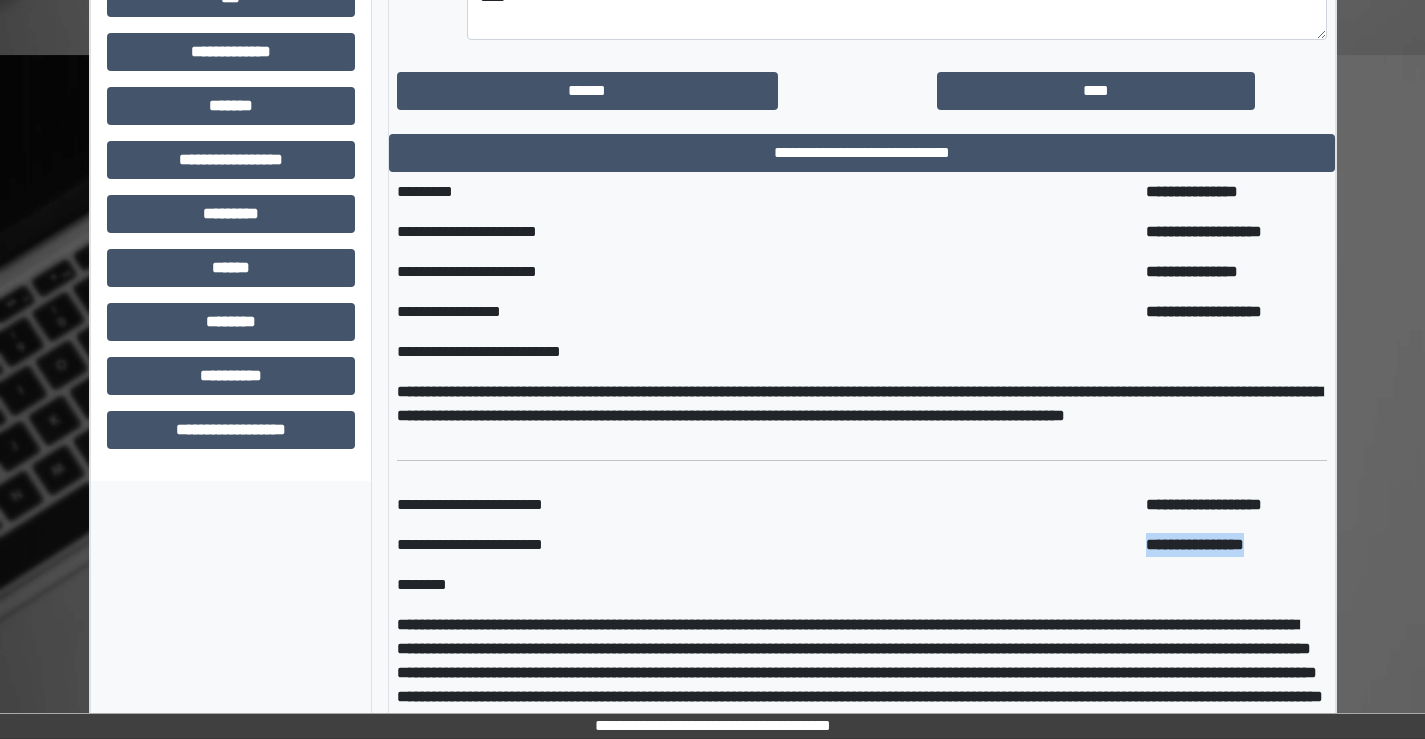 drag, startPoint x: 1031, startPoint y: 565, endPoint x: 895, endPoint y: 572, distance: 136.18002 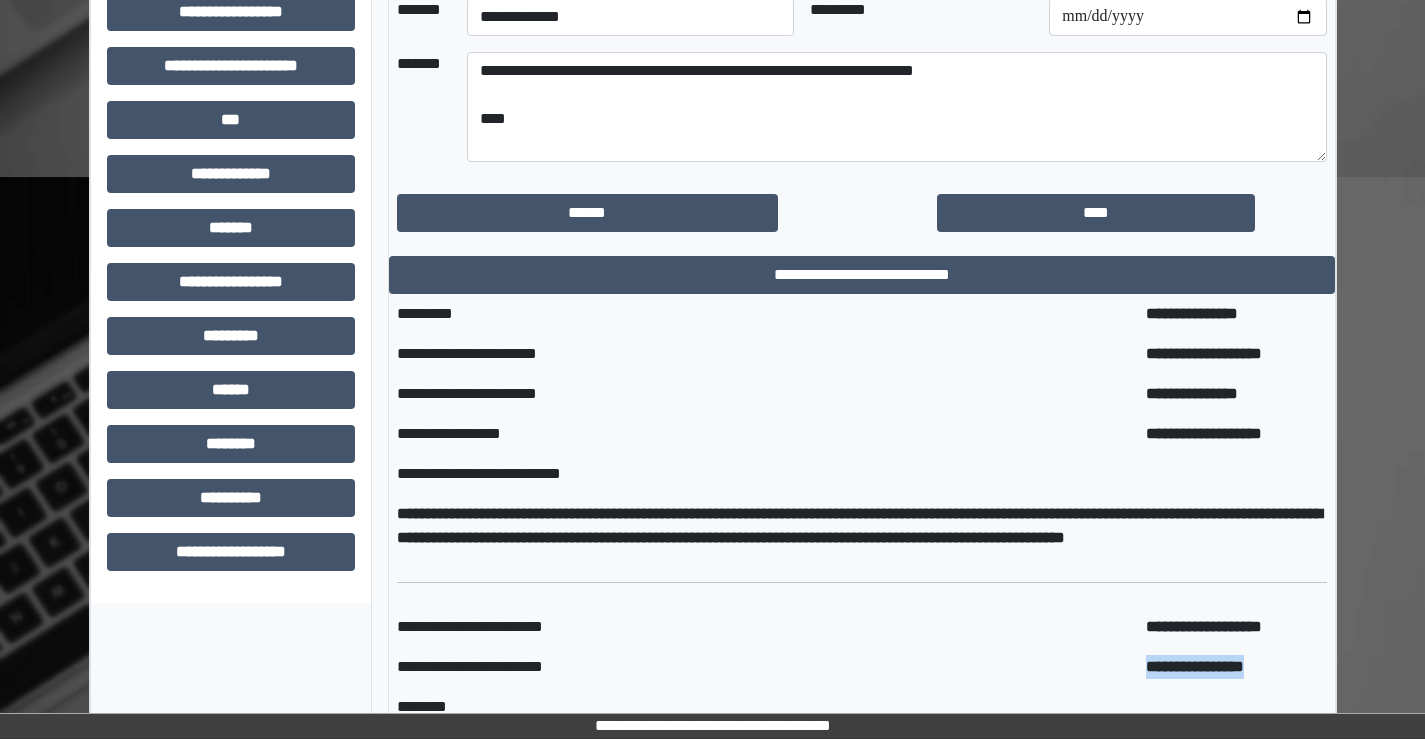 scroll, scrollTop: 369, scrollLeft: 0, axis: vertical 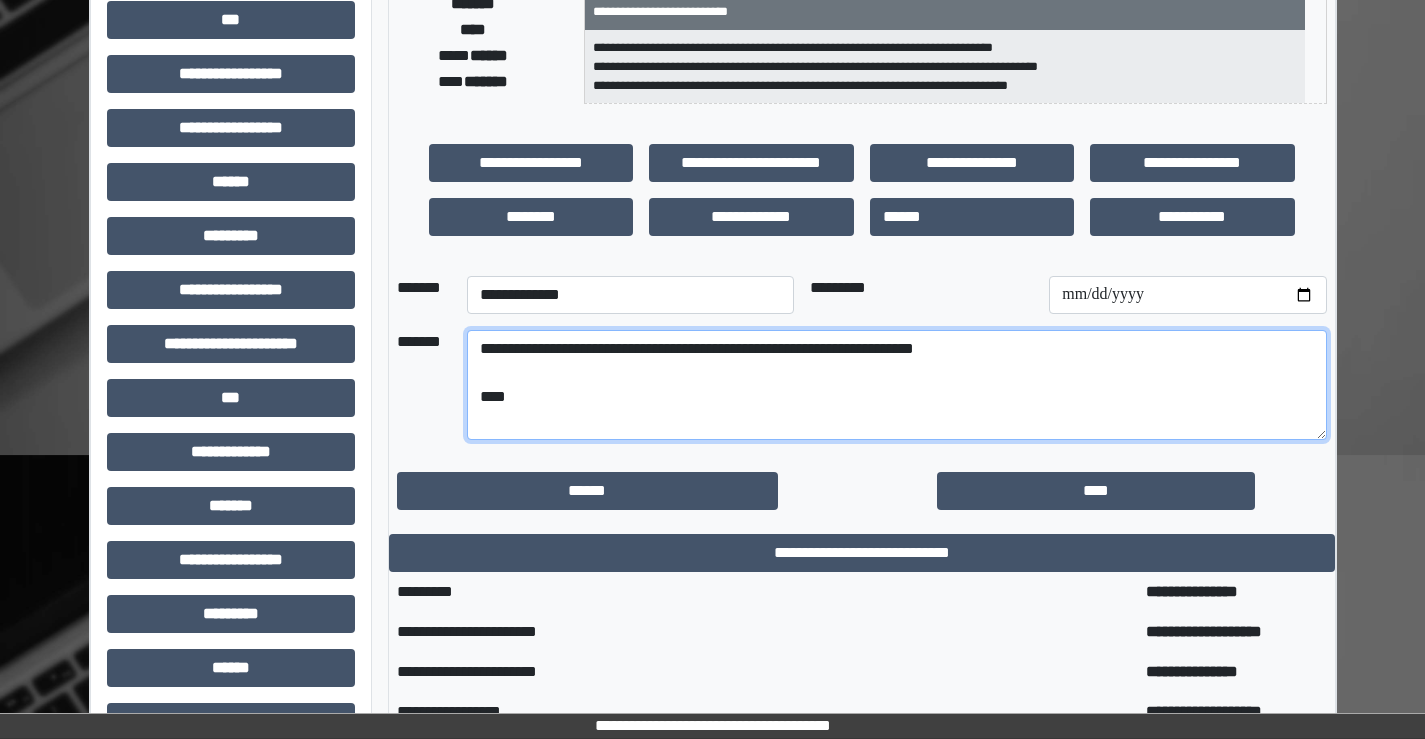 click on "**********" at bounding box center (897, 385) 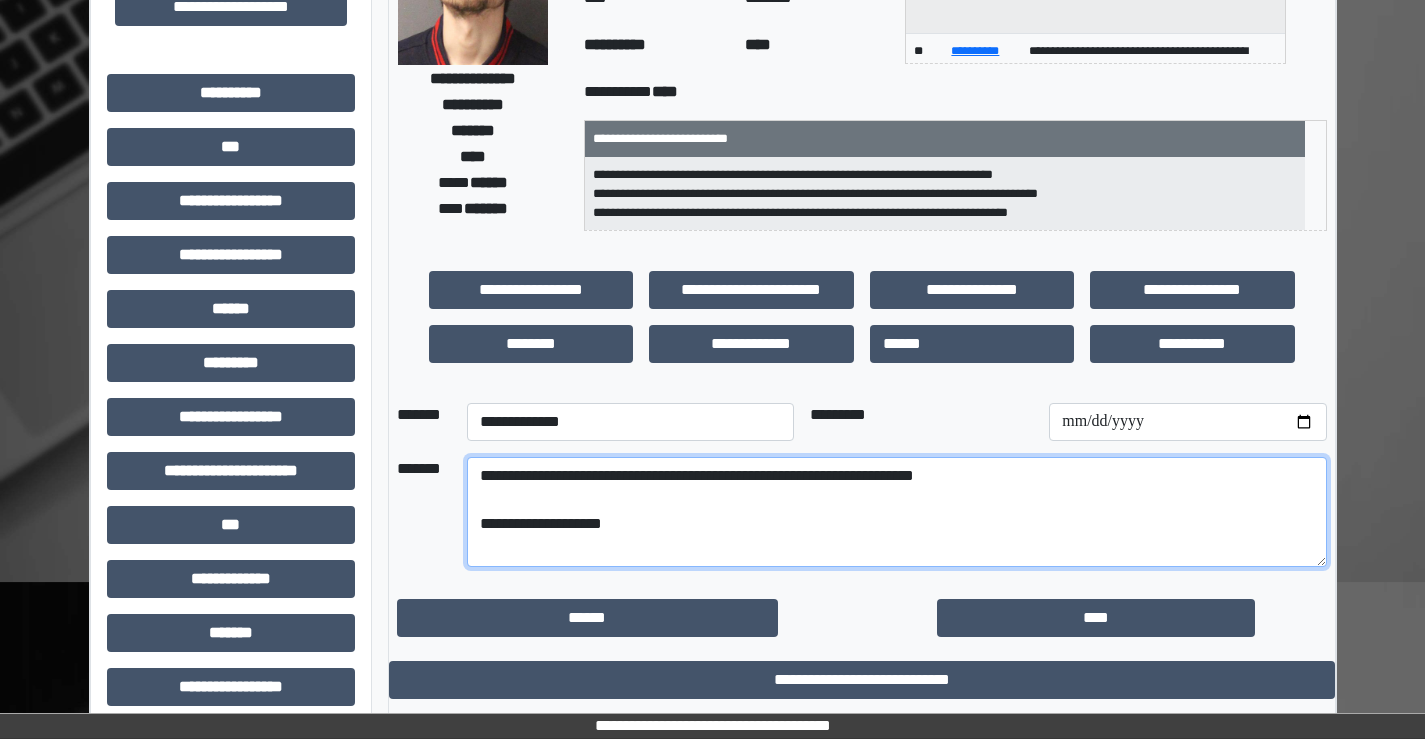scroll, scrollTop: 500, scrollLeft: 0, axis: vertical 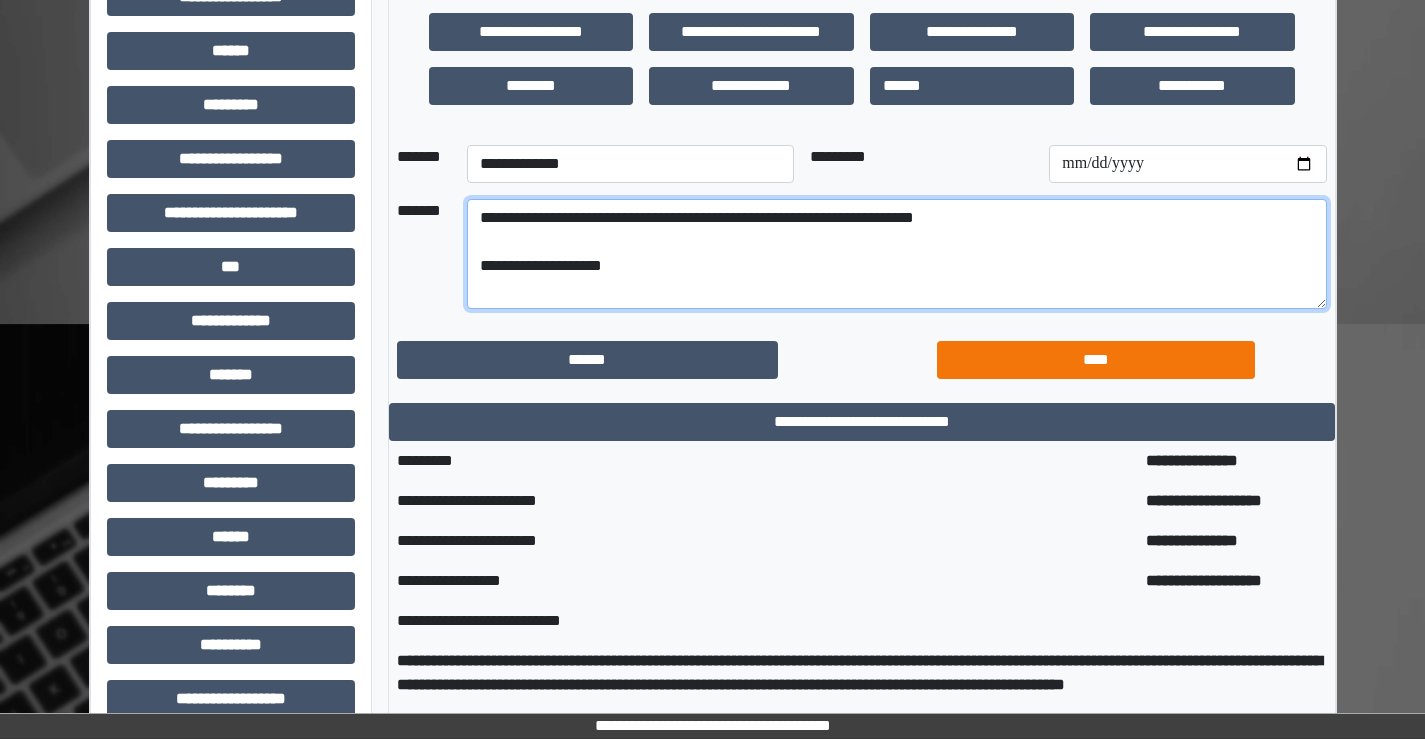 type on "**********" 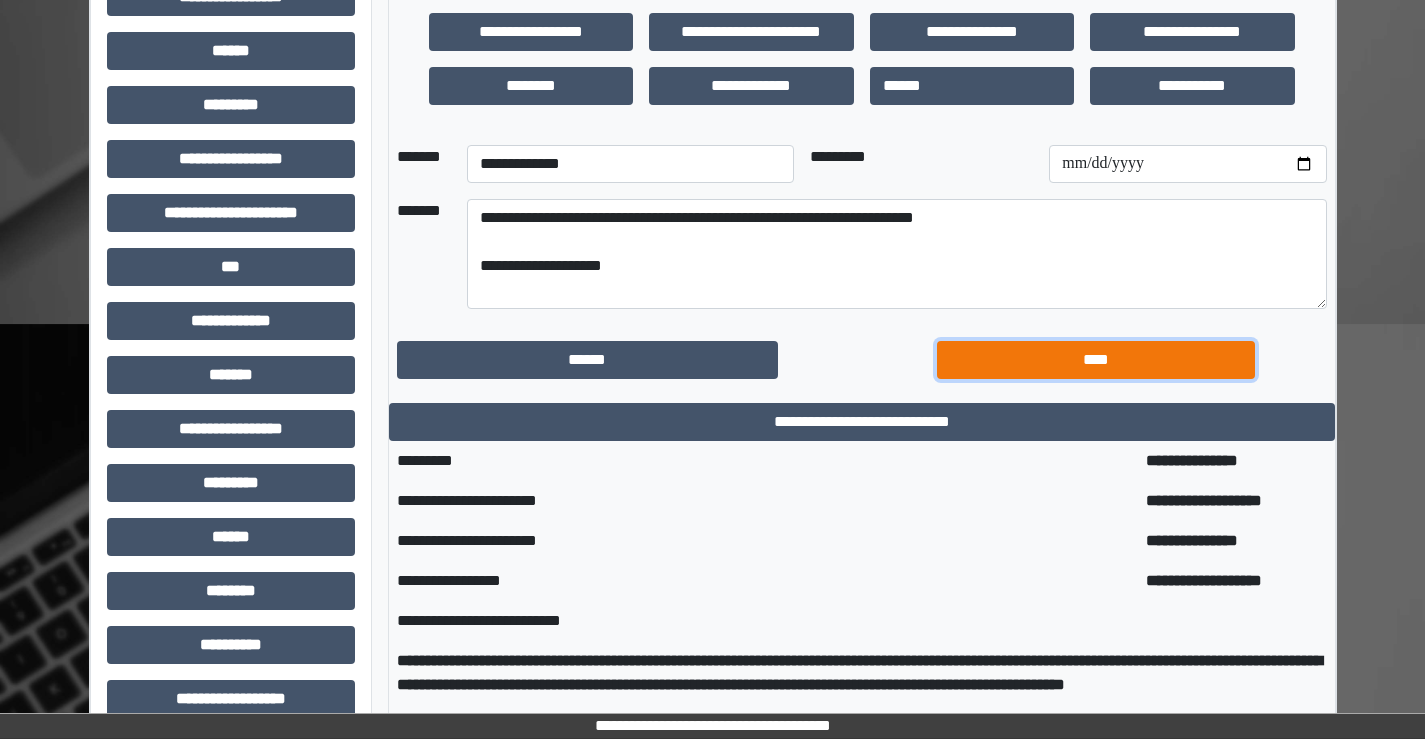 click on "****" at bounding box center [1096, 360] 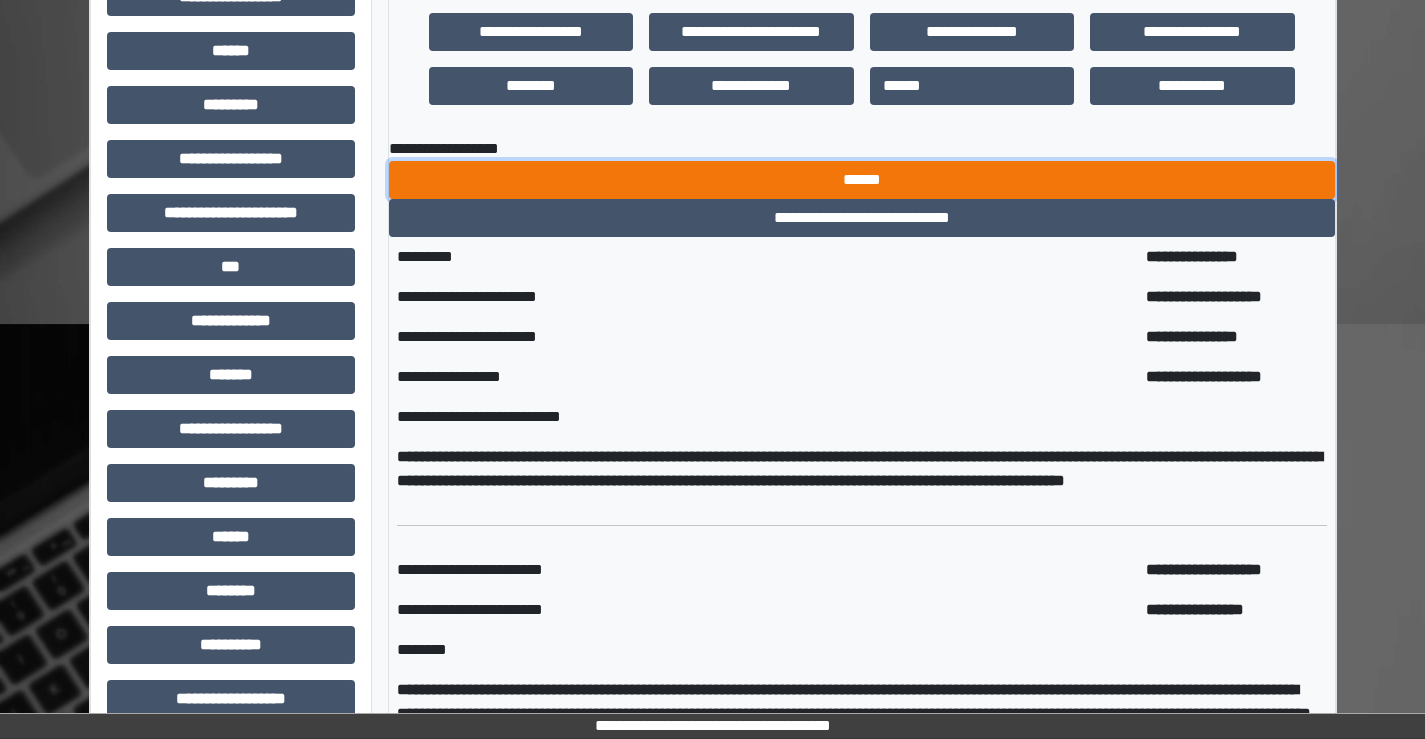 click on "******" at bounding box center [862, 180] 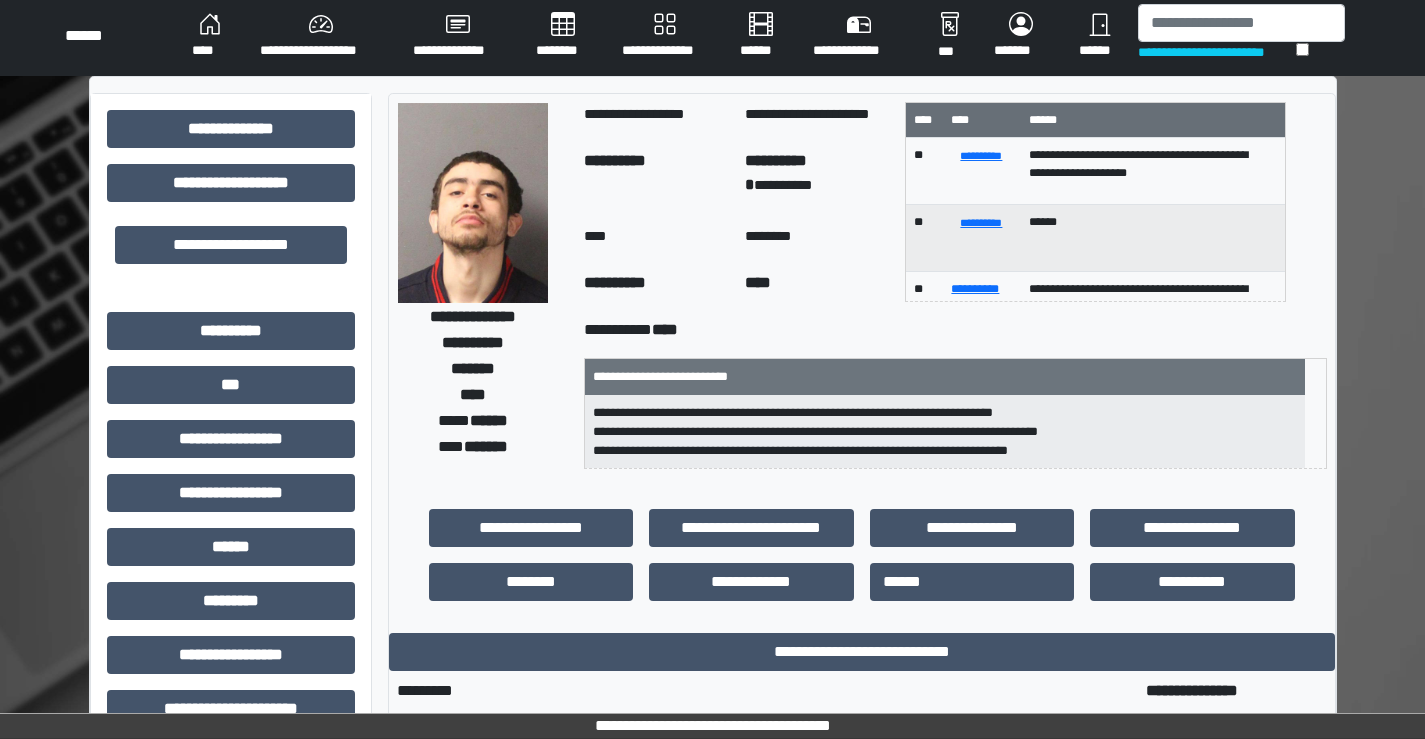 scroll, scrollTop: 0, scrollLeft: 0, axis: both 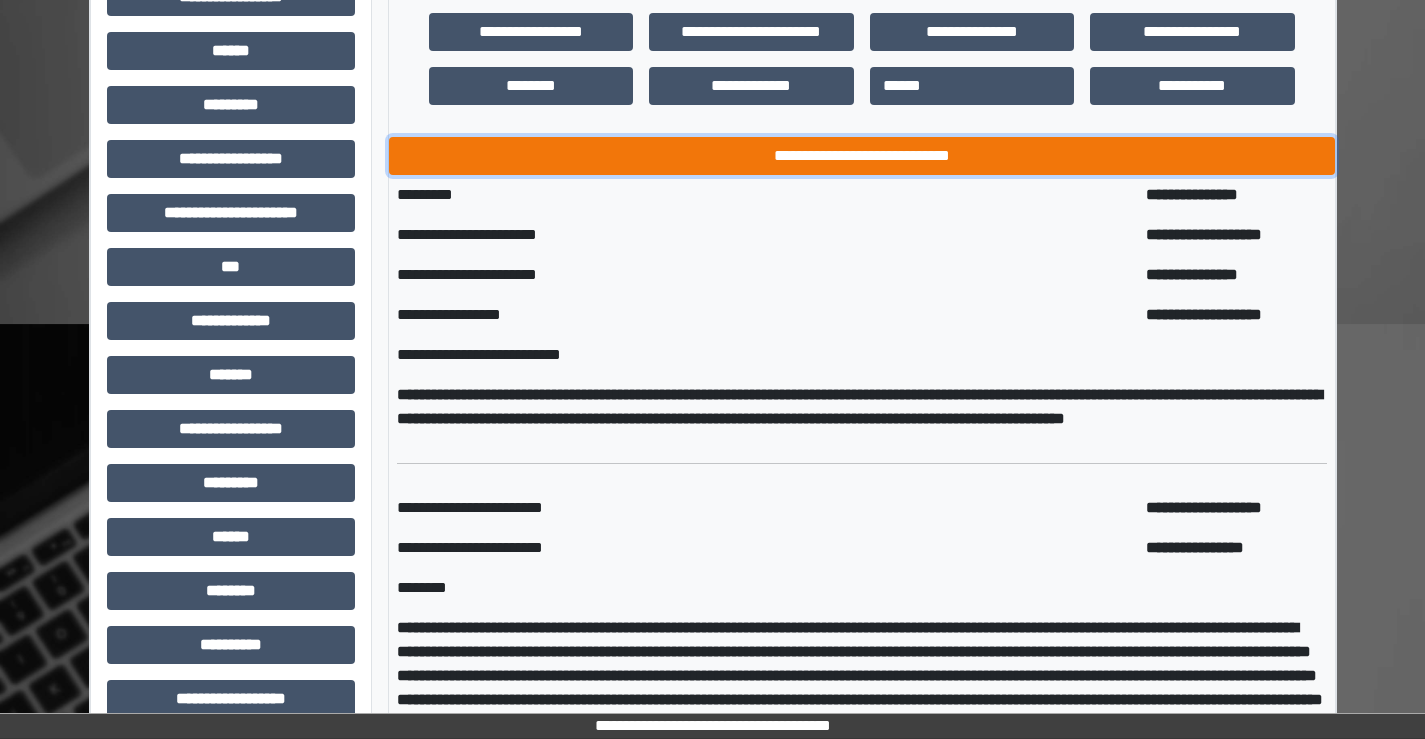 click on "**********" at bounding box center (862, 156) 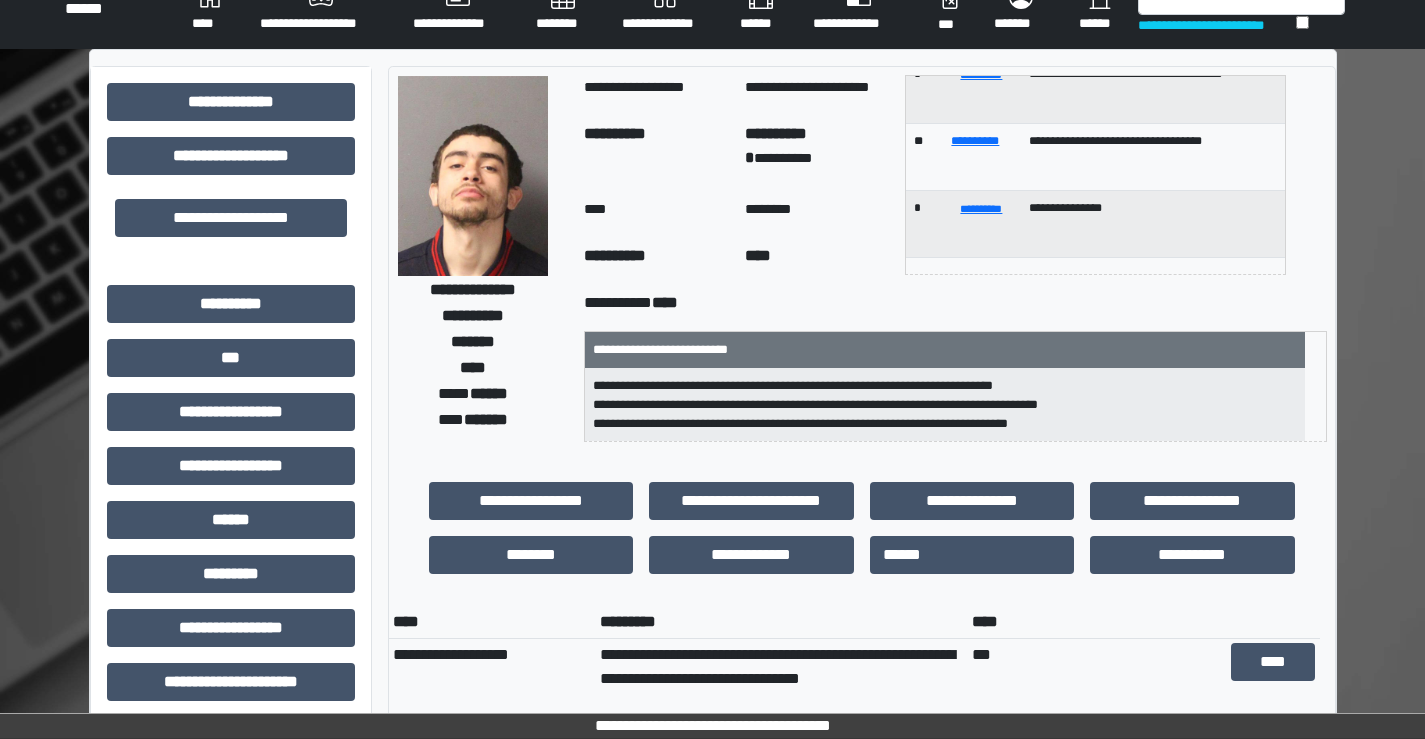 scroll, scrollTop: 0, scrollLeft: 0, axis: both 